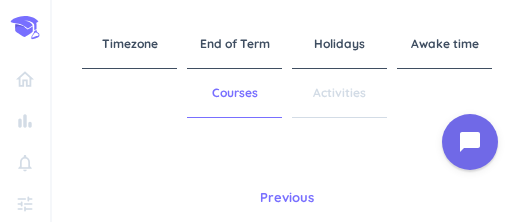 scroll, scrollTop: 0, scrollLeft: 0, axis: both 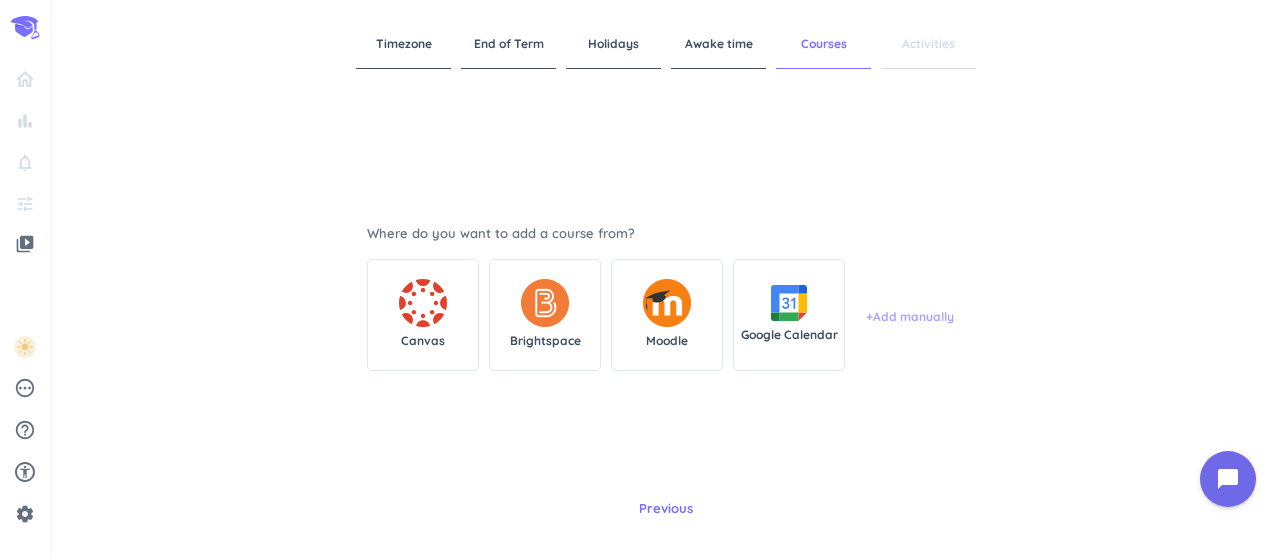 click on "+  Add manually" at bounding box center (910, 317) 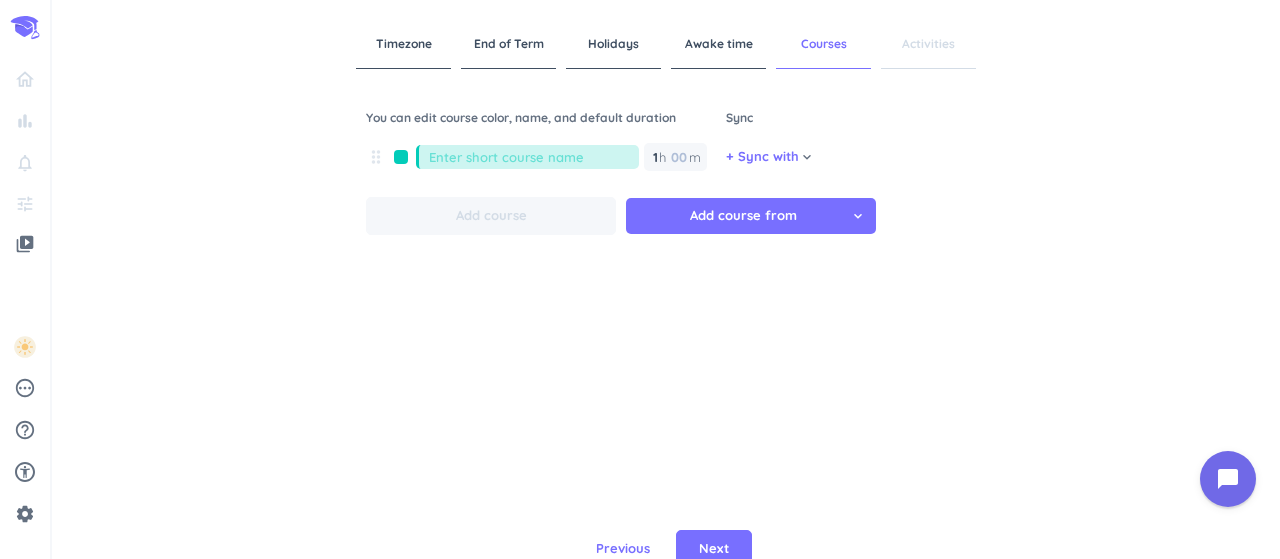 type on "C" 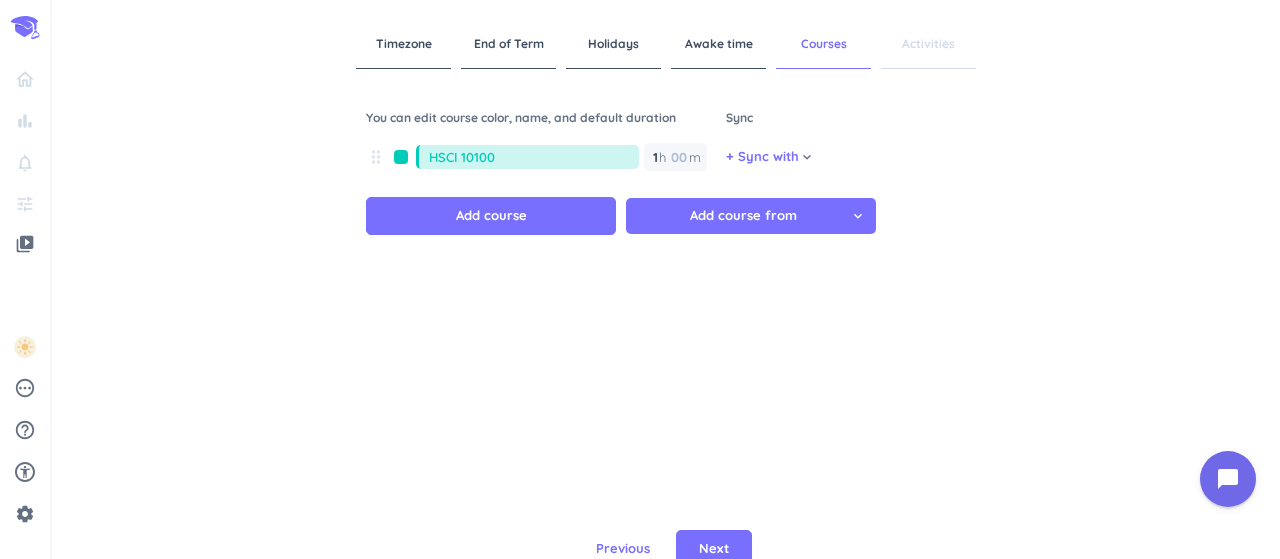 type on "HSCI 10100" 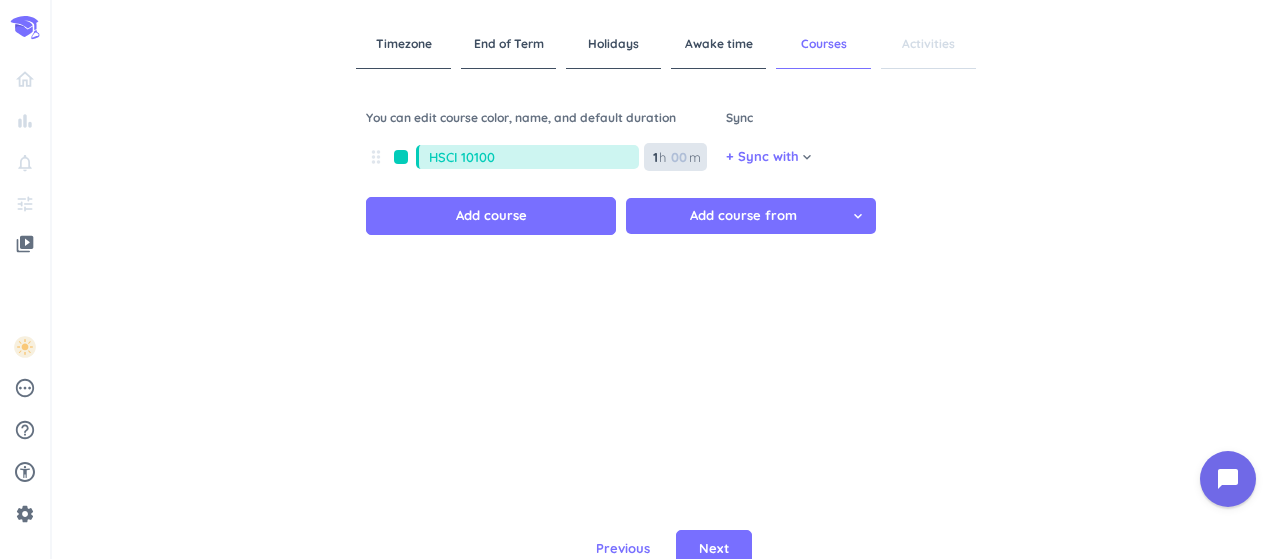 click at bounding box center (678, 157) 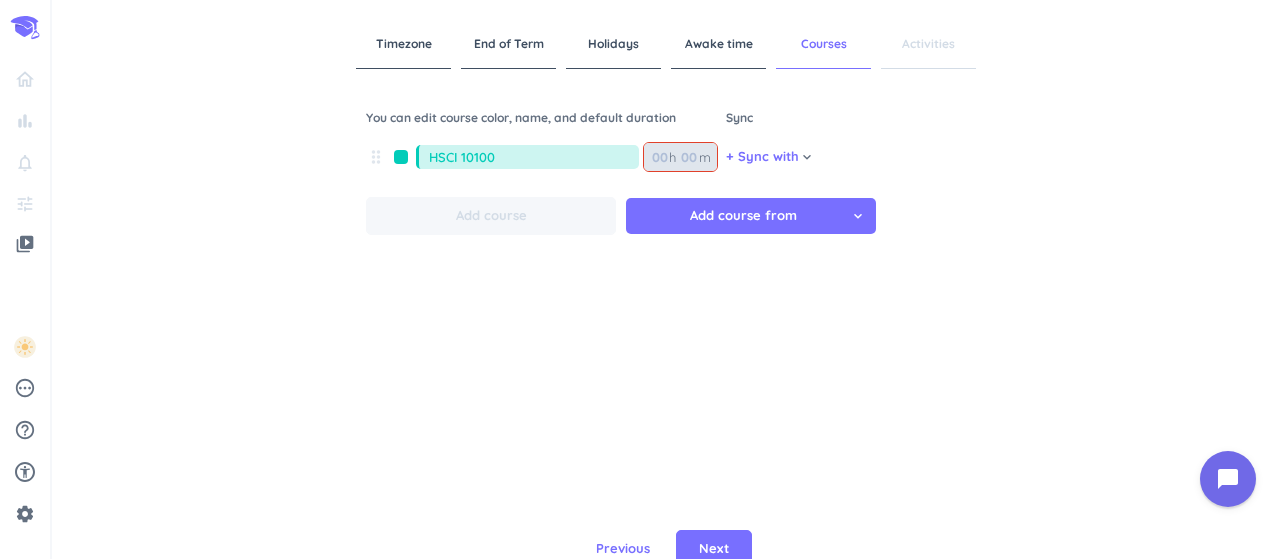 type 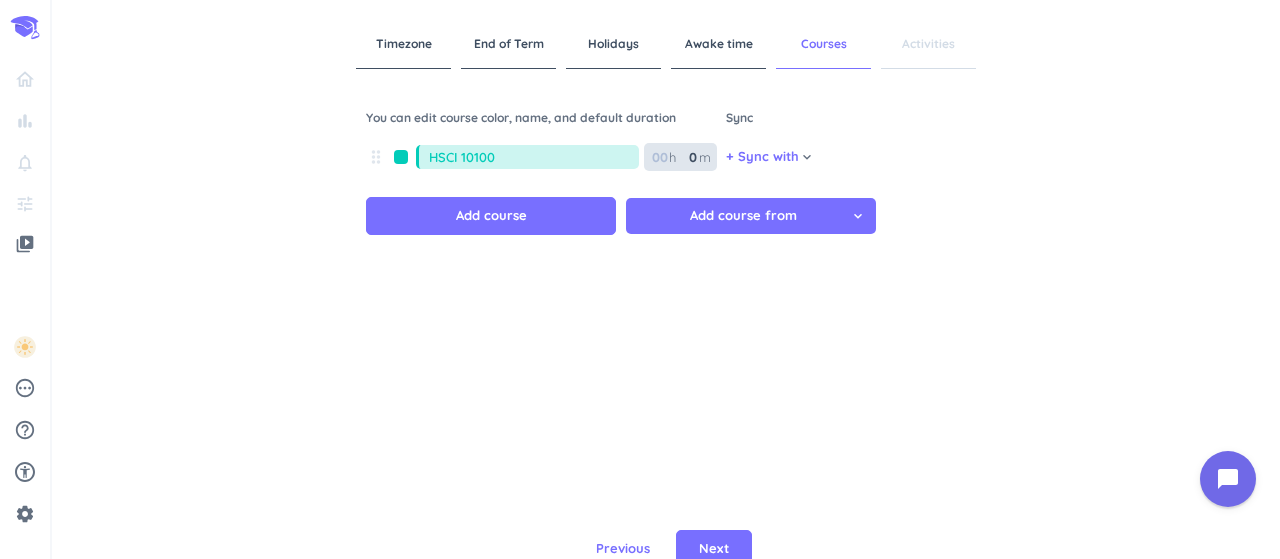 type 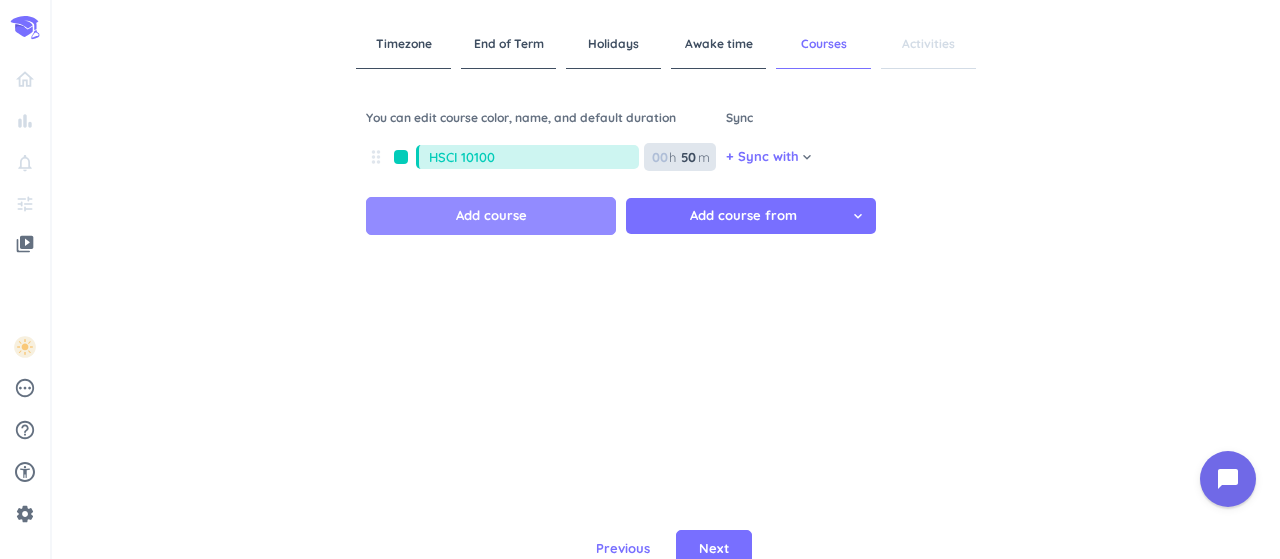 type on "50" 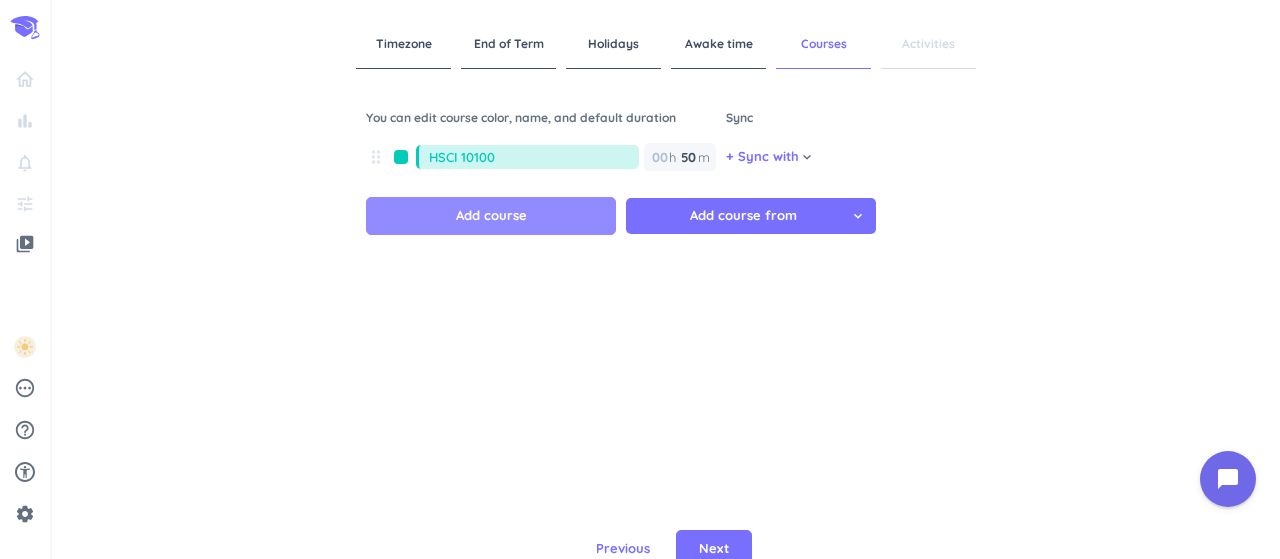 click on "Add course" at bounding box center [491, 216] 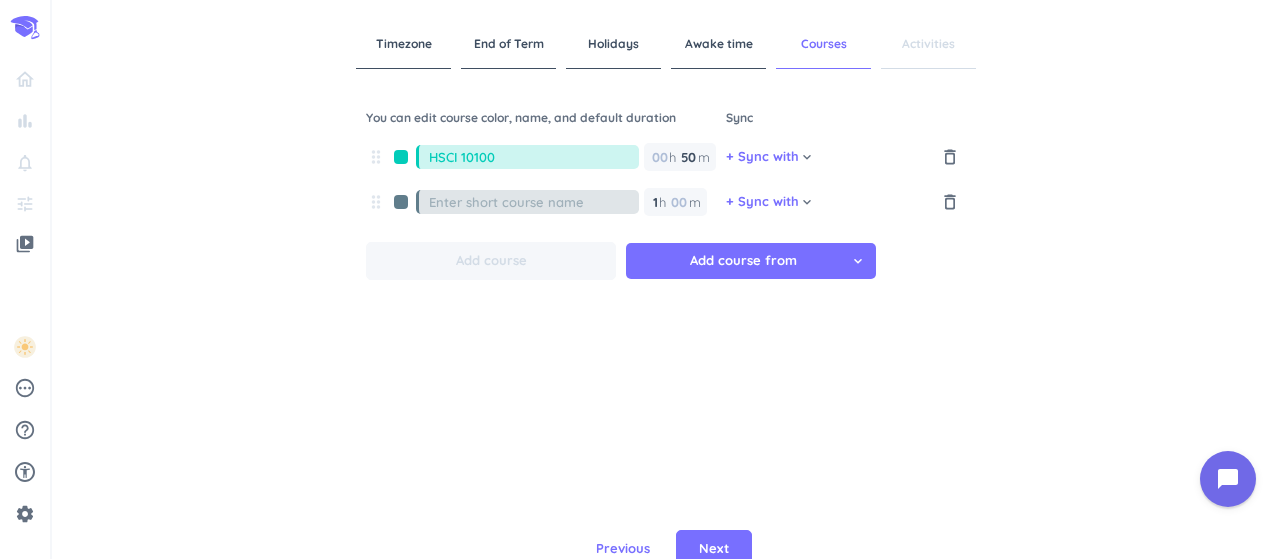 click on "You can edit course color, name, and default duration Sync drag_indicator HSCI 10100 00 h 50 50 00 m + Sync with cancel keyboard_arrow_down delete_outline drag_indicator 1 1 00 h 00 m + Sync with cancel keyboard_arrow_down delete_outline Add course Add course from cancel keyboard_arrow_down" at bounding box center (666, 329) 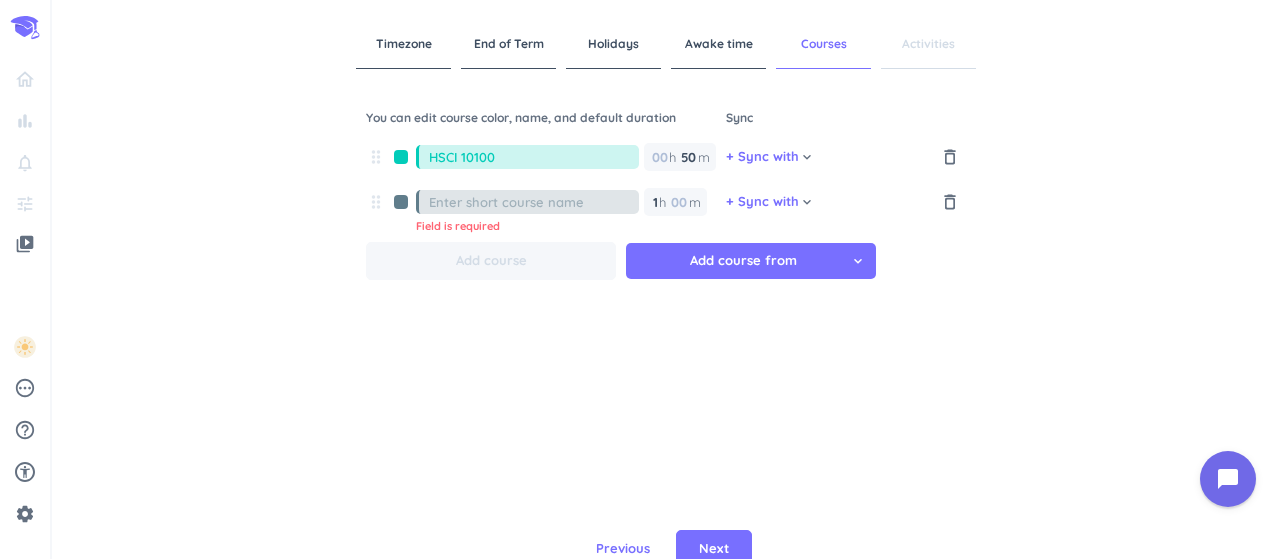 scroll, scrollTop: 8, scrollLeft: 0, axis: vertical 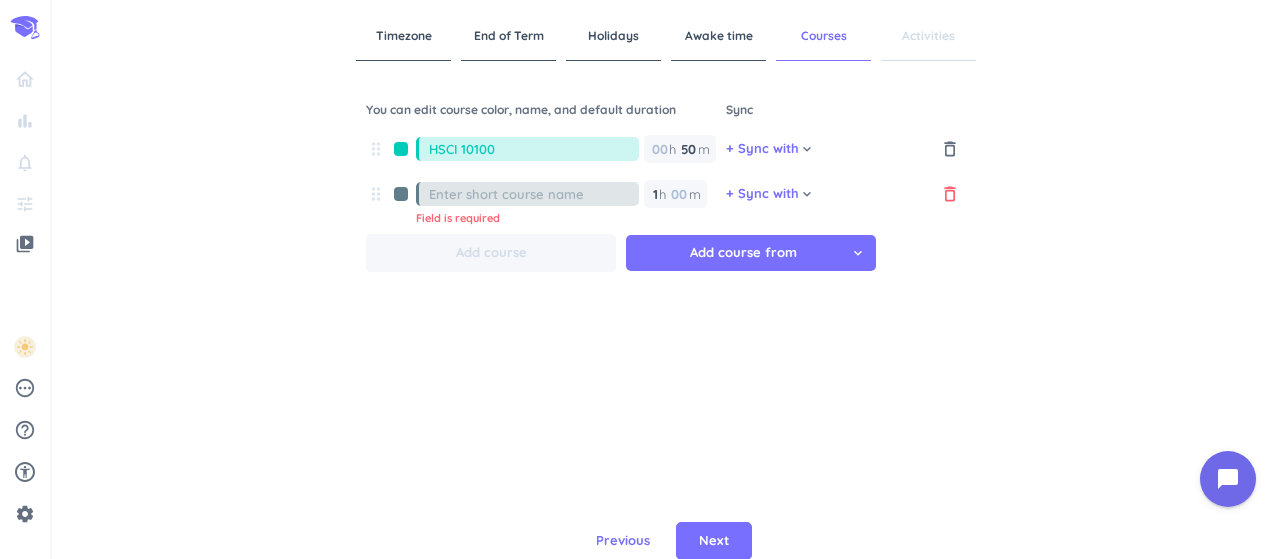 click on "delete_outline" at bounding box center [950, 194] 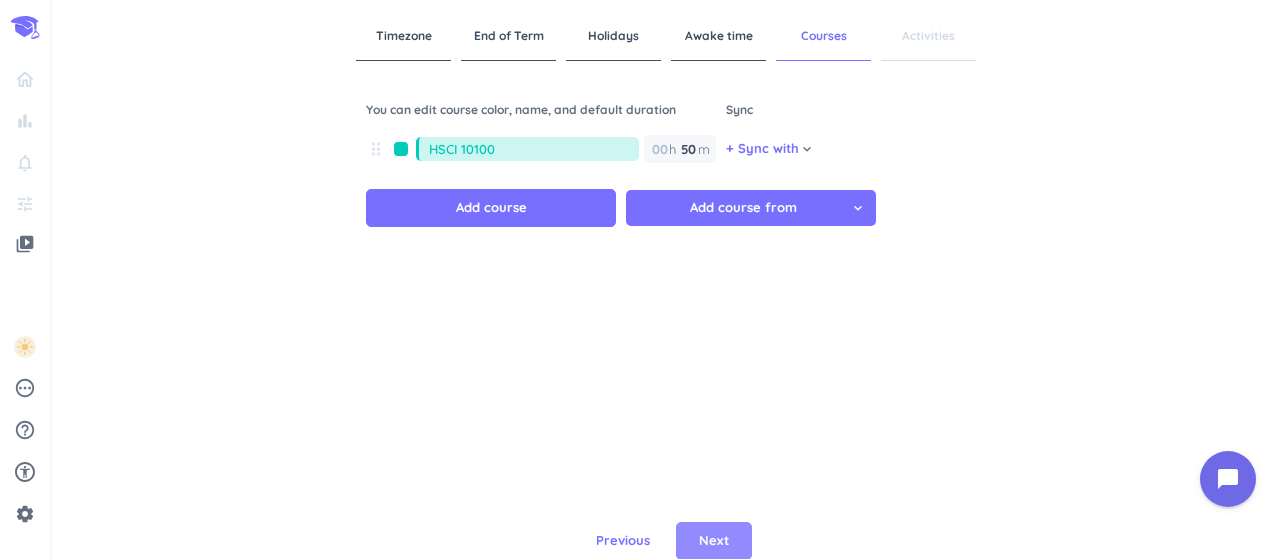 click on "Timezone End of Term Holidays Awake time Courses Activities You can edit course color, name, and default duration Sync drag_indicator HSCI 10100 00 h 50 50 00 m + Sync with cancel keyboard_arrow_down Add course Add course from cancel keyboard_arrow_down Previous Next" at bounding box center [666, 279] 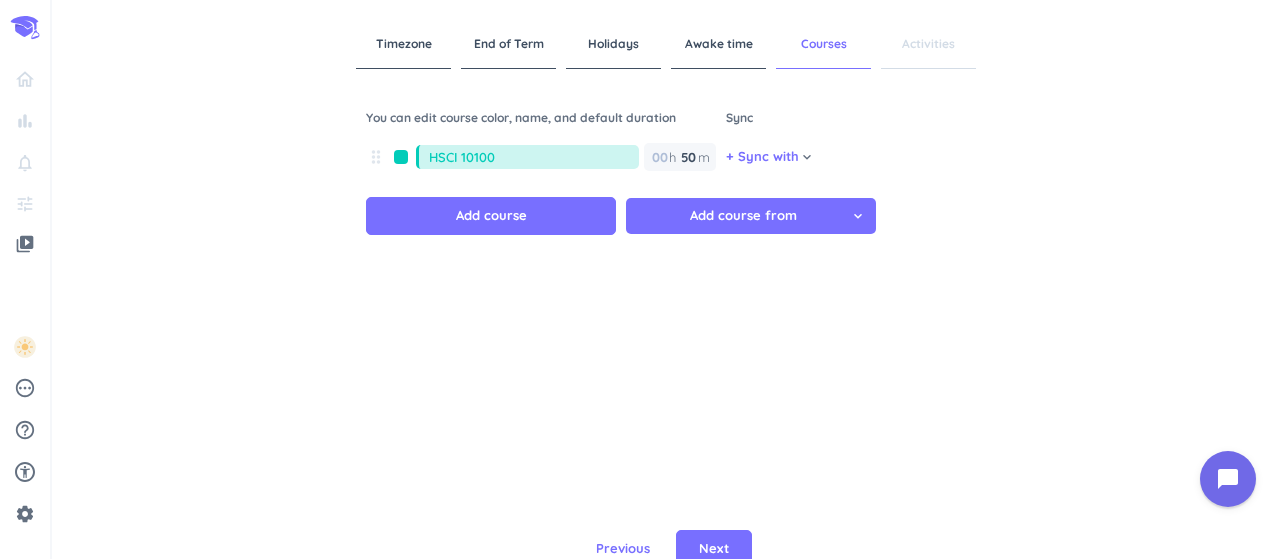 scroll, scrollTop: 8, scrollLeft: 0, axis: vertical 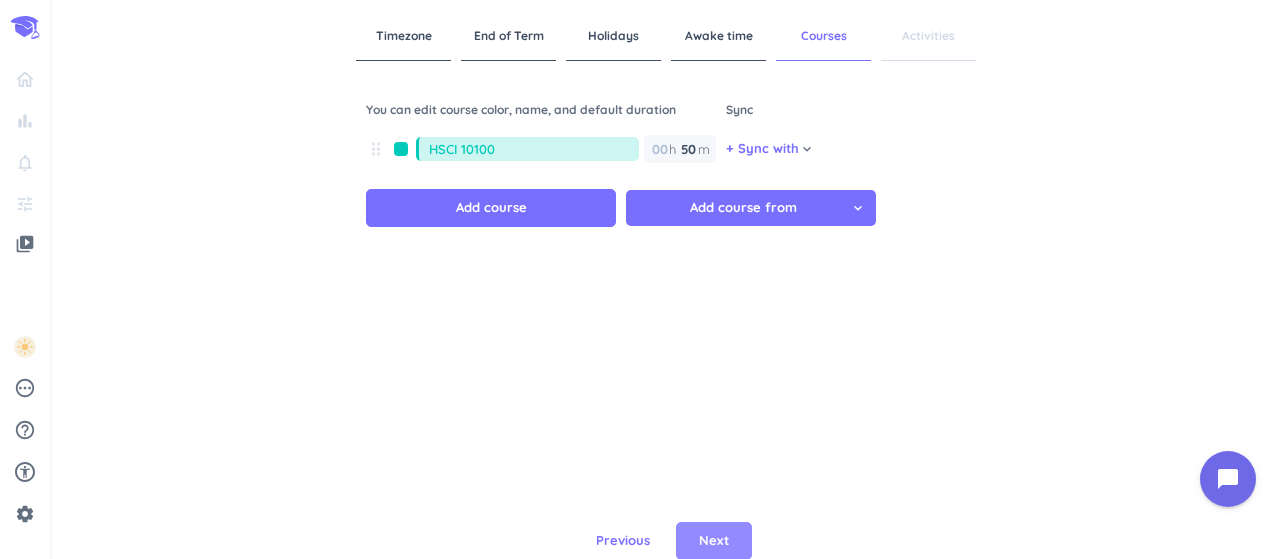 click on "Next" at bounding box center [714, 541] 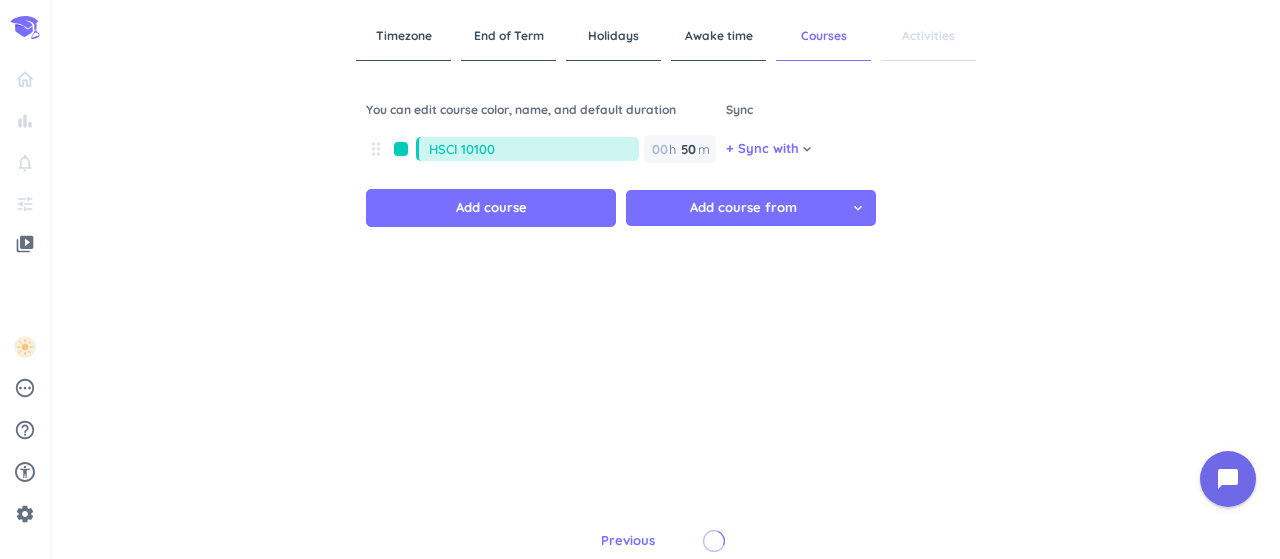 type on "1" 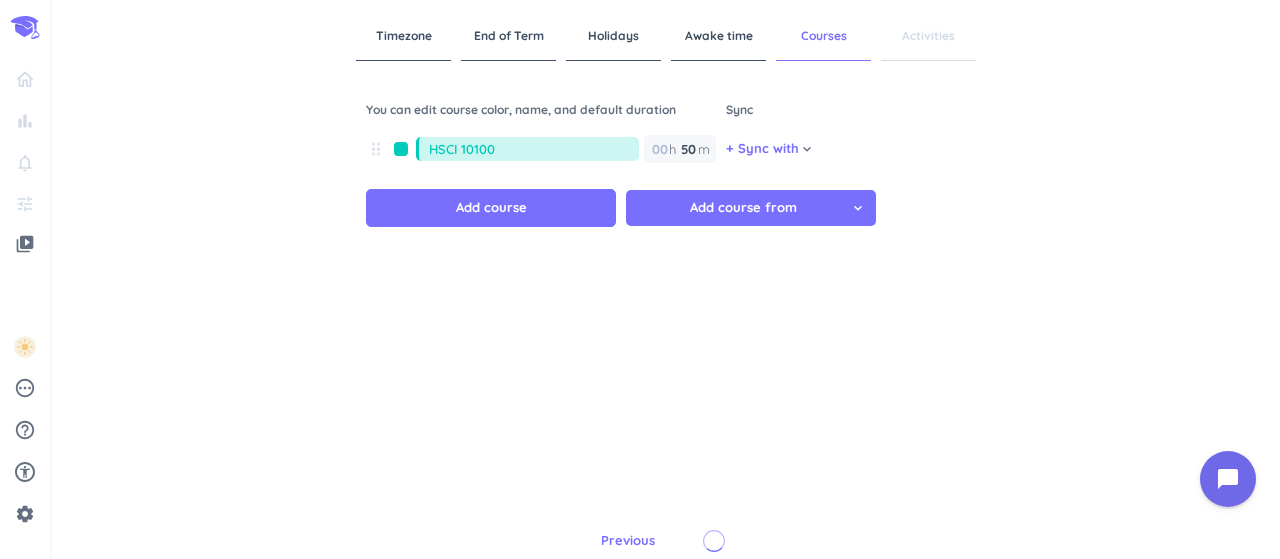 type 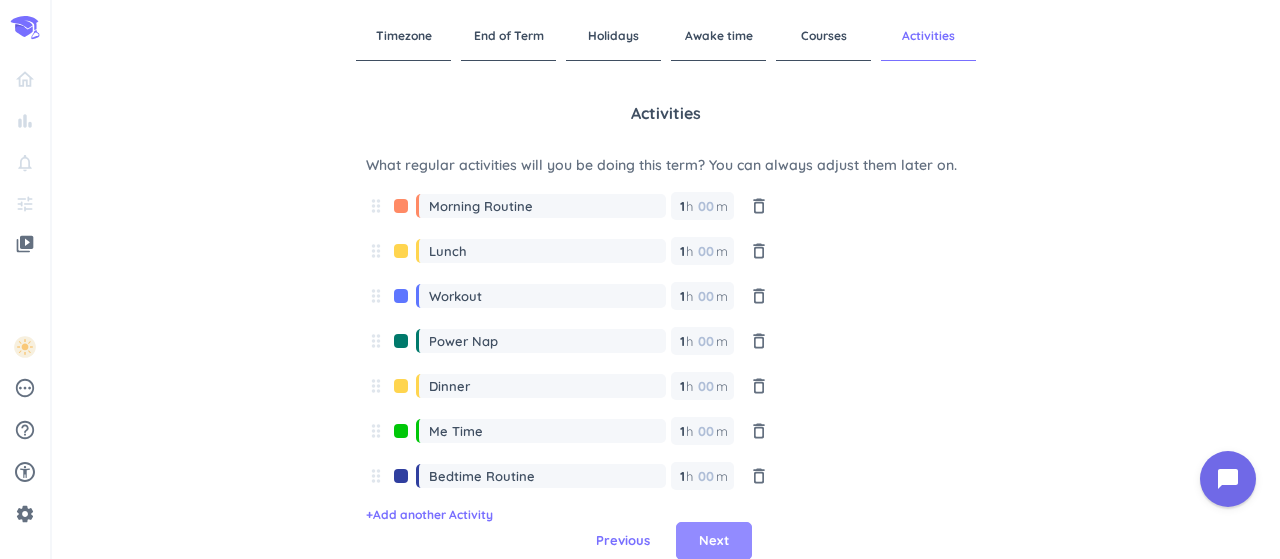 click on "Next" at bounding box center (714, 541) 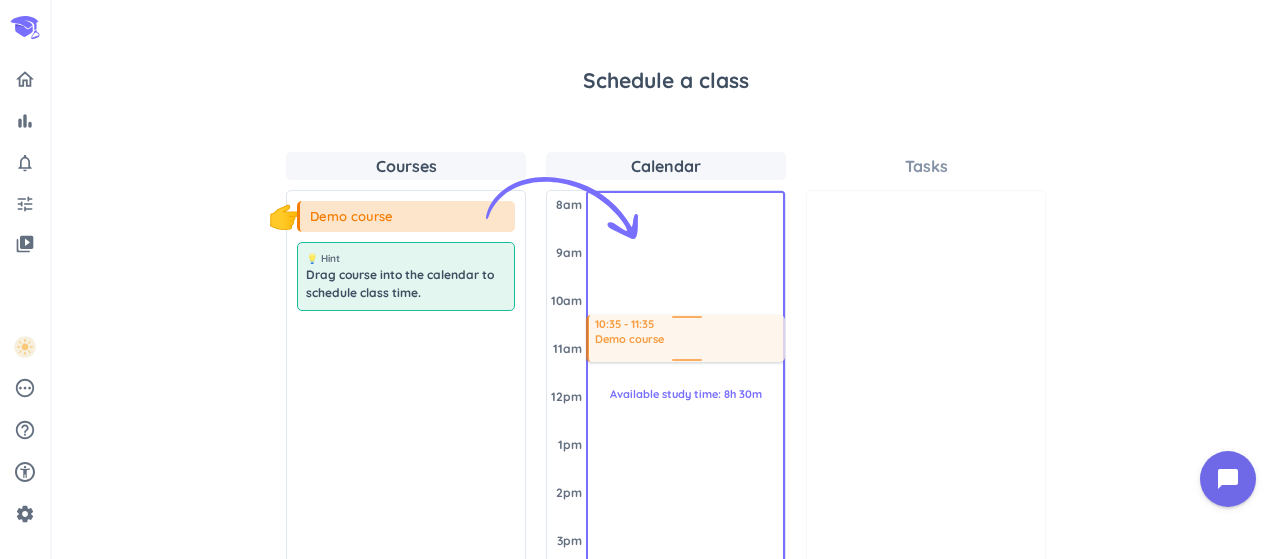 click on "Courses 👇 Demo course 💡 Hint Drag course into the calendar to schedule class time. Calendar Saturday 8am 9am 10am 11am 12pm 1pm 2pm 3pm 4pm Available study time: 8h 30m 10:35 - 11:35 Demo course Tasks" at bounding box center (666, 376) 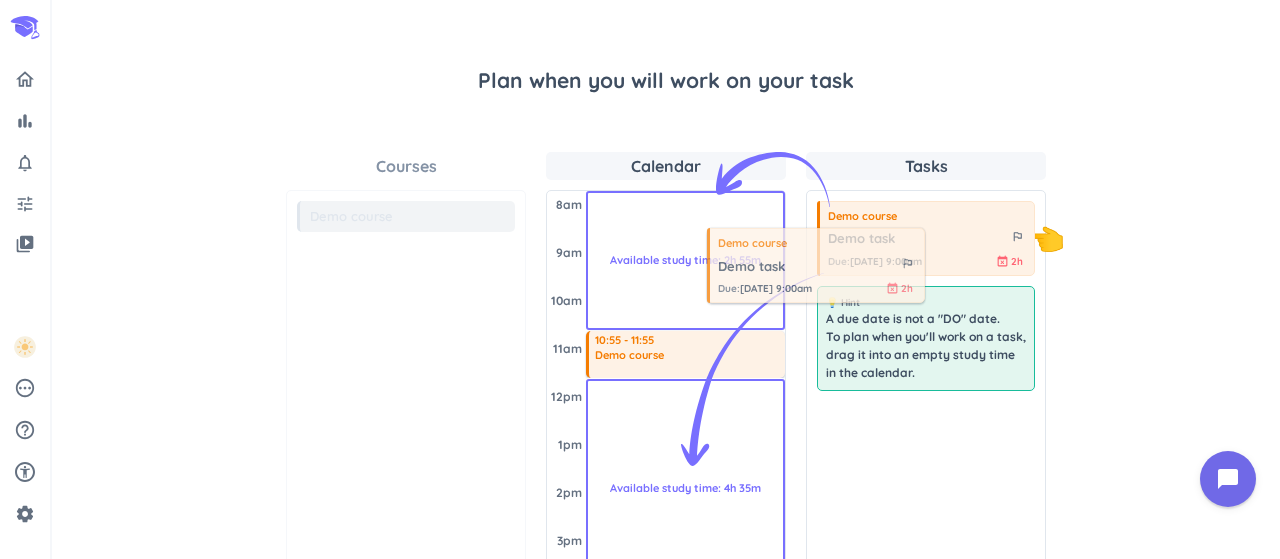 click on "Courses Demo course 💡 Hint A due date is not a "DO" date.
To plan when you'll work on a task, drag it into an empty study time in the calendar. Calendar Saturday 8am 9am 10am 11am 12pm 1pm 2pm 3pm 4pm Available study time: 2h 55m 10:55 - 11:55 Demo course Available study time: 4h 35m Tasks 👇 Demo course Demo task outlined_flag Due :  Jul 20, 9:00am event_busy 2h   💡 Hint A due date is not a "DO" date.
To plan when you'll work on a task, drag it into an empty study time in the calendar." at bounding box center [666, 376] 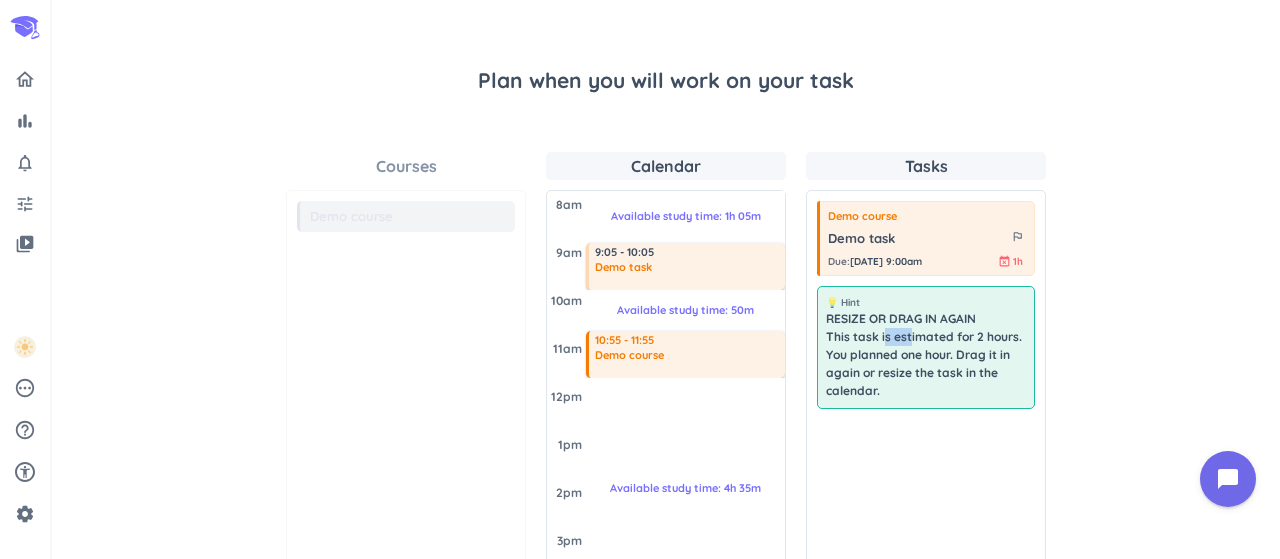 drag, startPoint x: 904, startPoint y: 329, endPoint x: 878, endPoint y: 337, distance: 27.202942 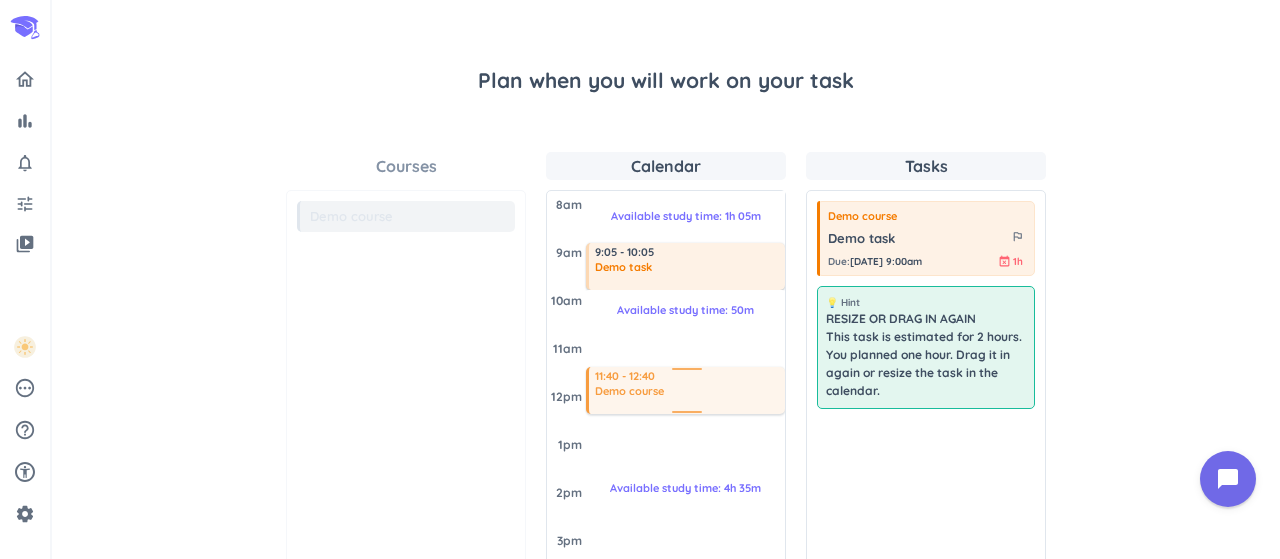 drag, startPoint x: 674, startPoint y: 367, endPoint x: 674, endPoint y: 403, distance: 36 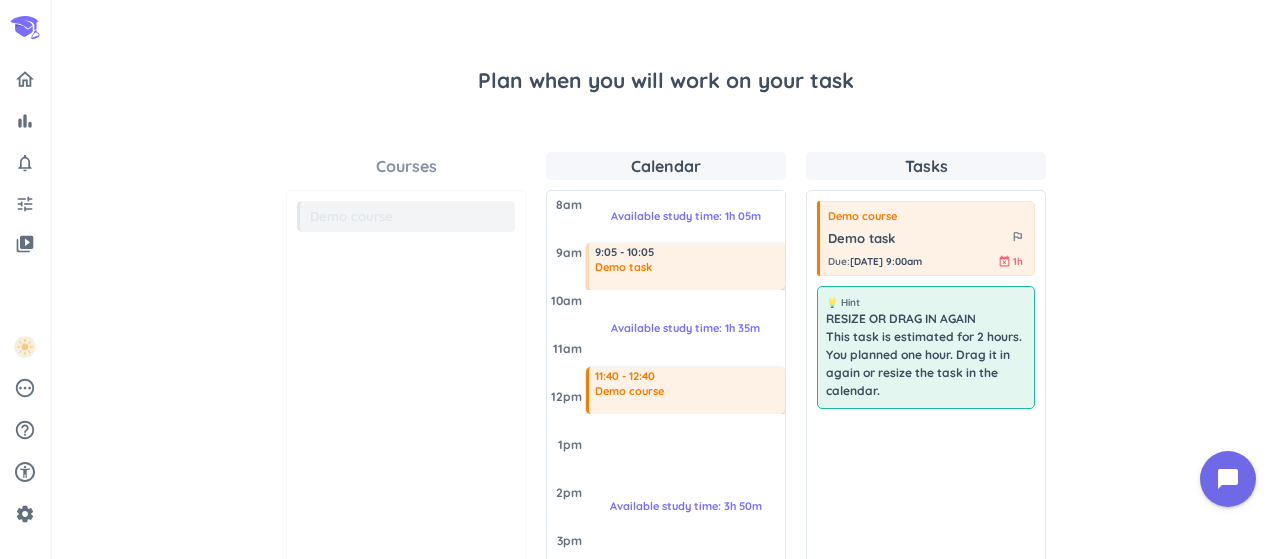 click on "Demo course" at bounding box center (688, 397) 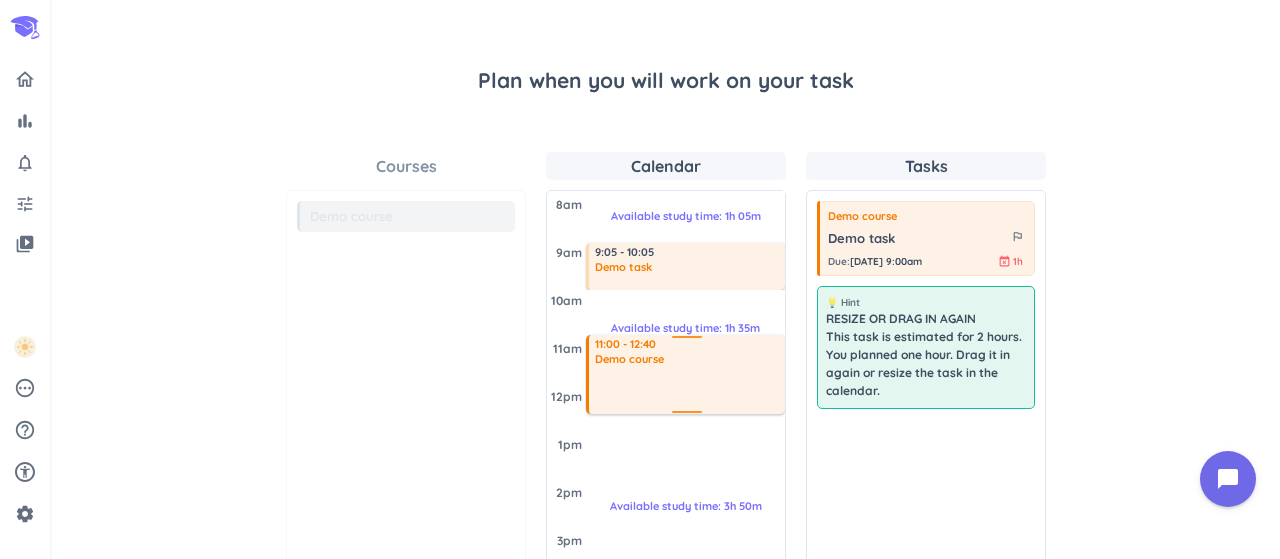 drag, startPoint x: 681, startPoint y: 370, endPoint x: 681, endPoint y: 335, distance: 35 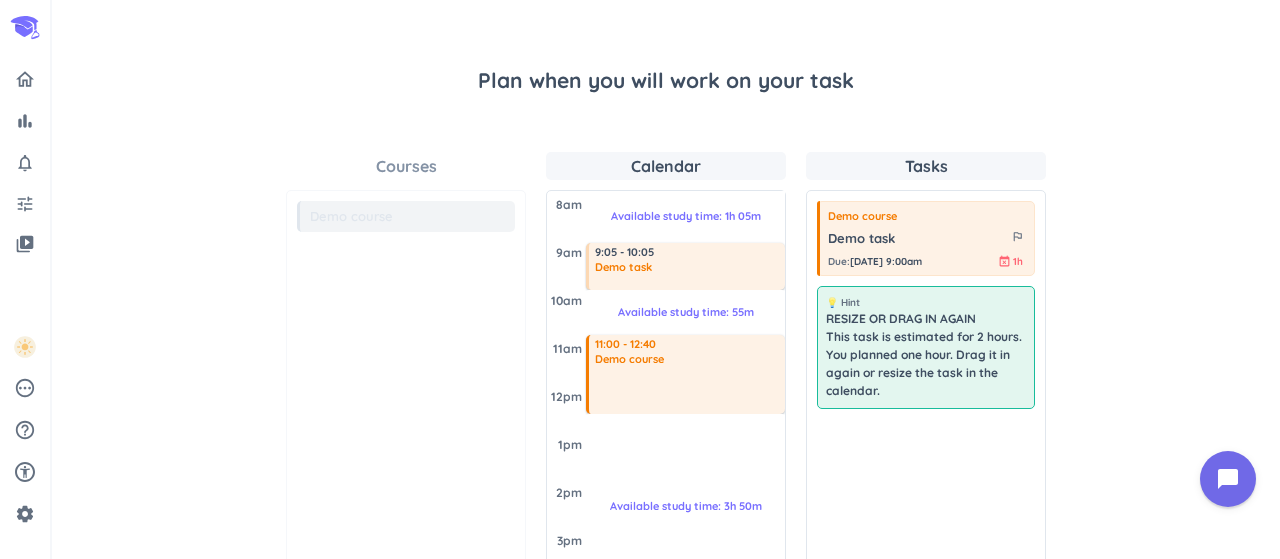 click on "RESIZE OR DRAG IN AGAIN
This task is estimated for 2 hours. You planned one hour. Drag it in again or resize the task in the calendar." at bounding box center (926, 355) 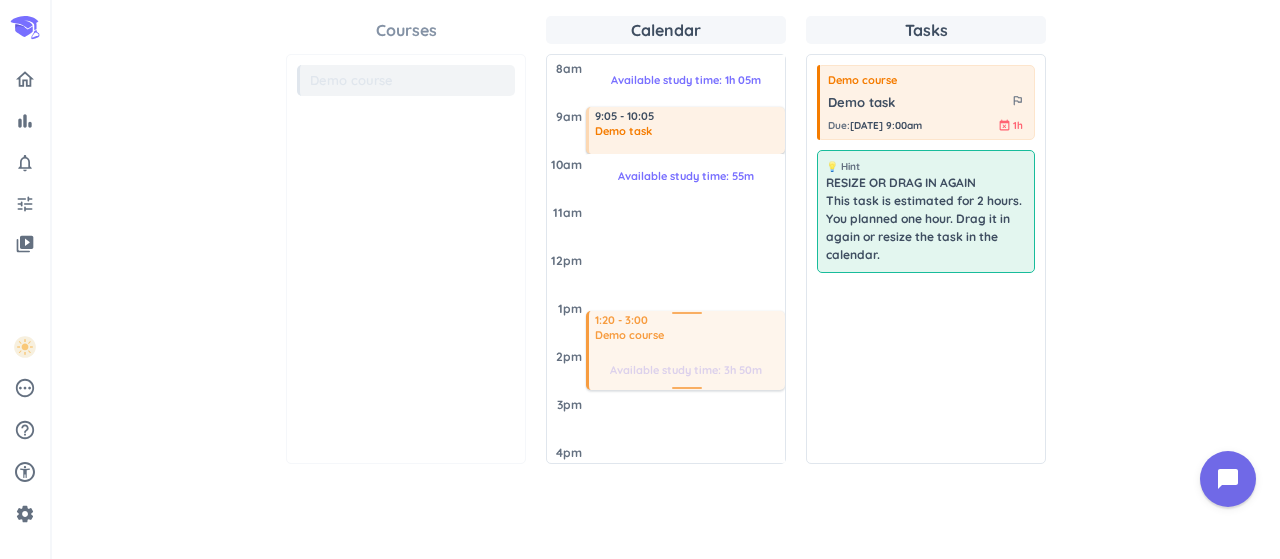 drag, startPoint x: 704, startPoint y: 228, endPoint x: 703, endPoint y: 345, distance: 117.00427 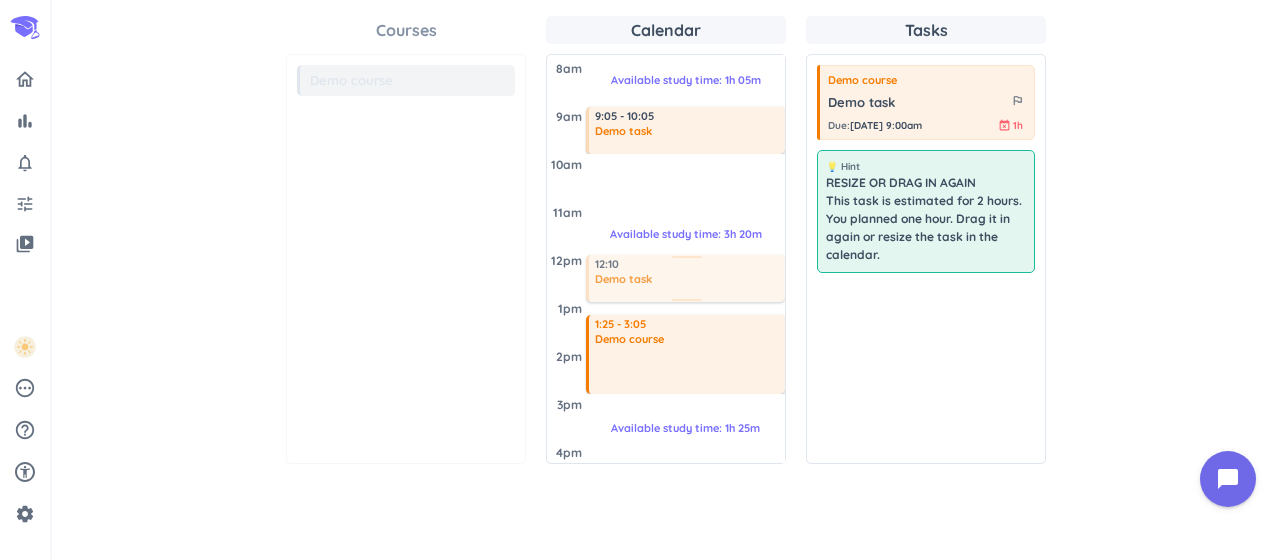 drag, startPoint x: 894, startPoint y: 79, endPoint x: 672, endPoint y: 248, distance: 279.00717 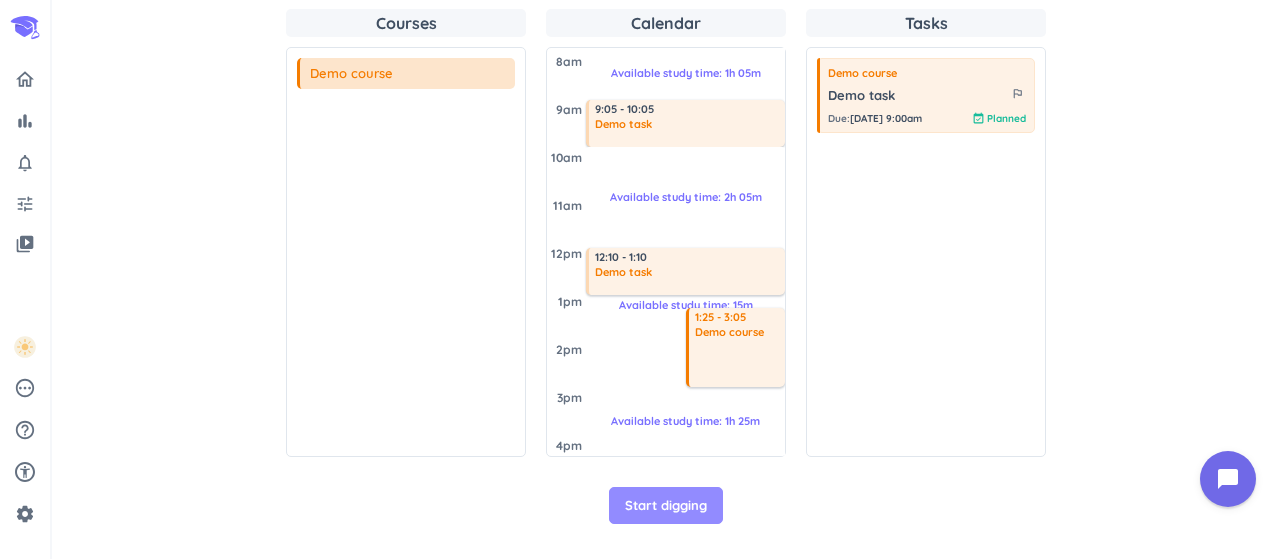 click on "Start digging" at bounding box center [666, 506] 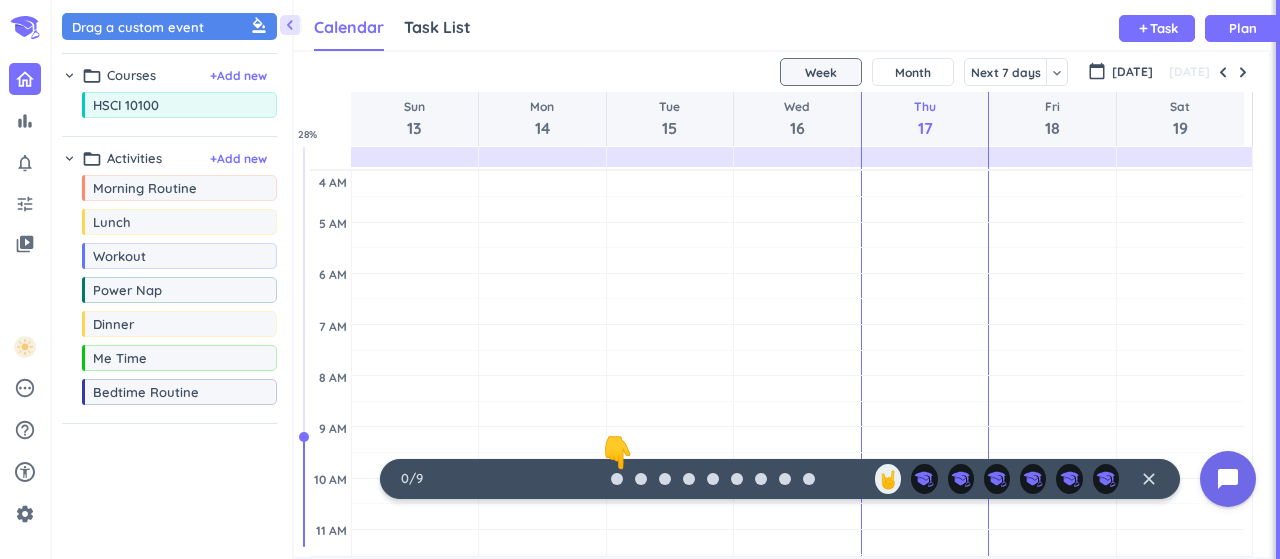 scroll, scrollTop: 42, scrollLeft: 968, axis: both 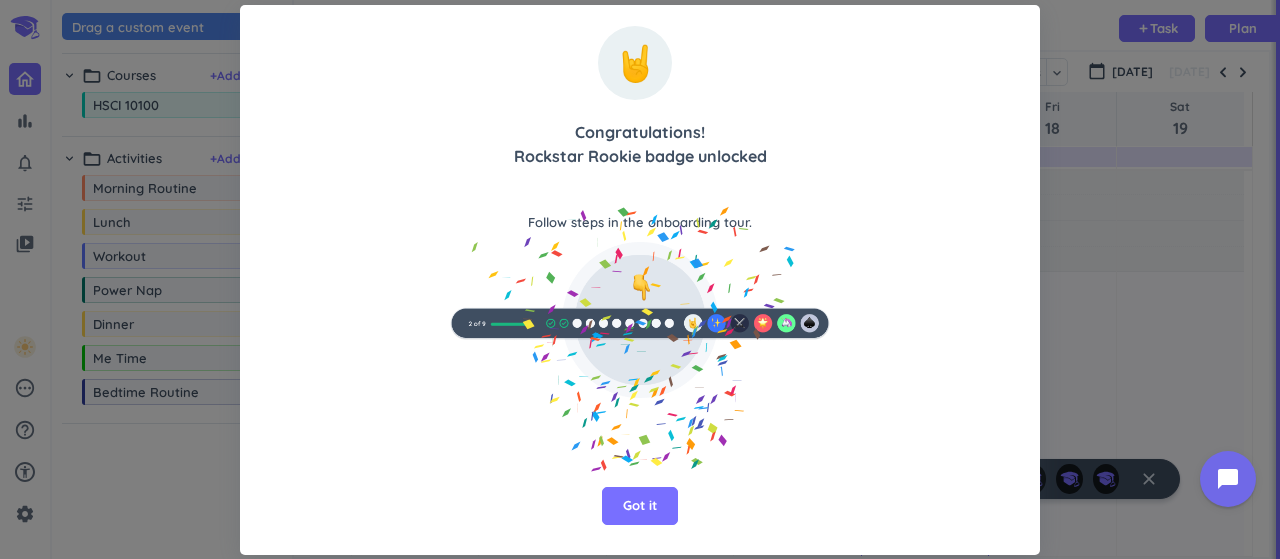 drag, startPoint x: 696, startPoint y: 503, endPoint x: 706, endPoint y: 508, distance: 11.18034 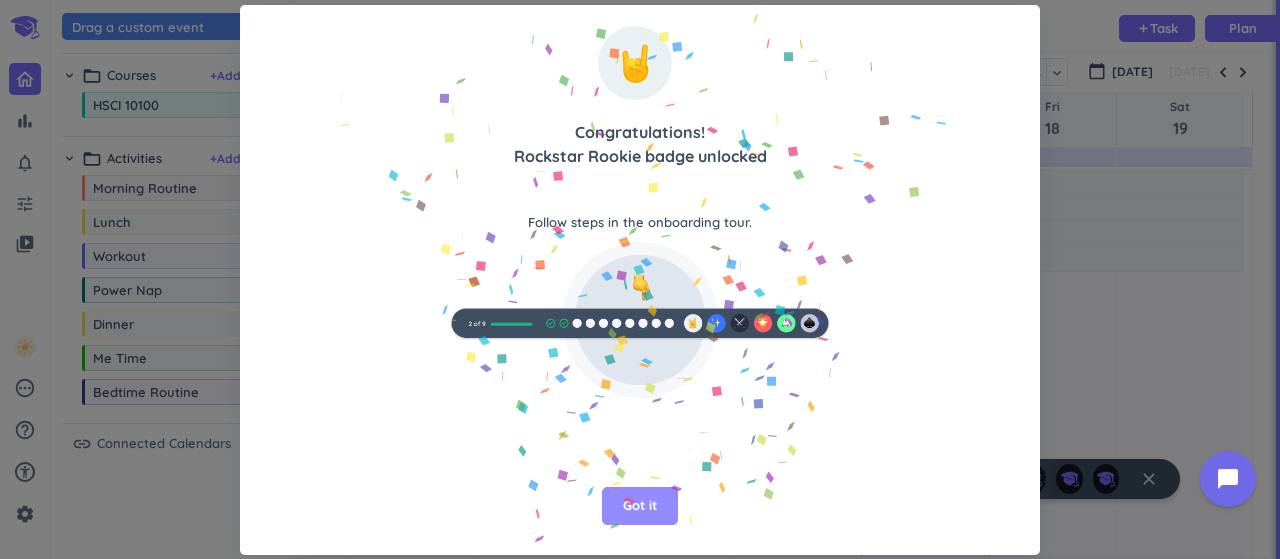 click on "Got it" at bounding box center (640, 506) 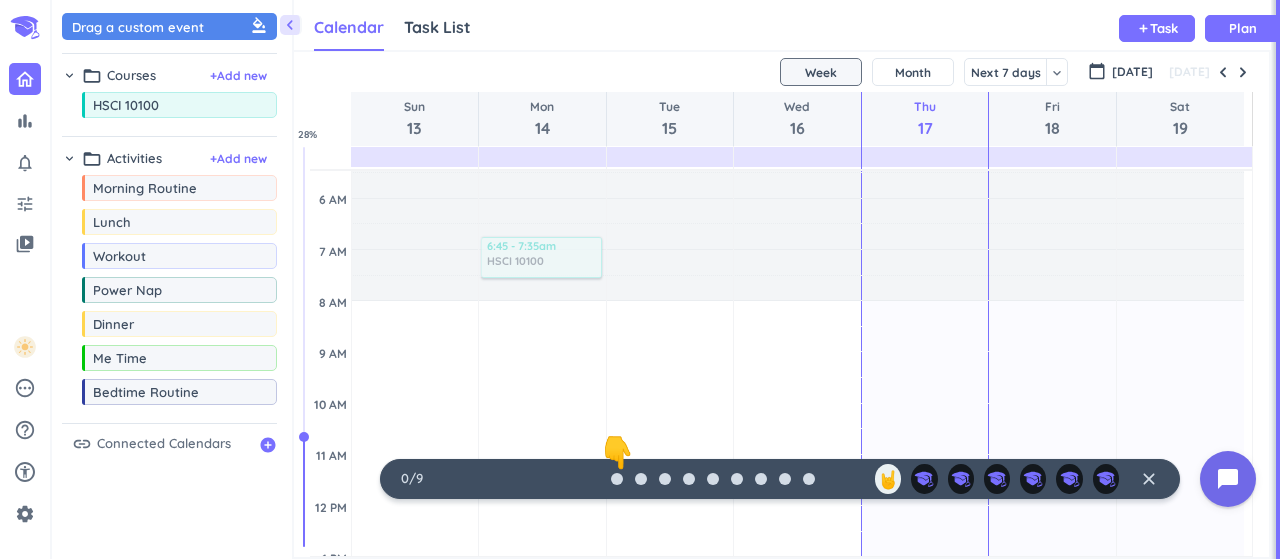 scroll, scrollTop: 72, scrollLeft: 0, axis: vertical 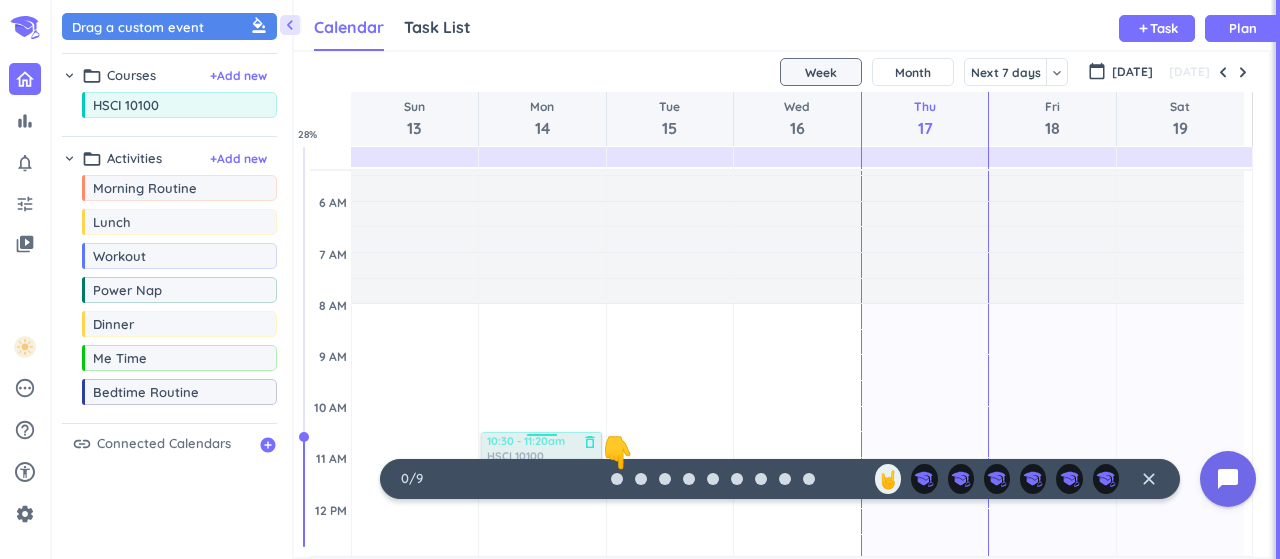 click on "chevron_left Drag a custom event format_color_fill chevron_right folder_open Courses   +  Add new drag_indicator HSCI 10100 more_horiz chevron_right folder_open Activities   +  Add new drag_indicator Morning Routine more_horiz drag_indicator Lunch more_horiz drag_indicator Workout more_horiz drag_indicator Power Nap more_horiz drag_indicator Dinner more_horiz drag_indicator Me Time more_horiz drag_indicator Bedtime Routine more_horiz link Connected Calendars add_circle Calendar Task List Calendar keyboard_arrow_down add Task Plan SHOVEL Jul 13 - Jul 19 2025 Week Month Next 7 days keyboard_arrow_down Week keyboard_arrow_down calendar_today Jul 2025 Today Sun 13 Mon 14 Tue 15 Wed 16 Thu 17 Fri 18 Sat 19 4 AM 5 AM 6 AM 7 AM 8 AM 9 AM 10 AM 11 AM 12 PM 1 PM 2 PM 3 PM 4 PM 5 PM 6 PM 7 PM 8 PM 9 PM 10 PM 11 PM 12 AM 1 AM 2 AM 3 AM Time has passed Past due Plan Adjust Awake Time Adjust Awake Time Time has passed Past due Plan Adjust Awake Time Adjust Awake Time 10:30 - 11:20am HSCI 10100 delete_outline Past due Plan" at bounding box center [666, 279] 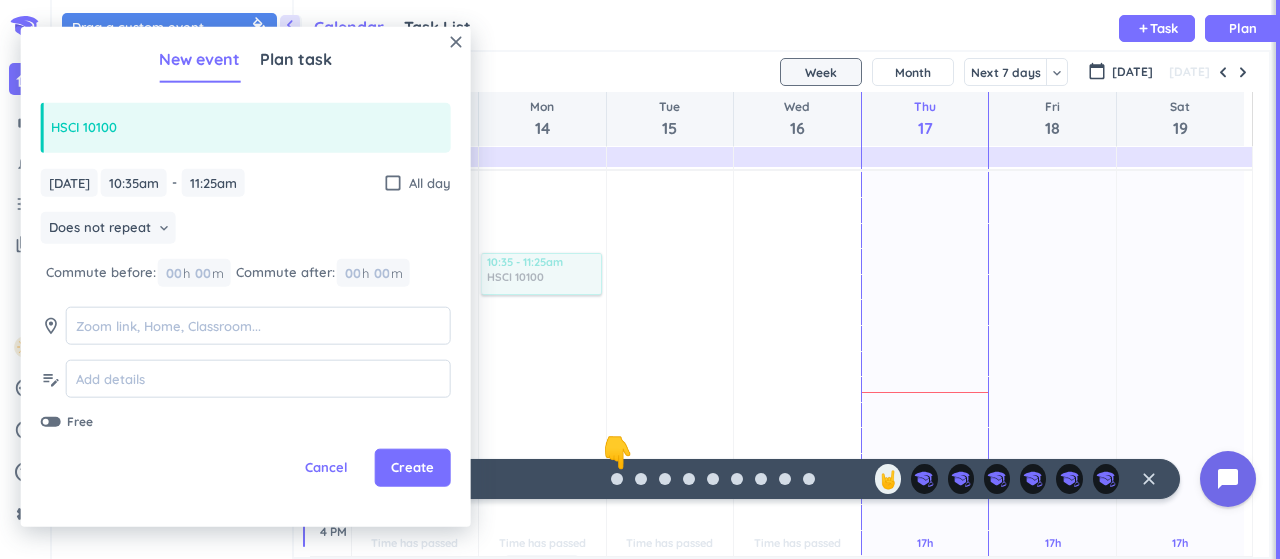 scroll, scrollTop: 258, scrollLeft: 0, axis: vertical 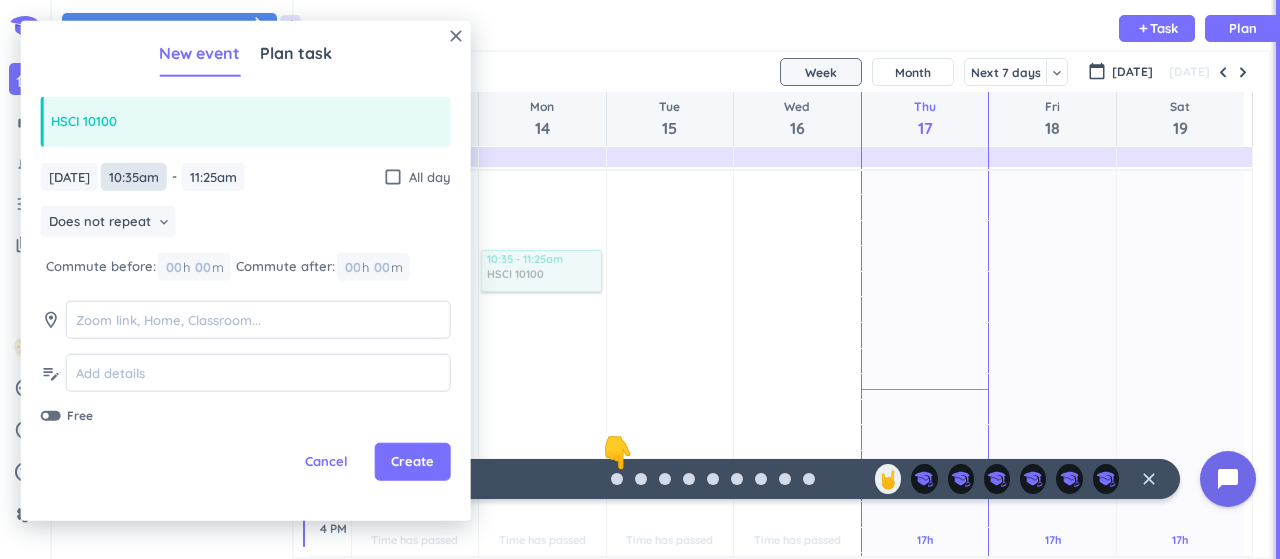click on "10:35am" at bounding box center [134, 176] 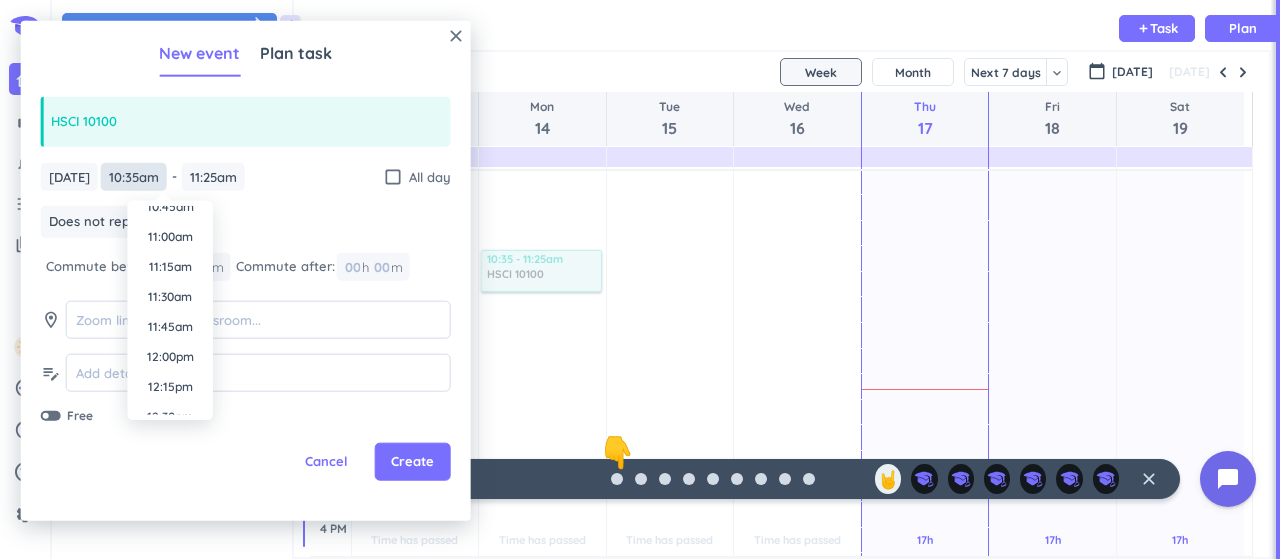 scroll, scrollTop: 1314, scrollLeft: 0, axis: vertical 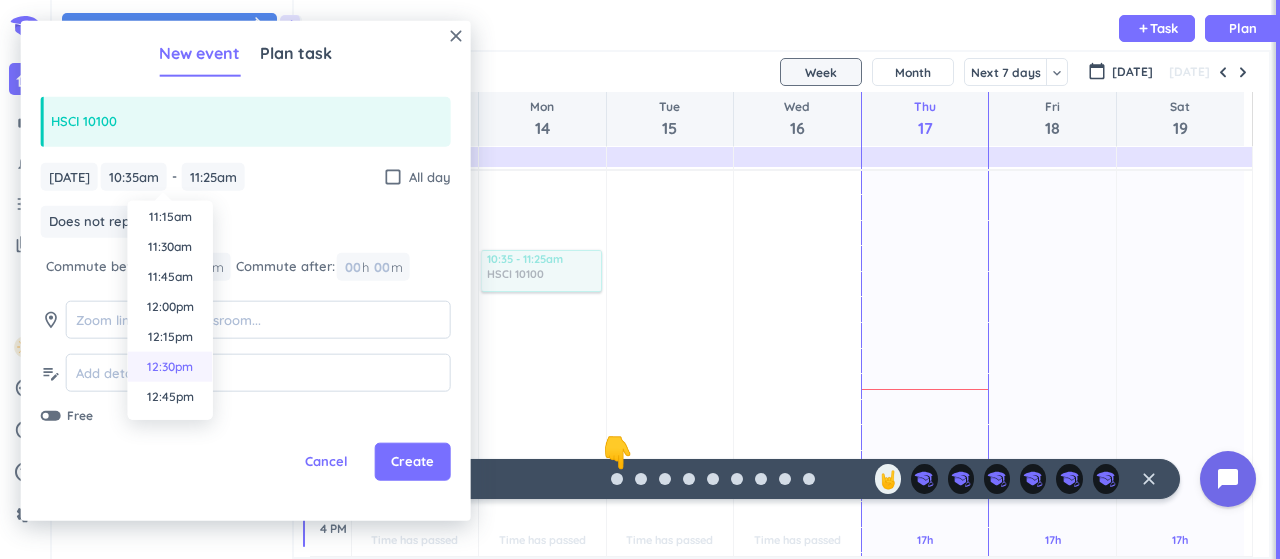 click on "12:30pm" at bounding box center (170, 367) 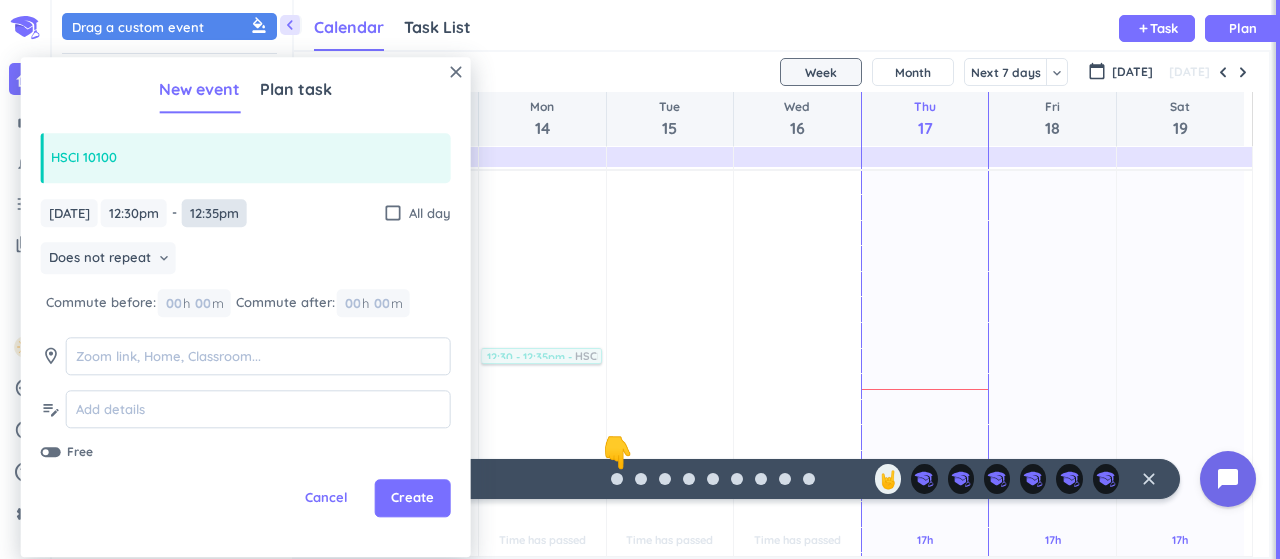 click on "12:35pm" at bounding box center (214, 213) 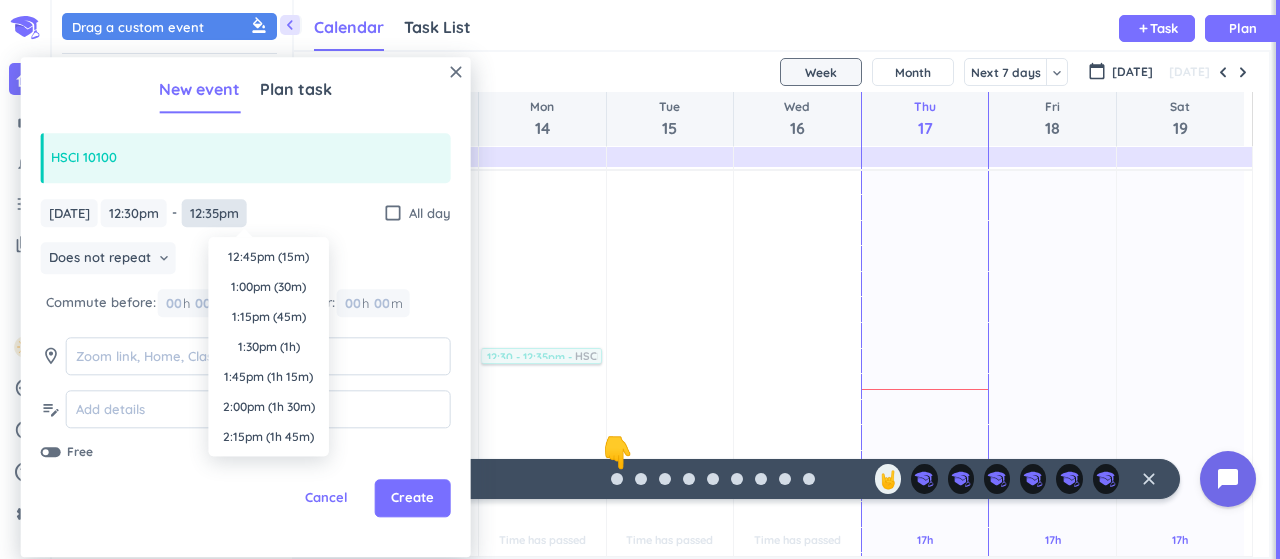 scroll, scrollTop: 1410, scrollLeft: 0, axis: vertical 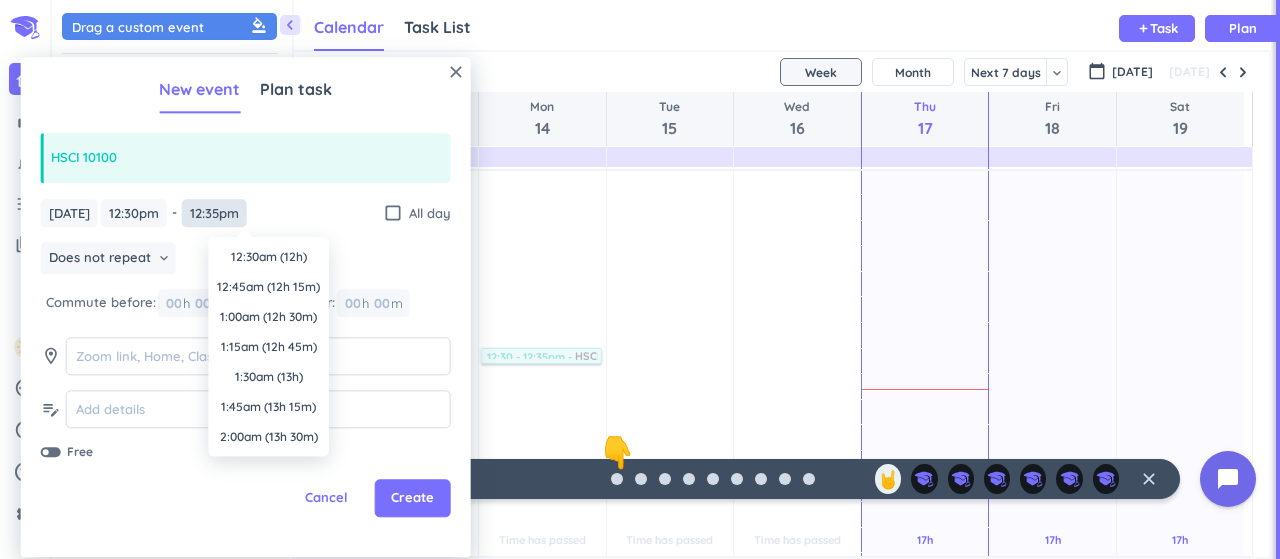 click on "12:35pm" at bounding box center [214, 213] 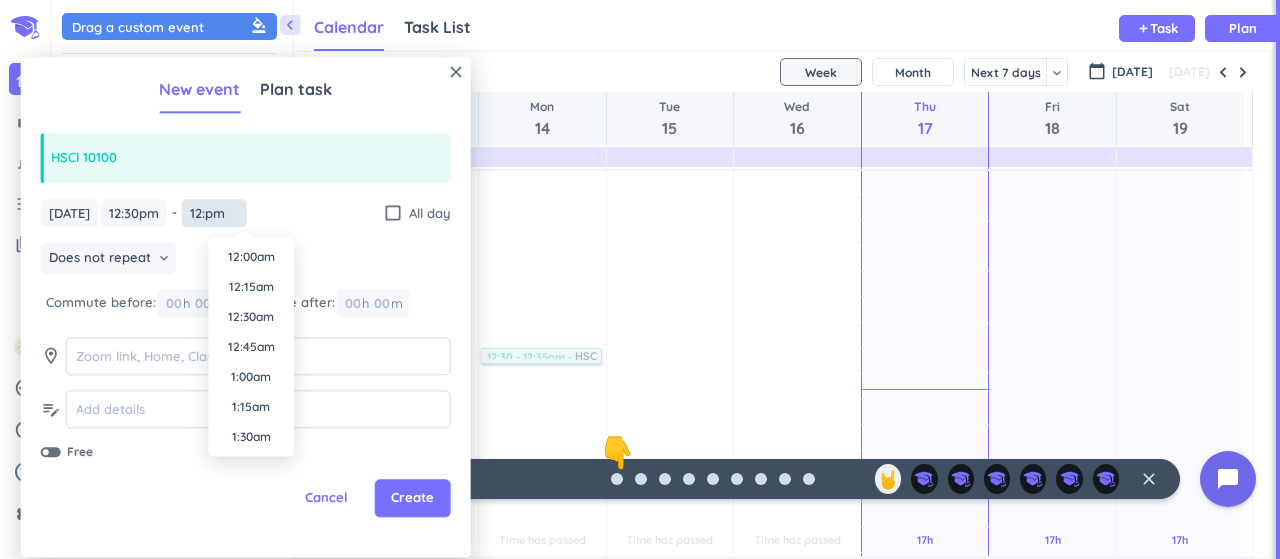 scroll, scrollTop: 1350, scrollLeft: 0, axis: vertical 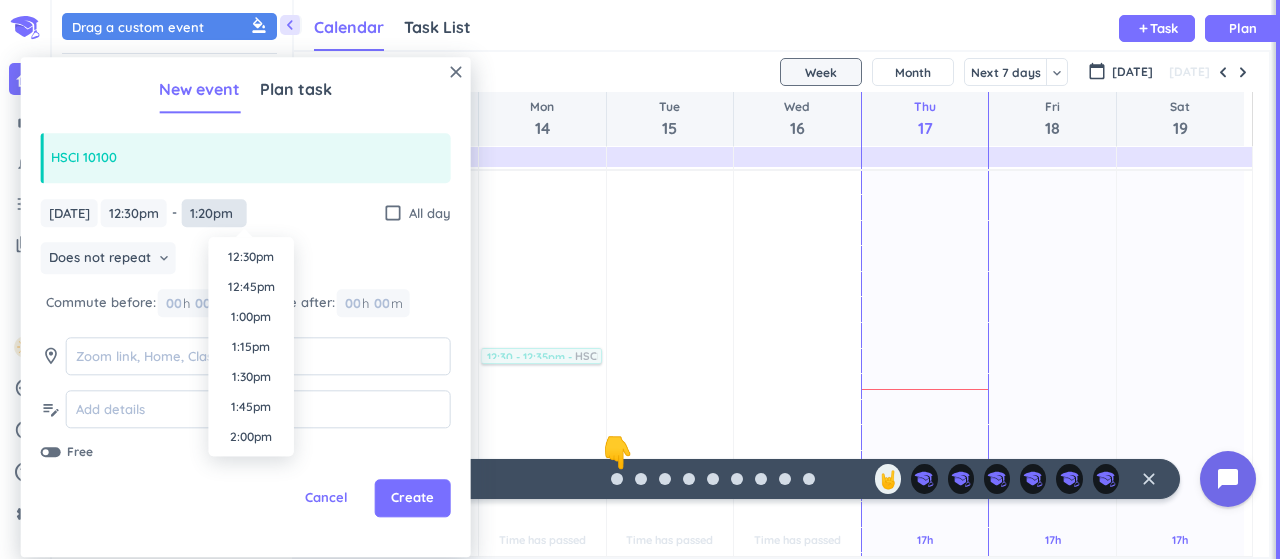 type on "1:20pm" 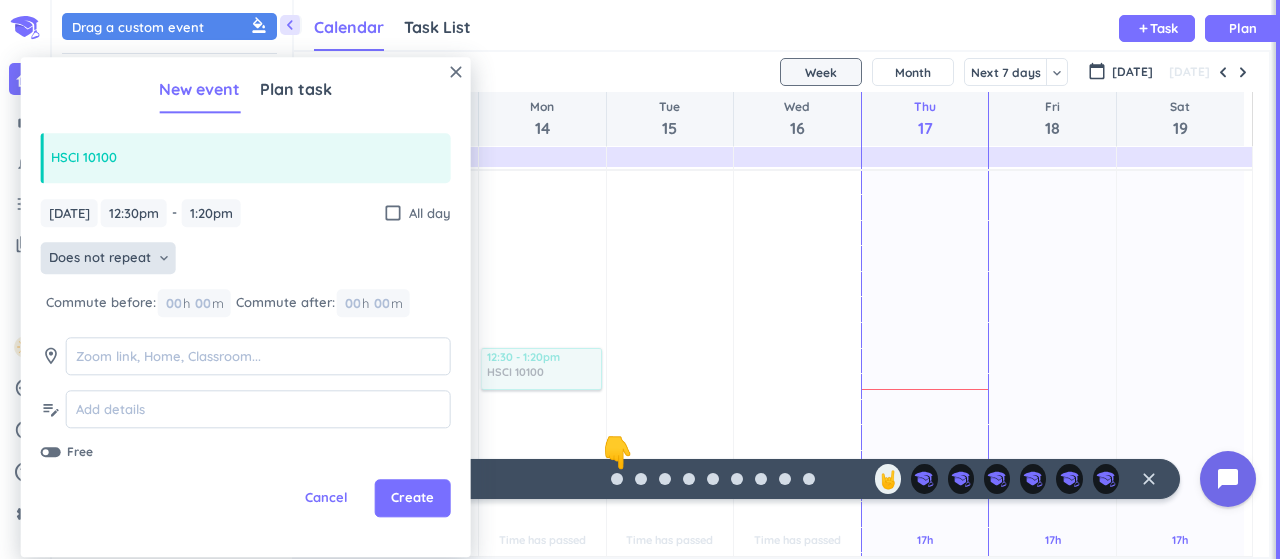 click on "Does not repeat" at bounding box center (100, 259) 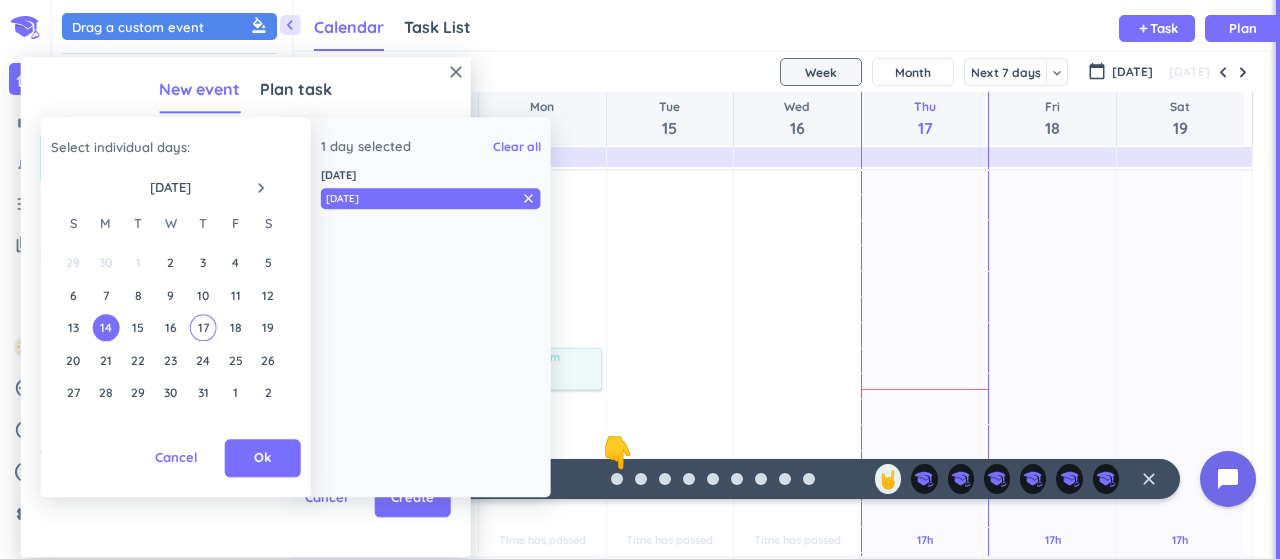 click on "14" at bounding box center [105, 327] 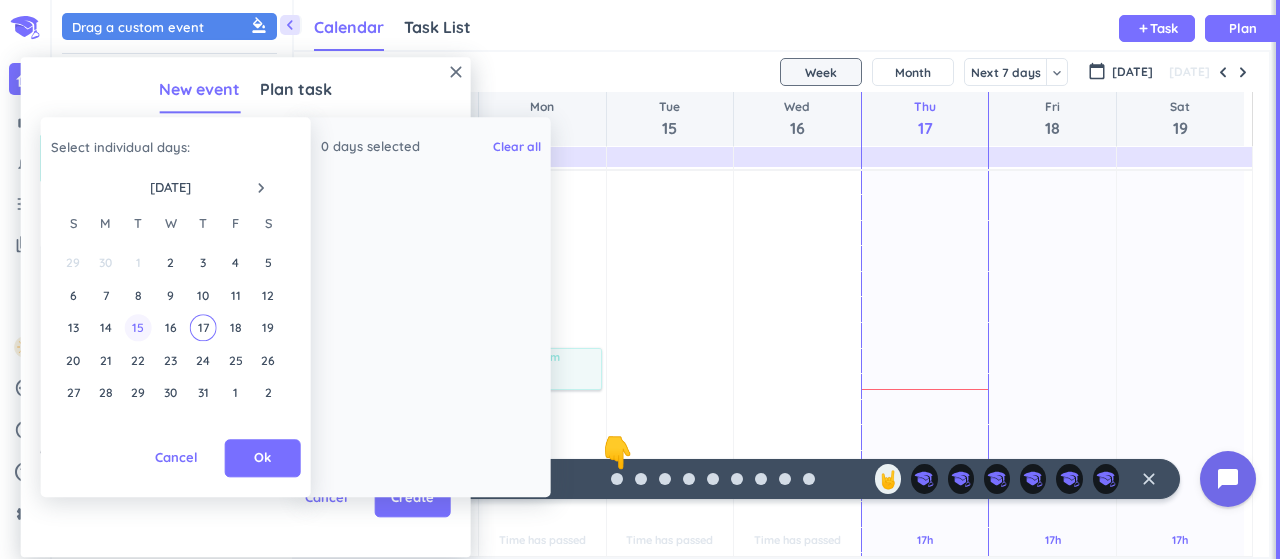 click on "15" at bounding box center [138, 327] 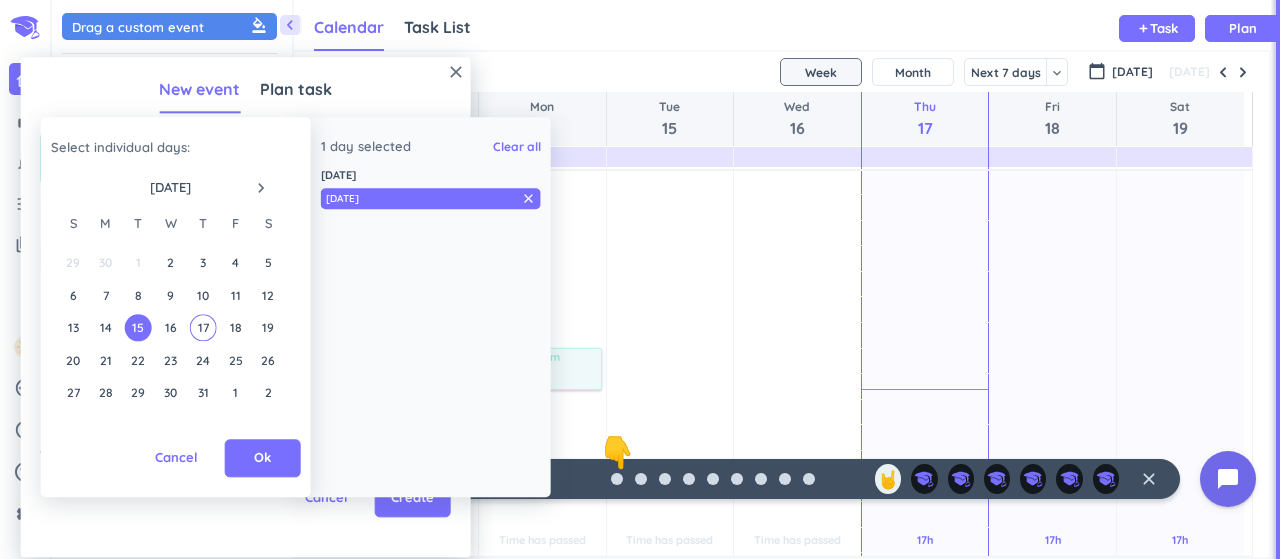 click on "15" at bounding box center [138, 327] 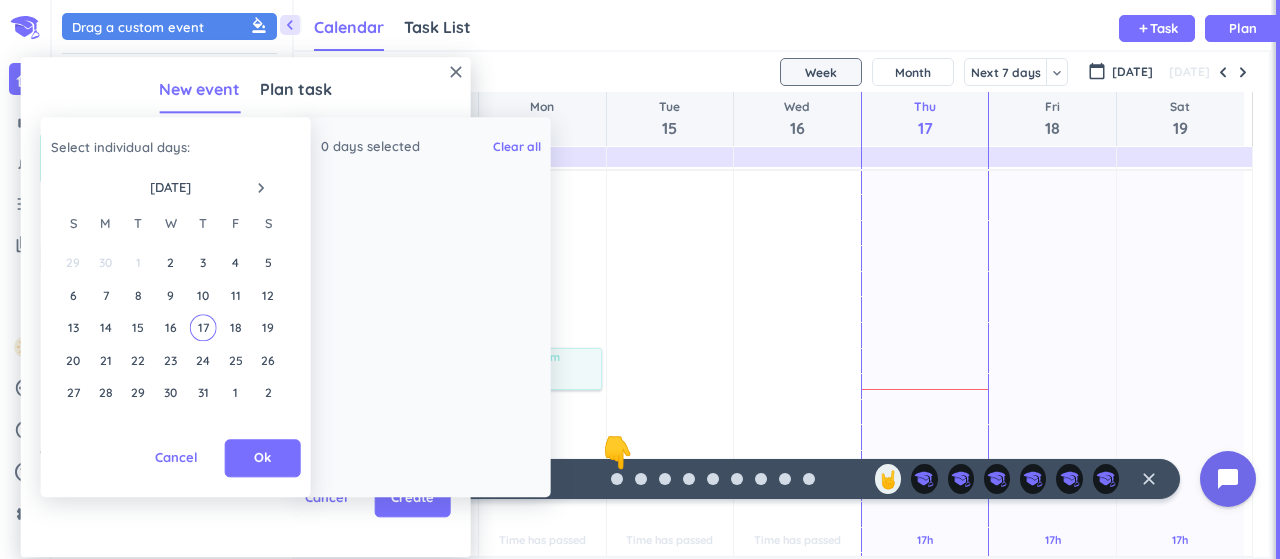 click on "navigate_next" at bounding box center (261, 188) 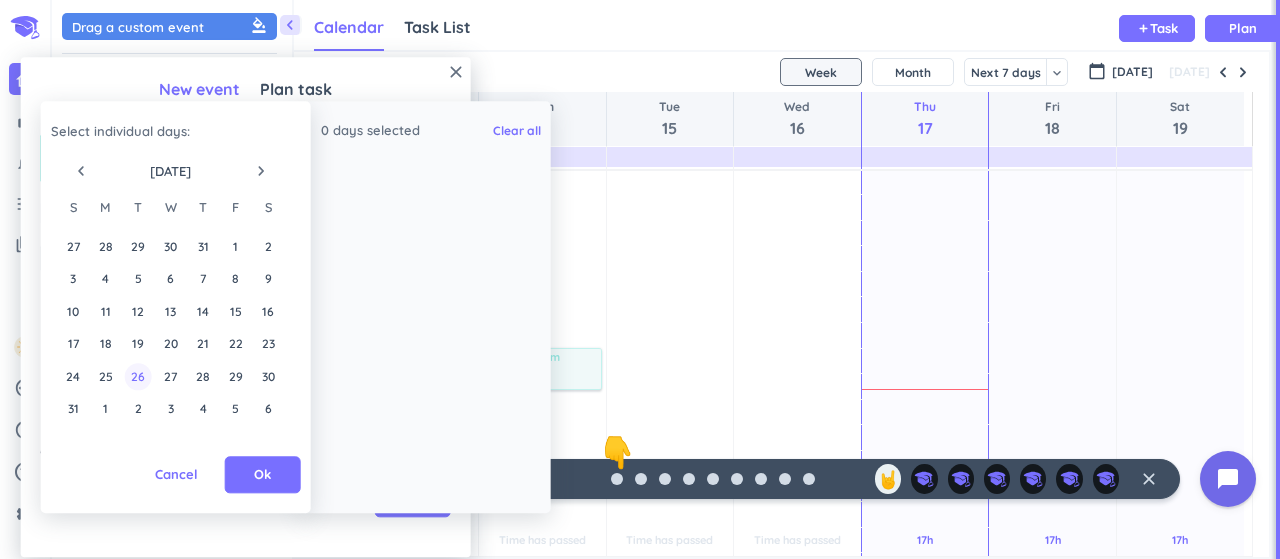click on "26" at bounding box center [138, 376] 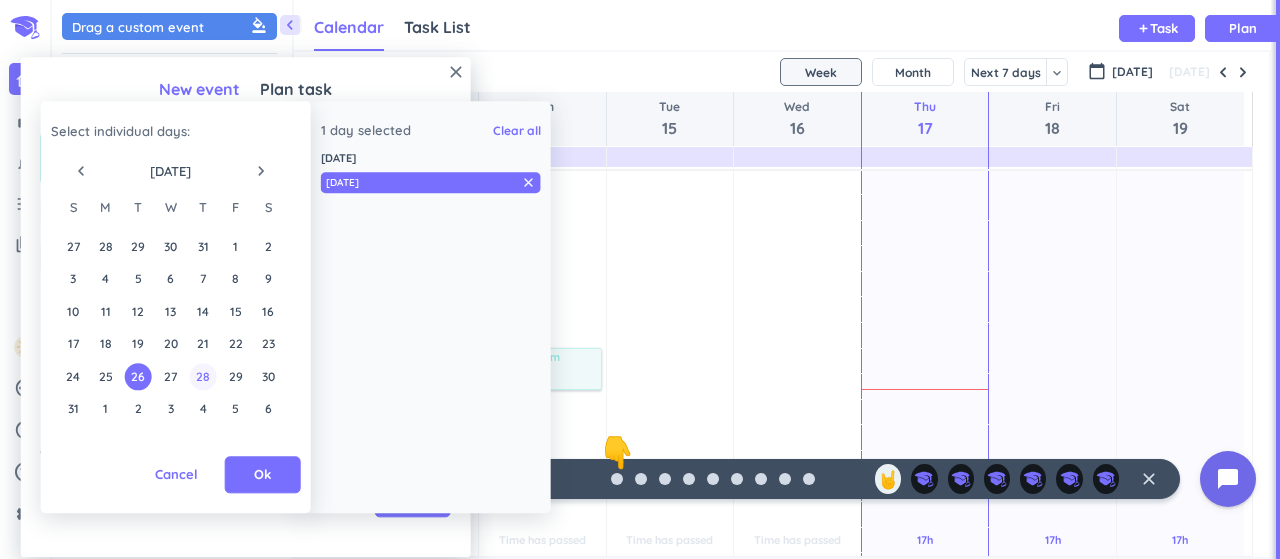 click on "28" at bounding box center (203, 376) 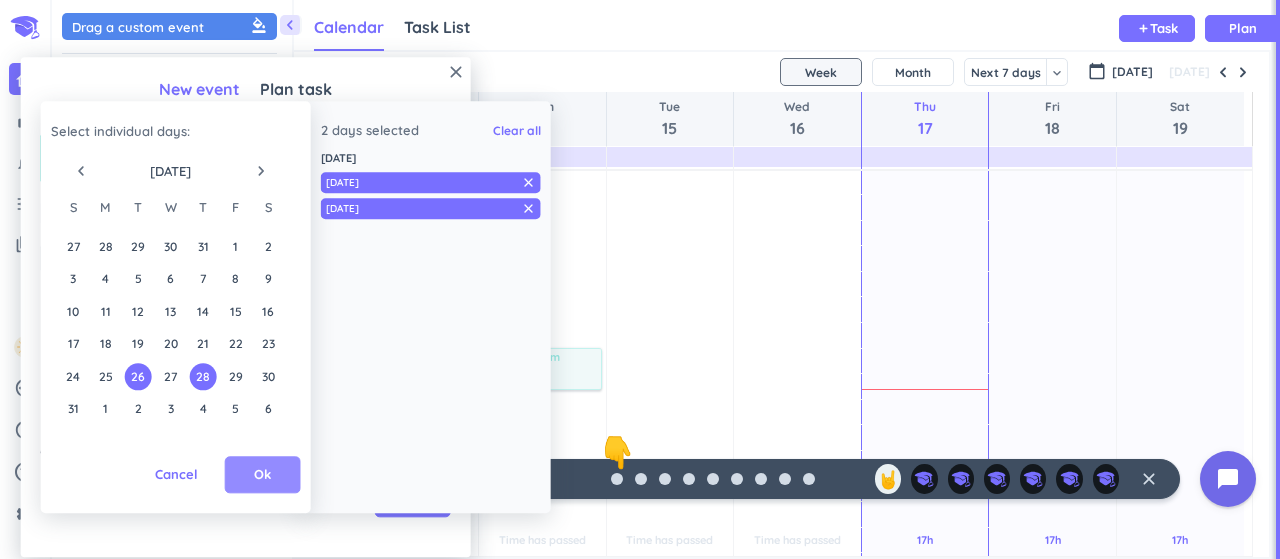 click on "Ok" at bounding box center (263, 475) 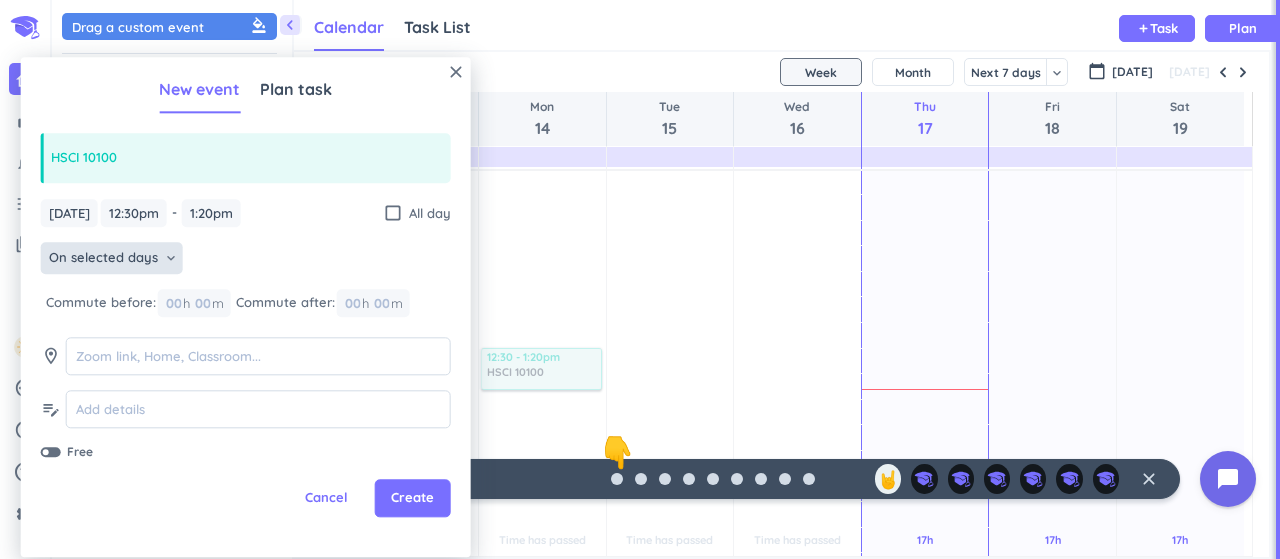click on "On selected days" at bounding box center (103, 259) 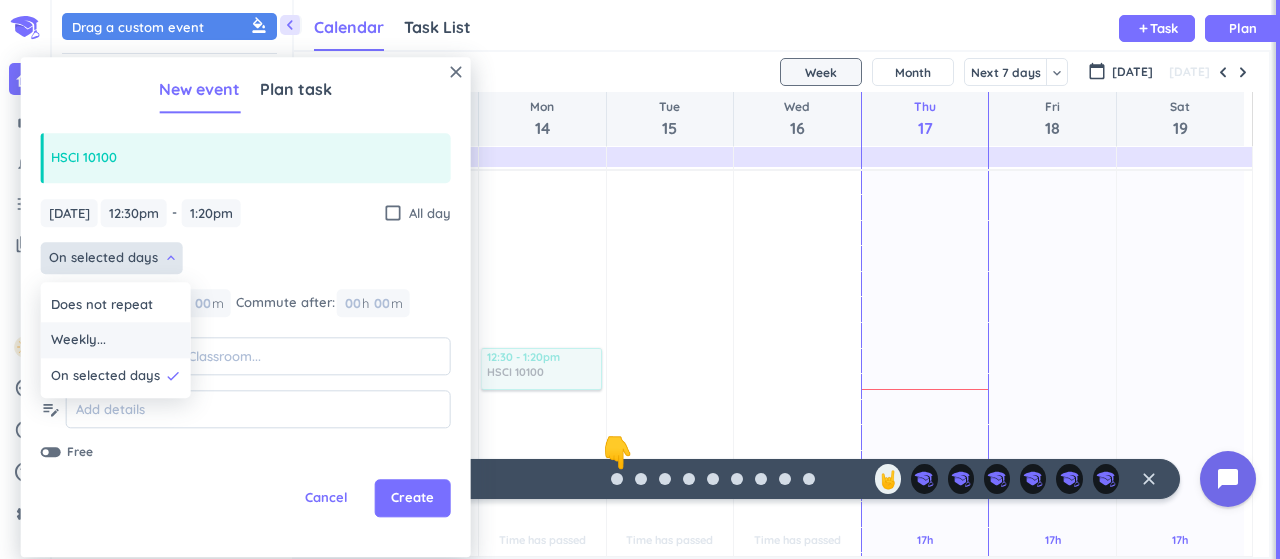 click on "Weekly..." at bounding box center (116, 341) 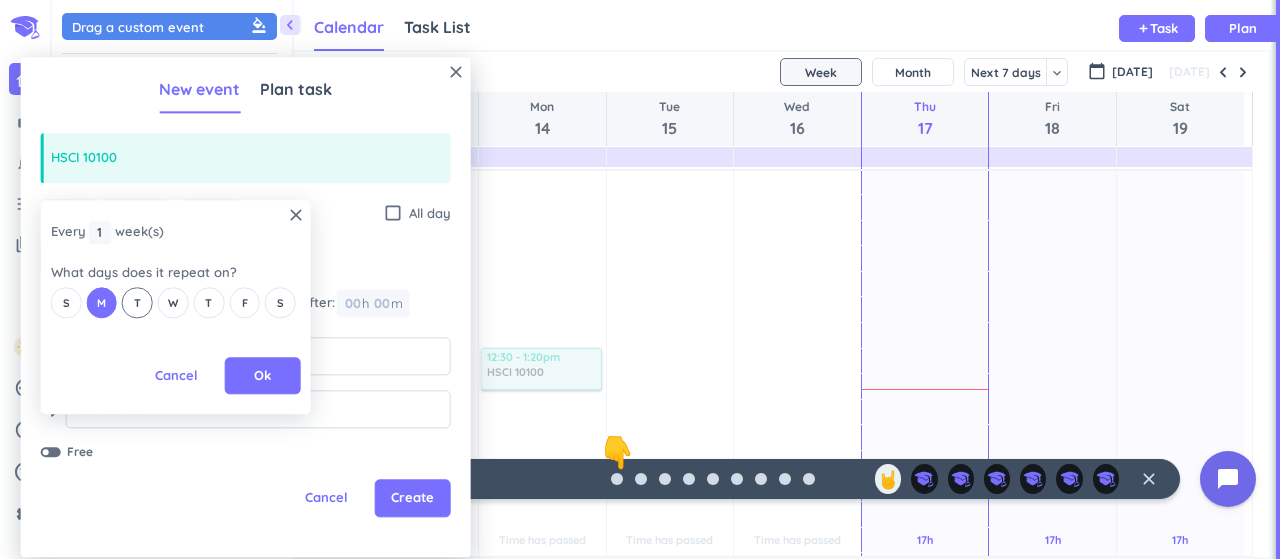 click on "T" at bounding box center [137, 303] 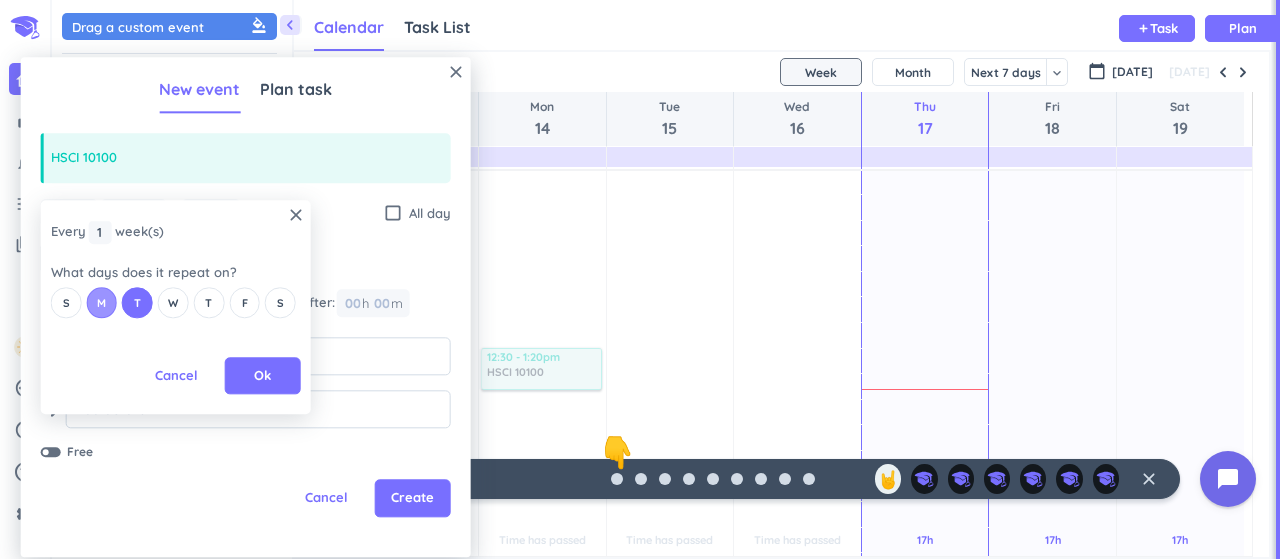 click on "M" at bounding box center [101, 303] 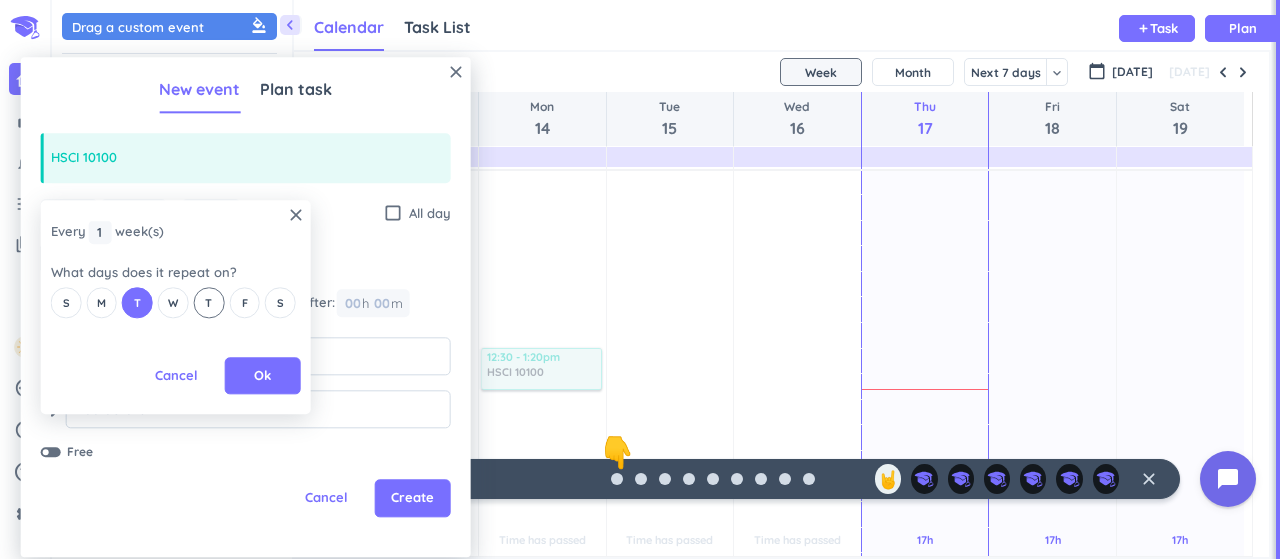 click on "T" at bounding box center [209, 303] 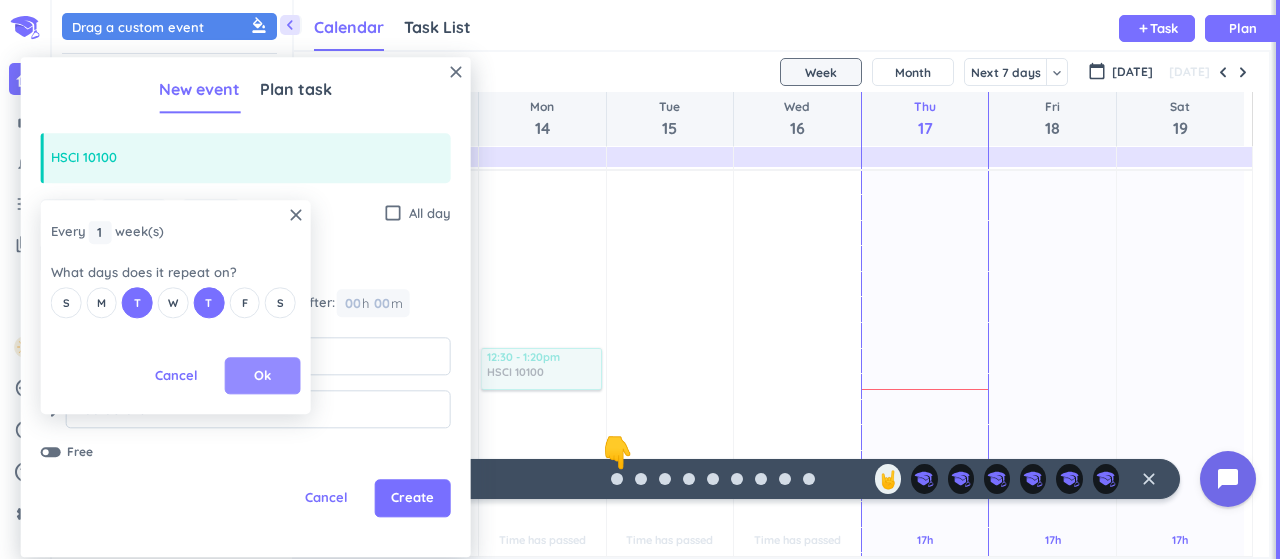 click on "Ok" at bounding box center [263, 376] 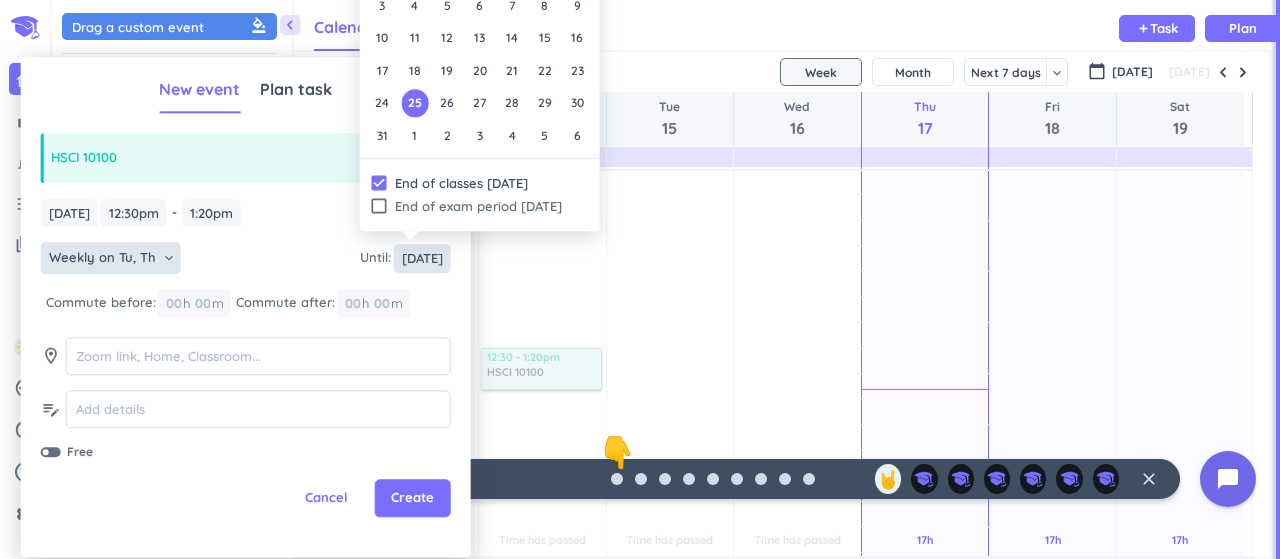 click on "[DATE]" at bounding box center [422, 258] 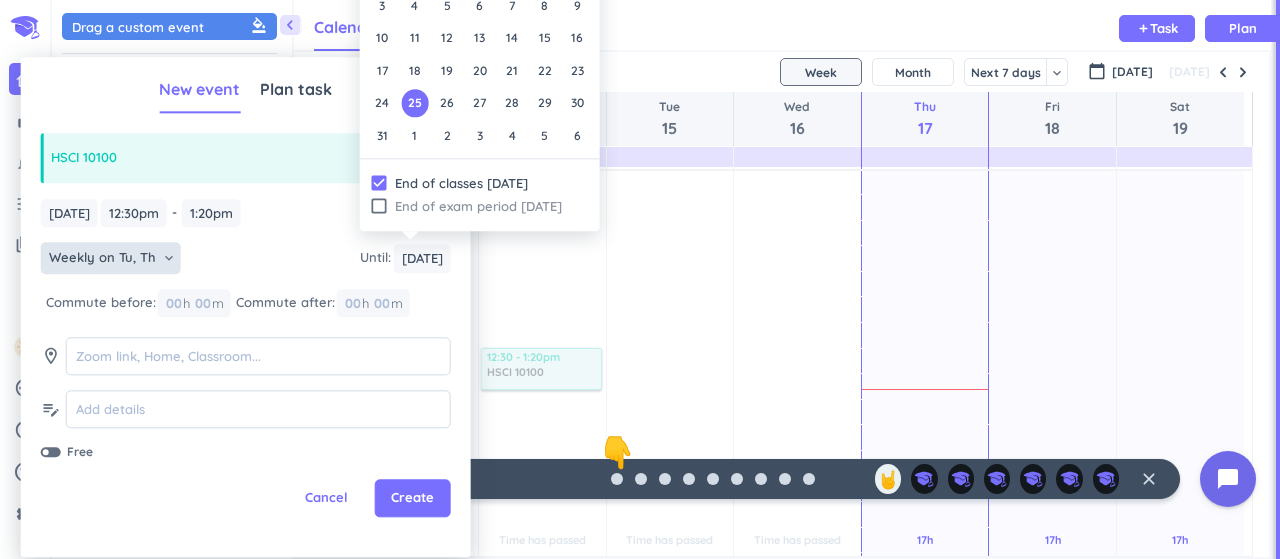 click on "End of exam period Dec 12" at bounding box center [487, 207] 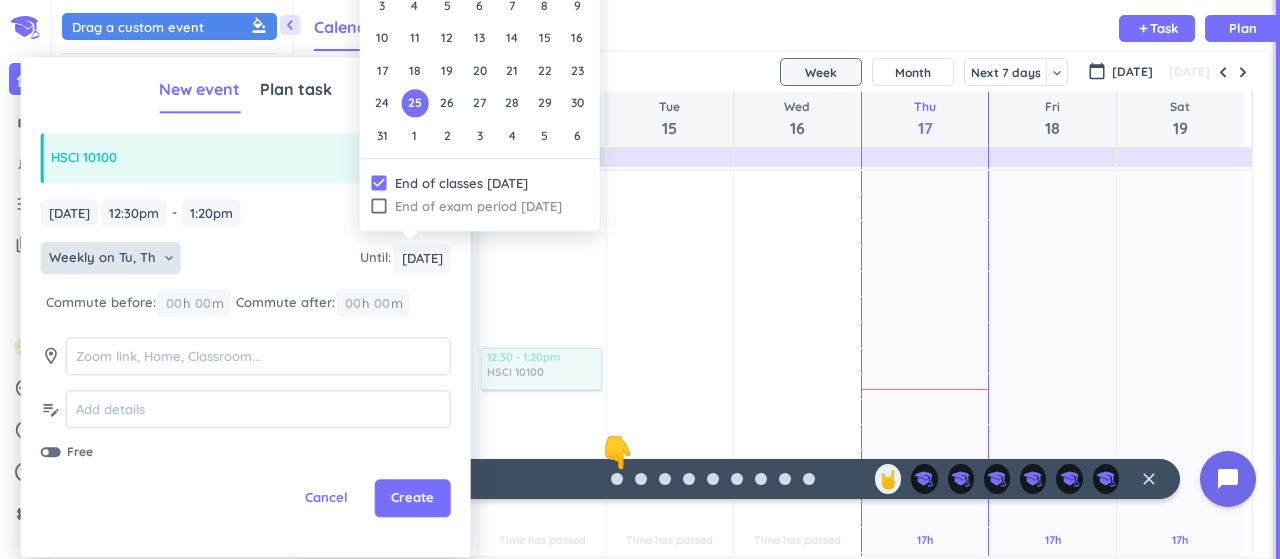 type on "[DATE]" 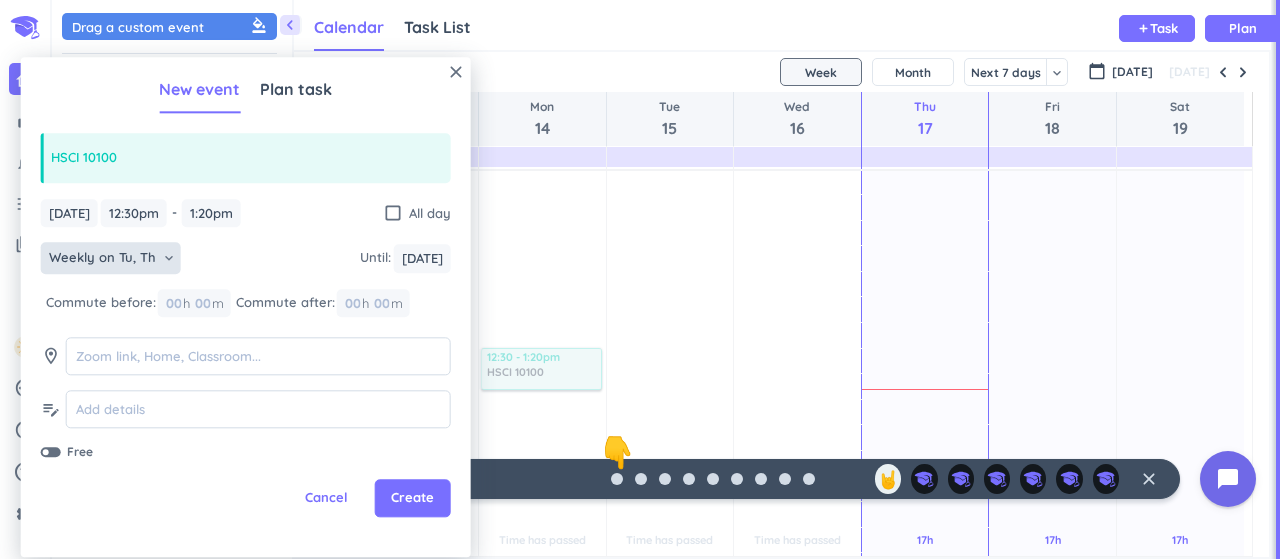 click on "Weekly on Tu, Th keyboard_arrow_down Until :  Fri, Dec 12 Fri, Dec 12" at bounding box center [246, 261] 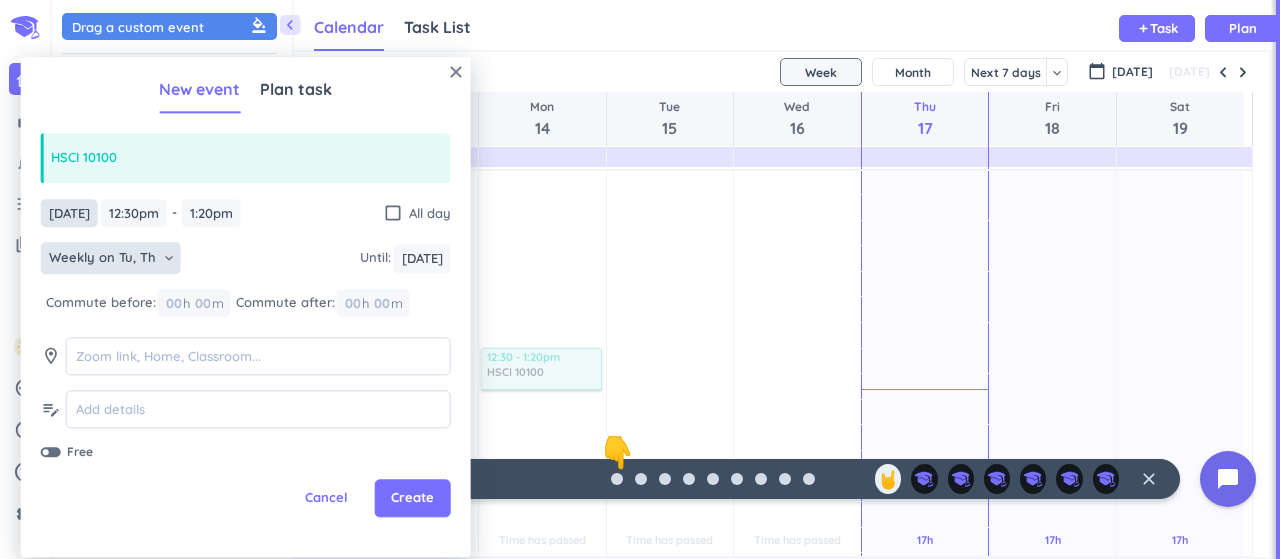 click on "Mon, Jul 14" at bounding box center (69, 213) 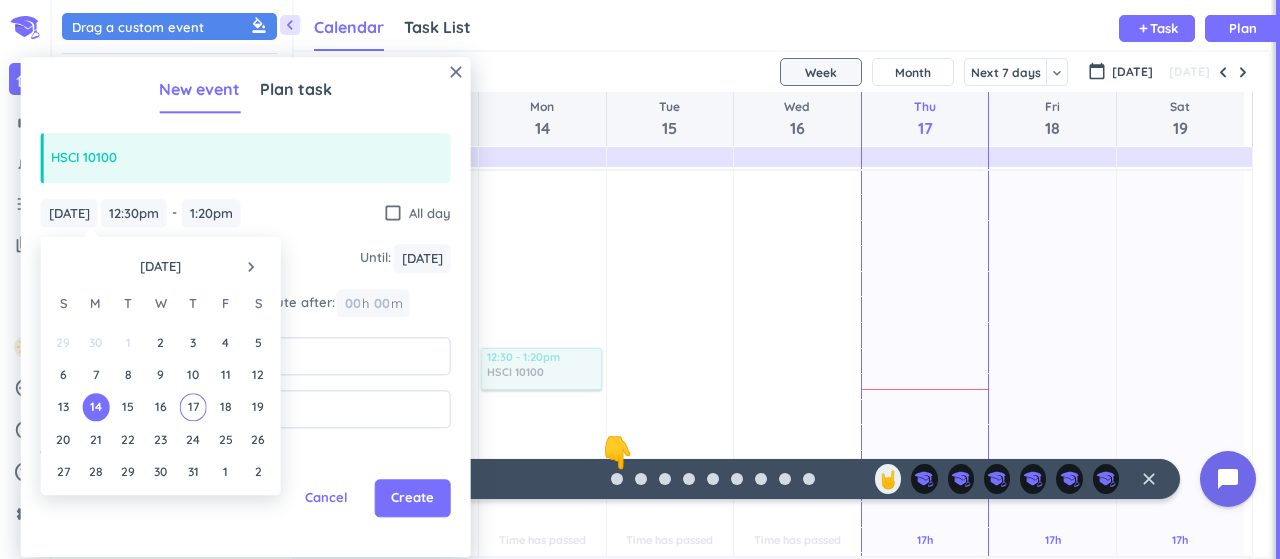 click on "navigate_next" at bounding box center (251, 267) 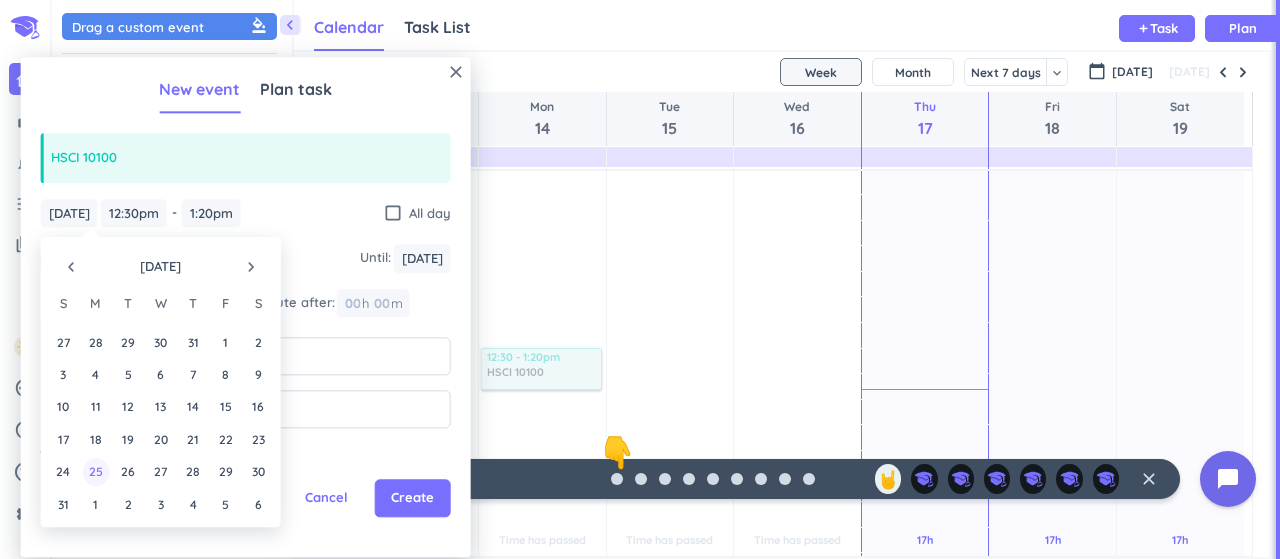 click on "25" at bounding box center (95, 472) 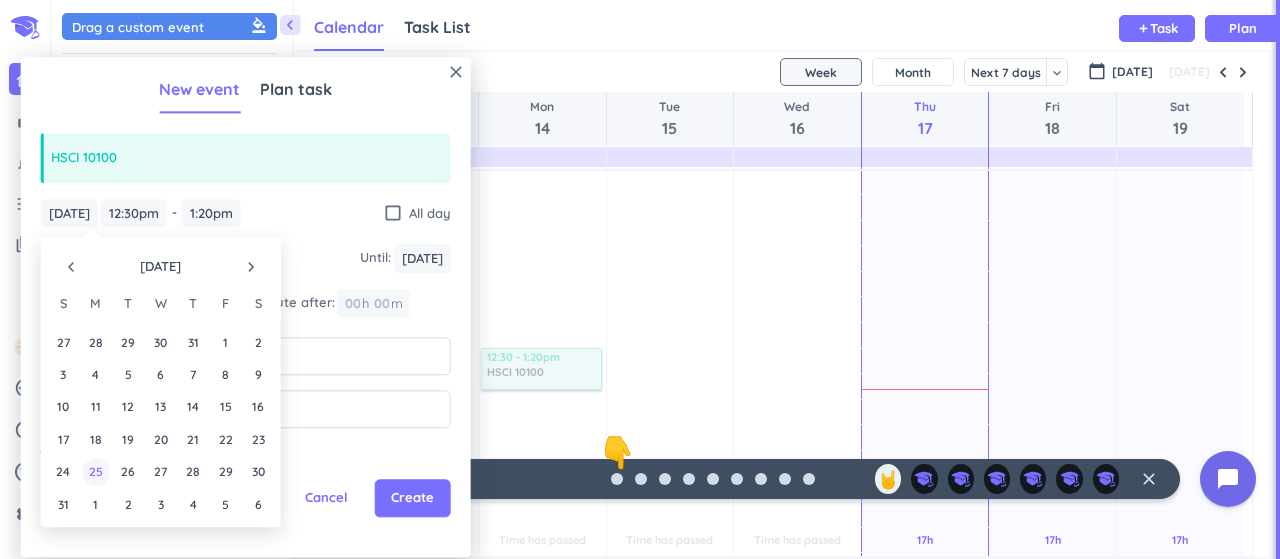 type on "[DATE]" 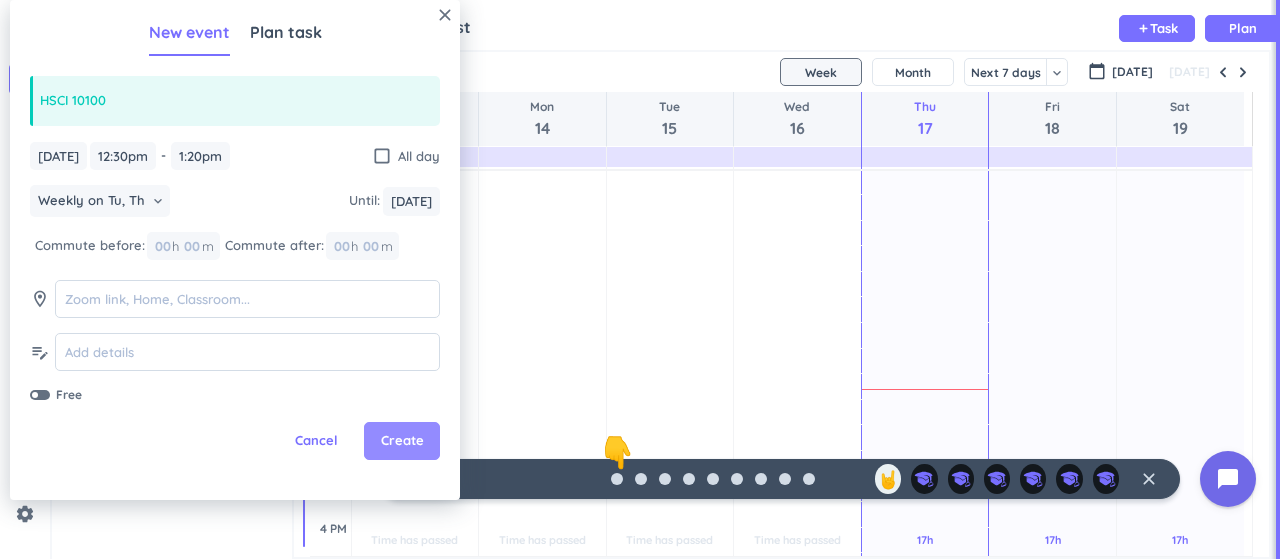 click on "Create" at bounding box center [402, 441] 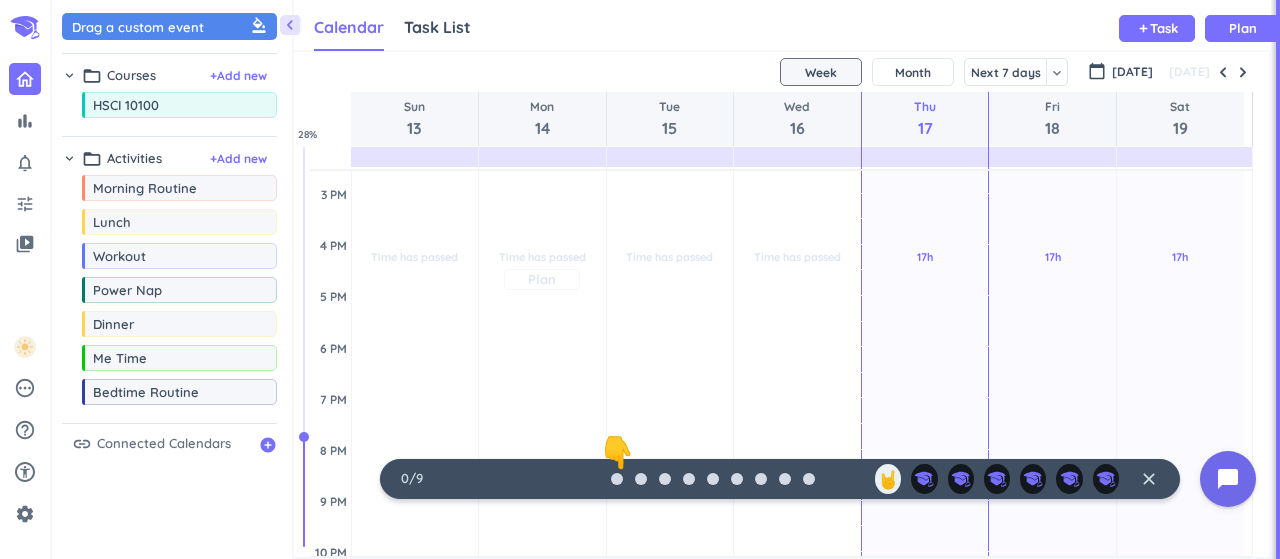 scroll, scrollTop: 542, scrollLeft: 0, axis: vertical 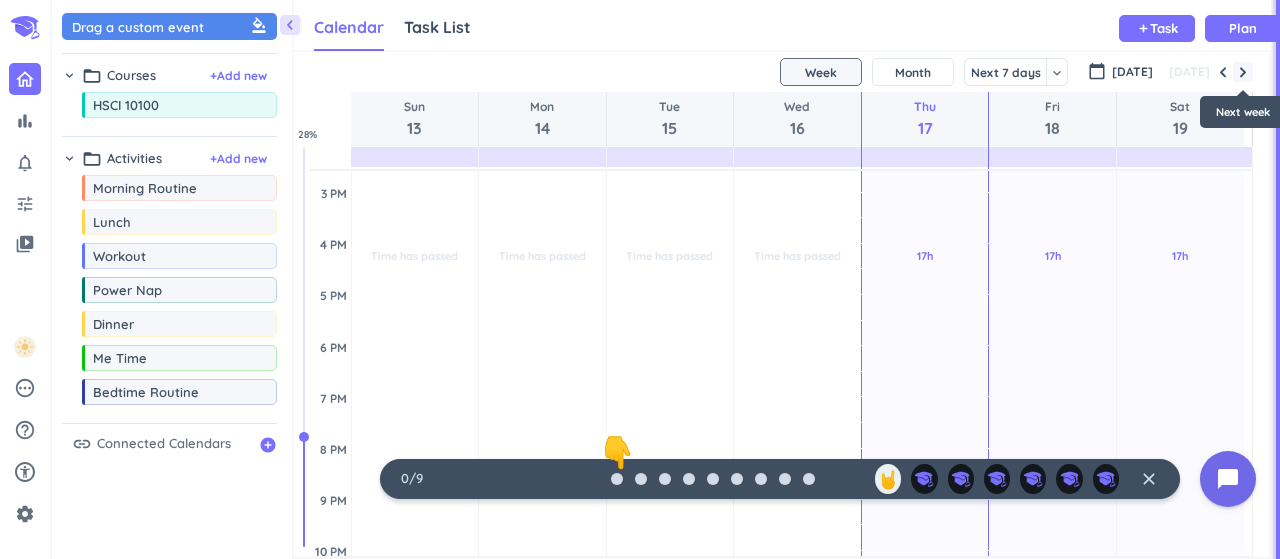 click at bounding box center [1243, 72] 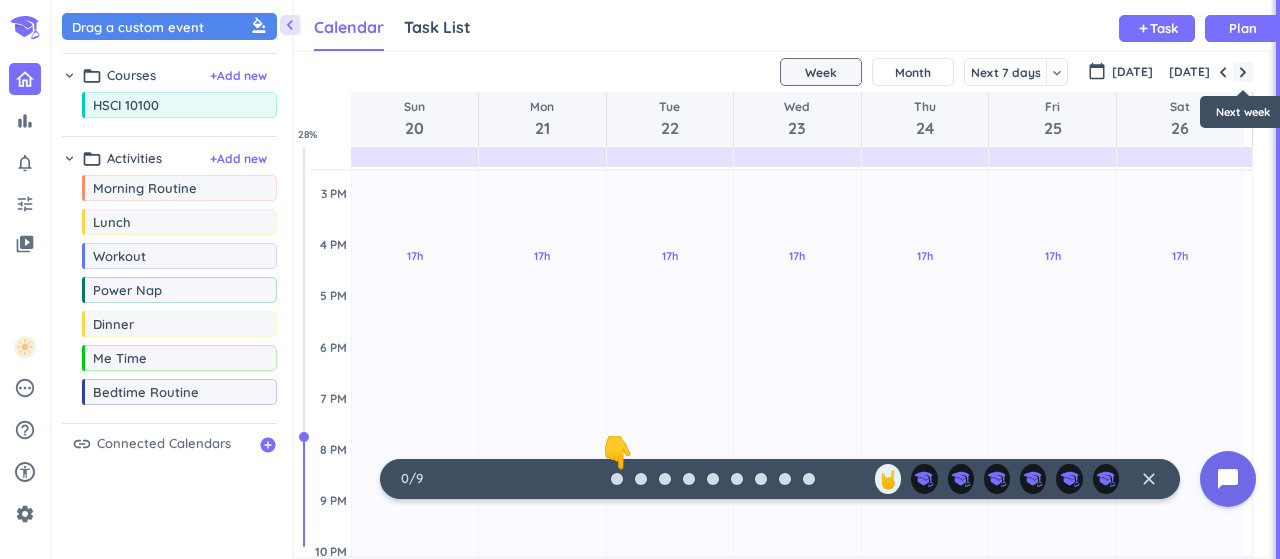 scroll, scrollTop: 104, scrollLeft: 0, axis: vertical 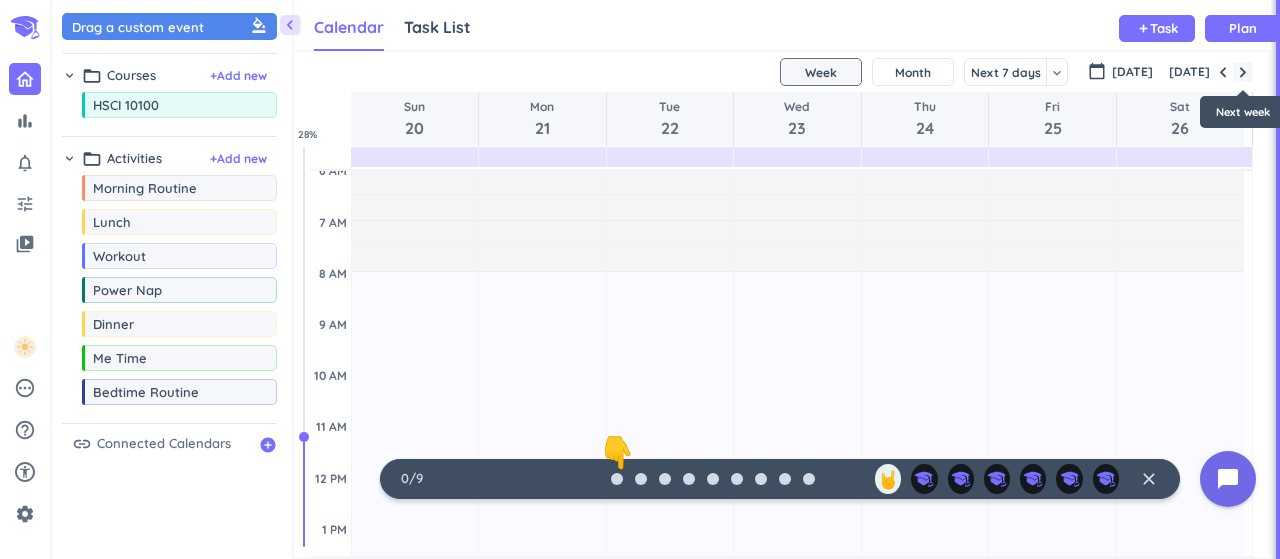 click at bounding box center (1243, 72) 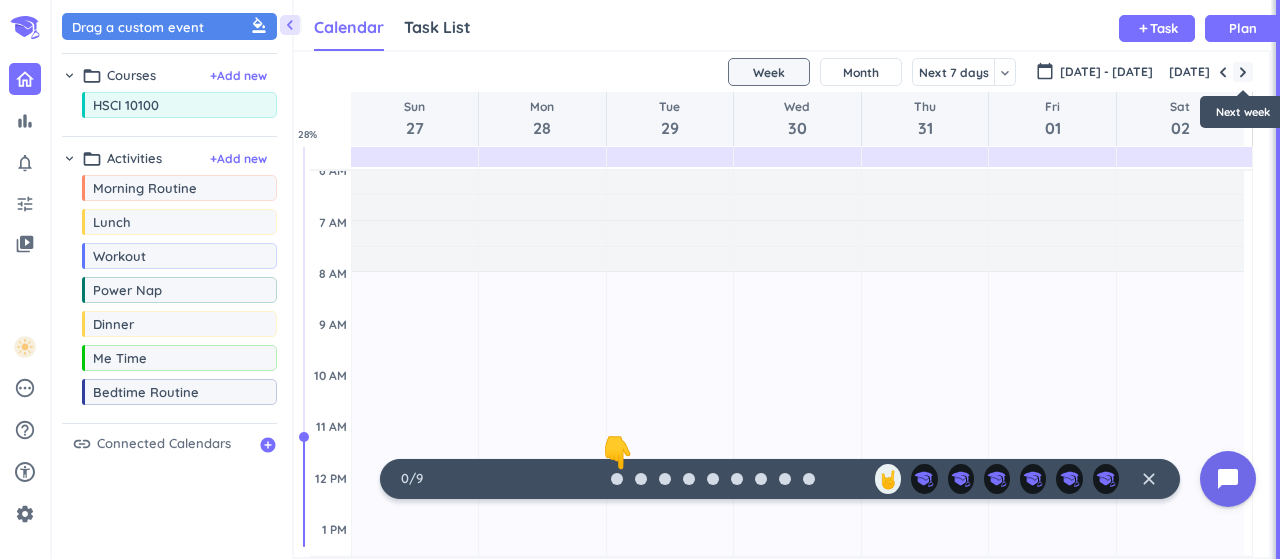 click at bounding box center [1243, 72] 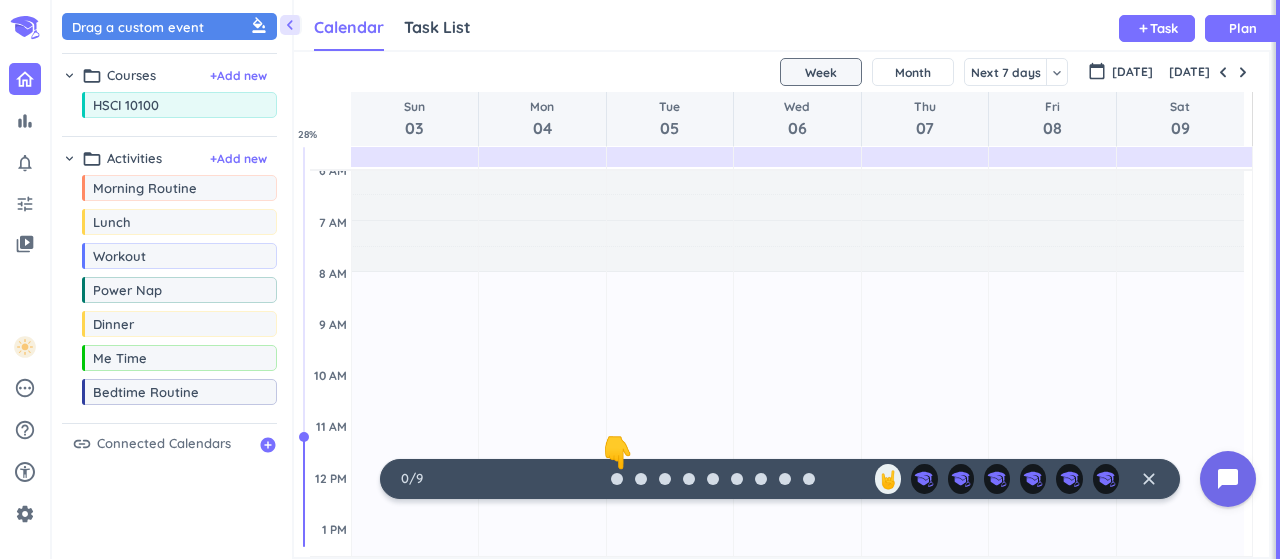 click on "SHOVEL Aug 3 - Aug 9 2025 Week Month Next 7 days keyboard_arrow_down Week keyboard_arrow_down calendar_today Aug 2025 Today Sun 03 Mon 04 Tue 05 Wed 06 Thu 07 Fri 08 Sat 09 4 AM 5 AM 6 AM 7 AM 8 AM 9 AM 10 AM 11 AM 12 PM 1 PM 2 PM 3 PM 4 PM 5 PM 6 PM 7 PM 8 PM 9 PM 10 PM 11 PM 12 AM 1 AM 2 AM 3 AM 17h  Past due Plan Adjust Awake Time Adjust Awake Time 17h  Past due Plan Adjust Awake Time Adjust Awake Time 17h  Past due Plan Adjust Awake Time Adjust Awake Time 17h  Past due Plan Adjust Awake Time Adjust Awake Time 17h  Past due Plan Adjust Awake Time Adjust Awake Time 17h  Past due Plan Adjust Awake Time Adjust Awake Time 17h  Past due Plan Adjust Awake Time Adjust Awake Time 28 %" at bounding box center (781, 304) 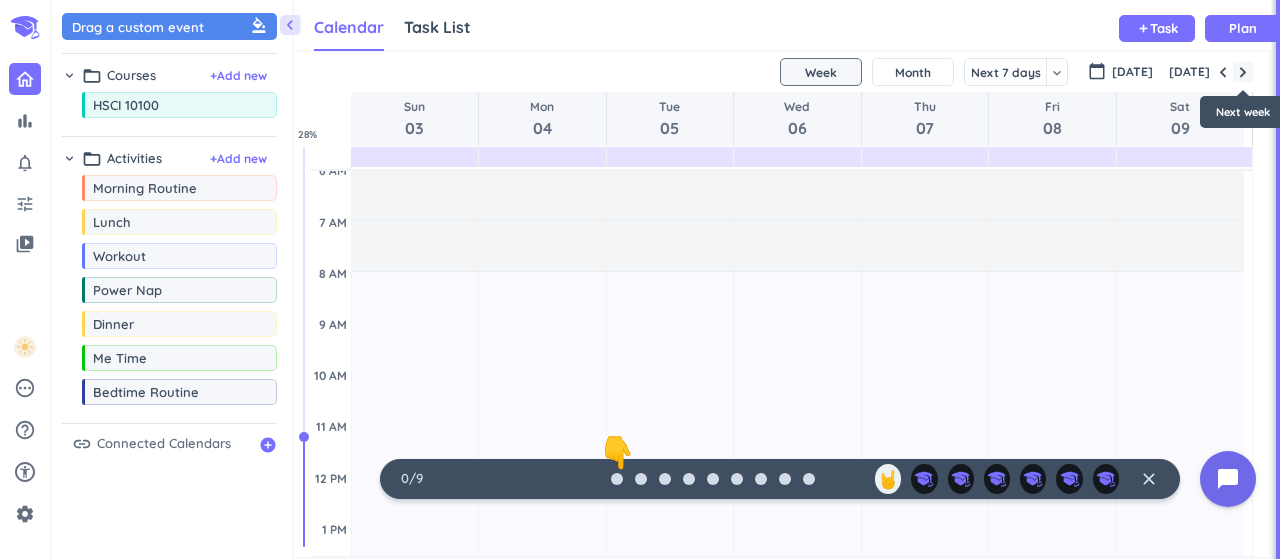 click at bounding box center [1243, 72] 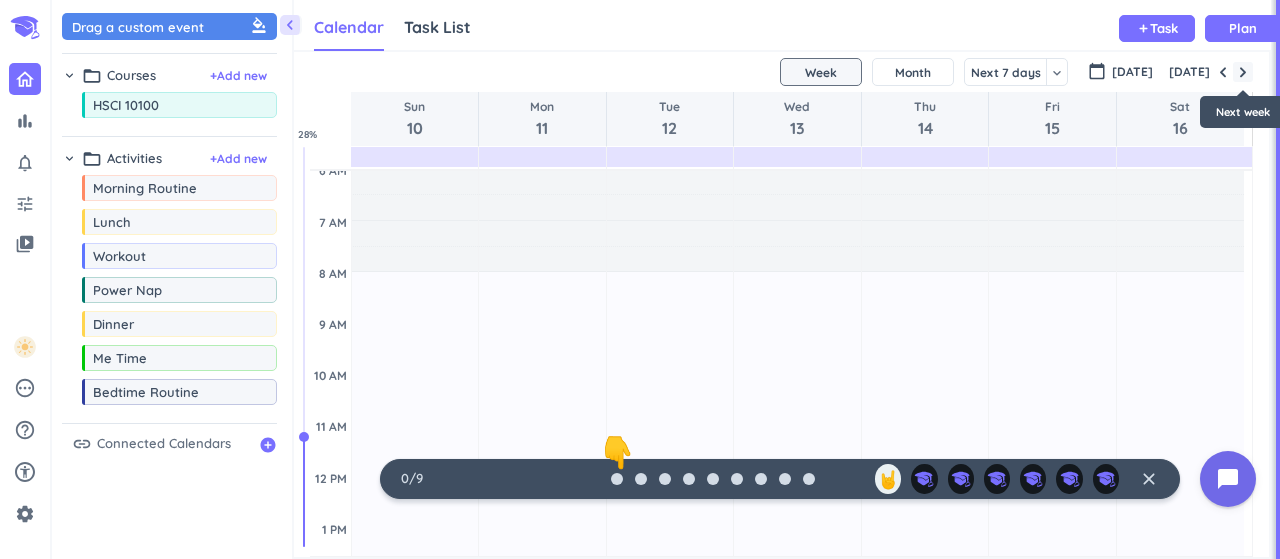 click at bounding box center [1243, 72] 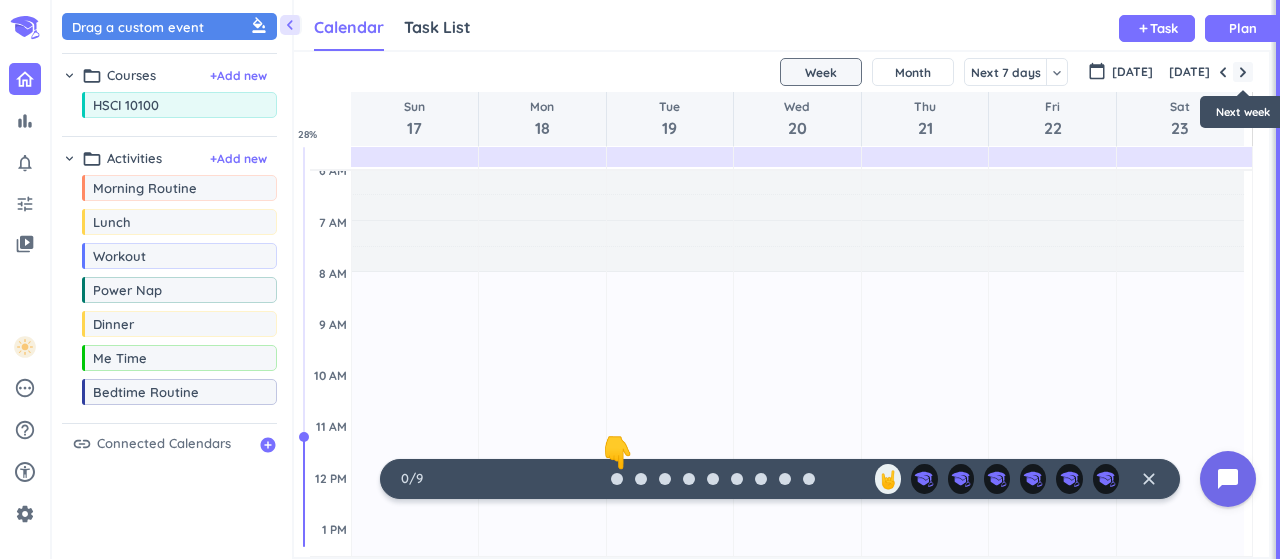 click at bounding box center [1243, 72] 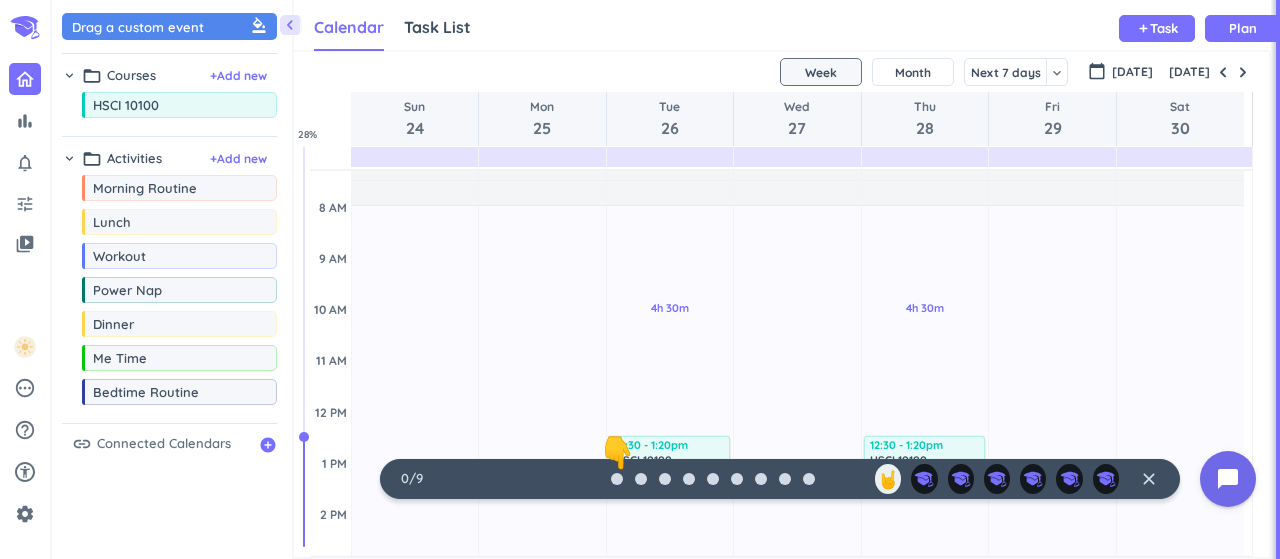 scroll, scrollTop: 178, scrollLeft: 0, axis: vertical 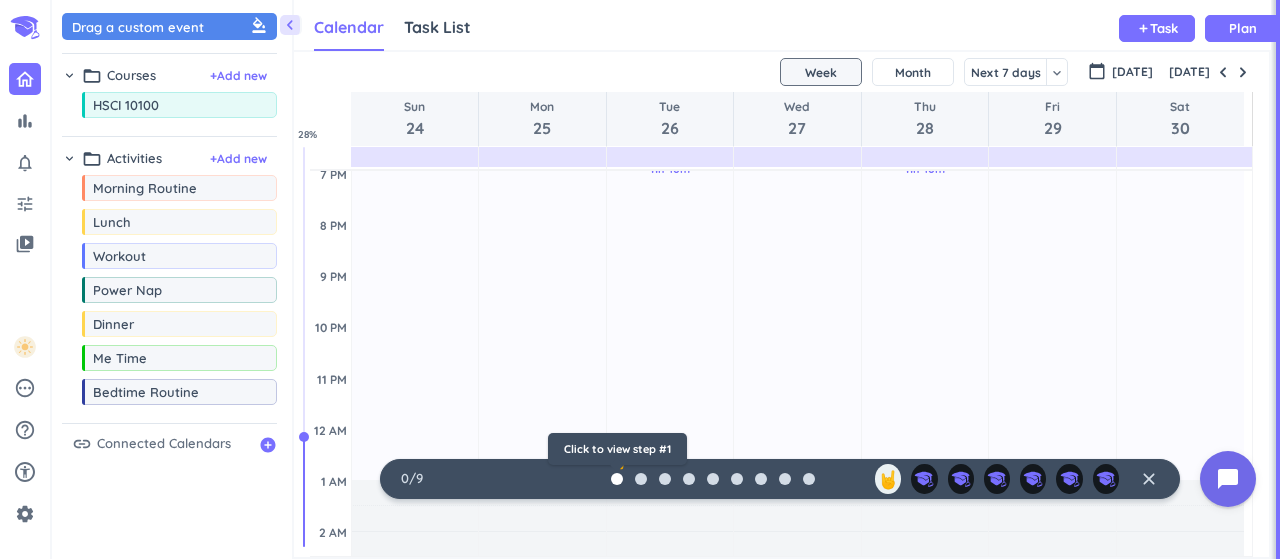 click at bounding box center (617, 479) 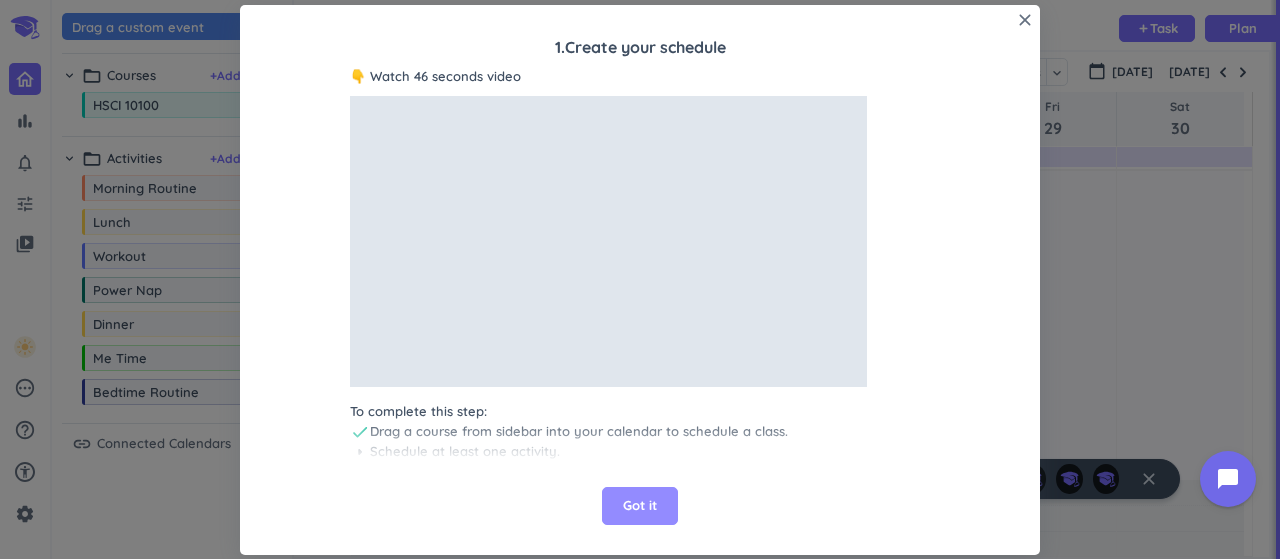 click on "Got it" at bounding box center [640, 506] 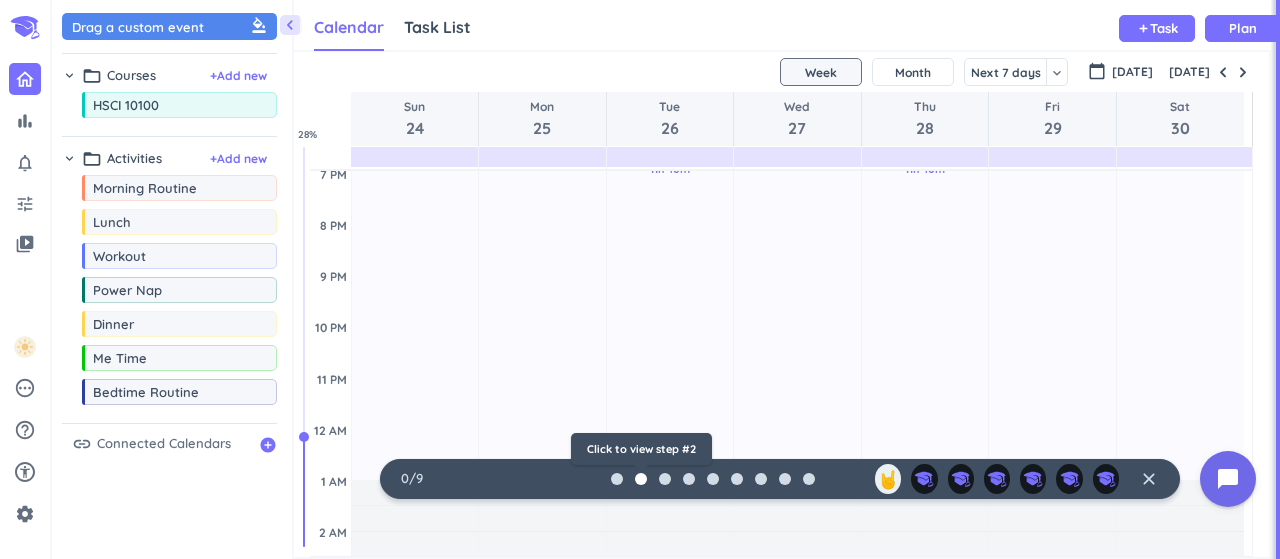 click at bounding box center (641, 479) 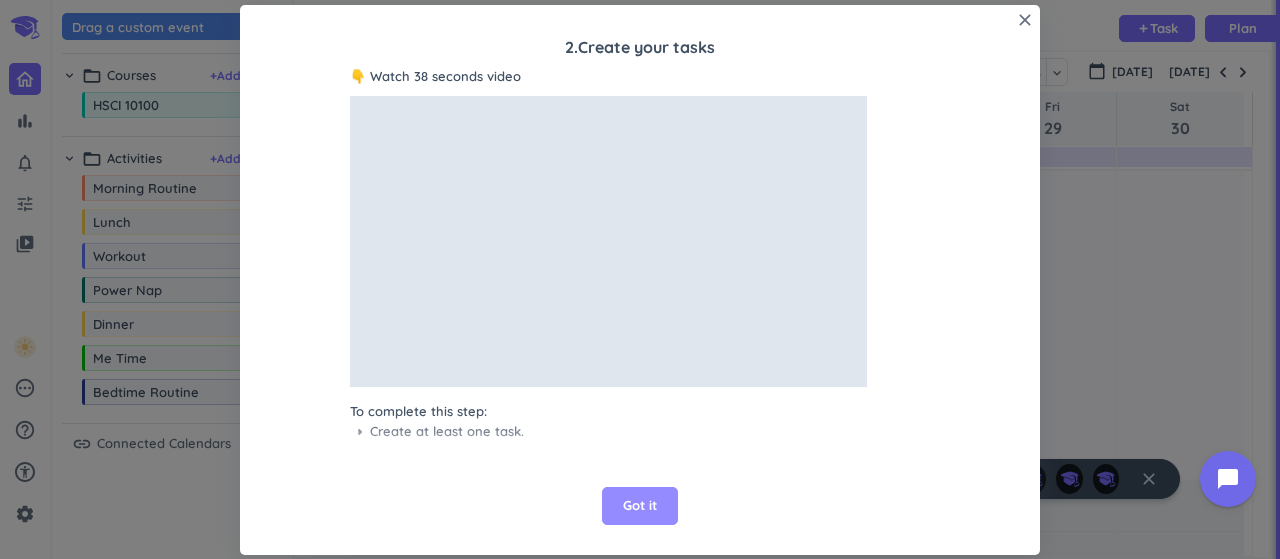 click on "Got it" at bounding box center (640, 506) 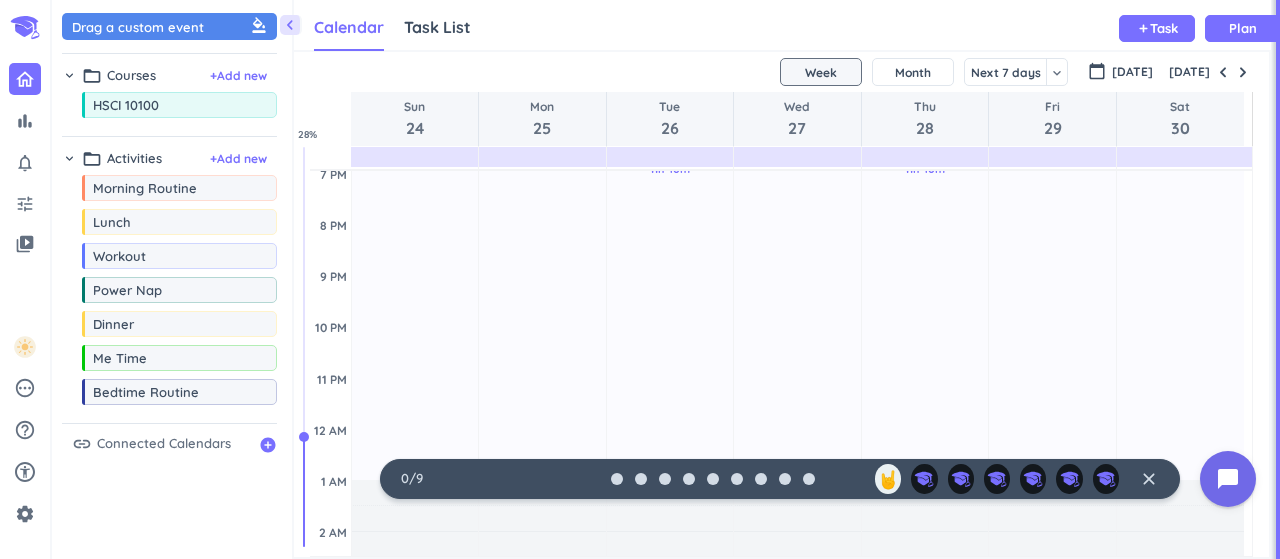 click on "close" at bounding box center [1149, 479] 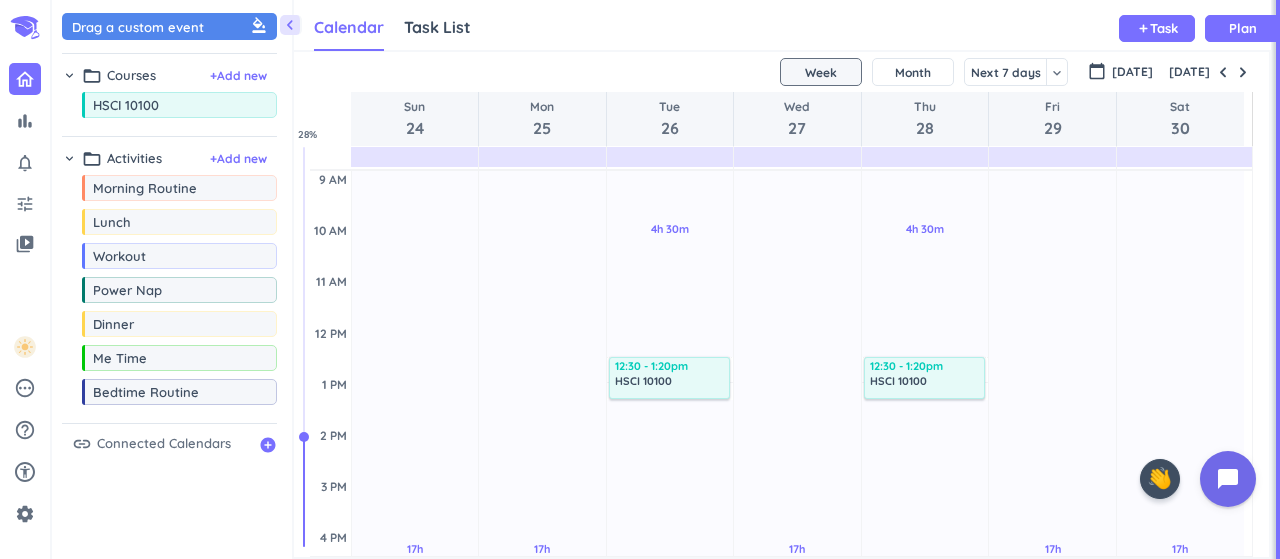 scroll, scrollTop: 248, scrollLeft: 0, axis: vertical 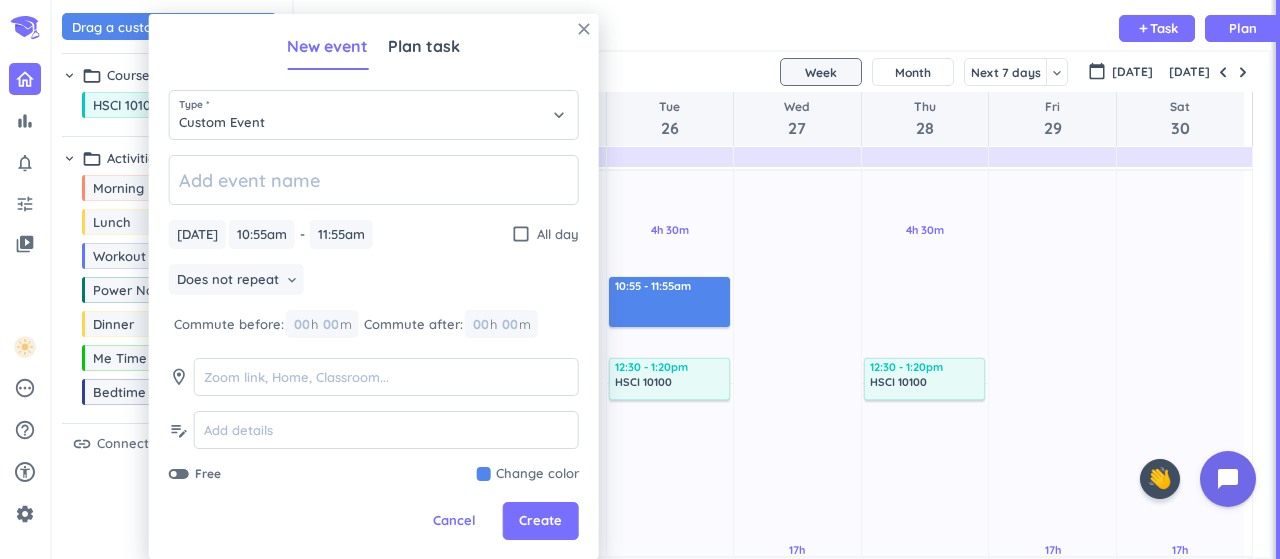 click on "close" at bounding box center [584, 29] 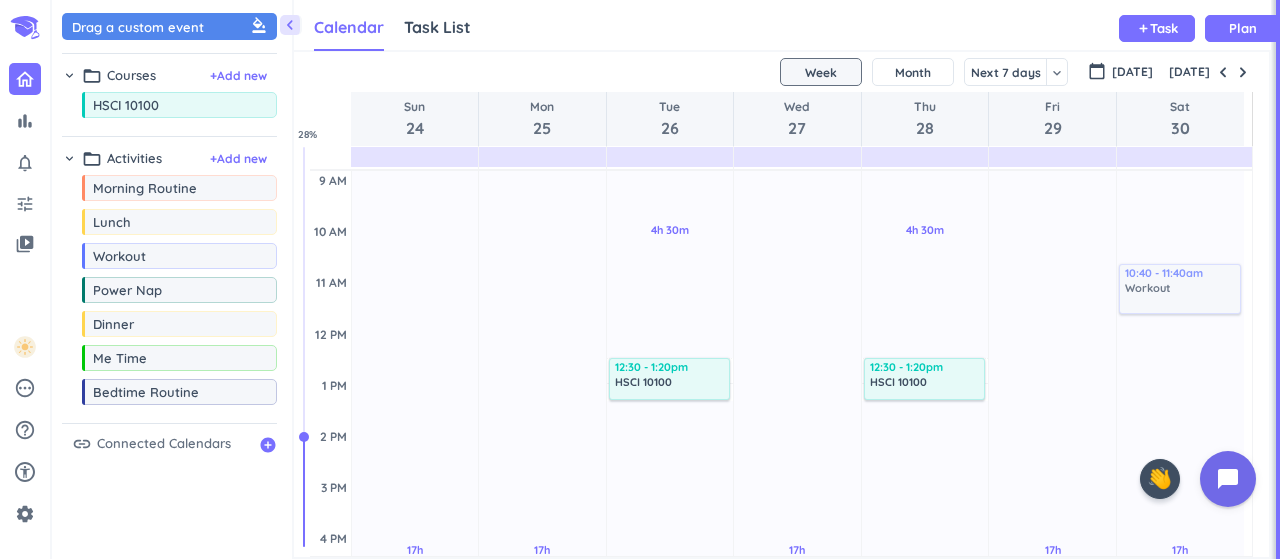 drag, startPoint x: 203, startPoint y: 265, endPoint x: 1202, endPoint y: 267, distance: 999.002 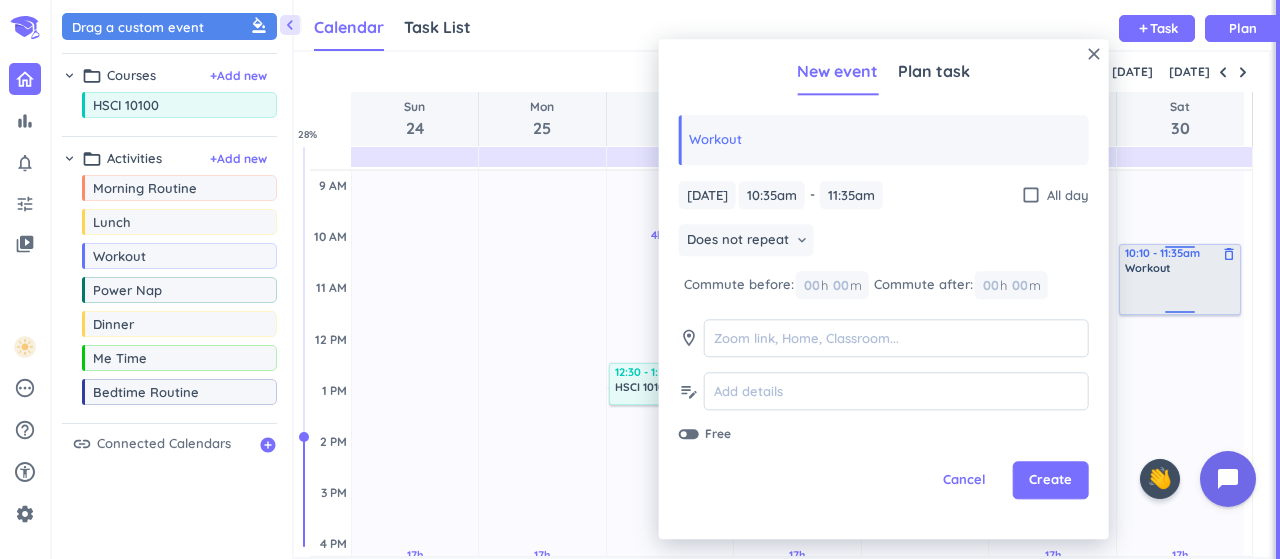 scroll, scrollTop: 242, scrollLeft: 0, axis: vertical 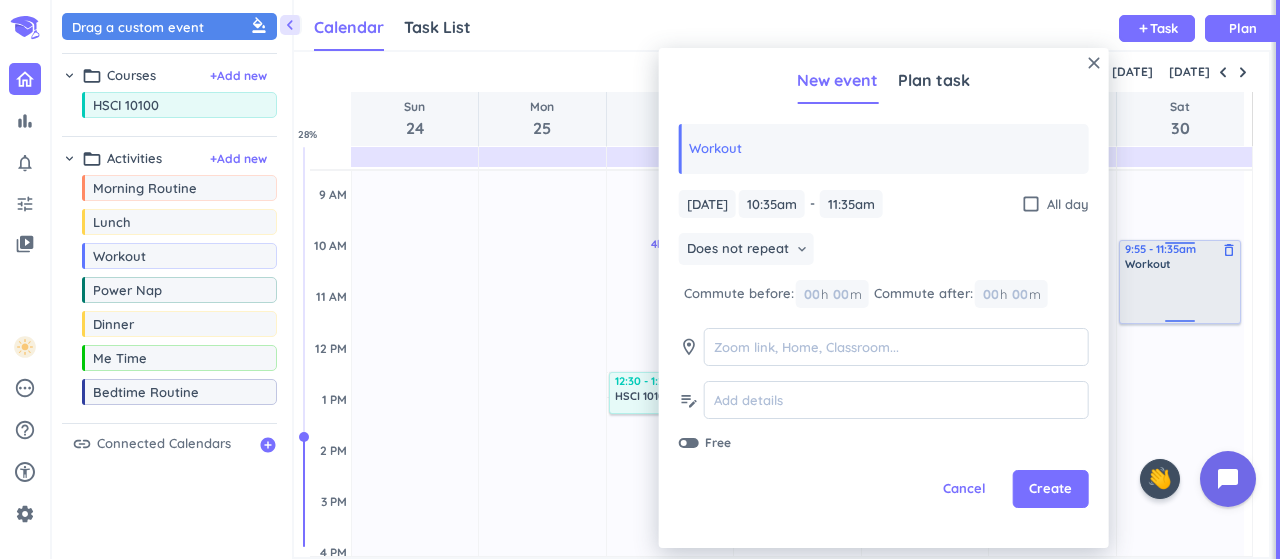 drag, startPoint x: 1180, startPoint y: 263, endPoint x: 1184, endPoint y: 242, distance: 21.377558 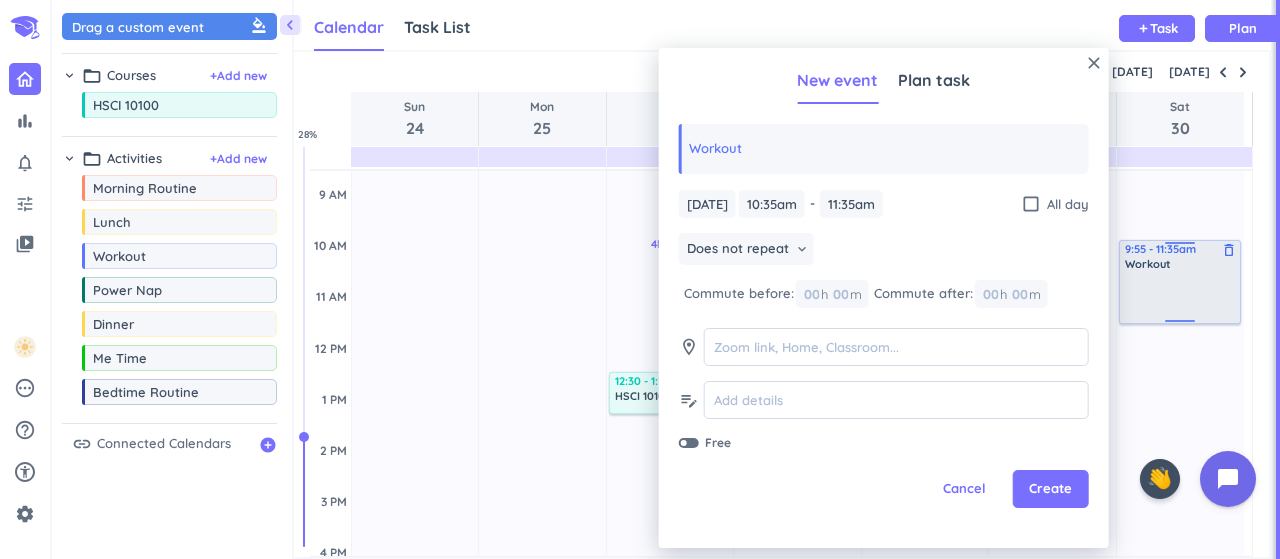 click on "17h  Past due Plan Adjust Awake Time Adjust Awake Time 10:35 - 11:35am Workout delete_outline 9:55 - 11:35am Workout delete_outline" at bounding box center [1180, 551] 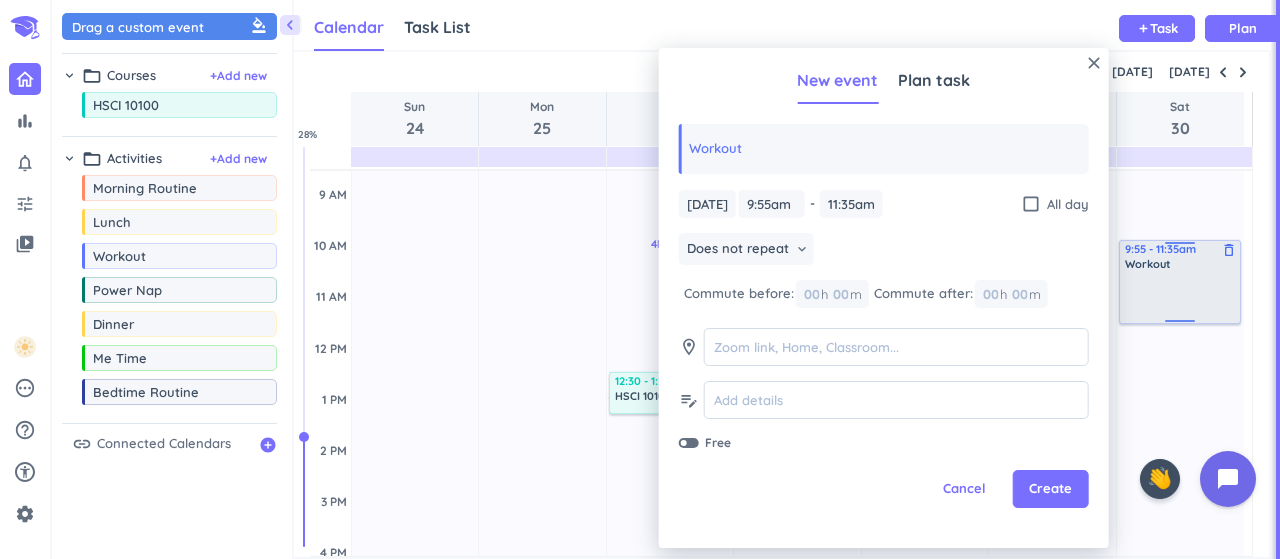 scroll, scrollTop: 232, scrollLeft: 0, axis: vertical 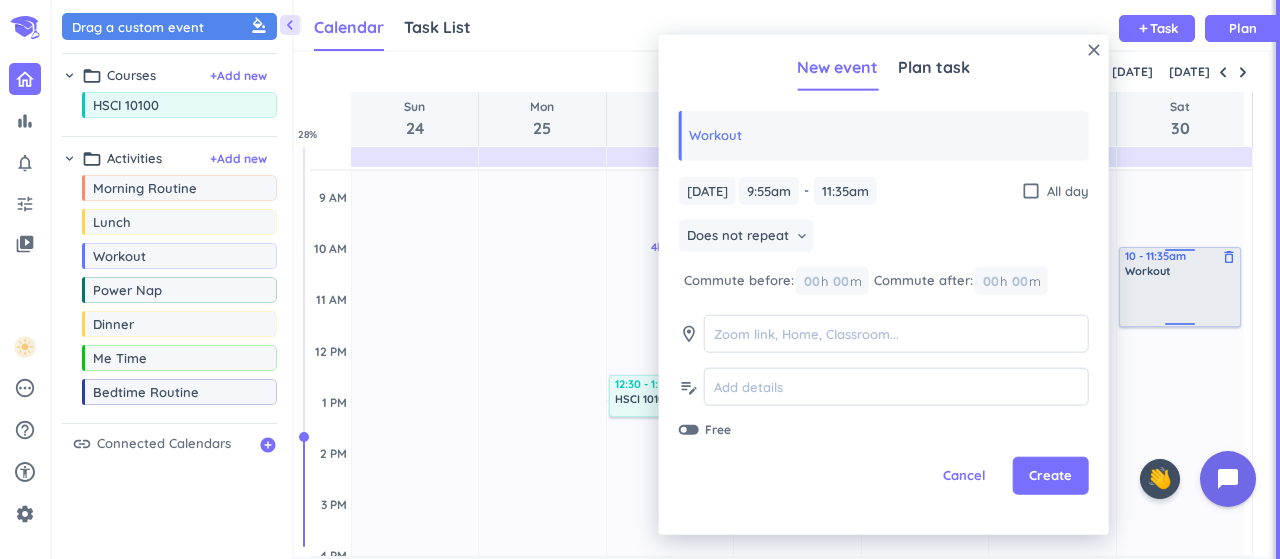 click on "17h  Past due Plan Adjust Awake Time Adjust Awake Time 9:55 - 11:35am Workout delete_outline 10 - 11:35am Workout delete_outline" at bounding box center (1180, 554) 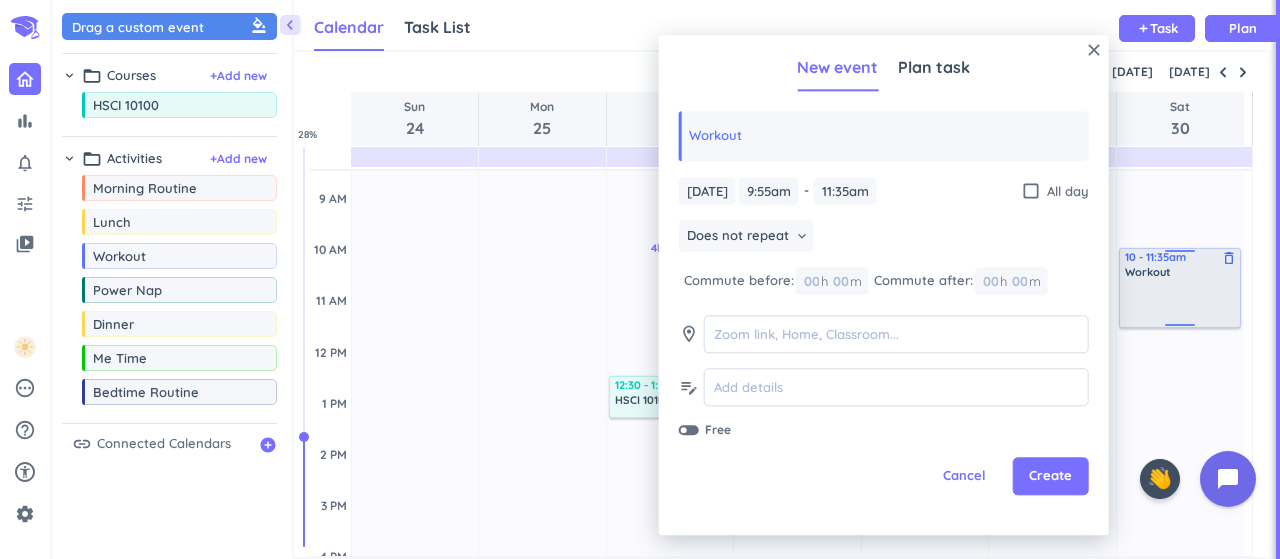 click on "17h  Past due Plan Adjust Awake Time Adjust Awake Time 9:55 - 11:35am Workout delete_outline 10 - 11:35am Workout delete_outline" at bounding box center [1180, 555] 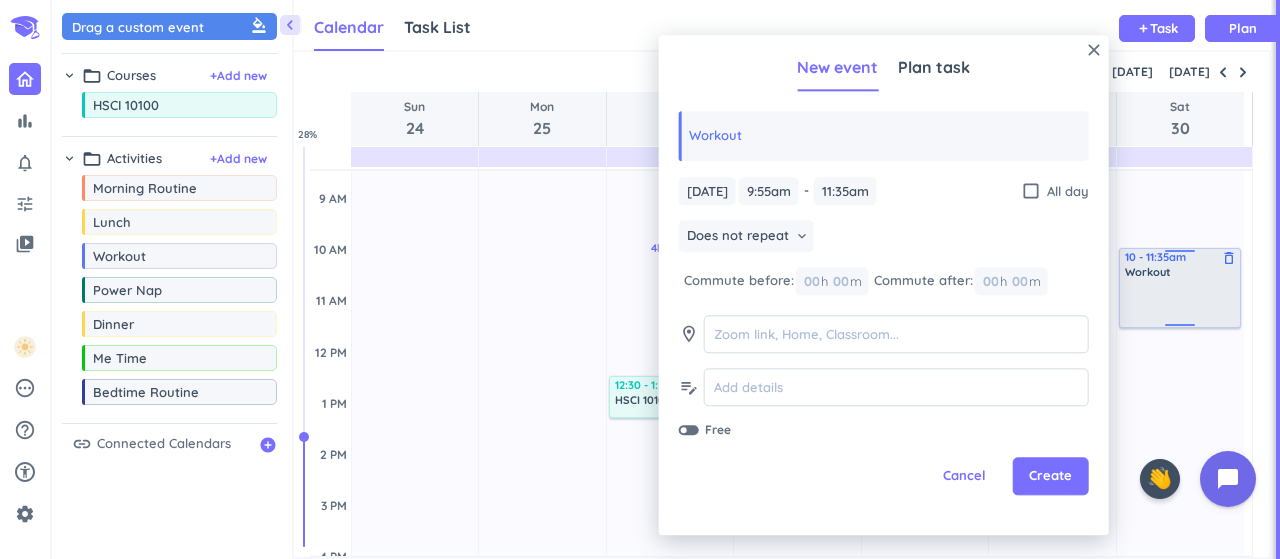 type on "10:00am" 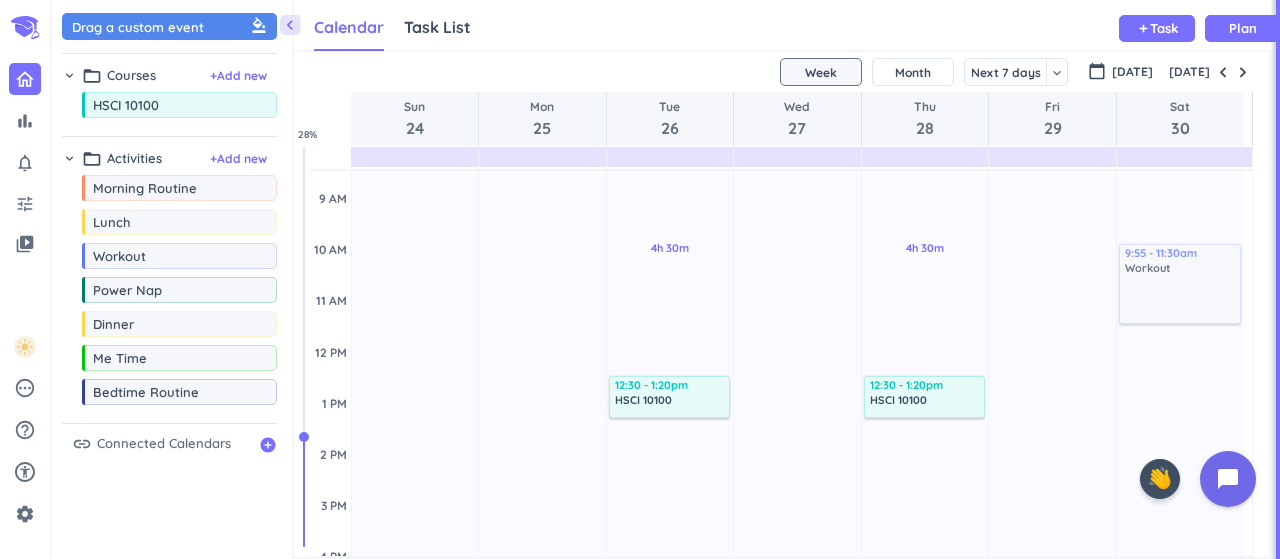 click on "17h  Past due Plan Adjust Awake Time Adjust Awake Time 10 - 11:35am Workout delete_outline 9:55 - 11:30am Workout delete_outline" at bounding box center (1180, 555) 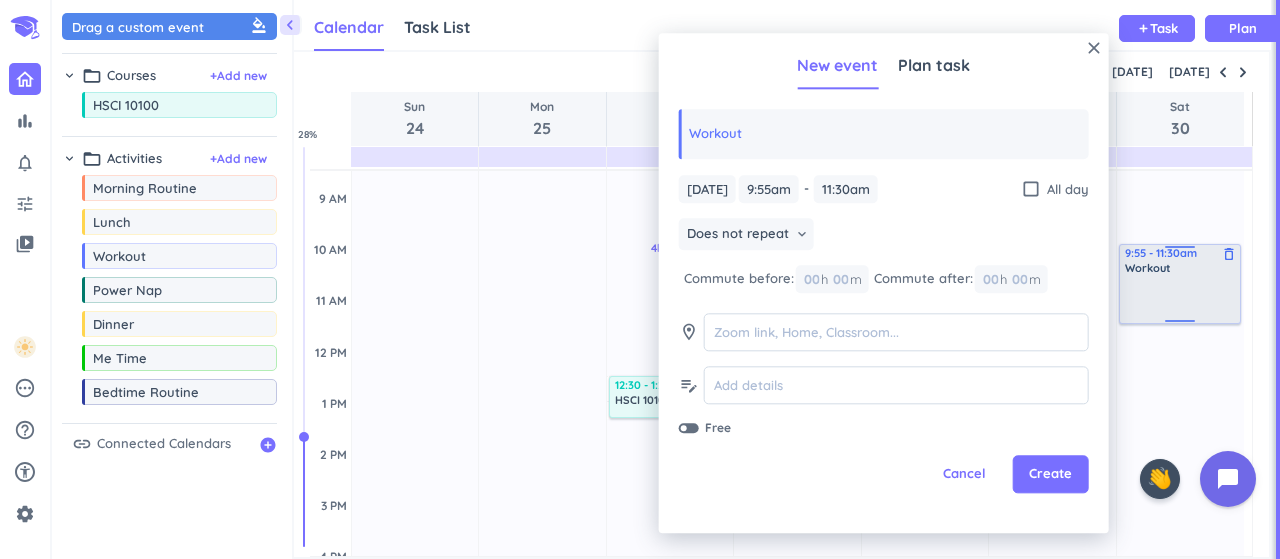 click at bounding box center (1181, 298) 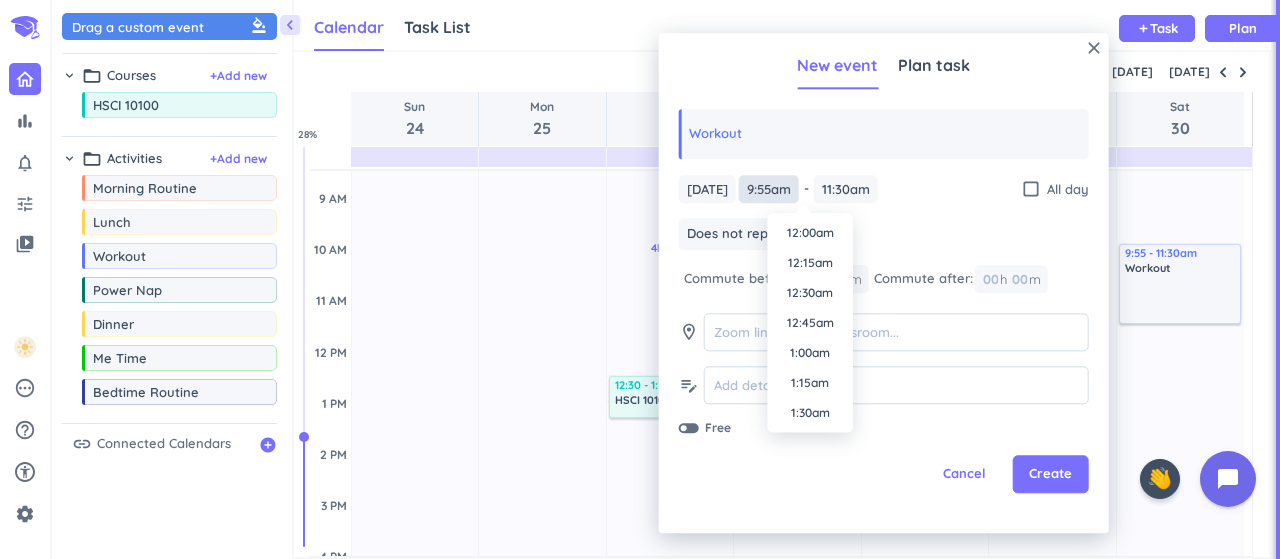 click on "9:55am" at bounding box center [769, 189] 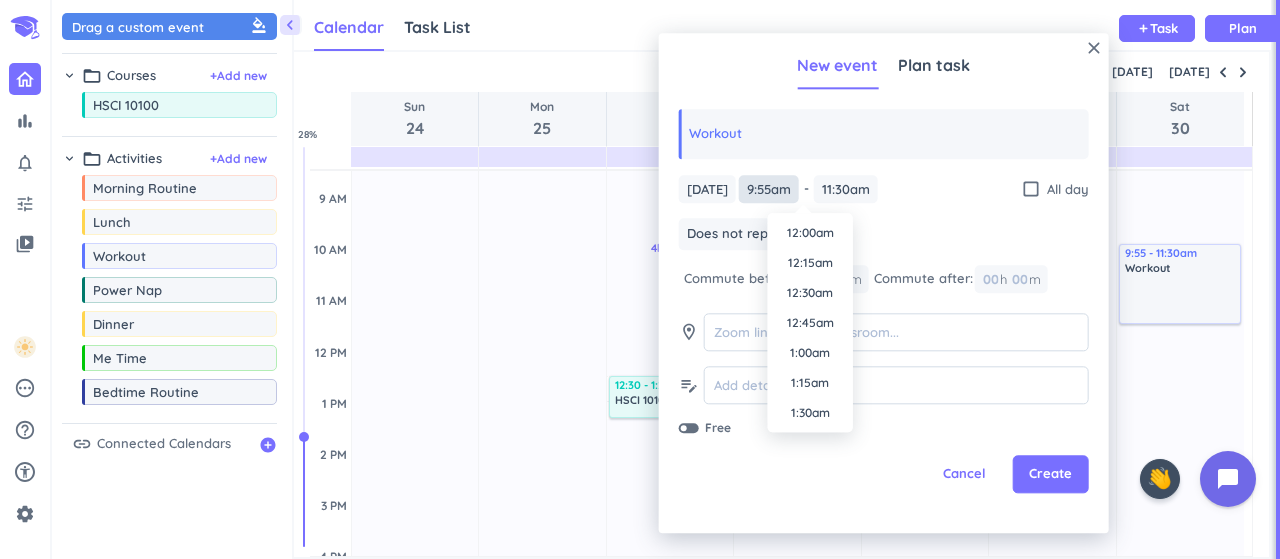 scroll, scrollTop: 1080, scrollLeft: 0, axis: vertical 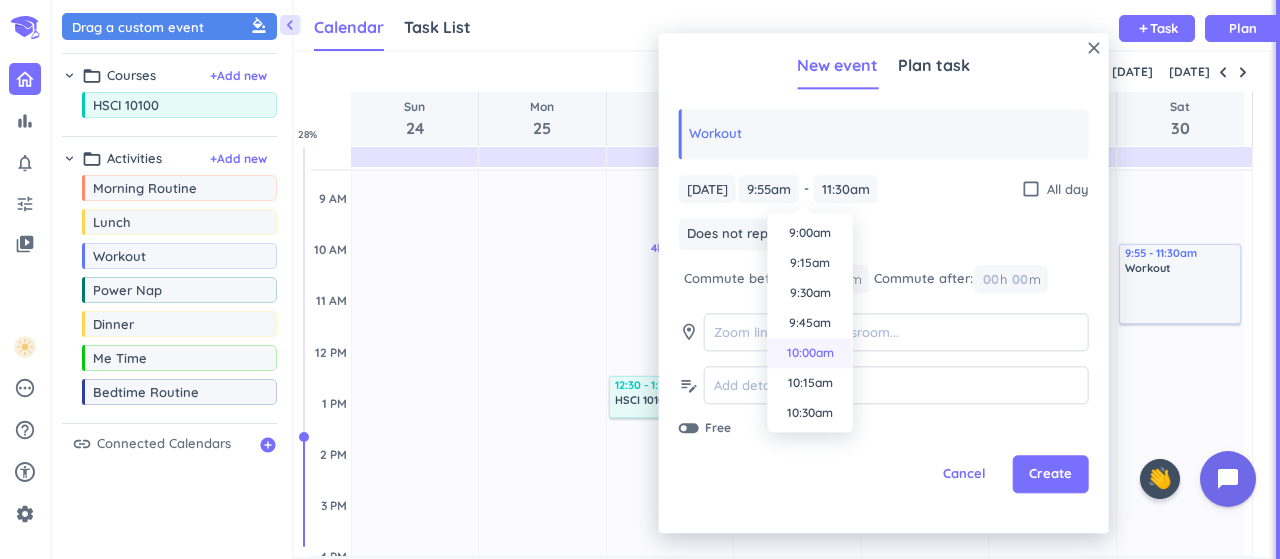 click on "10:00am" at bounding box center [810, 353] 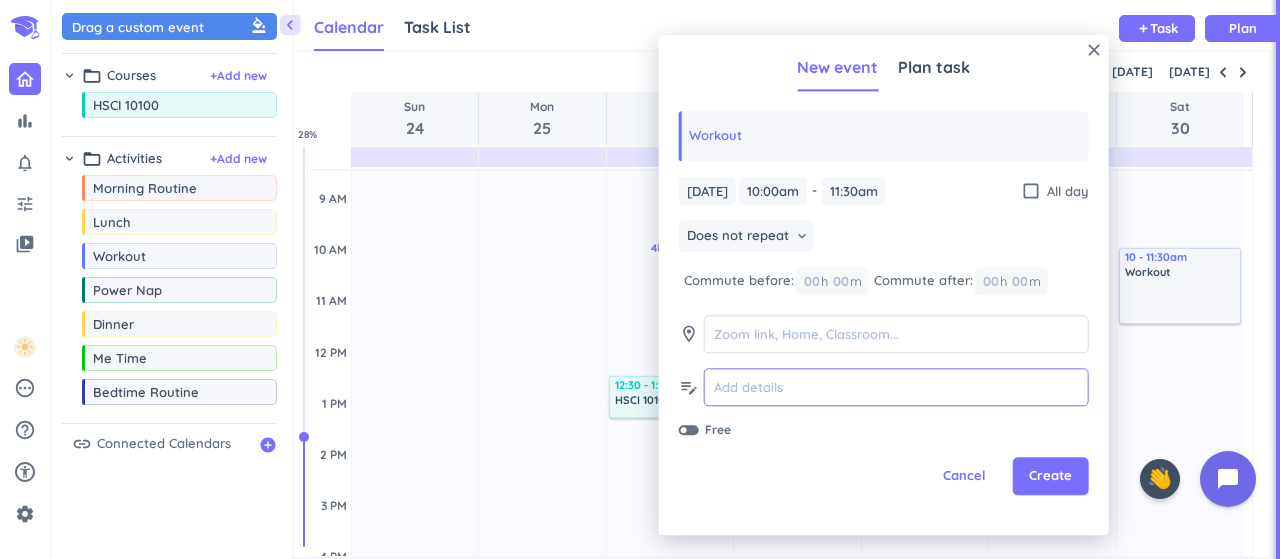 click at bounding box center [896, 387] 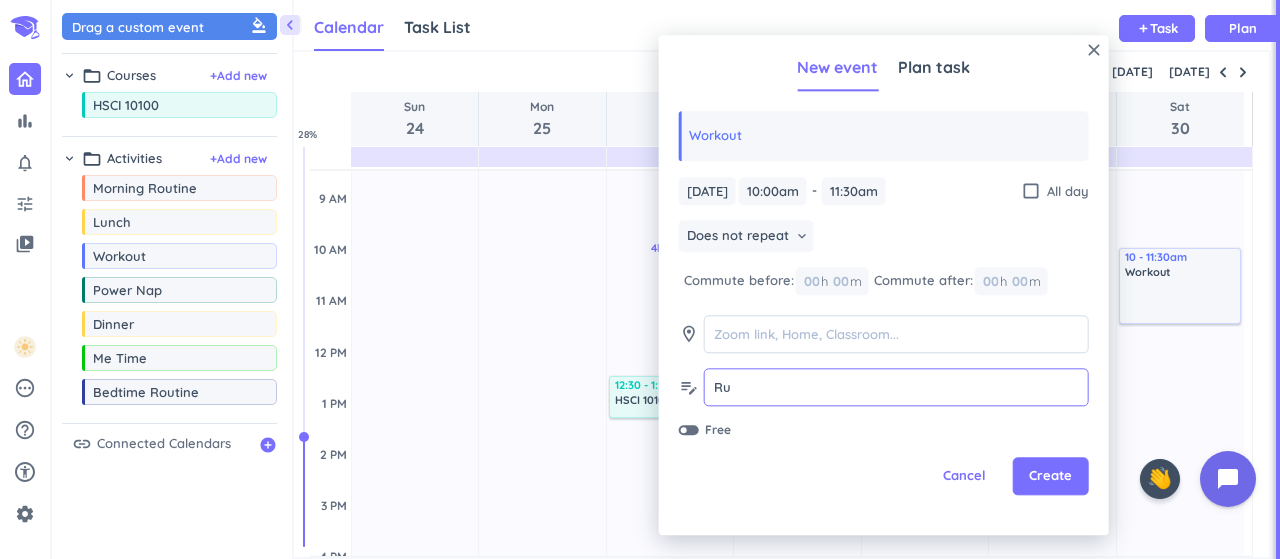 type on "R" 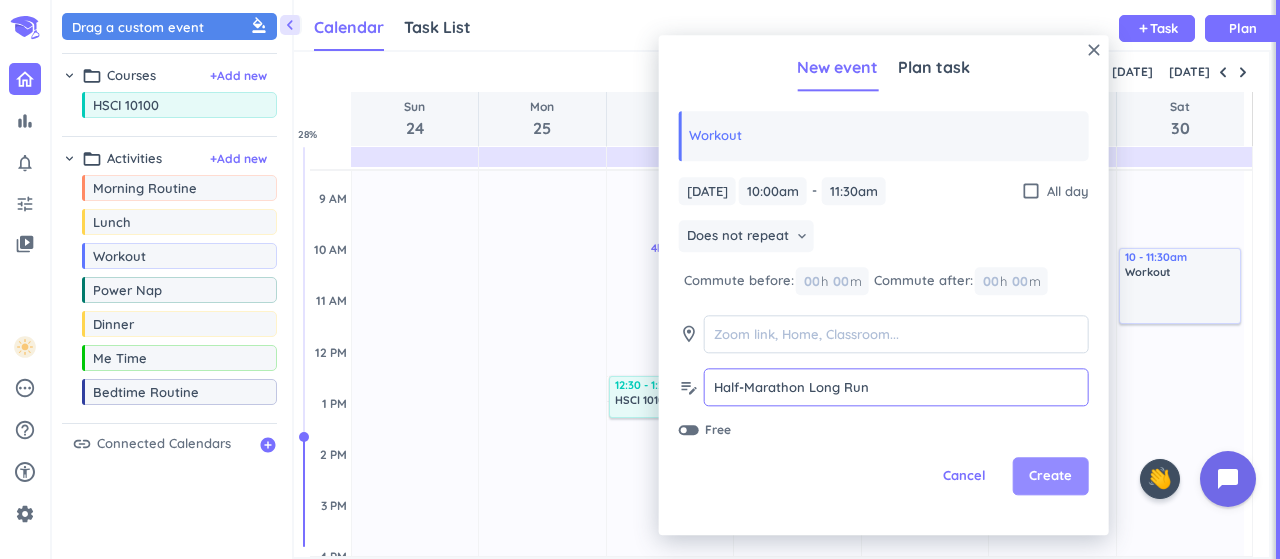 type on "Half-Marathon Long Run" 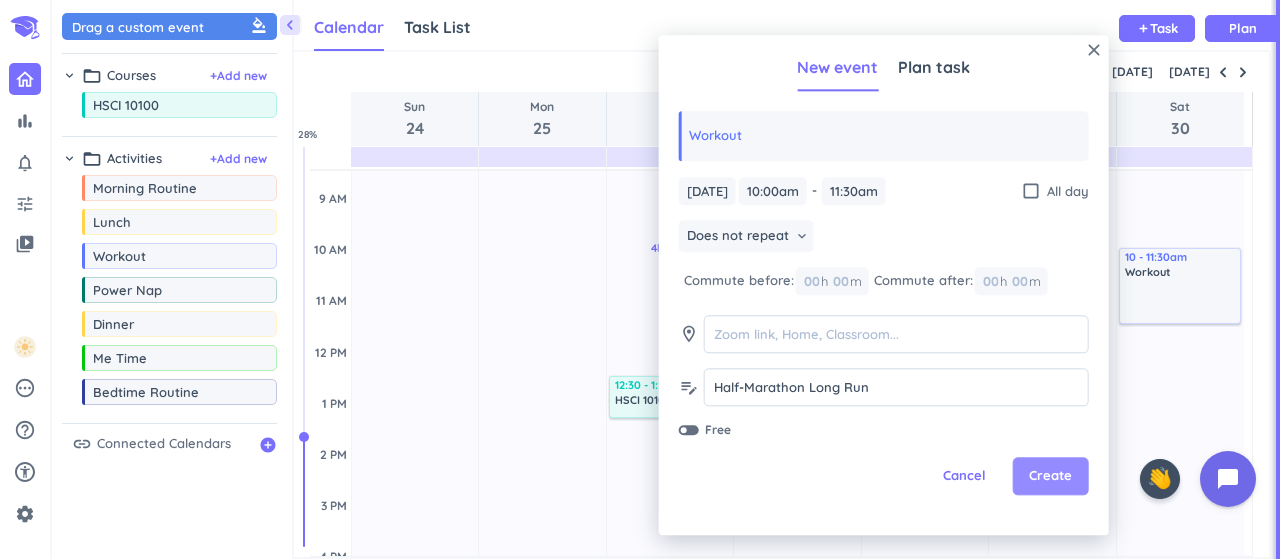 click on "Create" at bounding box center (1050, 477) 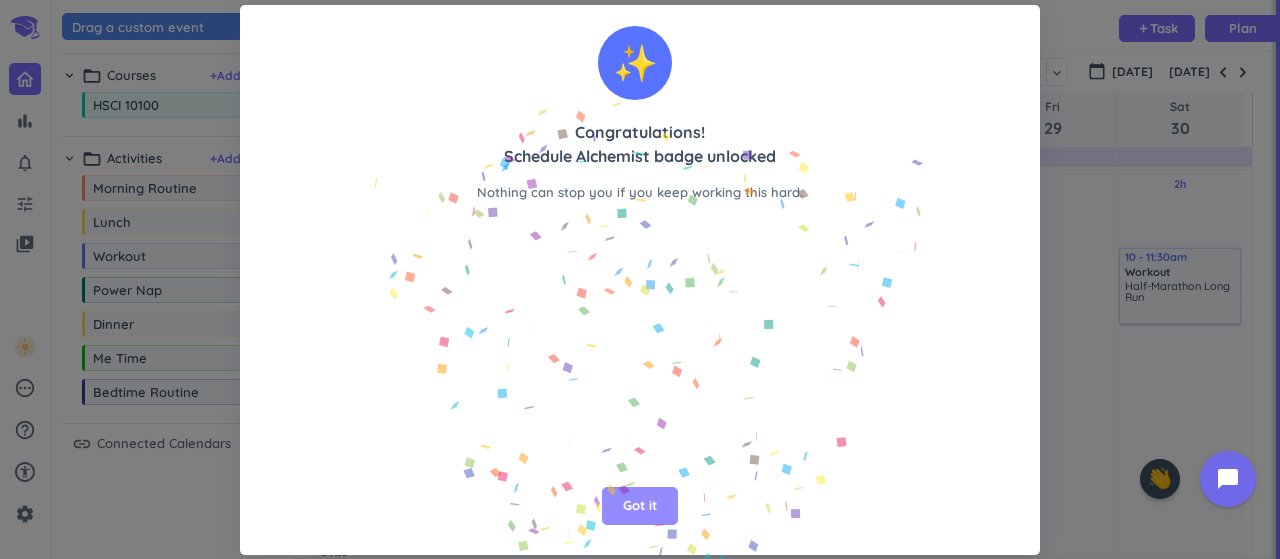 click on "Got it" at bounding box center (640, 506) 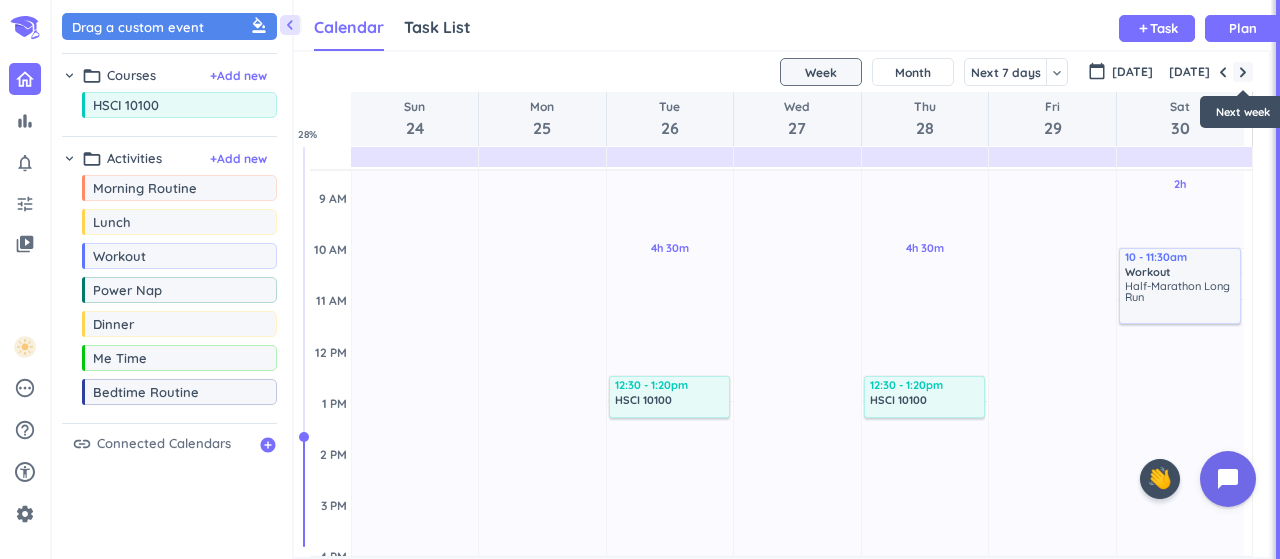 click at bounding box center [1243, 72] 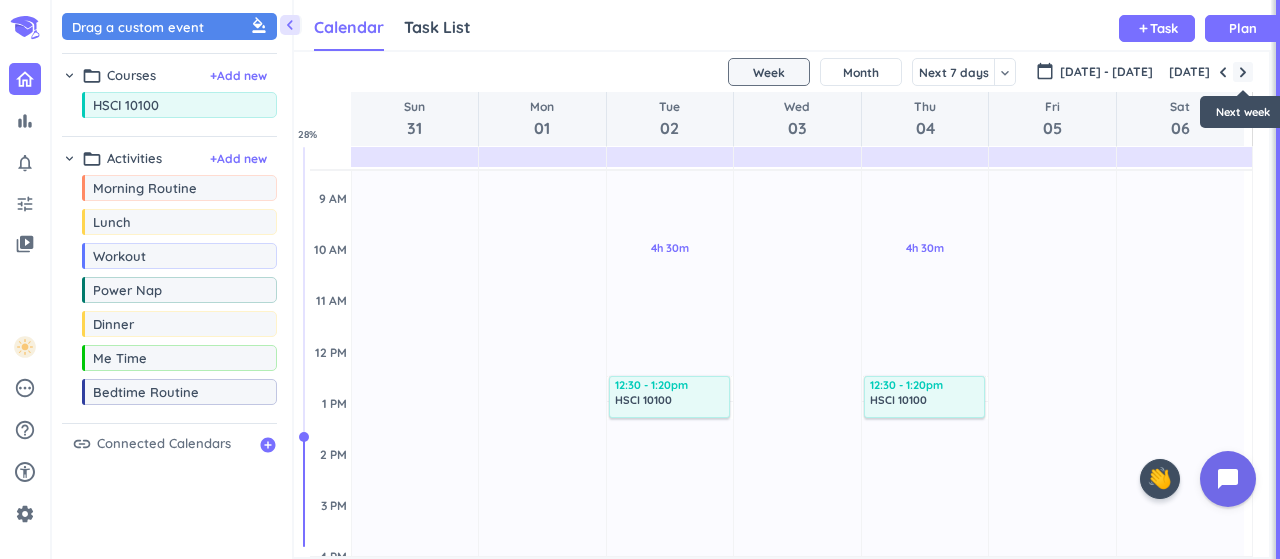 click at bounding box center (1243, 72) 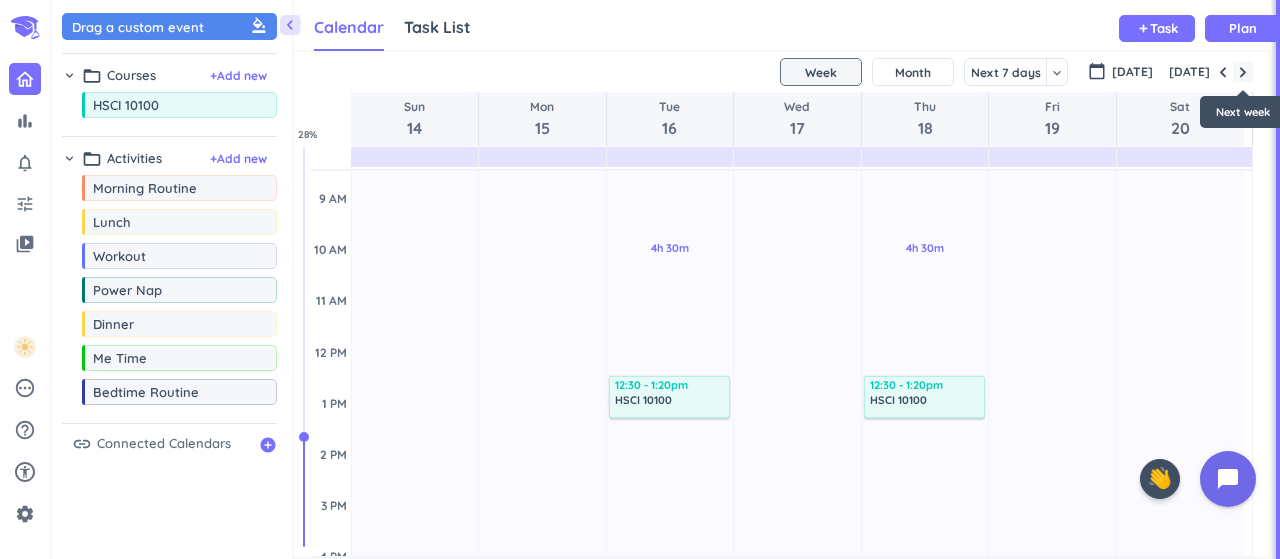 scroll, scrollTop: 104, scrollLeft: 0, axis: vertical 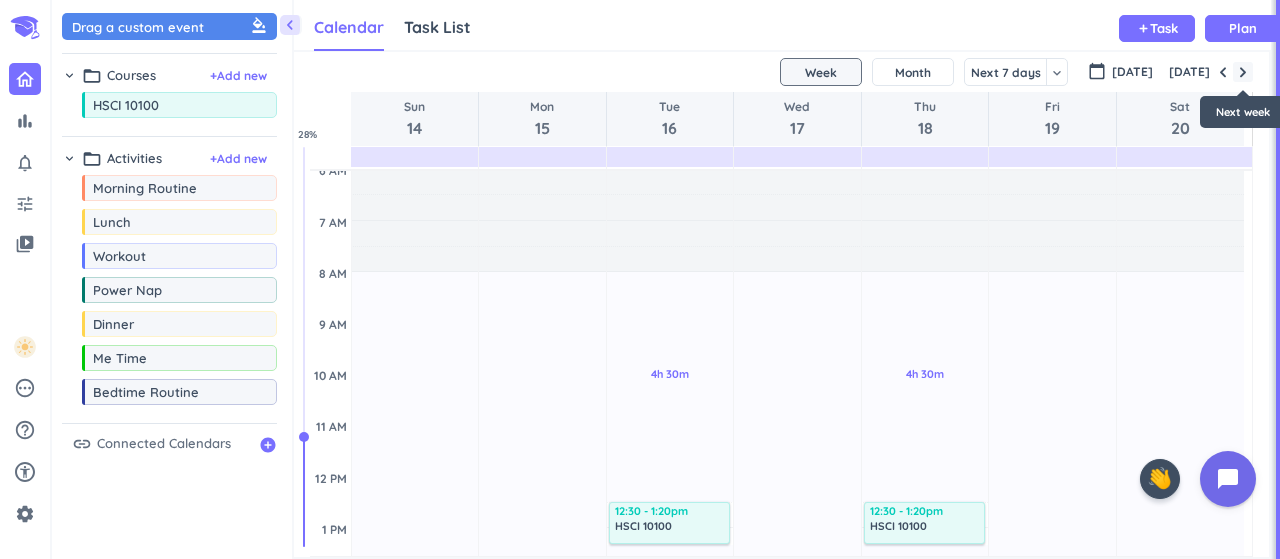 click at bounding box center [1243, 72] 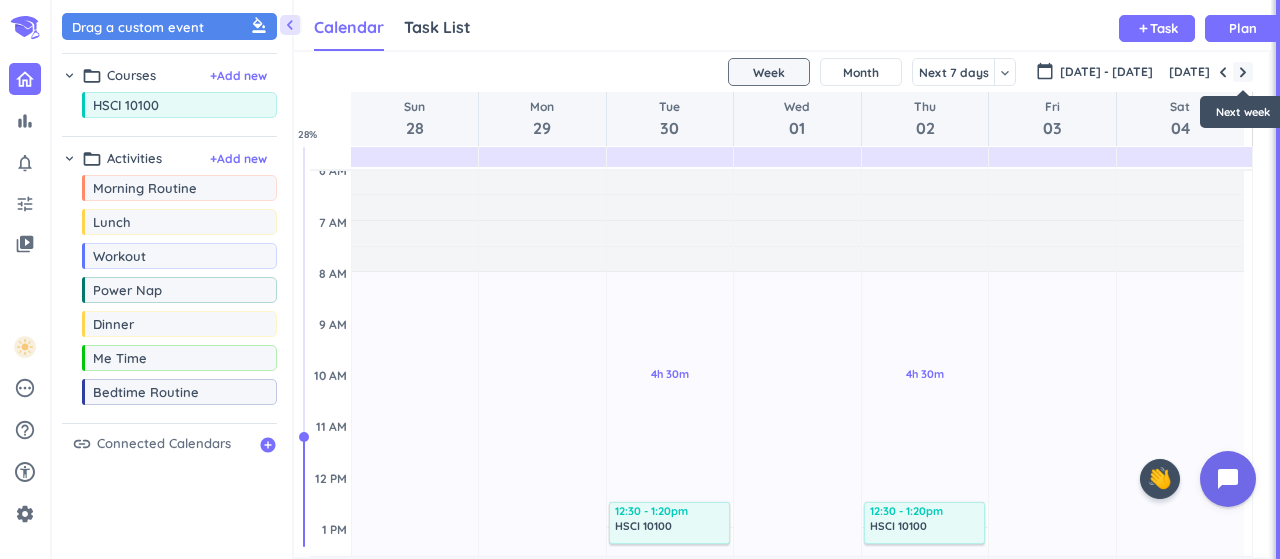 click at bounding box center [1243, 72] 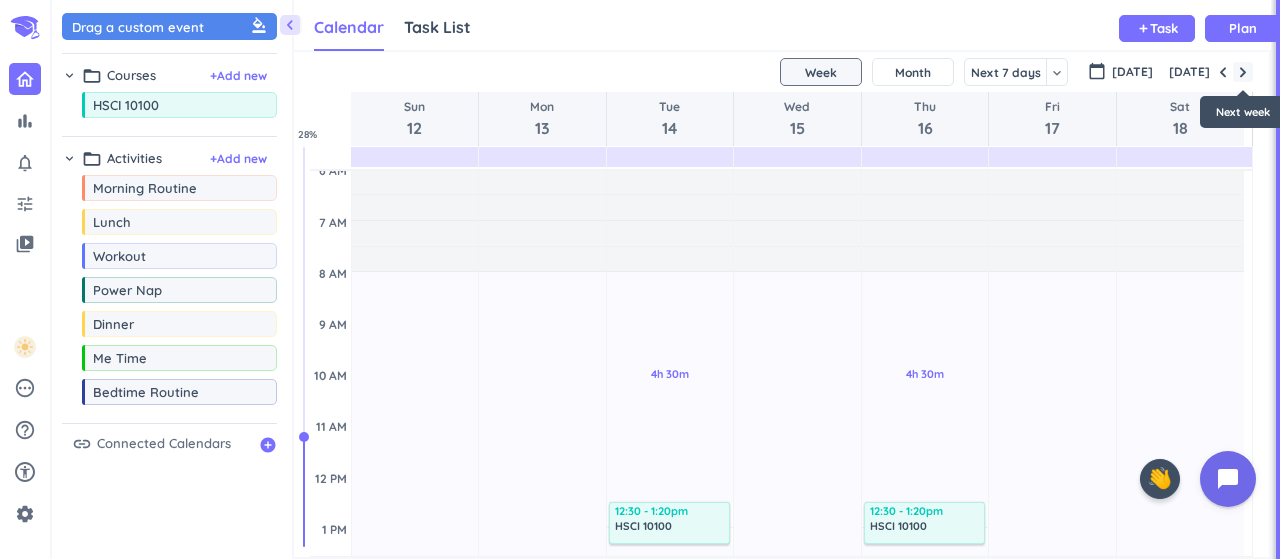 click at bounding box center [1243, 72] 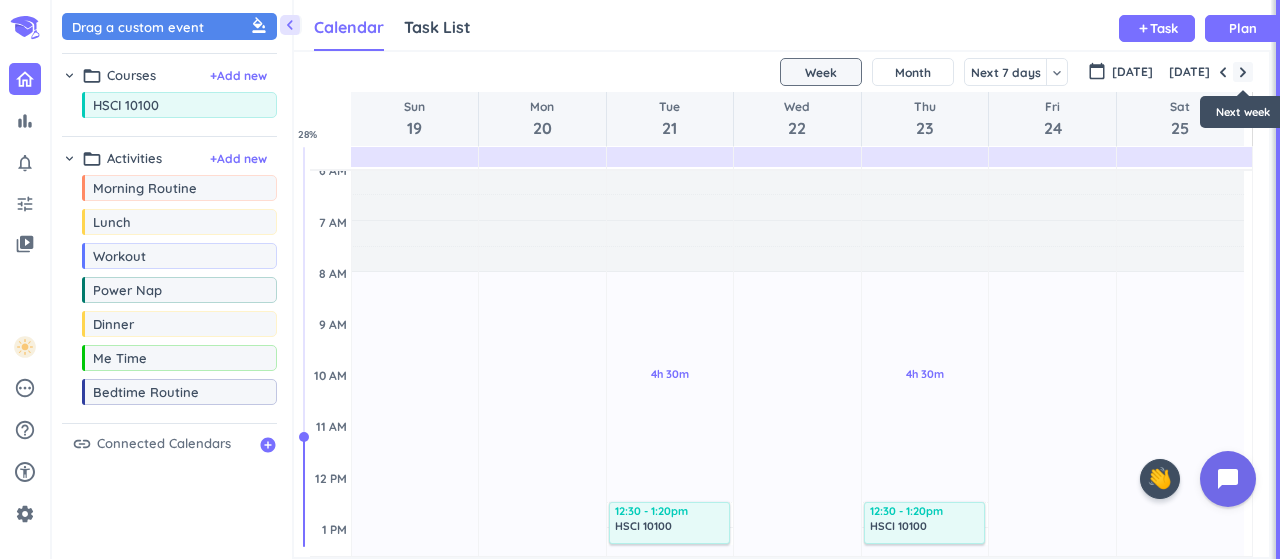 click at bounding box center [1243, 72] 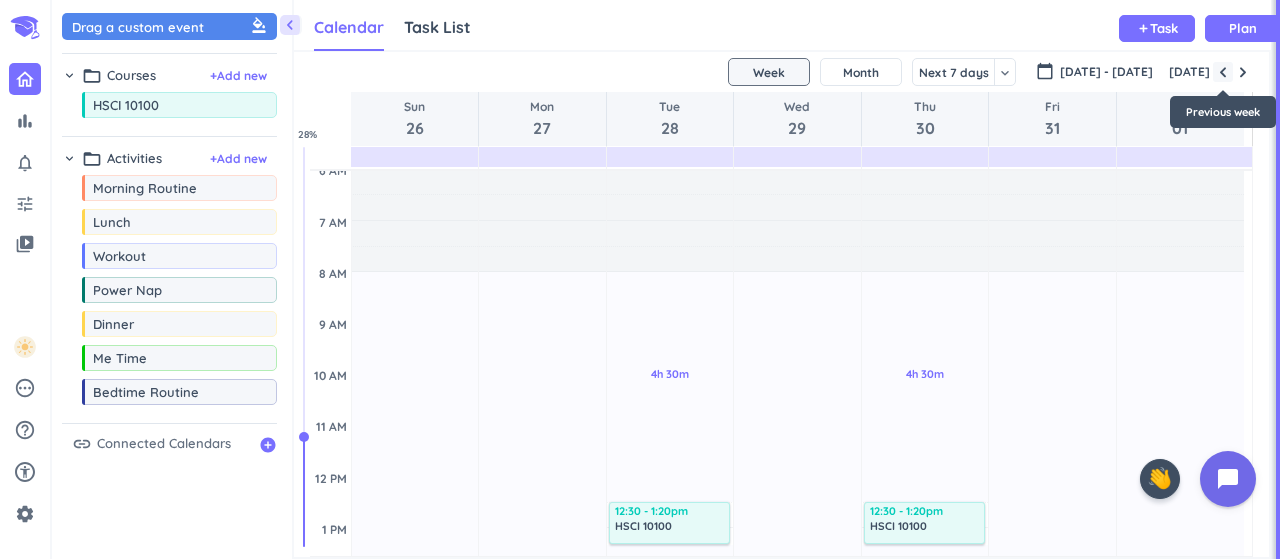 click at bounding box center (1223, 72) 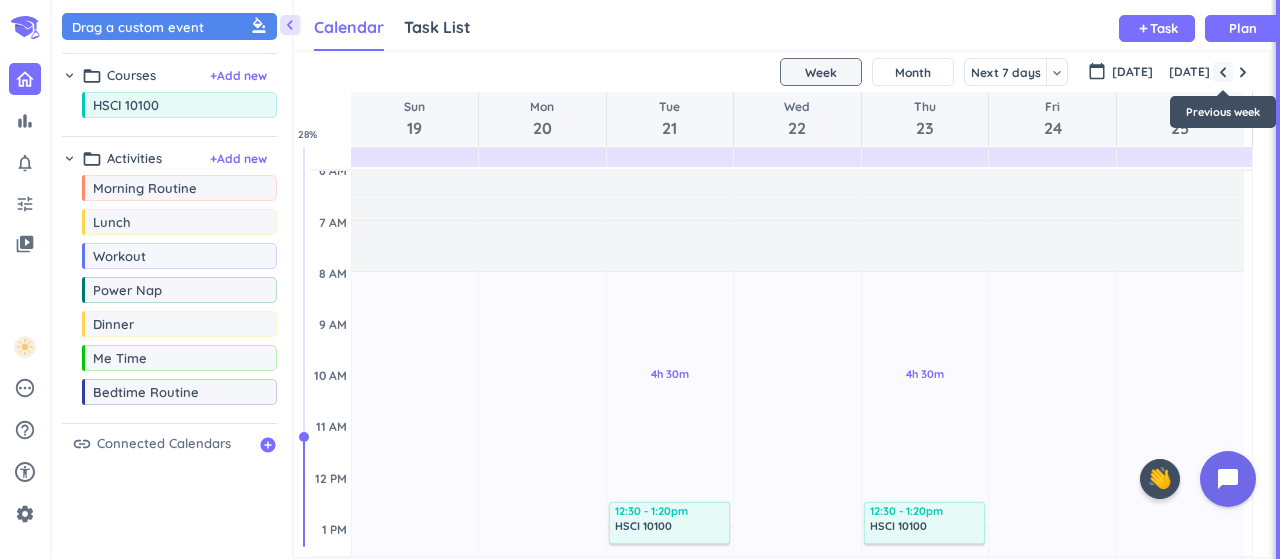 click at bounding box center (1223, 72) 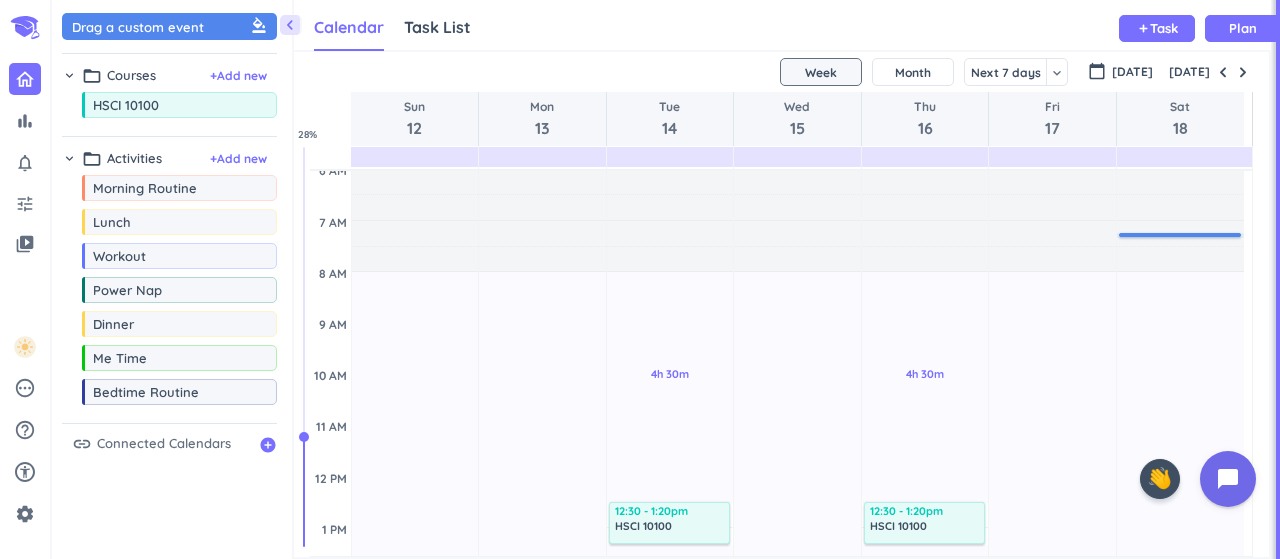 click on "Adjust Awake Time" at bounding box center (1180, 169) 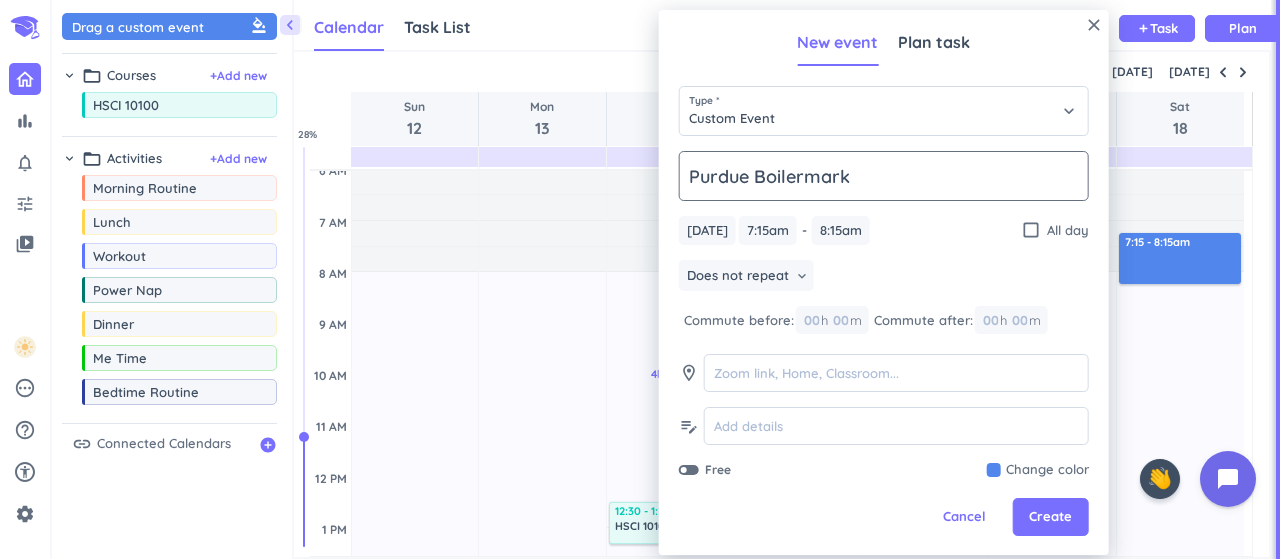 click on "Purdue Boilermark" 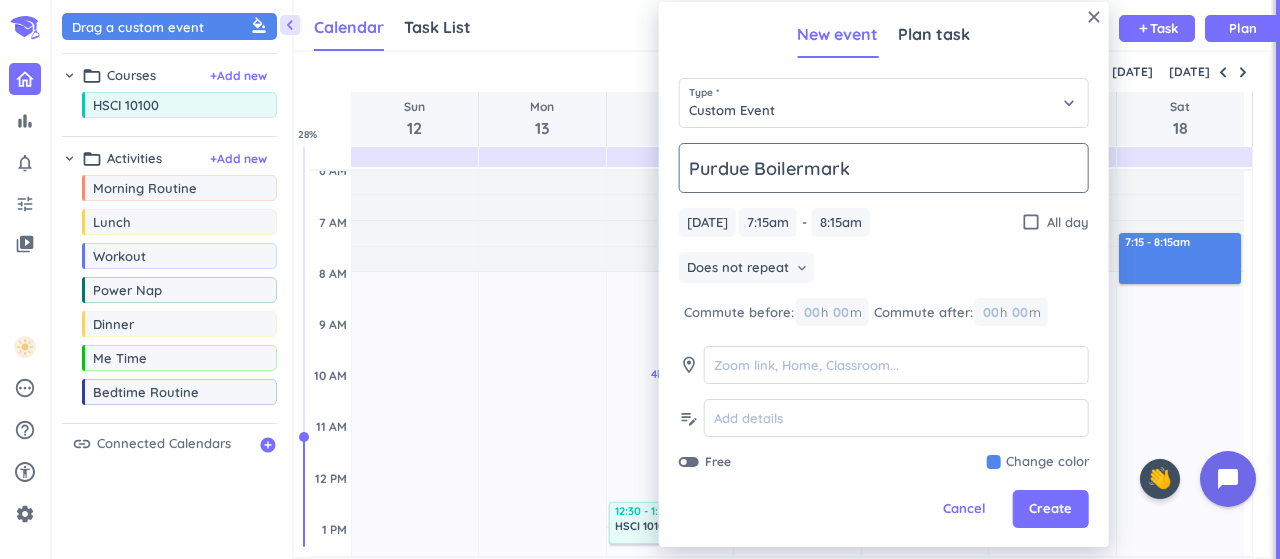 click on "Purdue Boilermark" 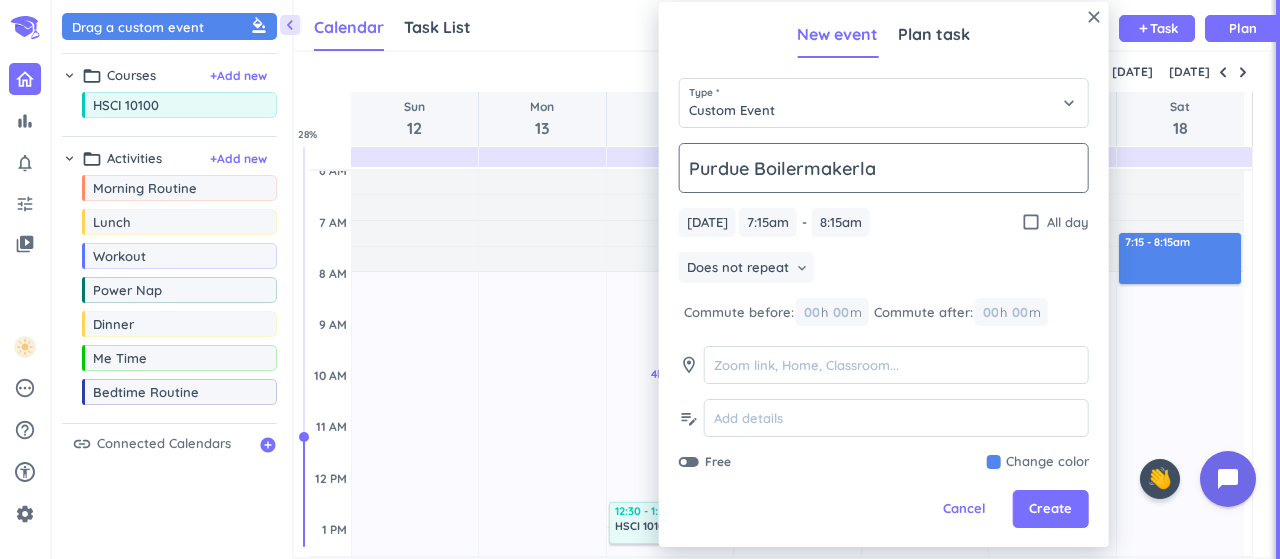 drag, startPoint x: 873, startPoint y: 167, endPoint x: 859, endPoint y: 170, distance: 14.3178215 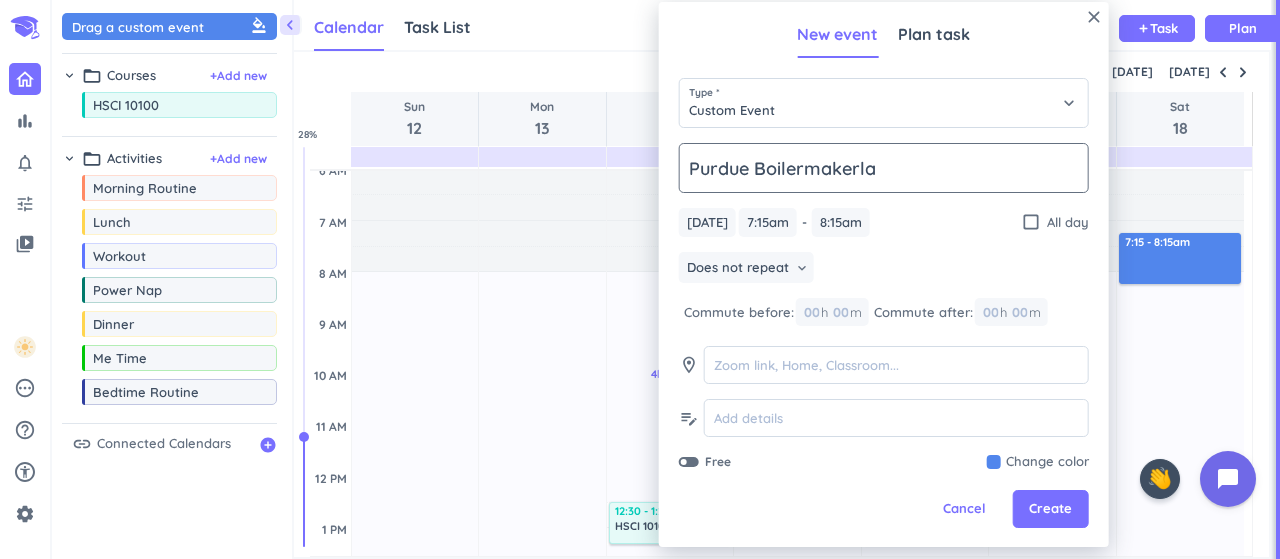 click on "Purdue Boilermakerla" 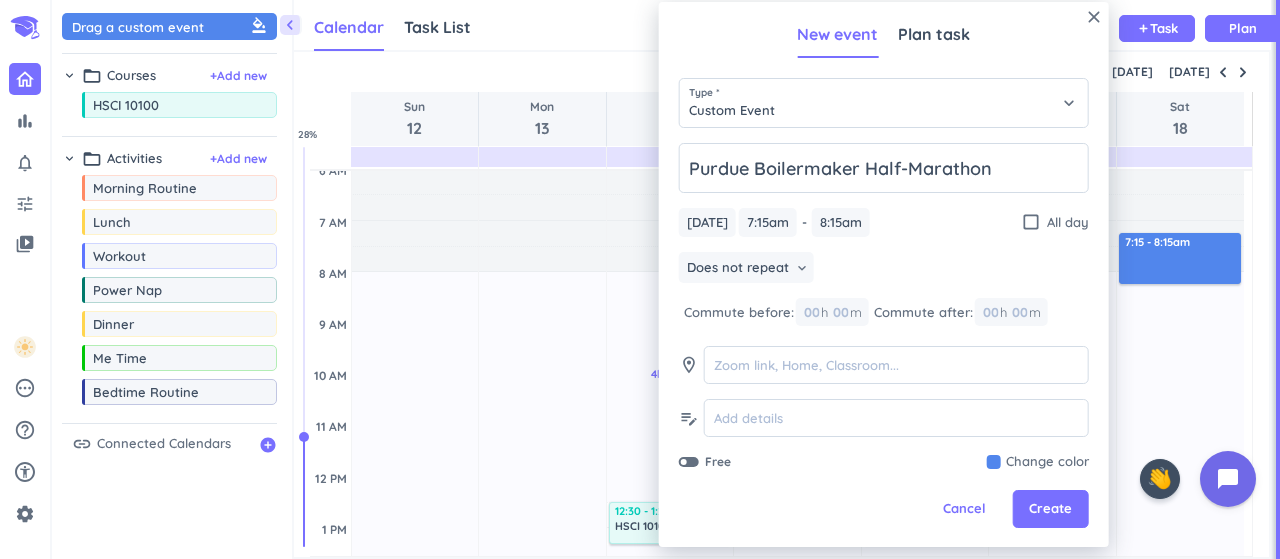 type on "Purdue Boilermaker Half-Marathon" 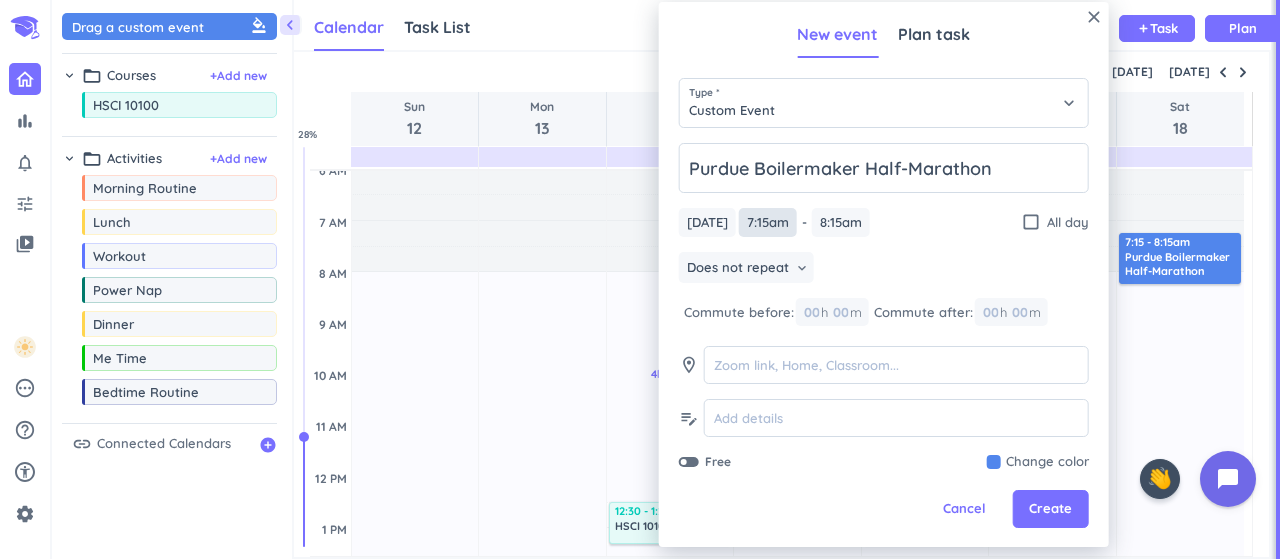 click on "7:15am" at bounding box center (768, 222) 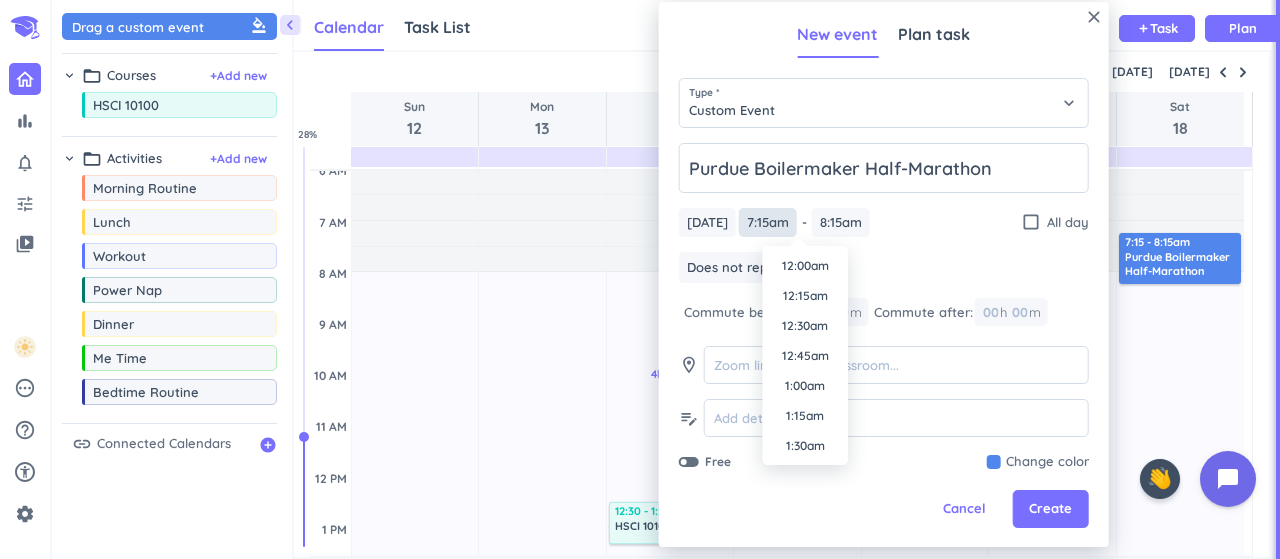 scroll, scrollTop: 780, scrollLeft: 0, axis: vertical 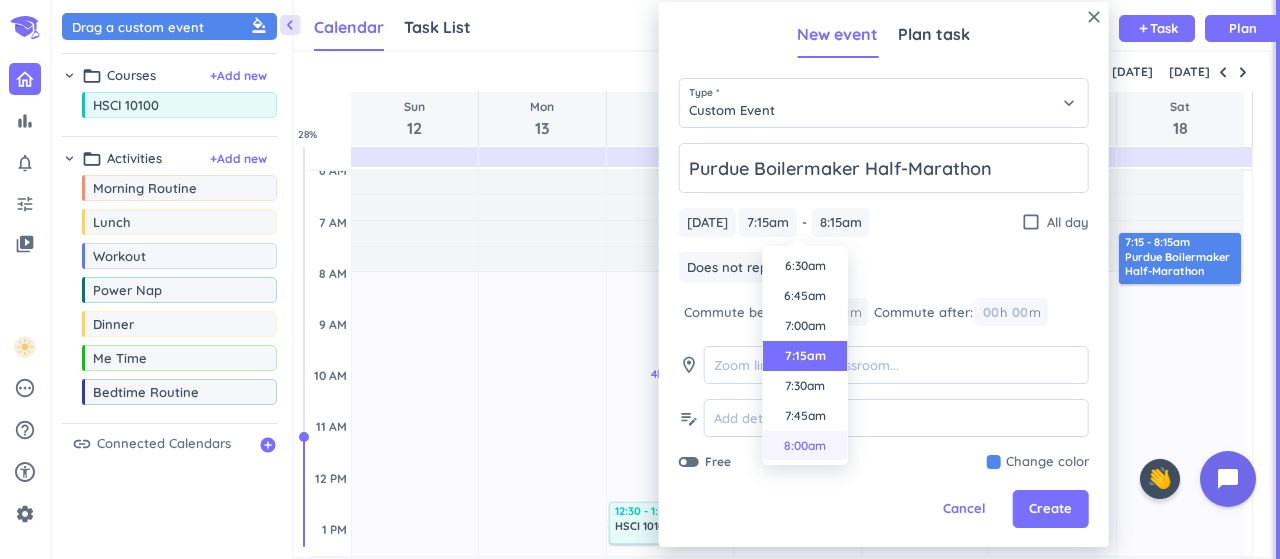 click on "8:00am" at bounding box center [805, 446] 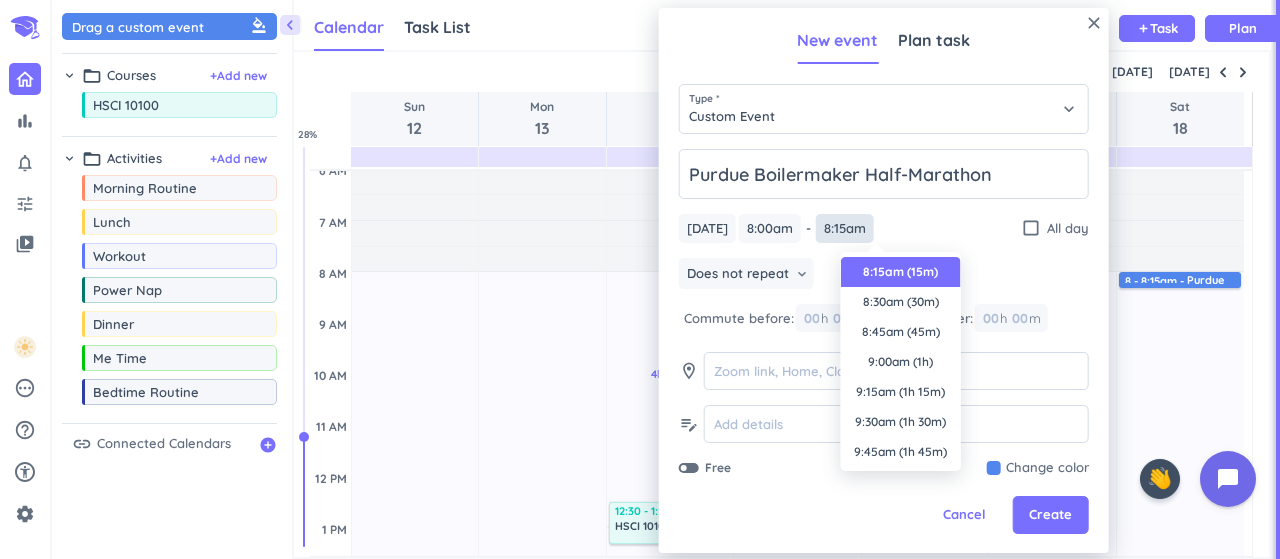 click on "8:15am" at bounding box center (845, 228) 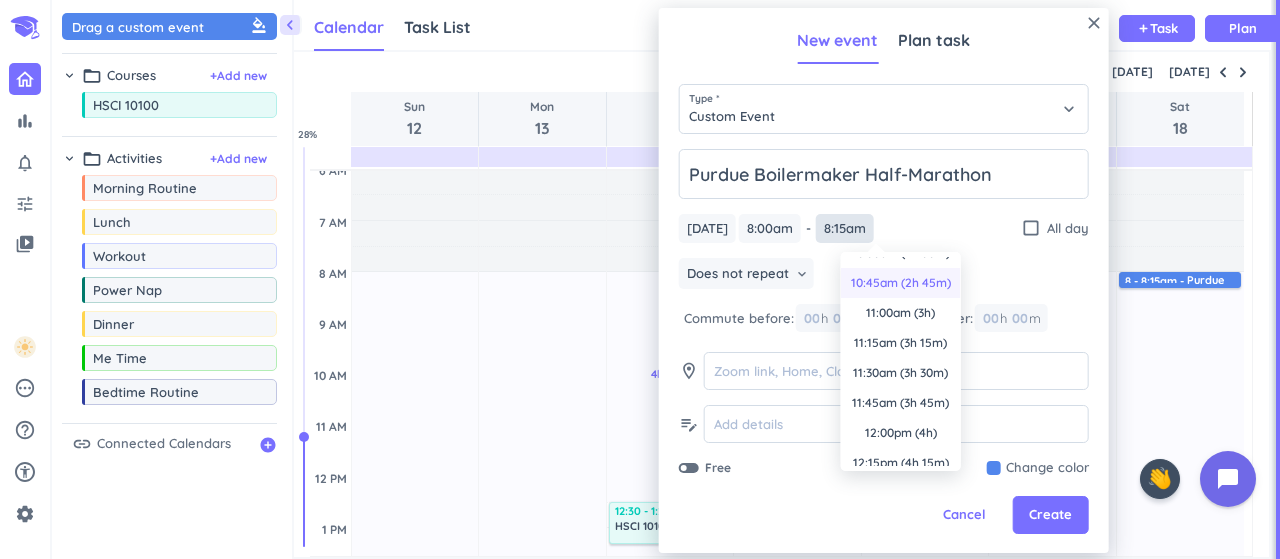 scroll, scrollTop: 288, scrollLeft: 0, axis: vertical 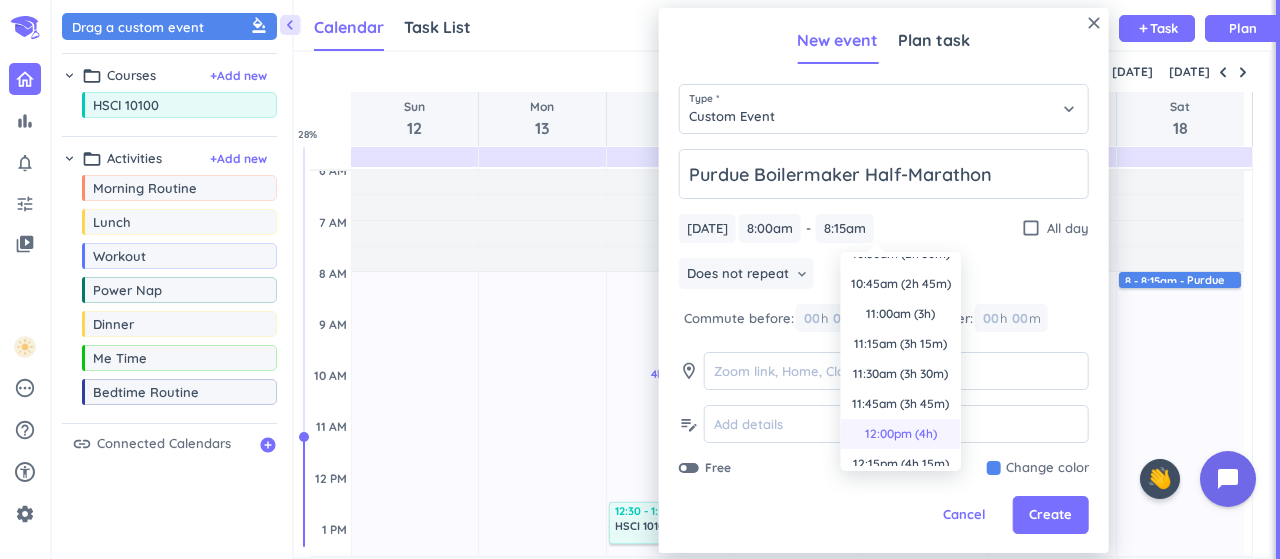 click on "12:00pm (4h)" at bounding box center (901, 434) 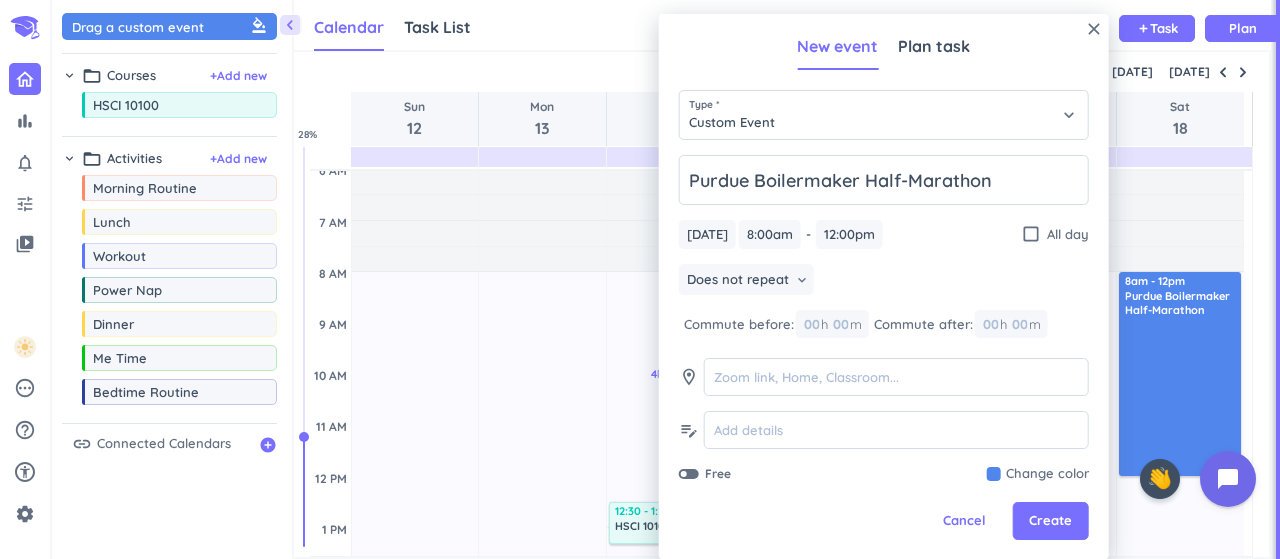 click at bounding box center (1038, 474) 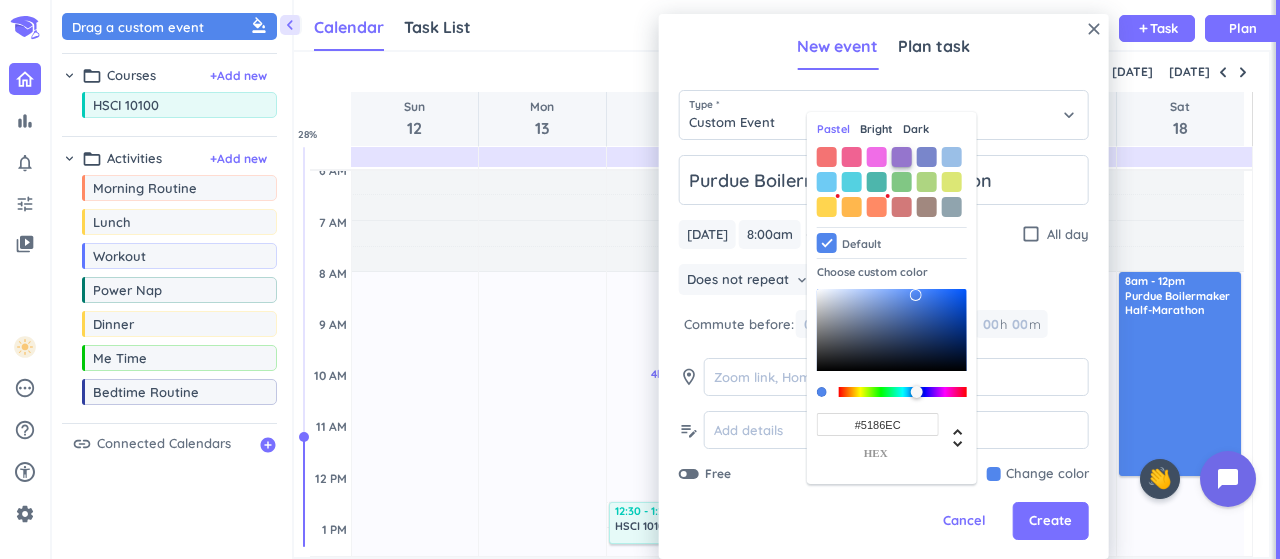 click at bounding box center [902, 157] 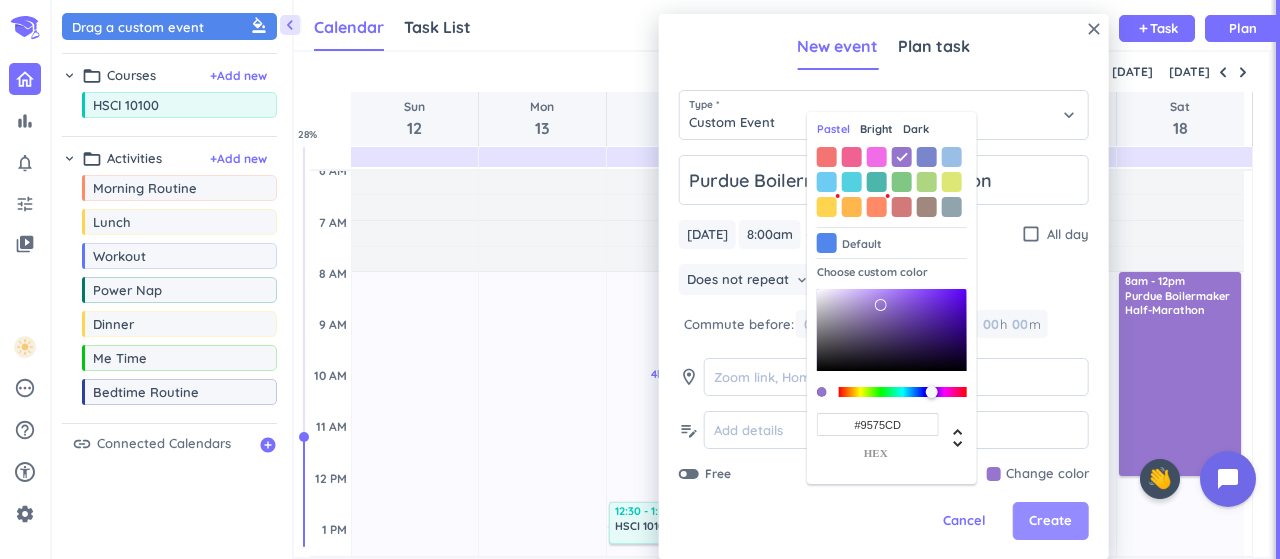click on "Create" at bounding box center [1050, 521] 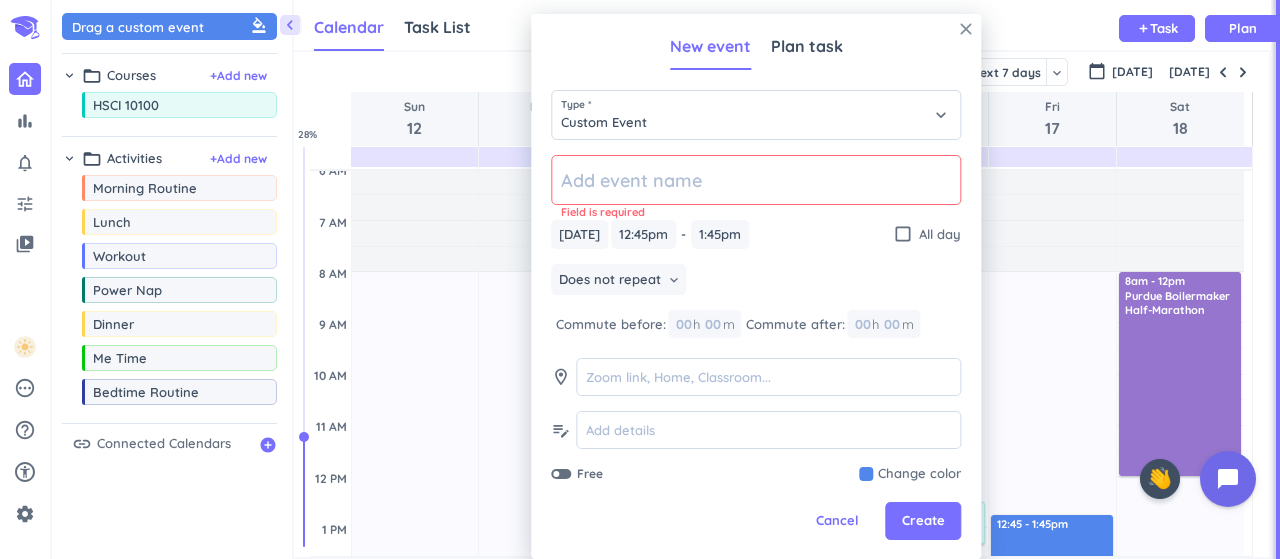 click on "close" at bounding box center [966, 29] 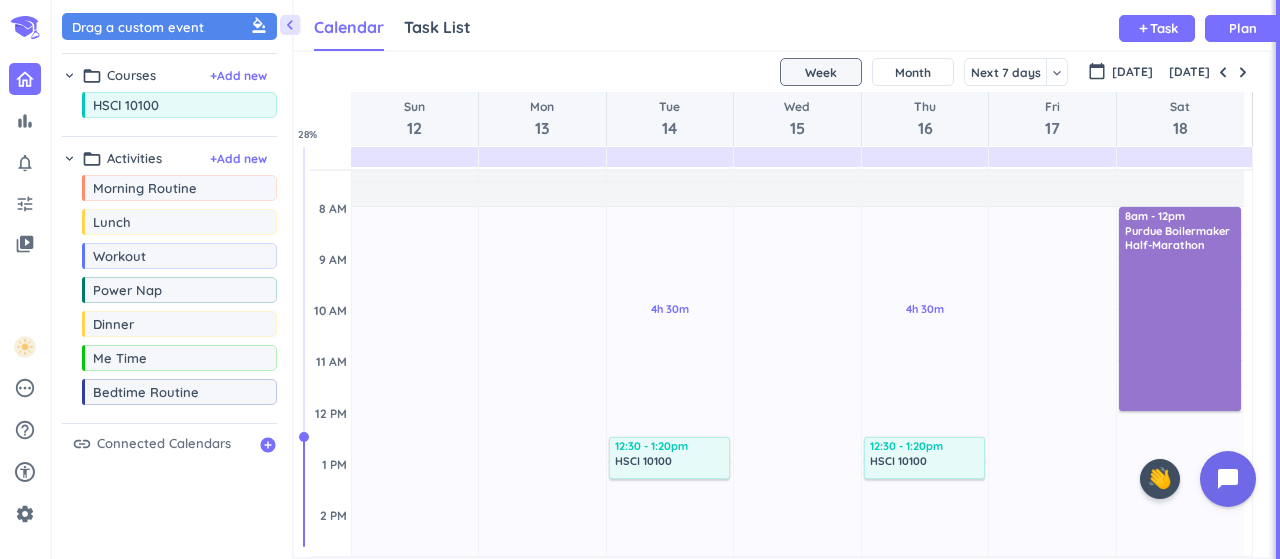 scroll, scrollTop: 174, scrollLeft: 0, axis: vertical 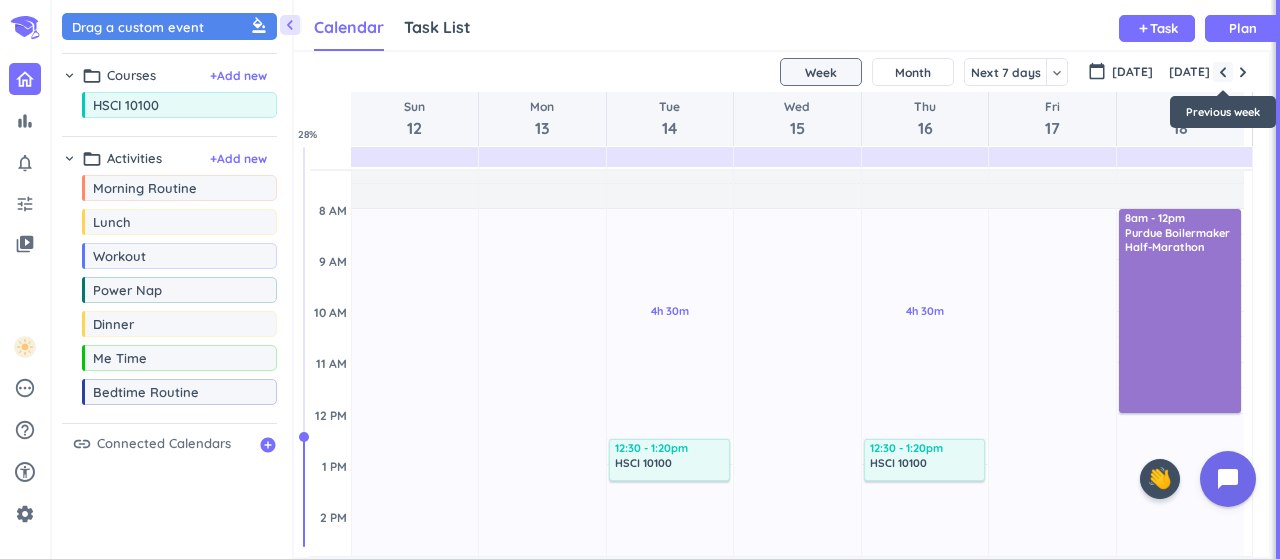 drag, startPoint x: 986, startPoint y: 193, endPoint x: 1223, endPoint y: 75, distance: 264.75082 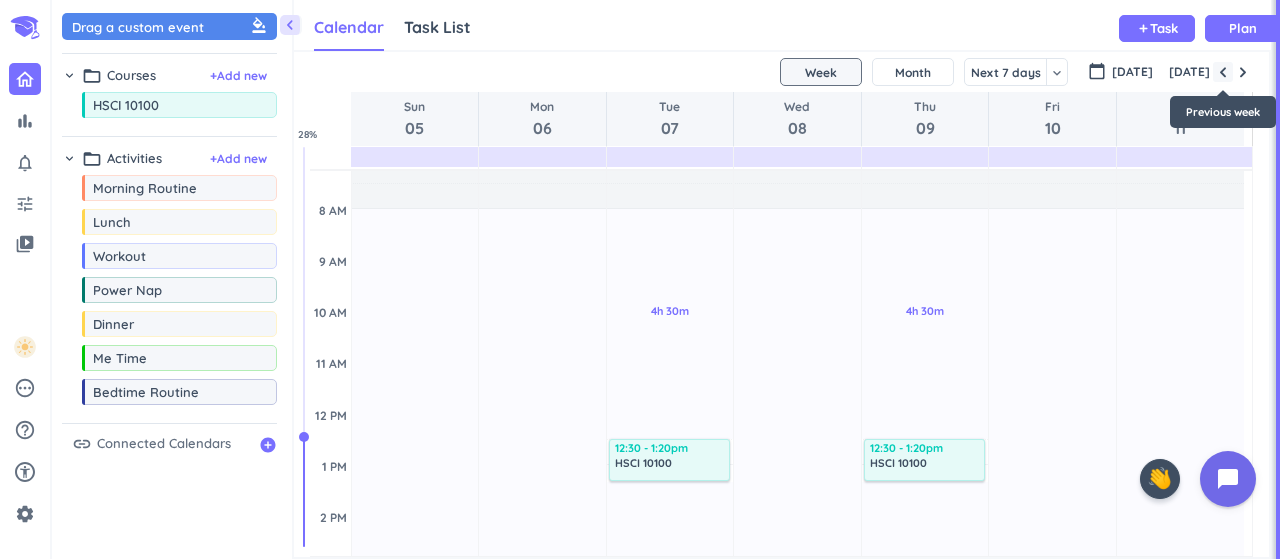 scroll, scrollTop: 104, scrollLeft: 0, axis: vertical 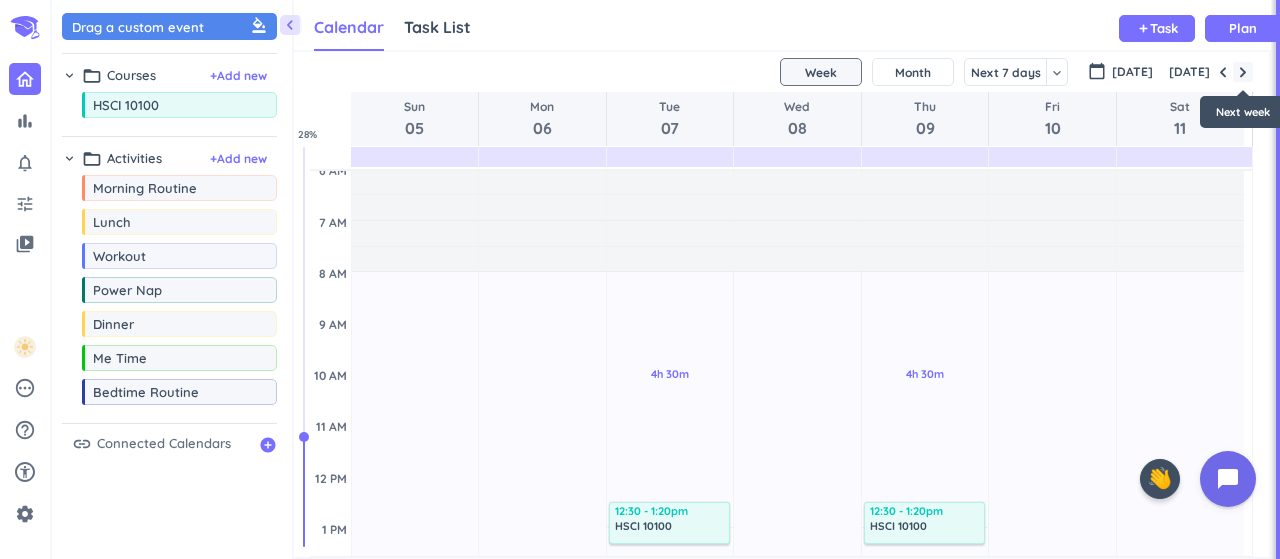 click at bounding box center [1243, 72] 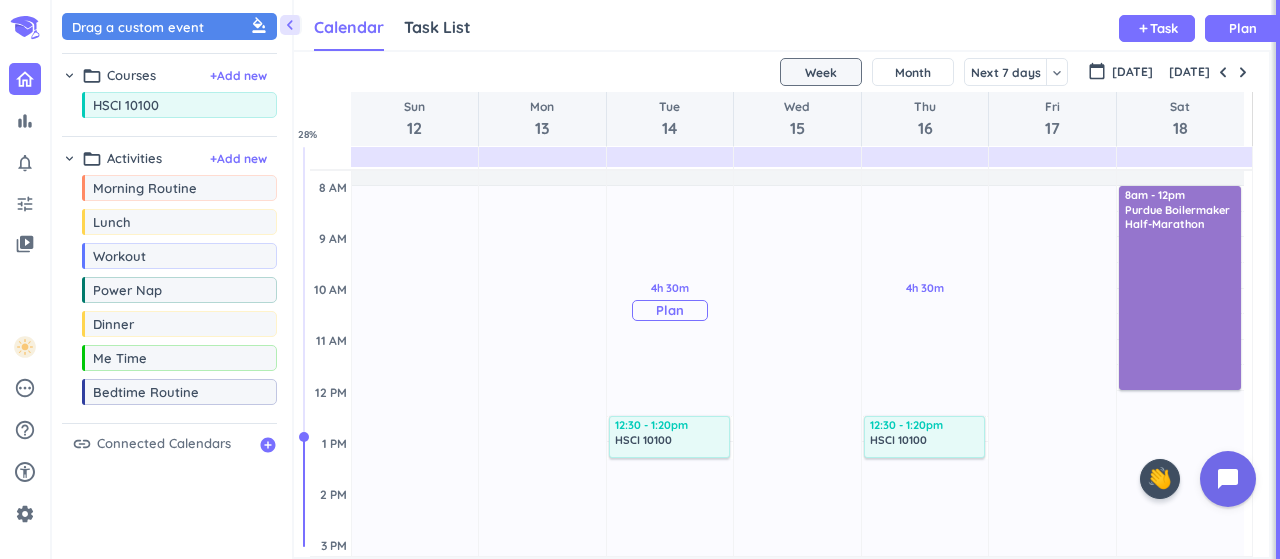 scroll, scrollTop: 200, scrollLeft: 0, axis: vertical 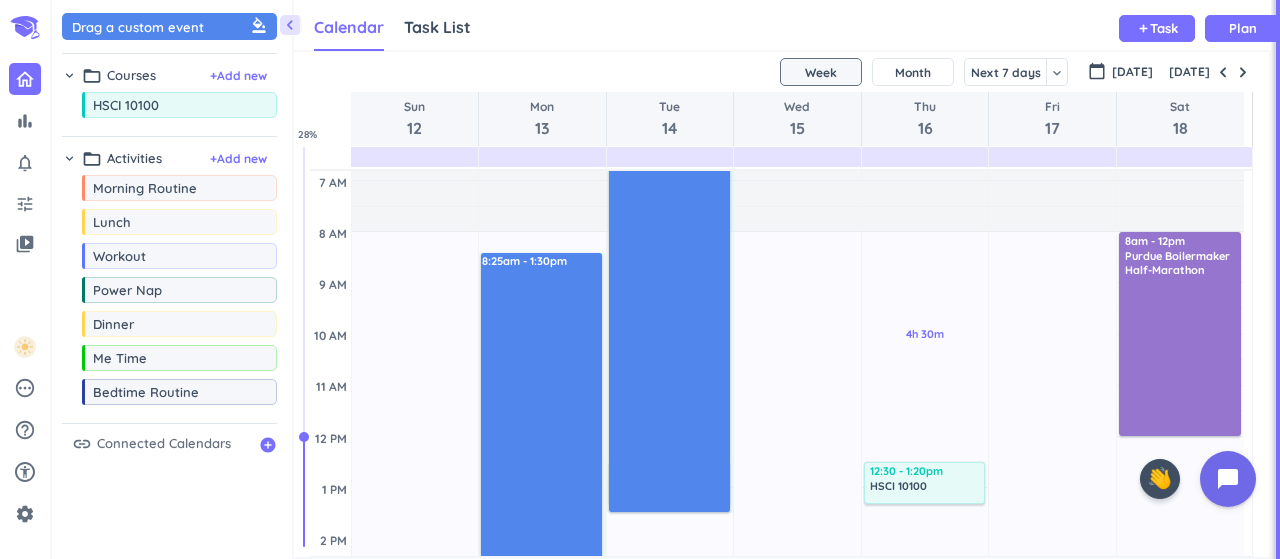 drag, startPoint x: 526, startPoint y: 199, endPoint x: 653, endPoint y: 509, distance: 335.00598 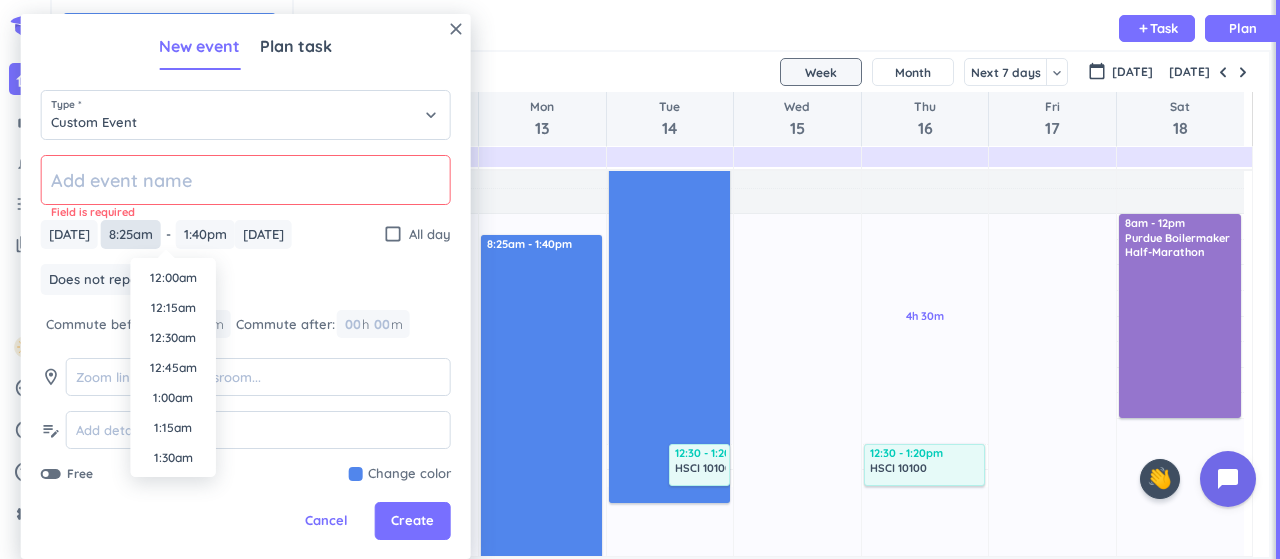 click on "8:25am" at bounding box center (131, 234) 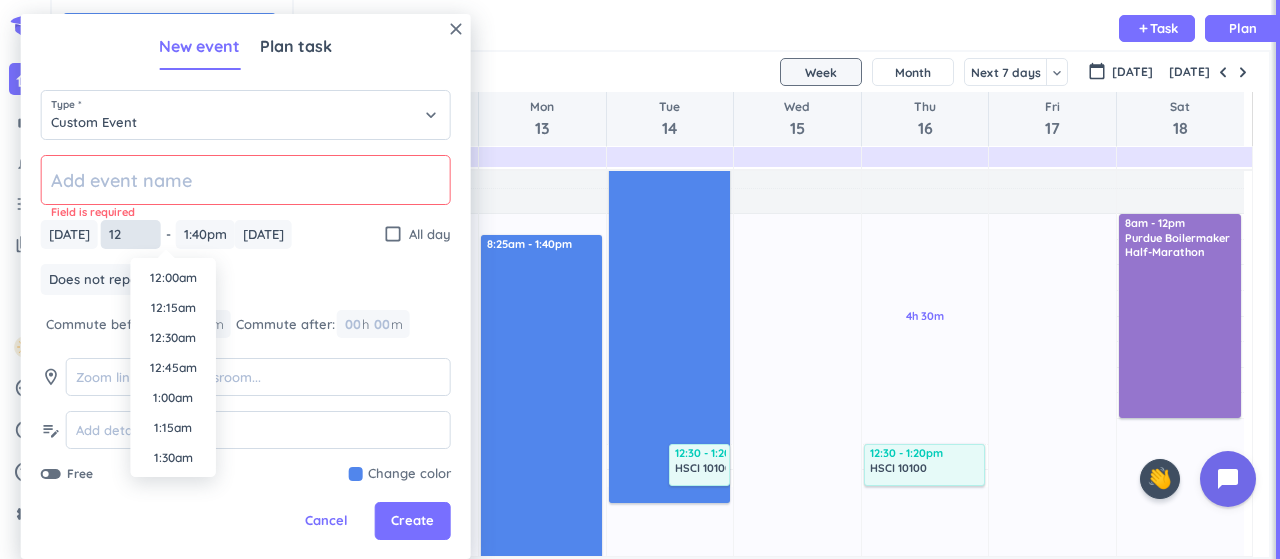 scroll, scrollTop: 1470, scrollLeft: 0, axis: vertical 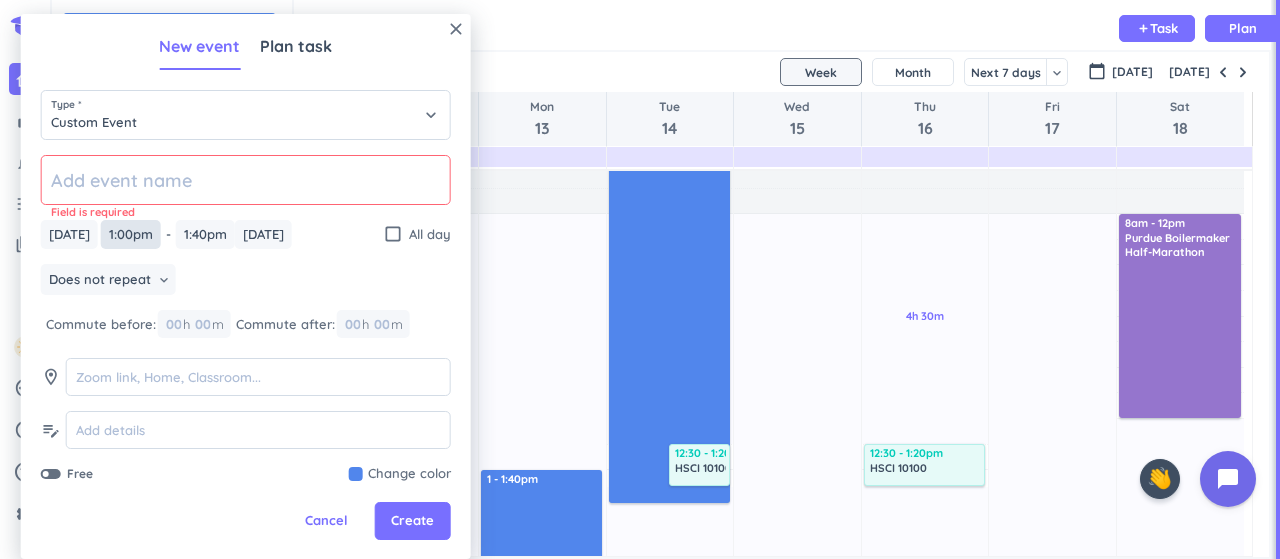 click on "1:00pm" at bounding box center (131, 234) 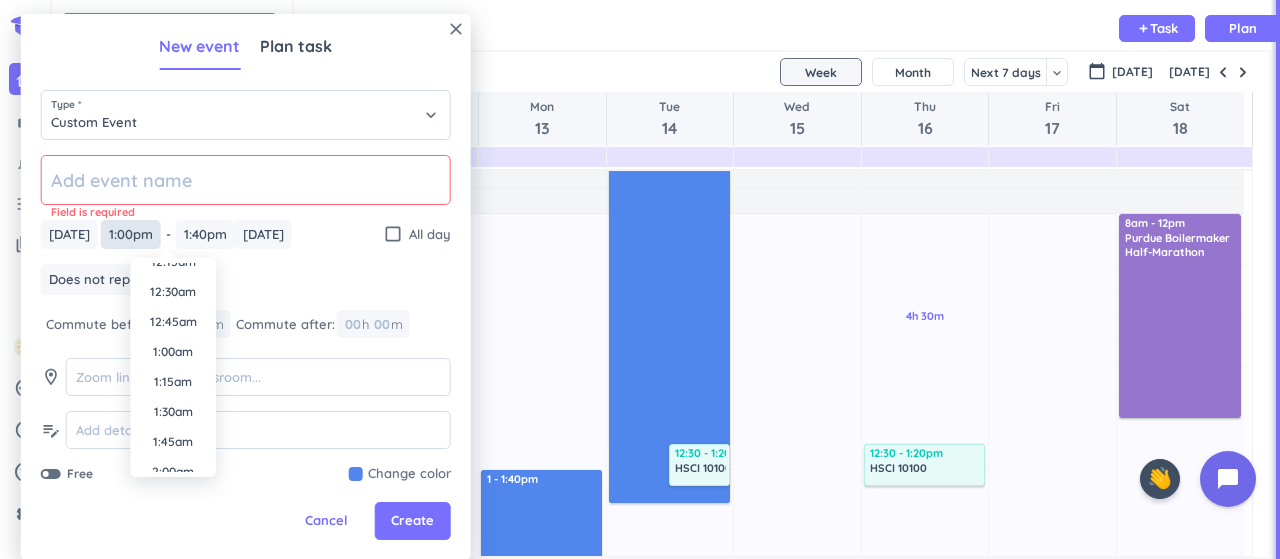 scroll, scrollTop: 0, scrollLeft: 0, axis: both 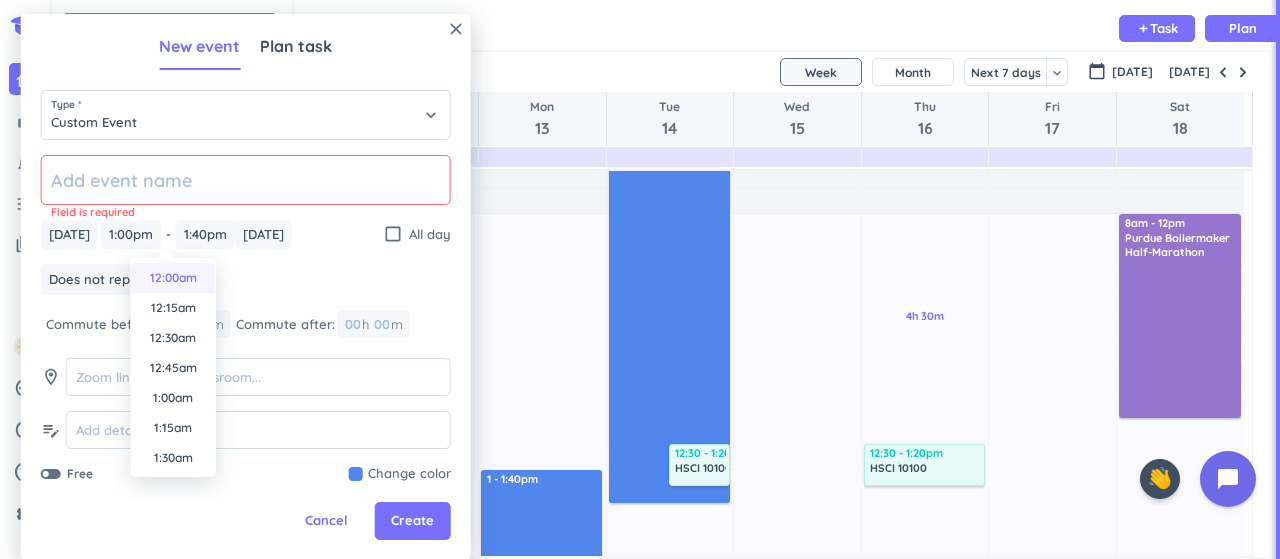 click on "12:00am" at bounding box center (173, 278) 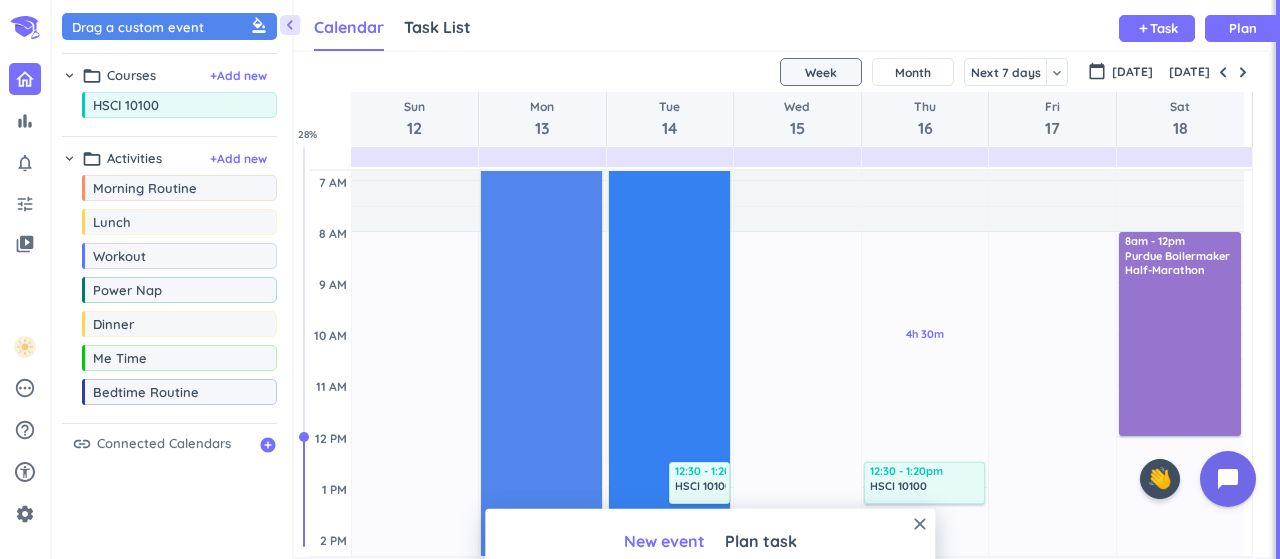 scroll, scrollTop: 142, scrollLeft: 0, axis: vertical 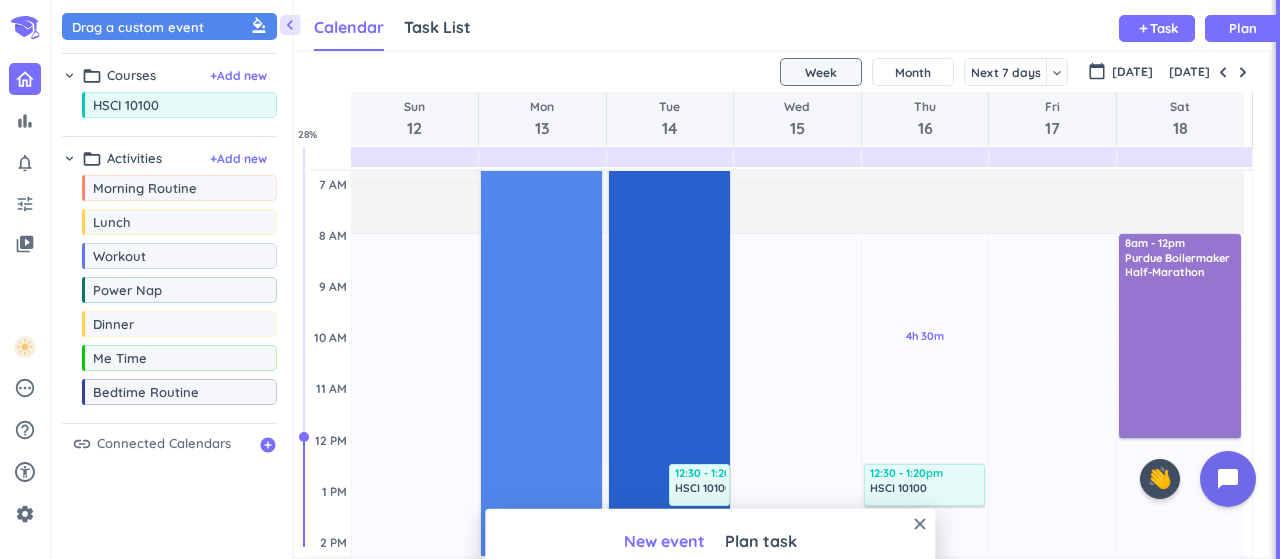 click on "4am - 1:40pm" at bounding box center (669, 276) 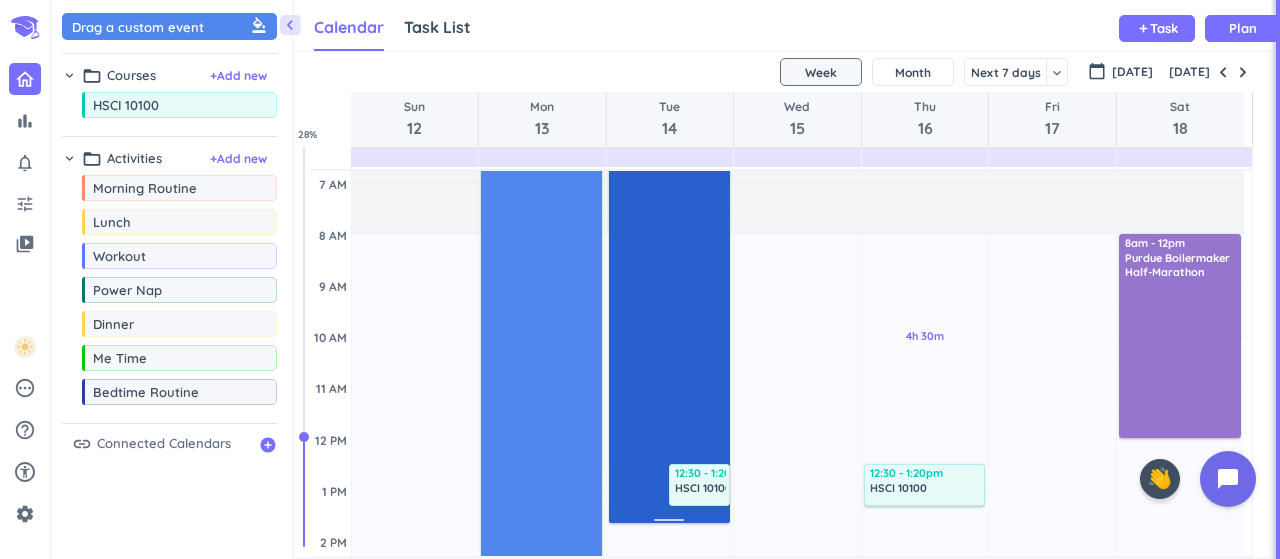 scroll, scrollTop: 0, scrollLeft: 0, axis: both 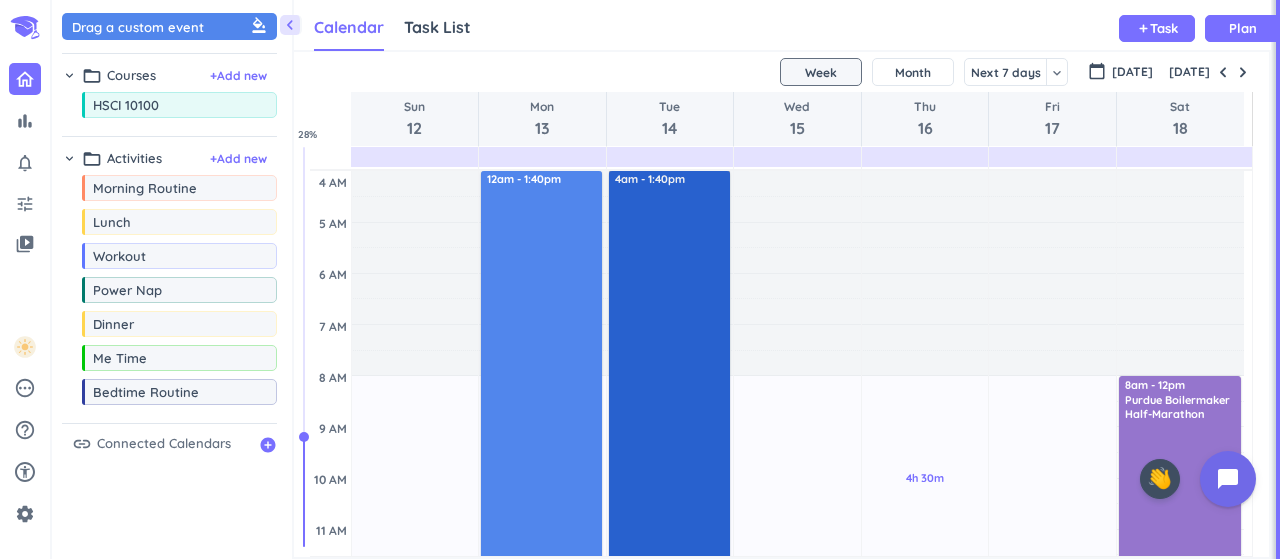 click on "4am - 1:40pm" at bounding box center [669, 418] 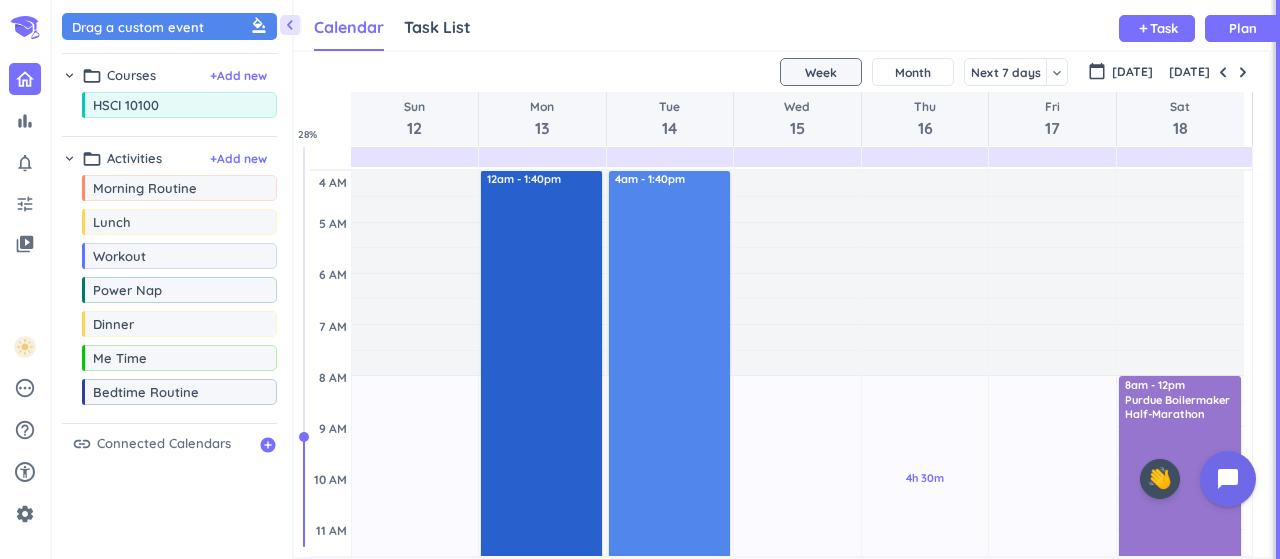 click on "12am - 1:40pm" at bounding box center (541, 785) 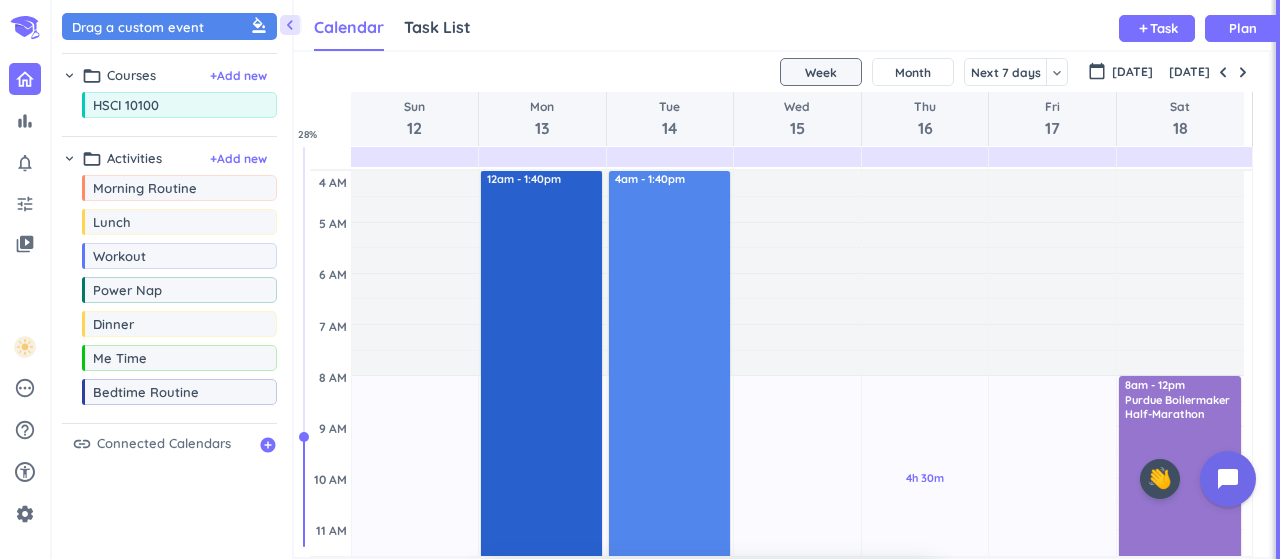 scroll, scrollTop: 142, scrollLeft: 0, axis: vertical 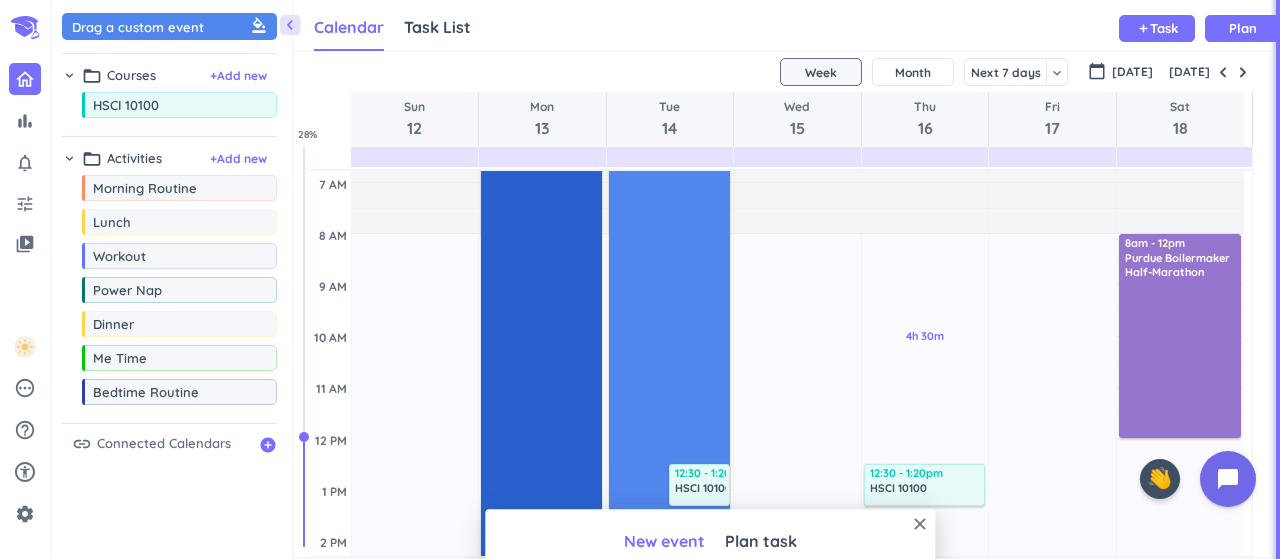 drag, startPoint x: 529, startPoint y: 223, endPoint x: 504, endPoint y: 245, distance: 33.30165 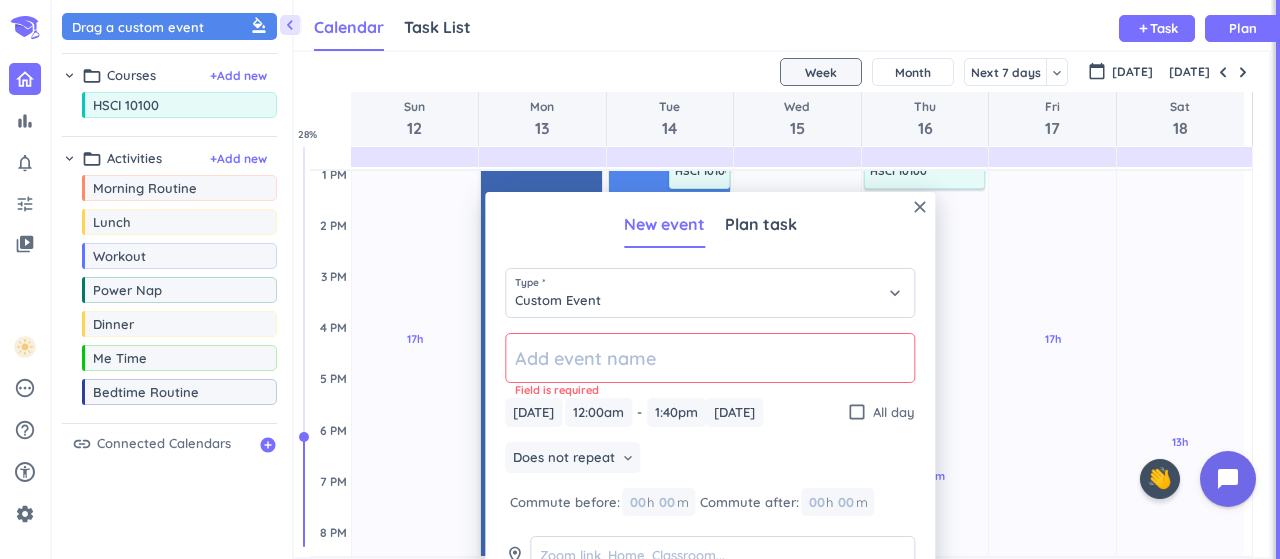 scroll, scrollTop: 460, scrollLeft: 0, axis: vertical 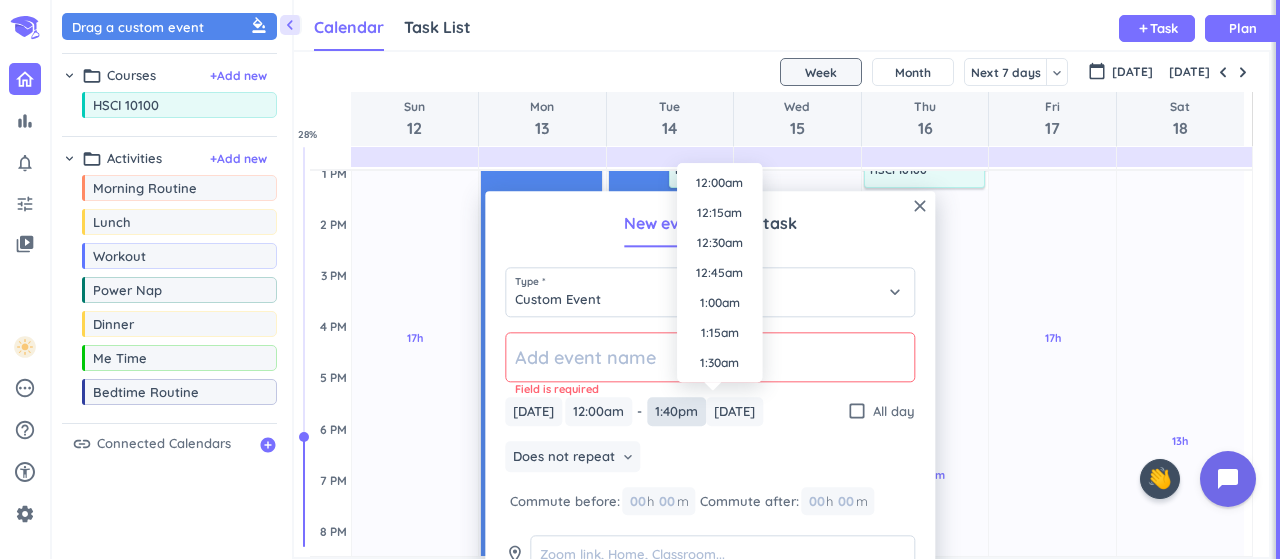 click on "1:40pm" at bounding box center (676, 411) 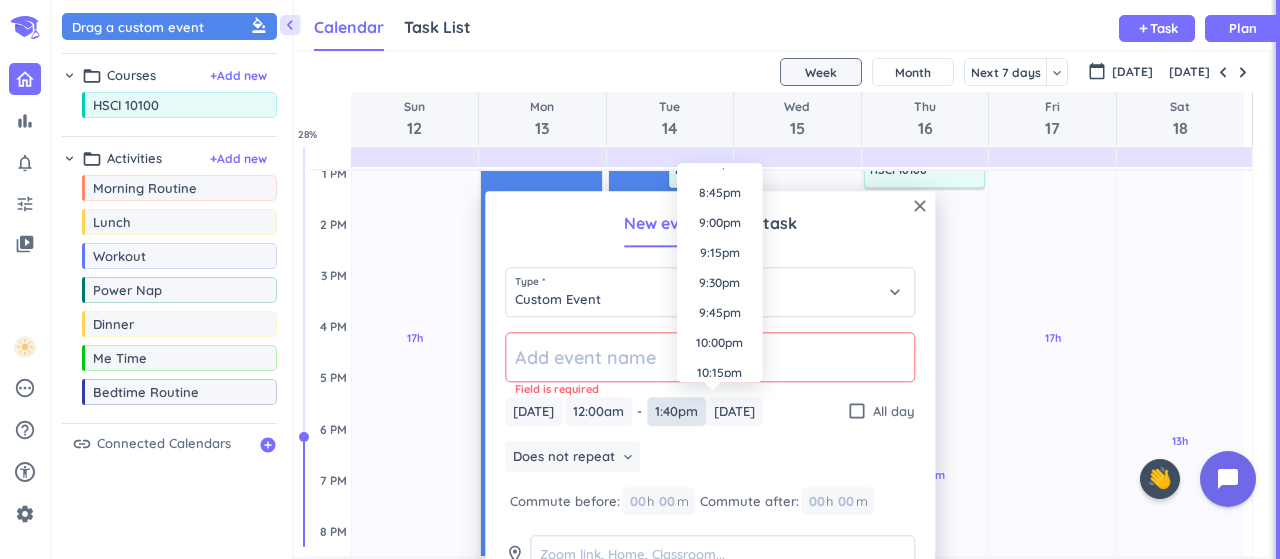 scroll, scrollTop: 2671, scrollLeft: 0, axis: vertical 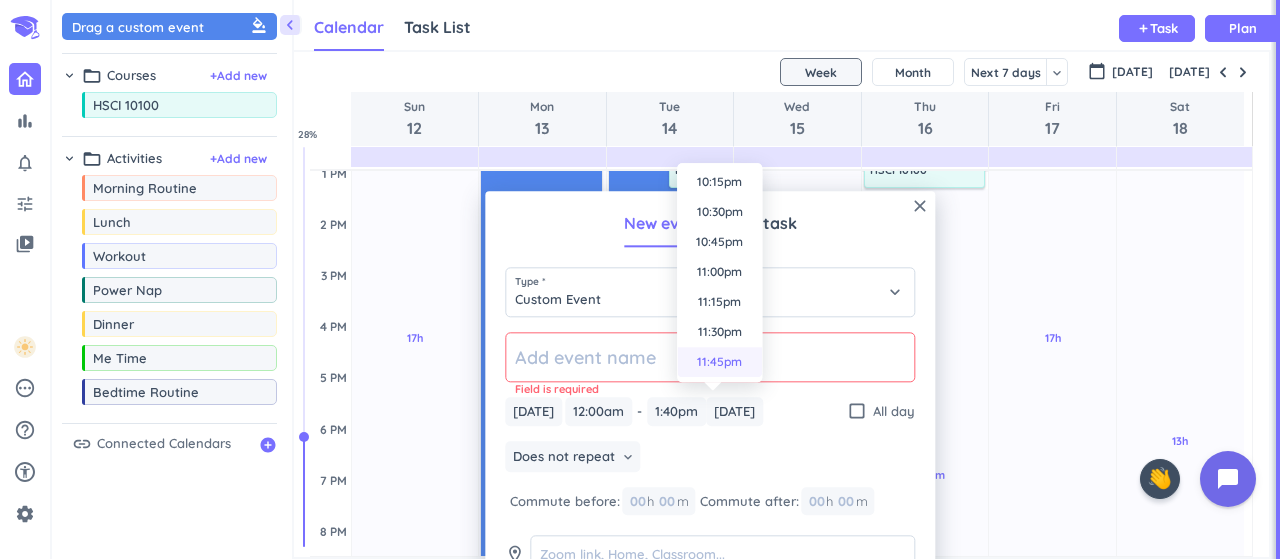 click on "11:45pm" at bounding box center (719, 362) 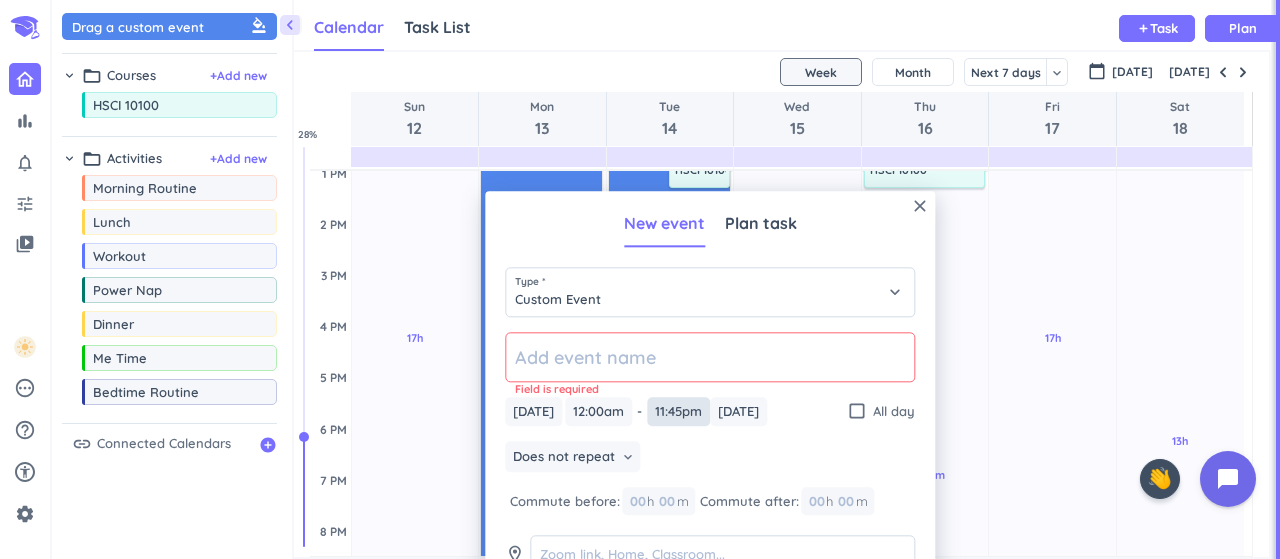 click on "11:45pm" at bounding box center (678, 411) 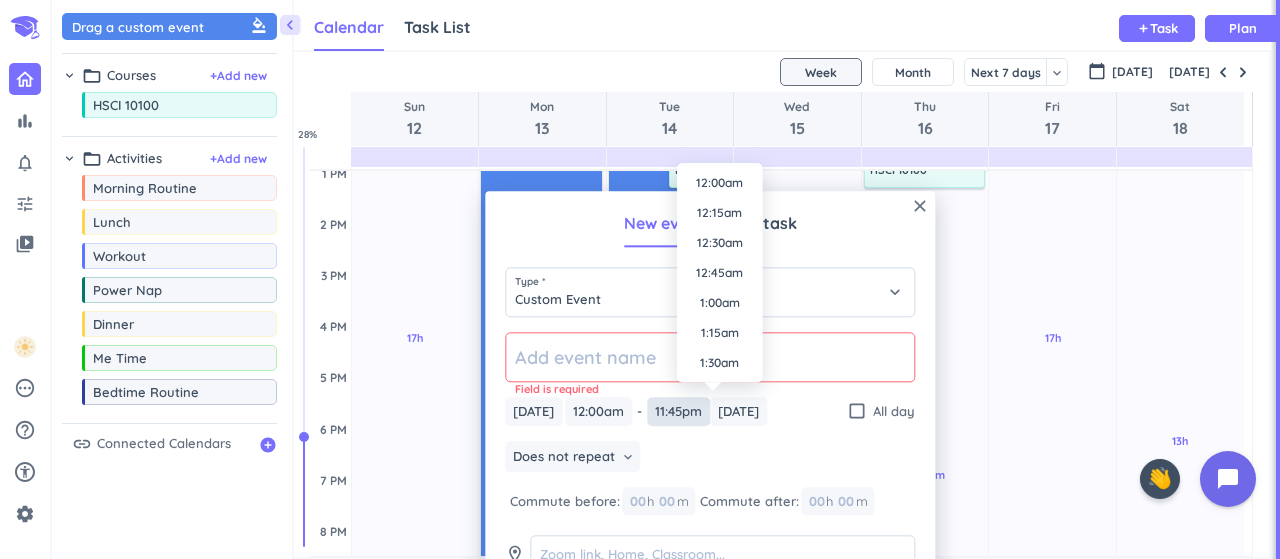 scroll, scrollTop: 2671, scrollLeft: 0, axis: vertical 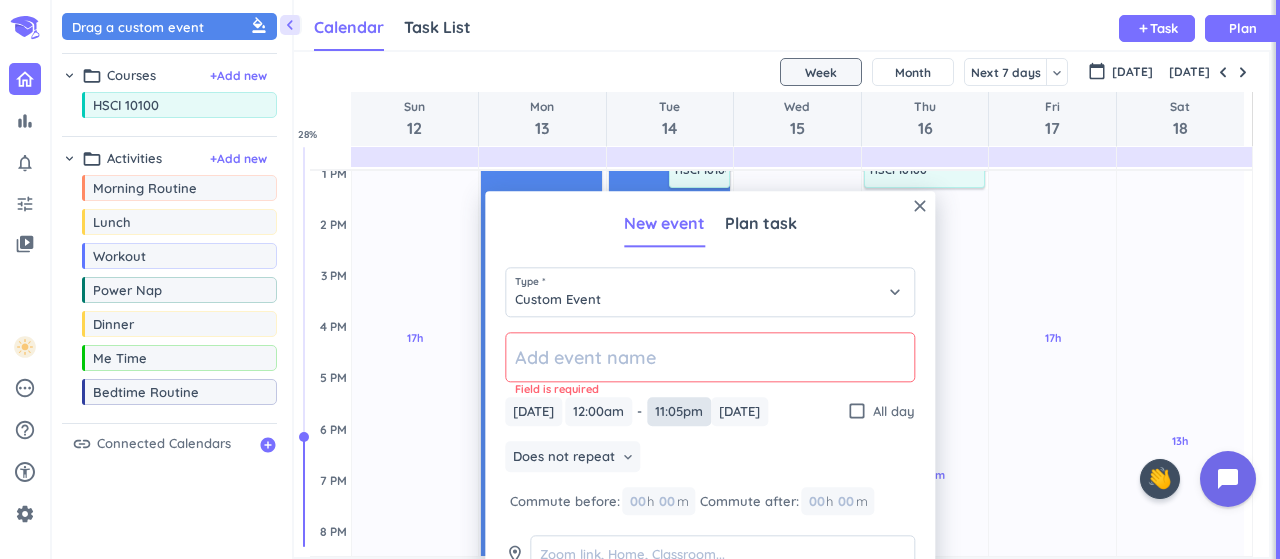 click on "11:05pm" at bounding box center (679, 411) 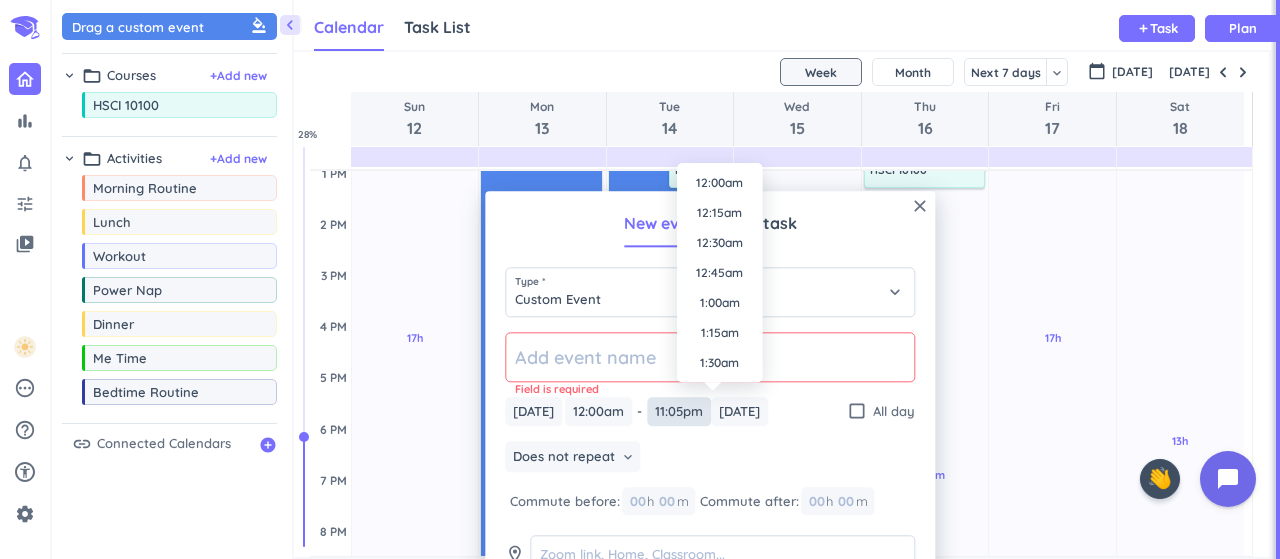 scroll, scrollTop: 2670, scrollLeft: 0, axis: vertical 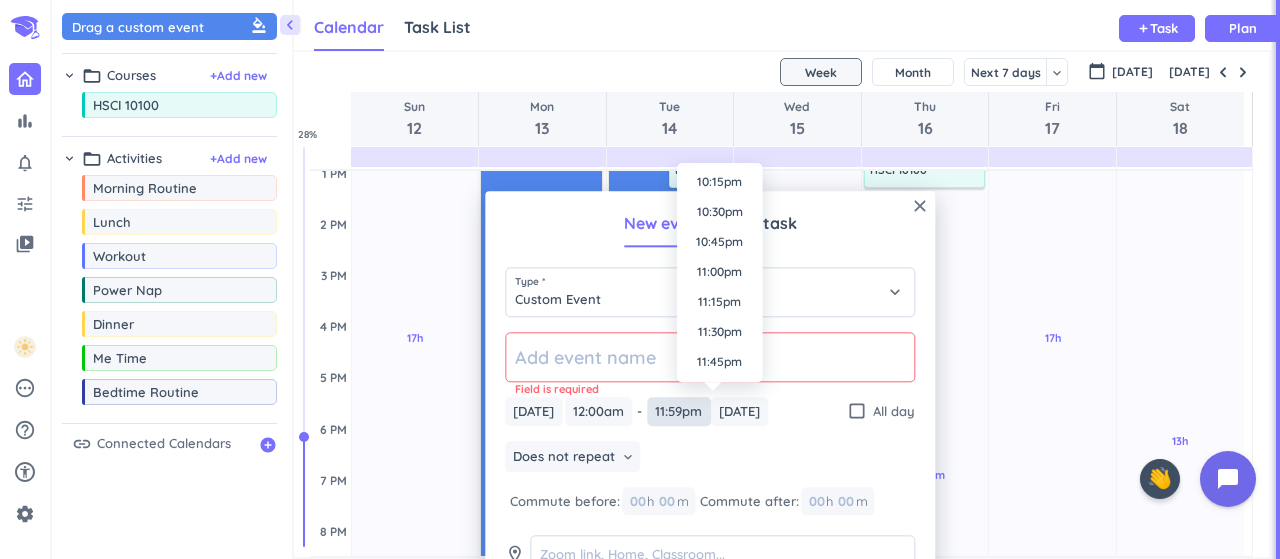 type on "11:59pm" 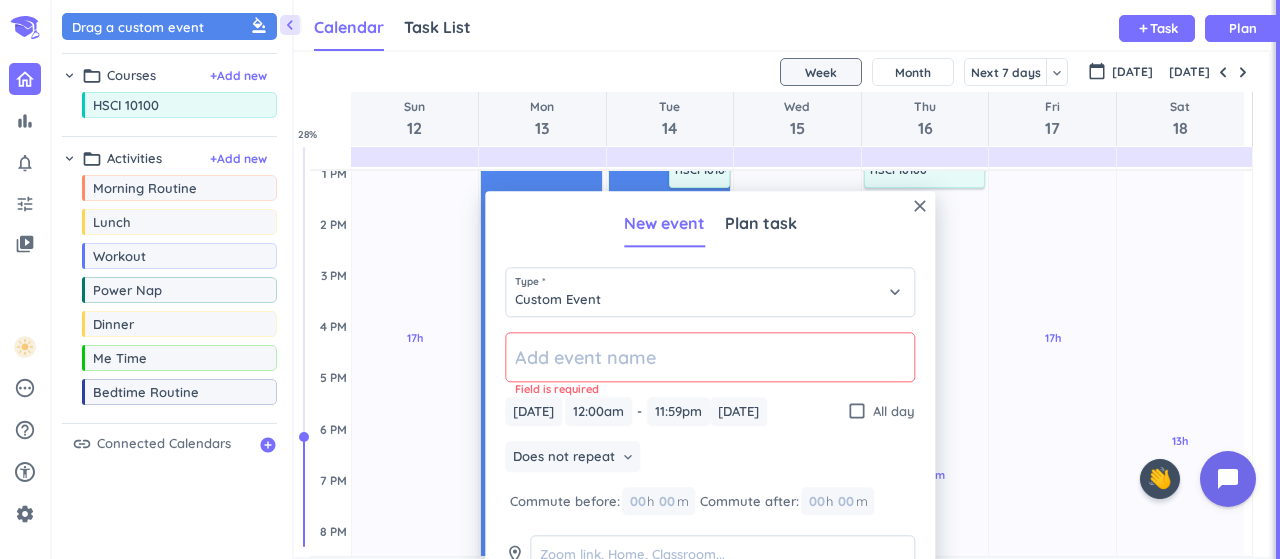 click on "Does not repeat keyboard_arrow_down" at bounding box center (710, 459) 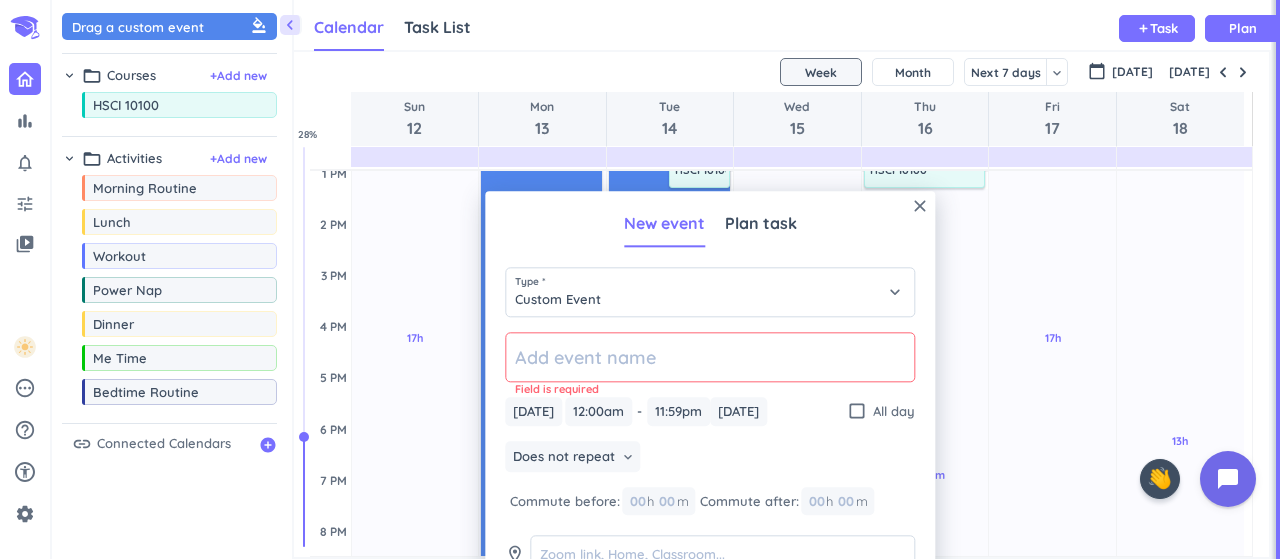 click 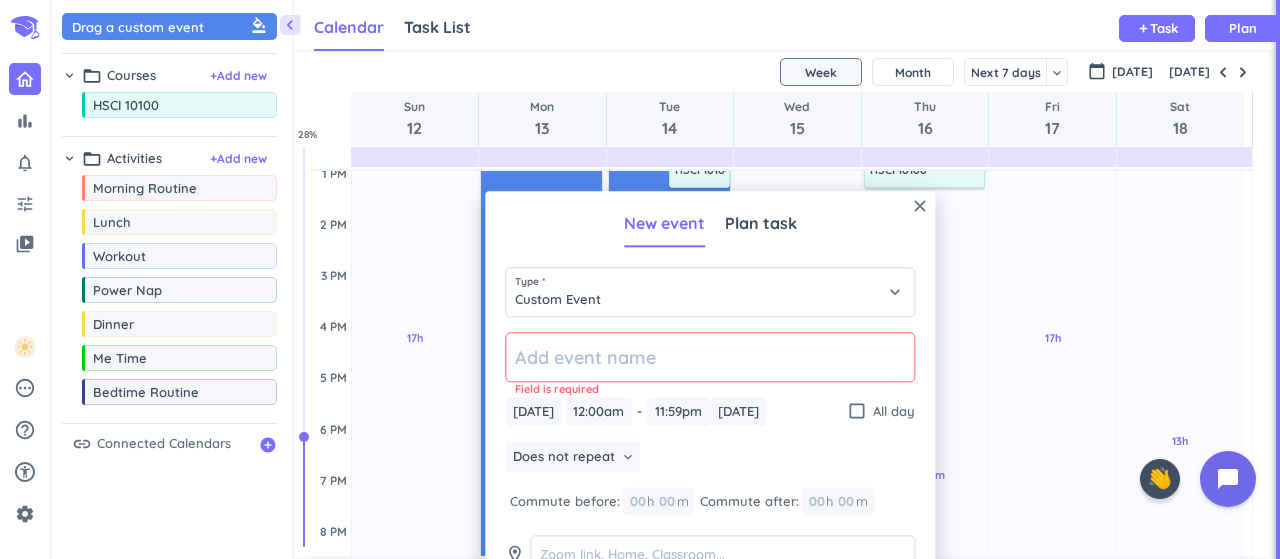 click 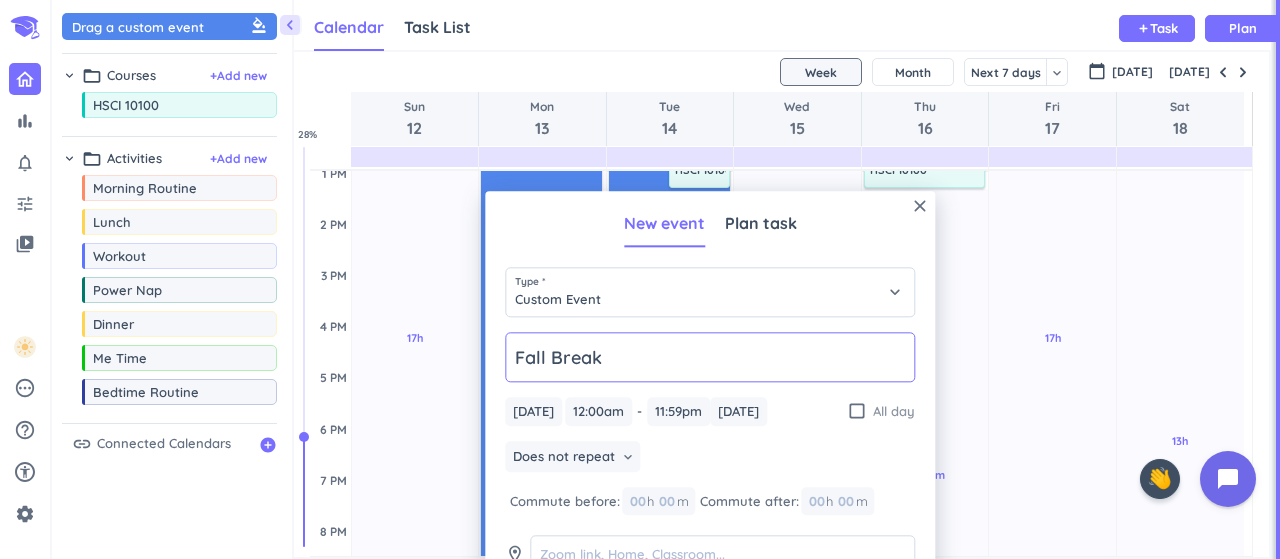 type on "Fall Break" 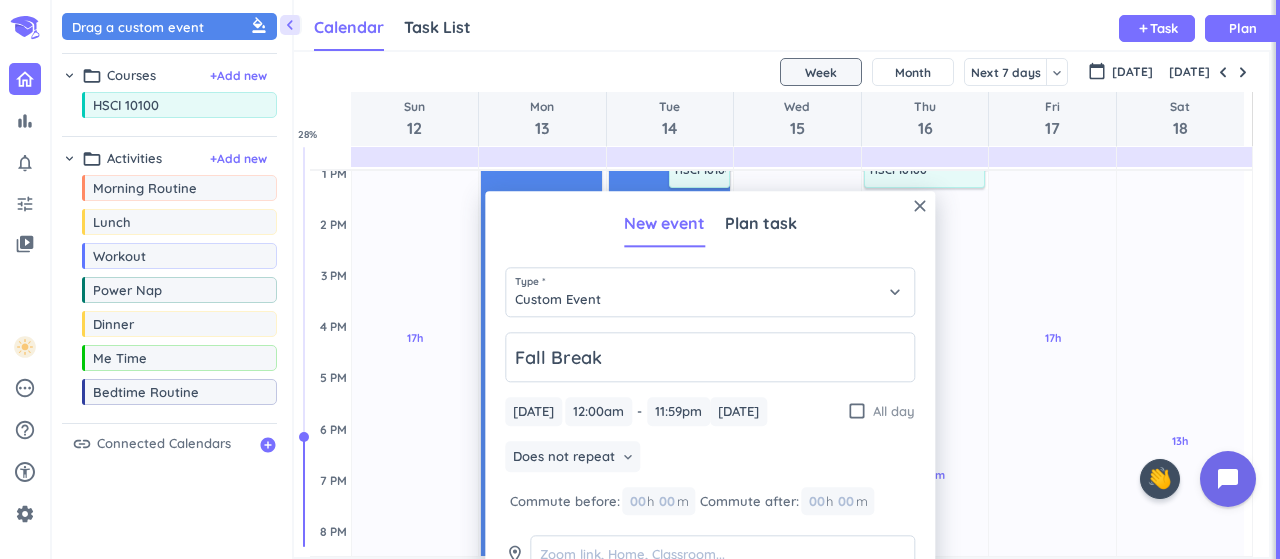 click on "check_box_outline_blank" at bounding box center (857, 412) 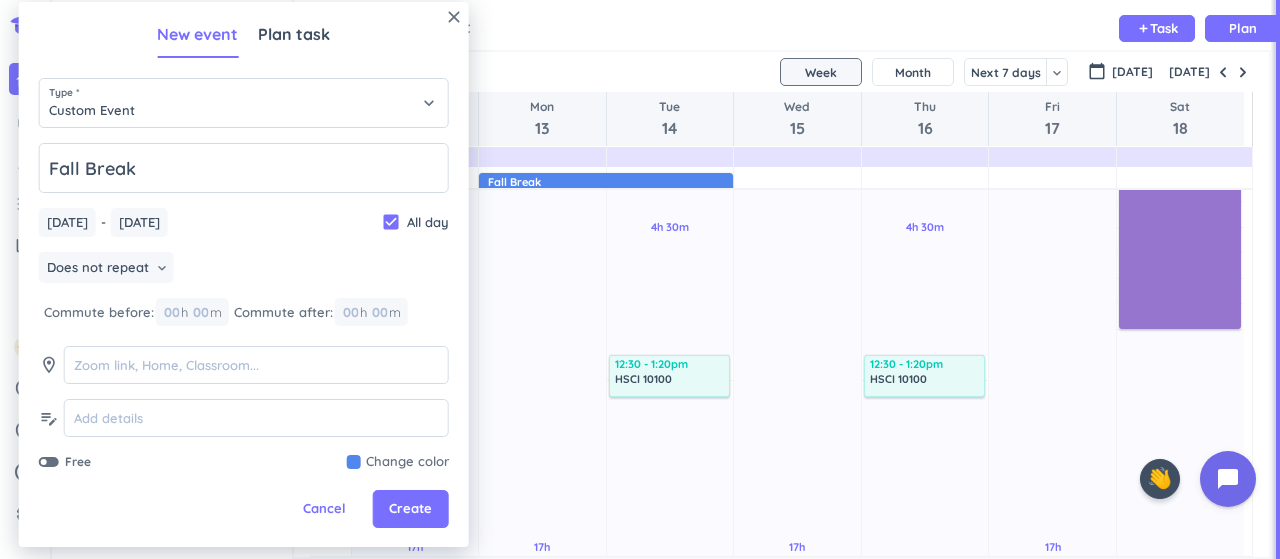 scroll, scrollTop: 269, scrollLeft: 0, axis: vertical 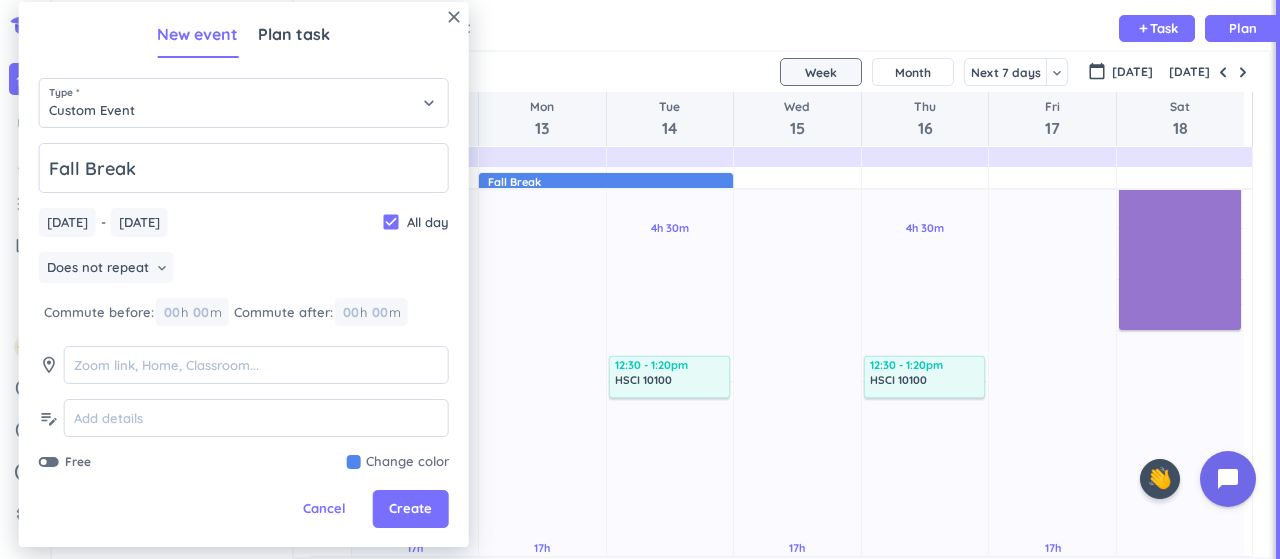 click at bounding box center (398, 462) 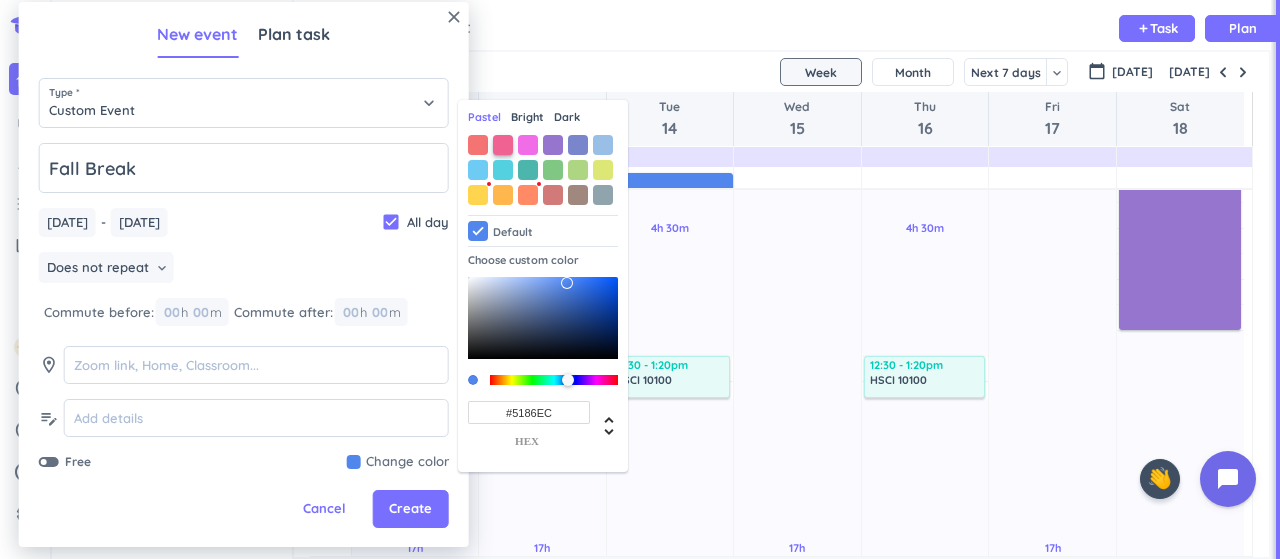 click at bounding box center [503, 145] 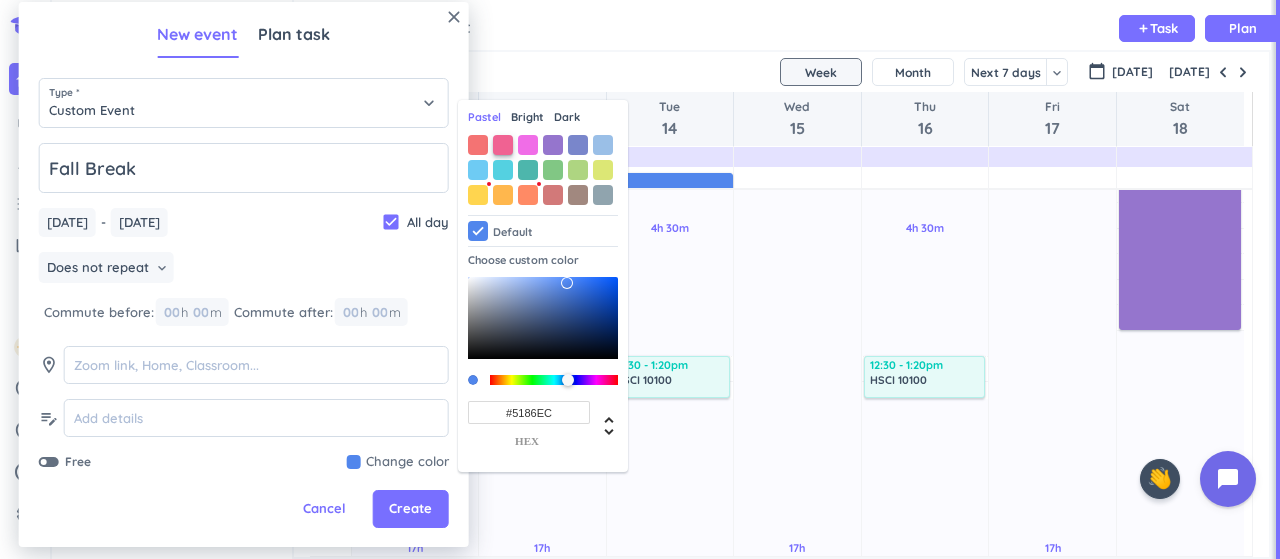 type on "#F06292" 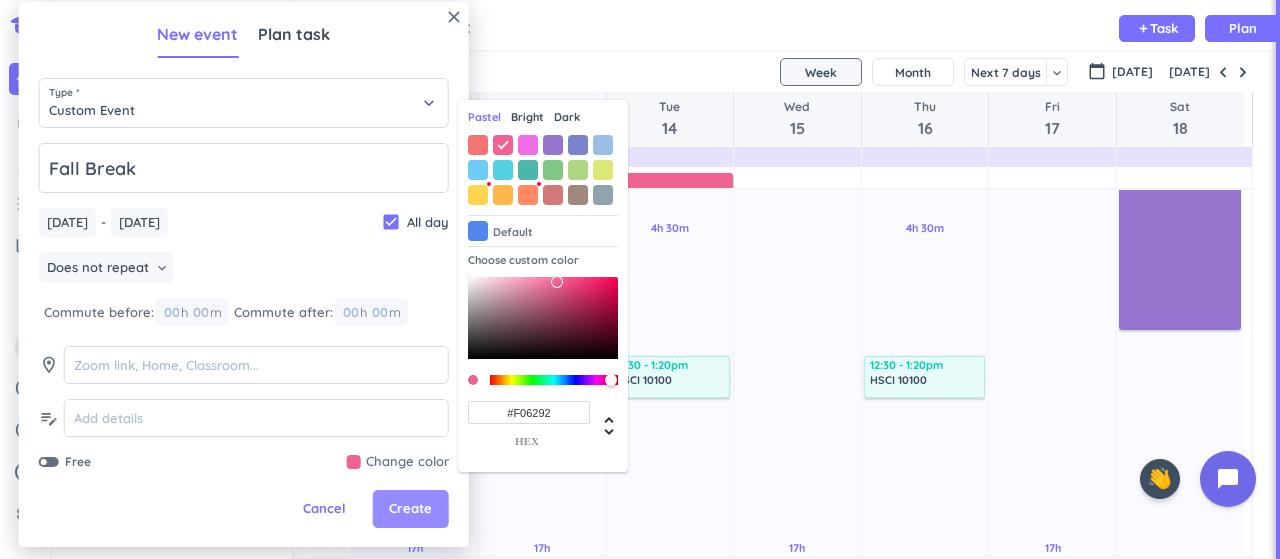 click on "Create" at bounding box center (410, 509) 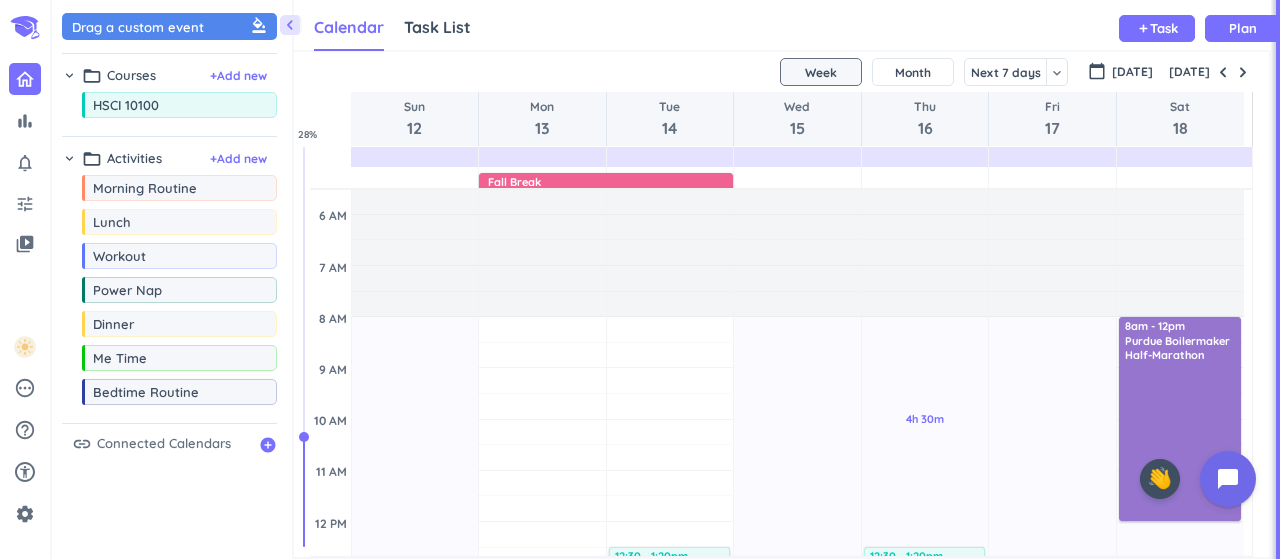 scroll, scrollTop: 77, scrollLeft: 0, axis: vertical 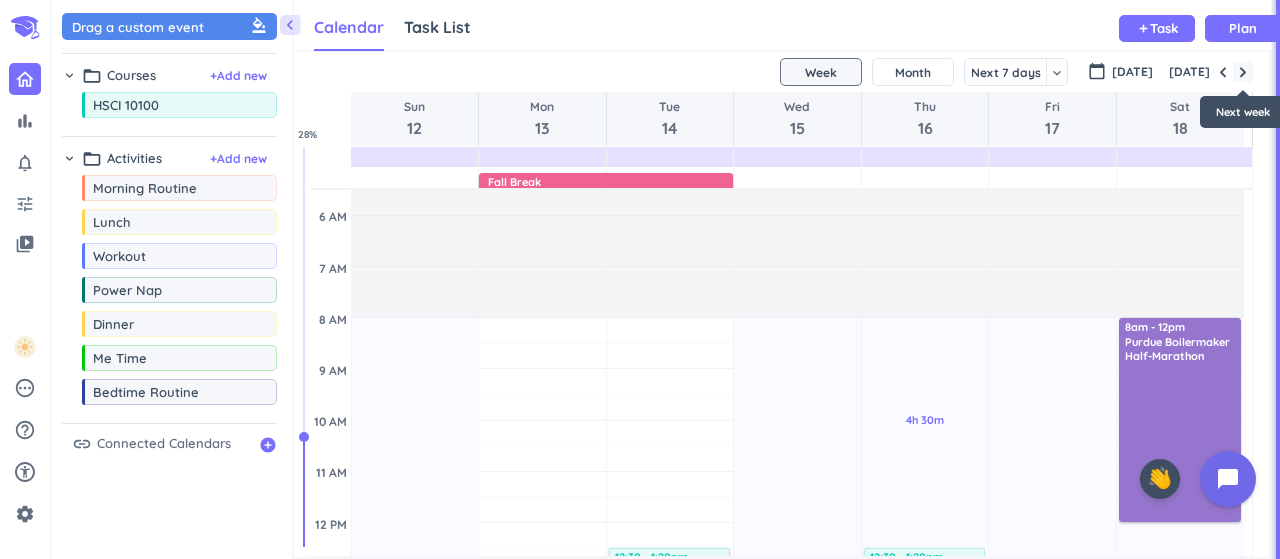 click at bounding box center (1243, 72) 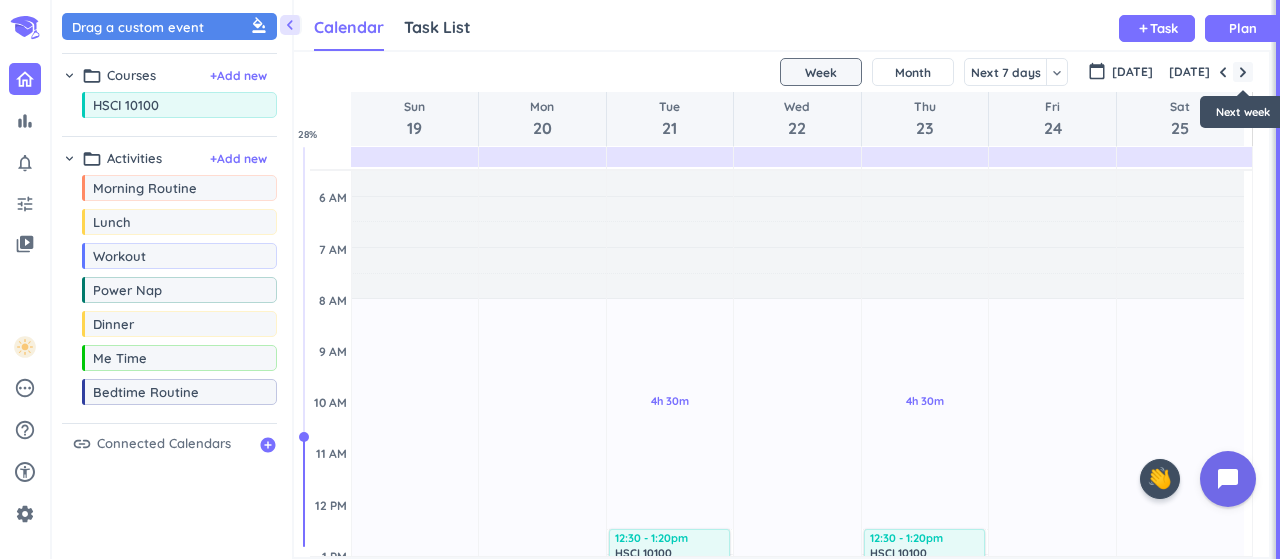 scroll, scrollTop: 104, scrollLeft: 0, axis: vertical 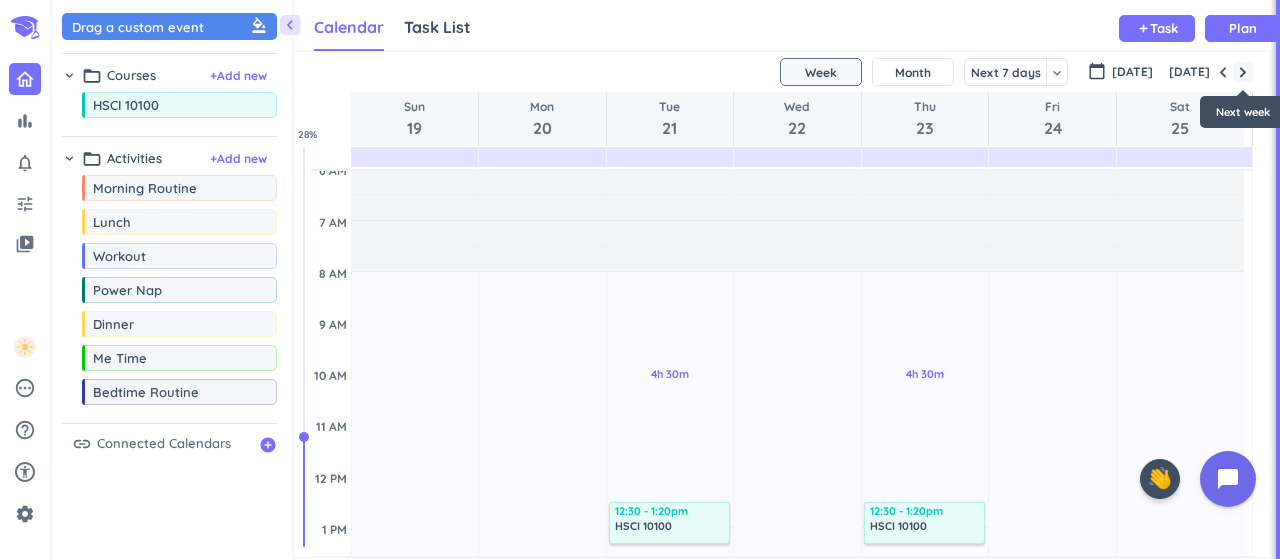 click at bounding box center [1243, 72] 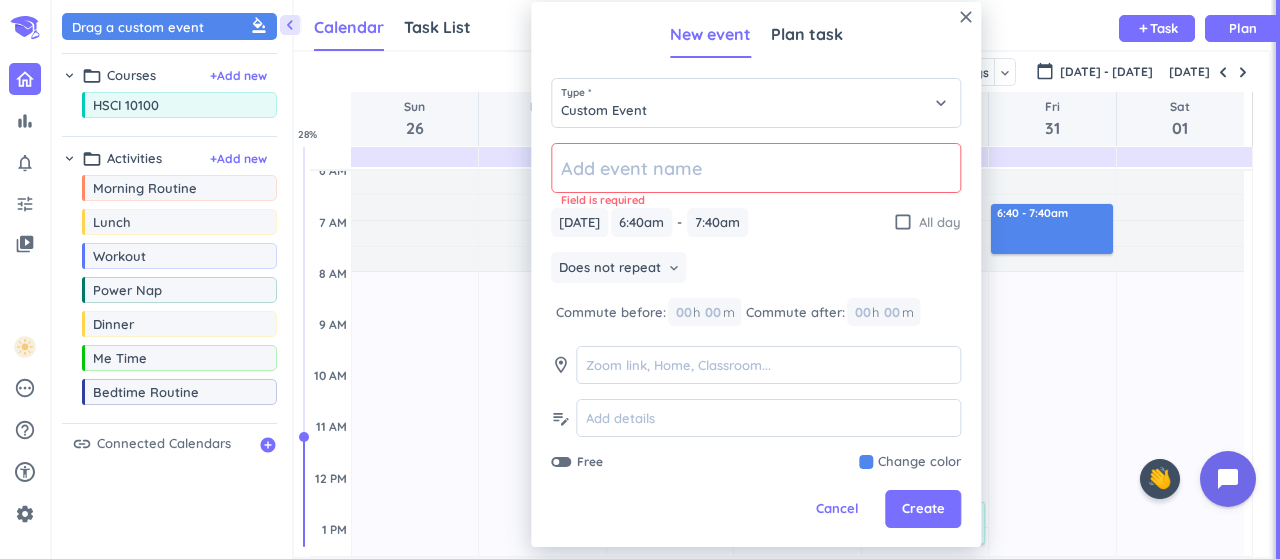 click on "check_box_outline_blank" at bounding box center [903, 222] 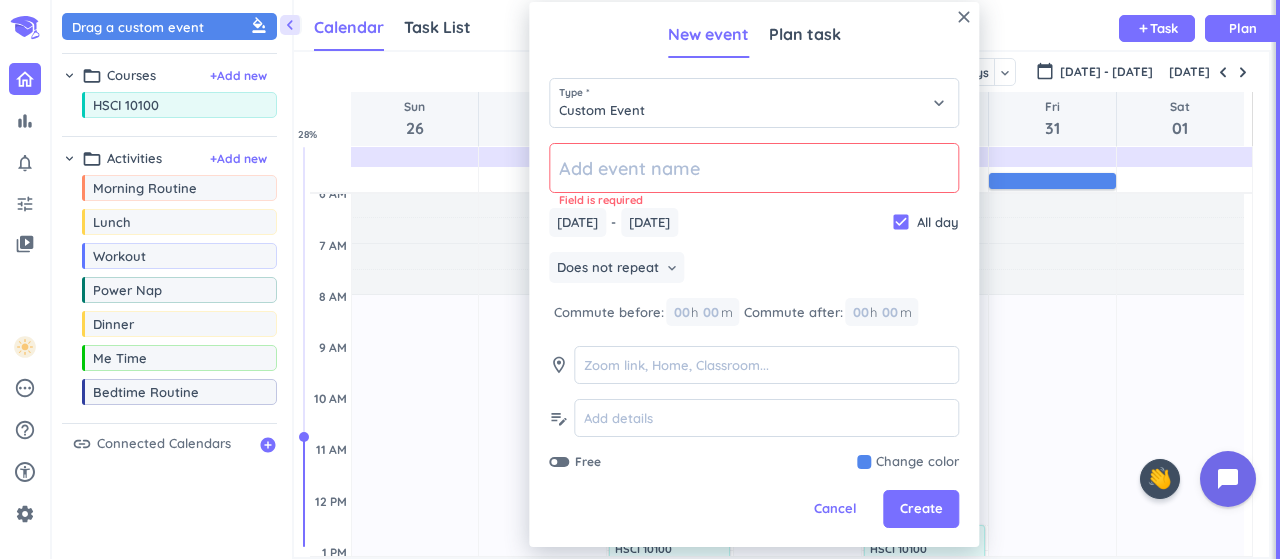 click 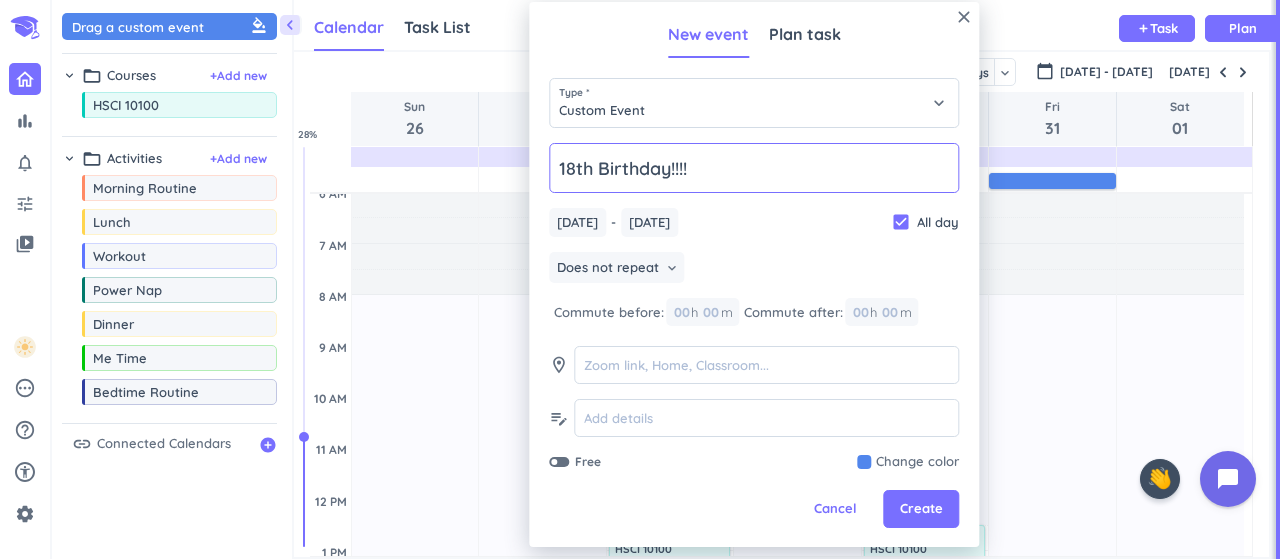 type on "18th Birthday!!!!" 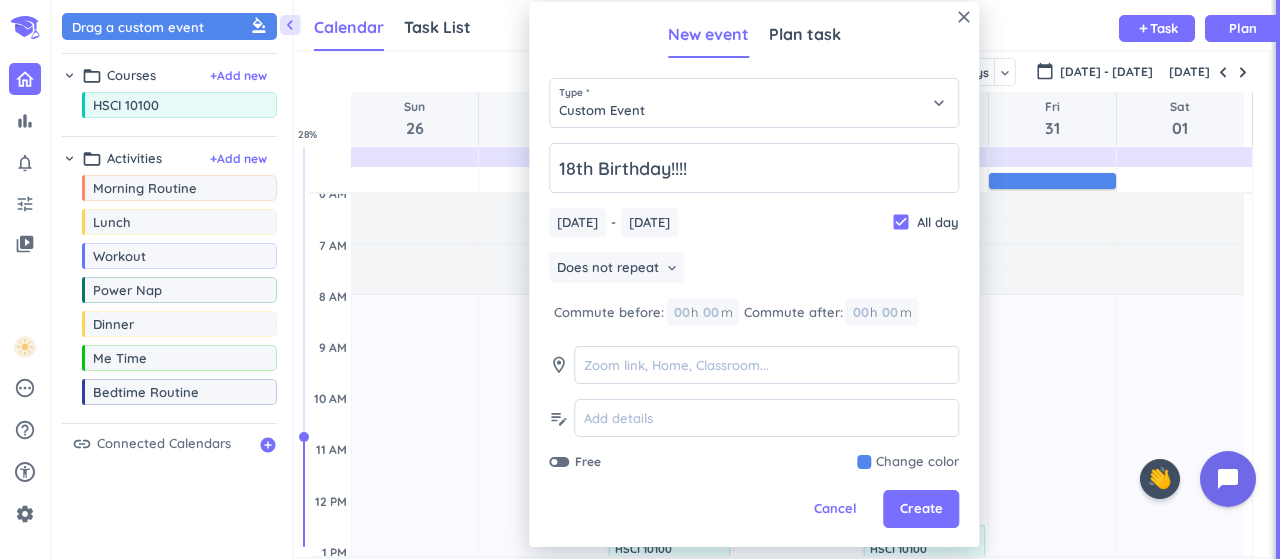 click at bounding box center [908, 462] 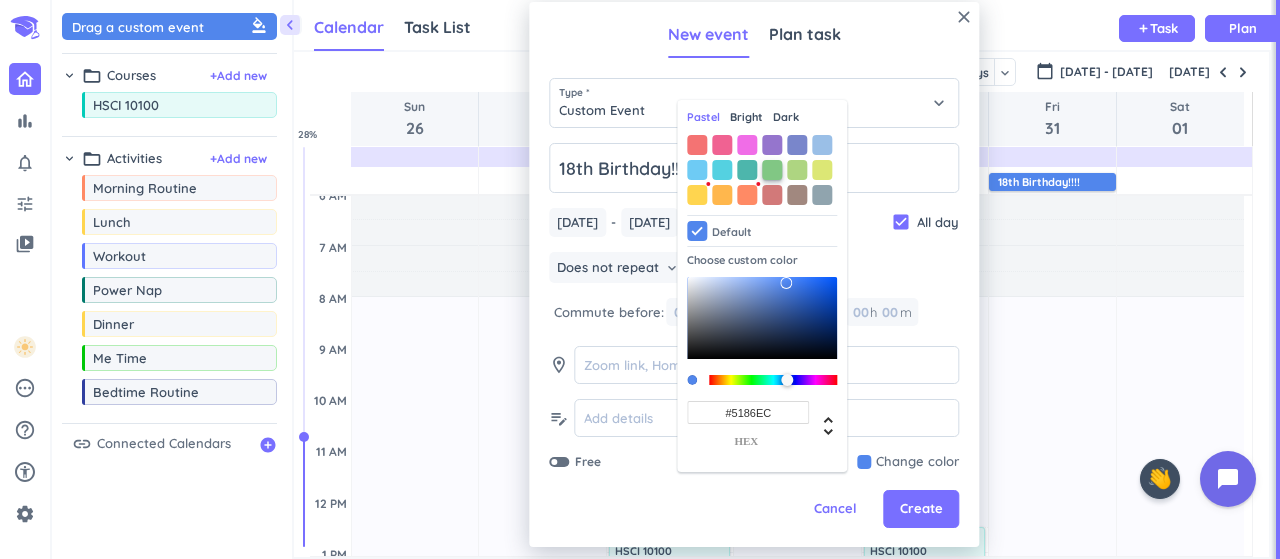 click at bounding box center [772, 170] 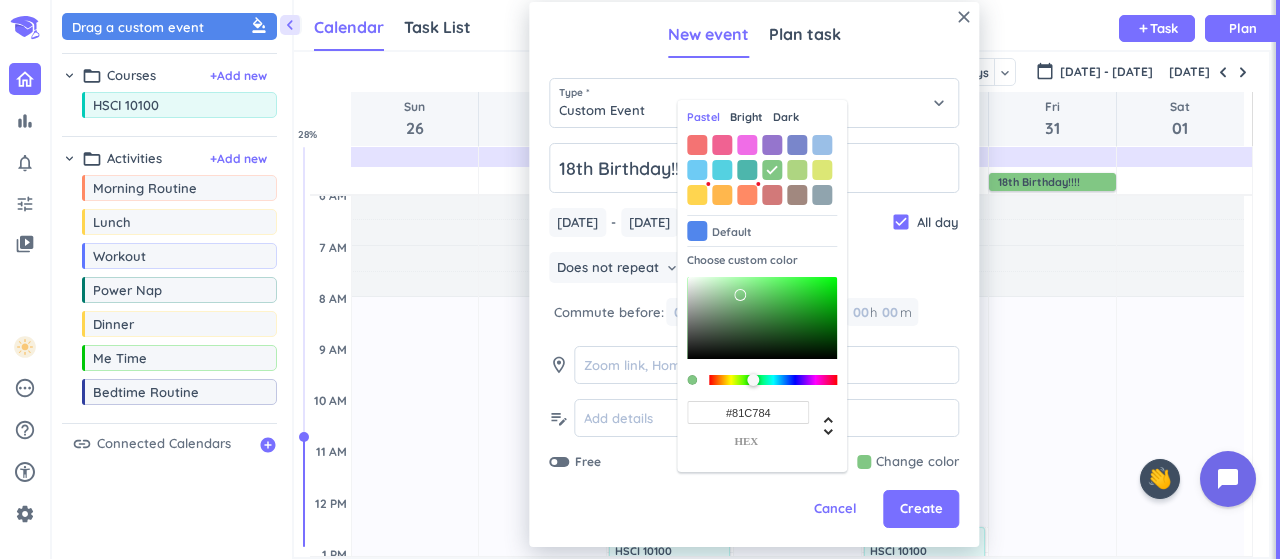 click on "Pastel Bright Dark Default Choose custom color #81C784 hex" at bounding box center (762, 286) 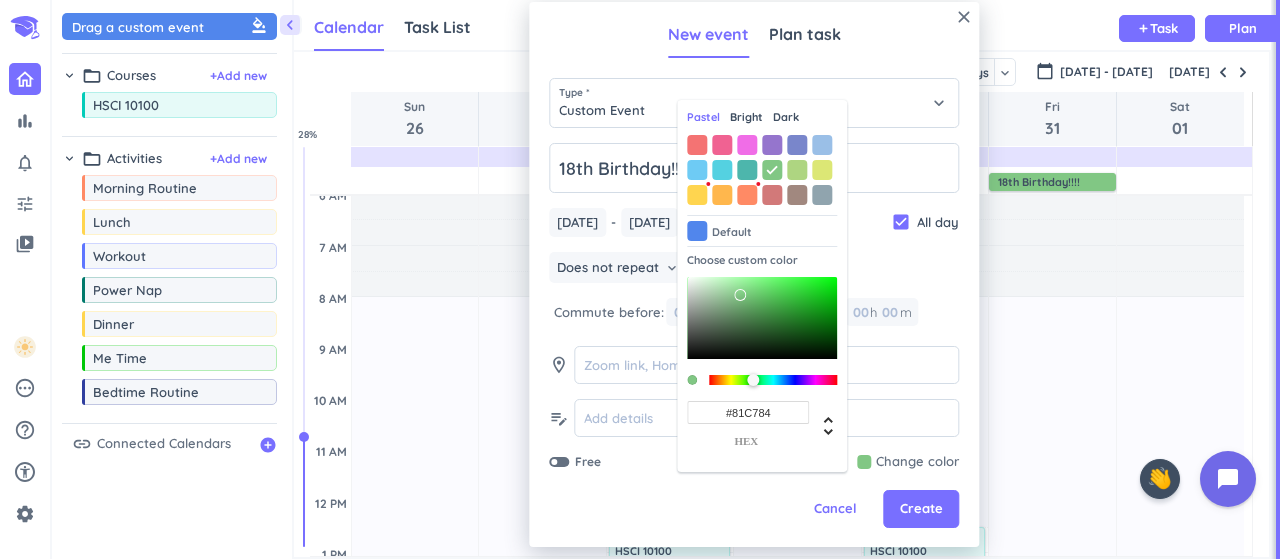 click on "Bright" at bounding box center [746, 117] 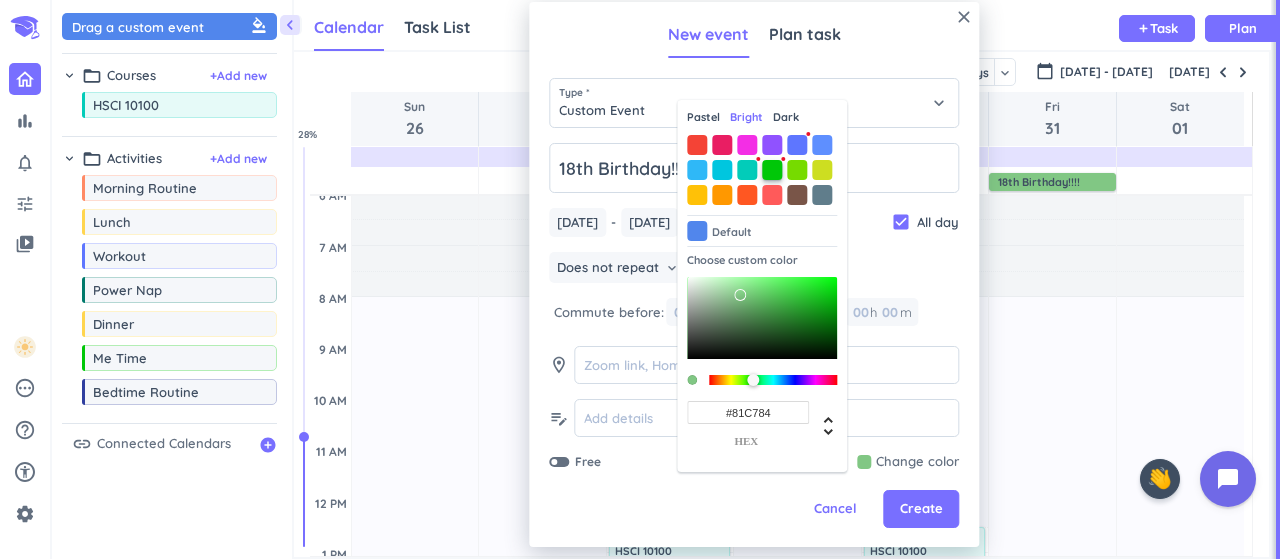 click at bounding box center [772, 170] 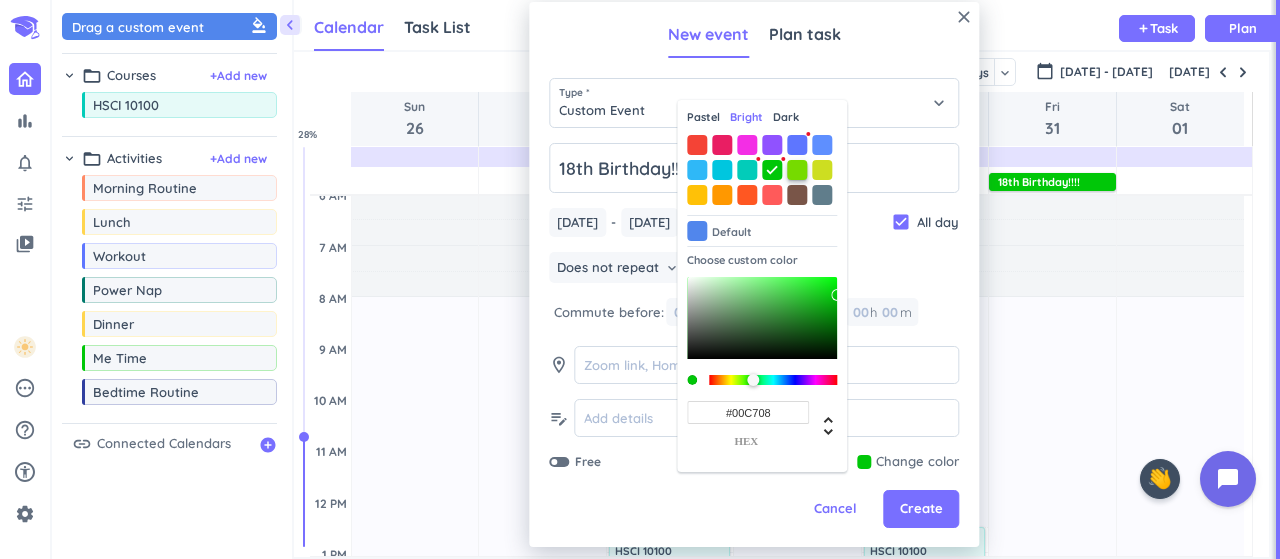click at bounding box center [797, 170] 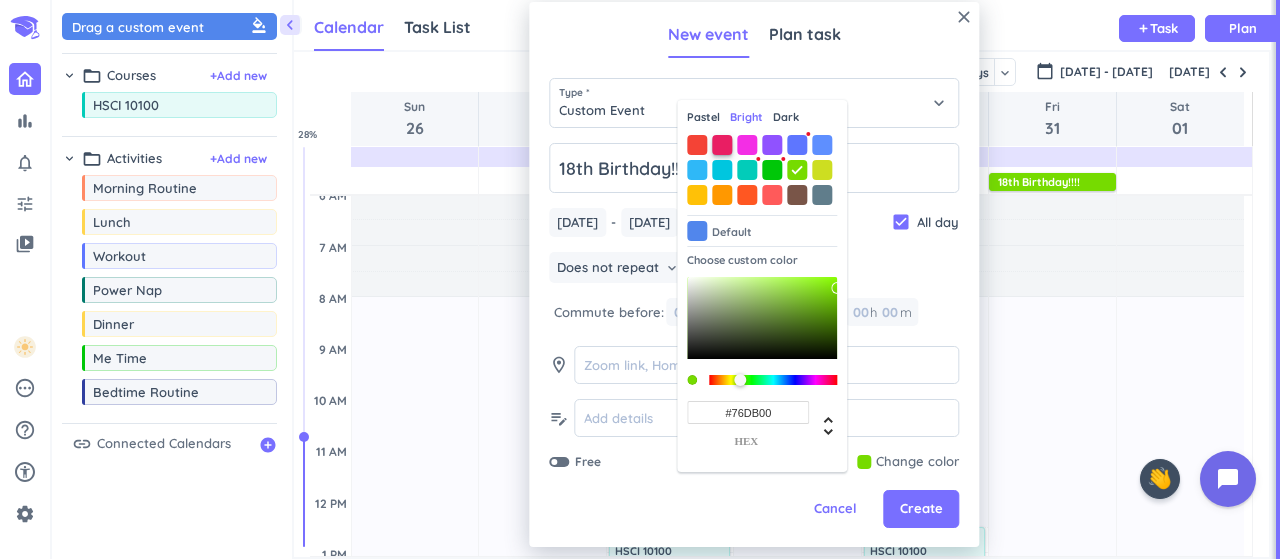 click at bounding box center [722, 145] 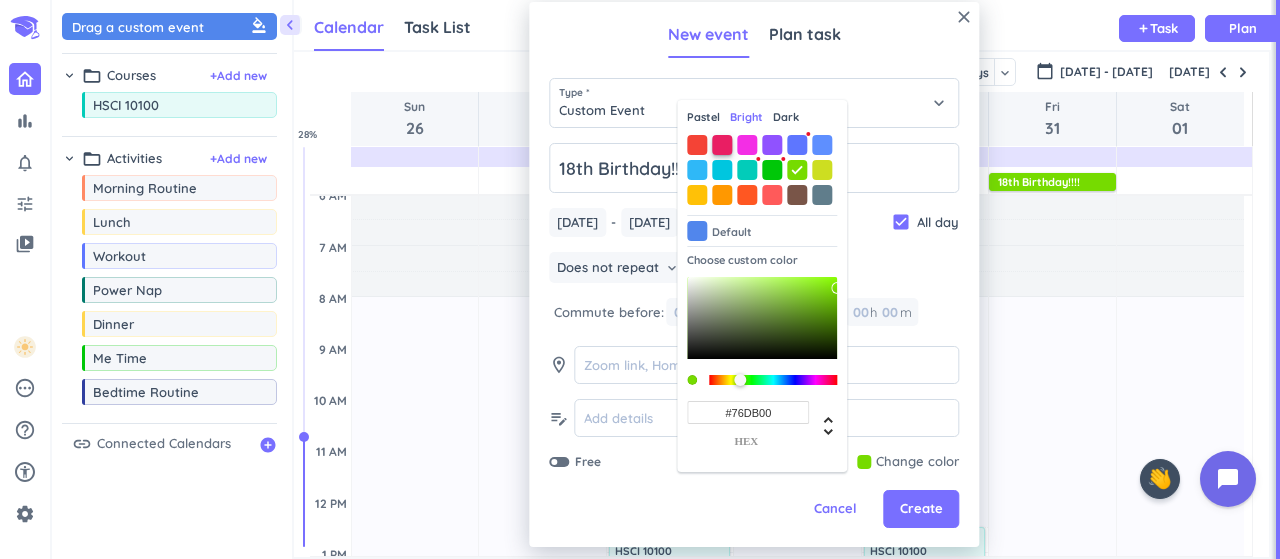 type on "#E91E63" 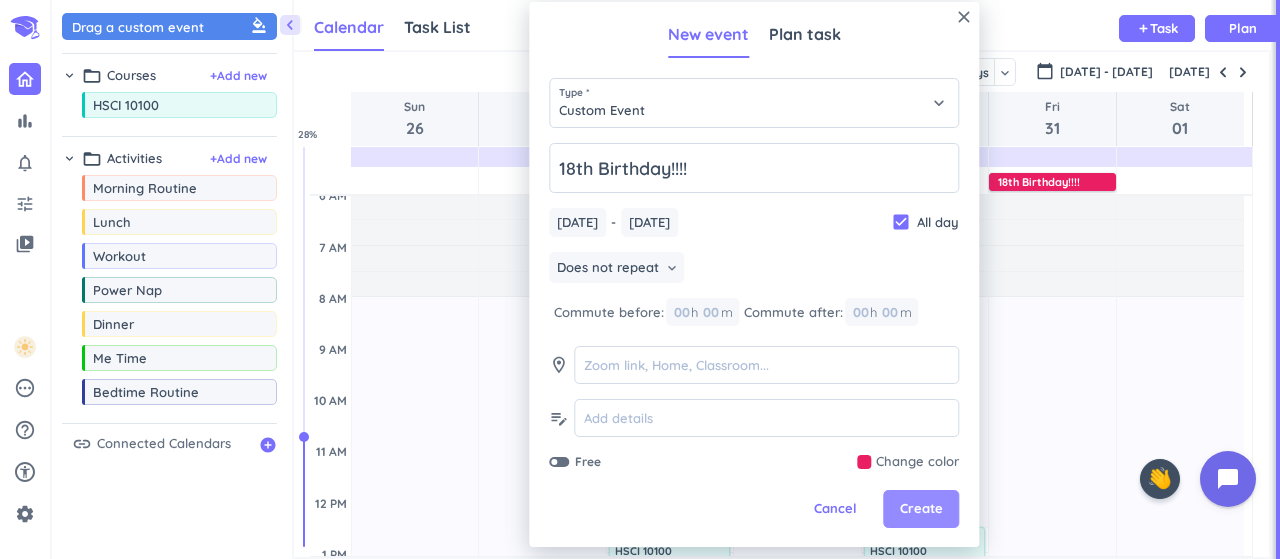 click on "Create" at bounding box center [921, 509] 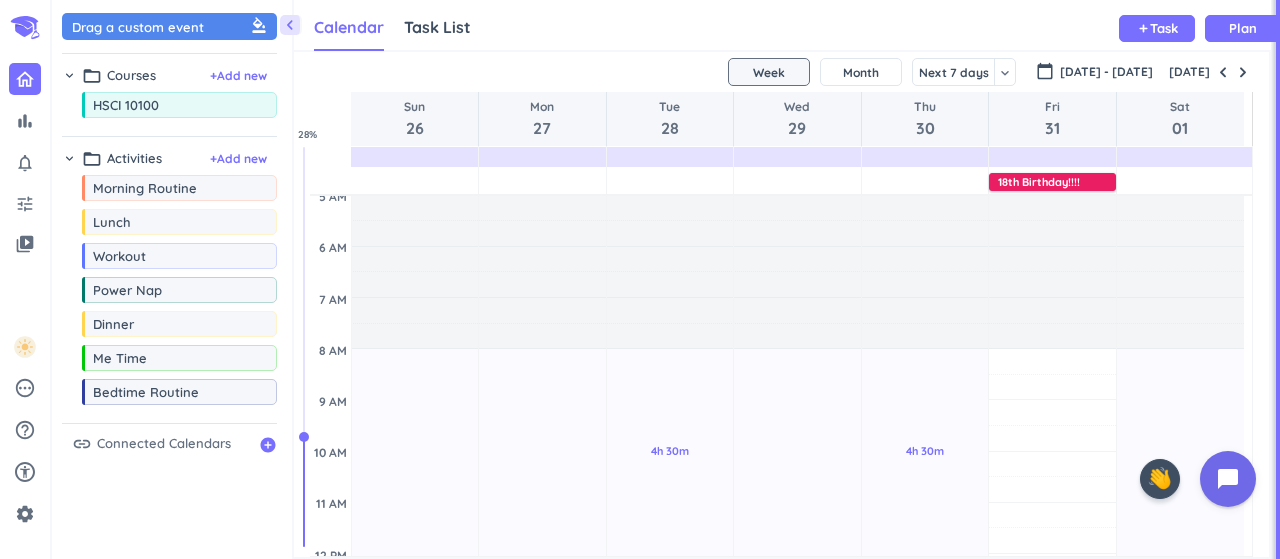 scroll, scrollTop: 52, scrollLeft: 0, axis: vertical 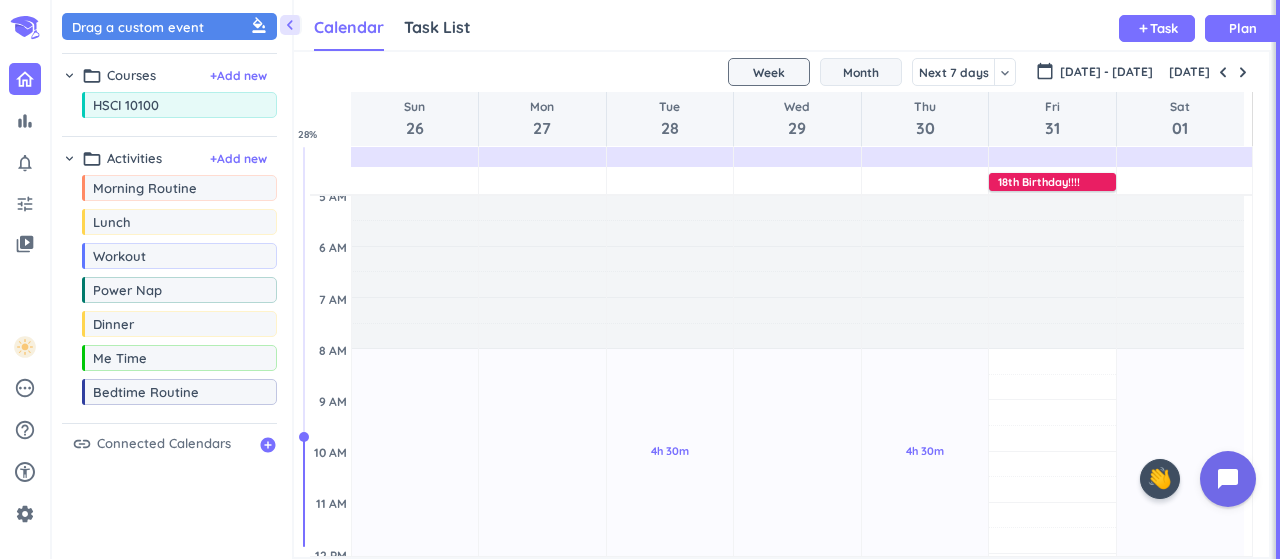 click on "Month" at bounding box center [861, 72] 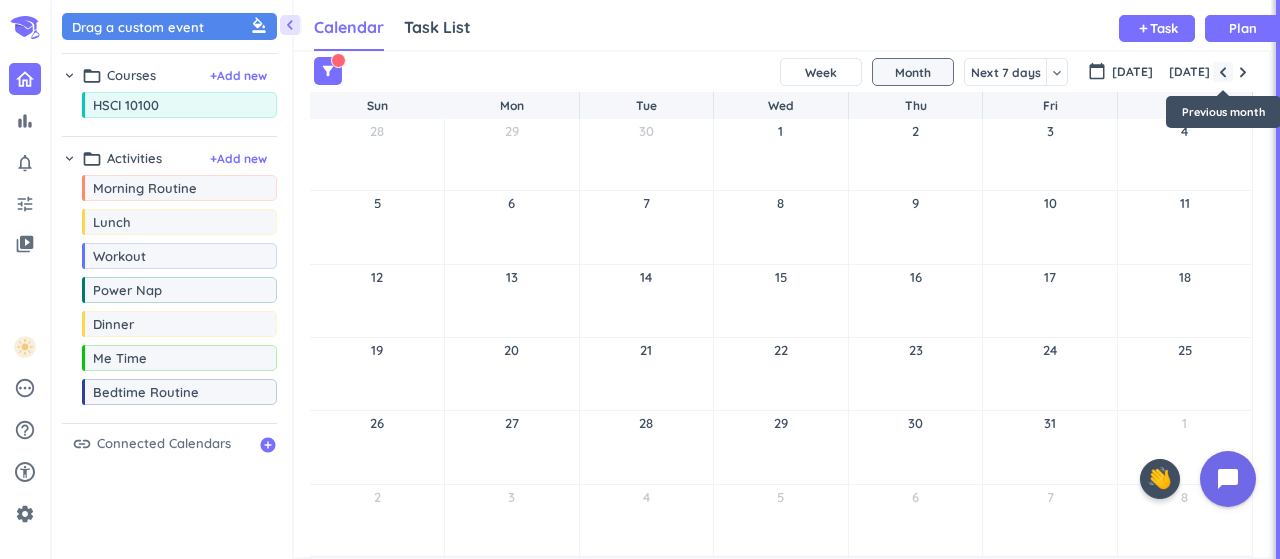 click at bounding box center (1223, 72) 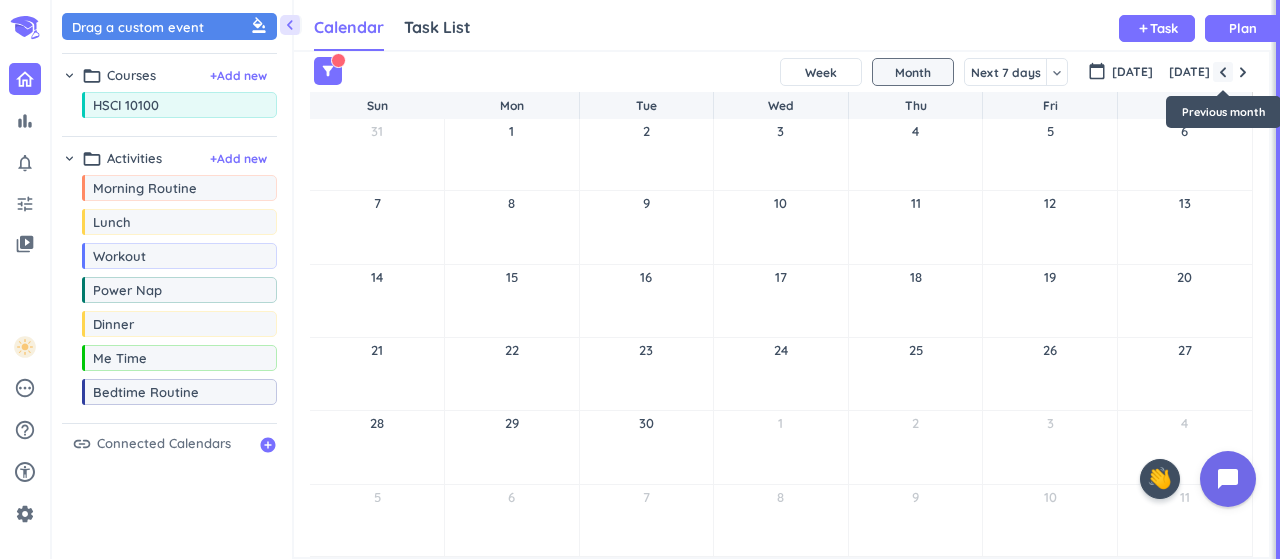 click at bounding box center [1223, 72] 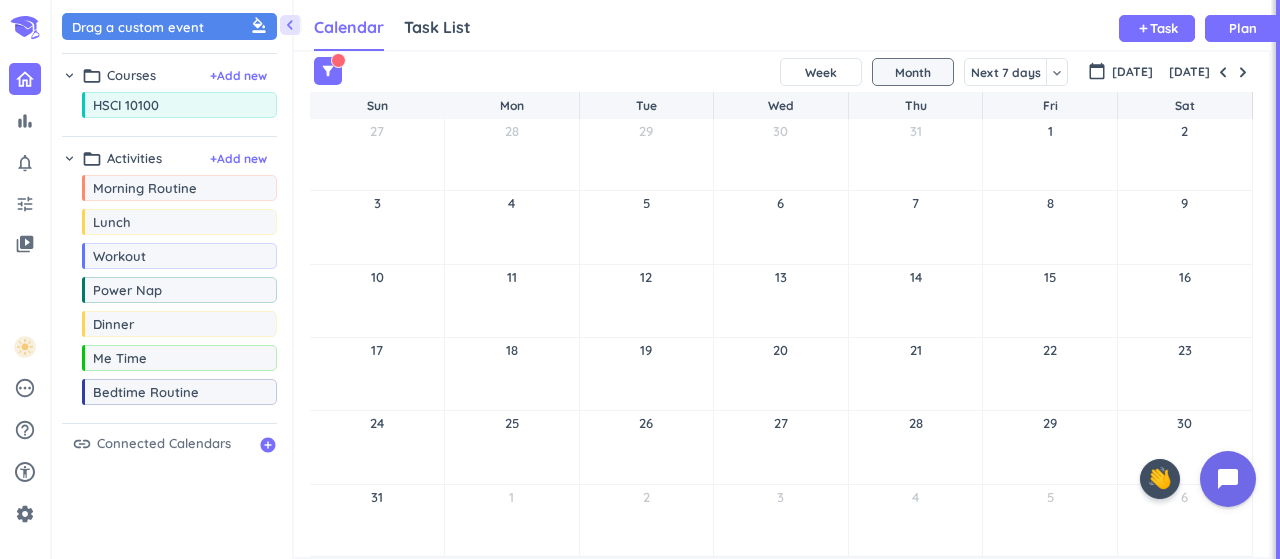 click on "25" at bounding box center (512, 447) 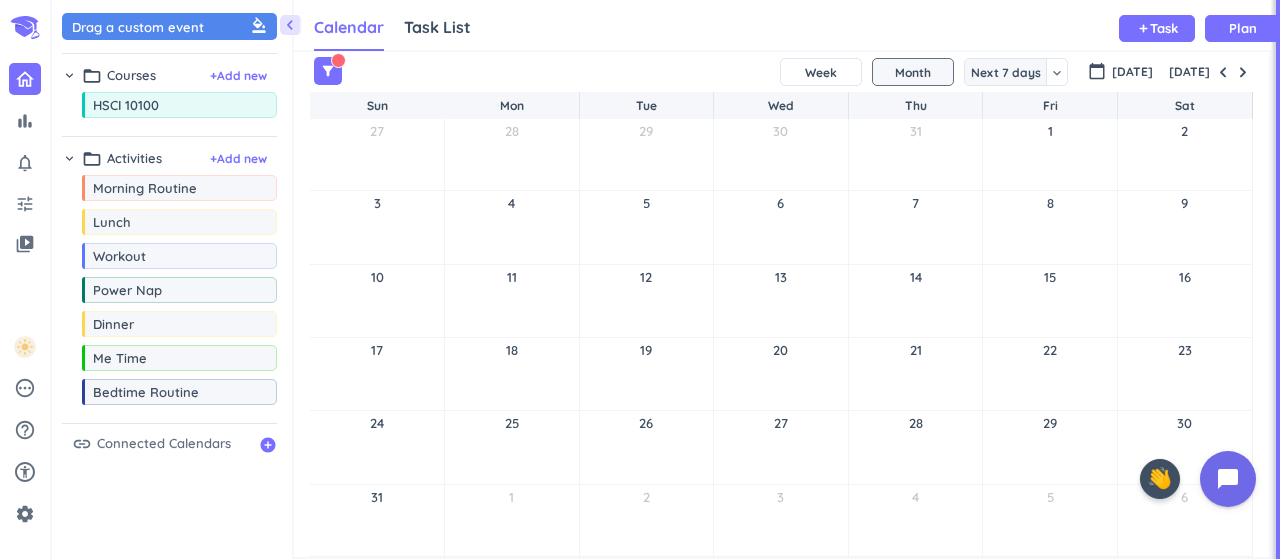 click on "Next 7 days" at bounding box center [1006, 72] 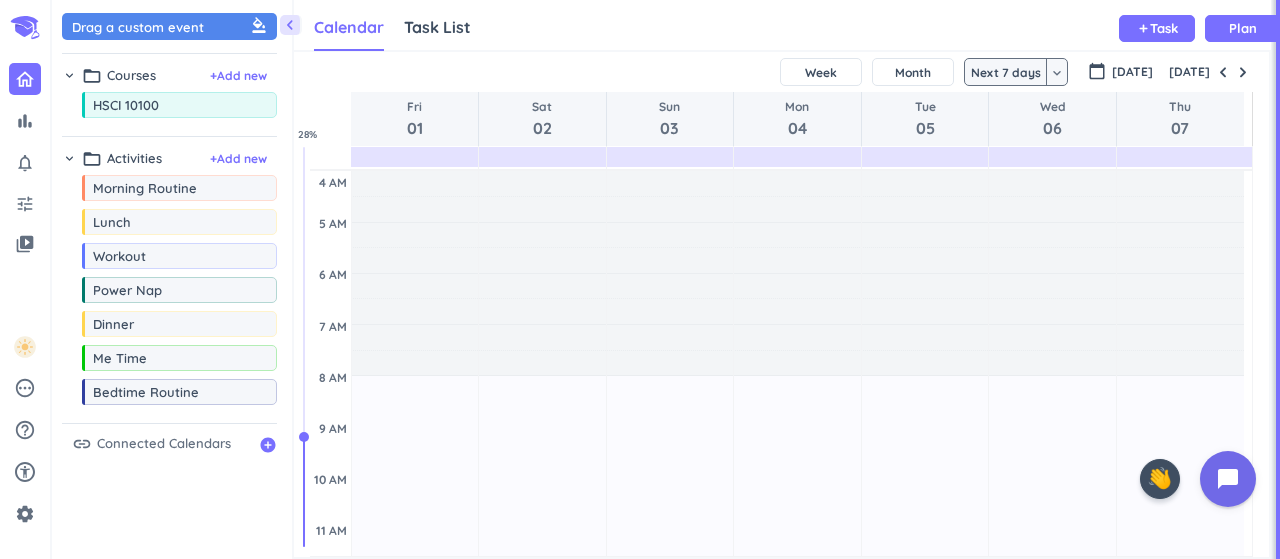 scroll, scrollTop: 97, scrollLeft: 0, axis: vertical 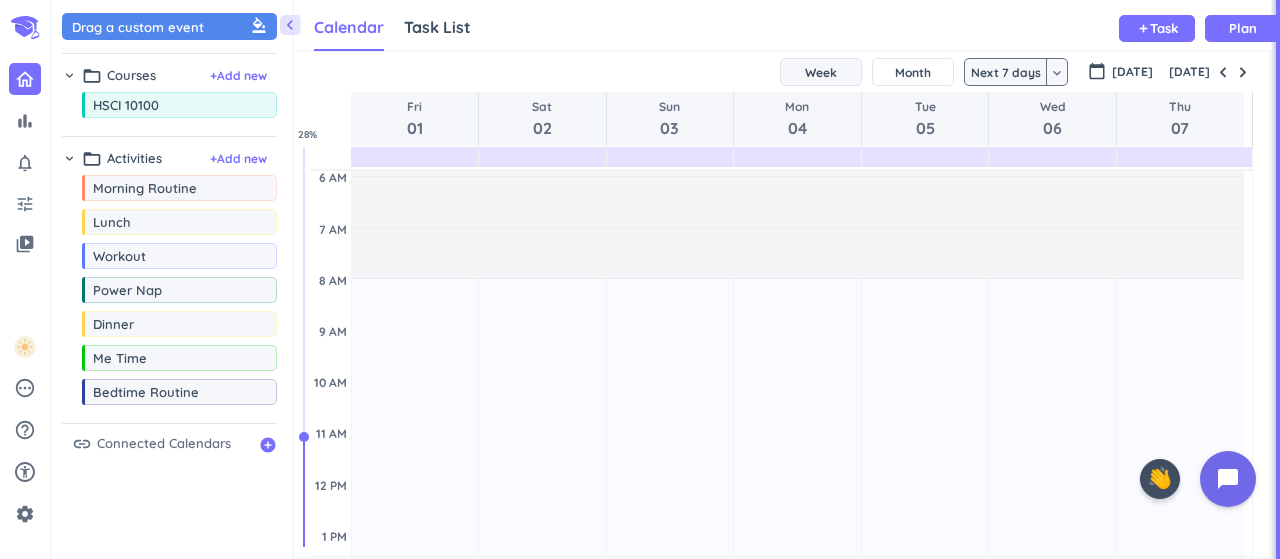 click on "Week" at bounding box center [821, 72] 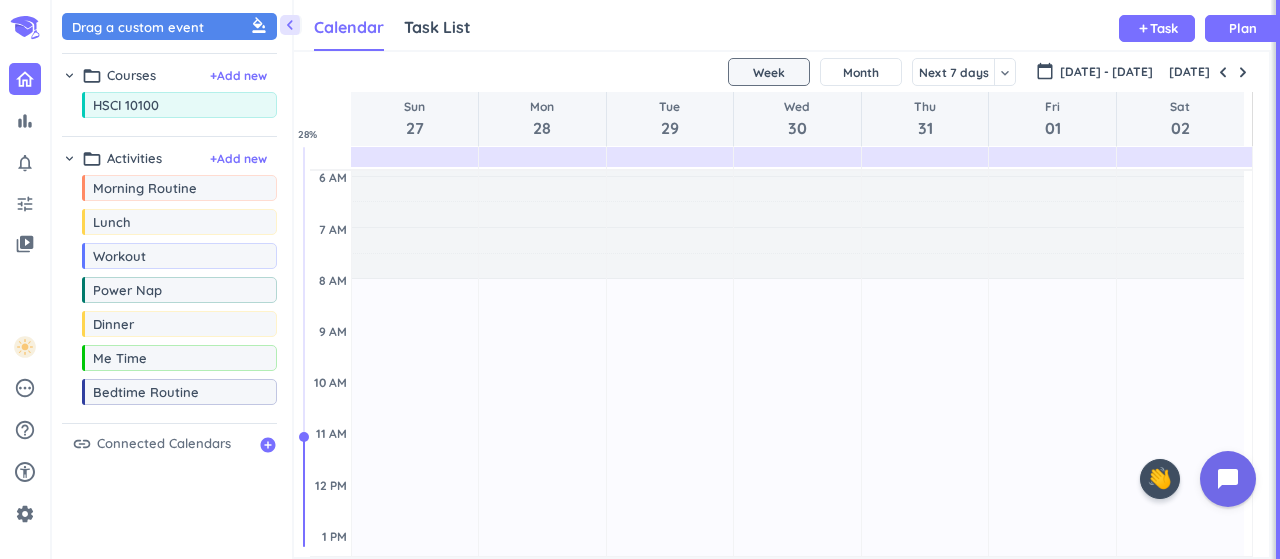 scroll, scrollTop: 104, scrollLeft: 0, axis: vertical 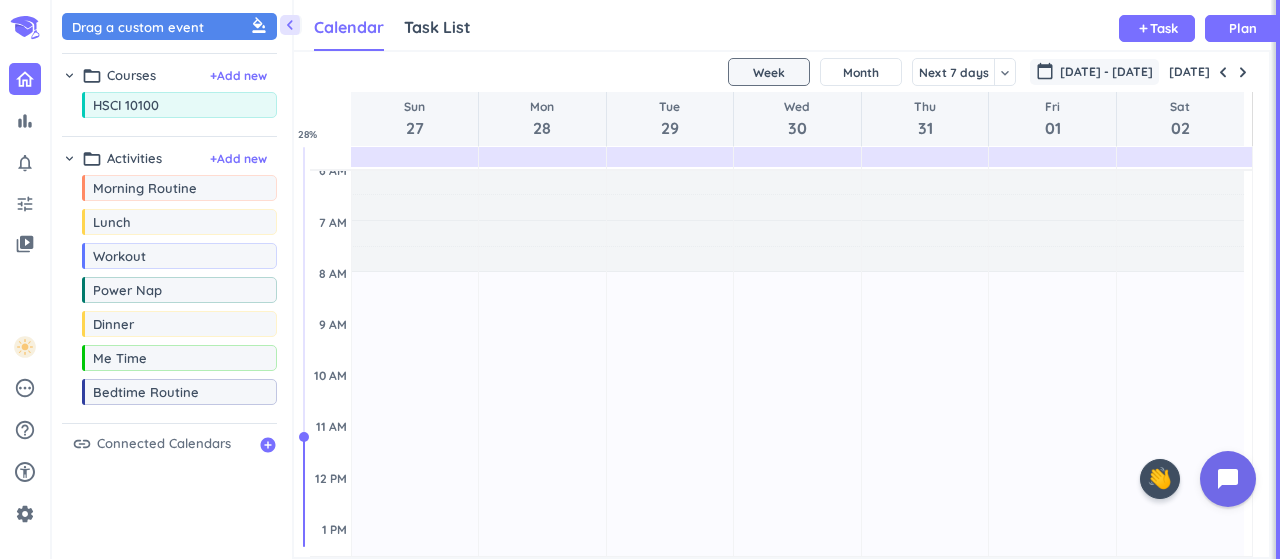 click on "[DATE] - [DATE]" at bounding box center [1106, 72] 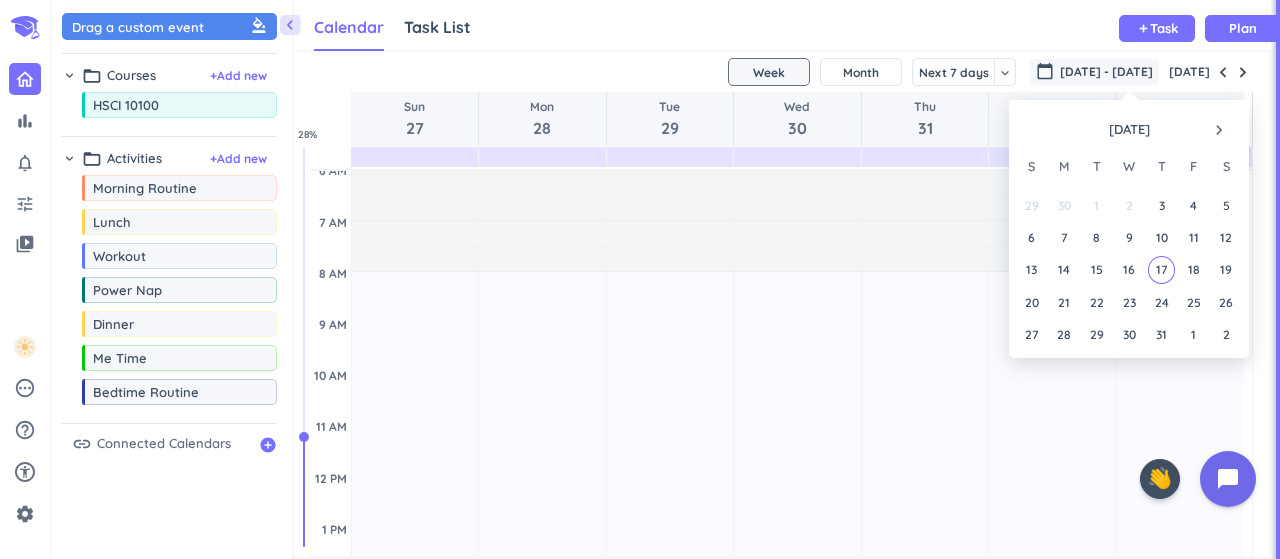 click on "navigate_next" at bounding box center (1219, 130) 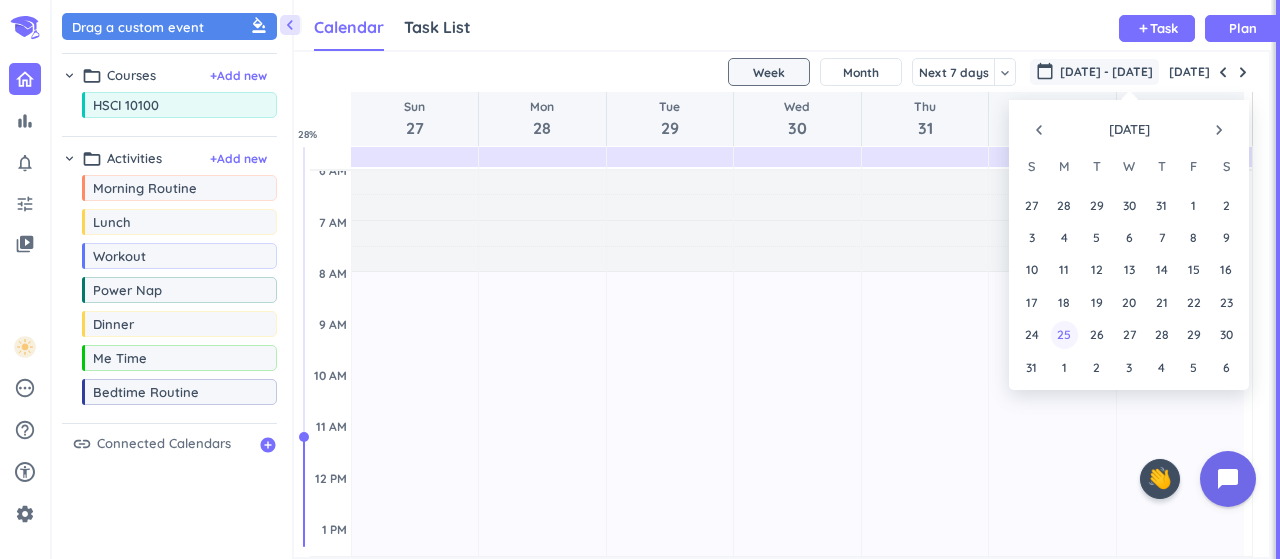click on "25" at bounding box center (1064, 334) 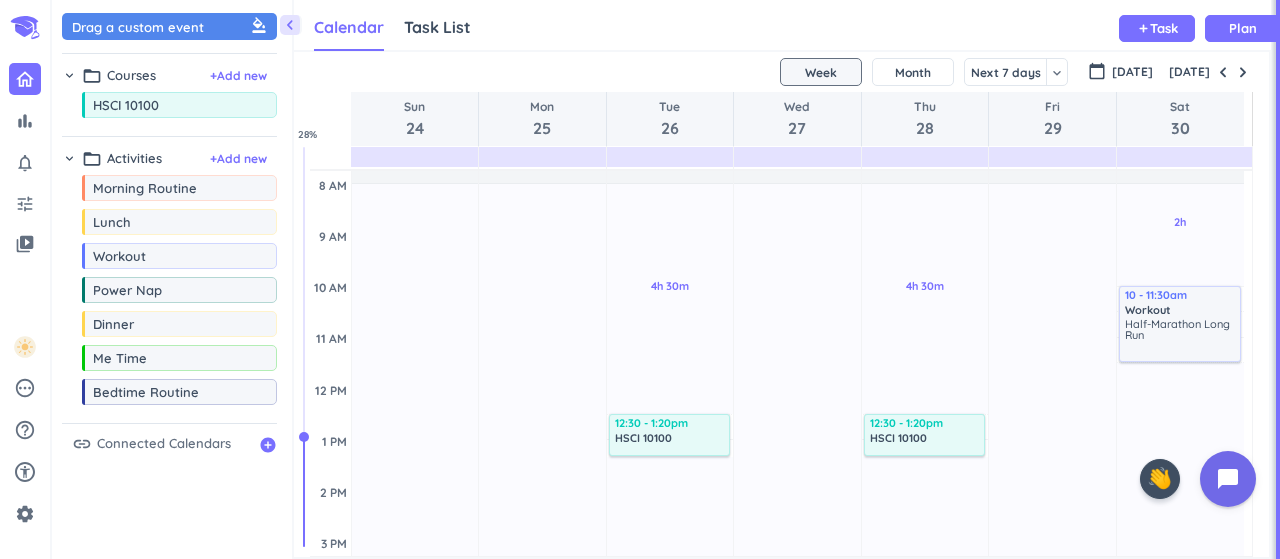 scroll, scrollTop: 186, scrollLeft: 0, axis: vertical 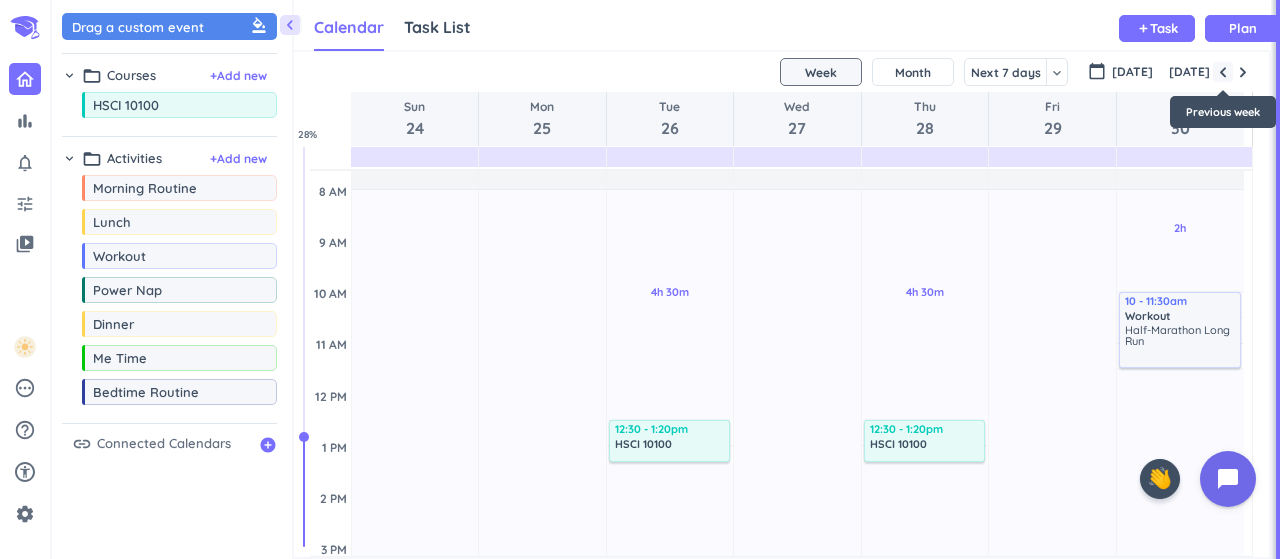 click at bounding box center [1223, 72] 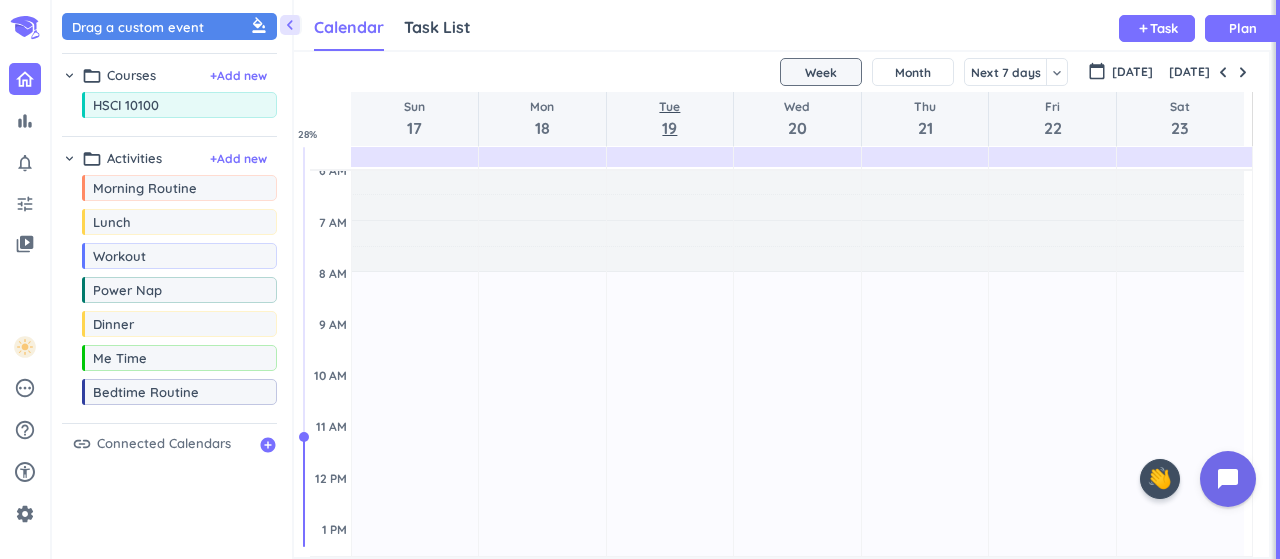 click on "Tue" at bounding box center [669, 107] 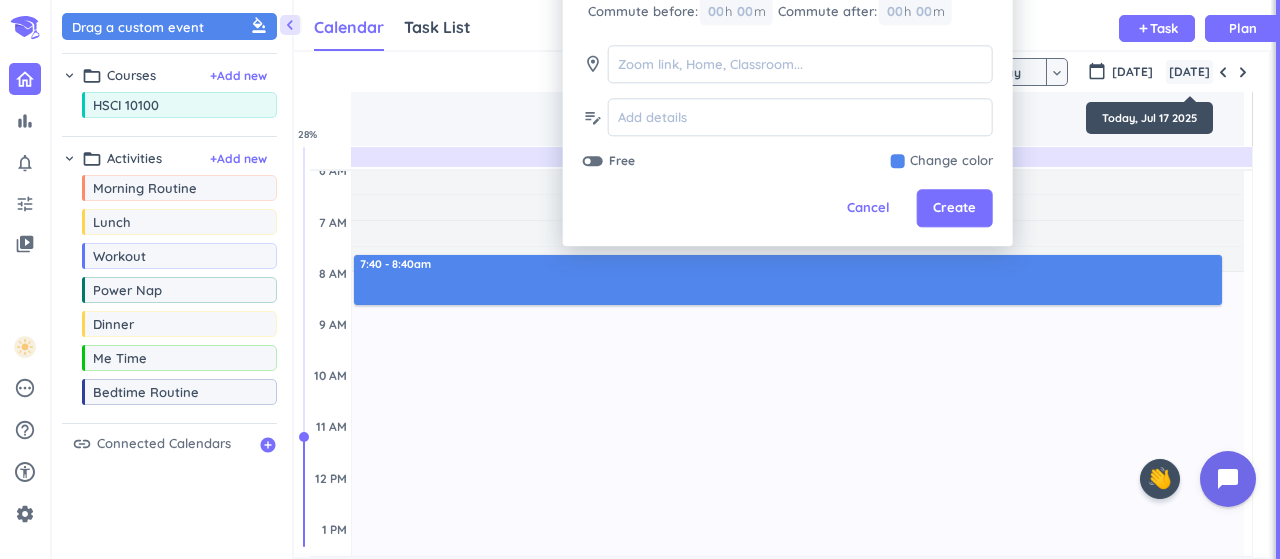 click on "[DATE]" at bounding box center [1189, 72] 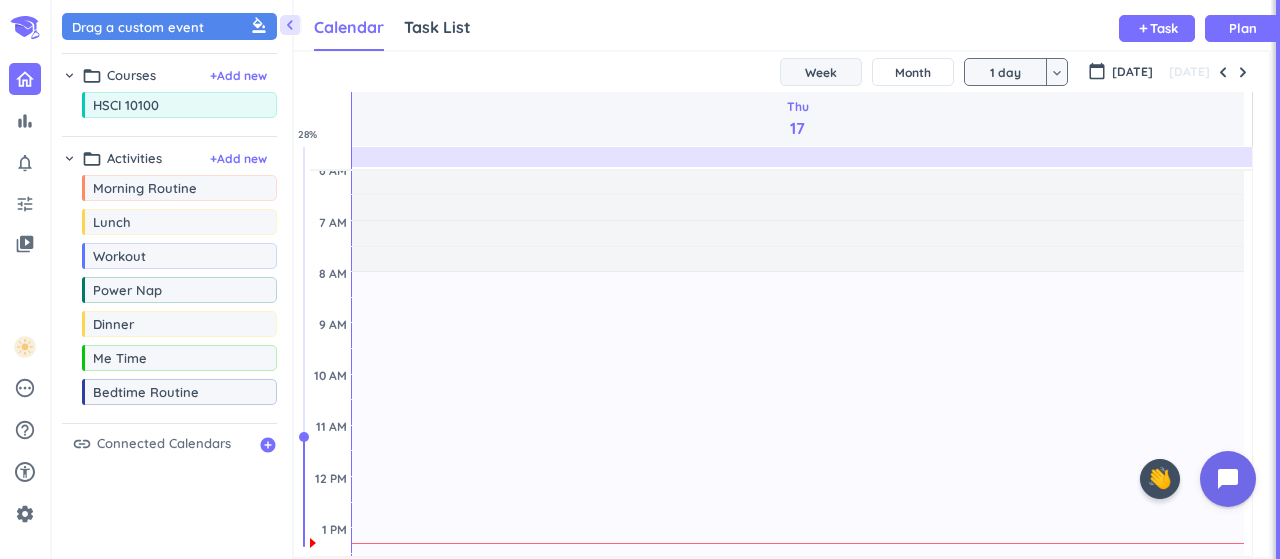 click on "Week" at bounding box center [821, 72] 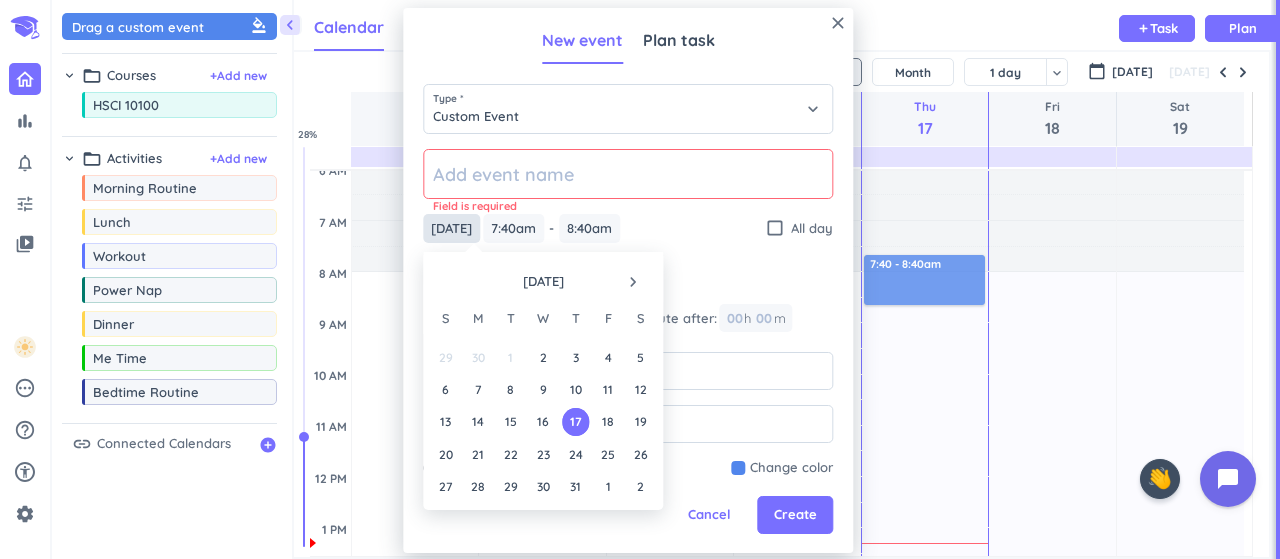 click on "Thu, Jul 17" at bounding box center (451, 228) 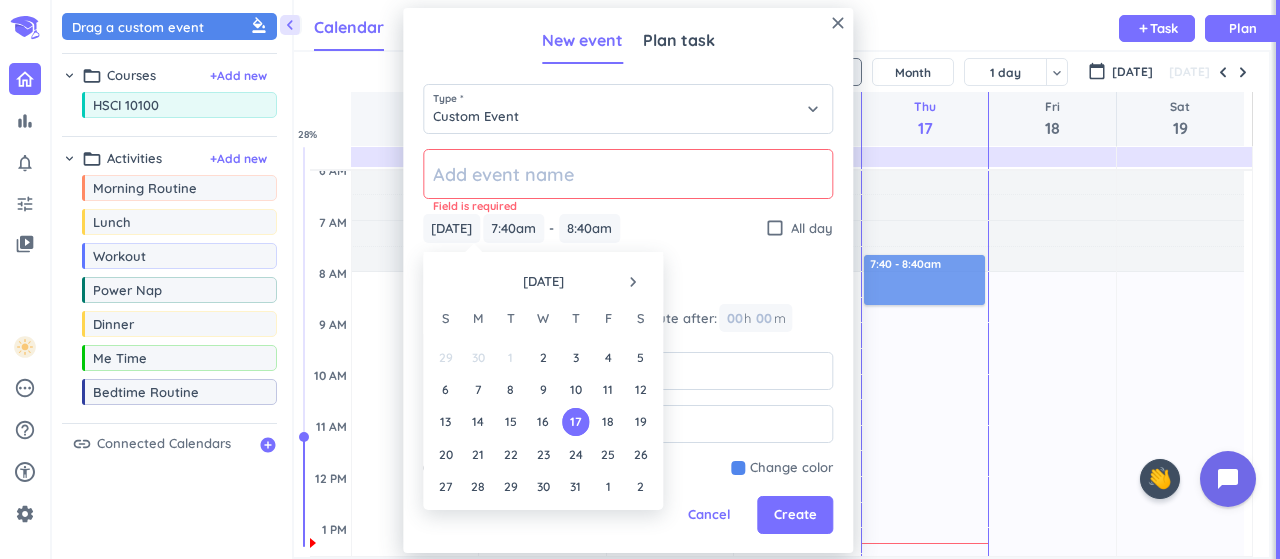 click on "navigate_next" at bounding box center [633, 282] 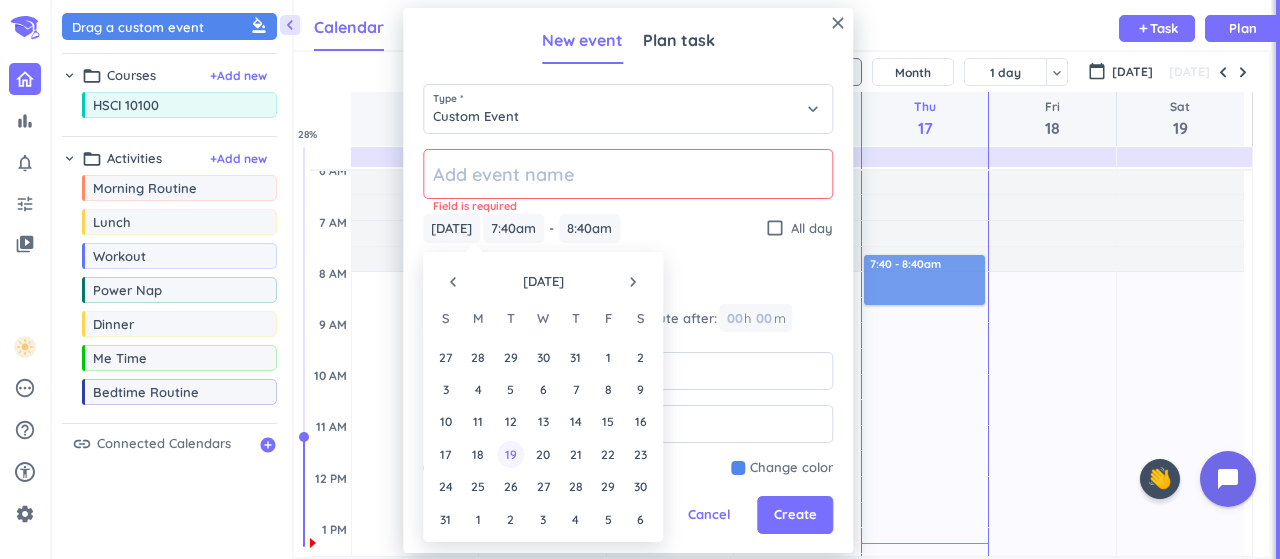 click on "19" at bounding box center (510, 454) 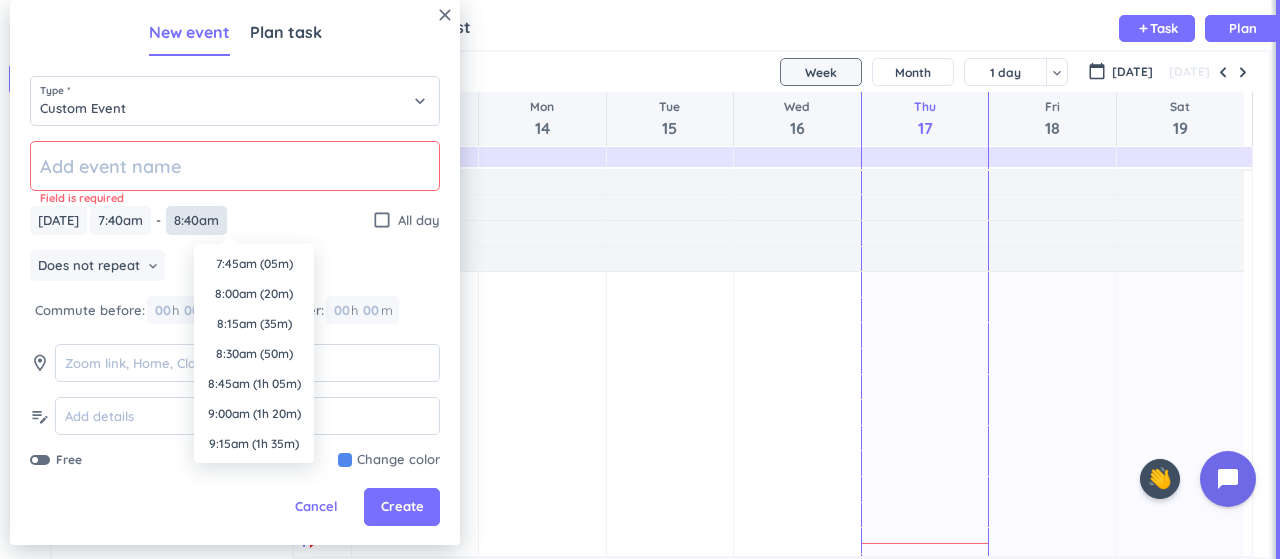 click on "8:40am" at bounding box center [196, 220] 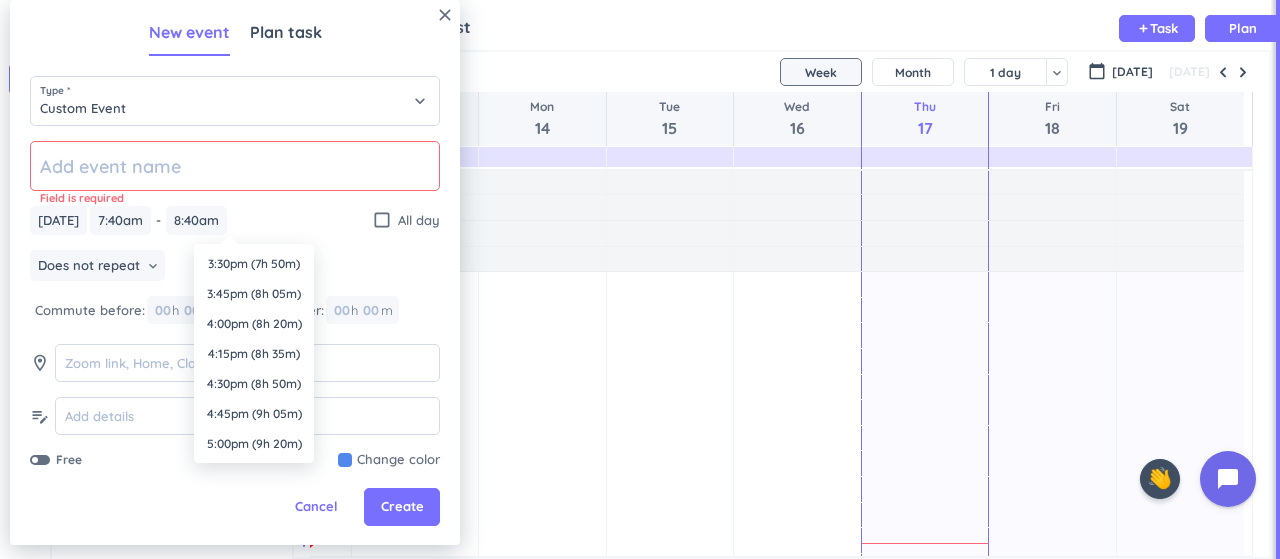 click on "Field is required Tue, Aug 19 Tue, Aug 19   7:40am 7:40am - 8:40am 8:40am check_box_outline_blank All day Does not repeat keyboard_arrow_down Commute before: 00 h 00 m Commute after: 00 h 00 m room edit_note Free Change color" at bounding box center [235, 305] 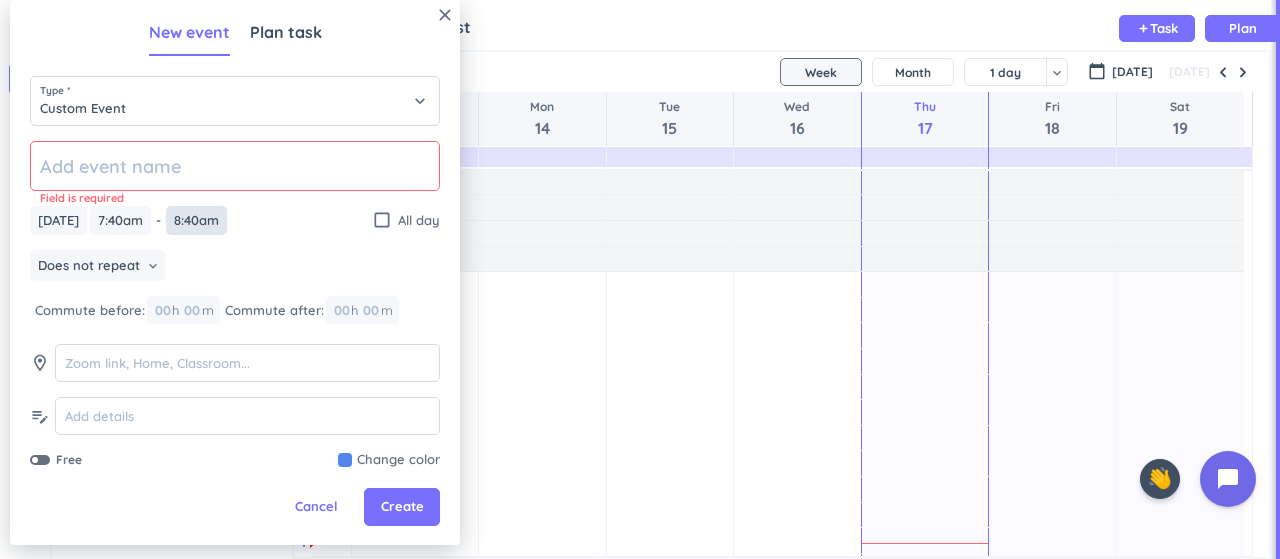 click on "8:40am" at bounding box center [196, 220] 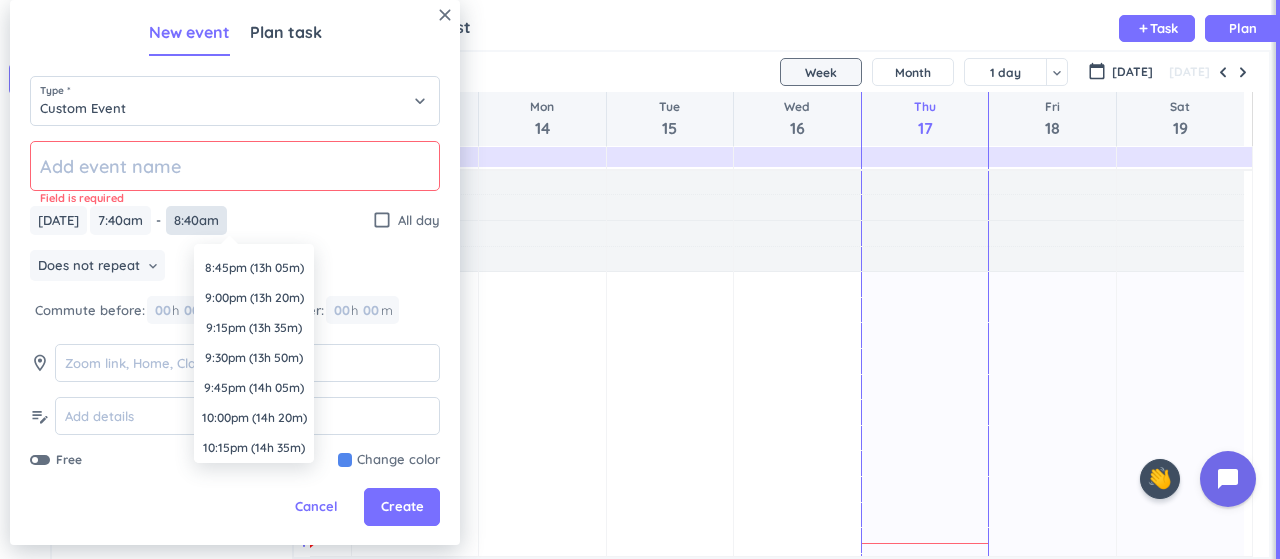 scroll, scrollTop: 1636, scrollLeft: 0, axis: vertical 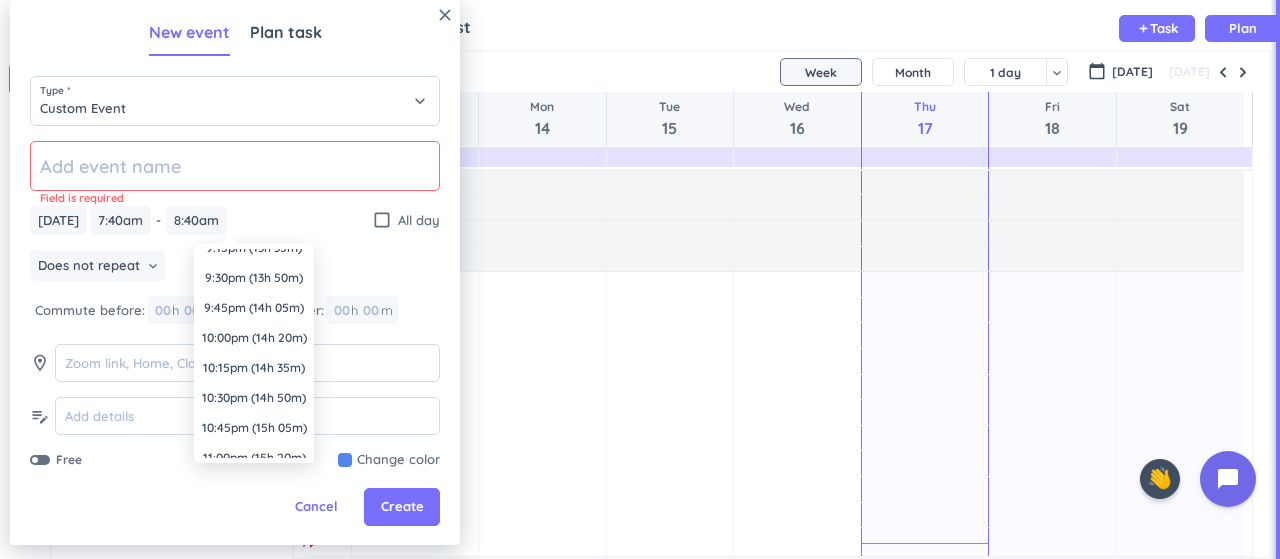 drag, startPoint x: 929, startPoint y: 263, endPoint x: 1114, endPoint y: 310, distance: 190.87692 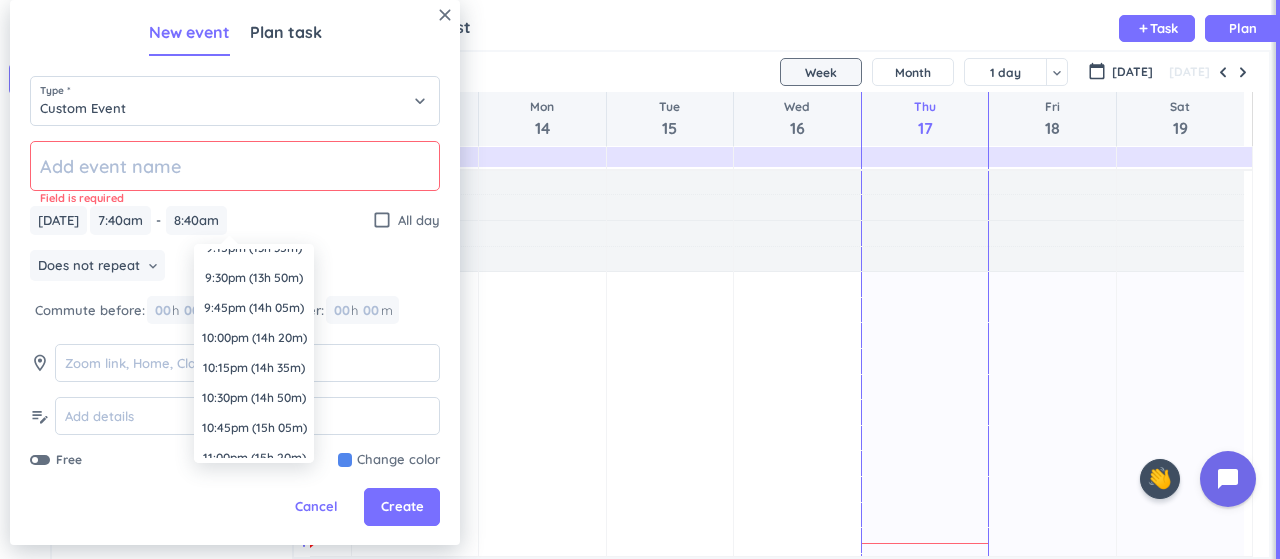 click on "Time has passed Past due Plan Adjust Awake Time Adjust Awake Time Time has passed Past due Plan Adjust Awake Time Adjust Awake Time Time has passed Past due Plan Adjust Awake Time Adjust Awake Time Time has passed Past due Plan Adjust Awake Time Adjust Awake Time 17h  Past due Plan Adjust Awake Time Adjust Awake Time 17h  Past due Plan Adjust Awake Time Adjust Awake Time 17h  Past due Plan Adjust Awake Time Adjust Awake Time" at bounding box center (777, 681) 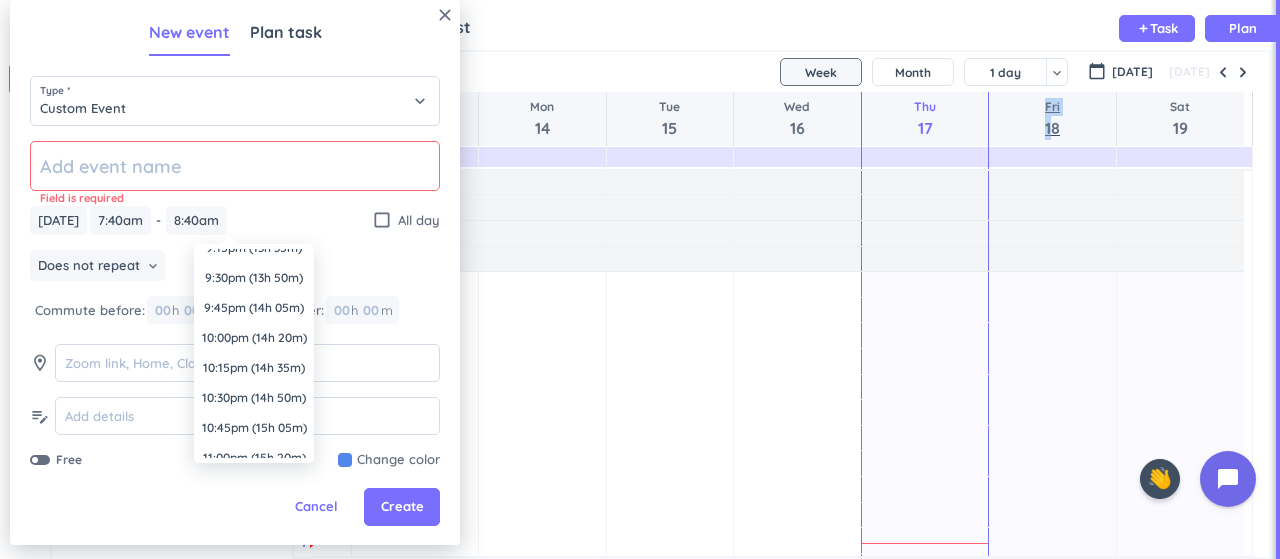 drag, startPoint x: 952, startPoint y: 127, endPoint x: 1050, endPoint y: 138, distance: 98.61542 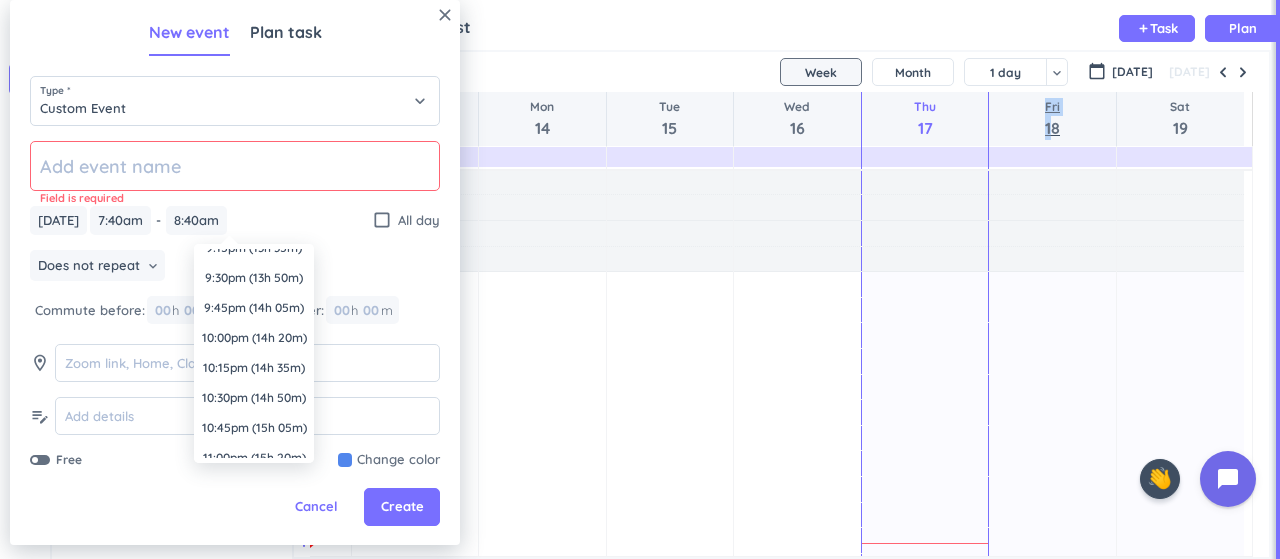 click on "Sun 13 Mon 14 Tue 15 Wed 16 Thu 17 Fri 18 Sat 19" at bounding box center (777, 119) 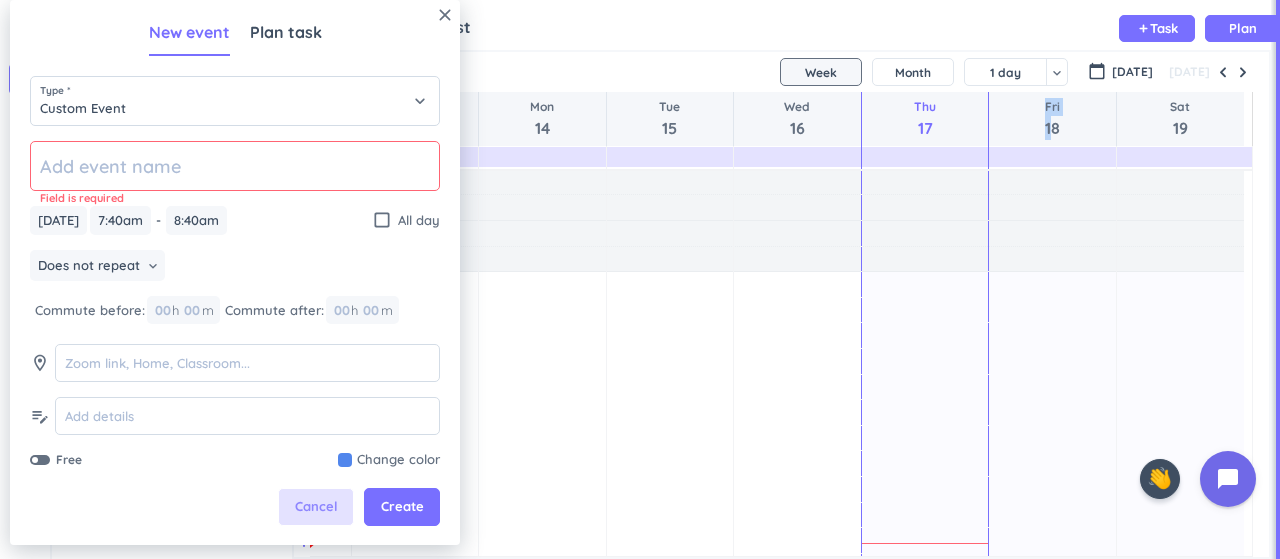 click on "Cancel" at bounding box center (316, 507) 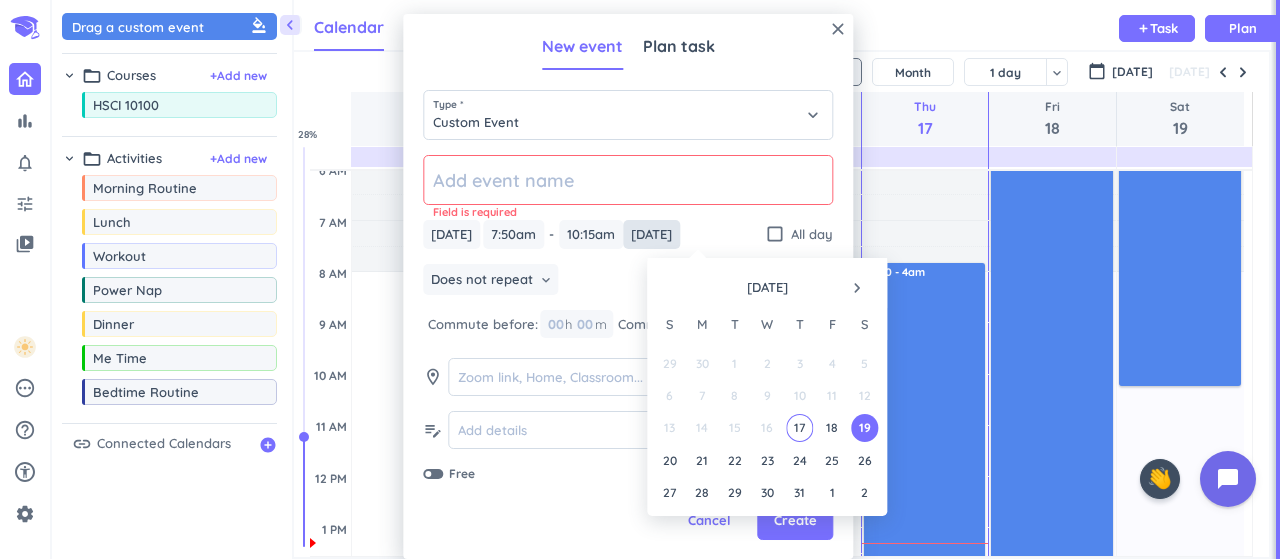 click on "Sat, Jul 19" at bounding box center (651, 234) 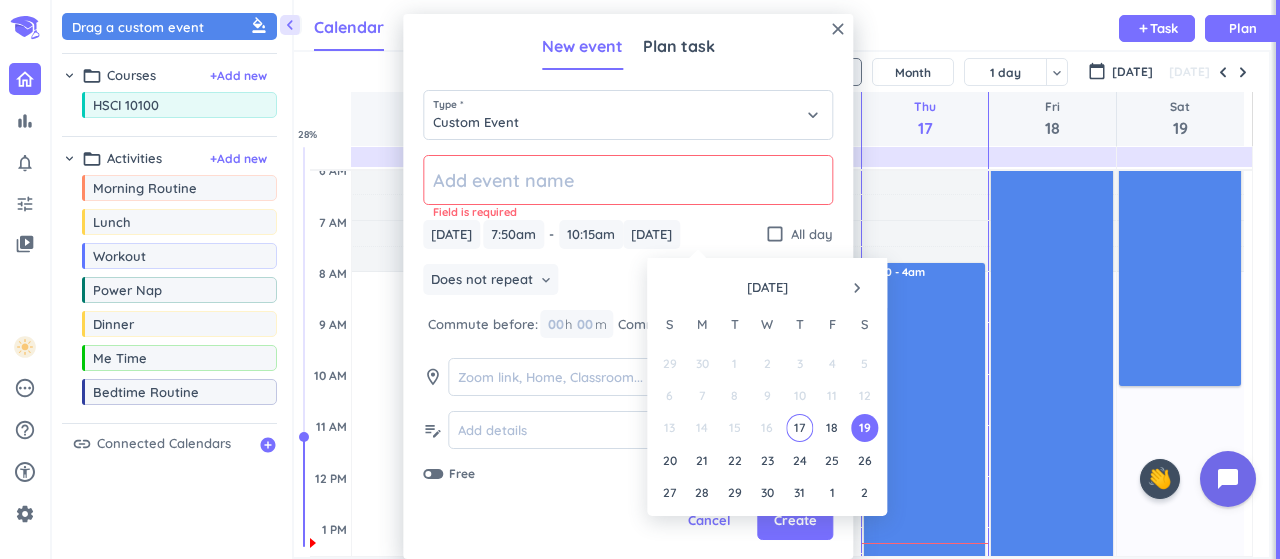 click on "navigate_next" at bounding box center (857, 288) 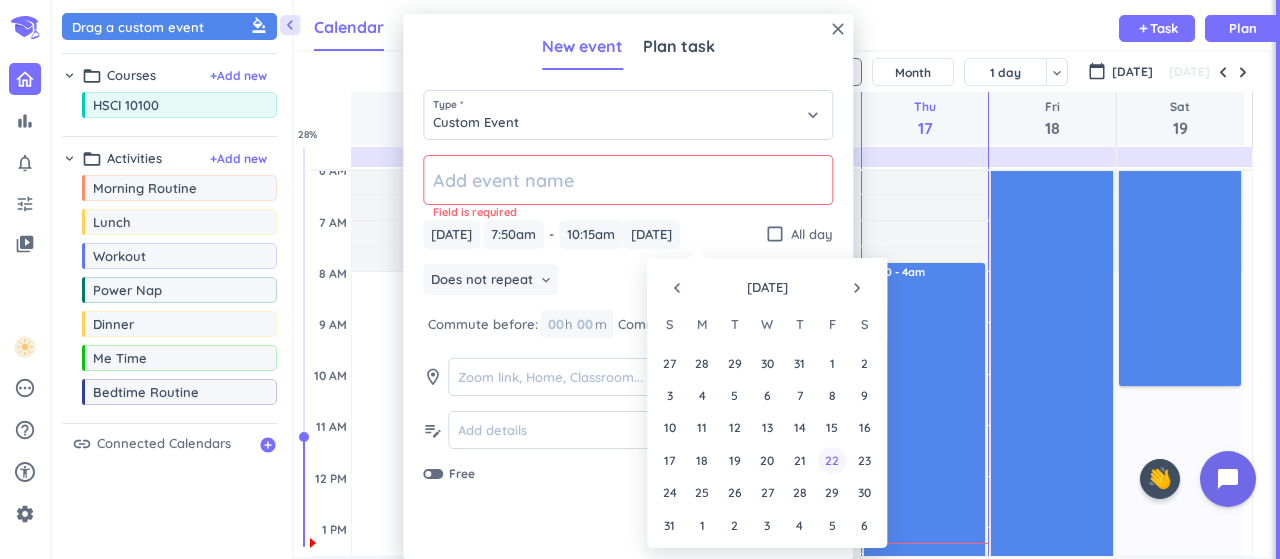click on "22" at bounding box center (832, 460) 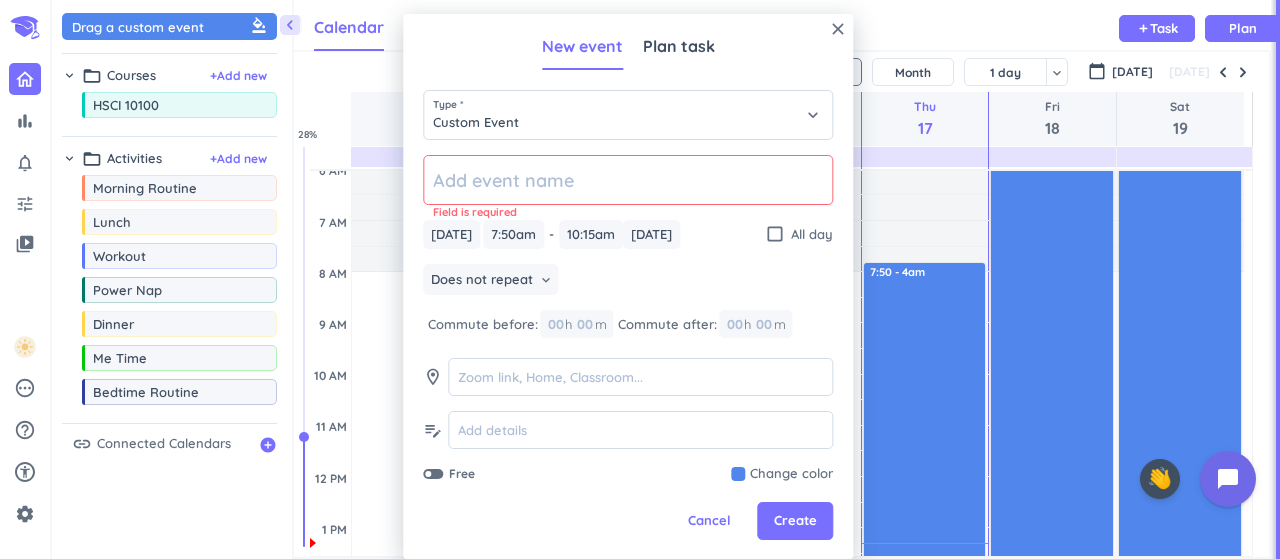 type on "Fri, Aug 22" 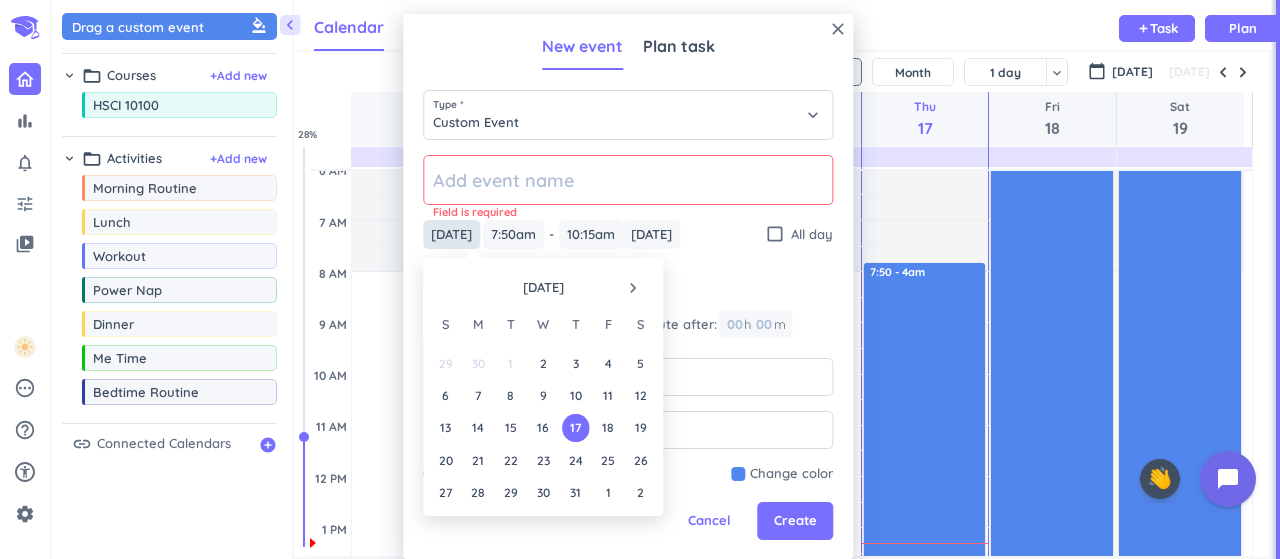 click on "Thu, Jul 17" at bounding box center [451, 234] 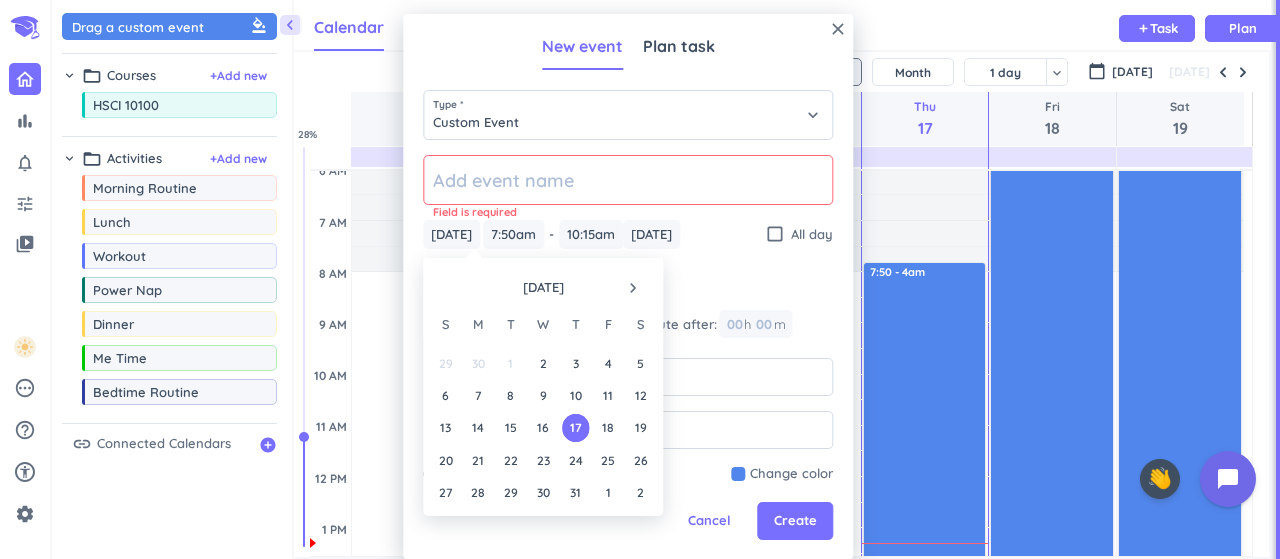 click on "navigate_next" at bounding box center [633, 288] 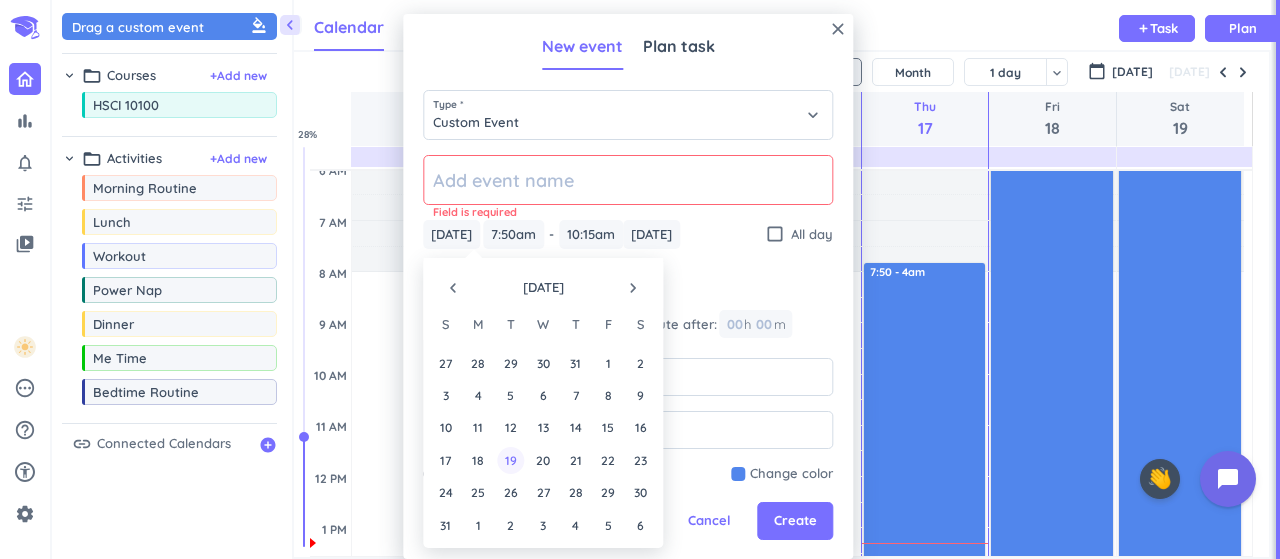 click on "19" at bounding box center [510, 460] 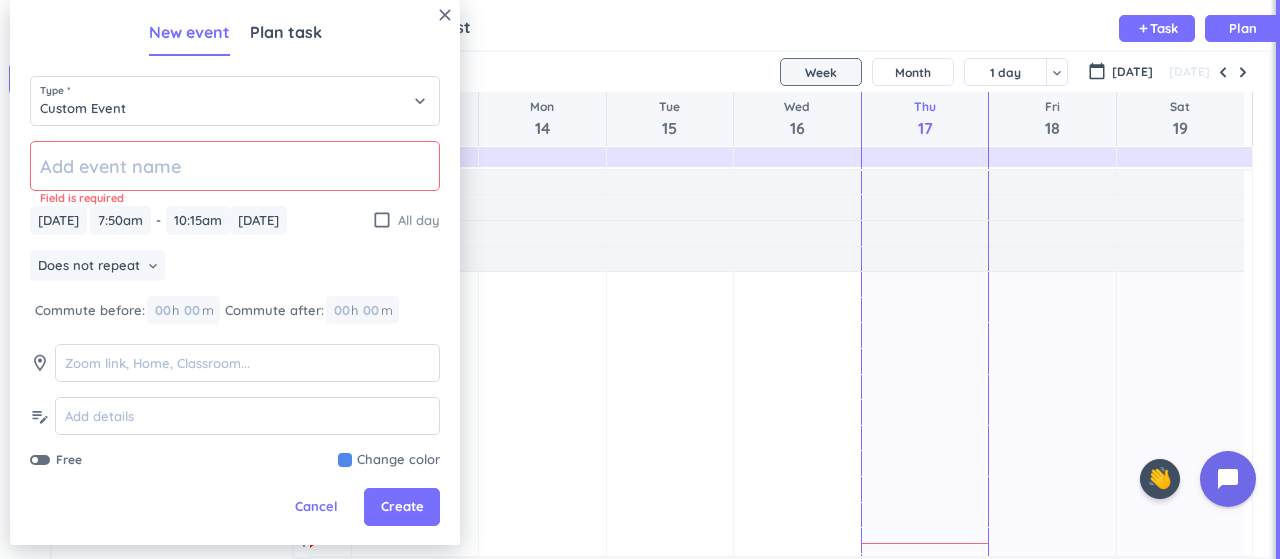 click on "check_box_outline_blank" at bounding box center [382, 220] 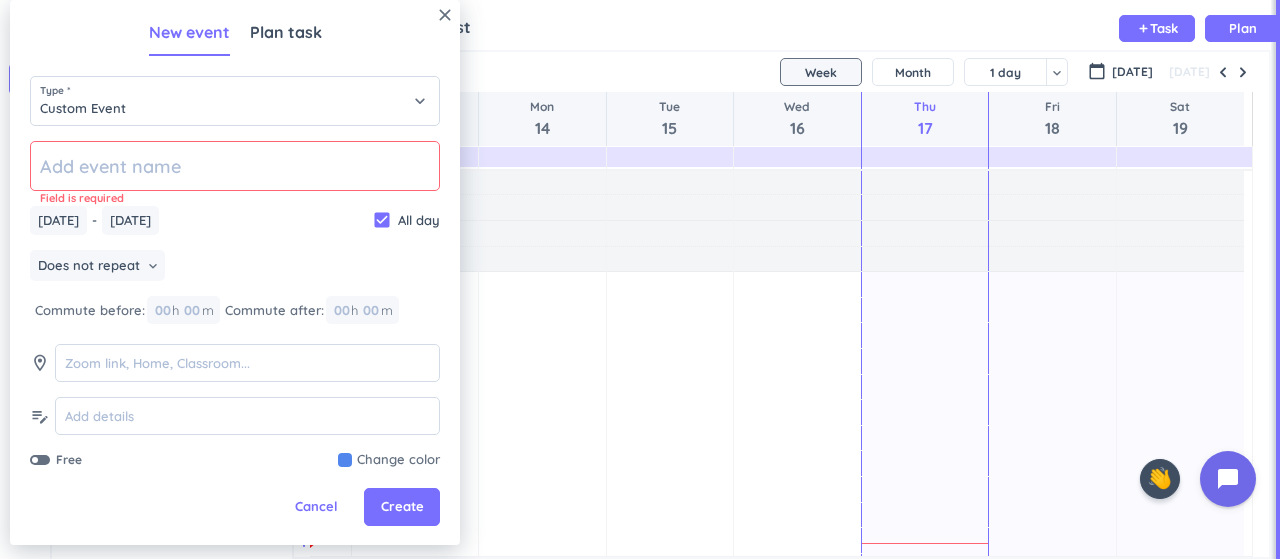 click 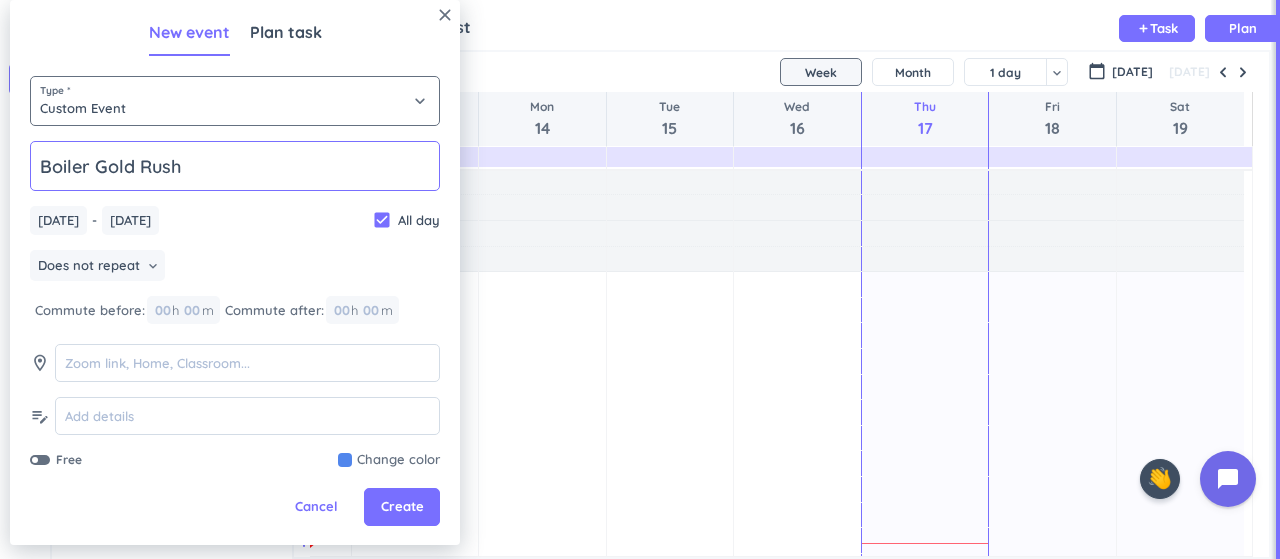 type on "Boiler Gold Rush" 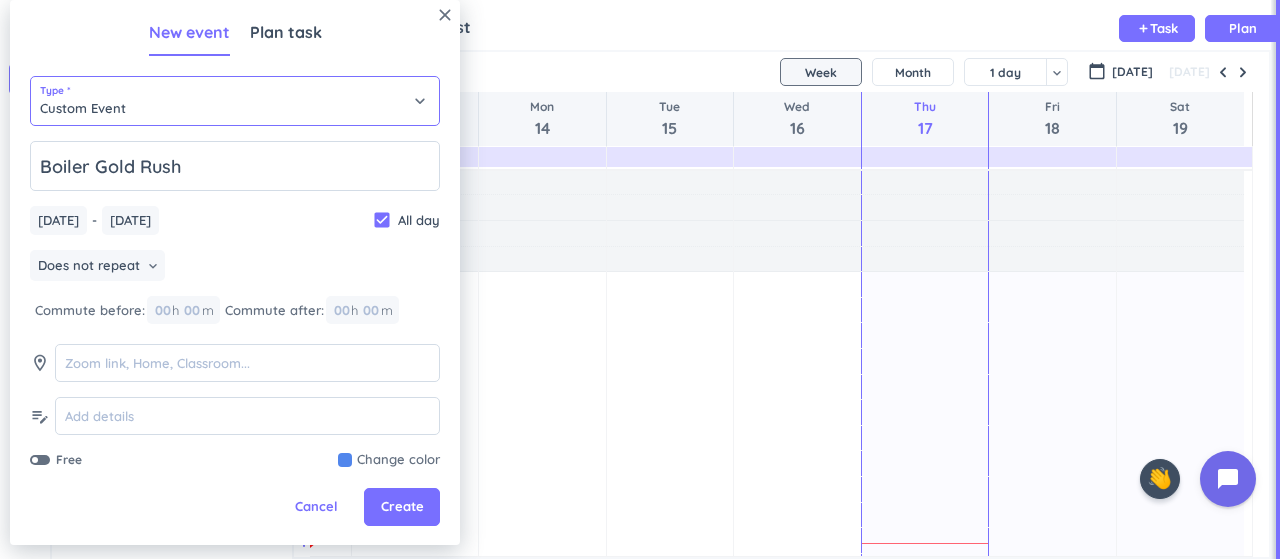 click on "Custom Event" at bounding box center [235, 101] 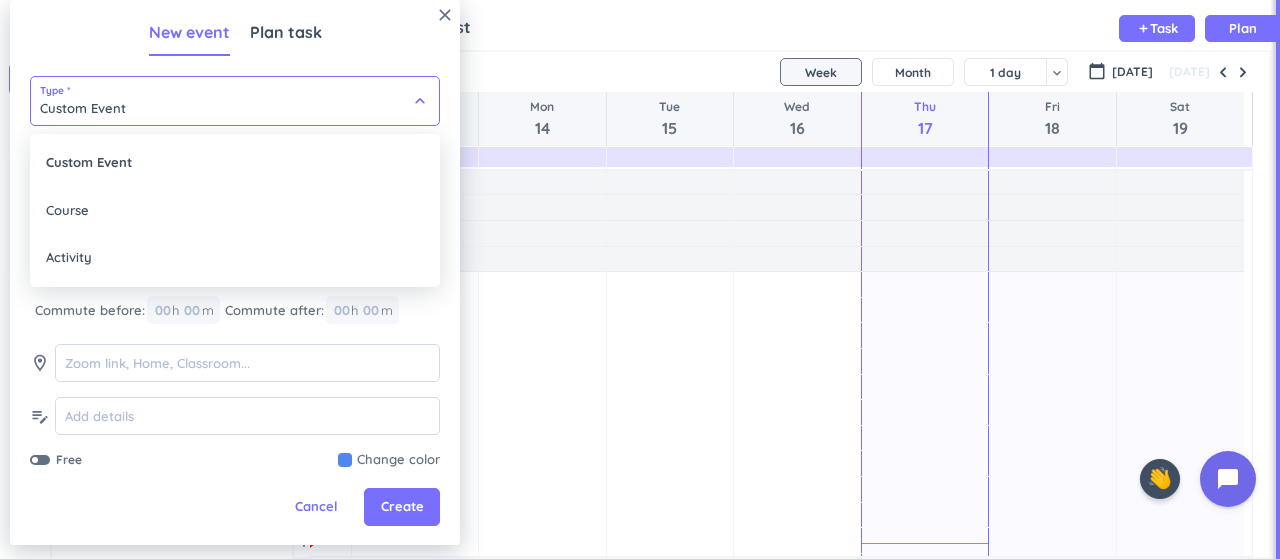 click at bounding box center (235, 272) 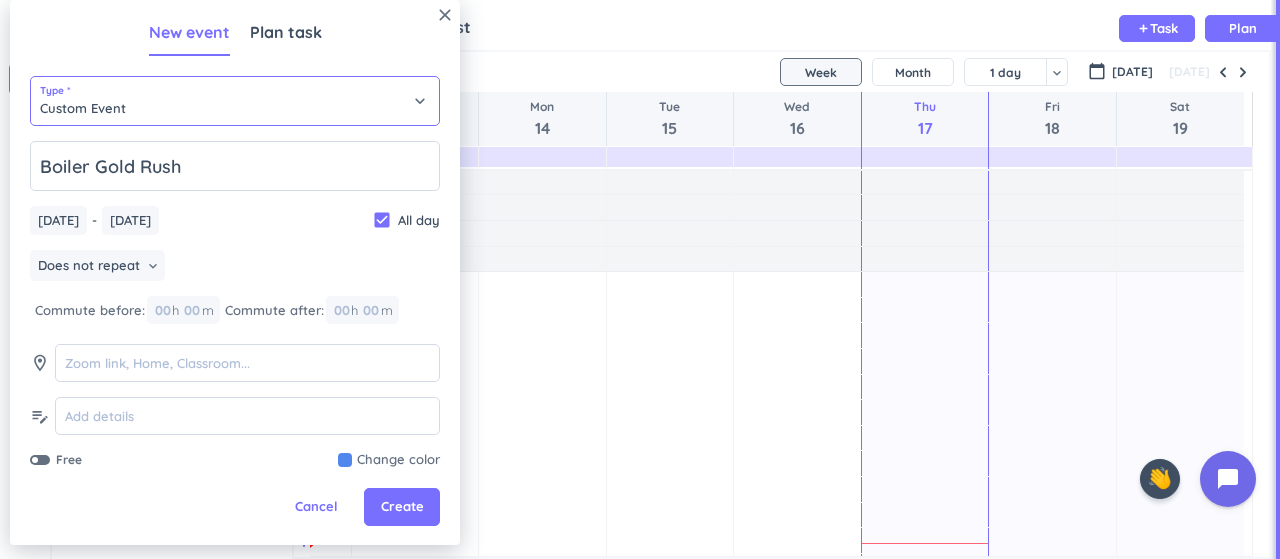click on "Custom Event" at bounding box center (235, 101) 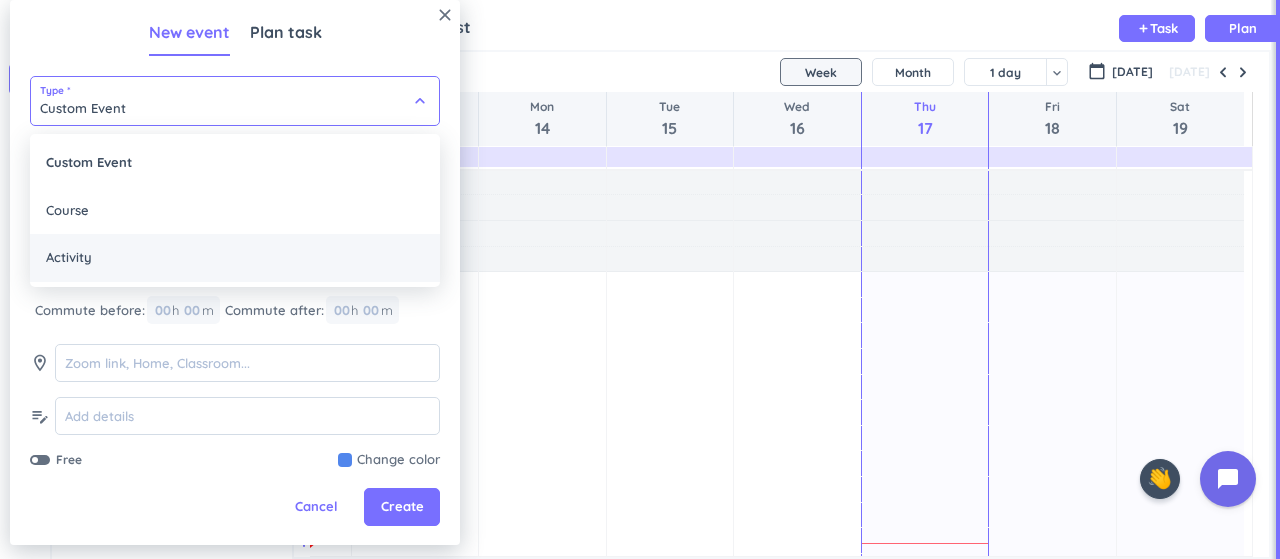 click on "Activity" at bounding box center (235, 258) 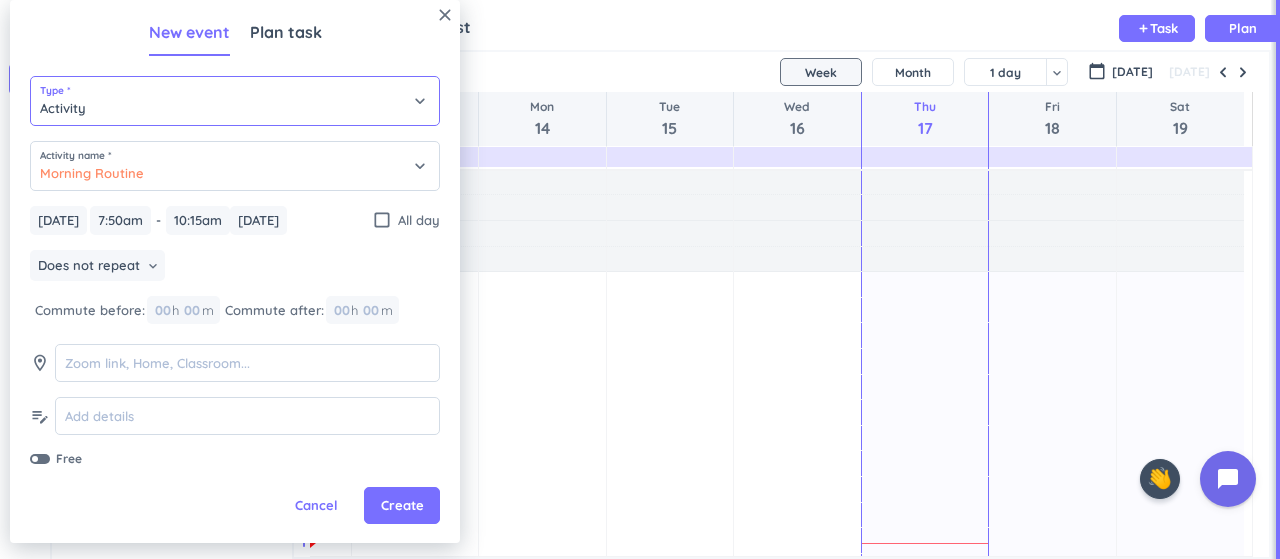 click on "Activity" at bounding box center [235, 101] 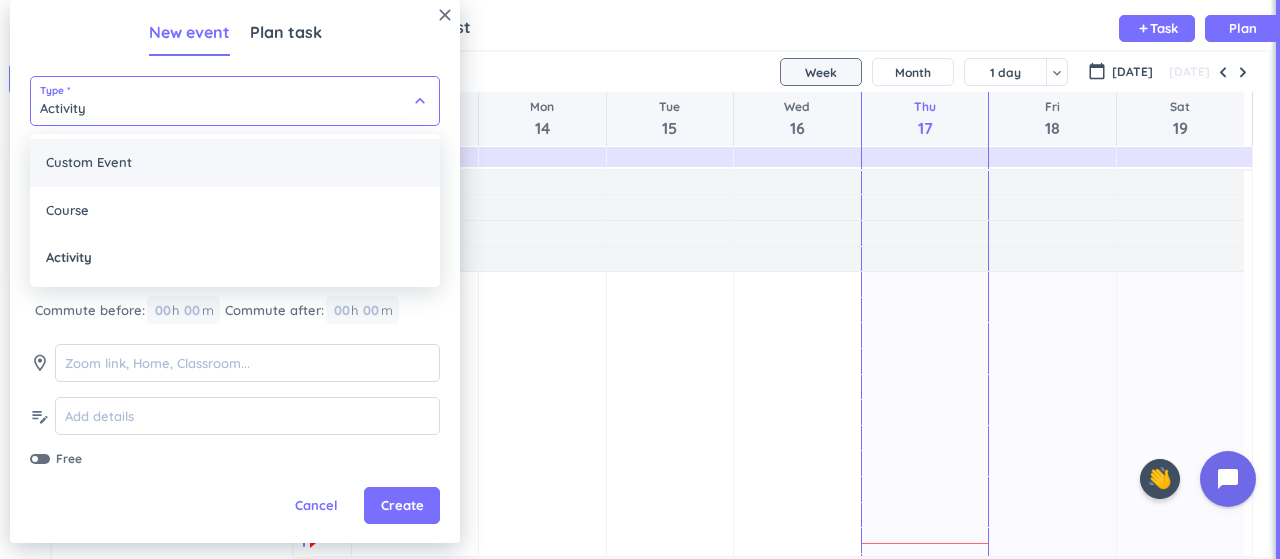 click on "Custom Event" at bounding box center [235, 163] 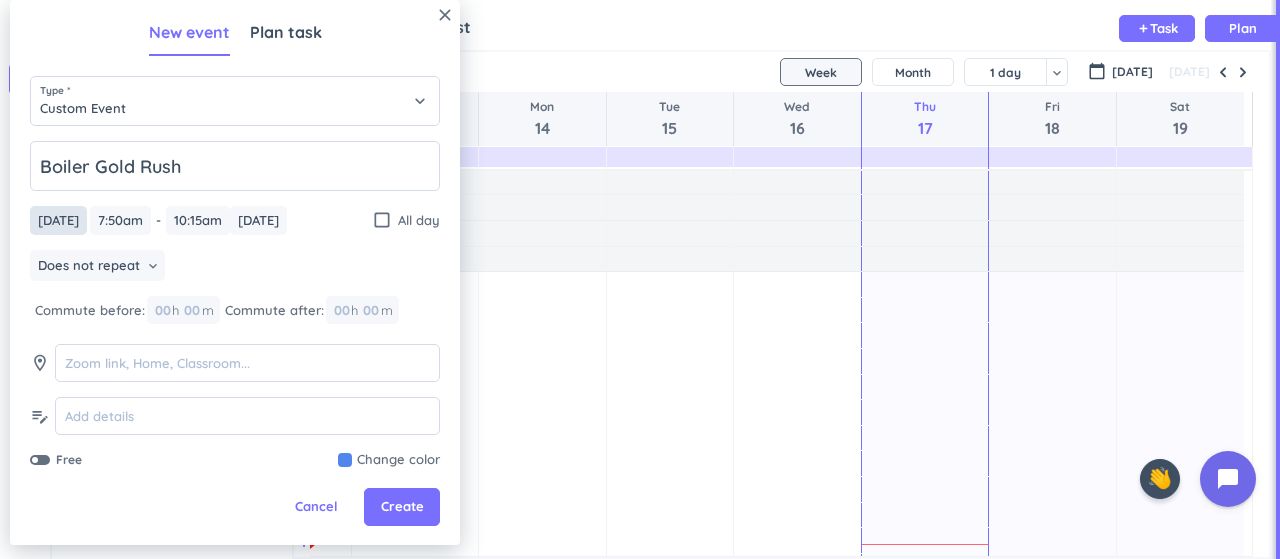 type on "Boiler Gold Rush" 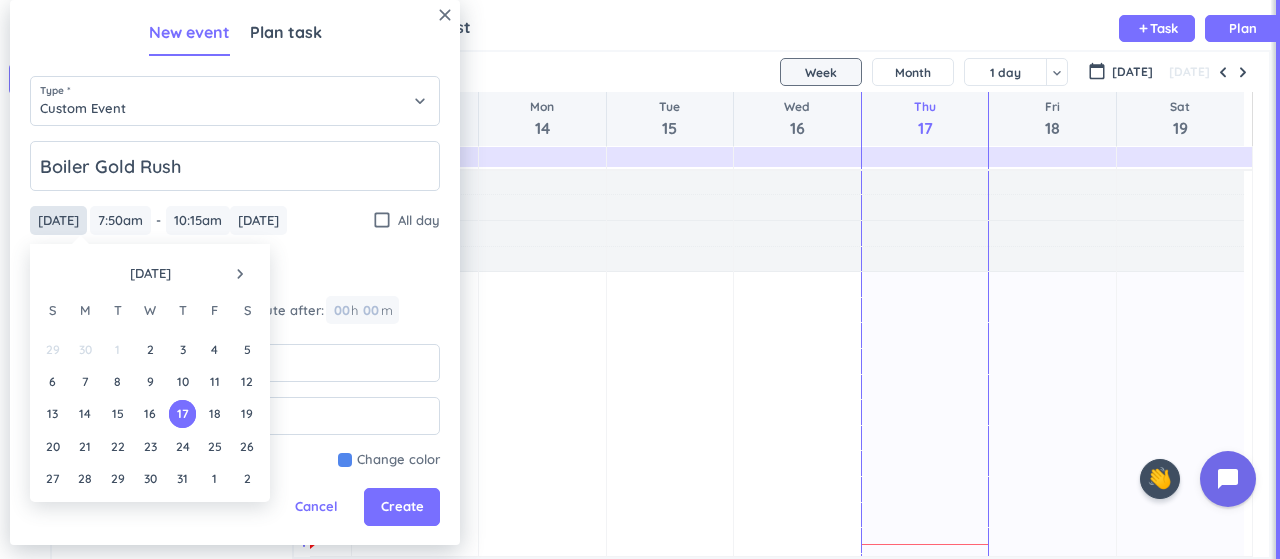 click on "Thu, Jul 17" at bounding box center (58, 220) 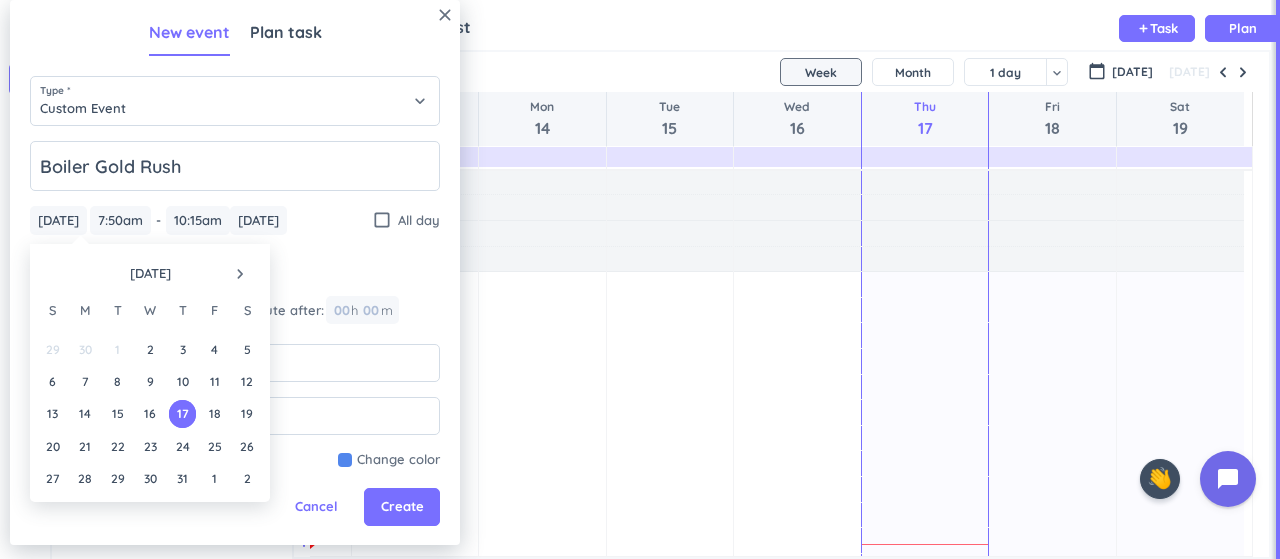 click on "navigate_next" at bounding box center [240, 274] 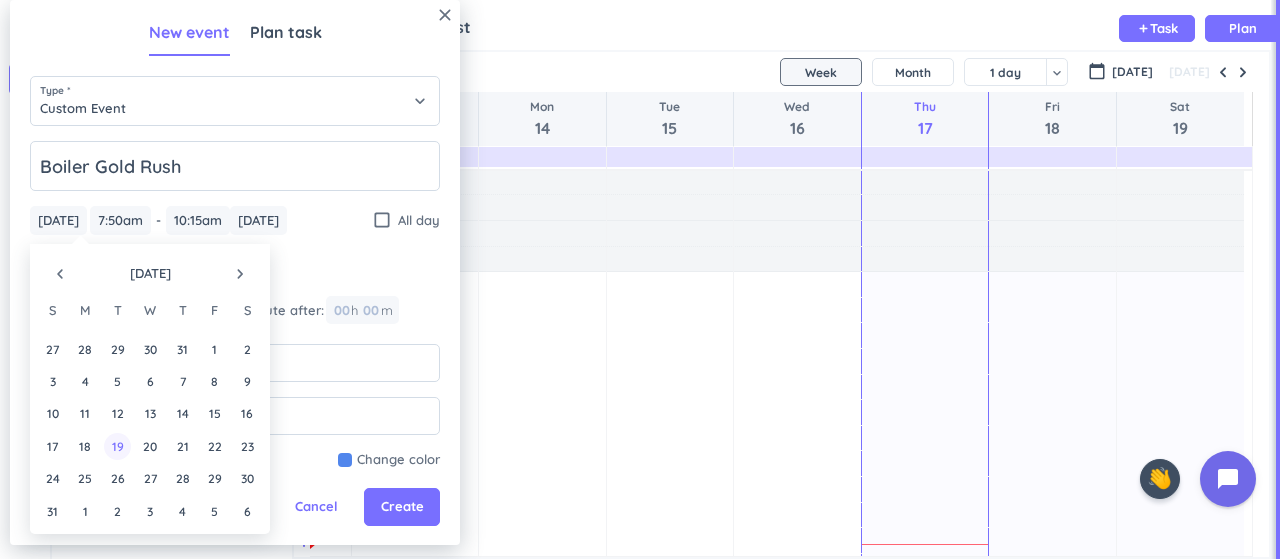 click on "19" at bounding box center [117, 446] 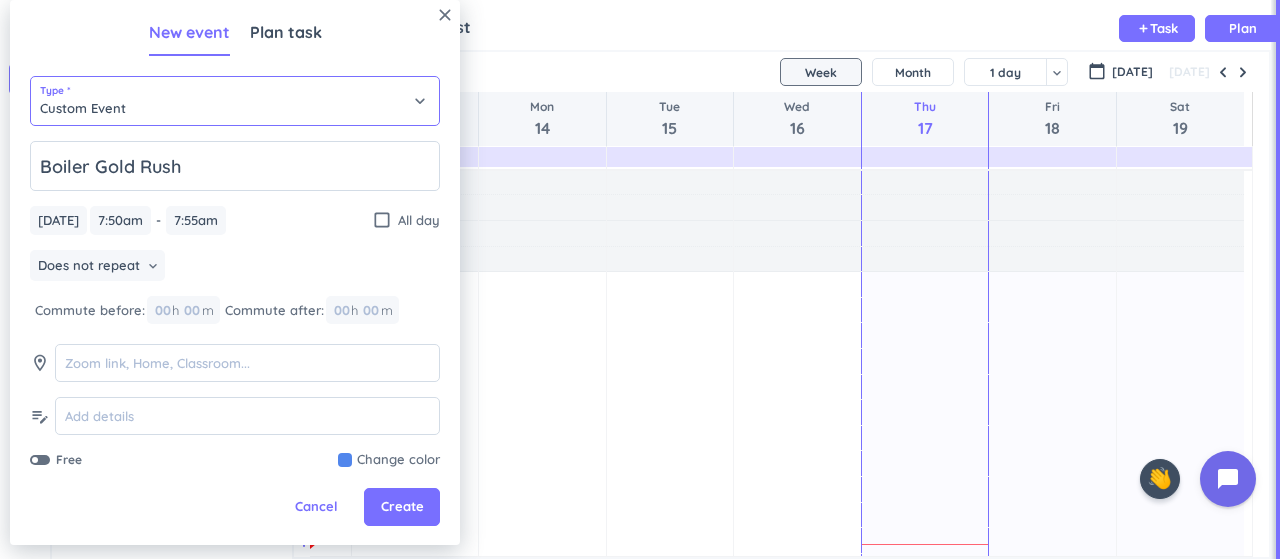 click on "Custom Event" at bounding box center (235, 101) 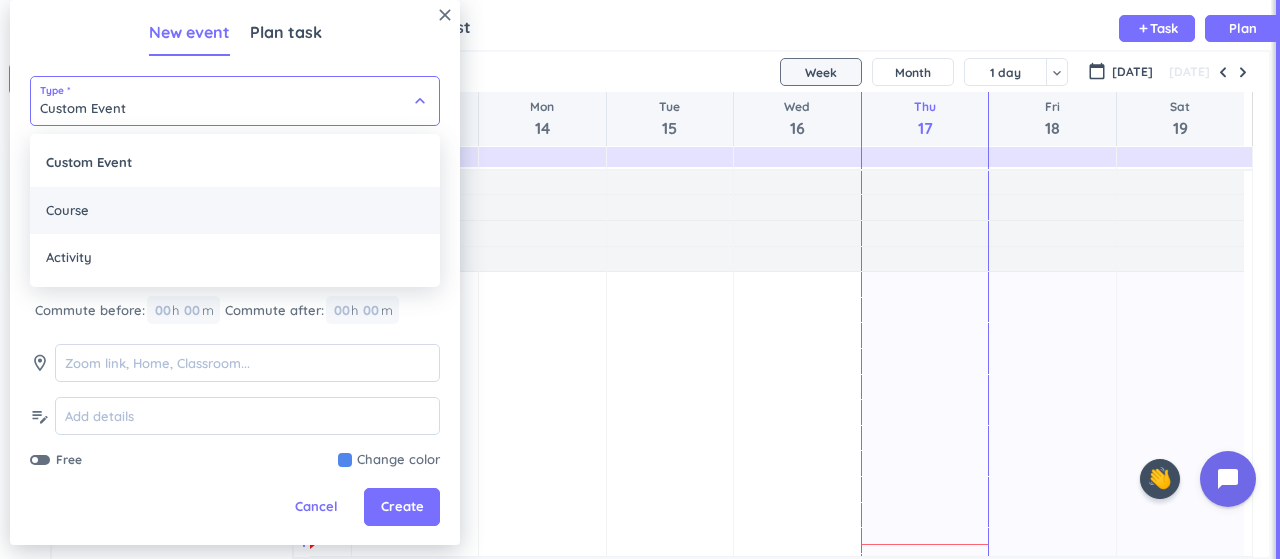 click on "Course" at bounding box center [235, 211] 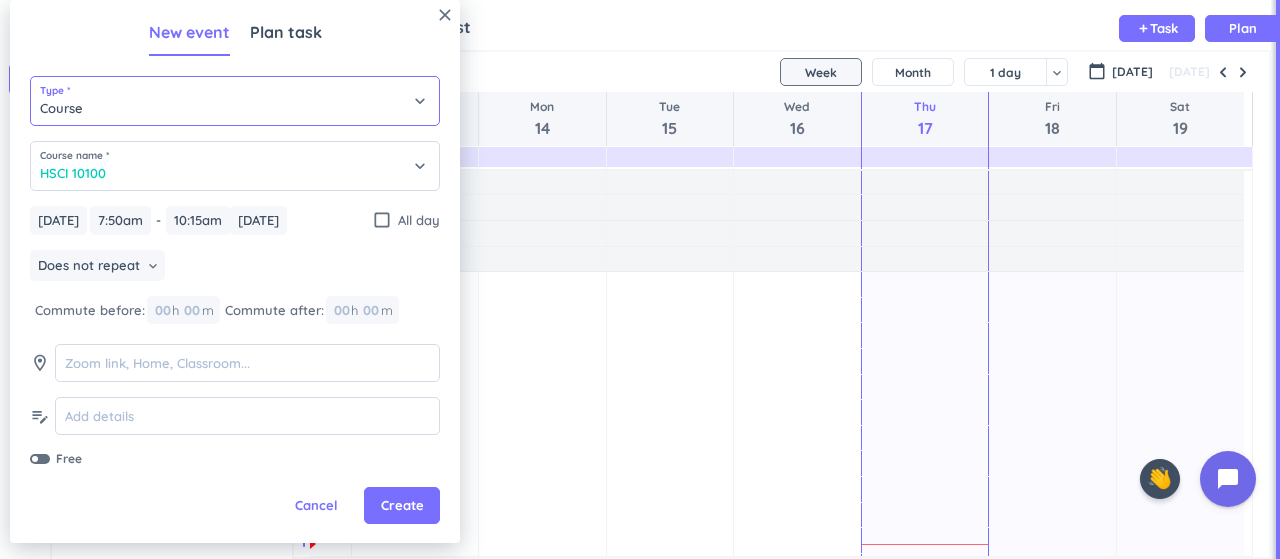 click on "Course" at bounding box center [235, 101] 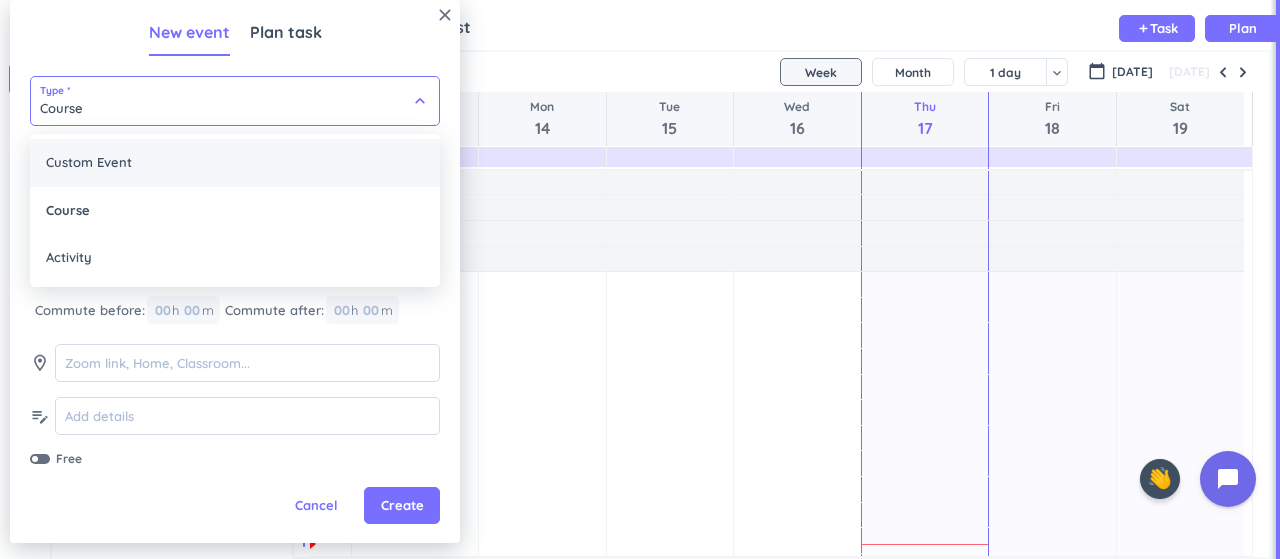 click on "Custom Event" at bounding box center (235, 163) 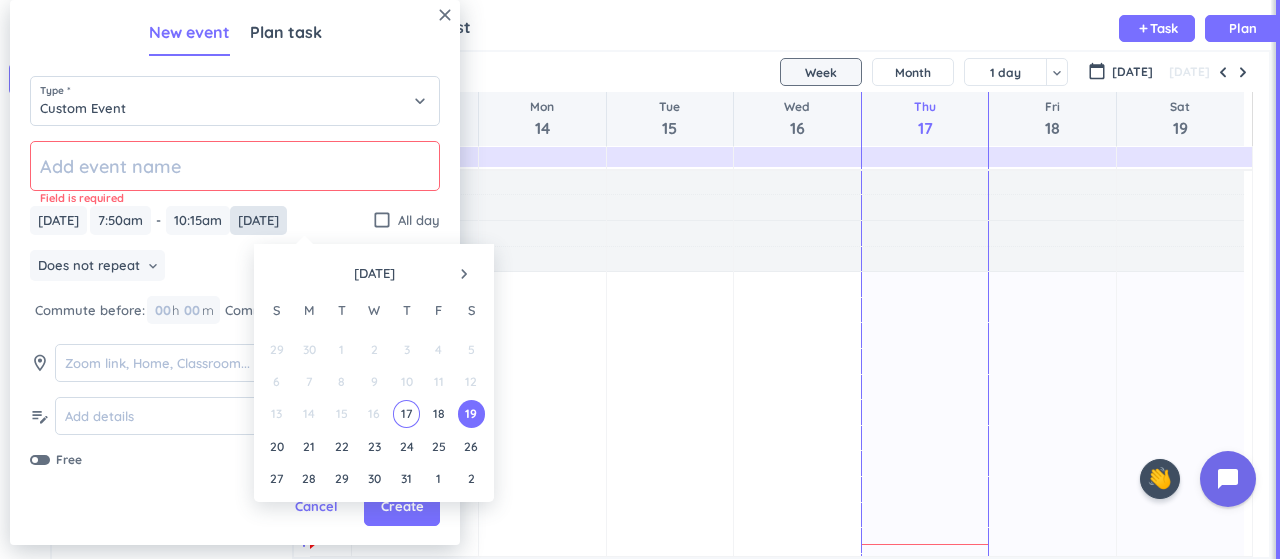 click on "Sat, Jul 19" at bounding box center [258, 220] 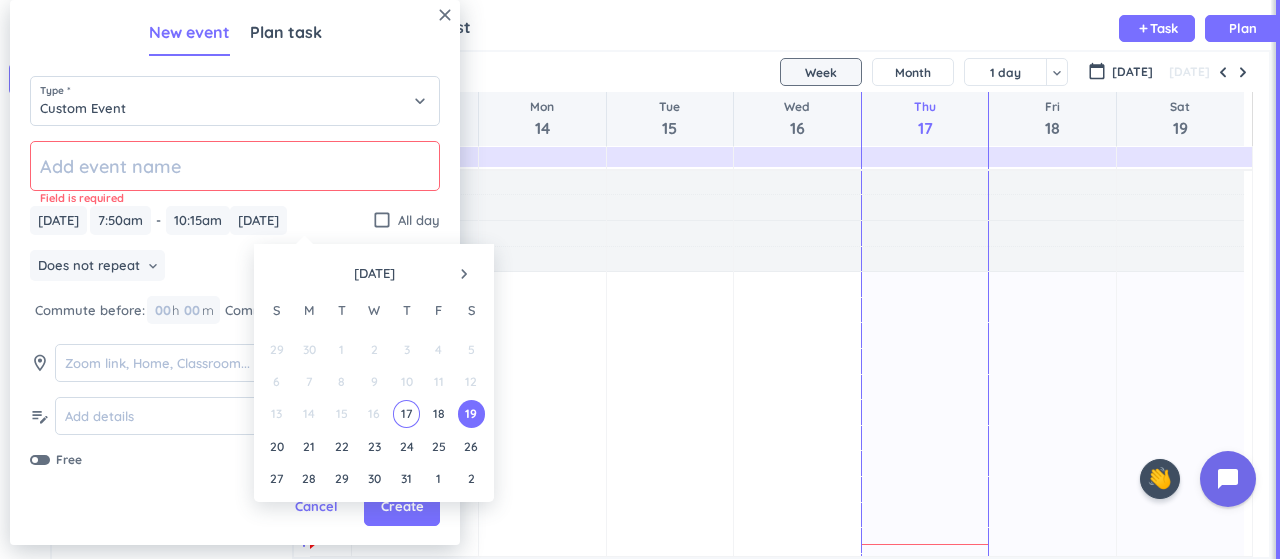 click on "navigate_next" at bounding box center (464, 274) 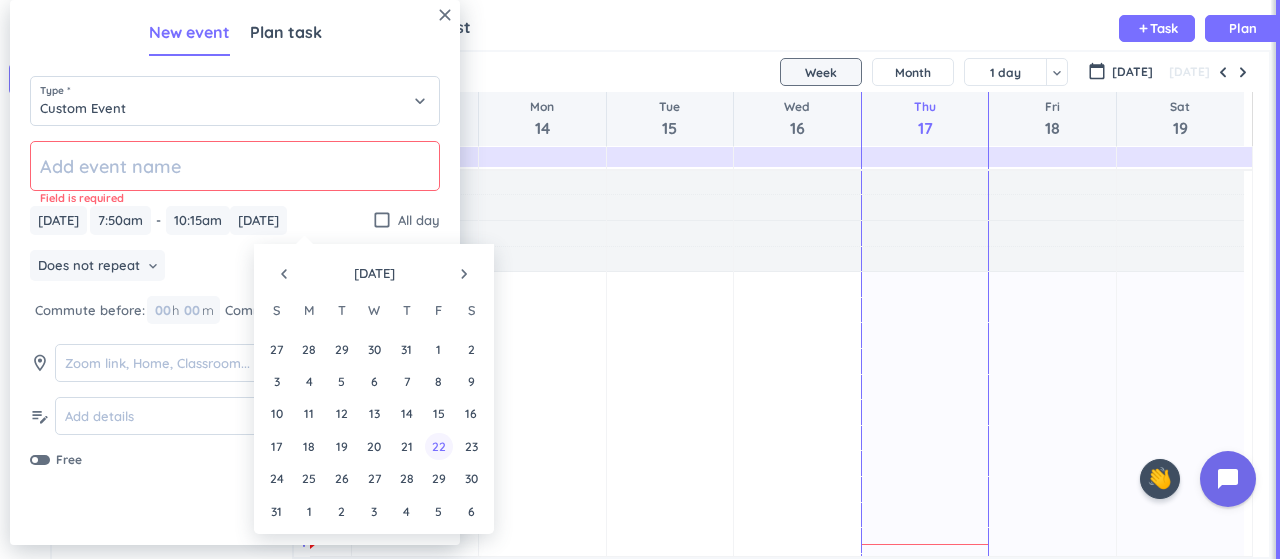 click on "22" at bounding box center [438, 446] 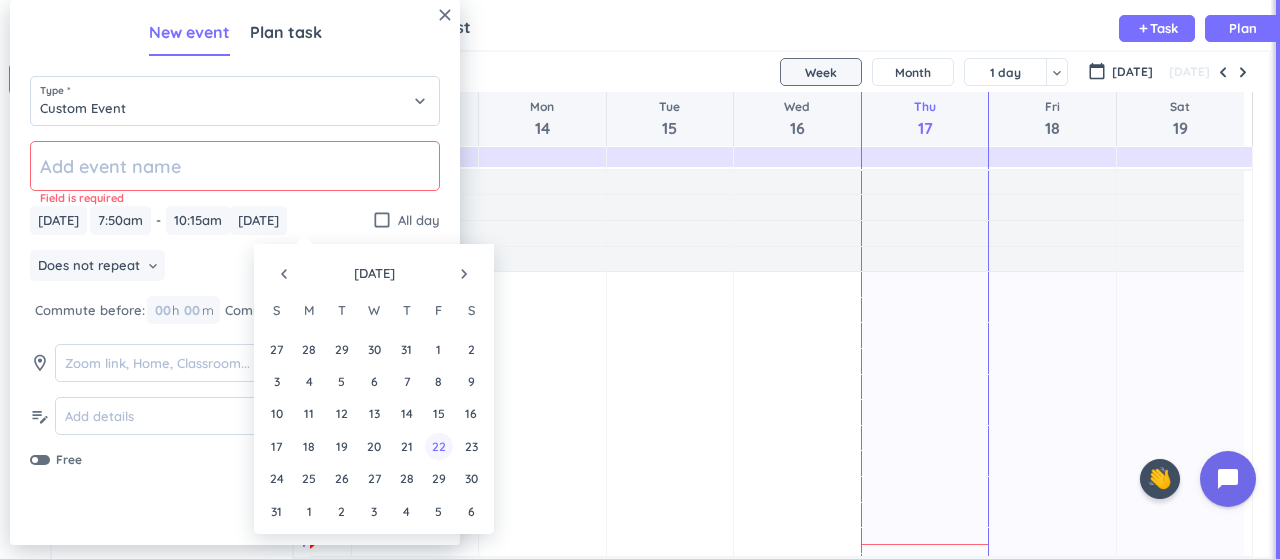 type on "Fri, Aug 22" 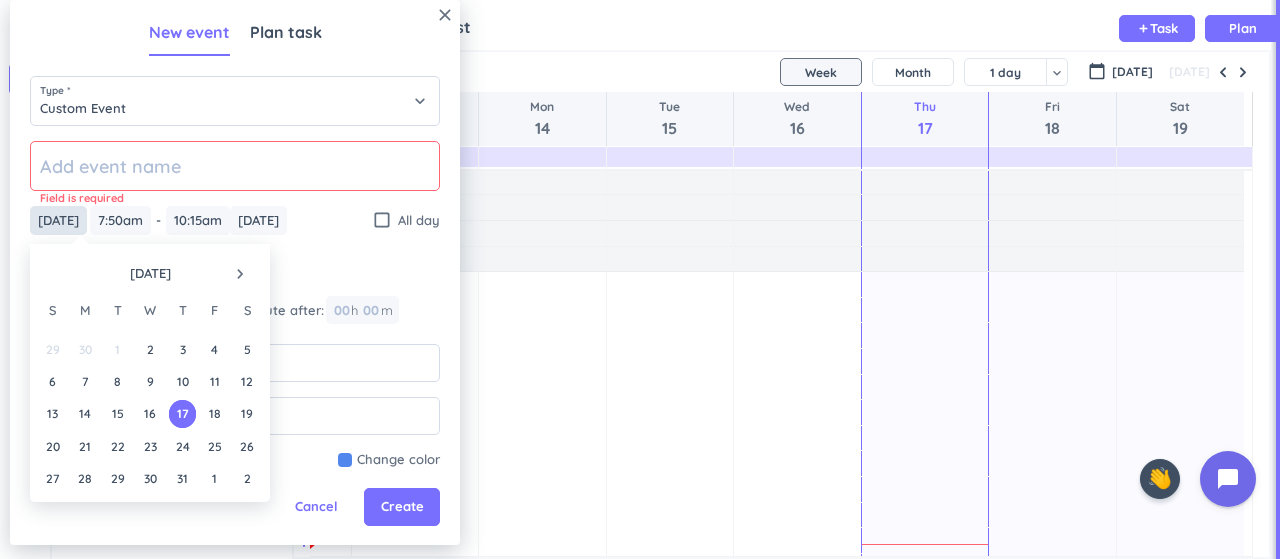 click on "Thu, Jul 17" at bounding box center [58, 220] 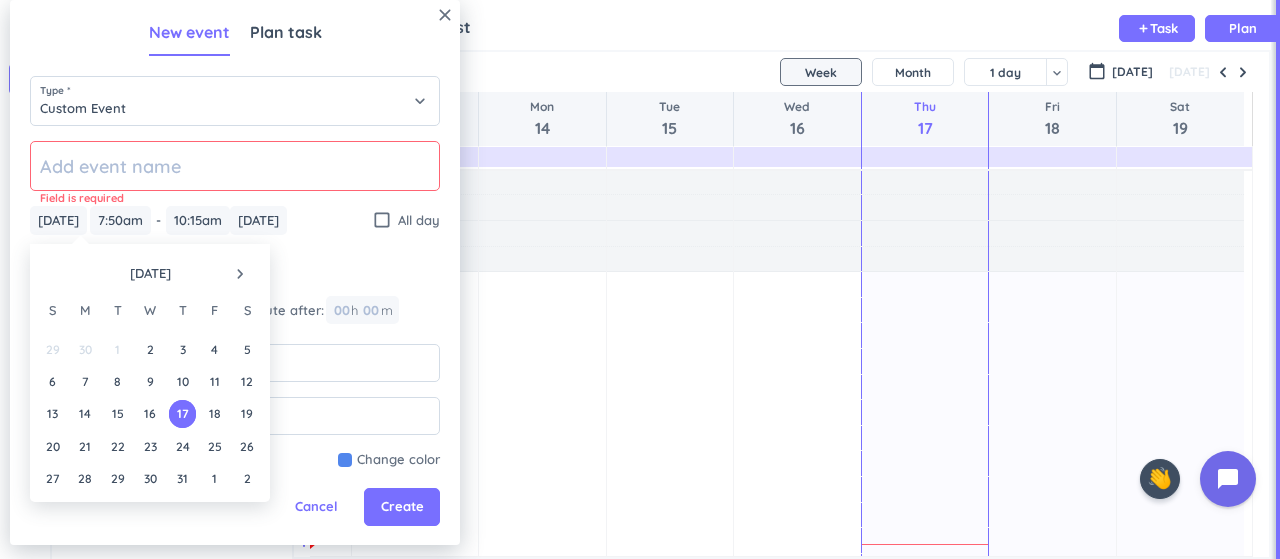 click on "navigate_next" at bounding box center [240, 274] 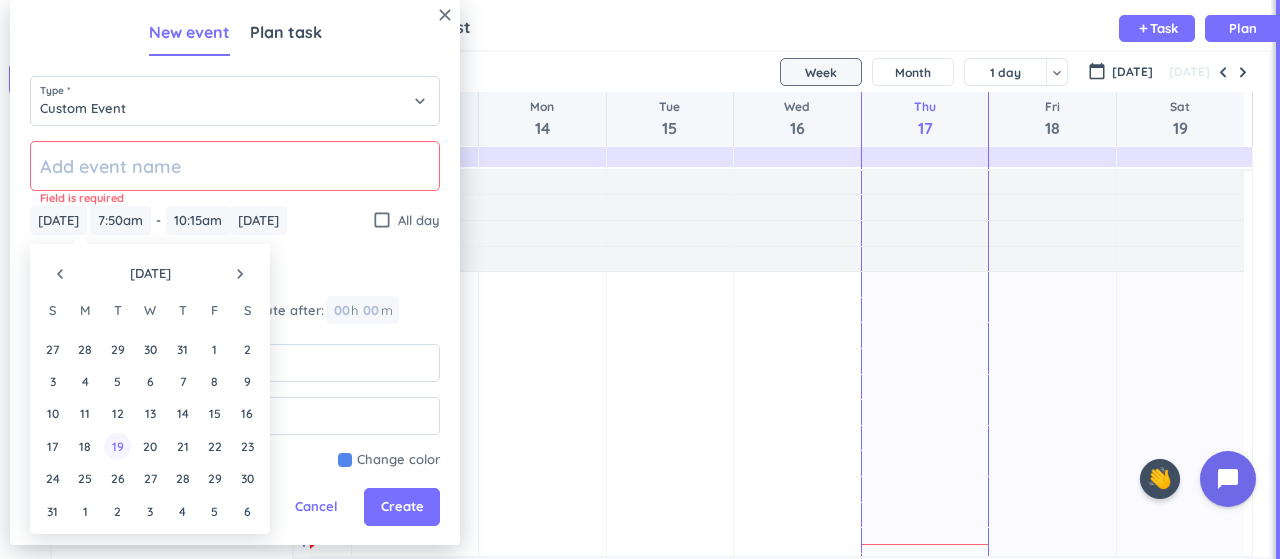 click on "19" at bounding box center [117, 446] 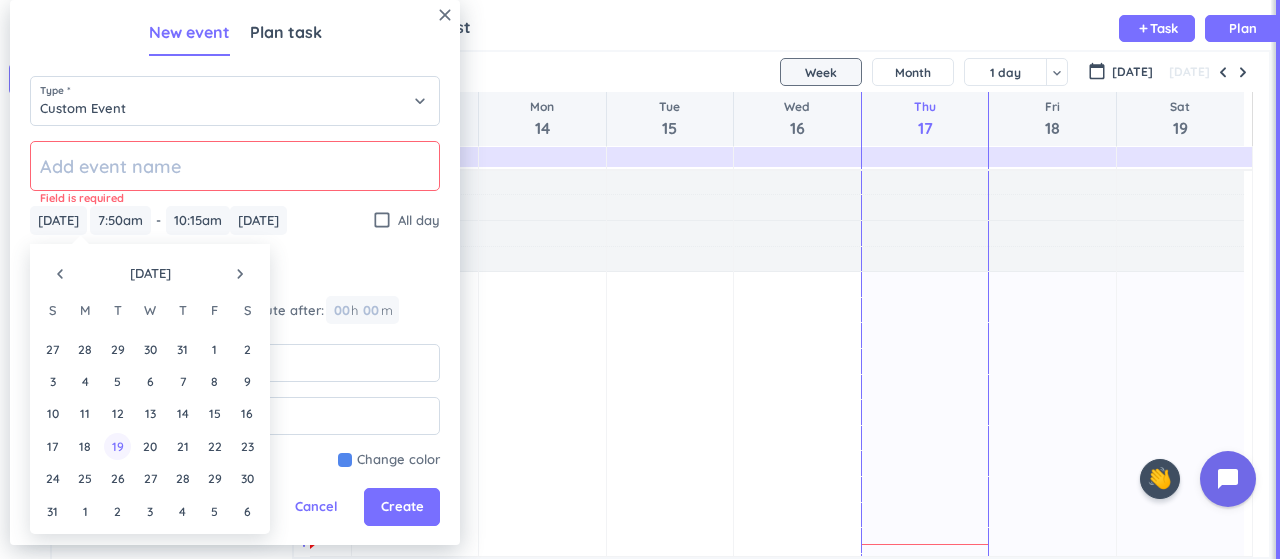 type on "Tue, Aug 19" 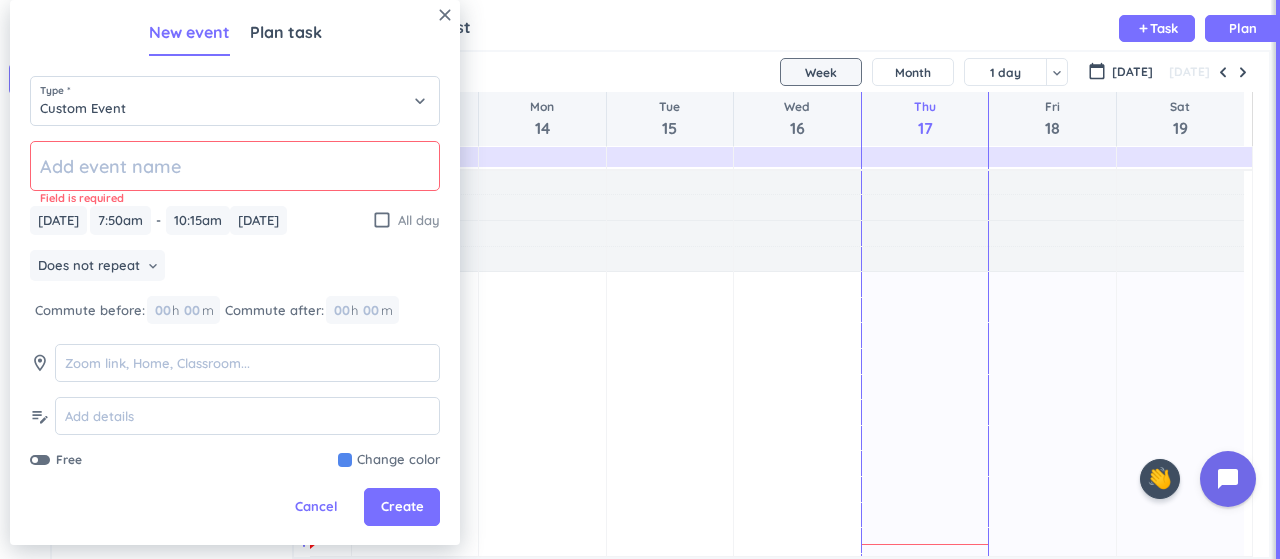 click on "check_box_outline_blank All day" at bounding box center (406, 220) 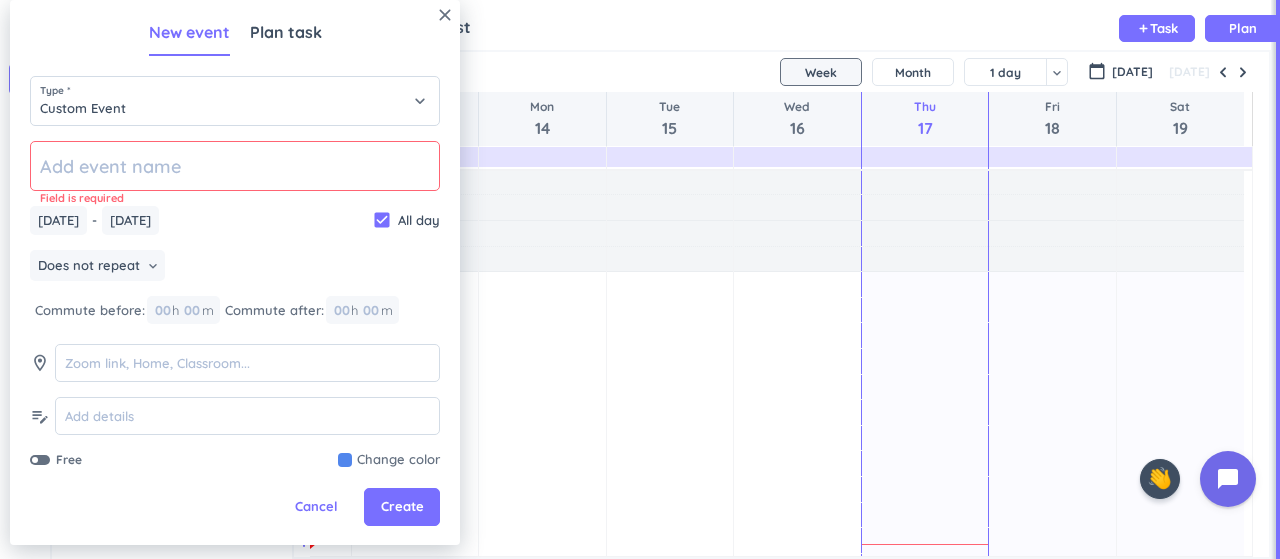 click 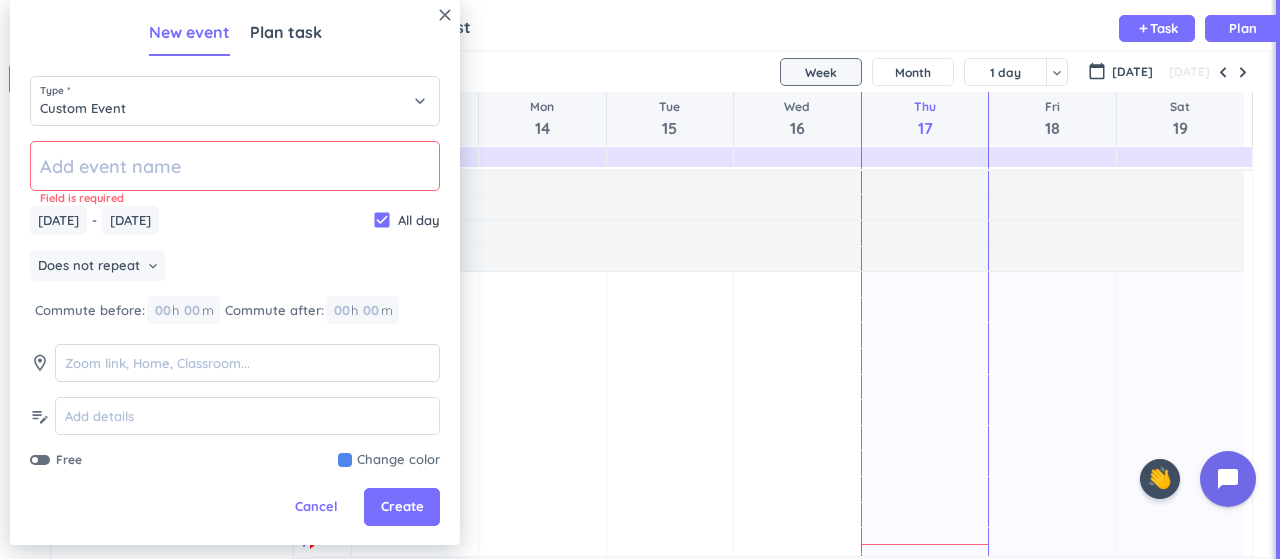 click 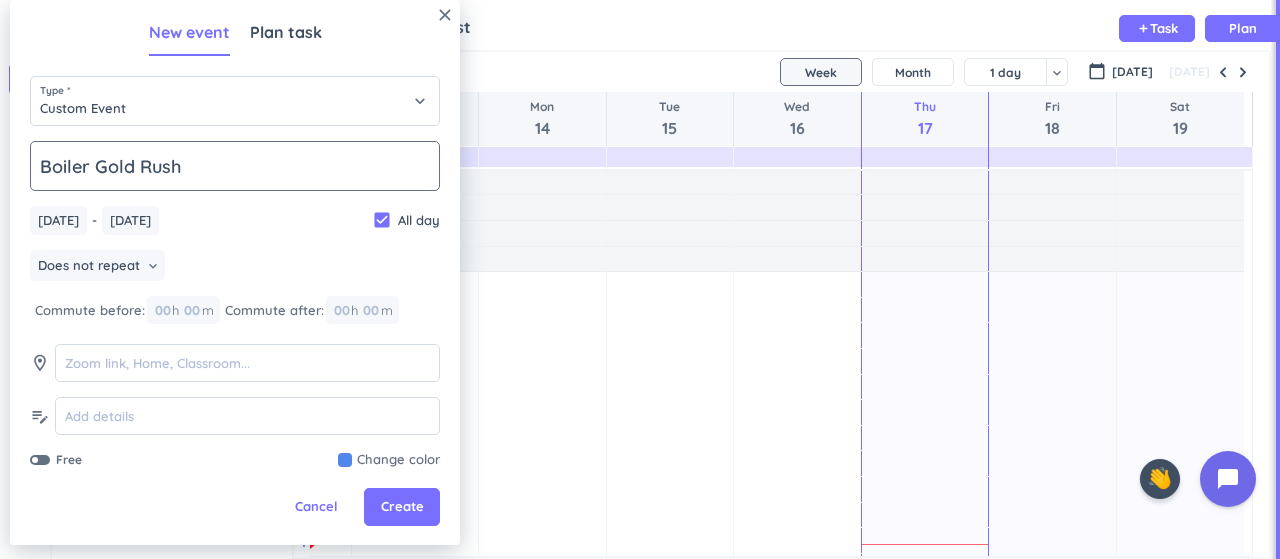 click at bounding box center [389, 460] 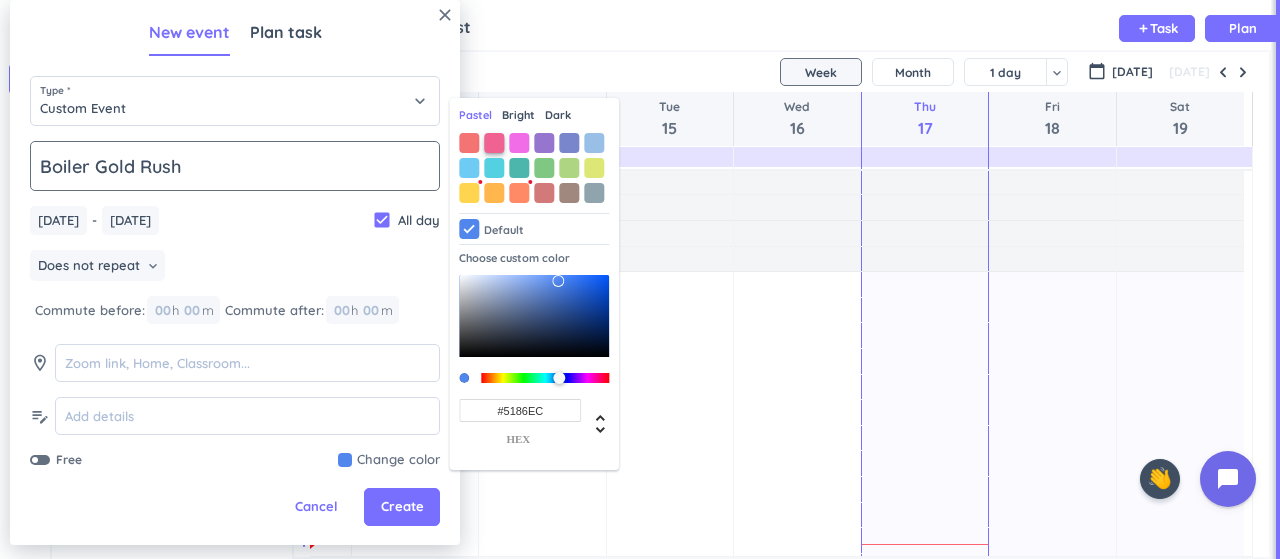 click at bounding box center [494, 143] 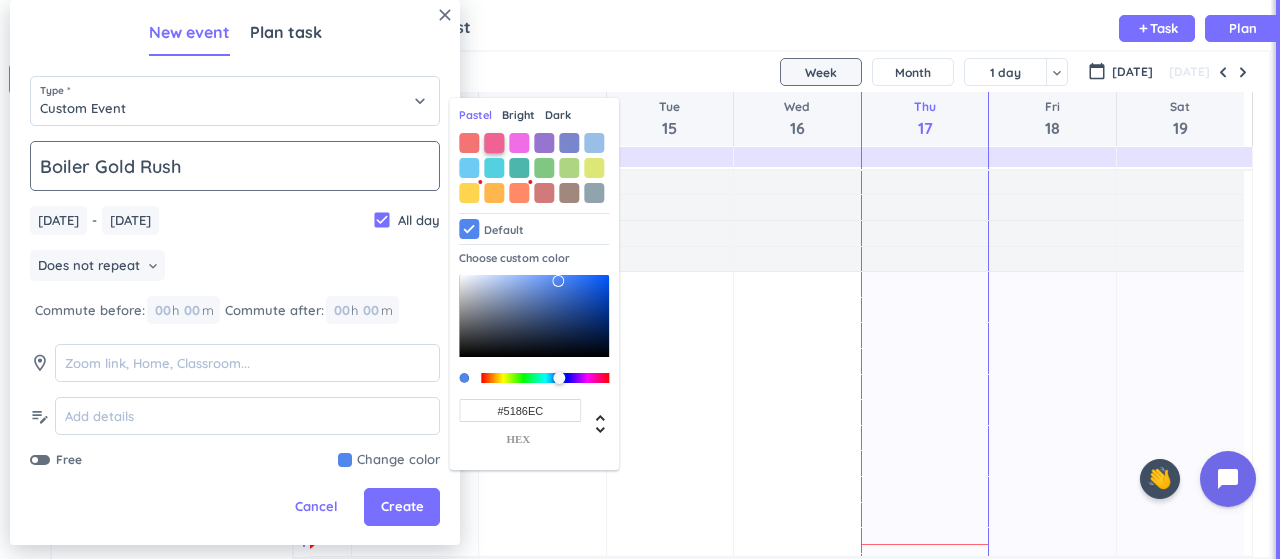 type on "#F06292" 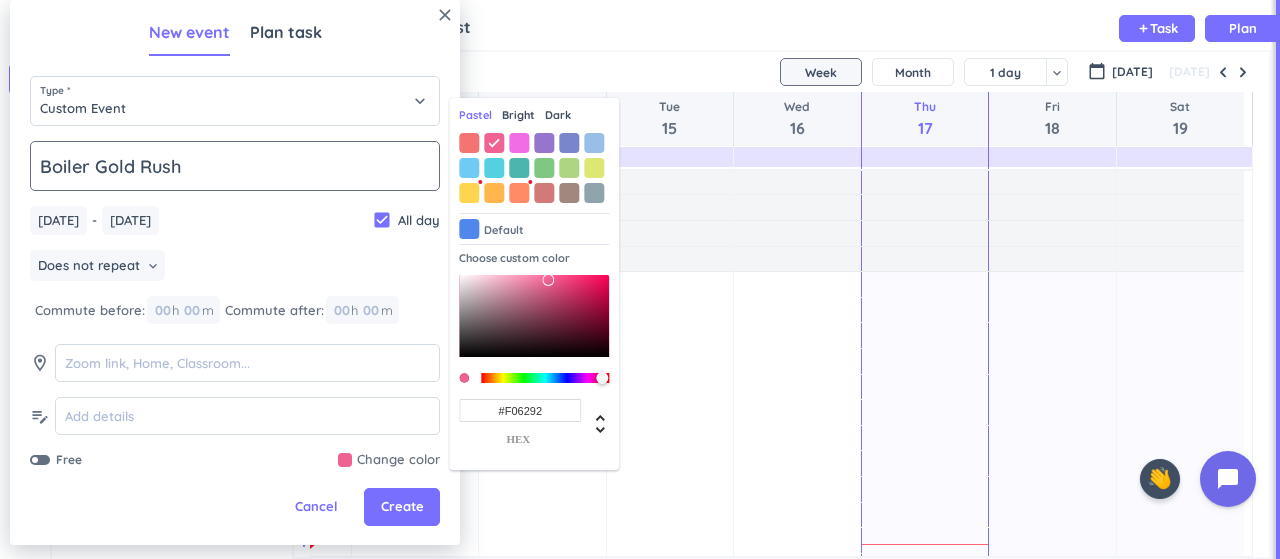 click on "Bright" at bounding box center [518, 115] 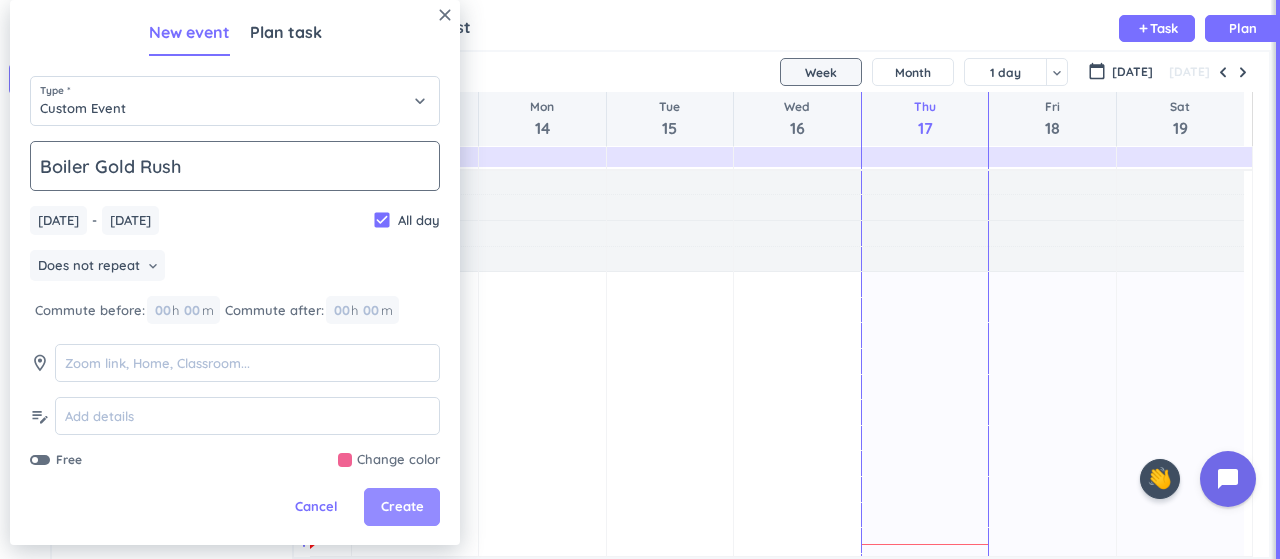 click on "Create" at bounding box center [402, 507] 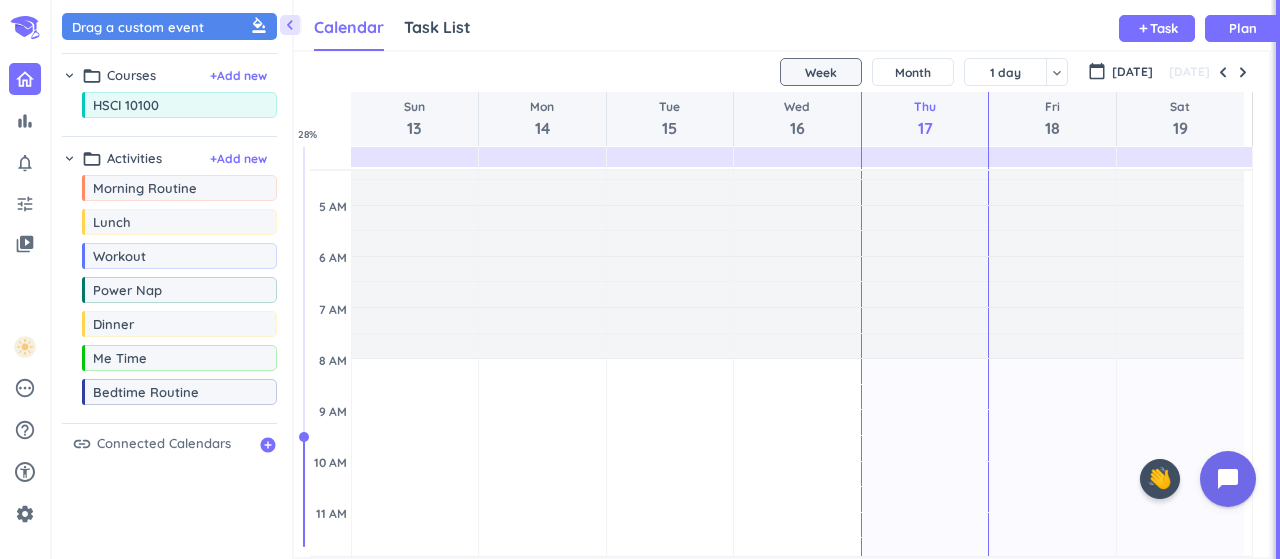scroll, scrollTop: 14, scrollLeft: 0, axis: vertical 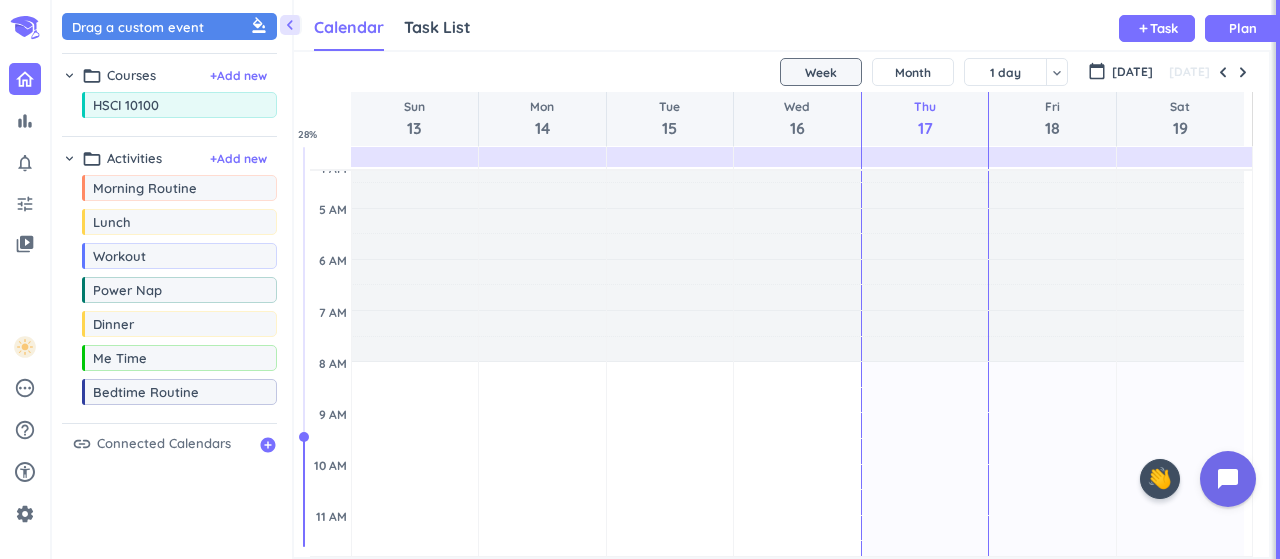 click on "SHOVEL Jul 13 - Jul 19 2025 Week Month 1 day keyboard_arrow_down Week keyboard_arrow_down calendar_today Jul 2025 Today Sun 13 Mon 14 Tue 15 Wed 16 Thu 17 Fri 18 Sat 19 4 AM 5 AM 6 AM 7 AM 8 AM 9 AM 10 AM 11 AM 12 PM 1 PM 2 PM 3 PM 4 PM 5 PM 6 PM 7 PM 8 PM 9 PM 10 PM 11 PM 12 AM 1 AM 2 AM 3 AM Time has passed Past due Plan Adjust Awake Time Adjust Awake Time Time has passed Past due Plan Adjust Awake Time Adjust Awake Time Time has passed Past due Plan Adjust Awake Time Adjust Awake Time Time has passed Past due Plan Adjust Awake Time Adjust Awake Time 17h  Past due Plan Adjust Awake Time Adjust Awake Time 17h  Past due Plan Adjust Awake Time Adjust Awake Time 17h  Past due Plan Adjust Awake Time Adjust Awake Time 28 %" at bounding box center [781, 304] 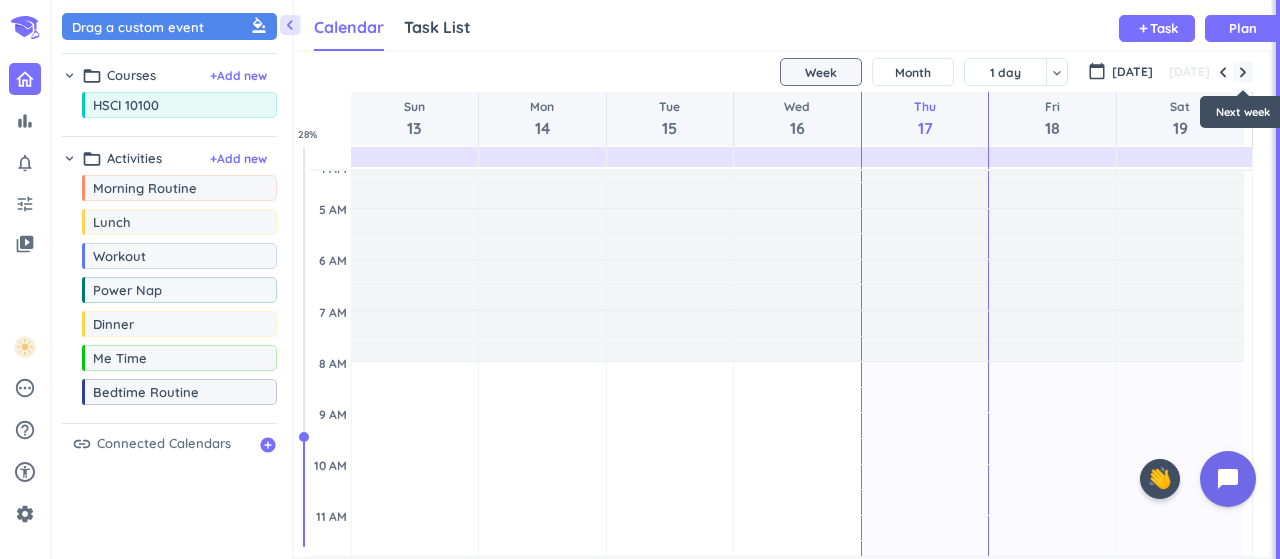 click at bounding box center (1243, 72) 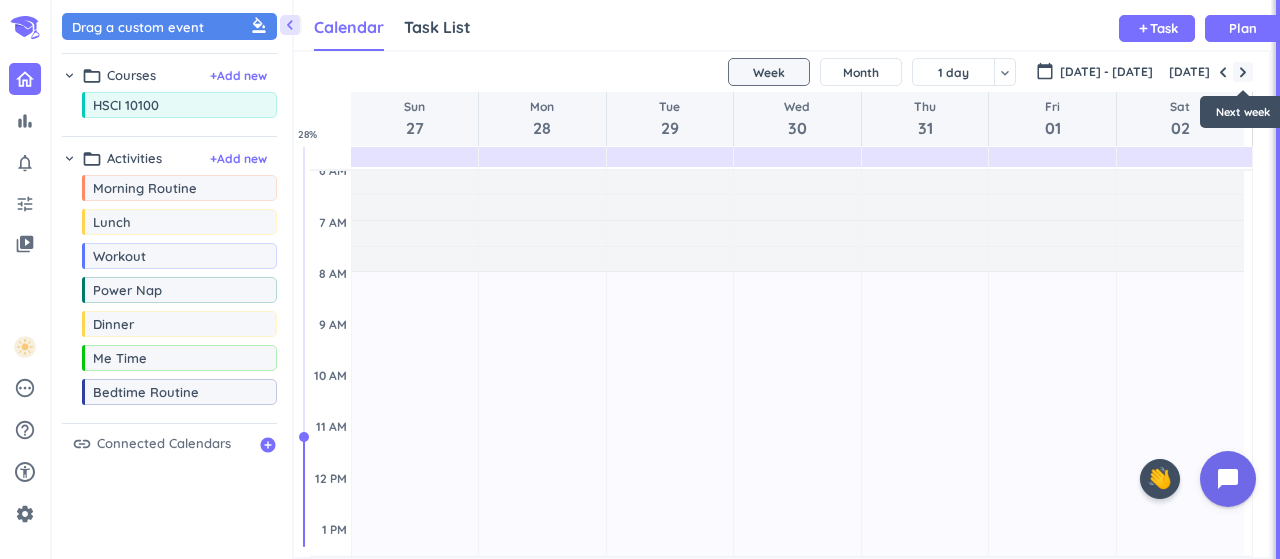click at bounding box center (1243, 72) 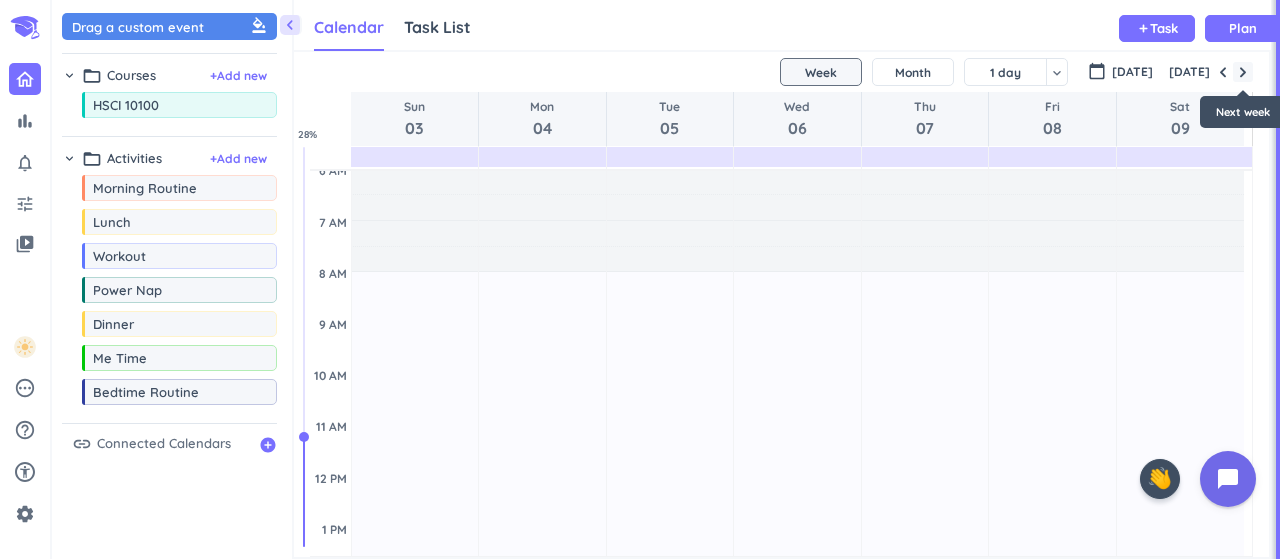 click at bounding box center (1243, 72) 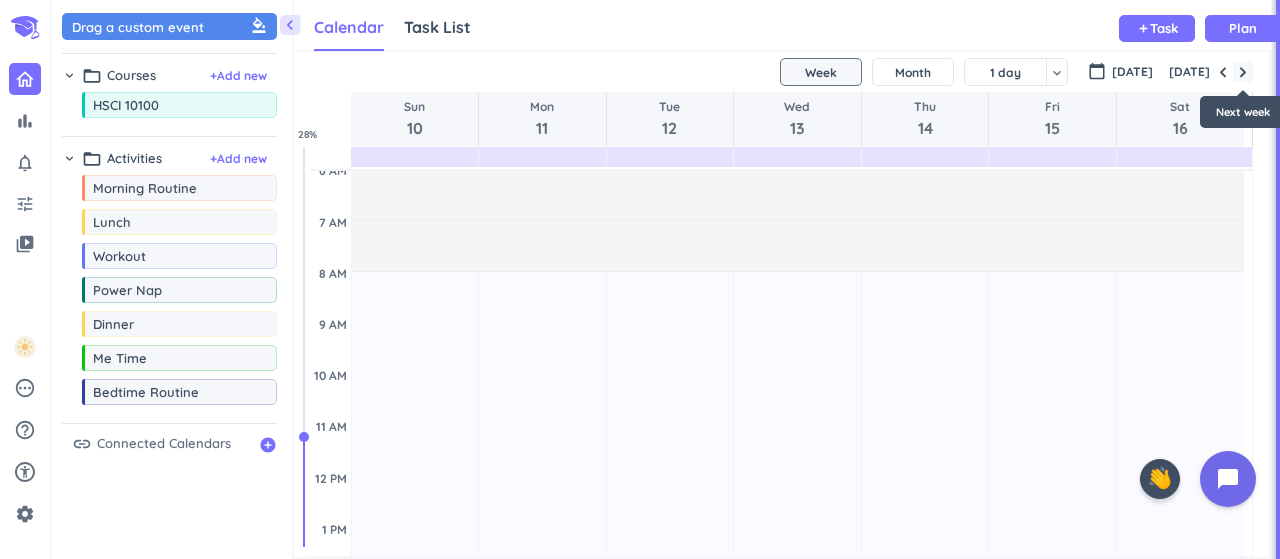 click at bounding box center [1243, 72] 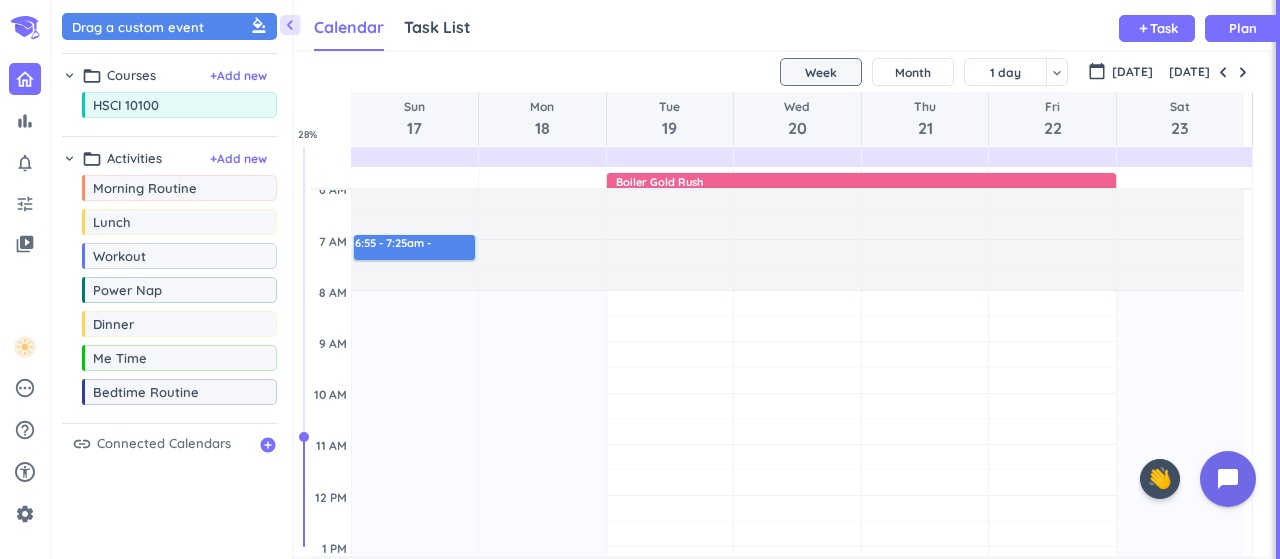 drag, startPoint x: 406, startPoint y: 235, endPoint x: 406, endPoint y: 259, distance: 24 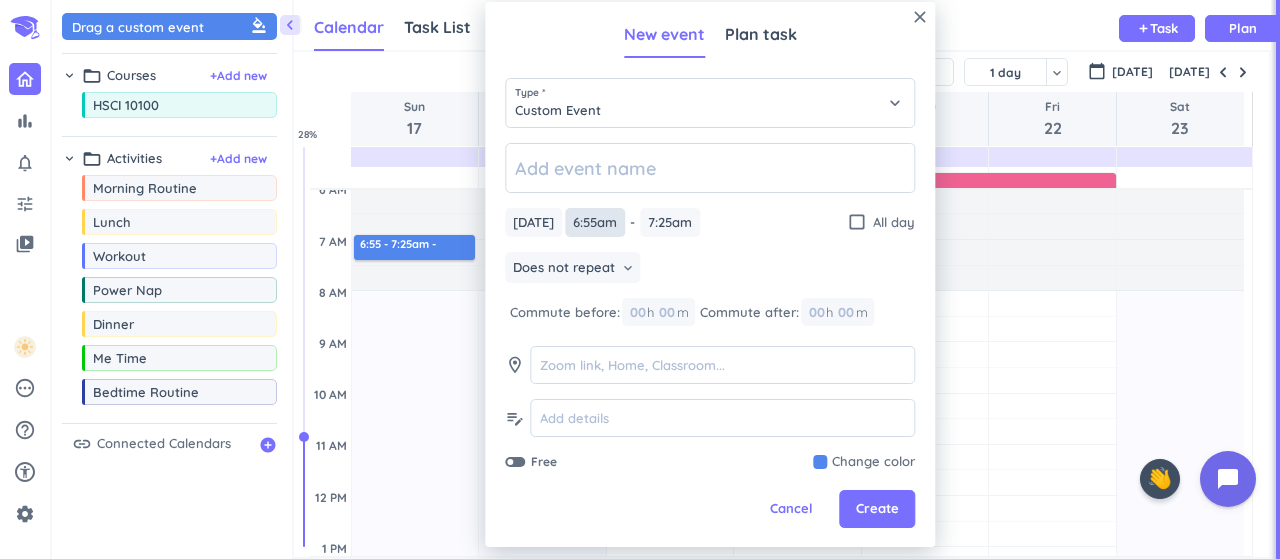click on "6:55am" at bounding box center [595, 222] 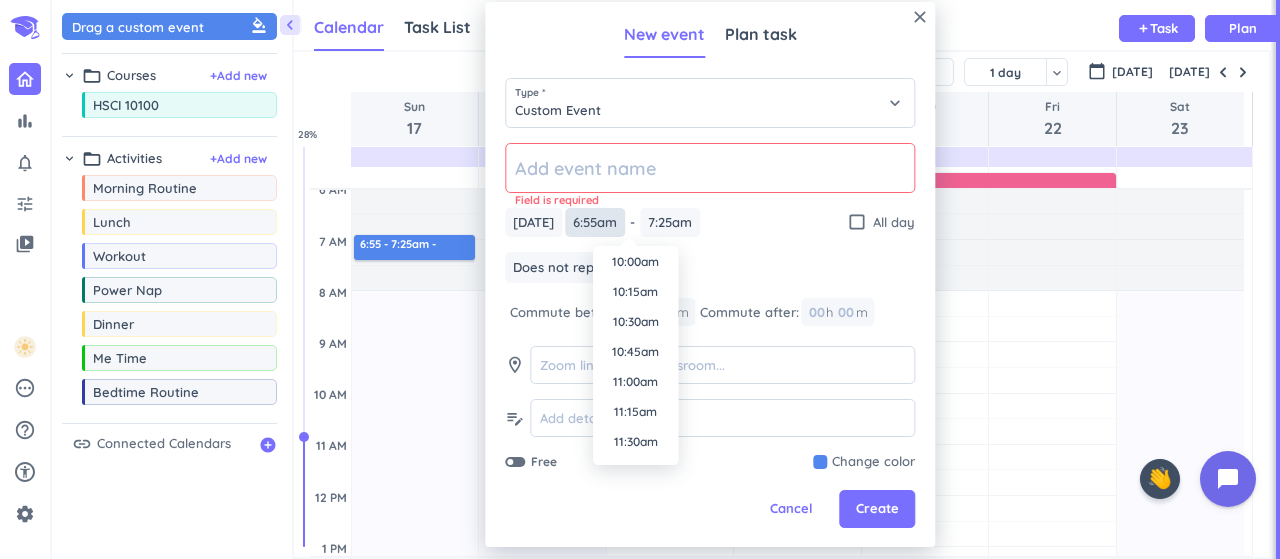 scroll, scrollTop: 1204, scrollLeft: 0, axis: vertical 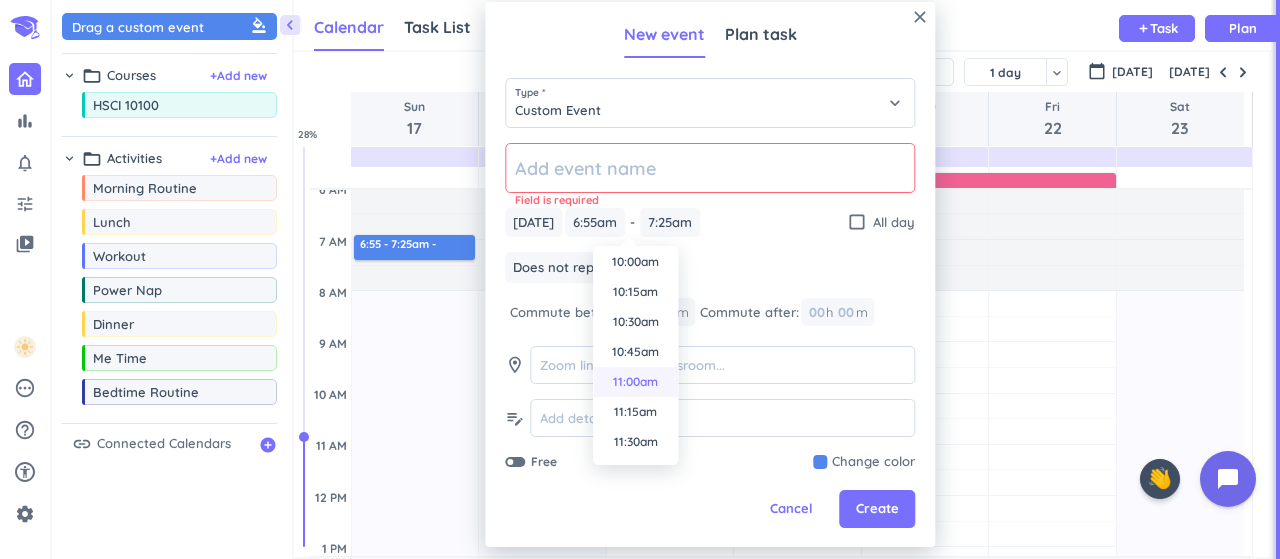 click on "11:00am" at bounding box center (635, 382) 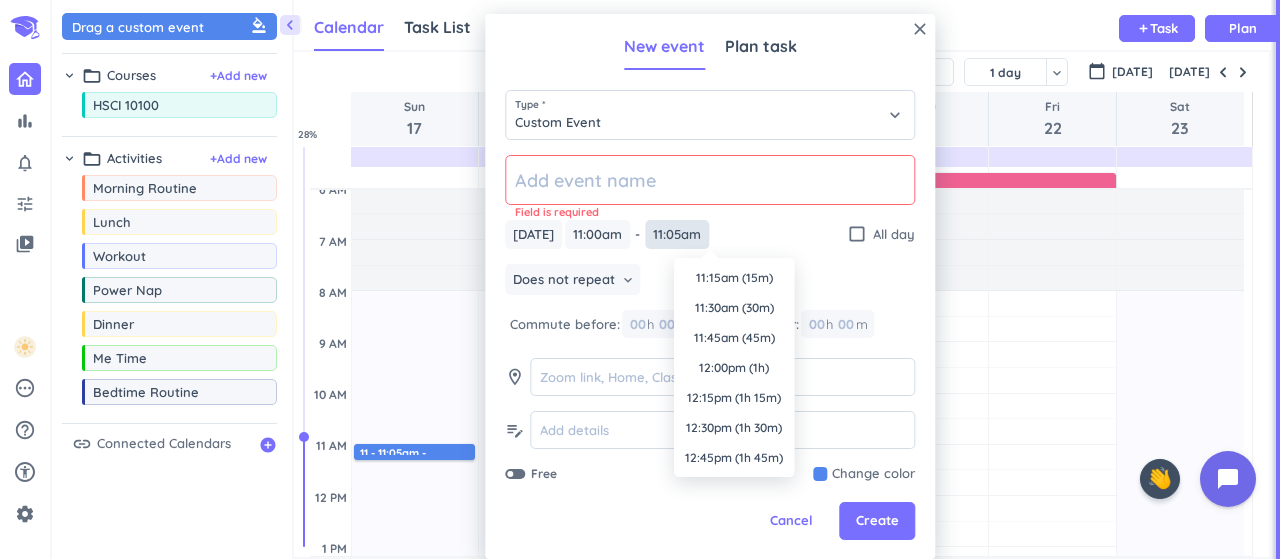 click on "11:05am" at bounding box center (677, 234) 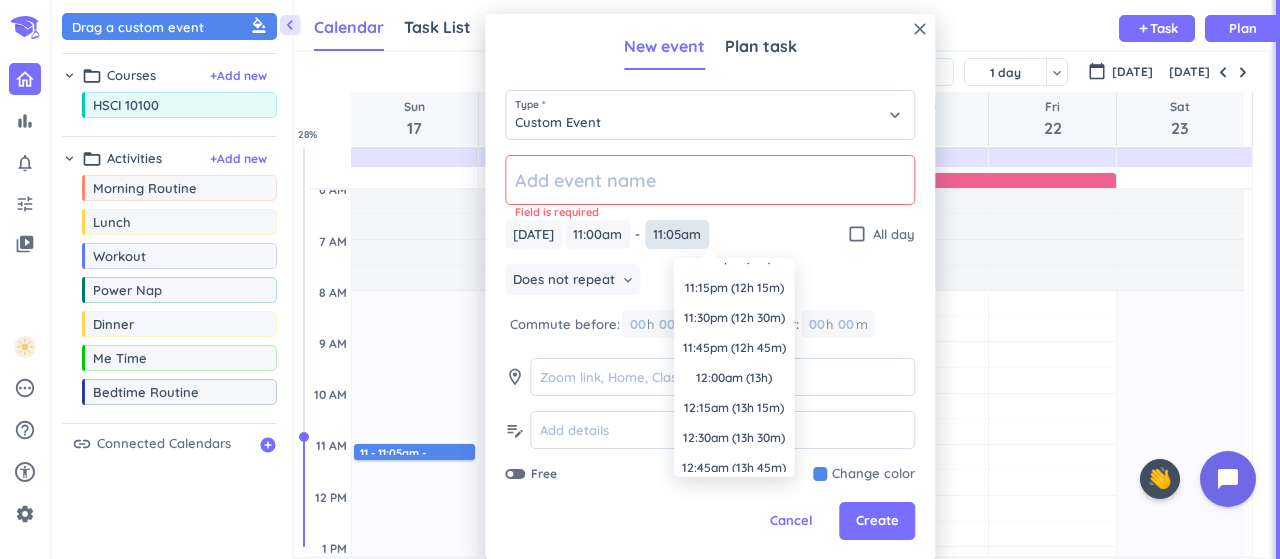 scroll, scrollTop: 1428, scrollLeft: 0, axis: vertical 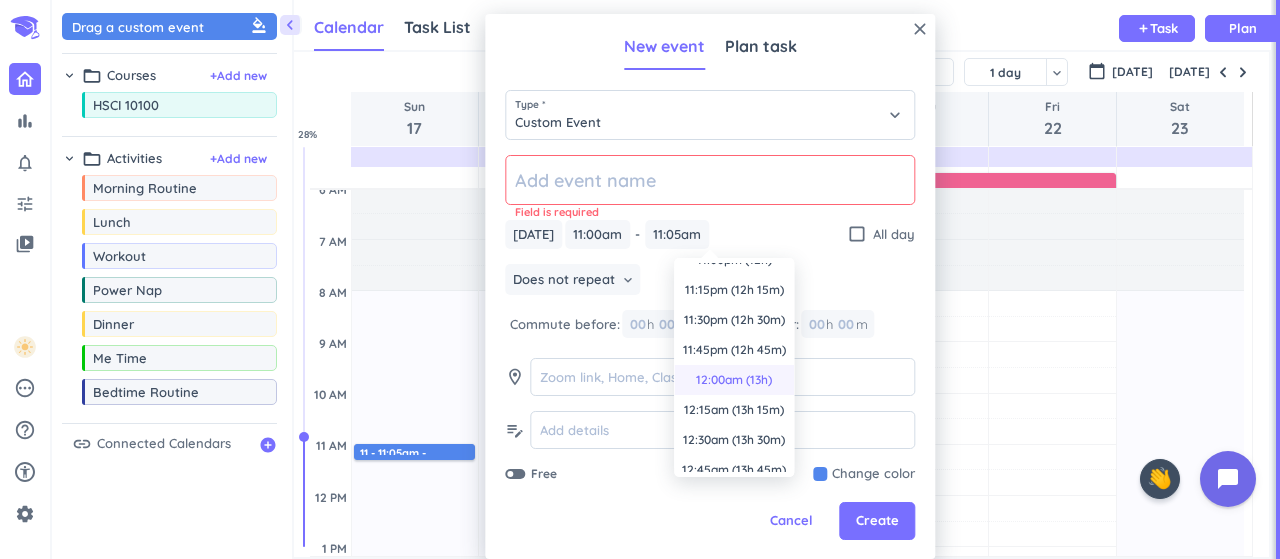 click on "12:00am (13h)" at bounding box center [734, 380] 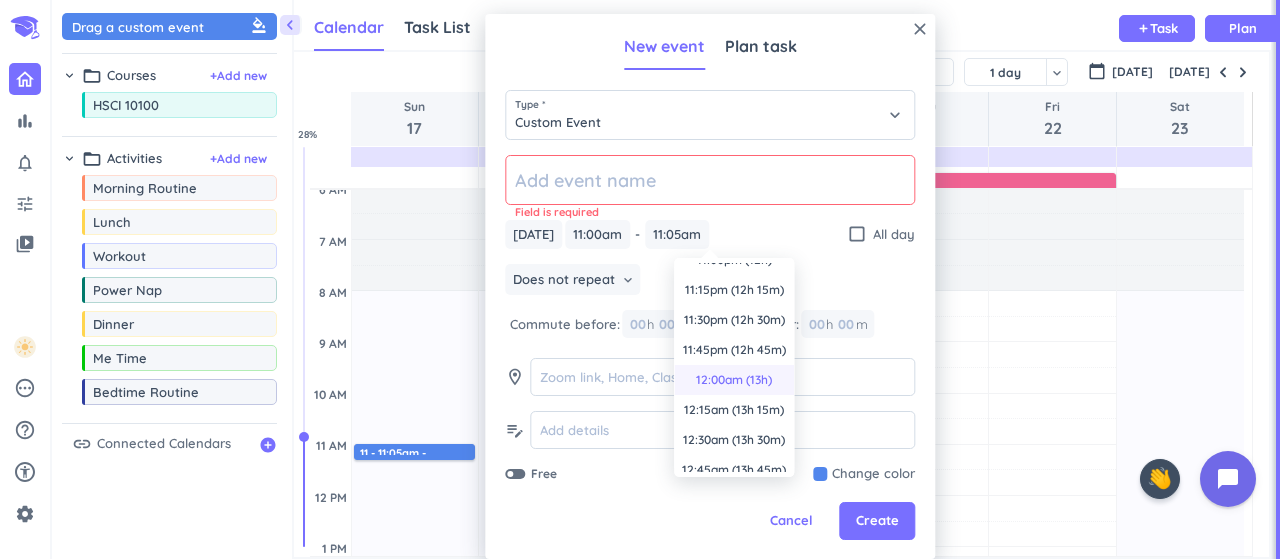 type on "12:00am" 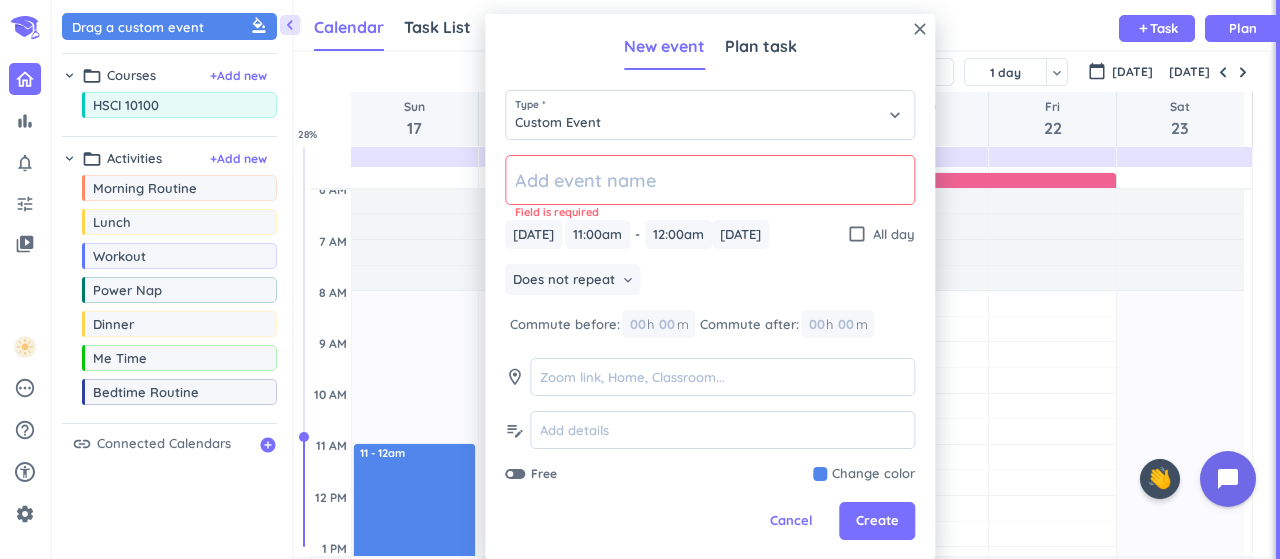click 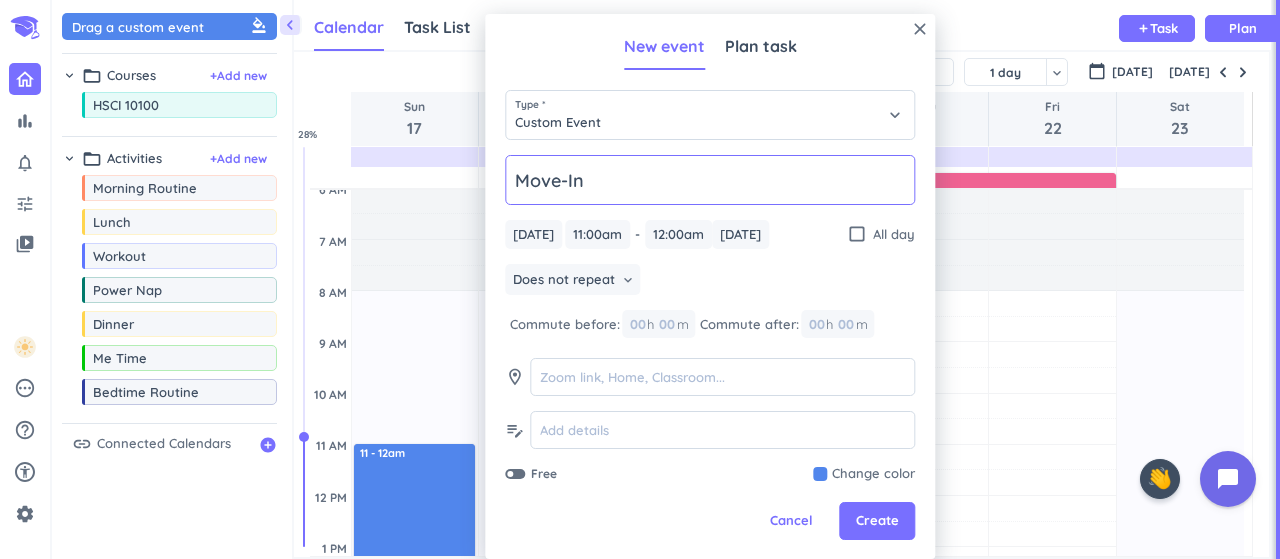 type on "Move-In" 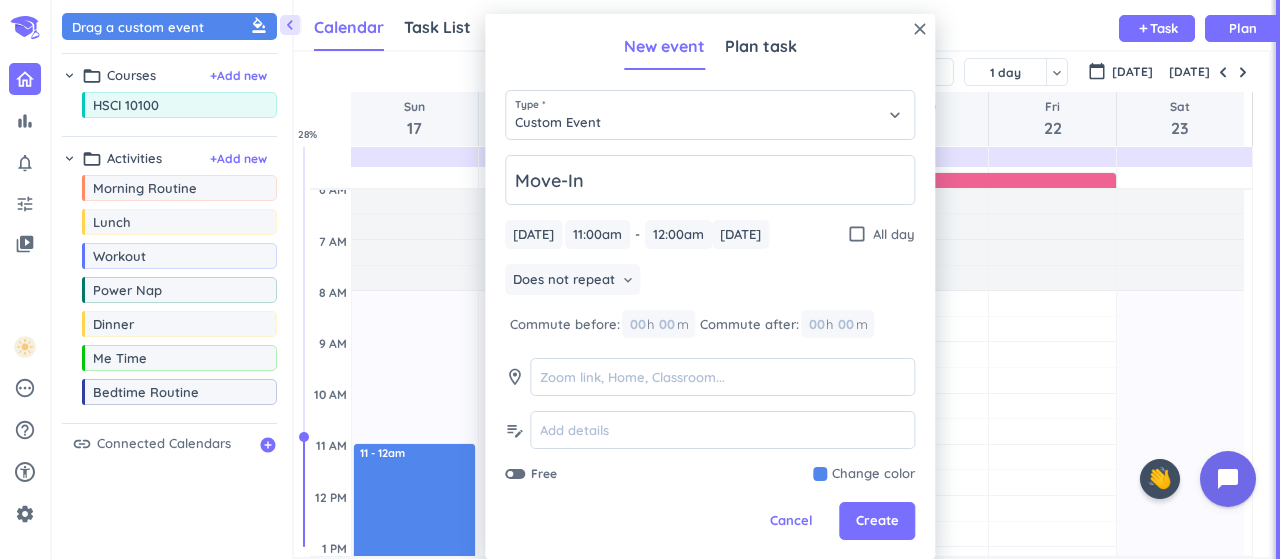 click at bounding box center (864, 474) 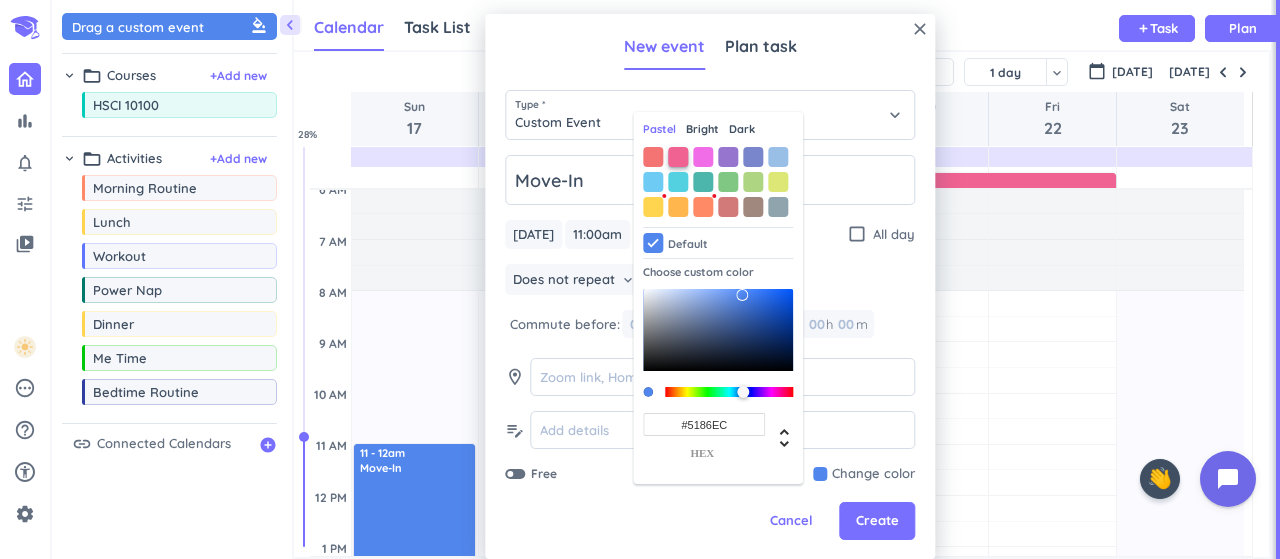 click at bounding box center [678, 157] 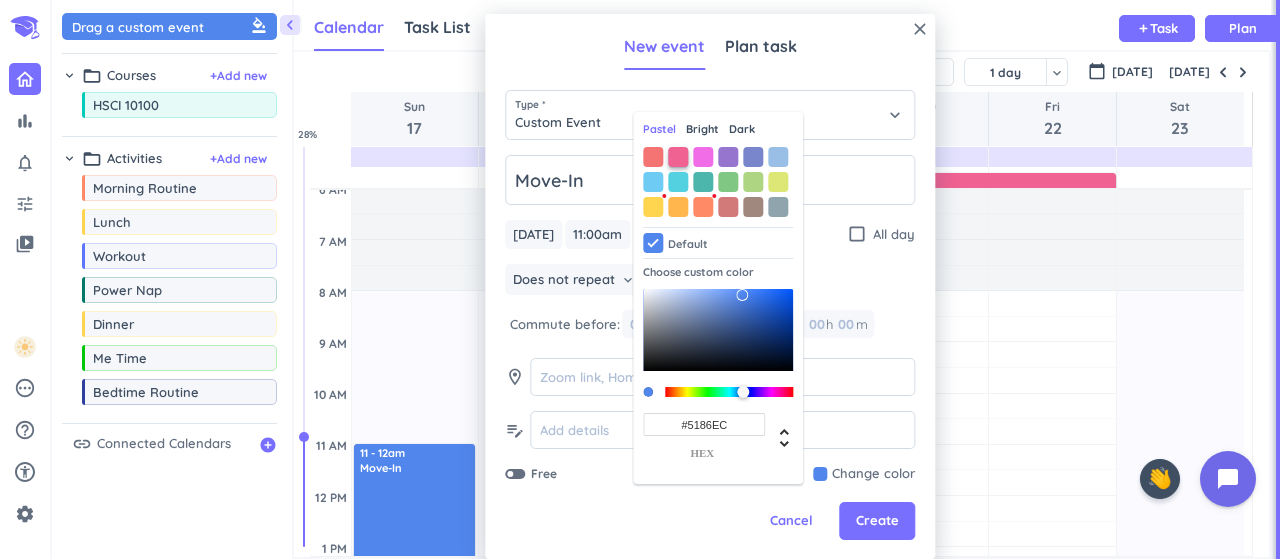 type on "#F06292" 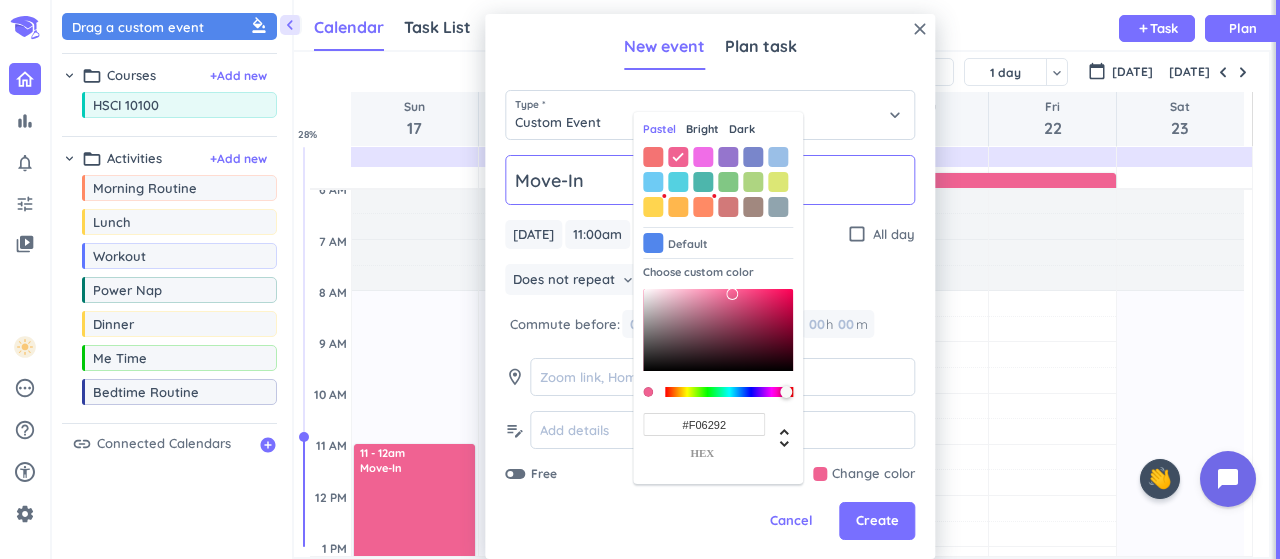 click on "Move-In" 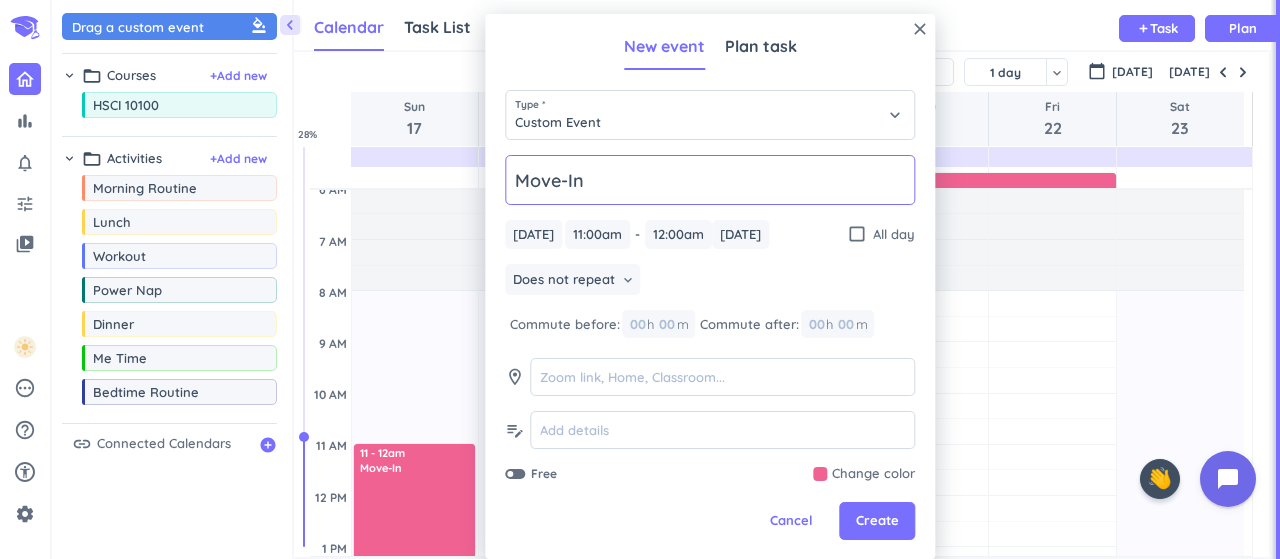 click on "Move-In" 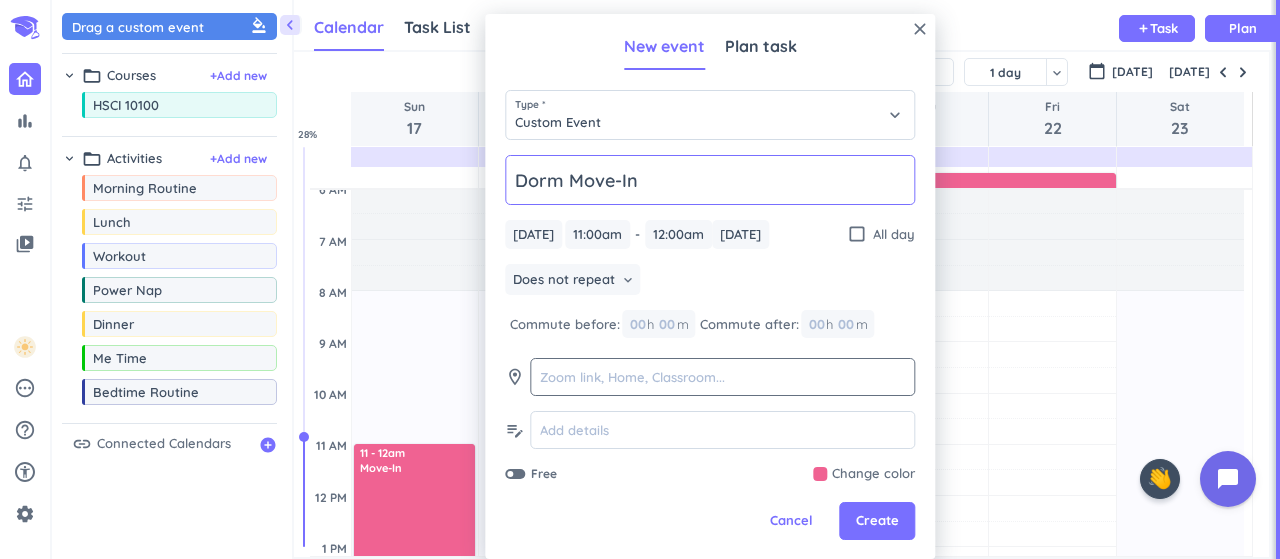 type on "Dorm Move-In" 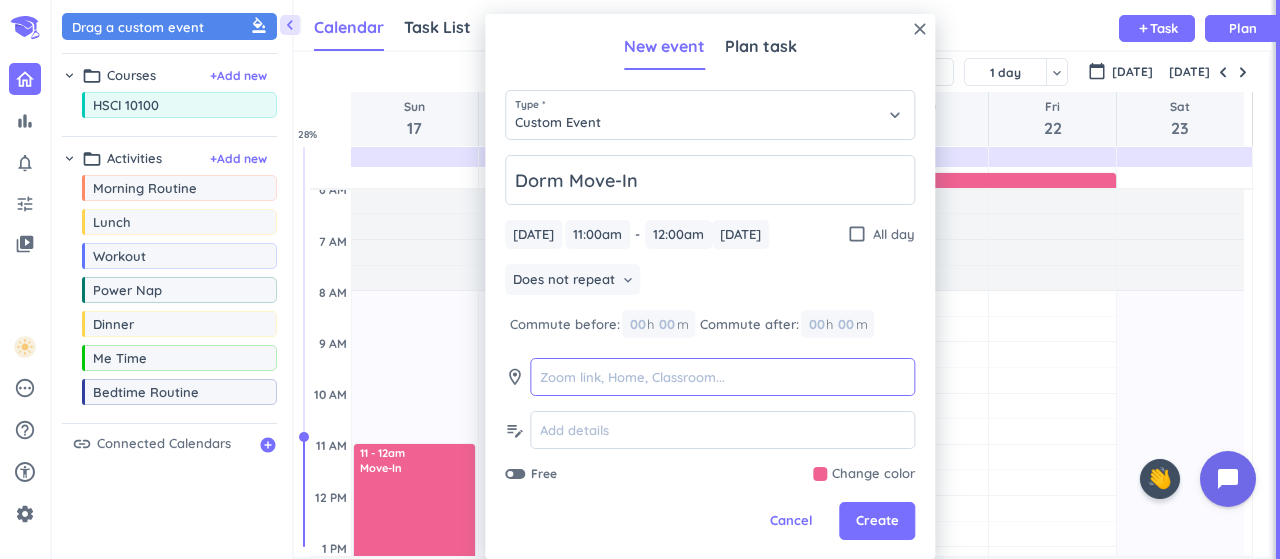 click at bounding box center (722, 377) 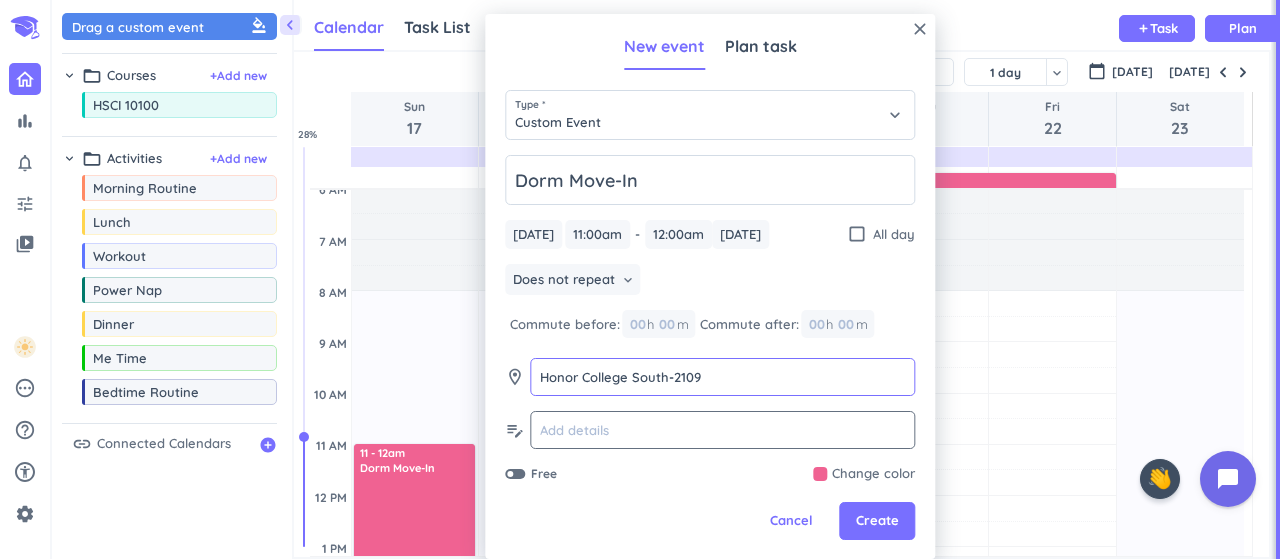 type on "Honor College South-2109" 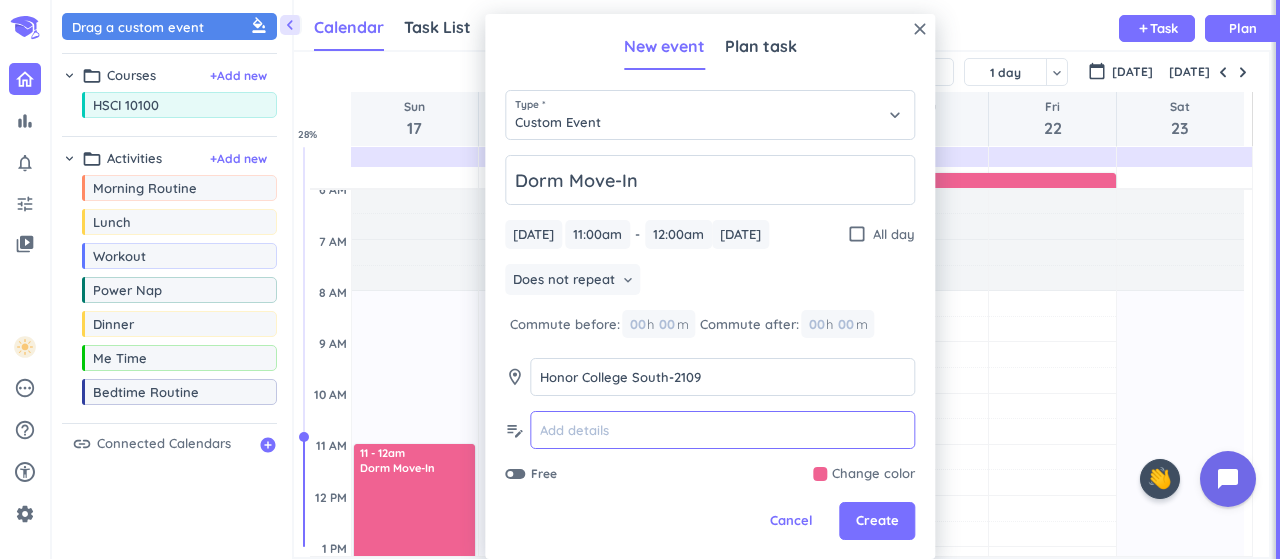 click at bounding box center (722, 430) 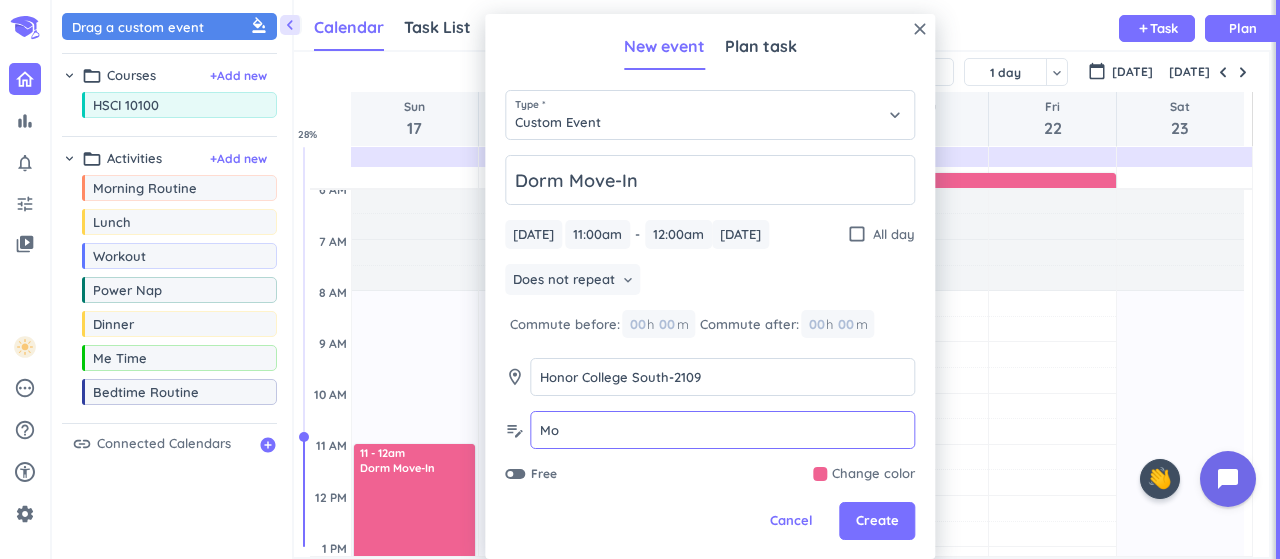 type on "M" 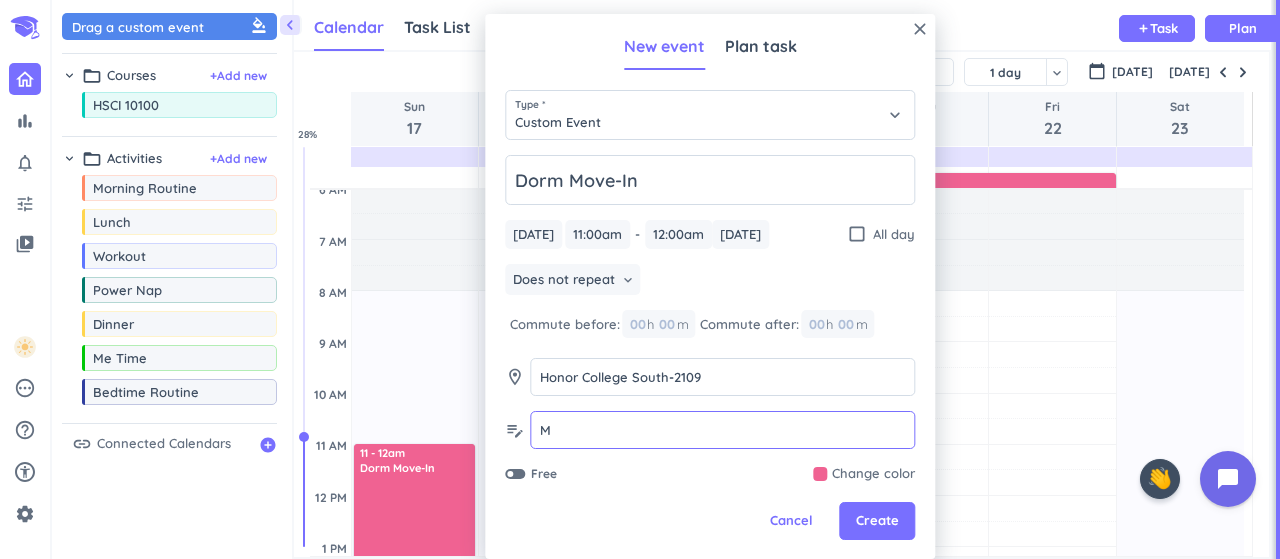 type 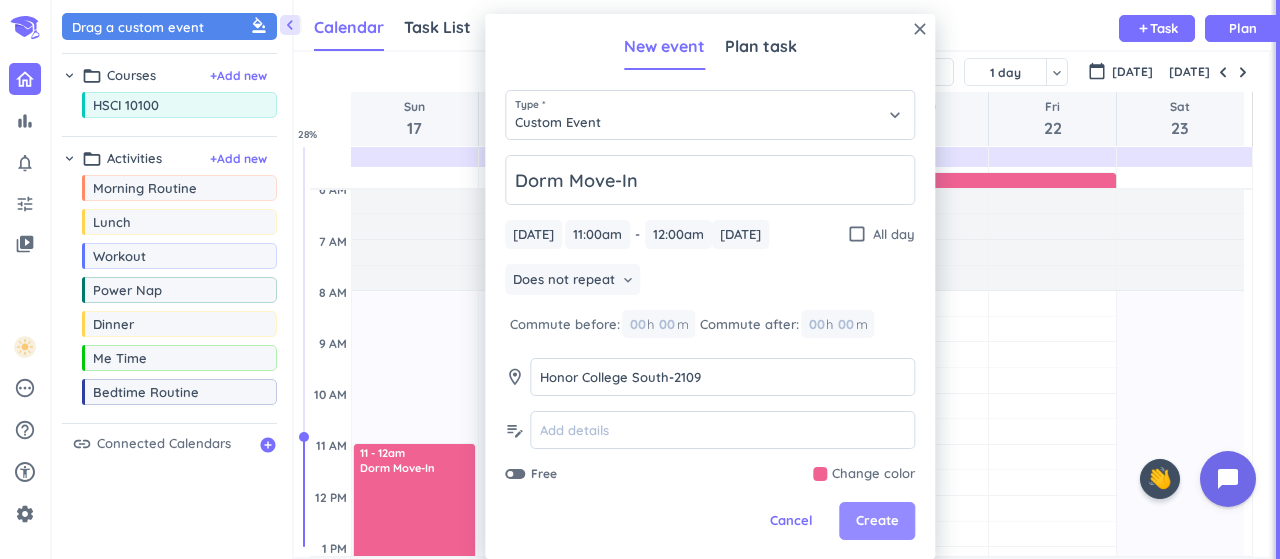 click on "Create" at bounding box center (877, 521) 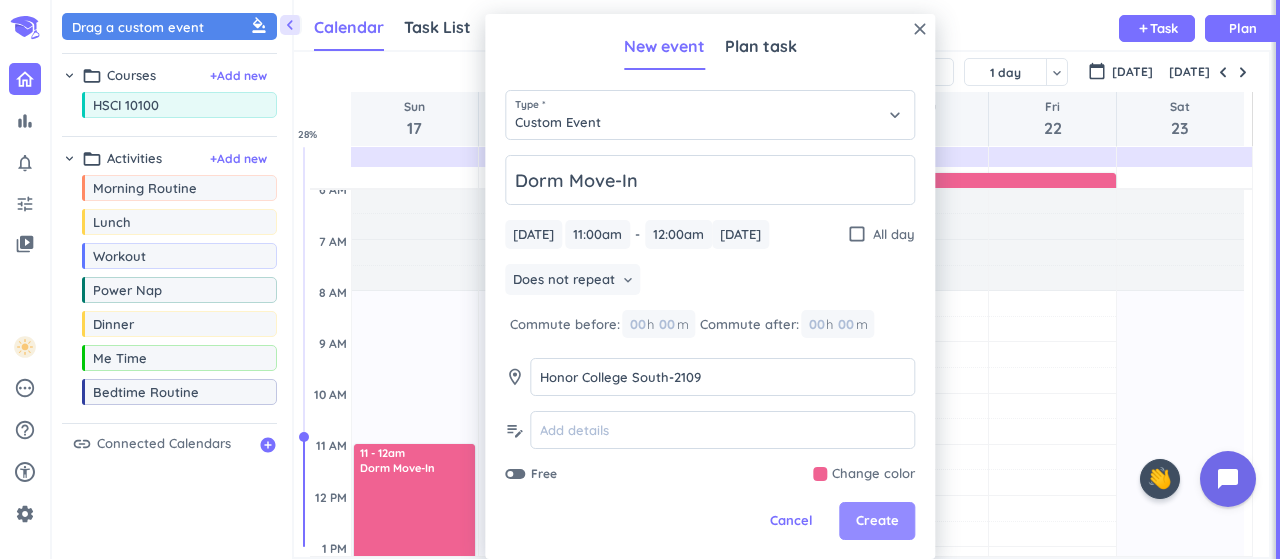 click on "Create" at bounding box center [877, 521] 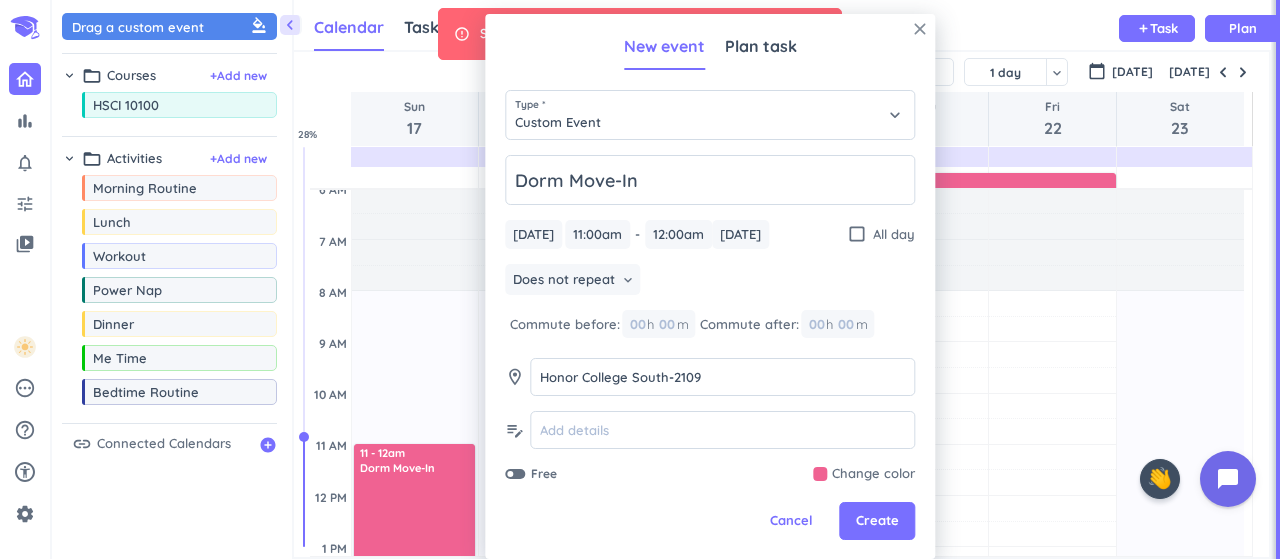 click on "close" at bounding box center (920, 29) 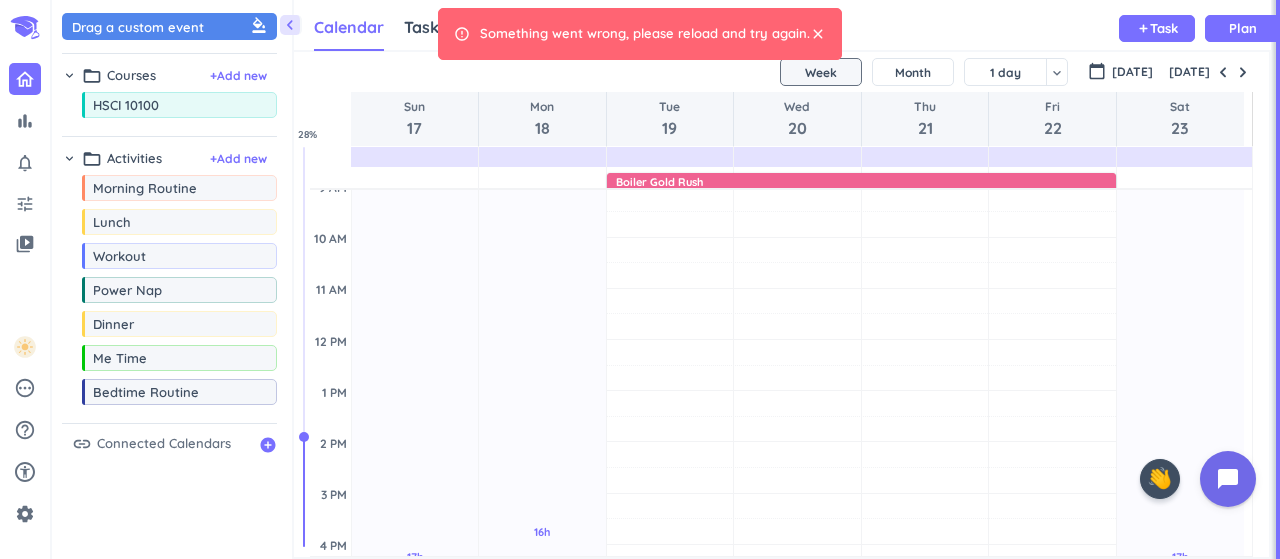 scroll, scrollTop: 264, scrollLeft: 0, axis: vertical 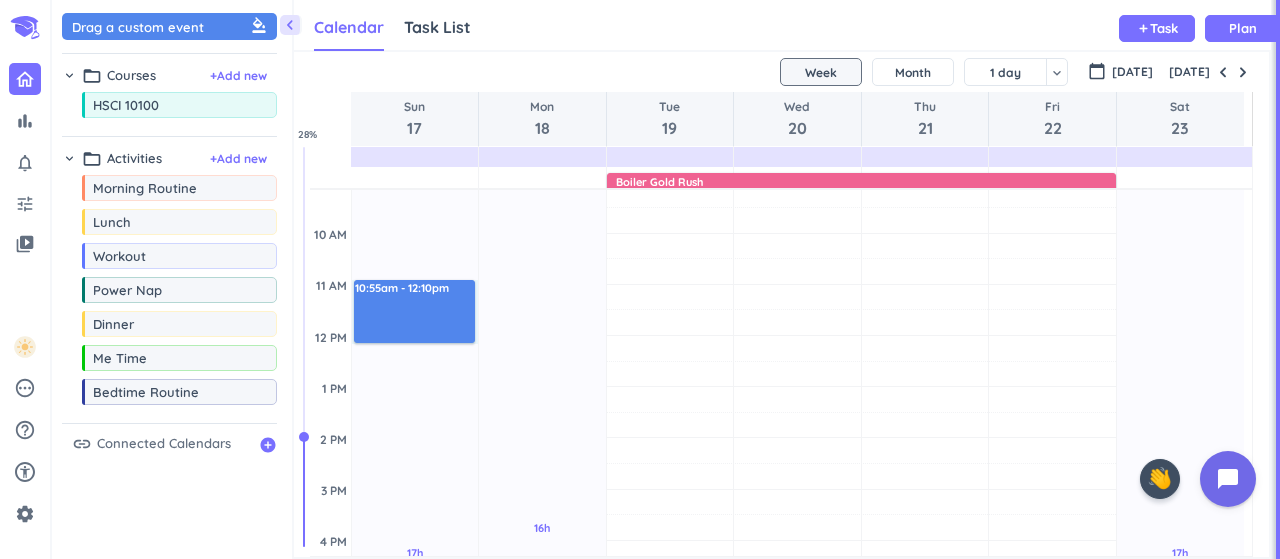 drag, startPoint x: 392, startPoint y: 283, endPoint x: 398, endPoint y: 342, distance: 59.3043 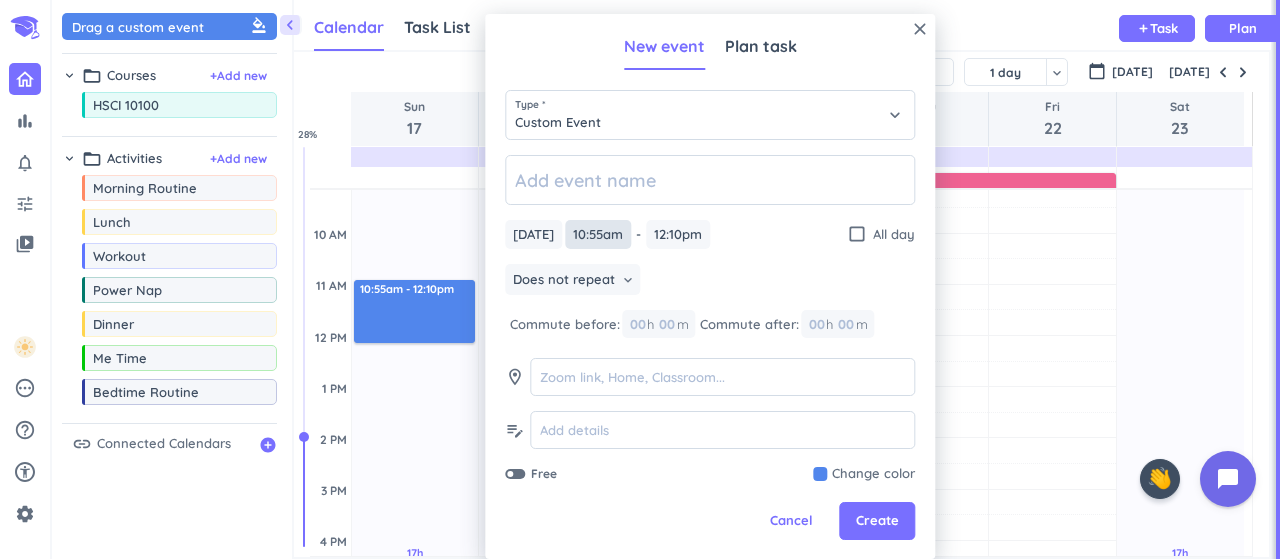 click on "10:55am" at bounding box center (598, 234) 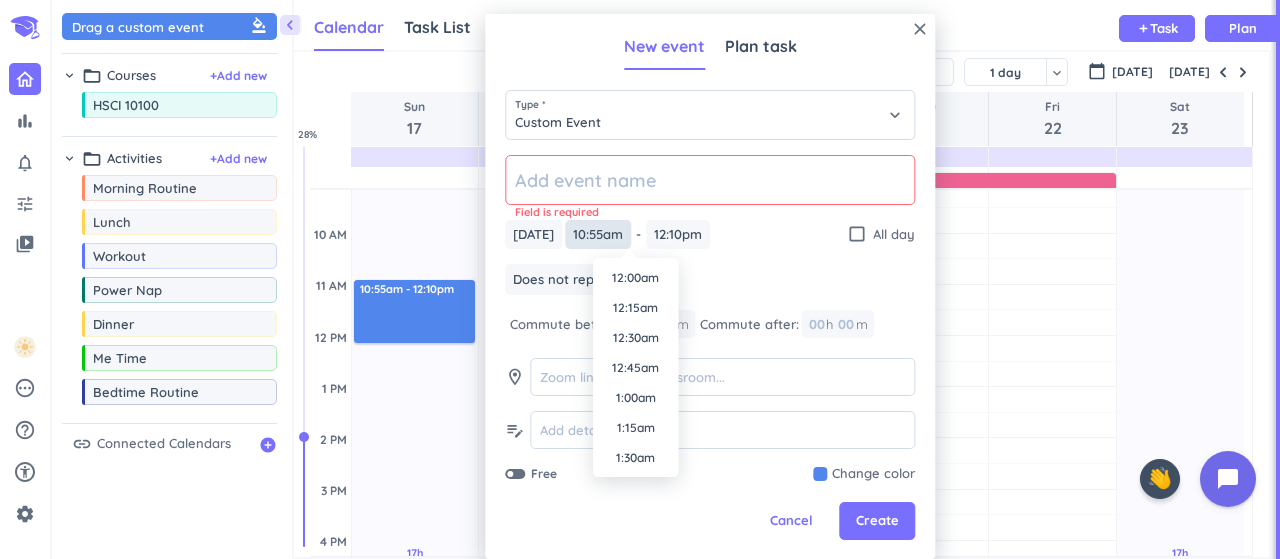 scroll, scrollTop: 1200, scrollLeft: 0, axis: vertical 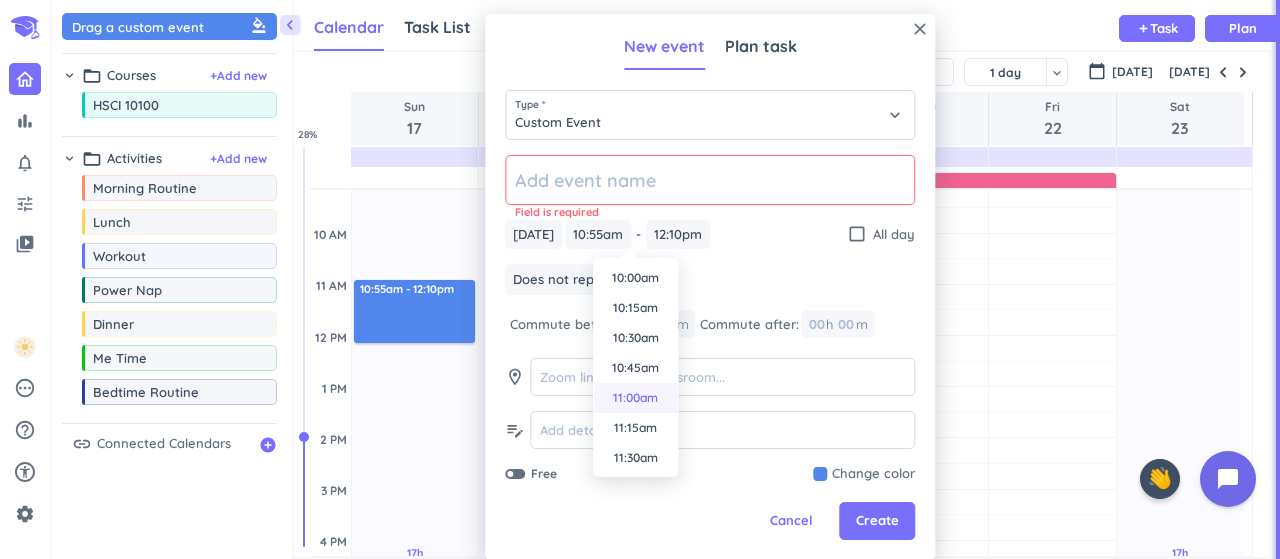 click on "11:00am" at bounding box center (635, 398) 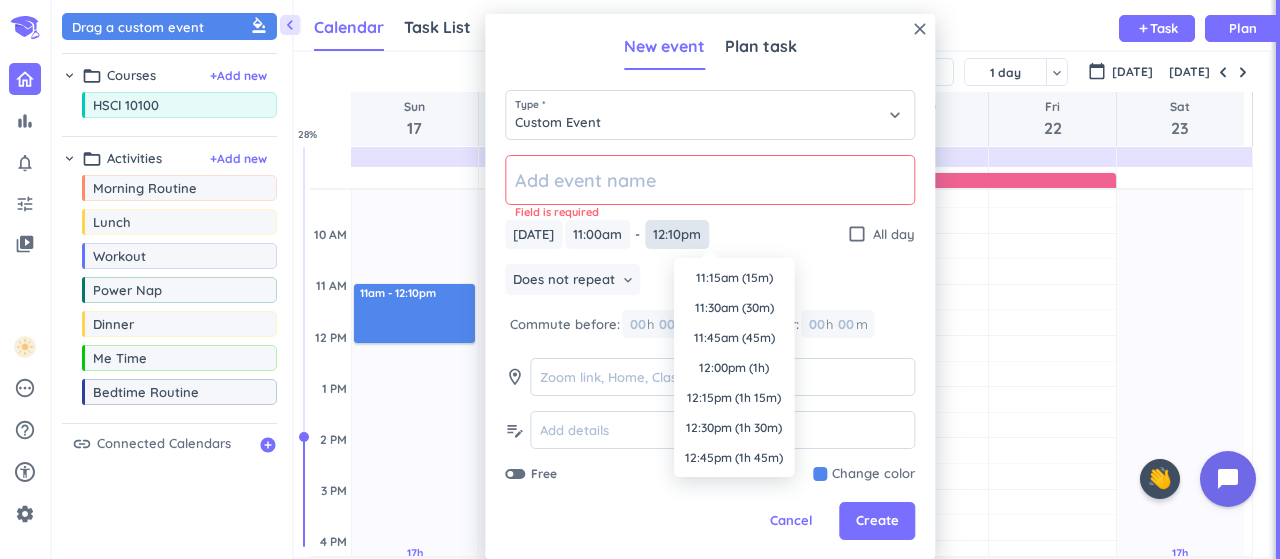 click on "12:10pm" at bounding box center (677, 234) 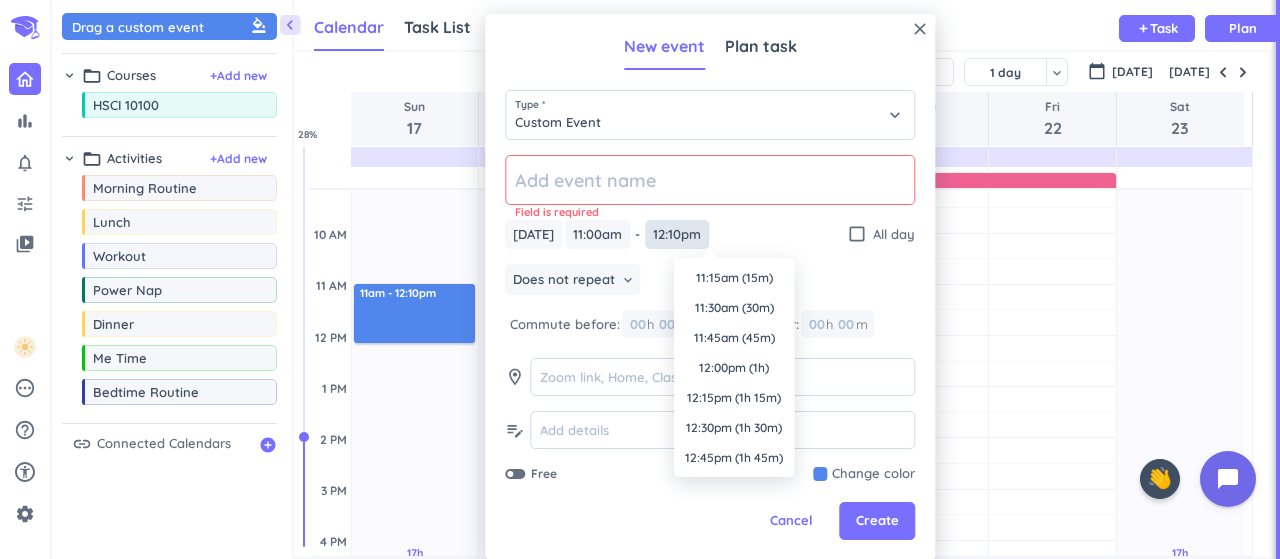 scroll, scrollTop: 1350, scrollLeft: 0, axis: vertical 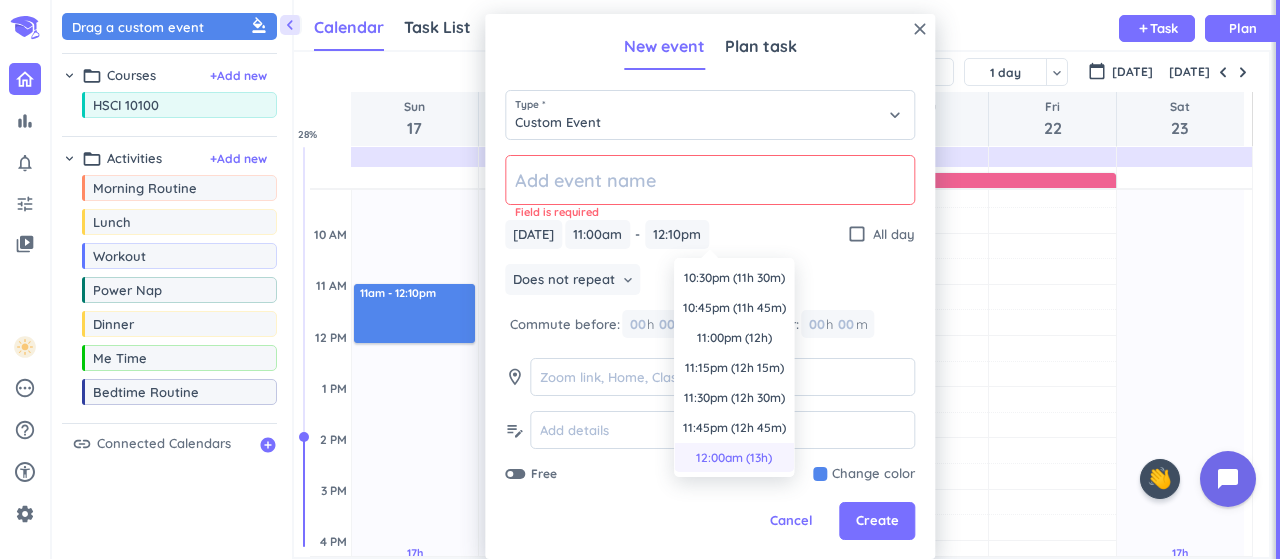 click on "12:00am (13h)" at bounding box center [734, 458] 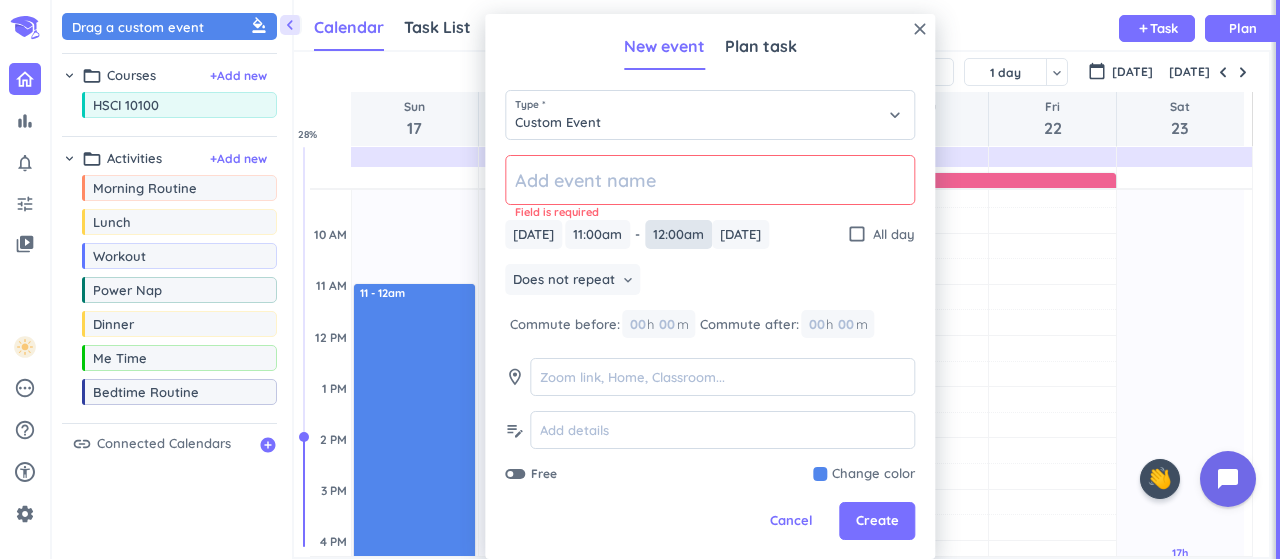 click on "12:00am" at bounding box center [678, 234] 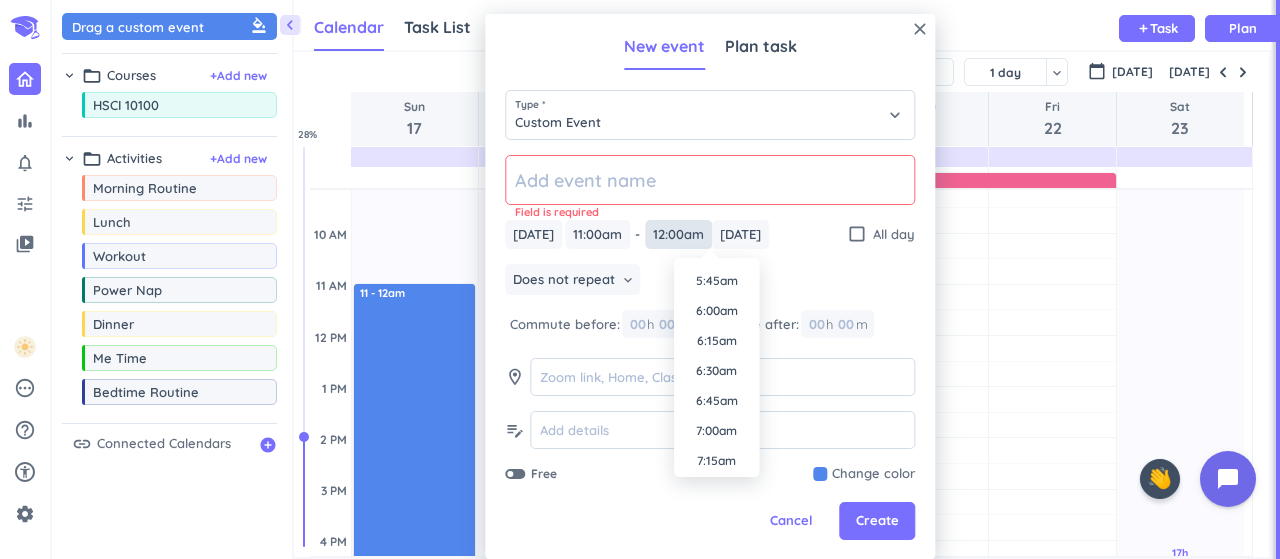 scroll, scrollTop: 711, scrollLeft: 0, axis: vertical 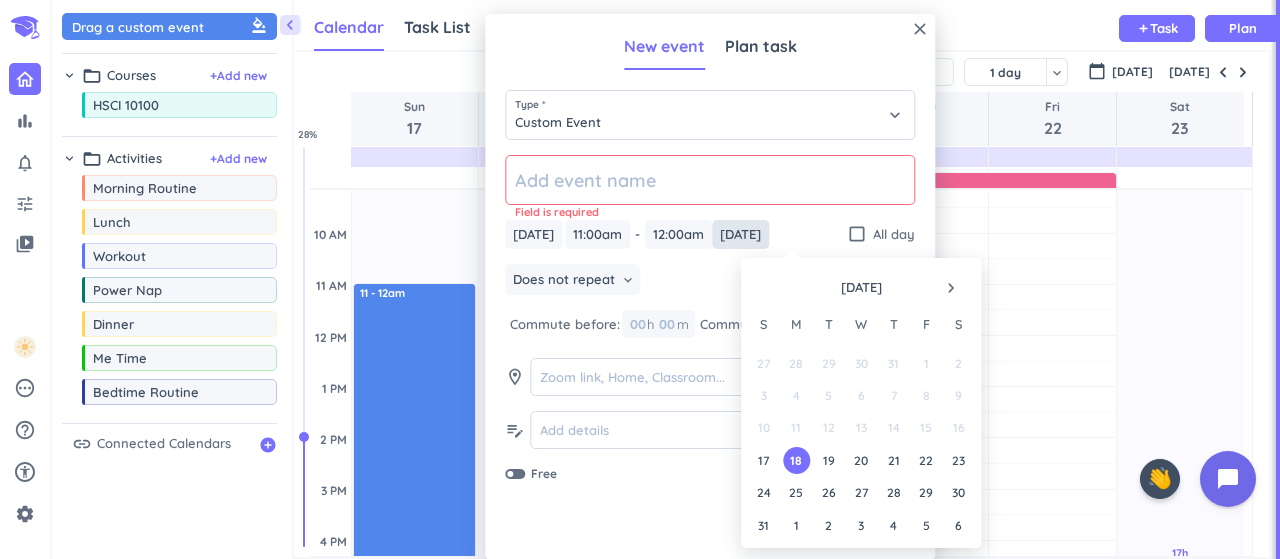 click on "Mon, Aug 18" at bounding box center (740, 234) 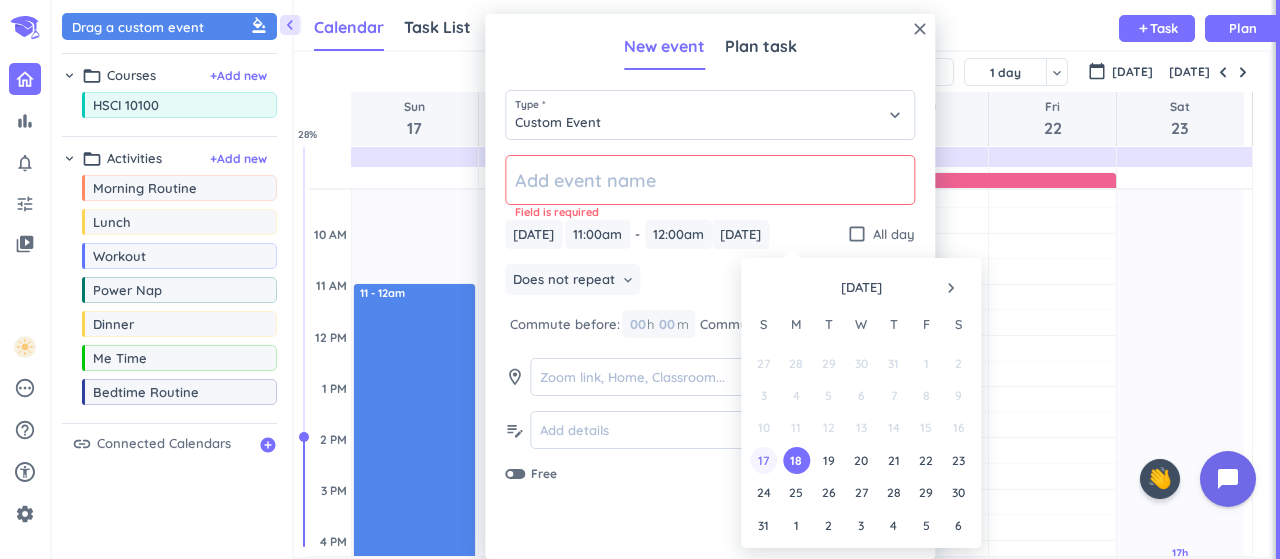 click on "17" at bounding box center (763, 460) 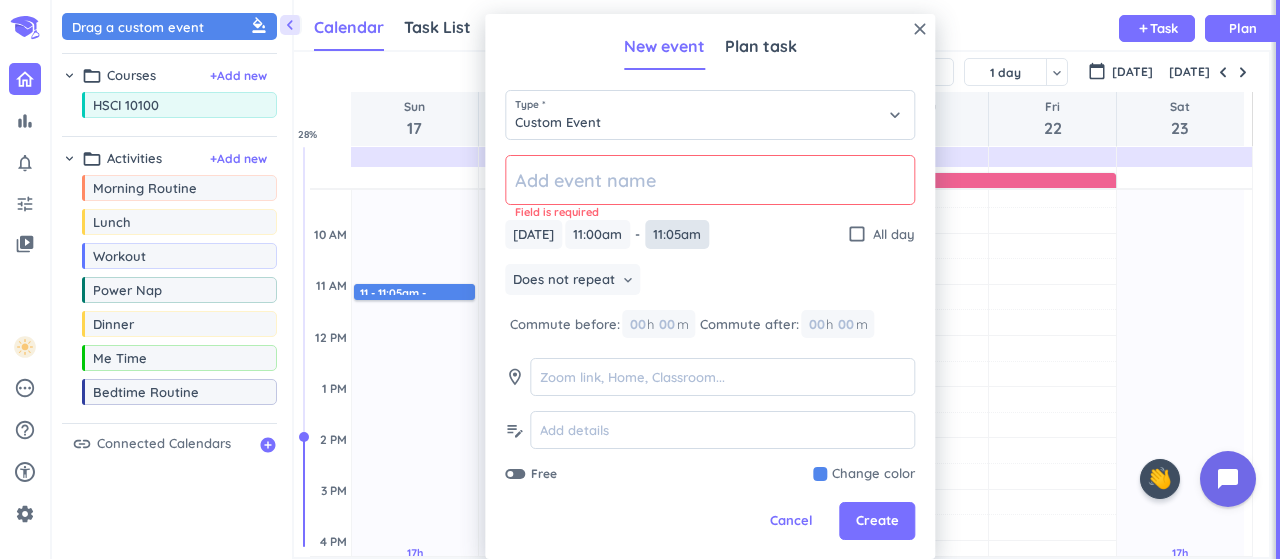 click on "11:05am" at bounding box center (677, 234) 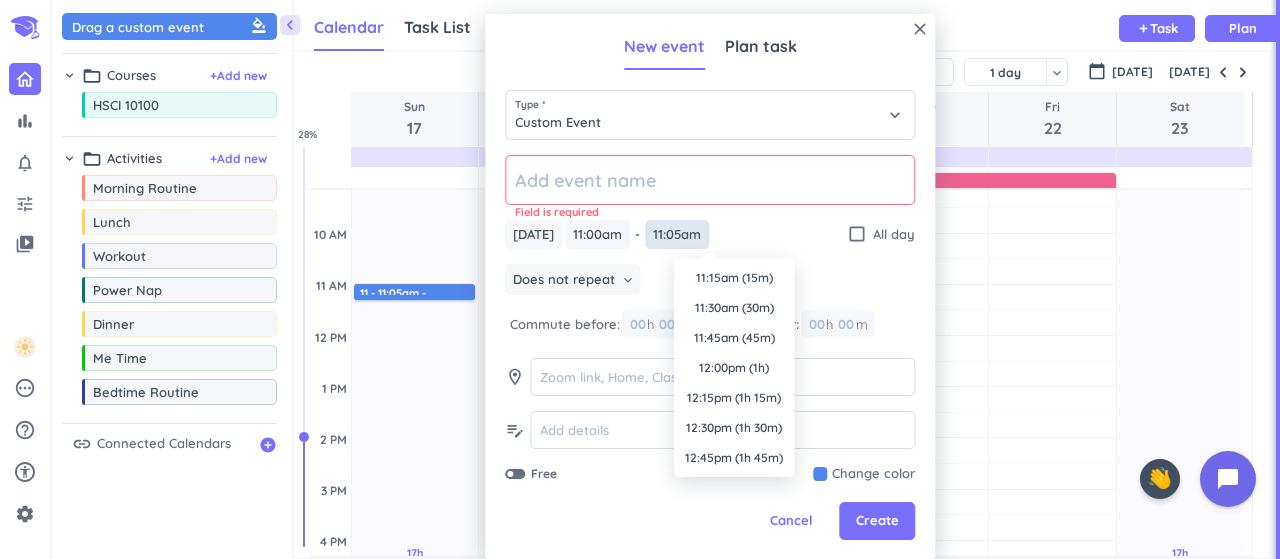 scroll, scrollTop: 1230, scrollLeft: 0, axis: vertical 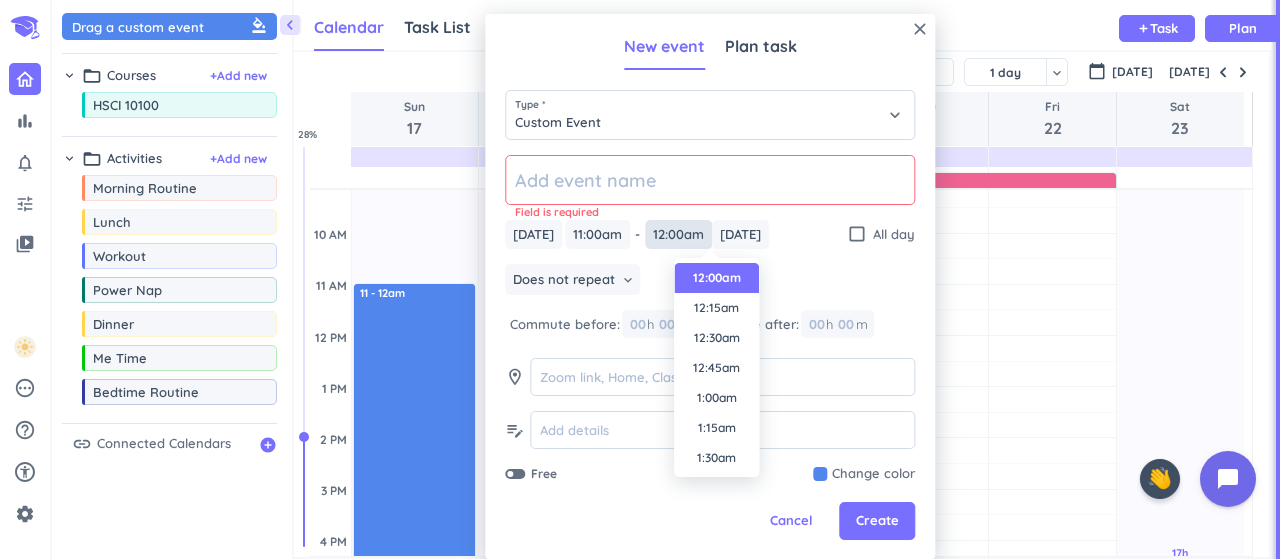 click on "12:00am" at bounding box center (678, 234) 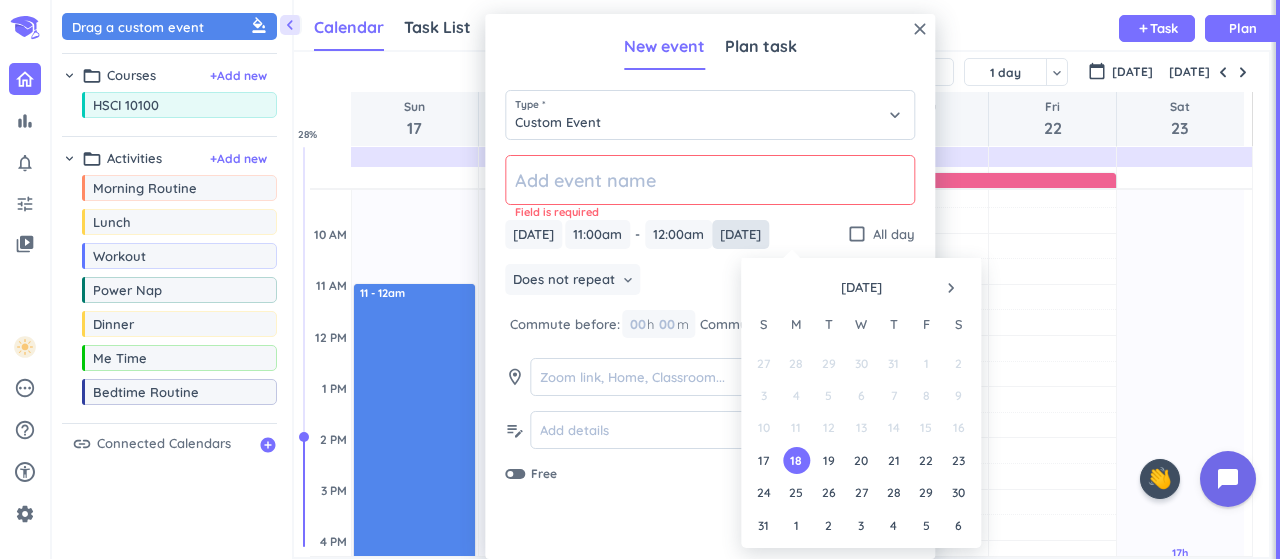 click on "Mon, Aug 18" at bounding box center [740, 234] 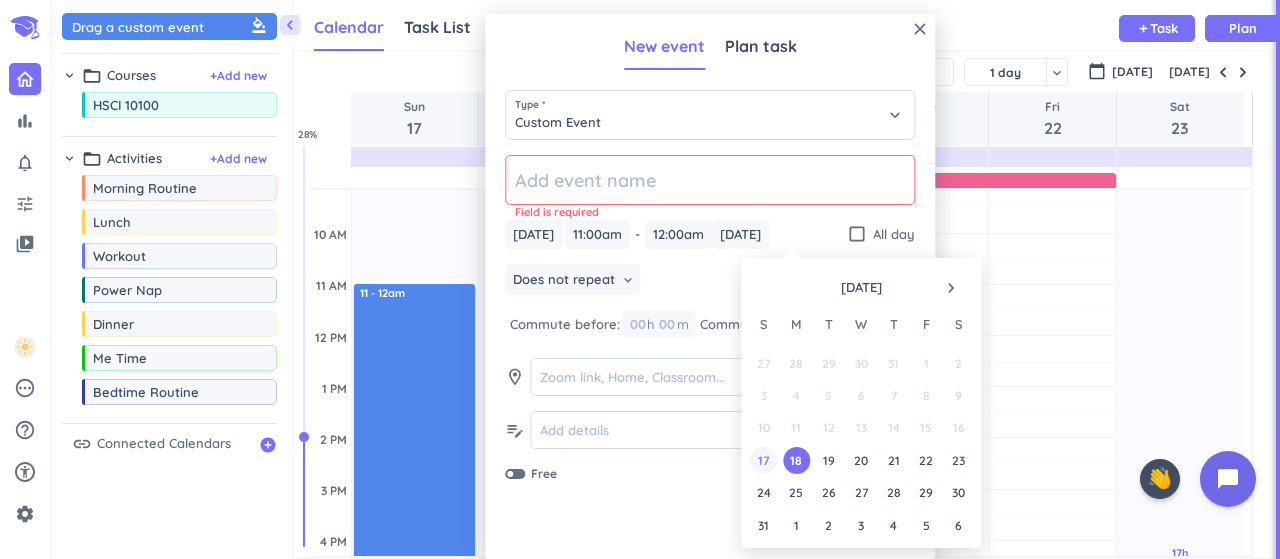 click on "17" at bounding box center [763, 460] 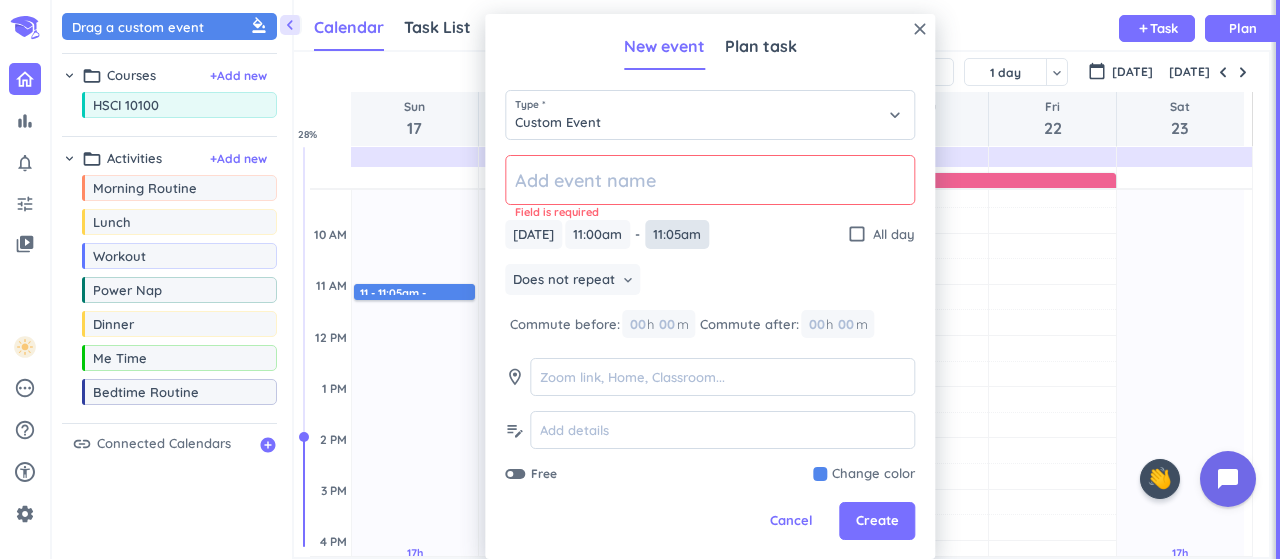 click on "11:05am" at bounding box center (677, 234) 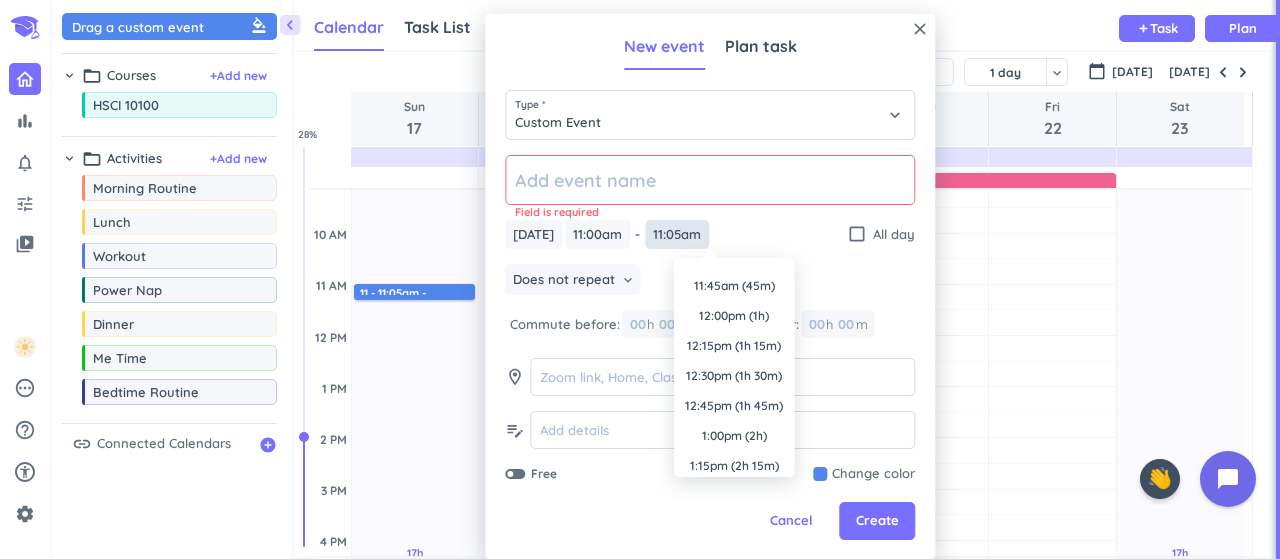 scroll, scrollTop: 48, scrollLeft: 0, axis: vertical 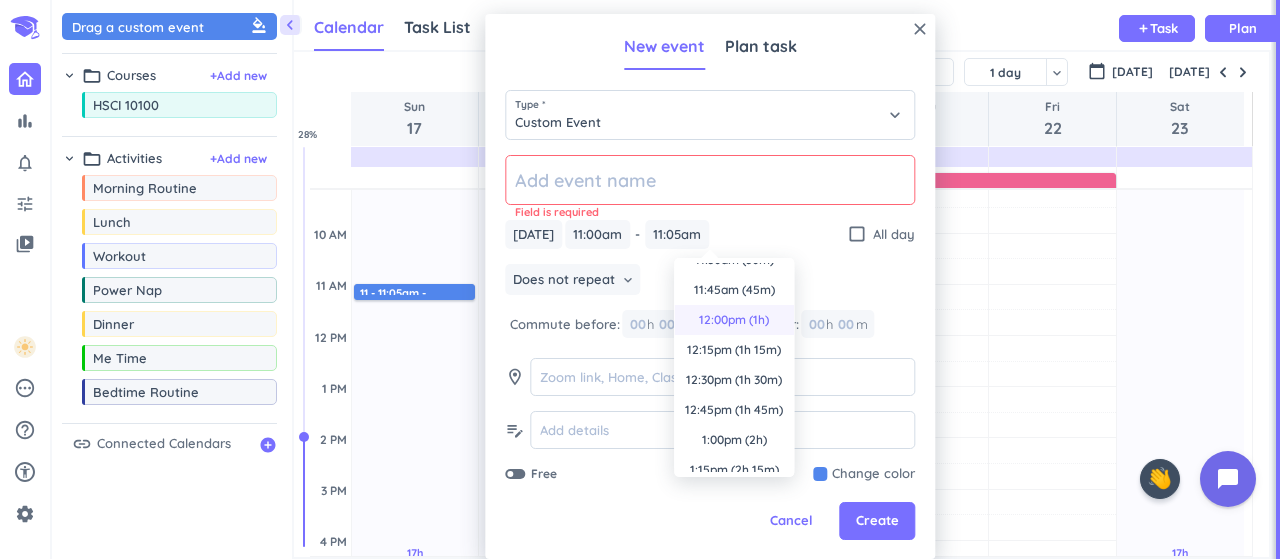 click on "12:00pm (1h)" at bounding box center [734, 320] 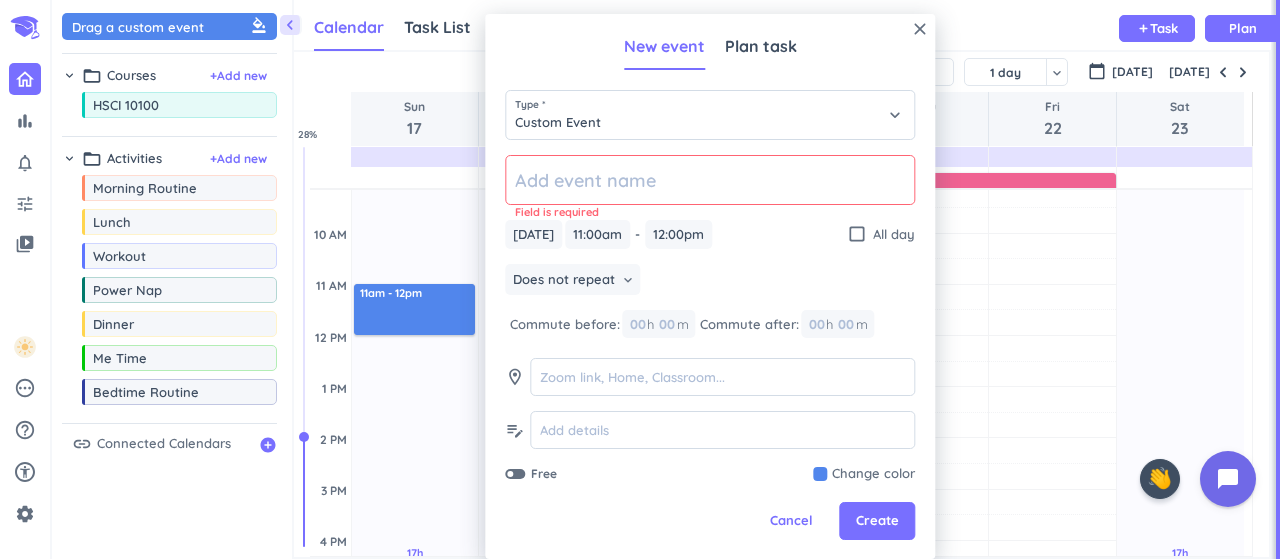 click 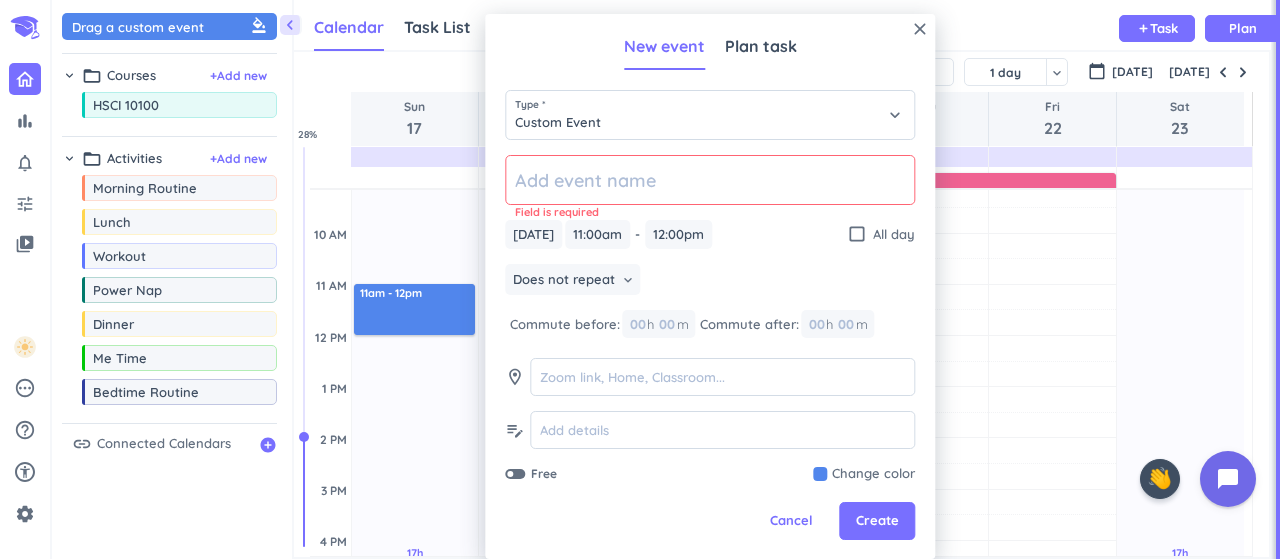 type on "Dorm Move-In" 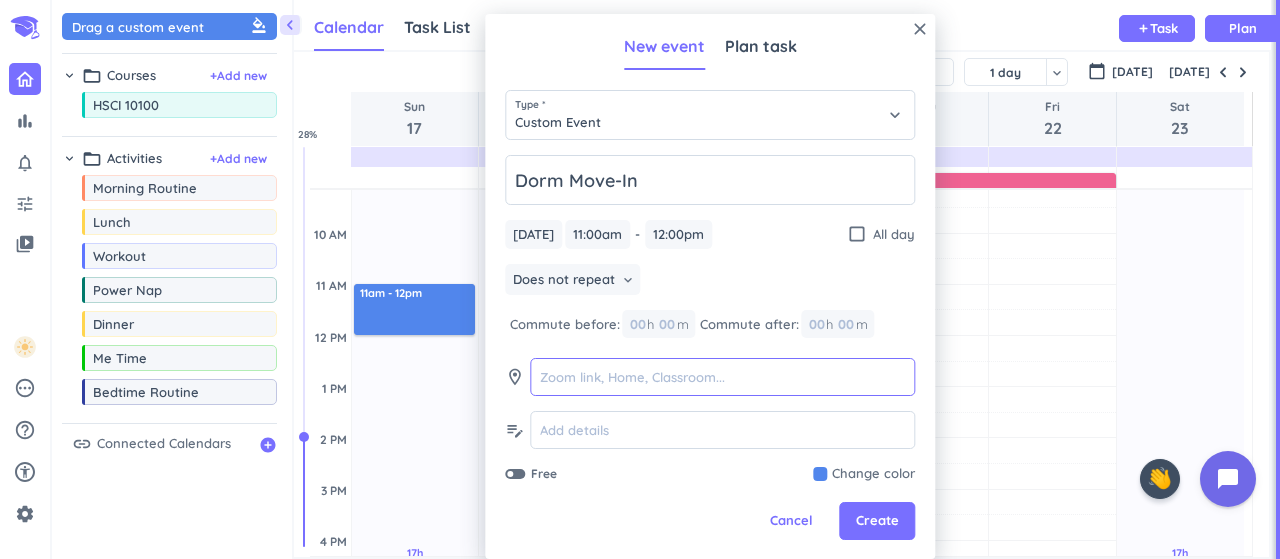 click at bounding box center [722, 377] 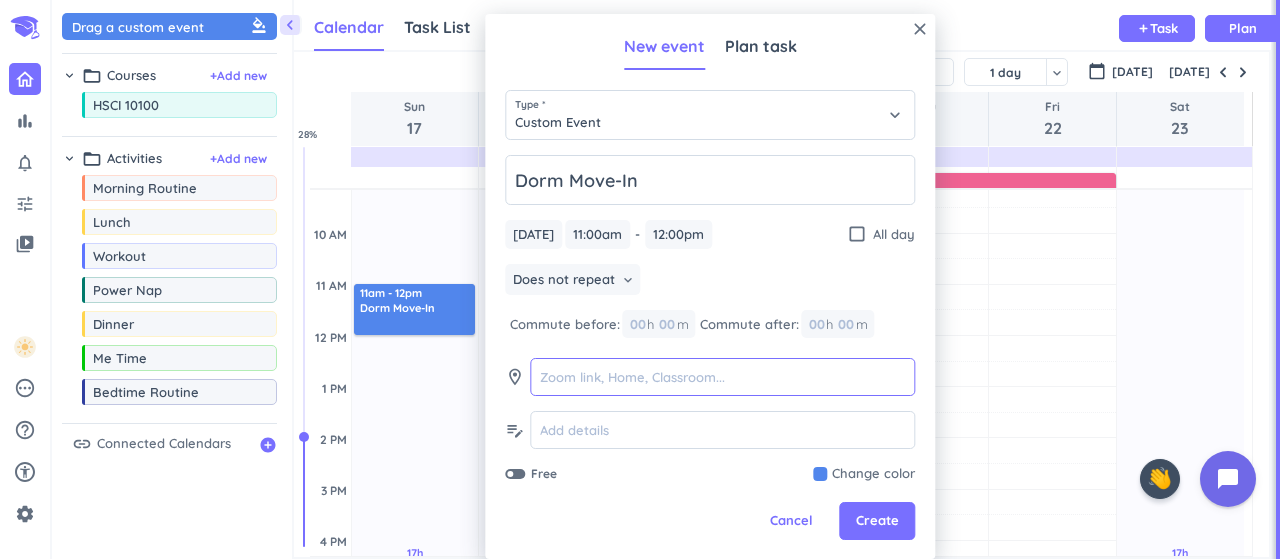 click at bounding box center (722, 377) 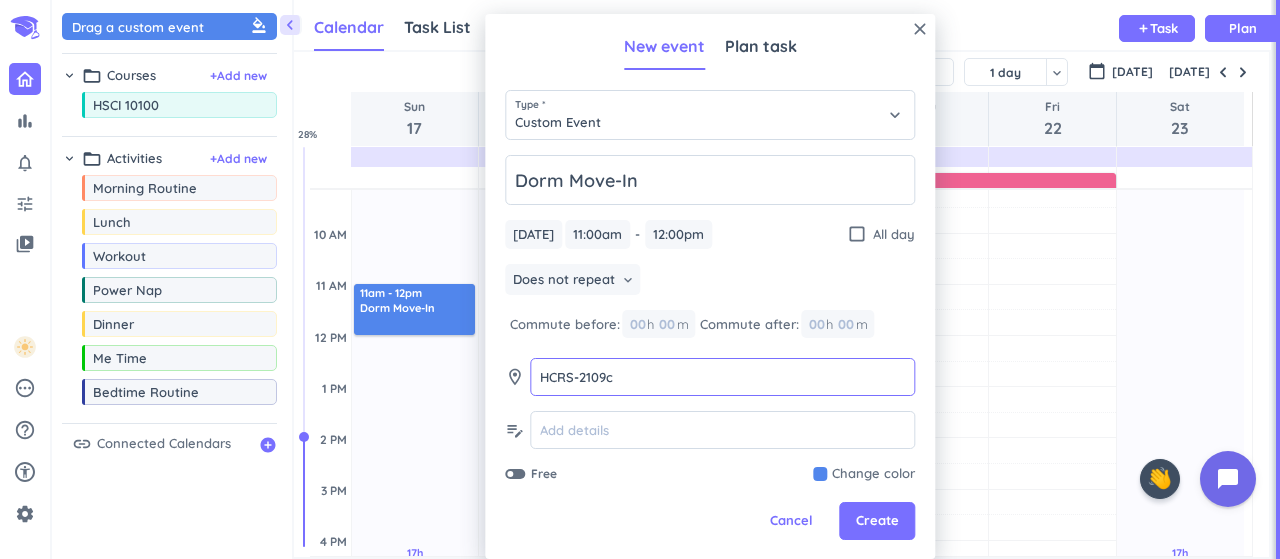 type on "HCRS-2109c" 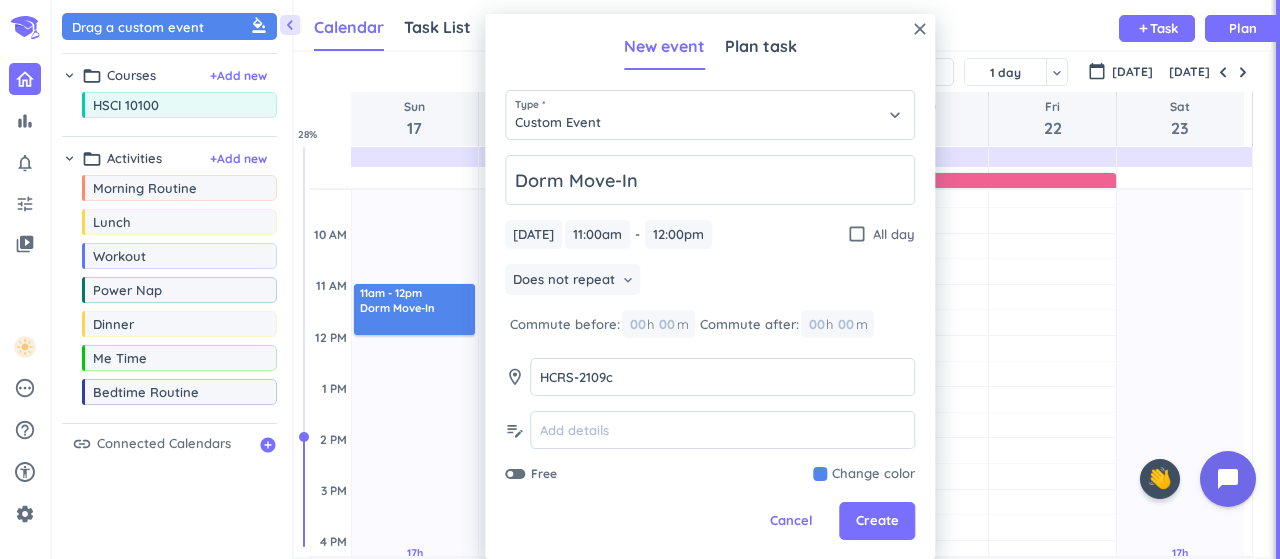 click at bounding box center (864, 474) 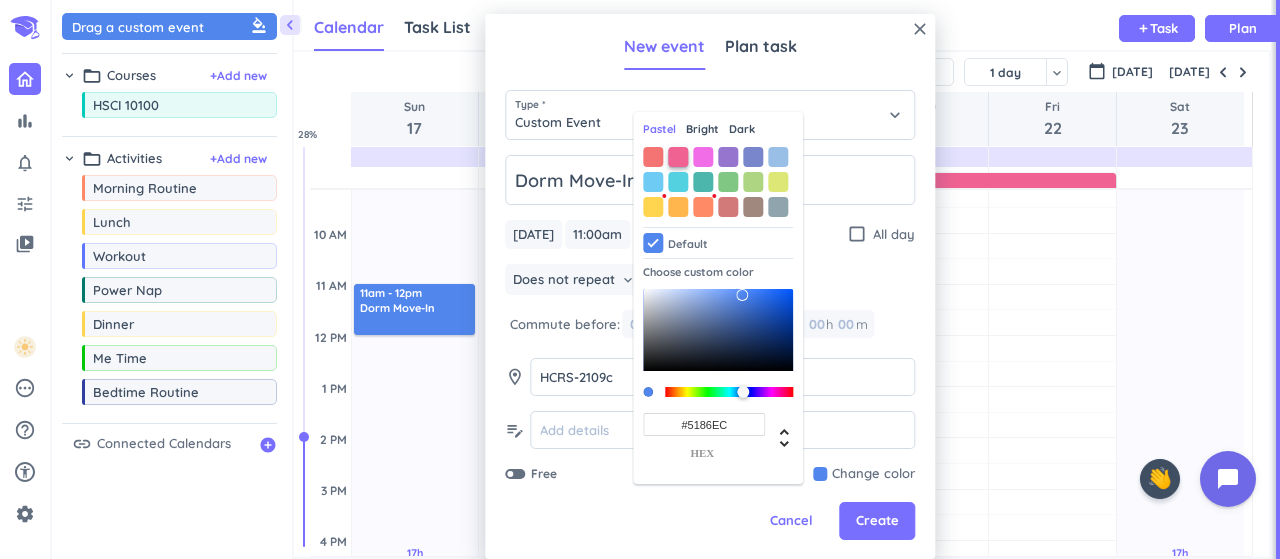 click at bounding box center (678, 157) 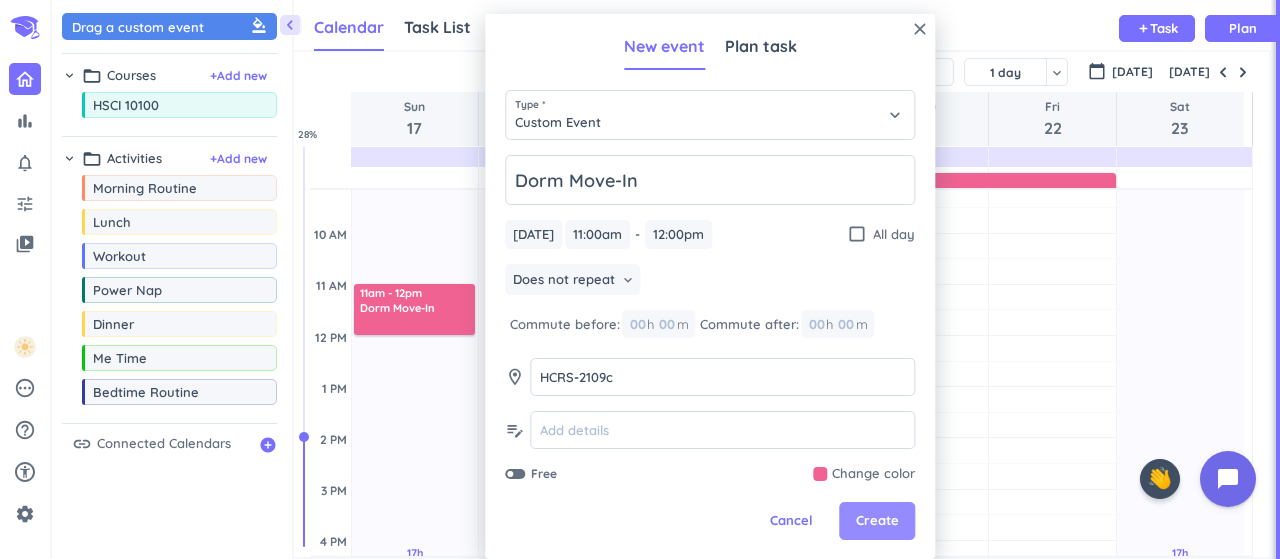 click on "Create" at bounding box center [877, 521] 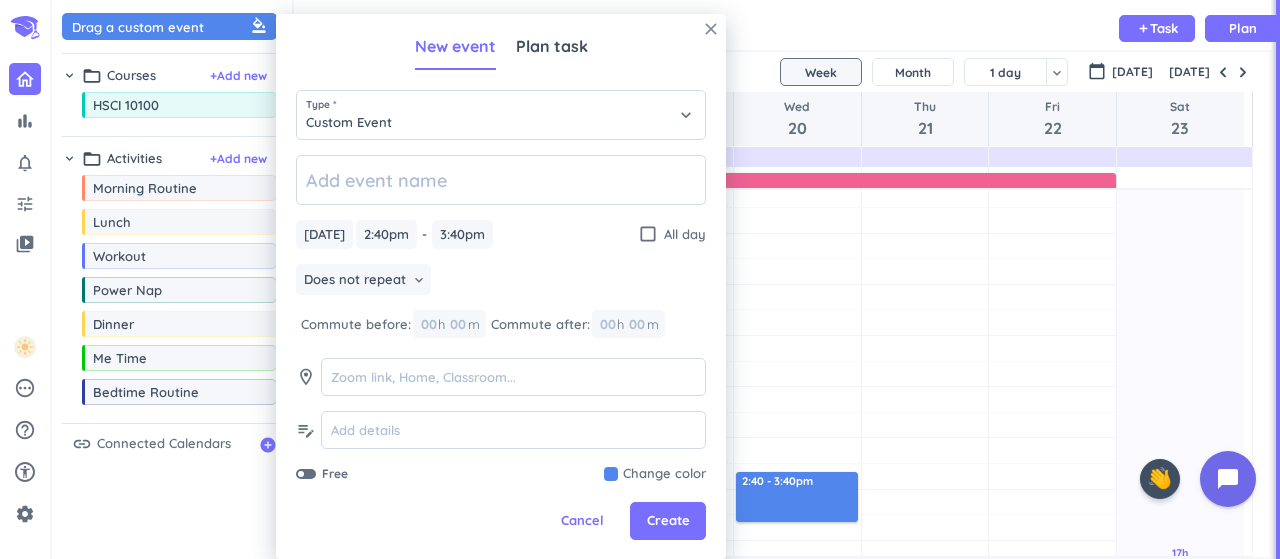 click on "close" at bounding box center (711, 29) 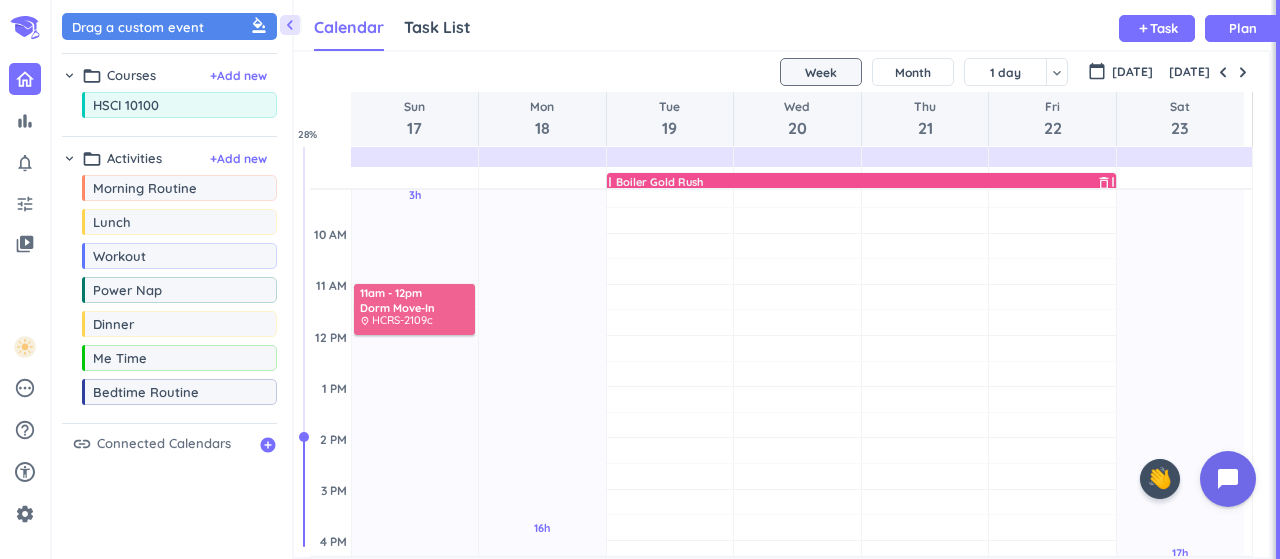 click on "Boiler Gold Rush" at bounding box center [864, 182] 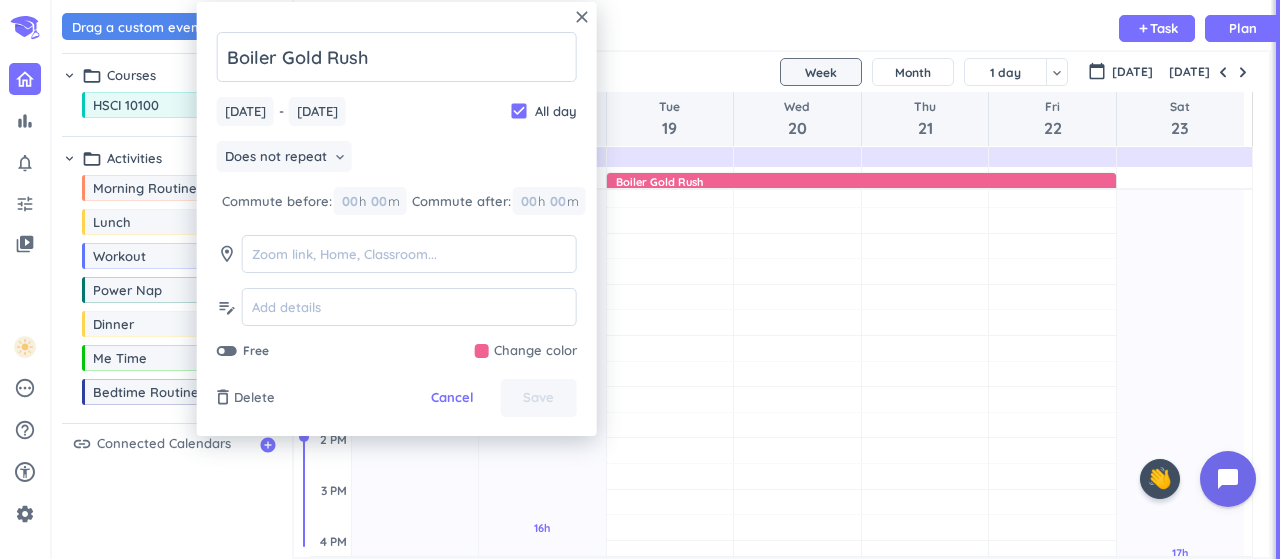 click at bounding box center [526, 351] 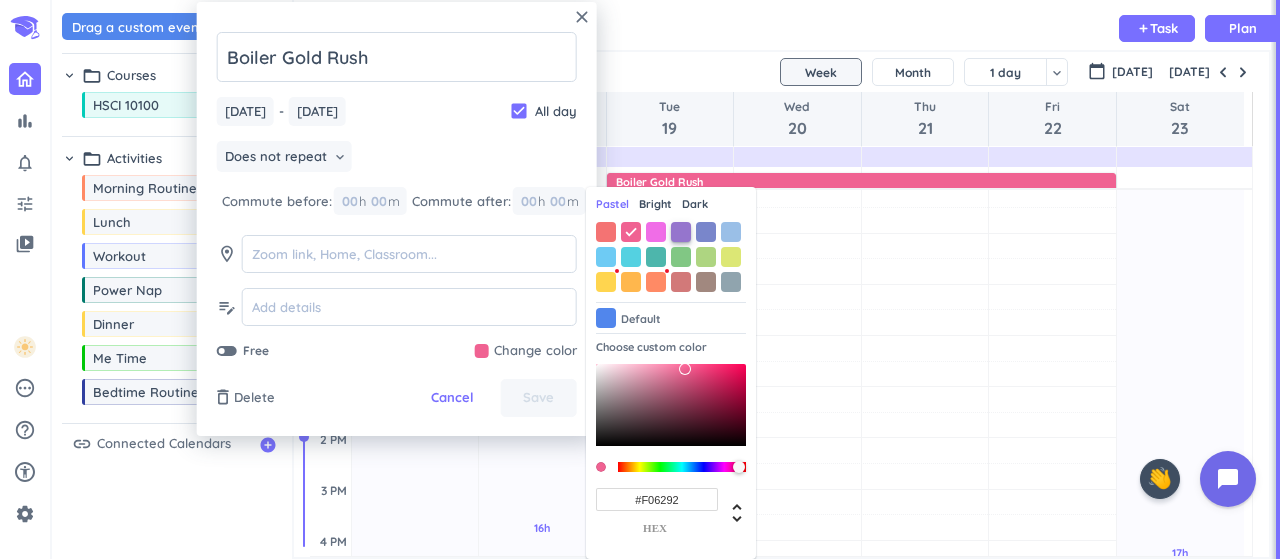 click at bounding box center [681, 232] 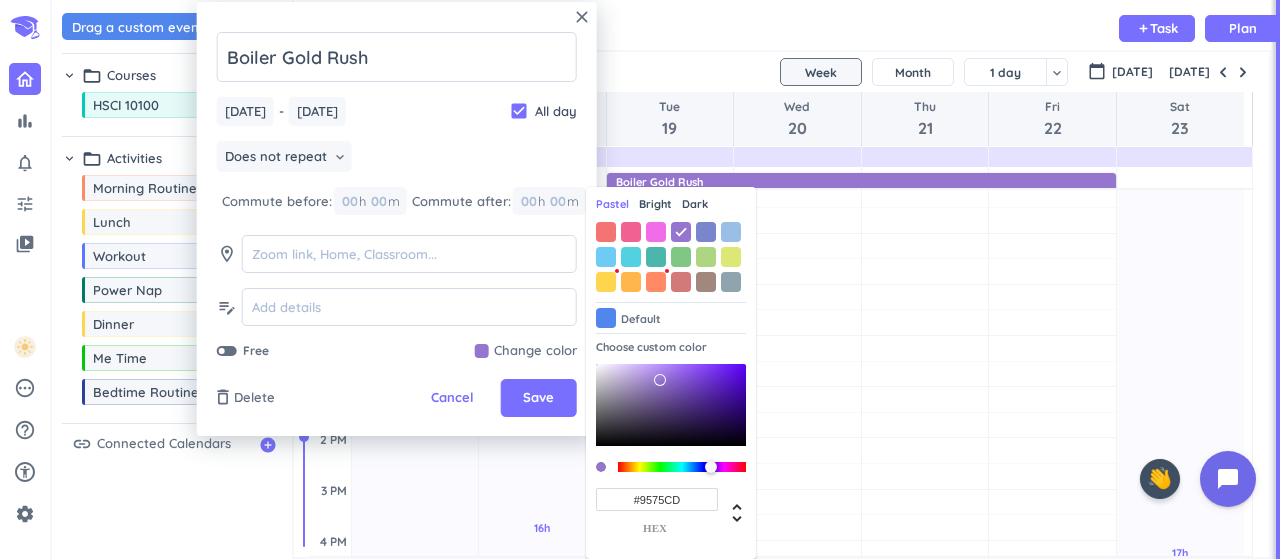 click at bounding box center (797, 246) 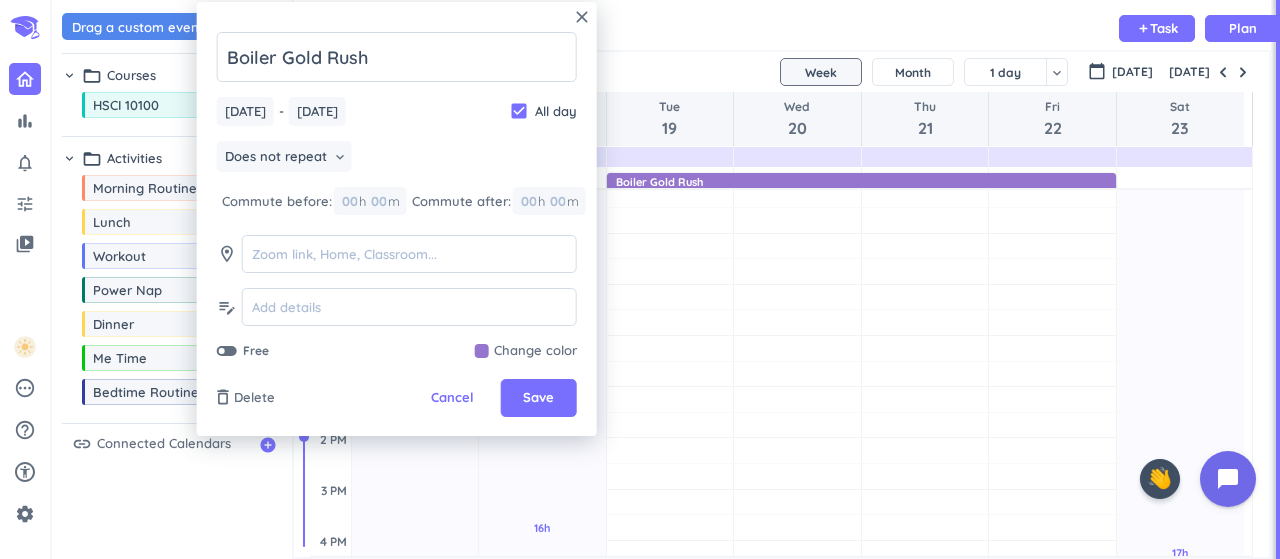 click on "close Boiler Gold Rush Tue, Aug 19 Tue, Aug 19 - Fri, Aug 22 Fri, Aug 22 check_box All day Does not repeat keyboard_arrow_down Commute before: 00 h 00 m Commute after: 00 h 00 m room edit_note Free Change color delete_outline Delete Cancel Save" at bounding box center (397, 219) 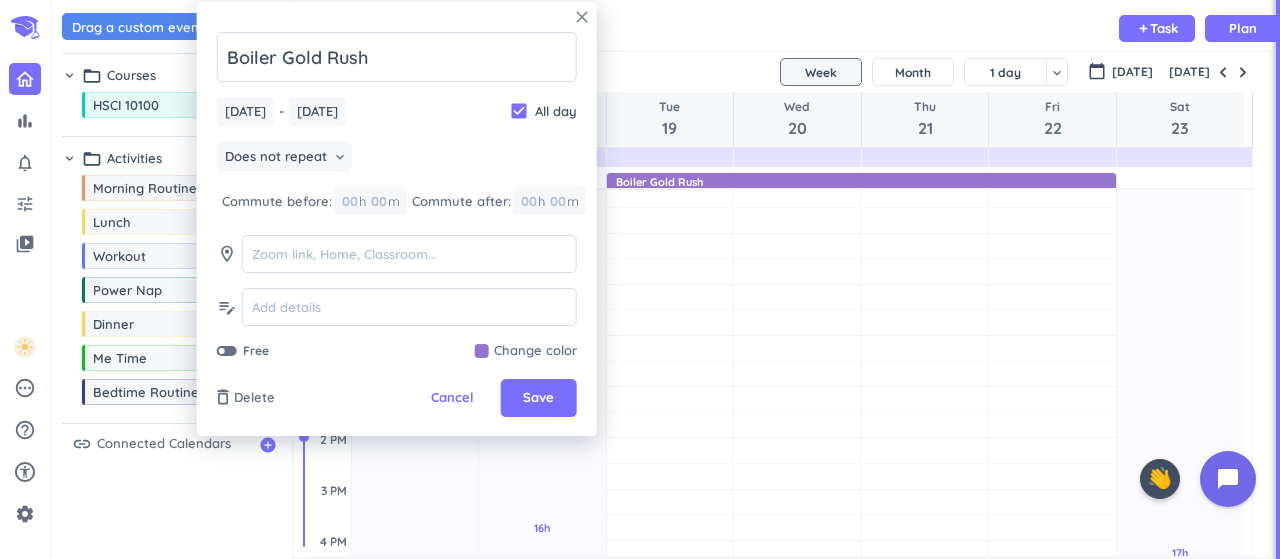 click on "close" at bounding box center [582, 17] 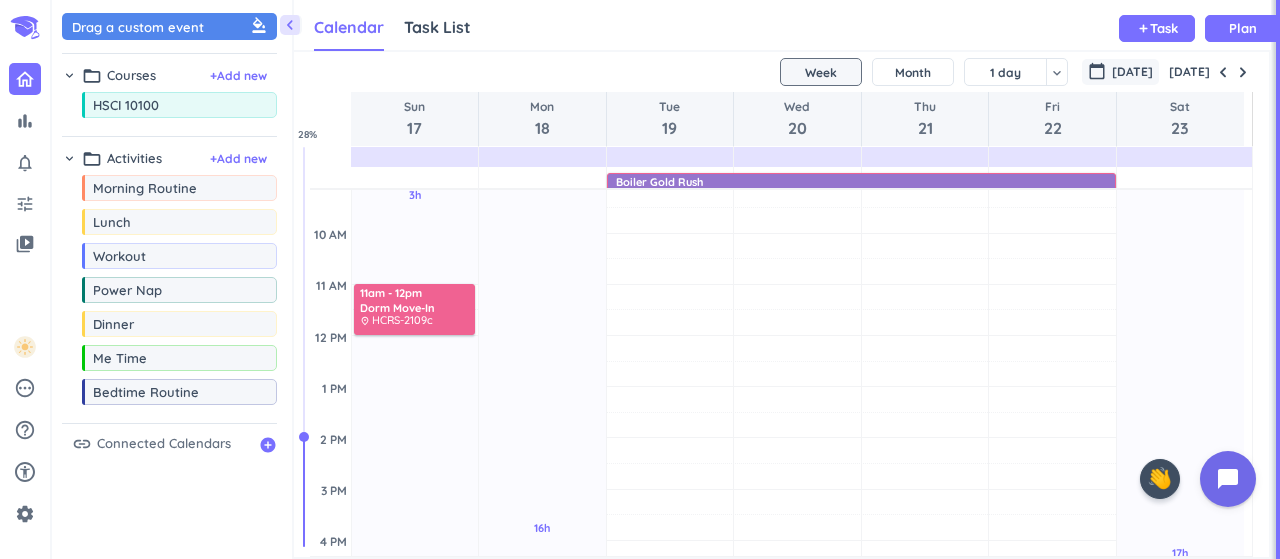 click on "[DATE]" at bounding box center (1132, 72) 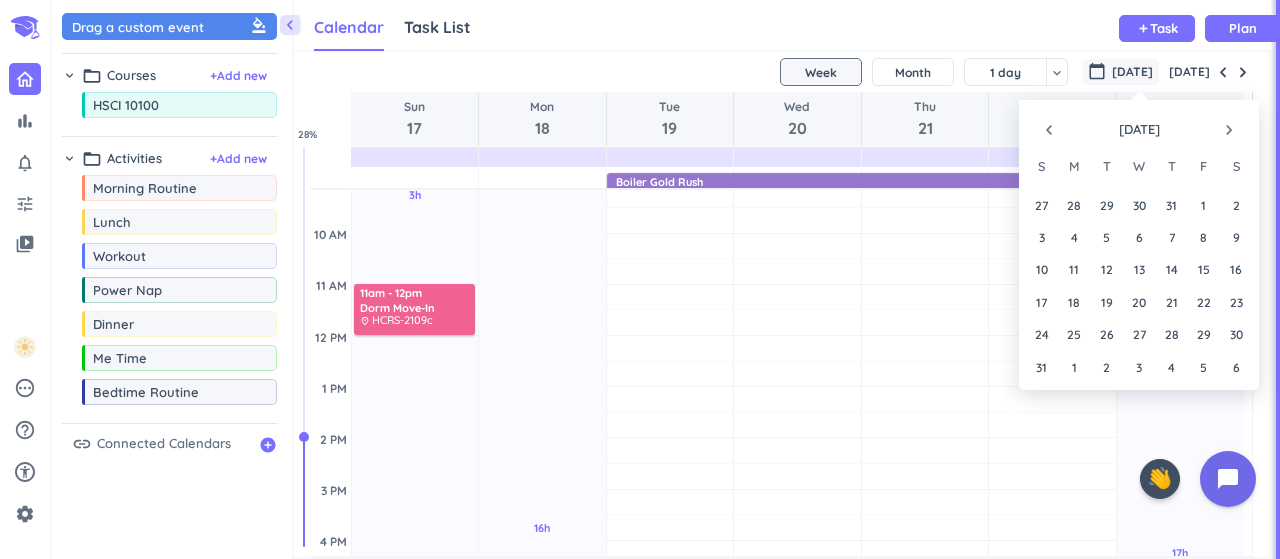 click on "navigate_next" at bounding box center [1229, 130] 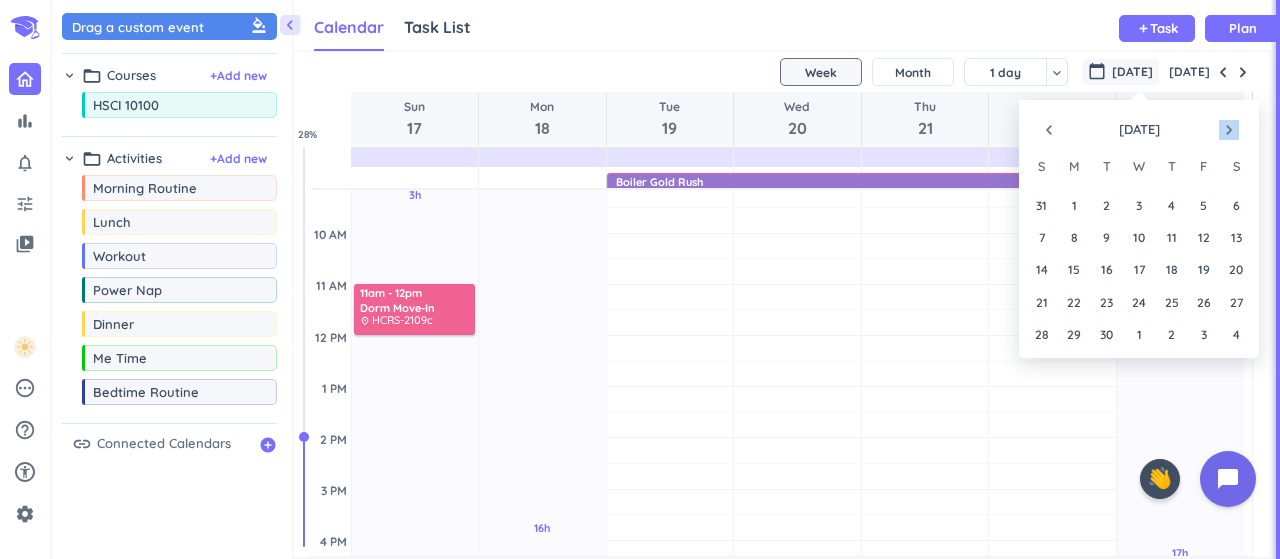 click on "navigate_next" at bounding box center [1229, 130] 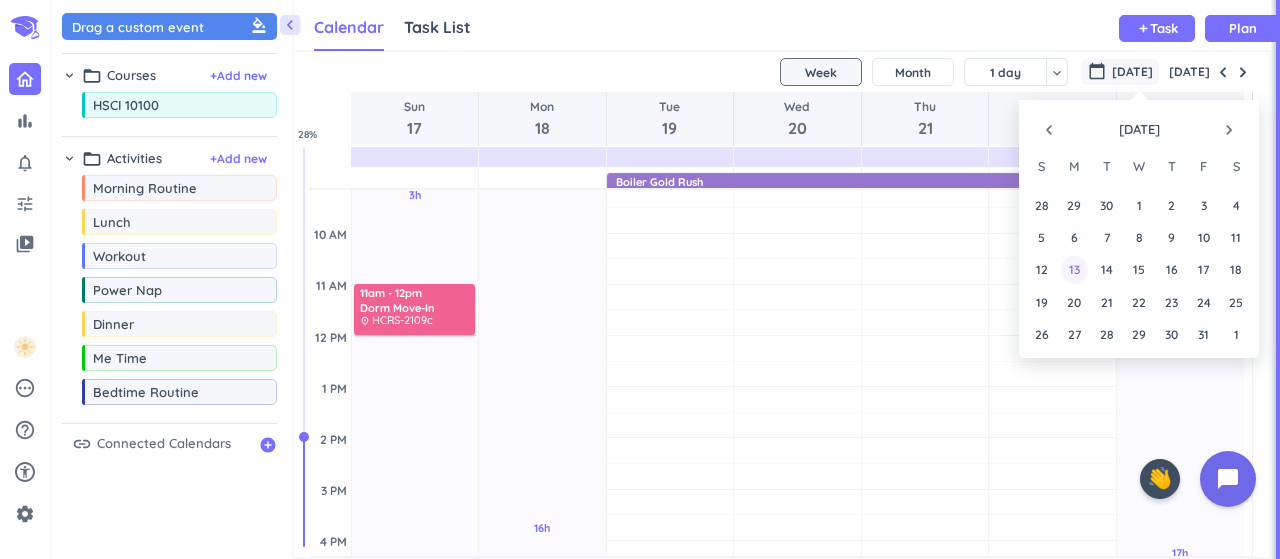 click on "13" at bounding box center [1074, 269] 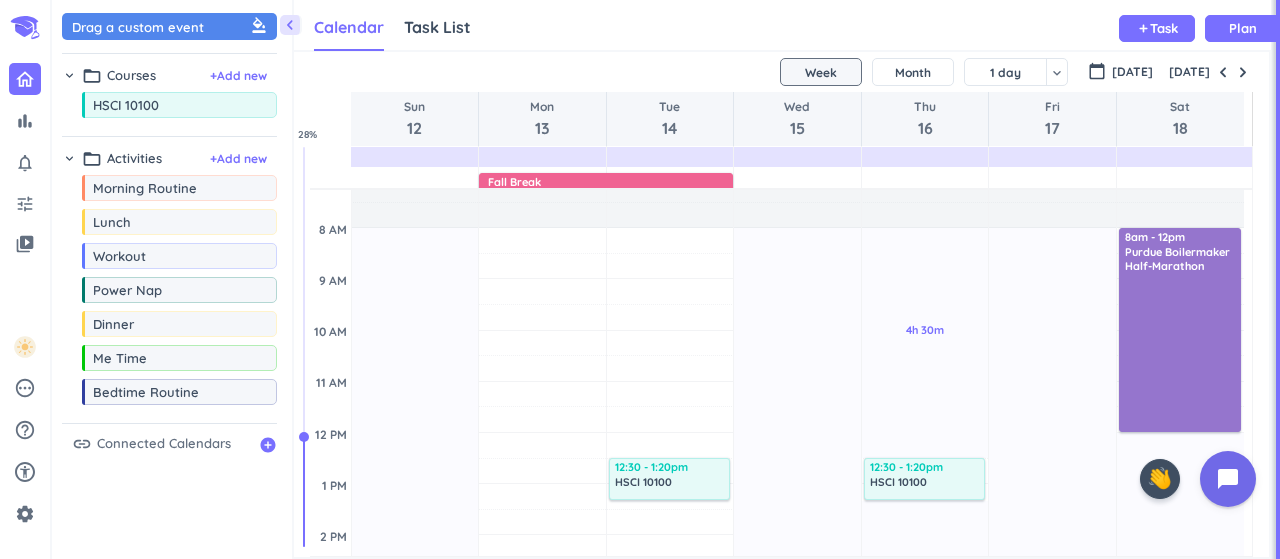 scroll, scrollTop: 168, scrollLeft: 0, axis: vertical 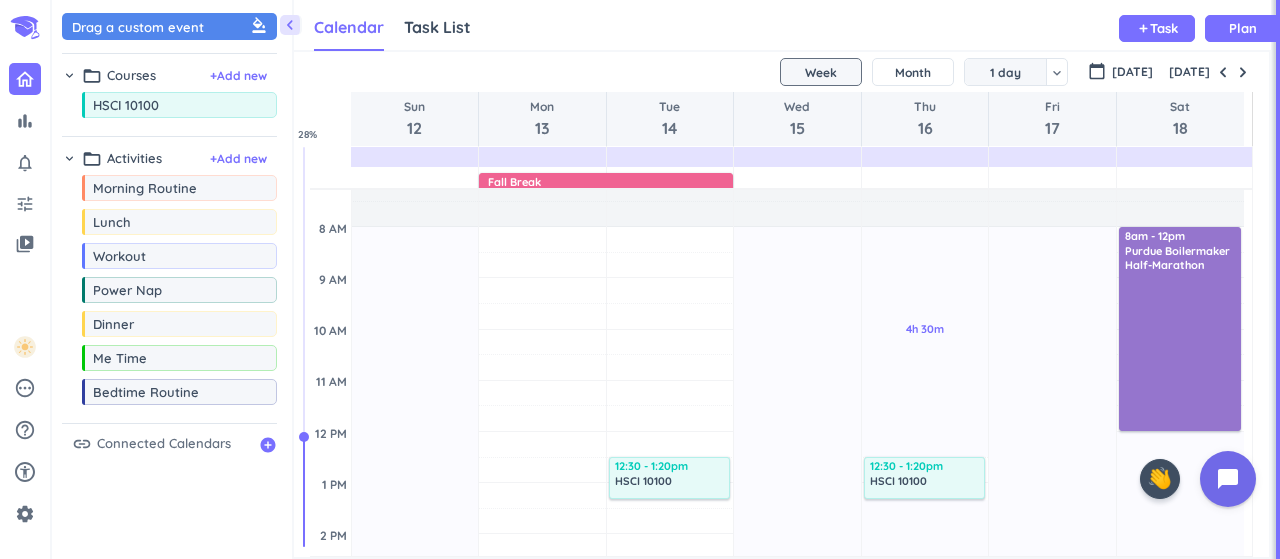 click on "1 day" at bounding box center [1005, 72] 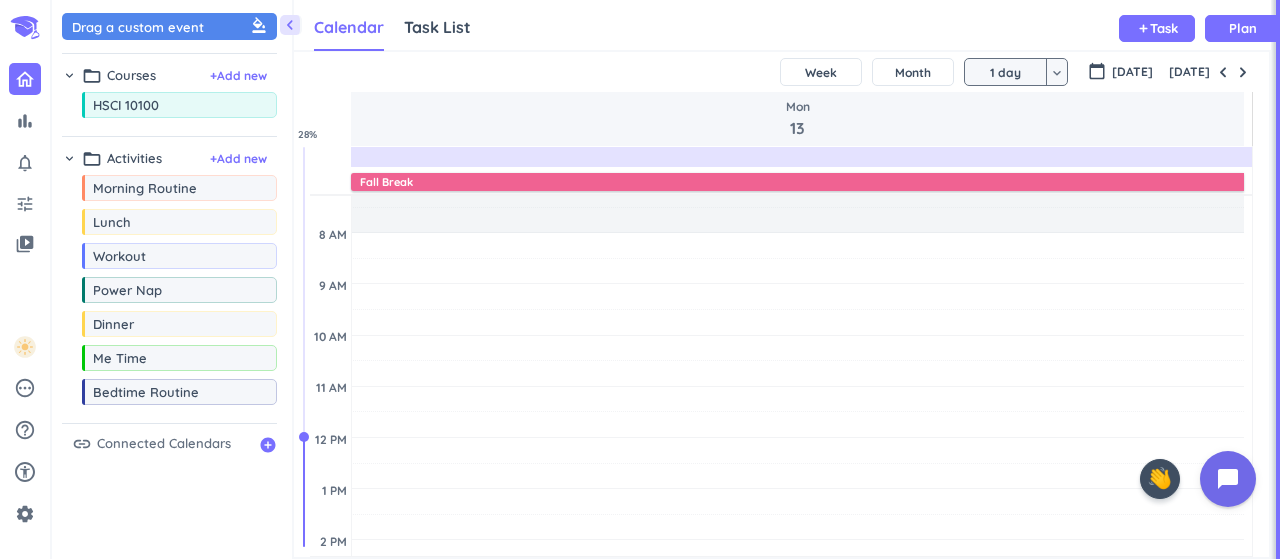 scroll, scrollTop: 104, scrollLeft: 0, axis: vertical 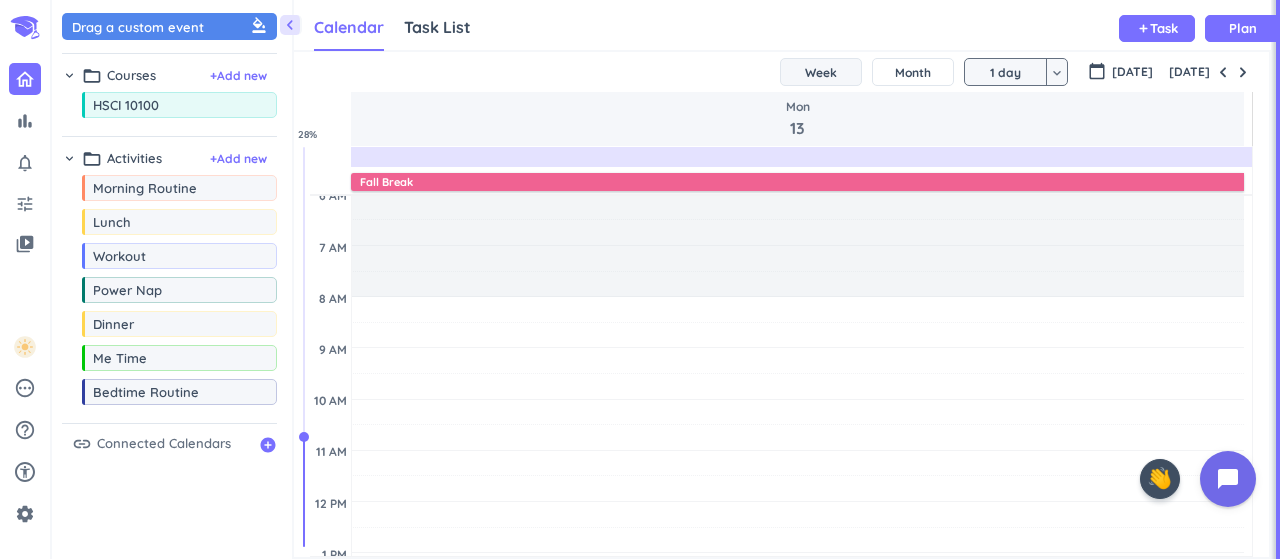 click on "Week" at bounding box center [821, 72] 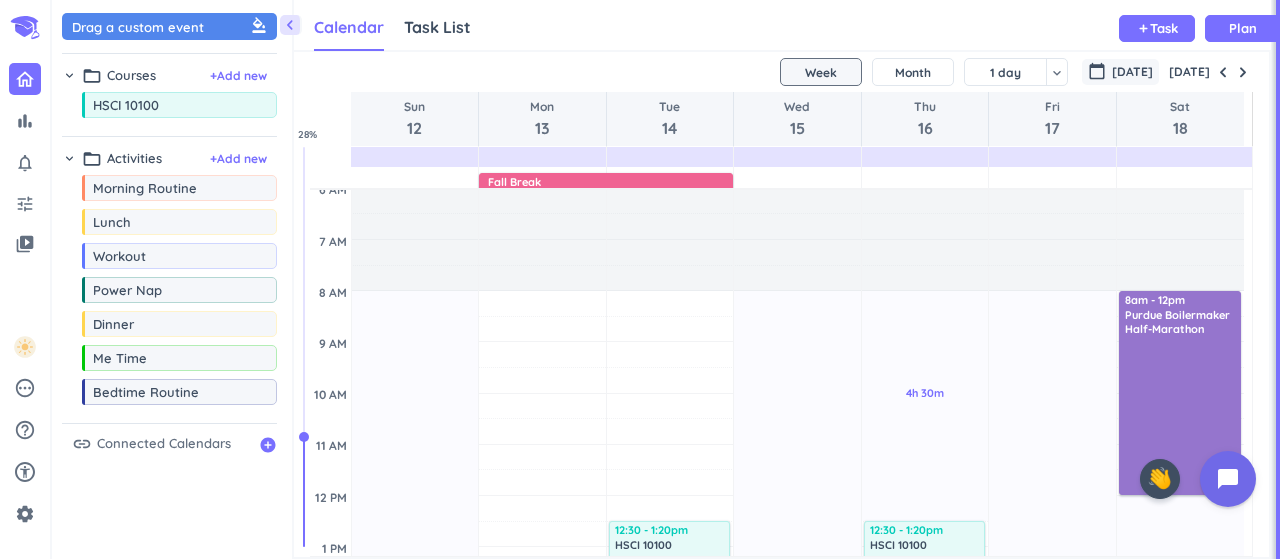 click on "Oct 2025" at bounding box center (1132, 72) 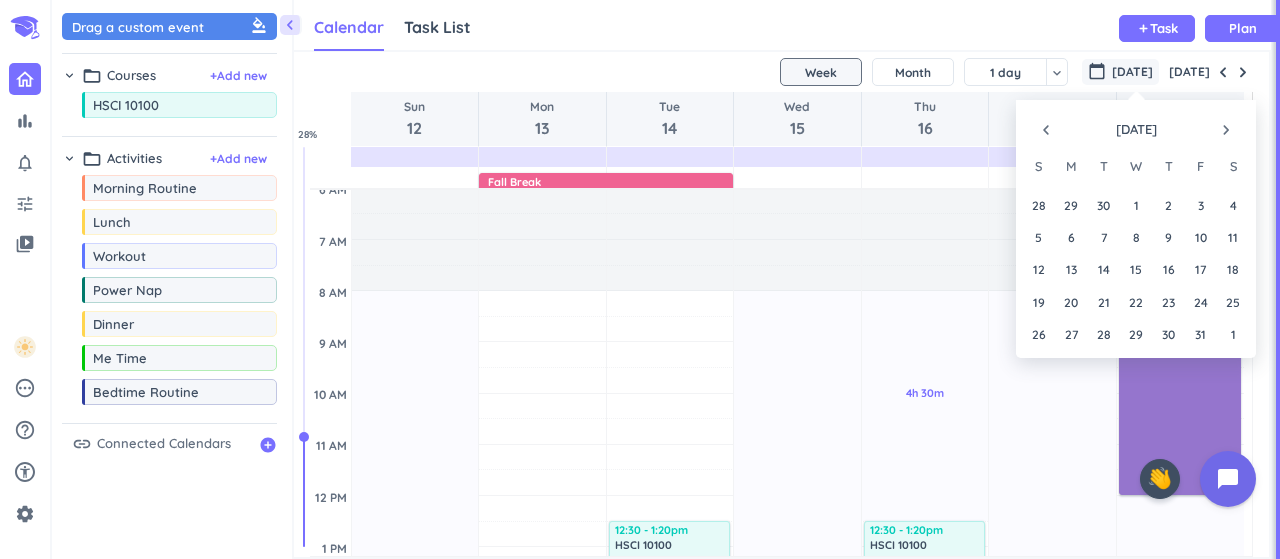 click on "navigate_before" at bounding box center (1046, 130) 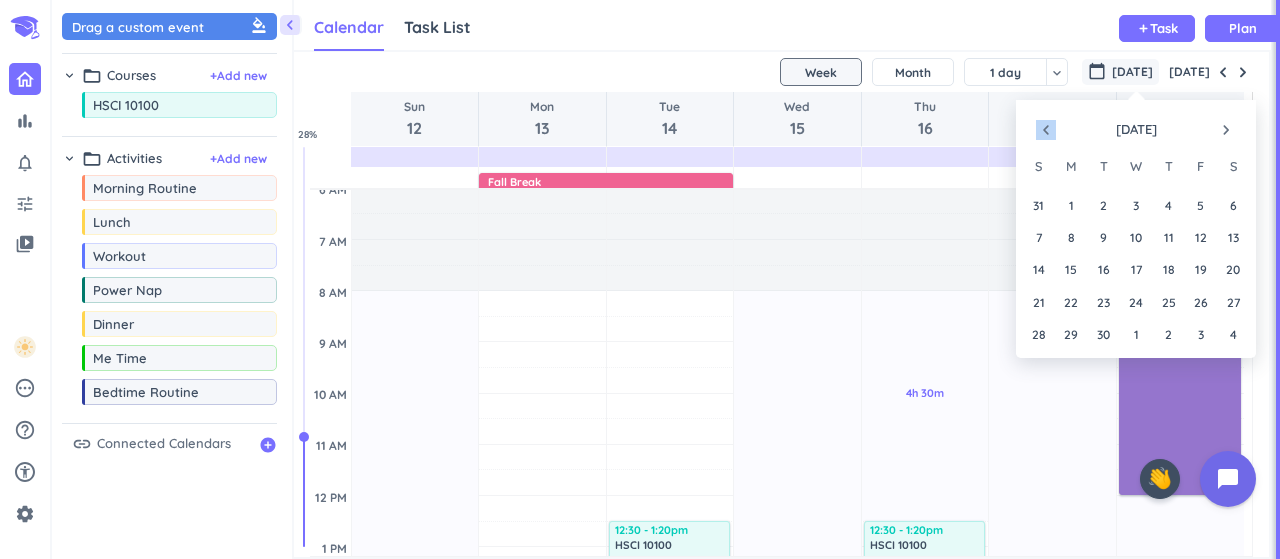click on "navigate_before" at bounding box center (1046, 130) 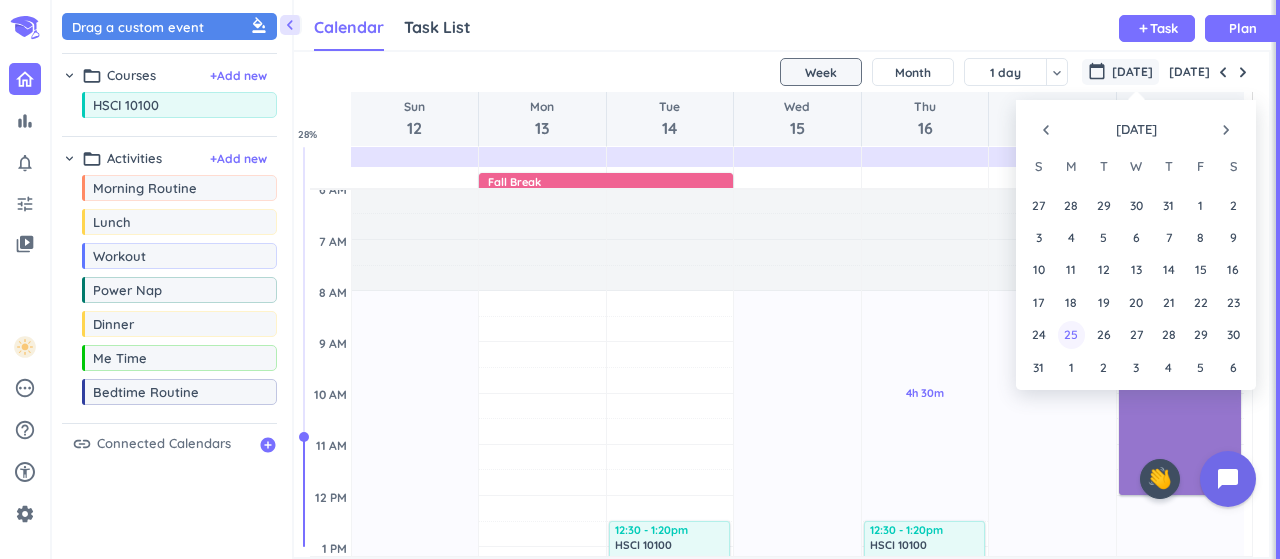 click on "25" at bounding box center [1071, 334] 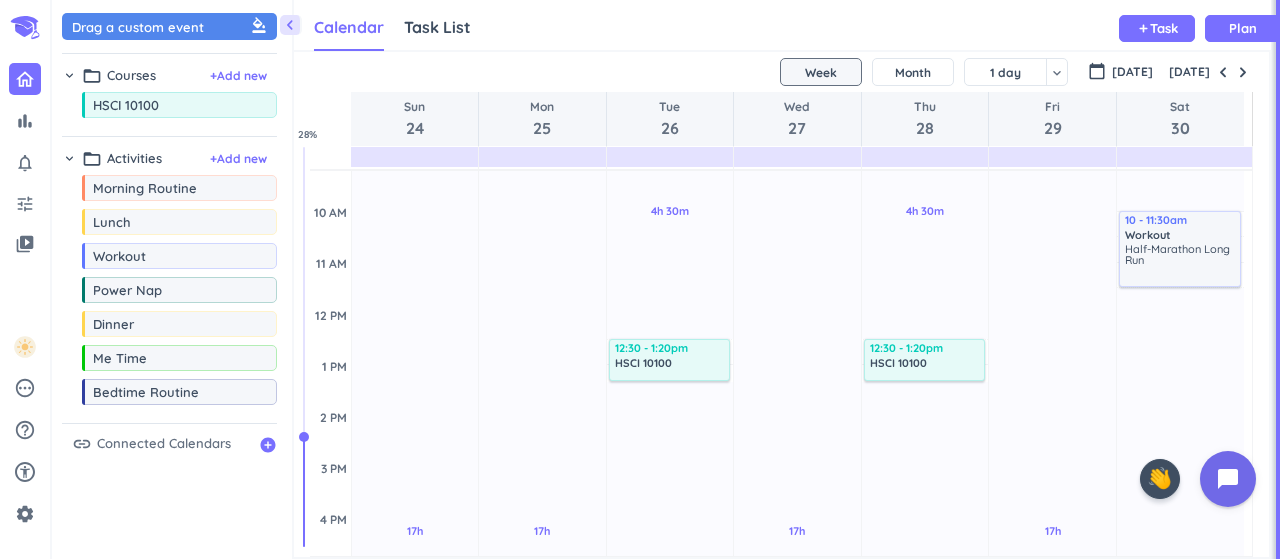 scroll, scrollTop: 265, scrollLeft: 0, axis: vertical 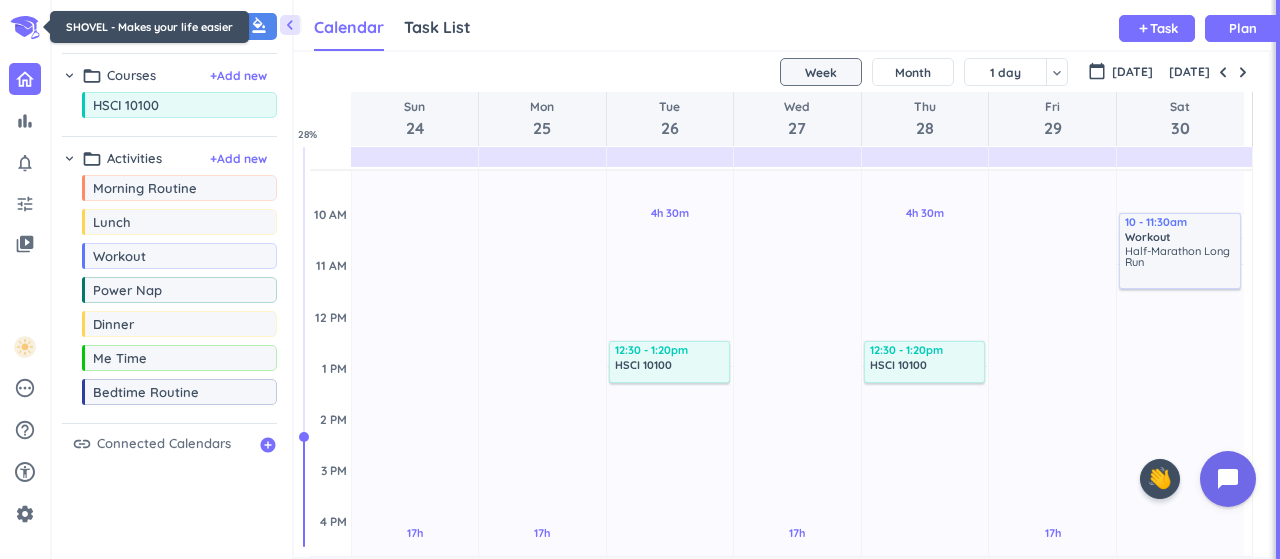 click 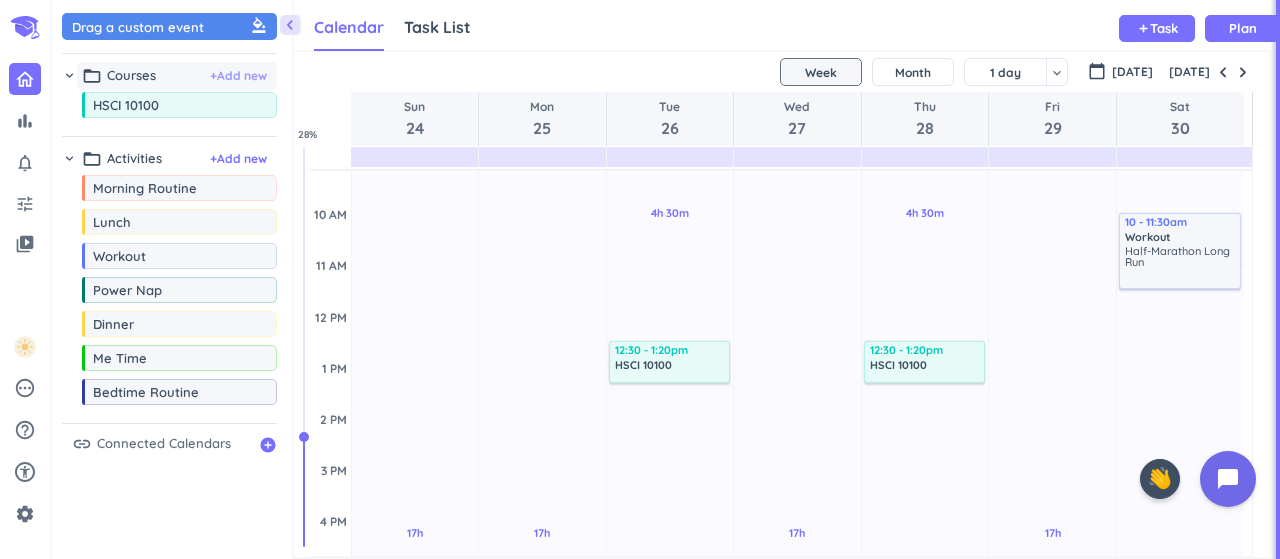click on "+  Add new" at bounding box center [238, 76] 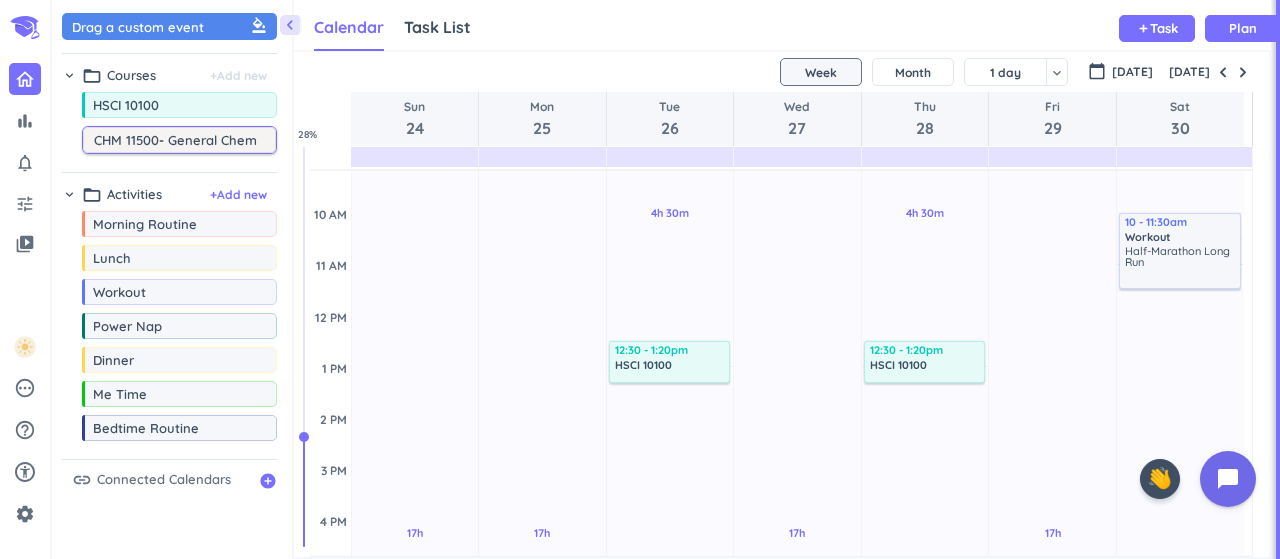 drag, startPoint x: 176, startPoint y: 139, endPoint x: 266, endPoint y: 138, distance: 90.005554 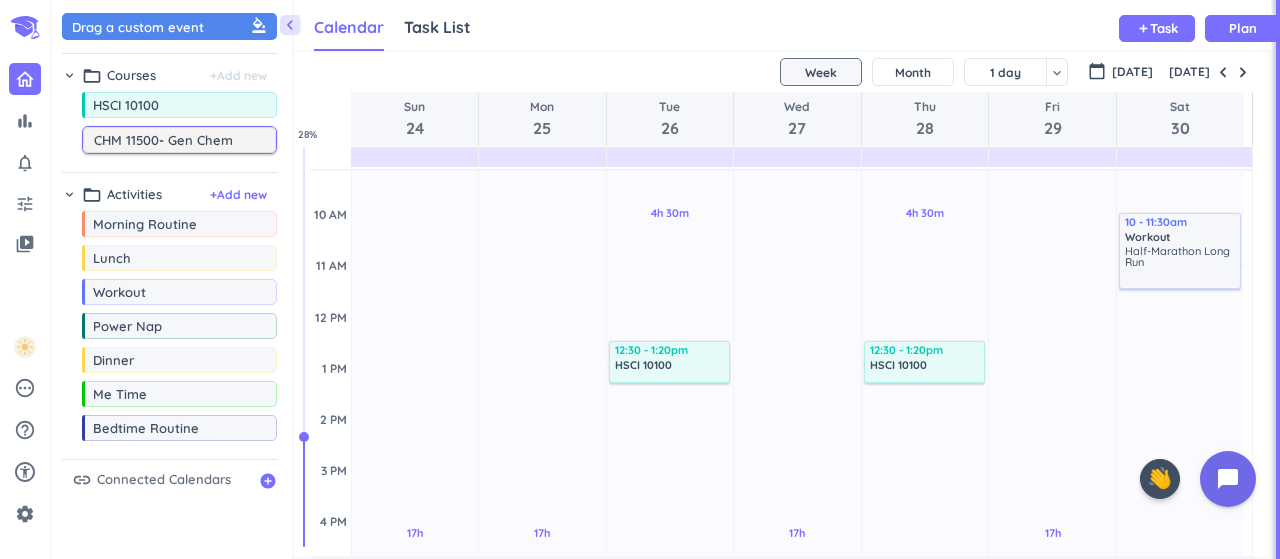 type on "CHM 11500- Gen Chem I" 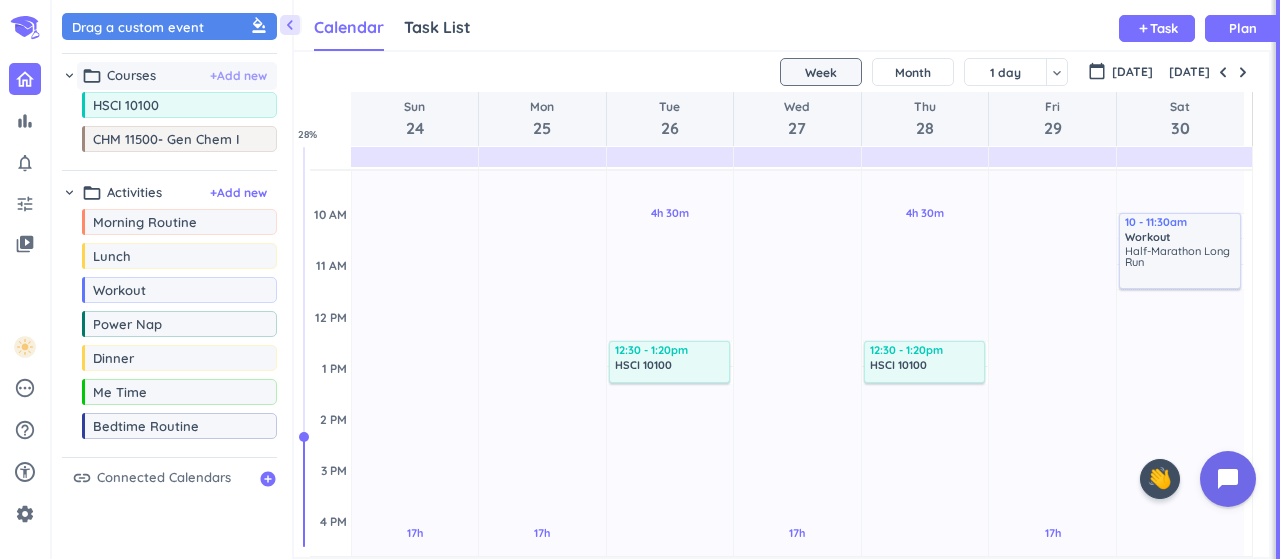 click on "+  Add new" at bounding box center (238, 76) 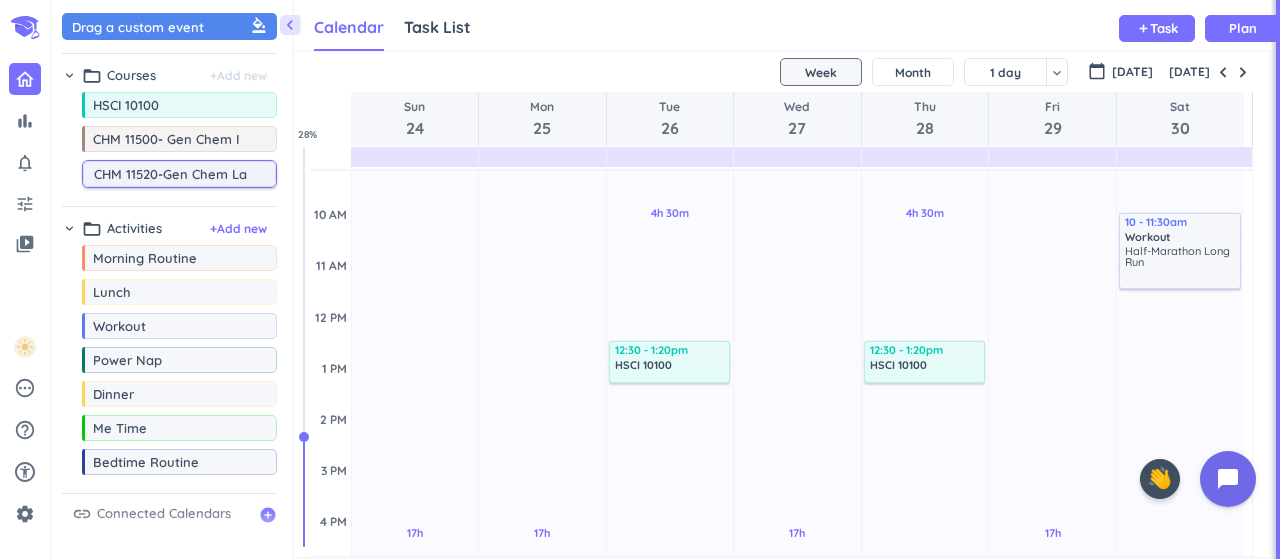 type on "CHM 11520-Gen Chem Lab" 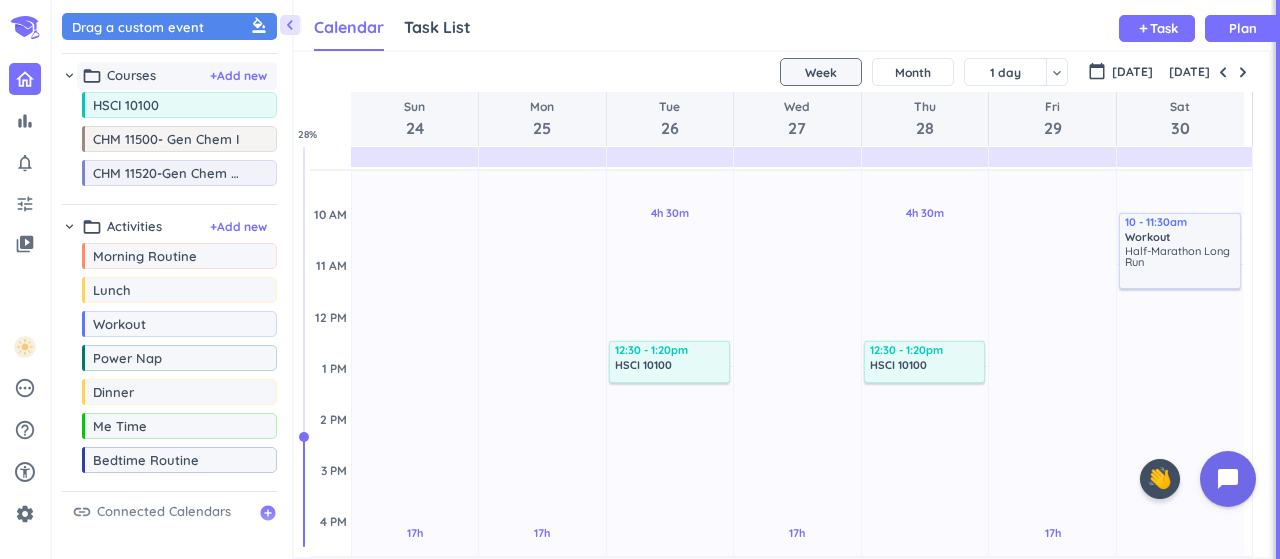 click on "folder_open Courses   +  Add new" at bounding box center (177, 76) 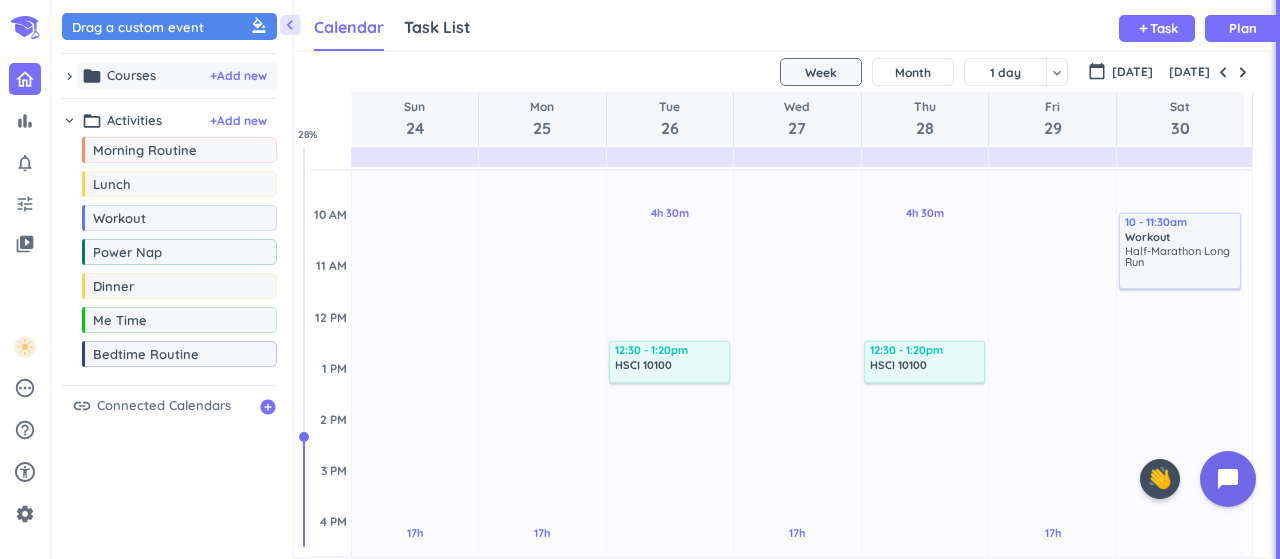 click on "folder Courses   +  Add new" at bounding box center [177, 76] 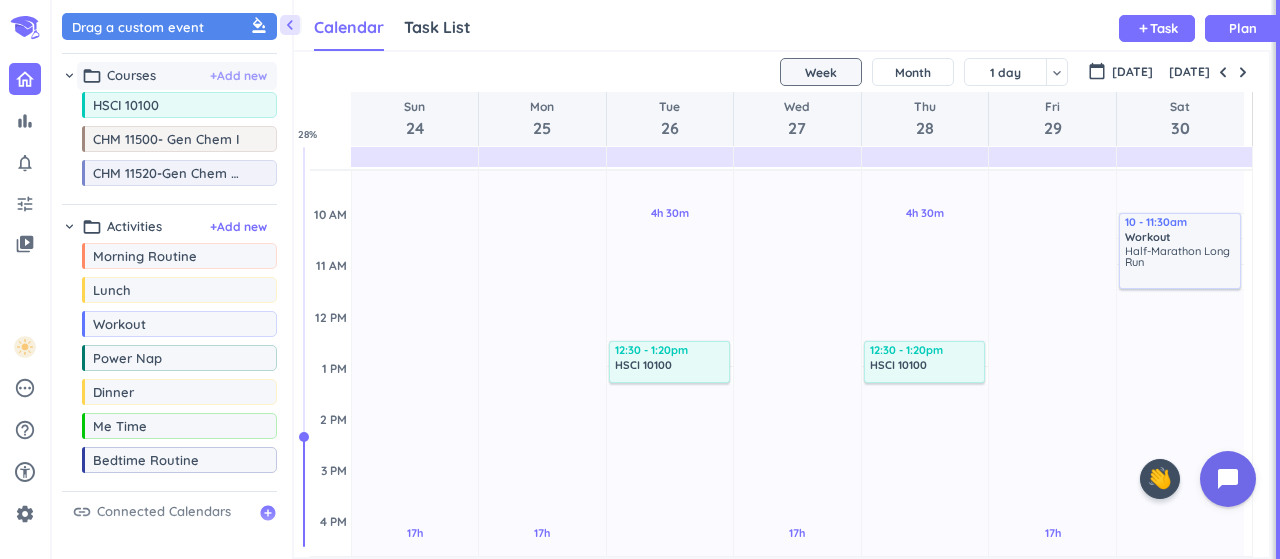click on "+  Add new" at bounding box center (238, 76) 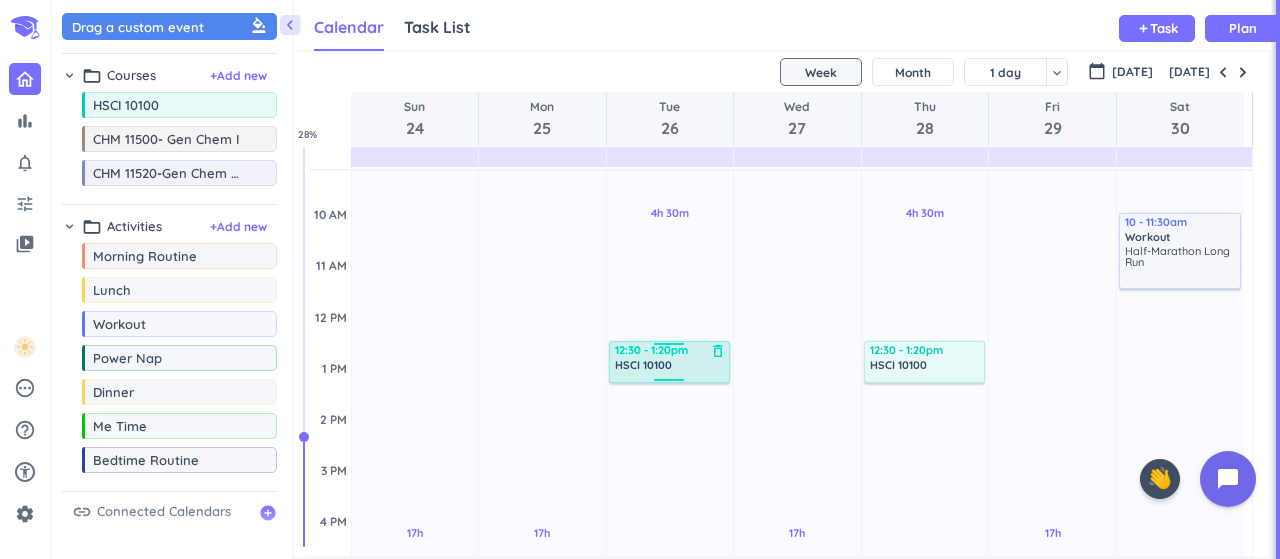 click on "12:30 - 1:20pm" at bounding box center (670, 350) 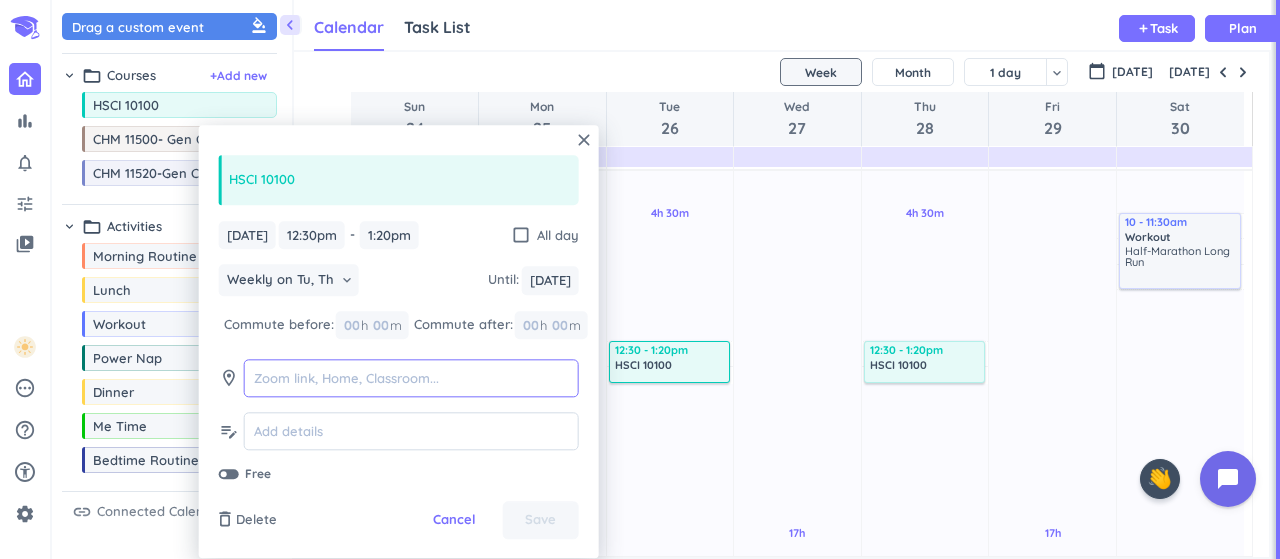 click at bounding box center [411, 378] 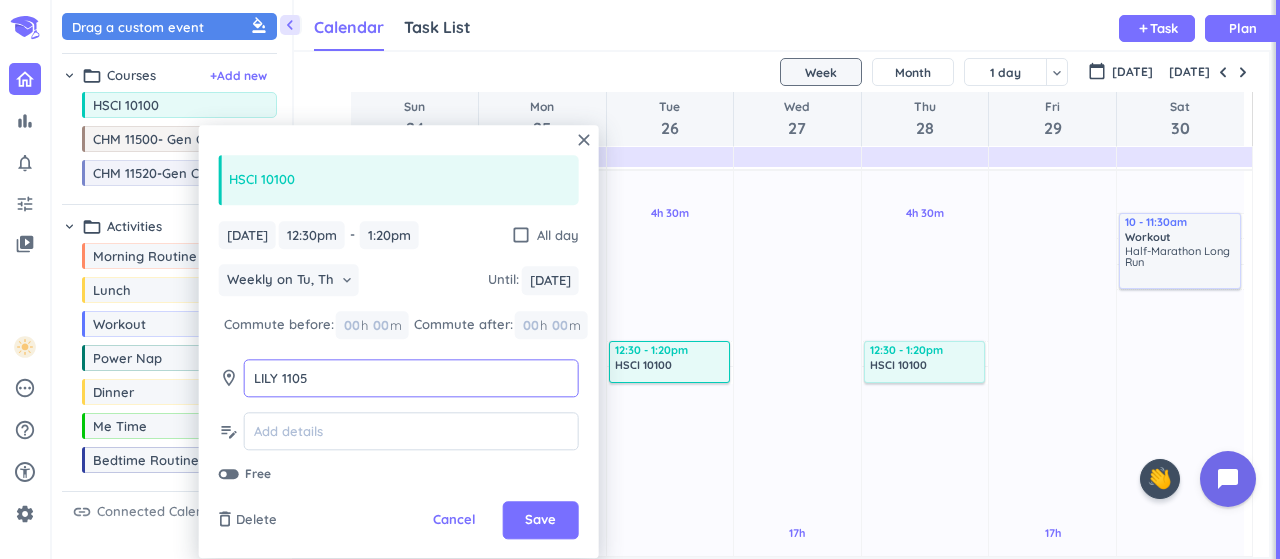 type on "LILY 1105" 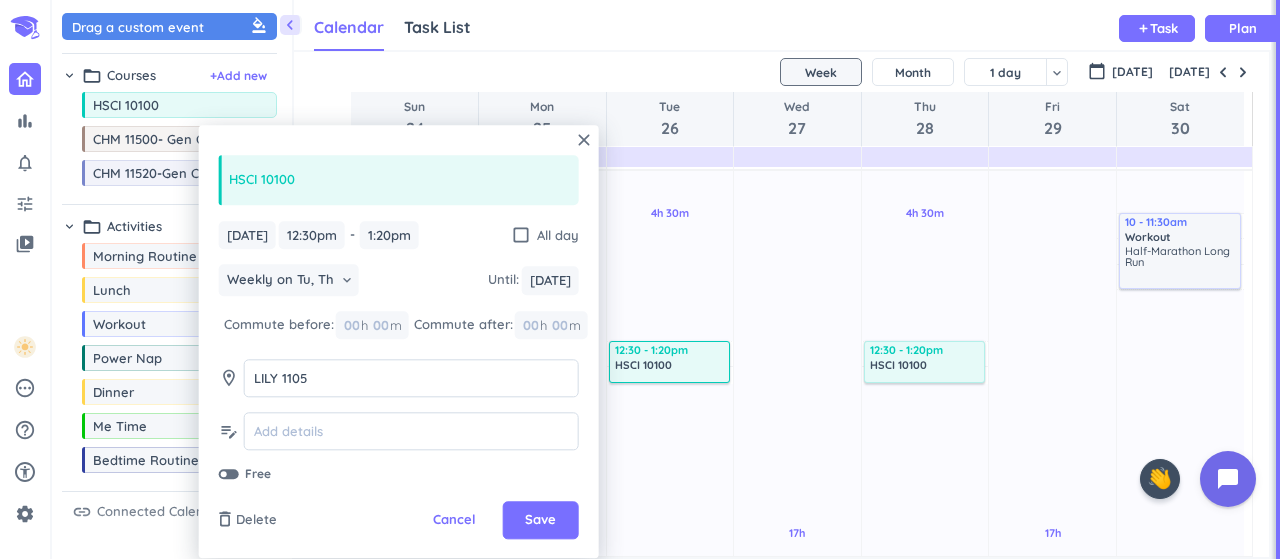 click on "HSCI 10100" at bounding box center [399, 180] 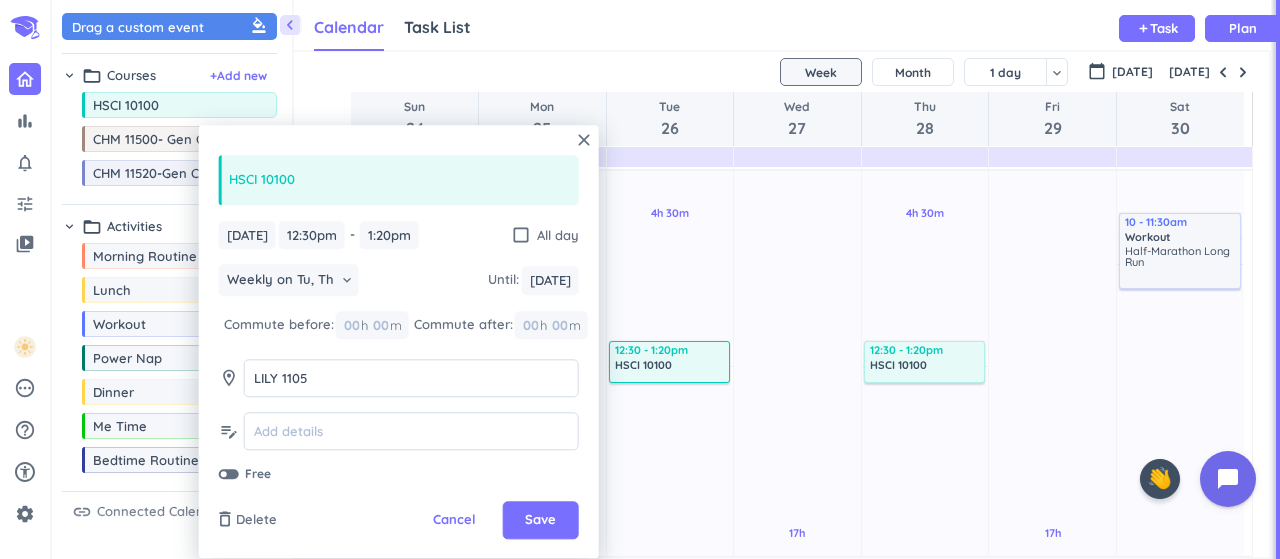 click on "HSCI 10100" at bounding box center (399, 180) 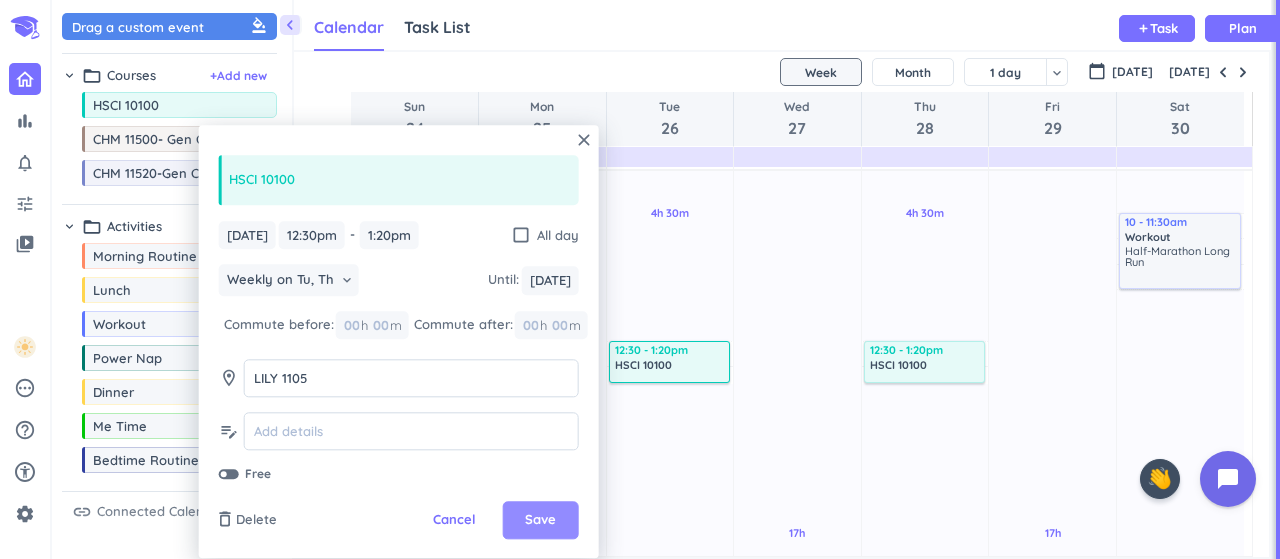 click on "Save" at bounding box center (540, 521) 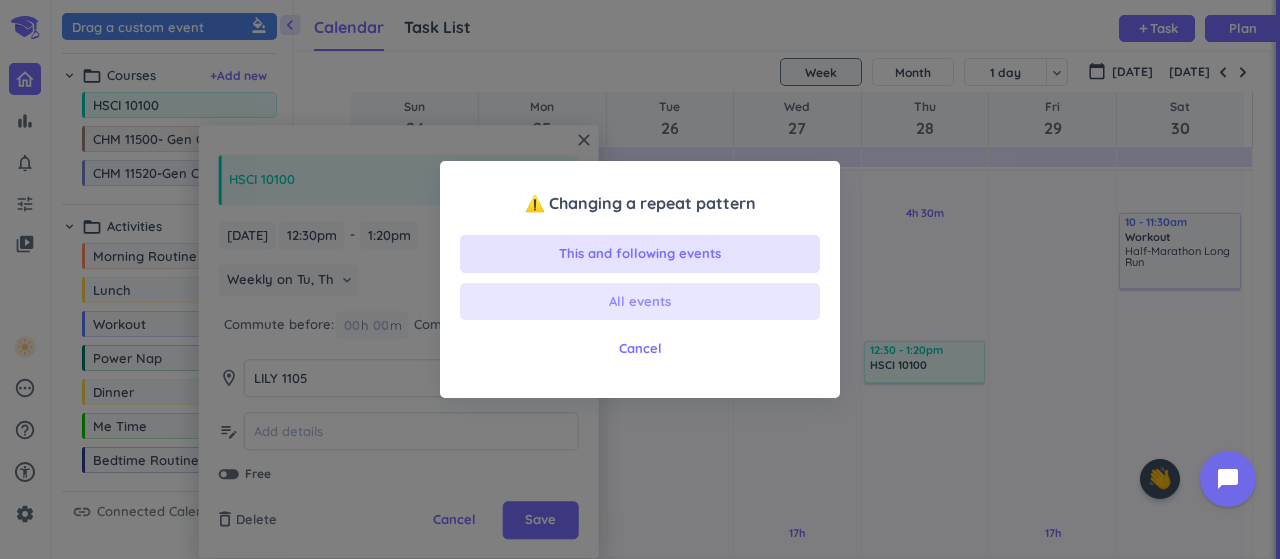 drag, startPoint x: 683, startPoint y: 255, endPoint x: 556, endPoint y: 311, distance: 138.79842 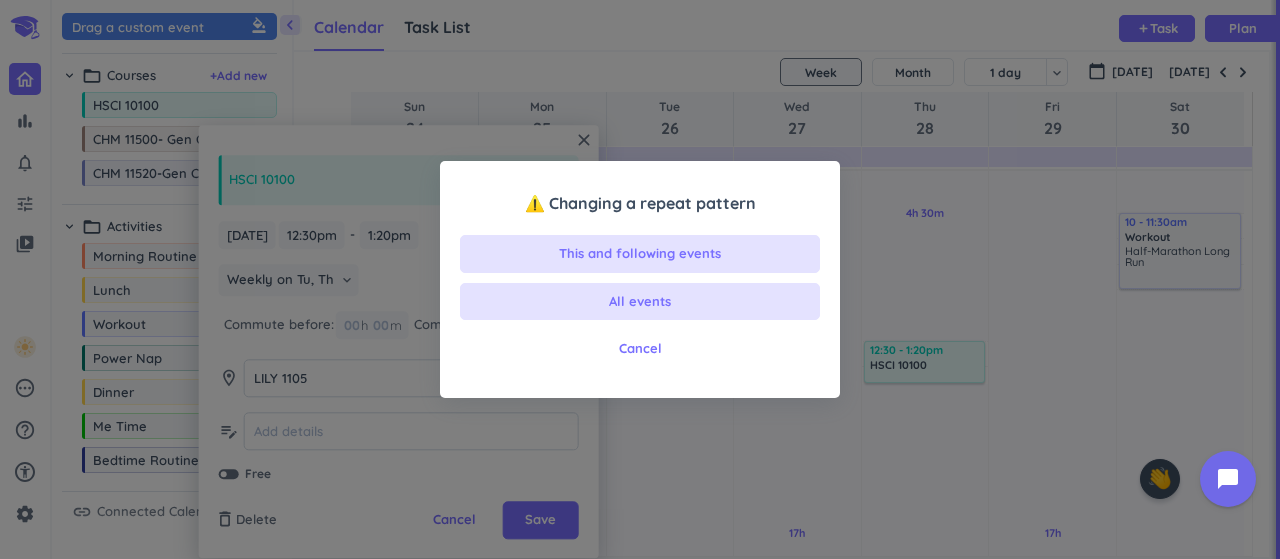 click on "⚠️ Changing a repeat pattern This and following events All events Cancel" at bounding box center (640, 284) 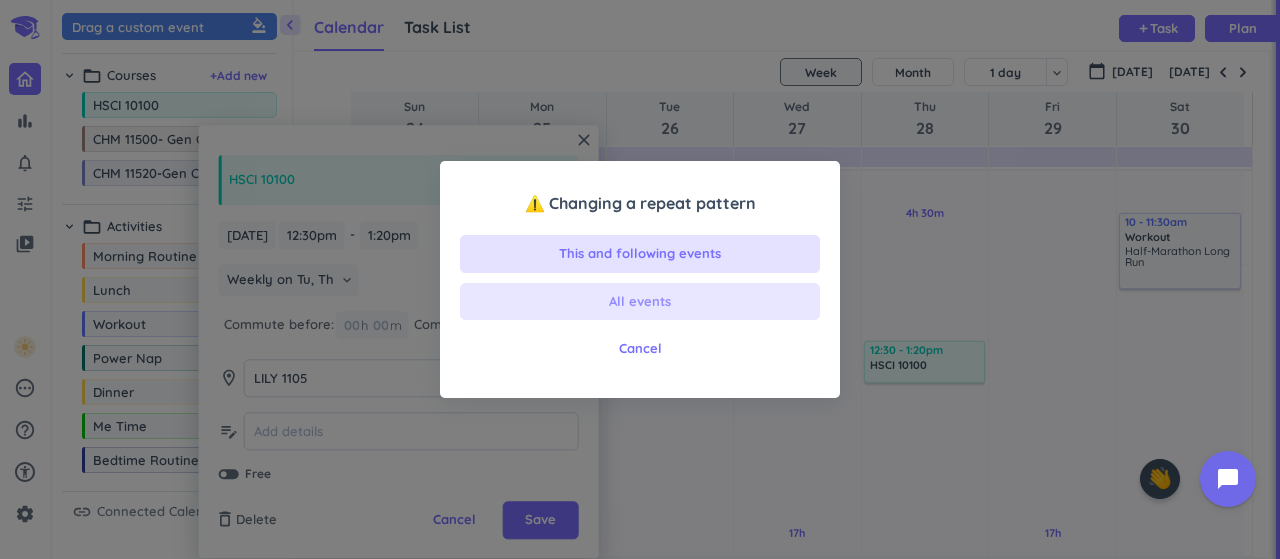click on "All events" at bounding box center (640, 302) 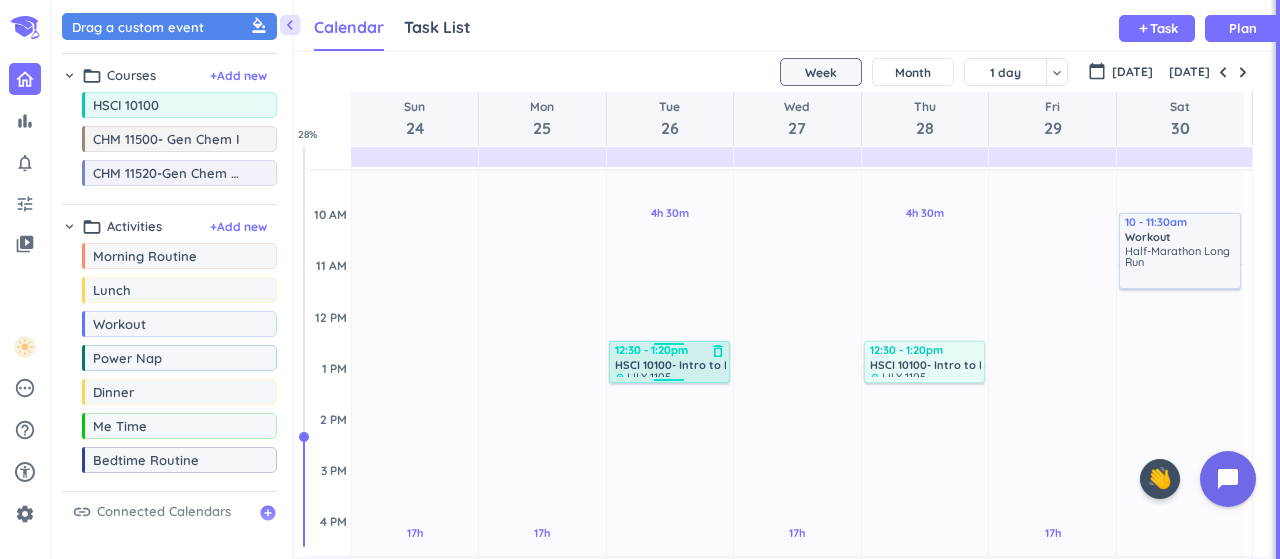 click on "HSCI 10100- Intro to Health Science Prof." at bounding box center (724, 365) 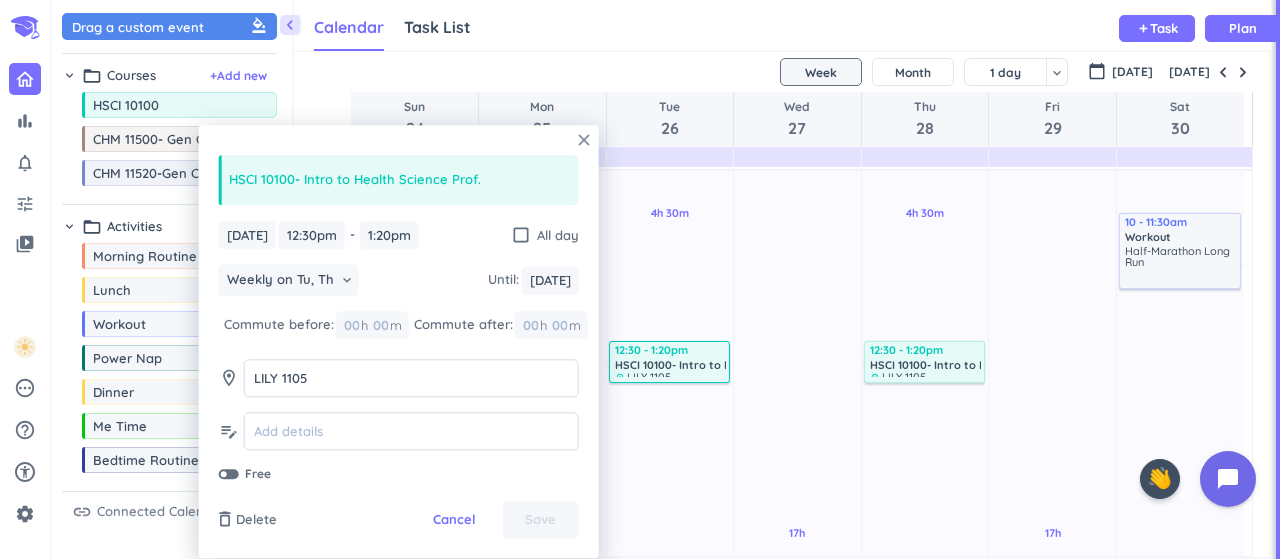 click on "close" at bounding box center (584, 140) 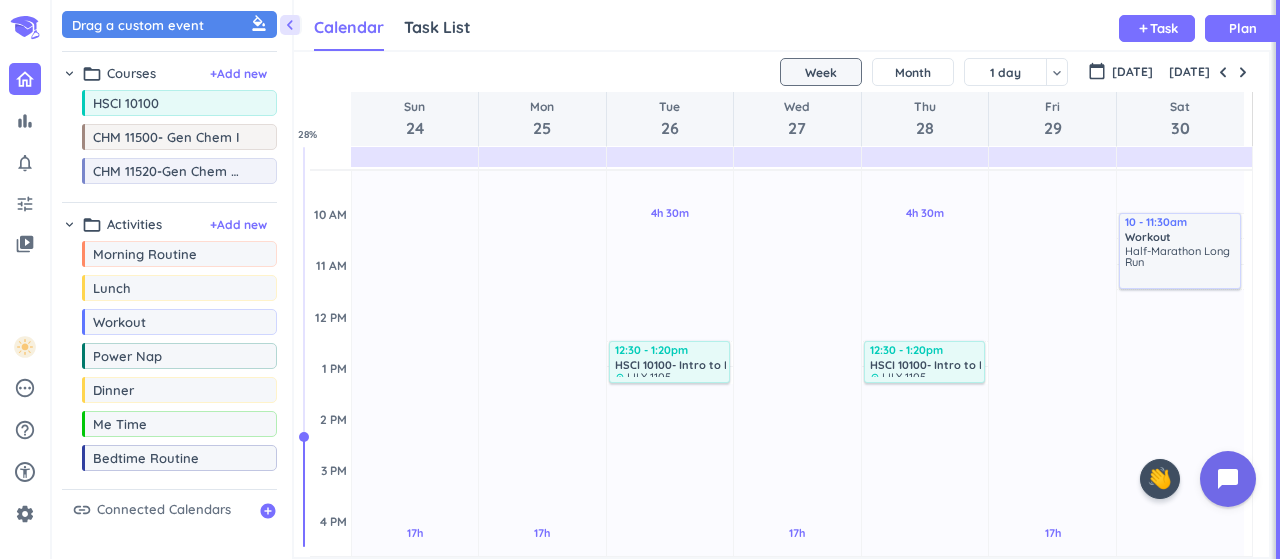 scroll, scrollTop: 0, scrollLeft: 0, axis: both 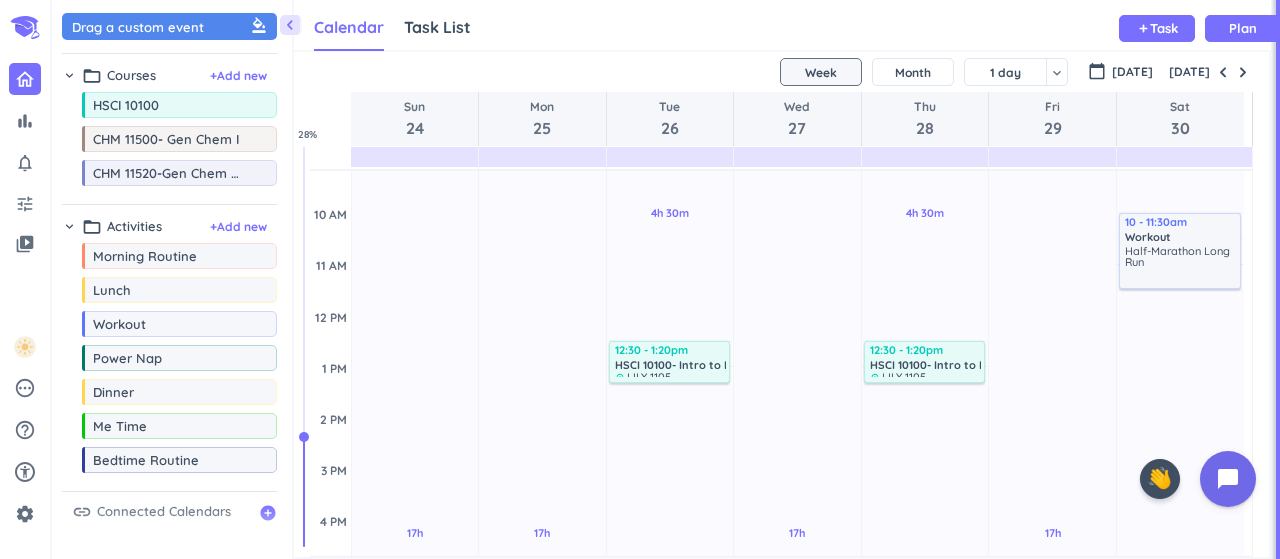click on "chevron_right" at bounding box center [69, 75] 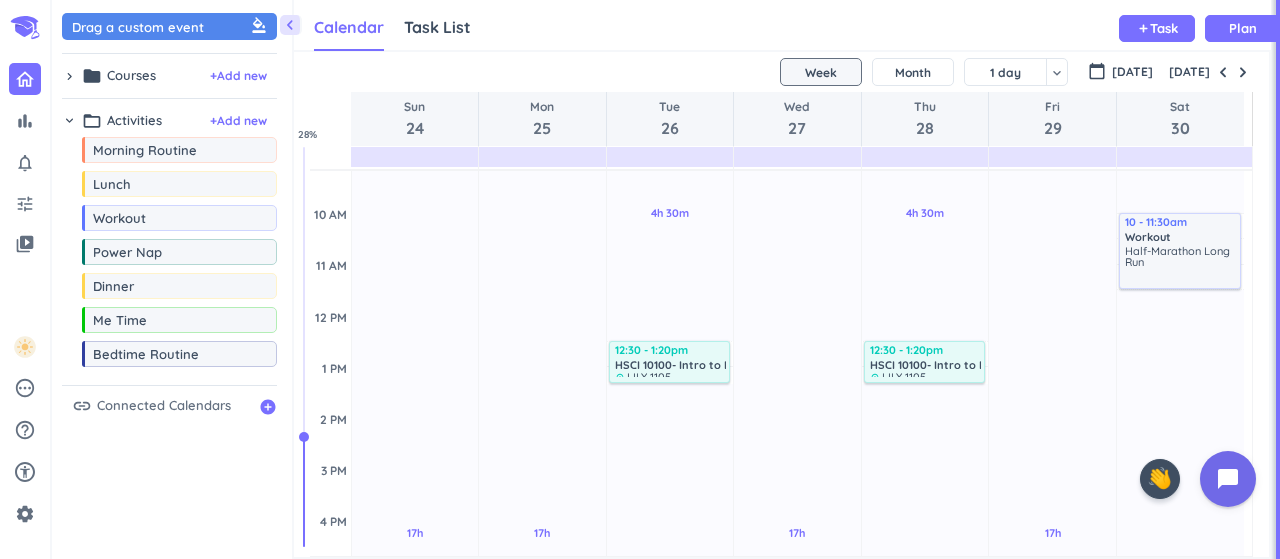 click on "chevron_right" at bounding box center (69, 76) 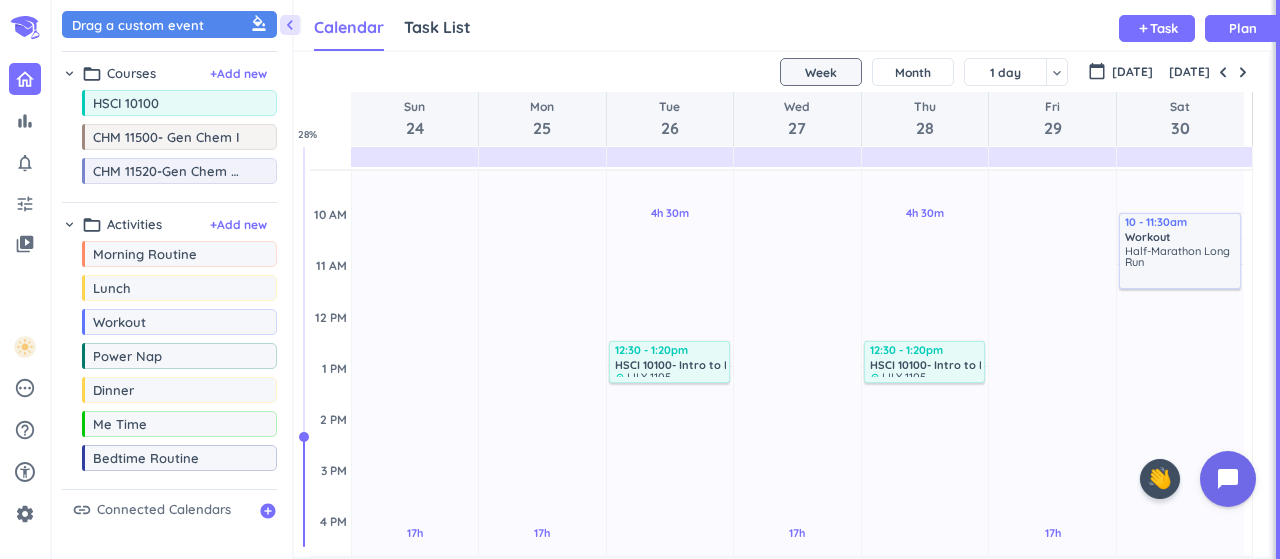scroll, scrollTop: 0, scrollLeft: 0, axis: both 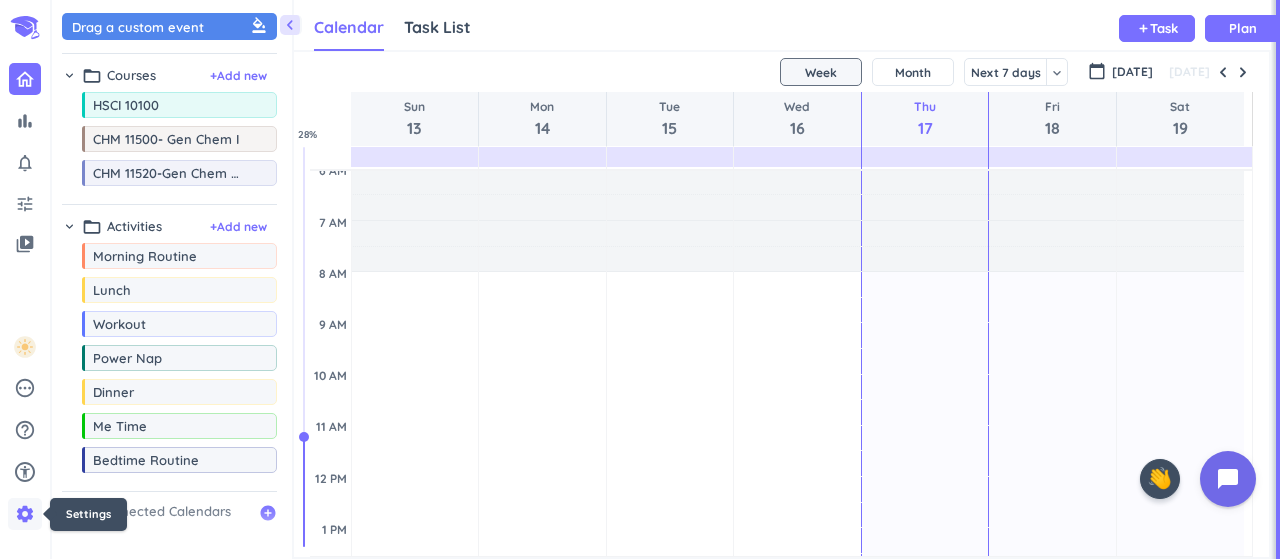 click on "settings" at bounding box center (25, 514) 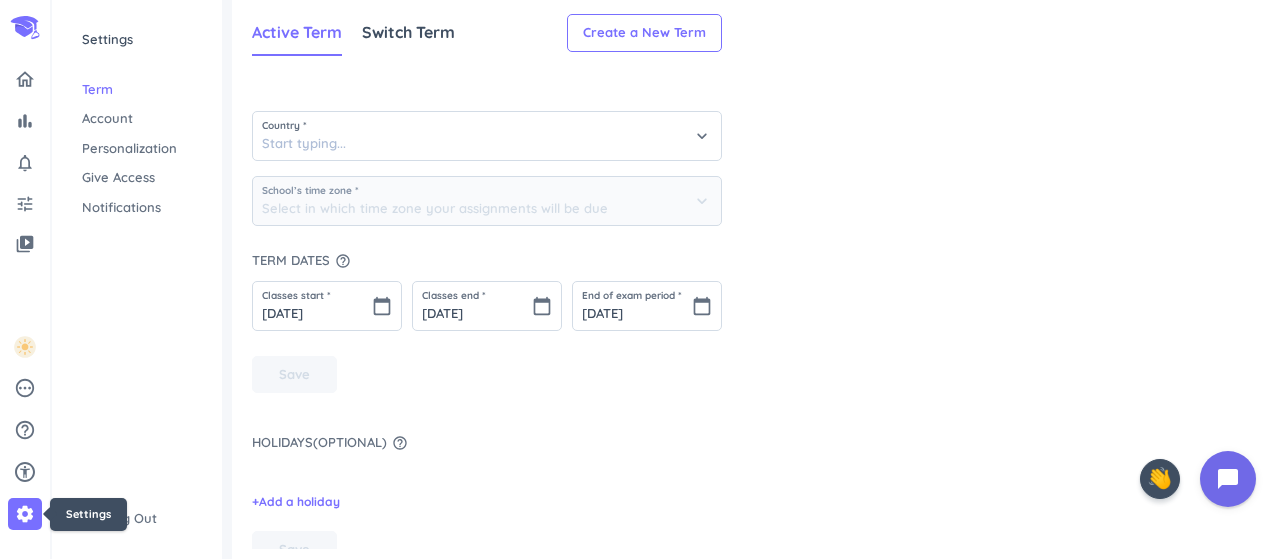 type on "United States" 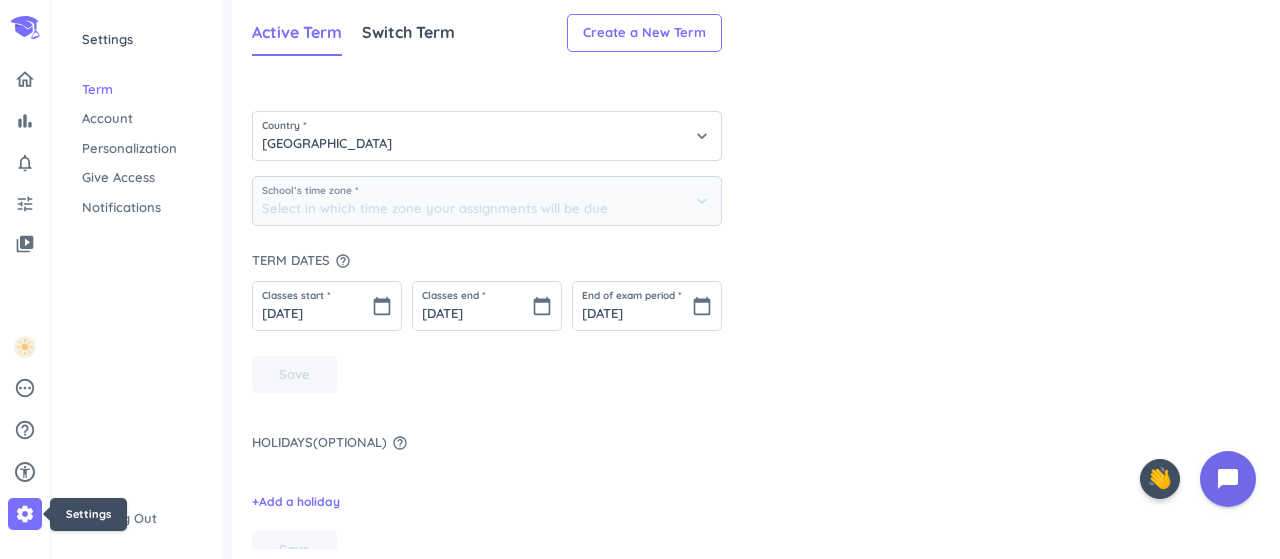 type on "(GMT-04:00) Eastern Time" 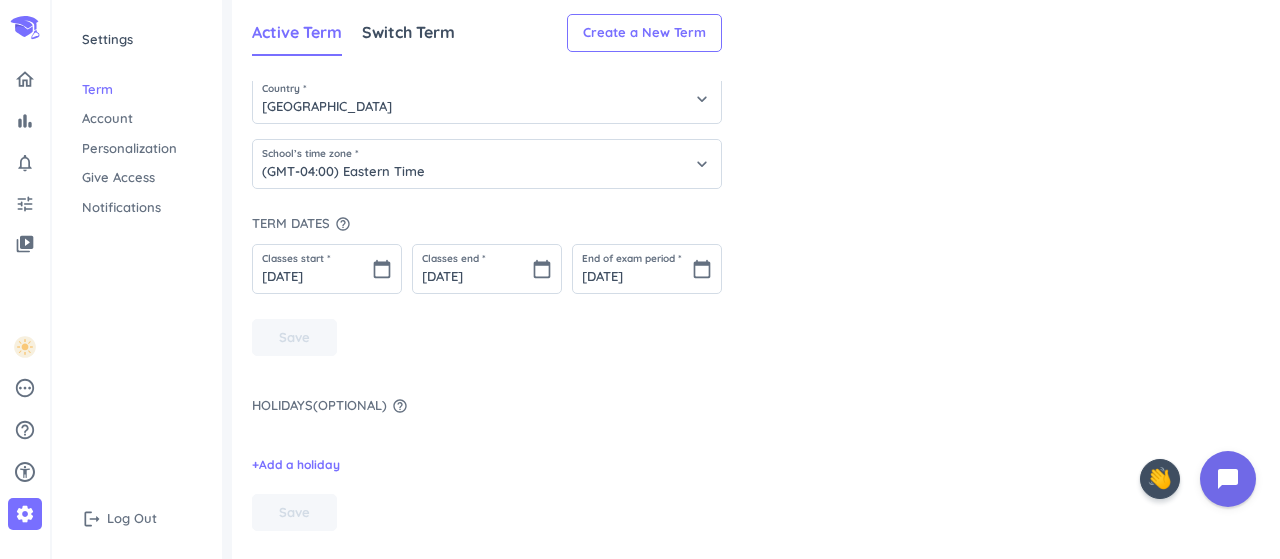 scroll, scrollTop: 0, scrollLeft: 0, axis: both 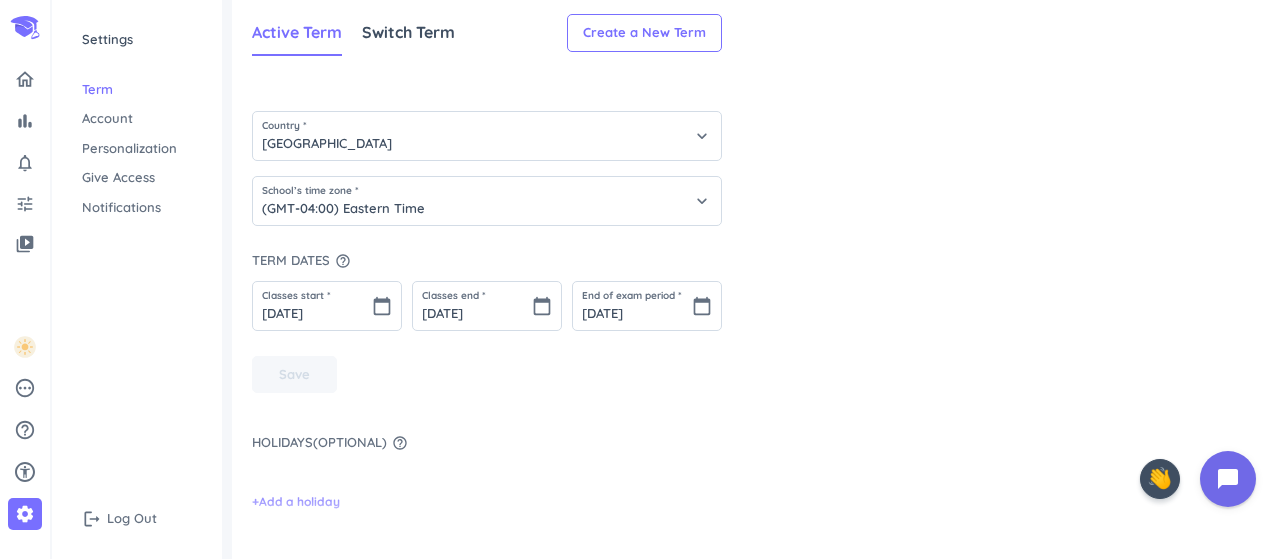 click on "Account" at bounding box center (137, 119) 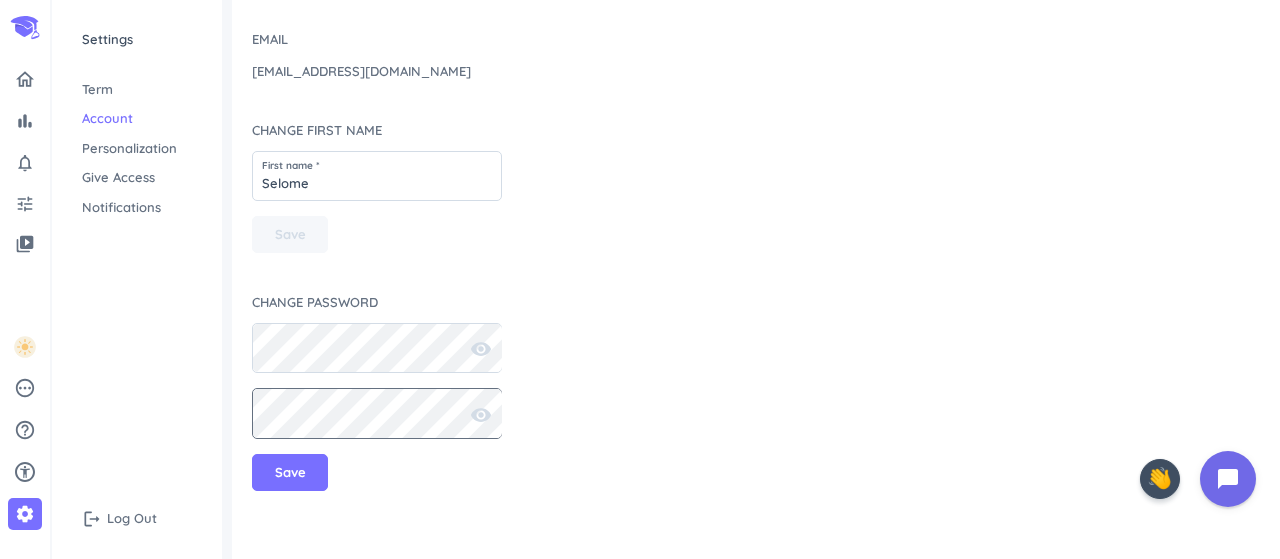 click on "remove_red_eye" at bounding box center (481, 413) 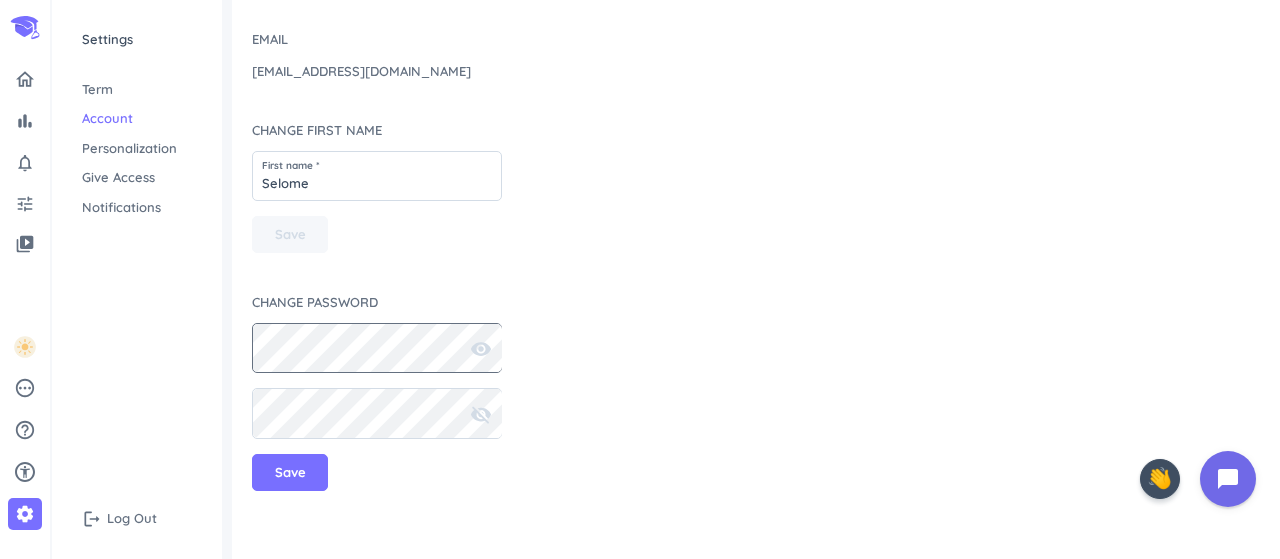 click on "remove_red_eye" at bounding box center [481, 347] 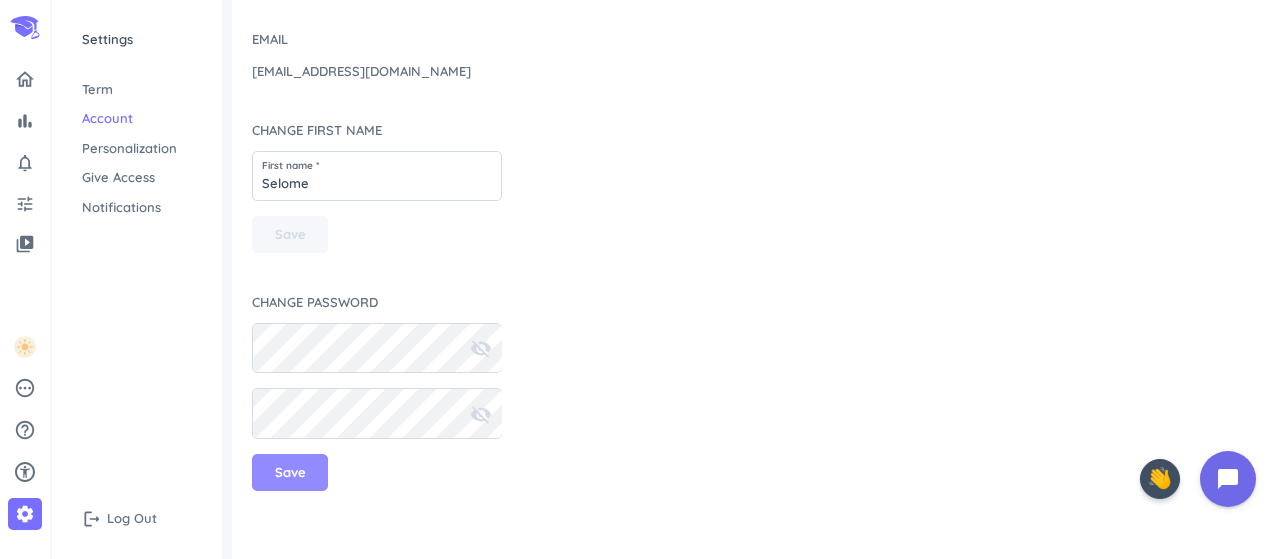 click on "Save" at bounding box center (290, 473) 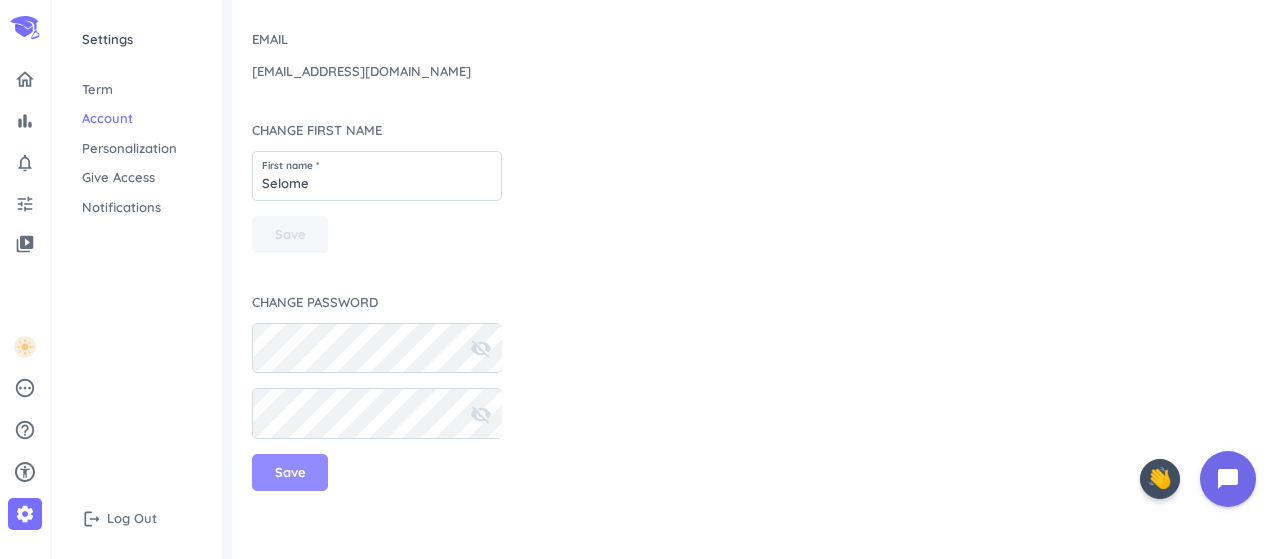 click on "Save" at bounding box center [290, 473] 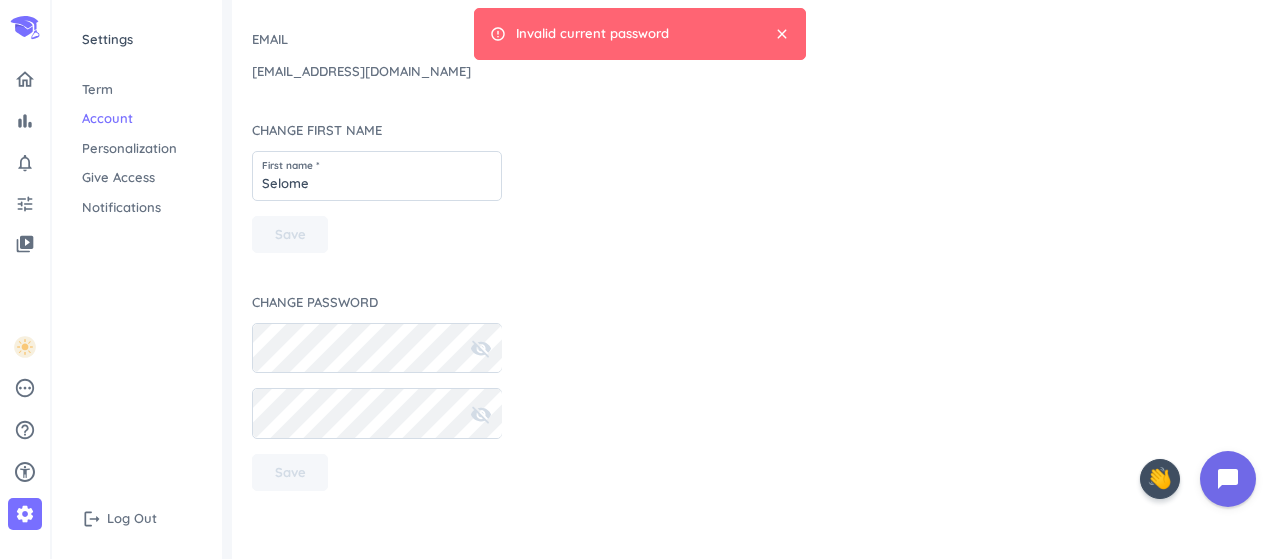 click on "error_outline" at bounding box center [498, 34] 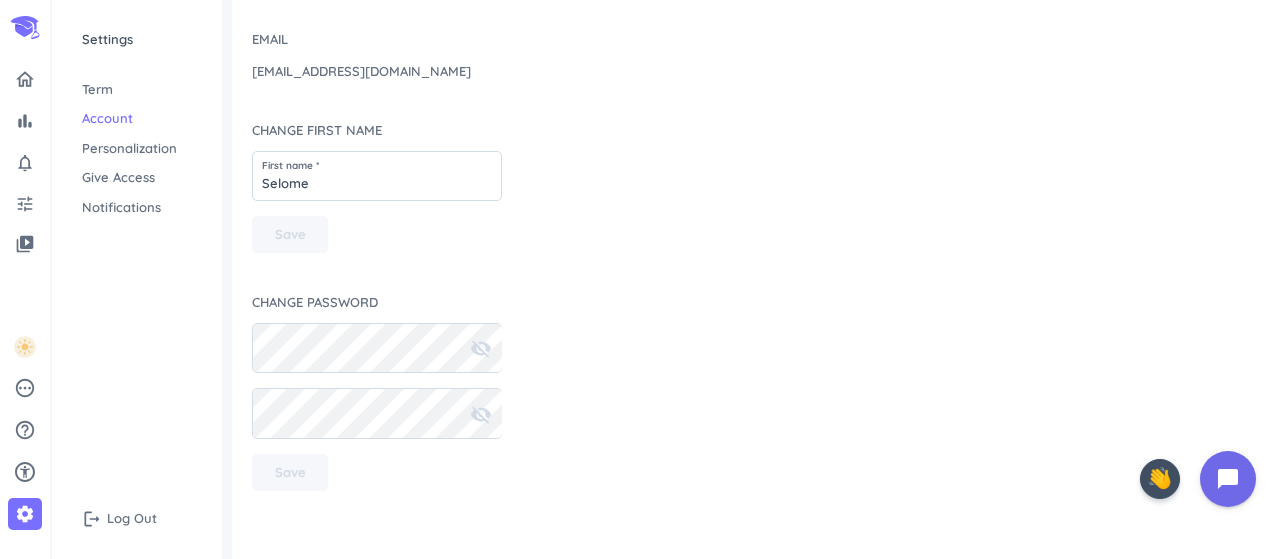 click on "Give Access" at bounding box center (137, 178) 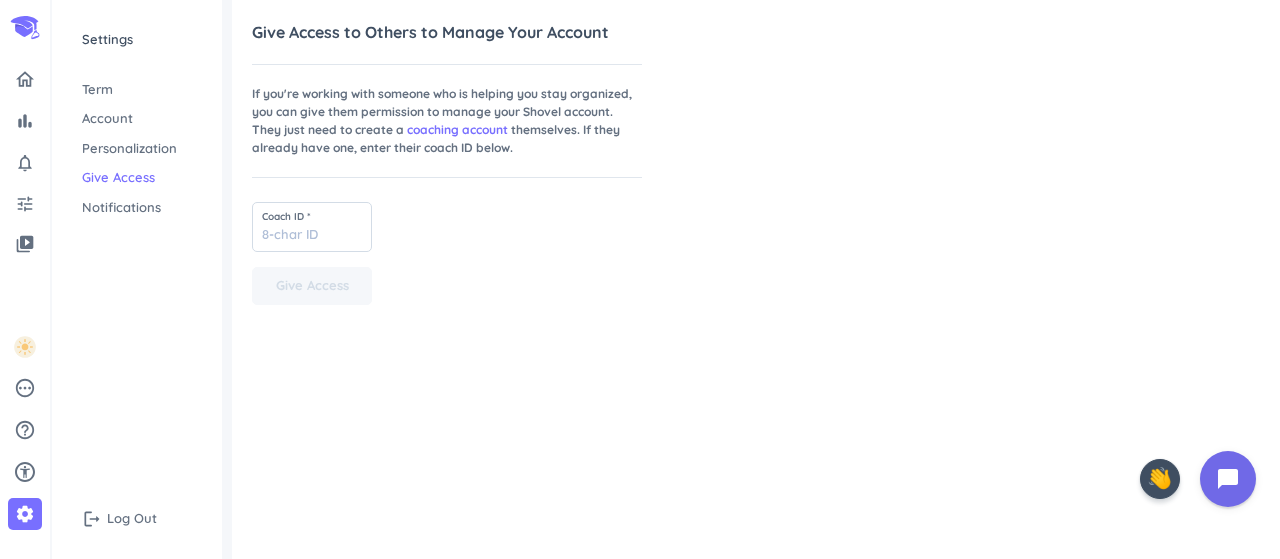 click on "Personalization" at bounding box center (137, 149) 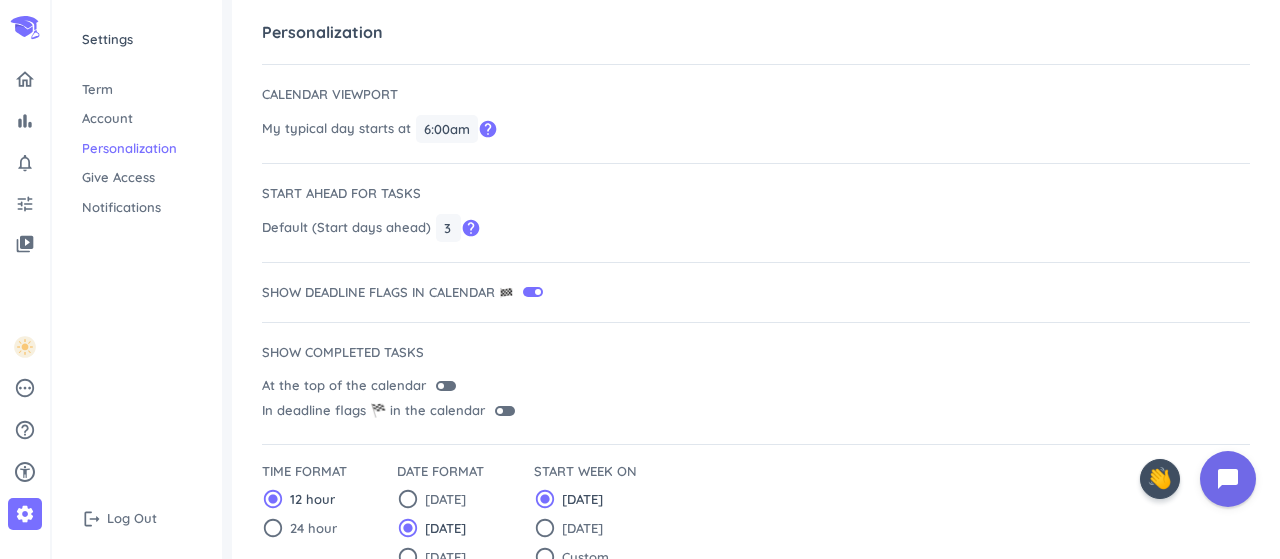 click on "Settings Term Account Personalization Give Access Notifications" at bounding box center (137, 123) 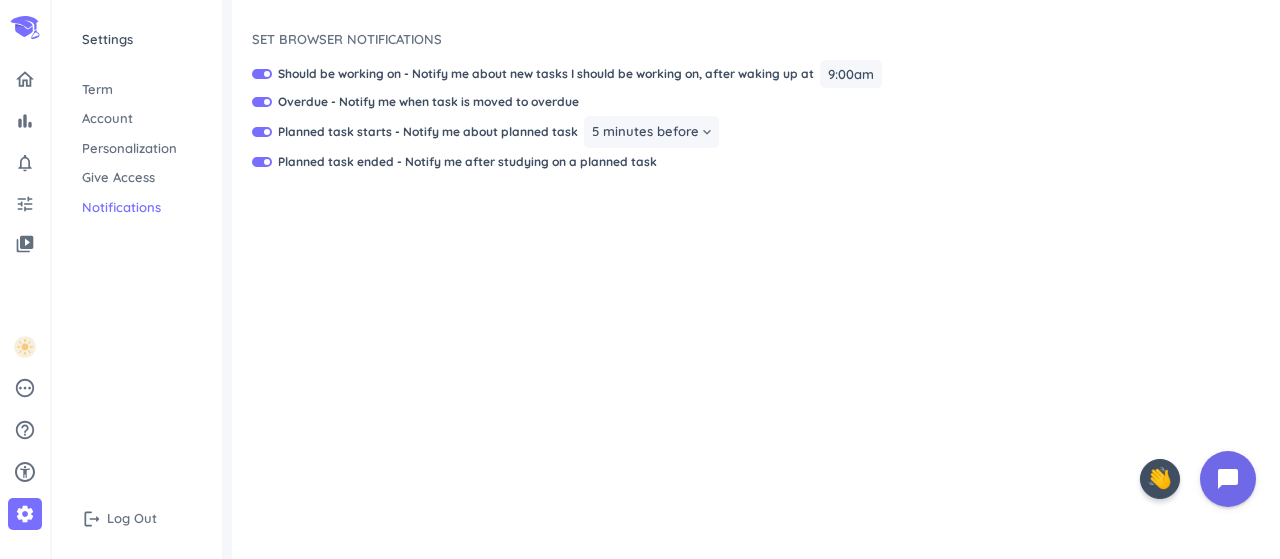 click on "Term" at bounding box center [137, 90] 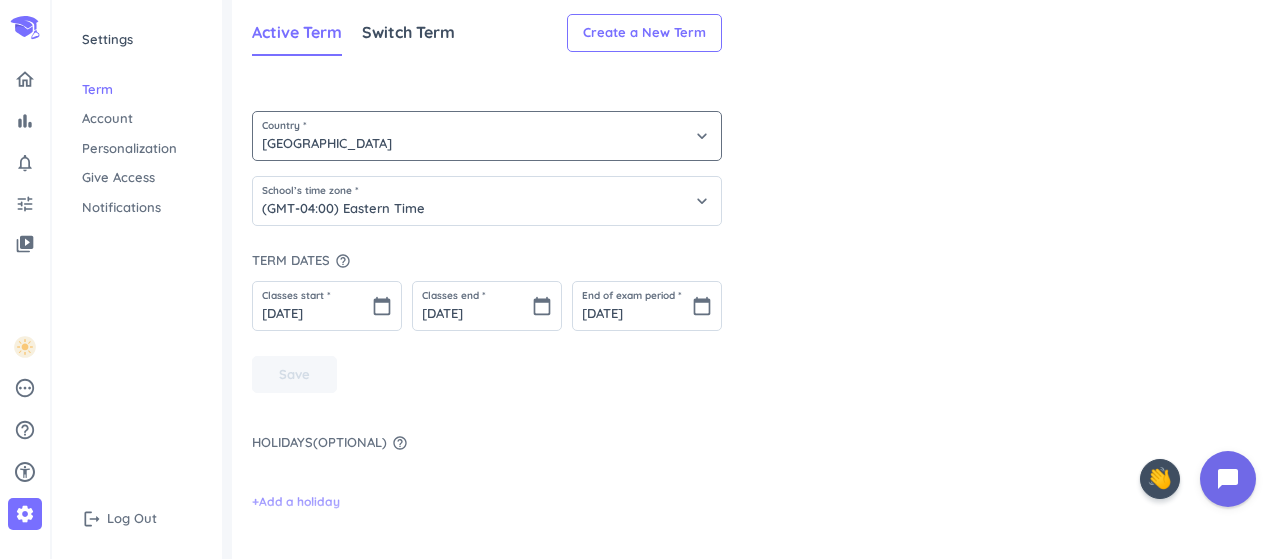 scroll, scrollTop: 37, scrollLeft: 0, axis: vertical 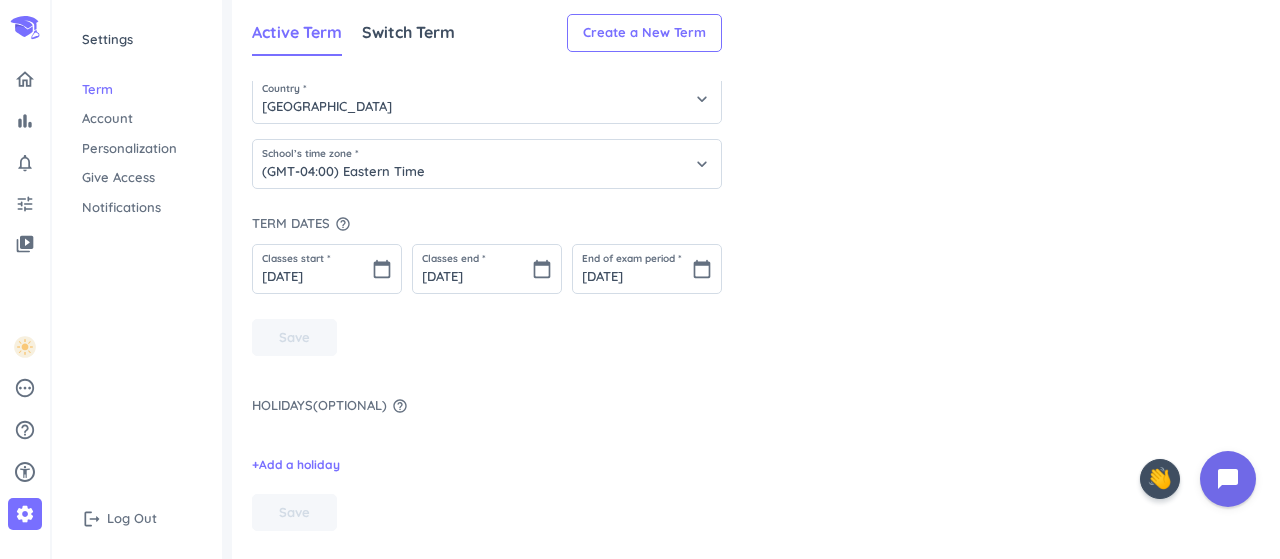 click on "Account" at bounding box center [137, 119] 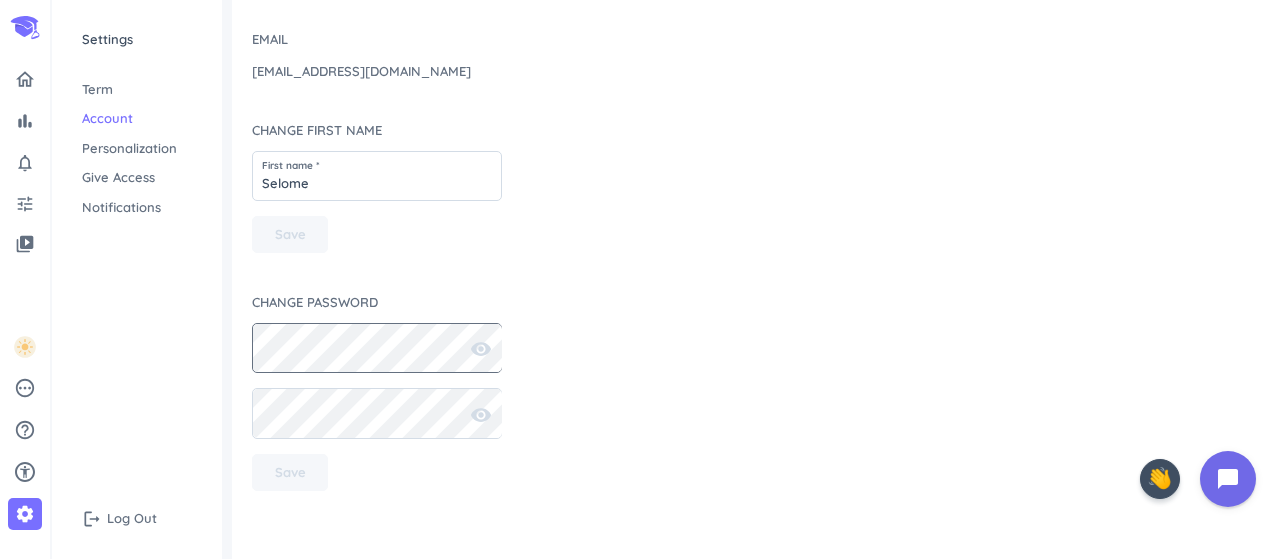 click on "remove_red_eye" at bounding box center [481, 347] 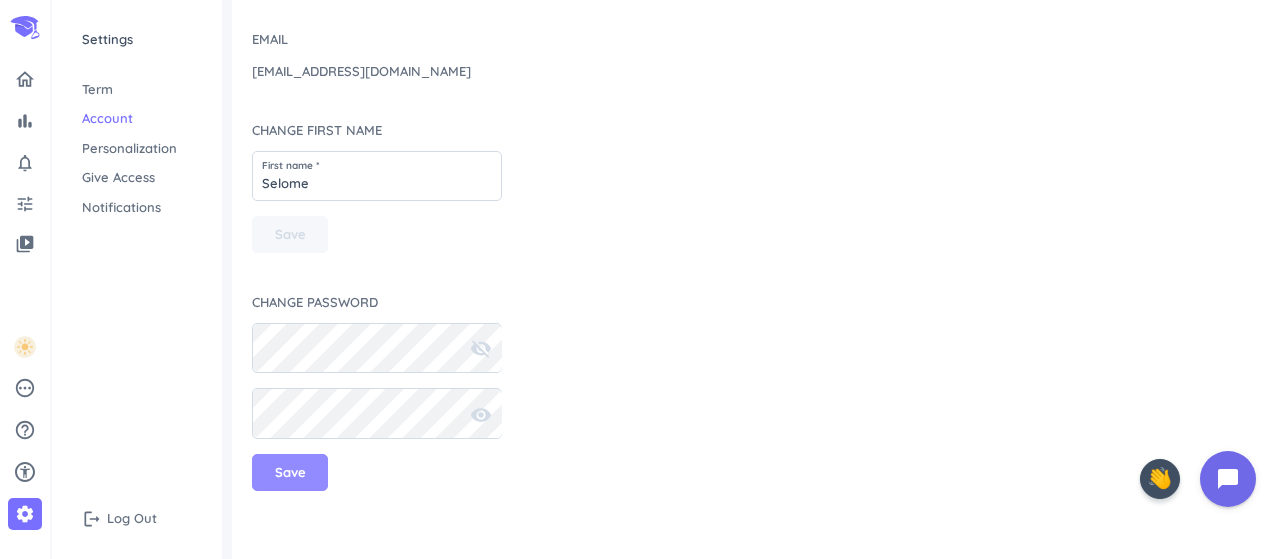 click on "Save" at bounding box center (290, 473) 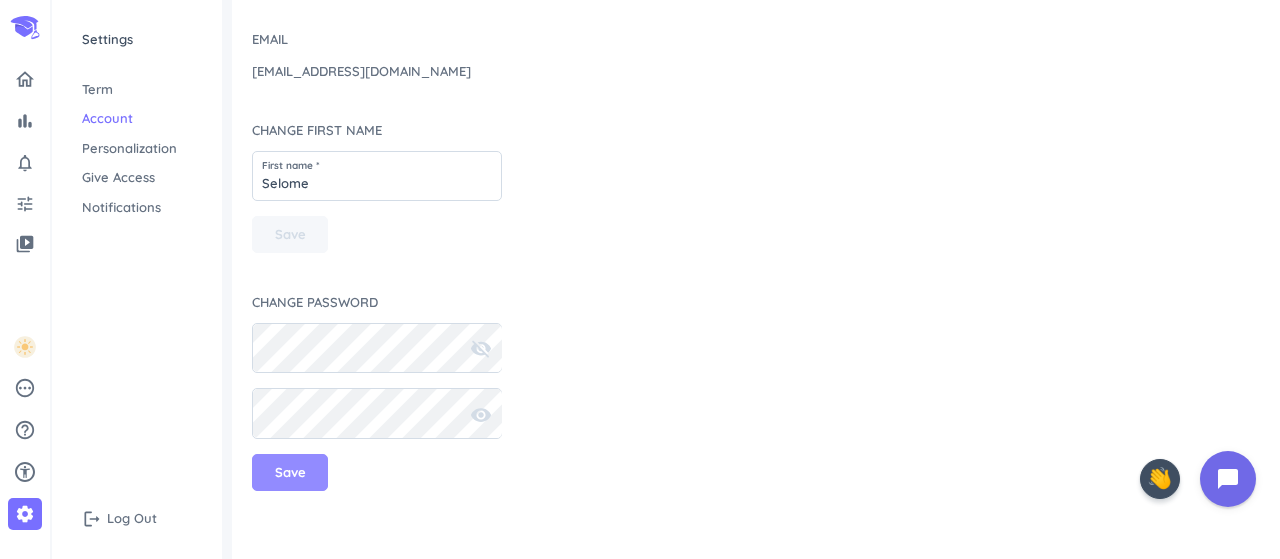 click on "Save" at bounding box center [290, 473] 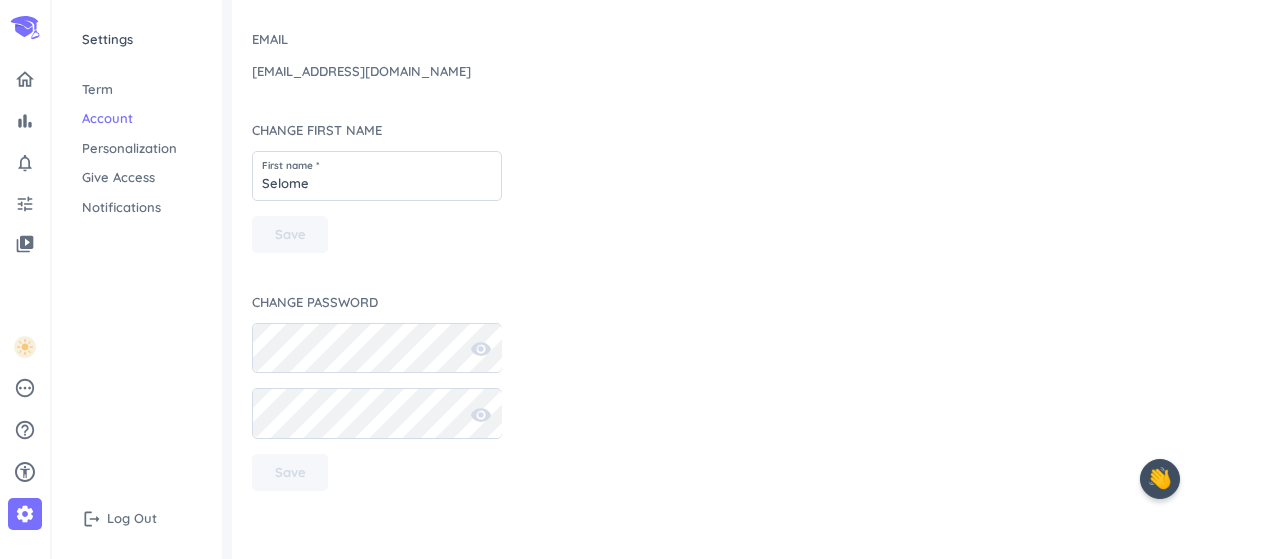 scroll, scrollTop: 0, scrollLeft: 0, axis: both 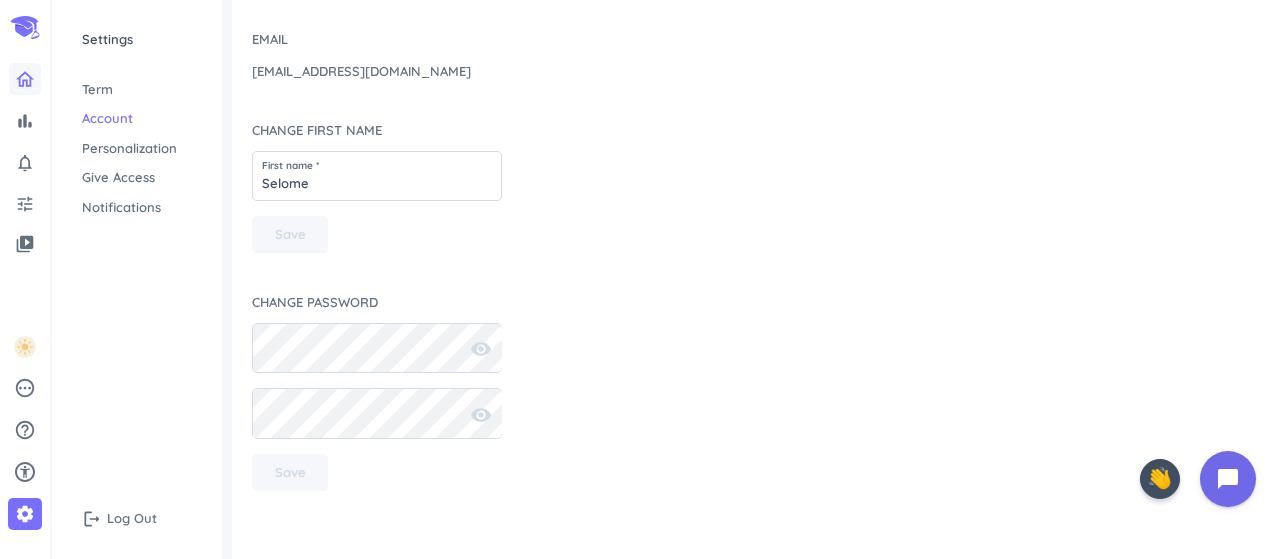 click at bounding box center [25, 79] 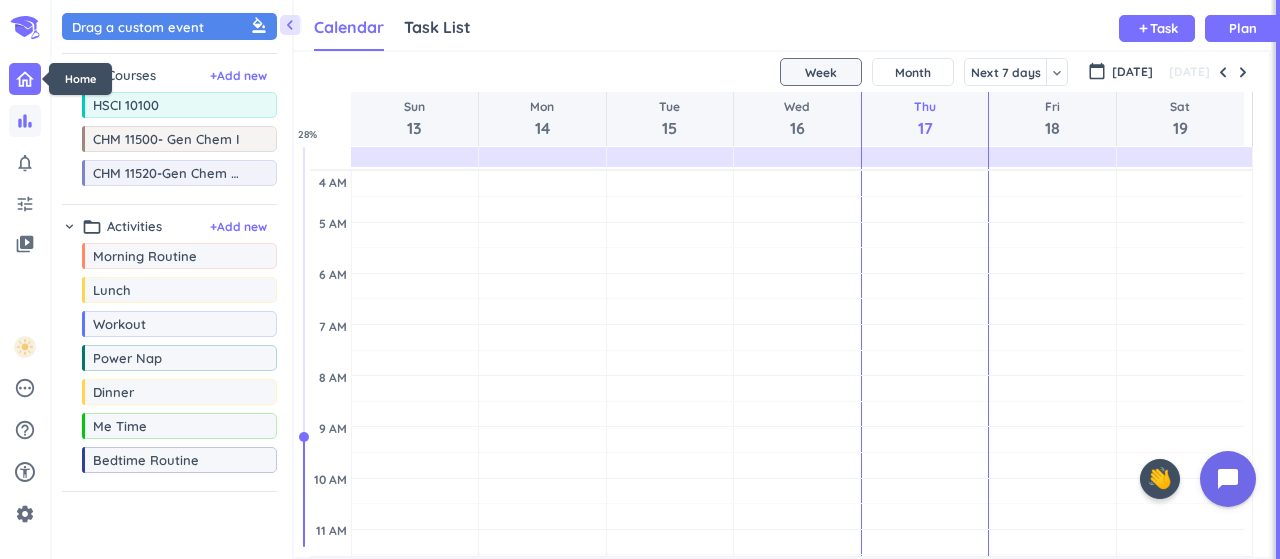 scroll, scrollTop: 9, scrollLeft: 8, axis: both 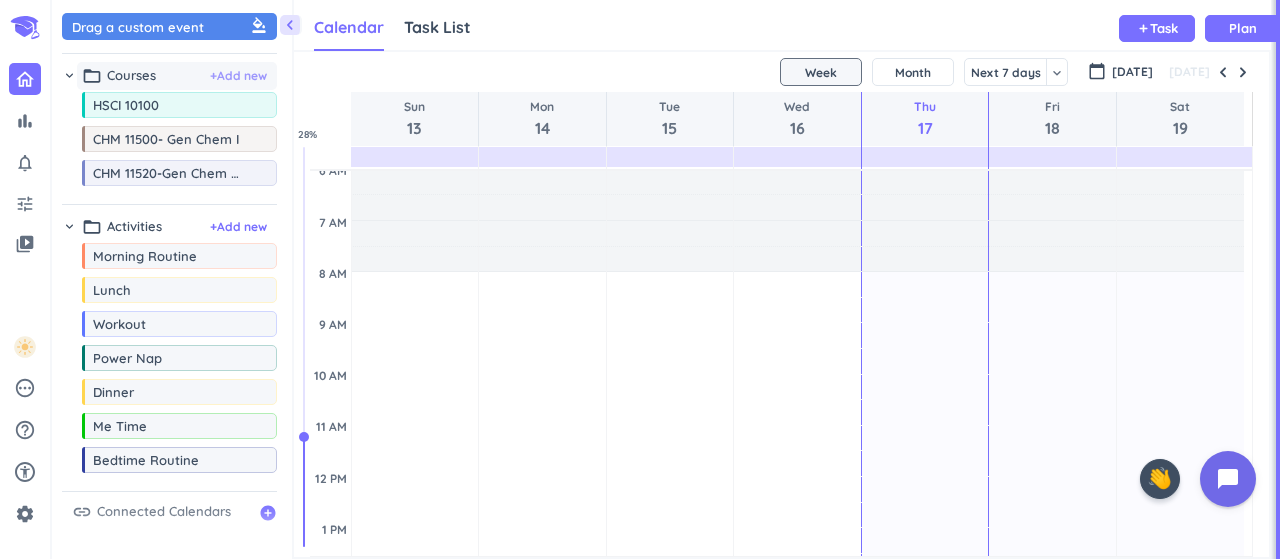 click on "+  Add new" at bounding box center [238, 76] 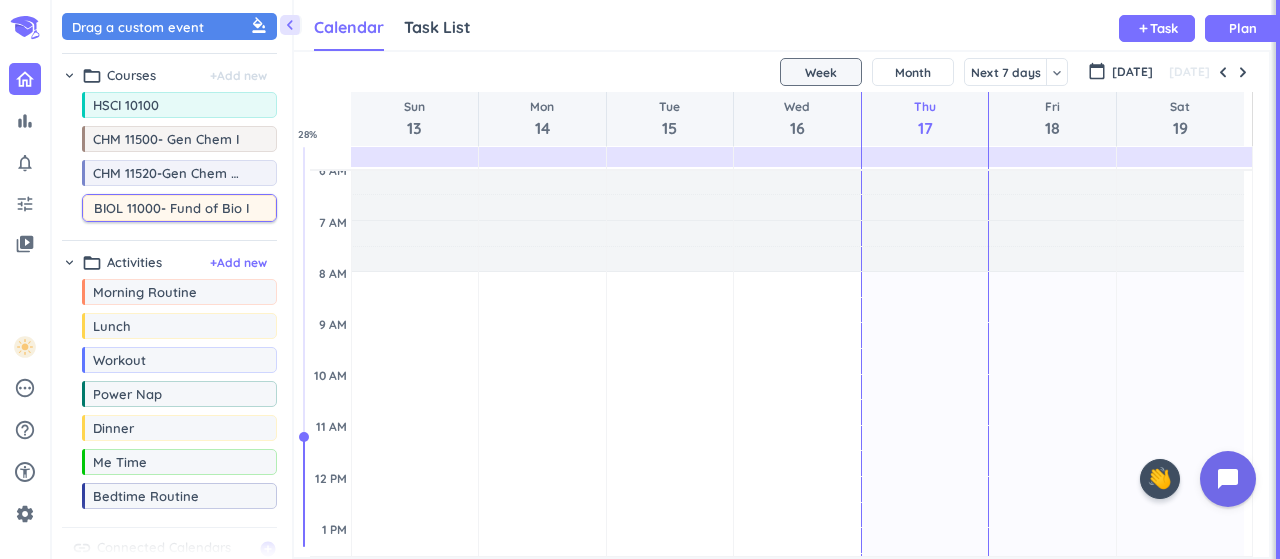 click on "BIOL 11000- Fund of Bio I" at bounding box center (184, 208) 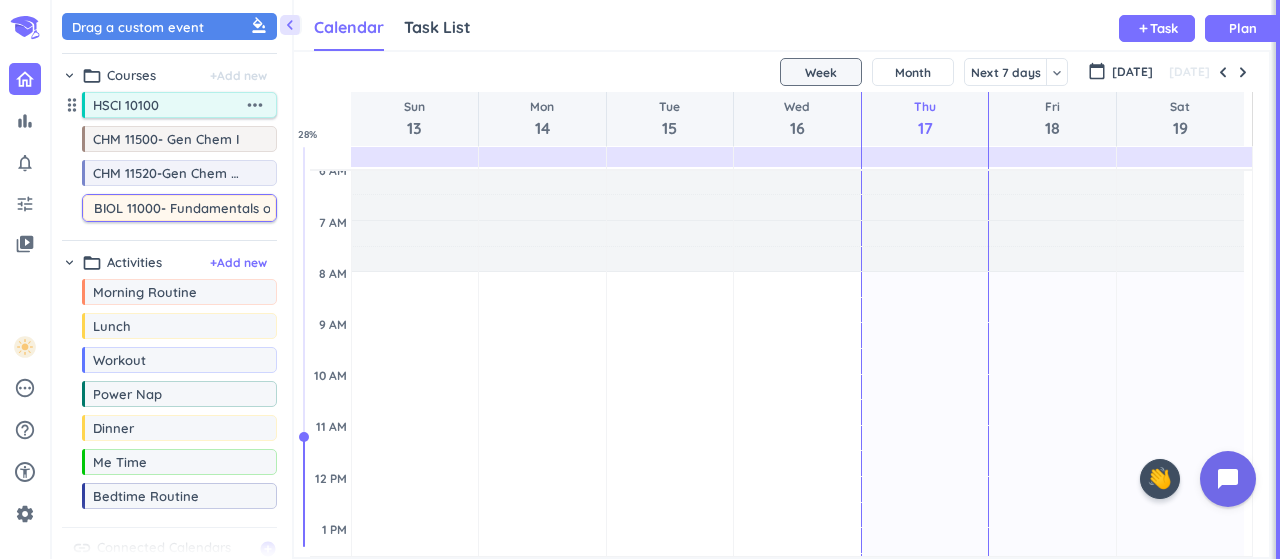 click on "HSCI 10100" at bounding box center (168, 105) 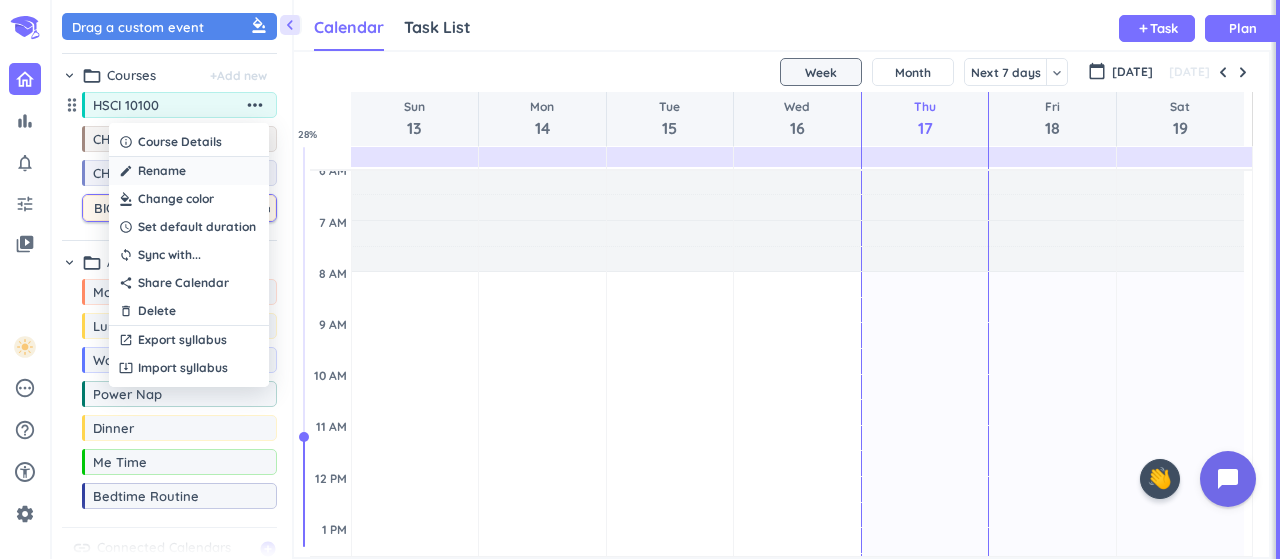 type on "BIOL 11000- Fundamentals of Bio I" 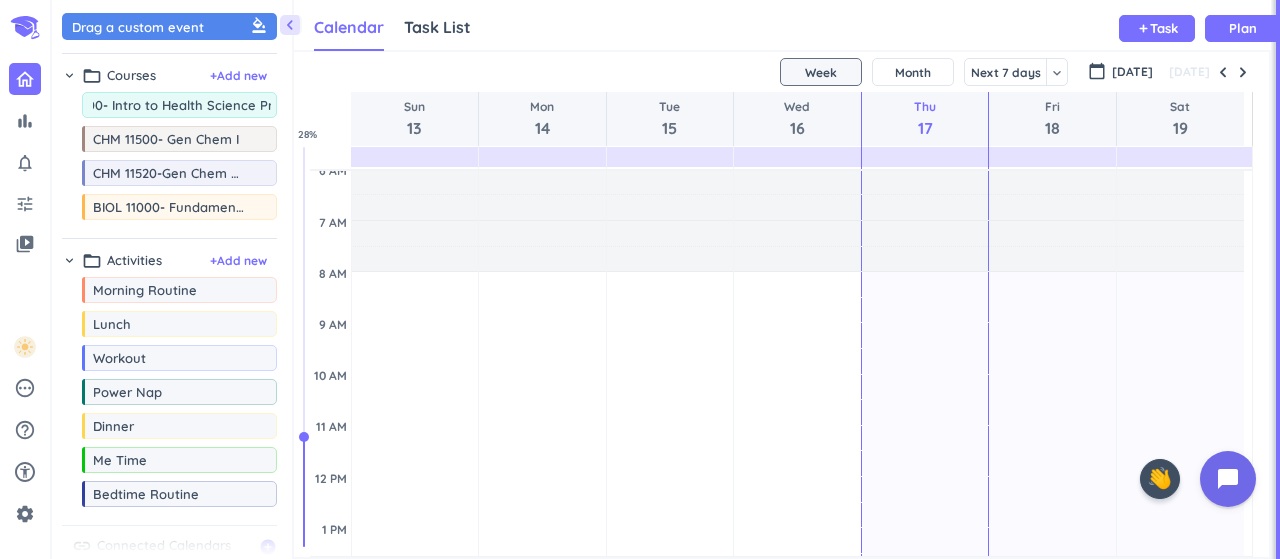 scroll, scrollTop: 0, scrollLeft: 69, axis: horizontal 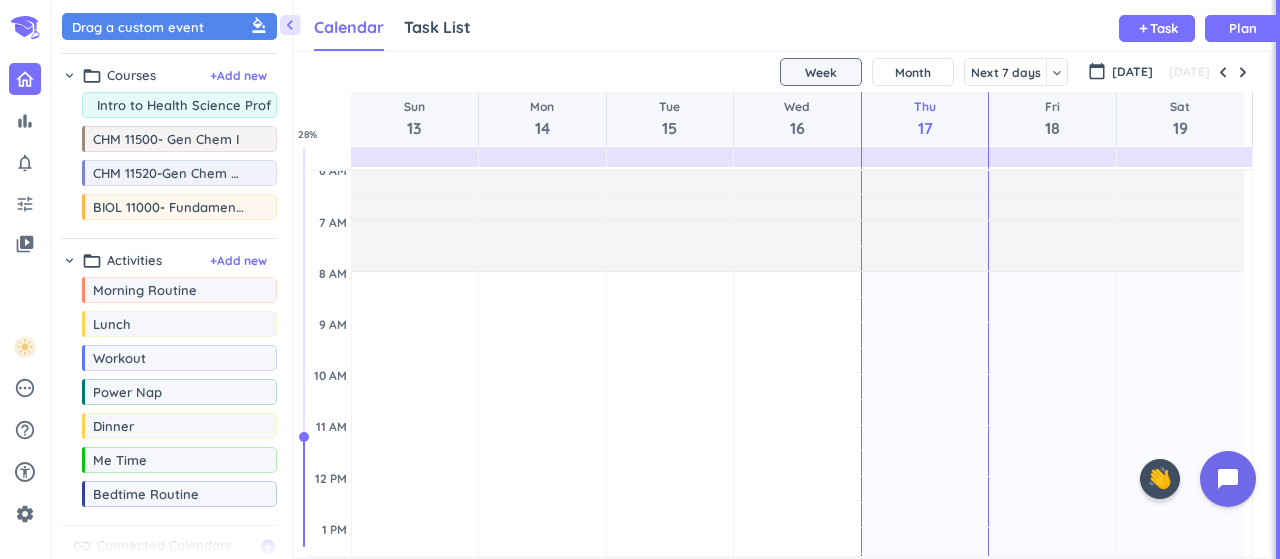 type on "HSCI 10100- Intro to Health Science Prof." 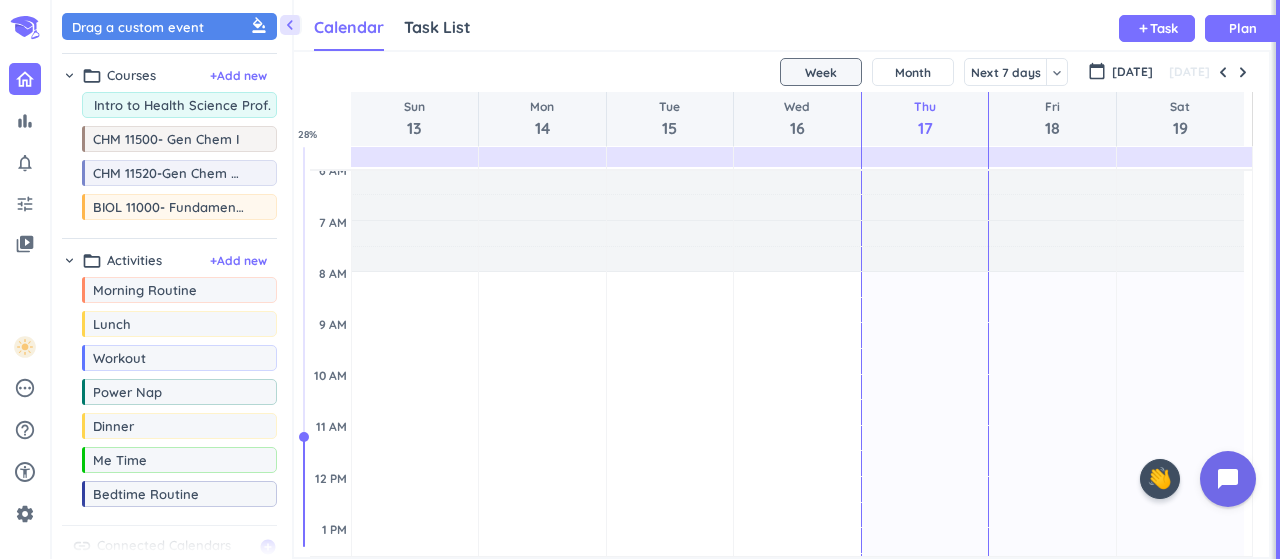 scroll, scrollTop: 0, scrollLeft: 78, axis: horizontal 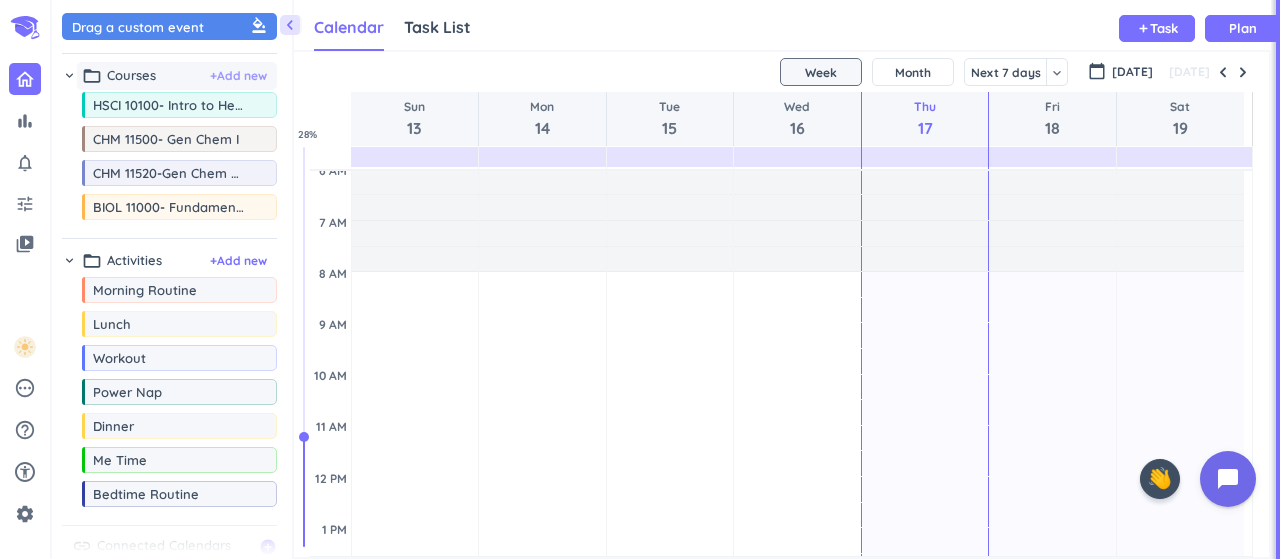 click on "+  Add new" at bounding box center [238, 76] 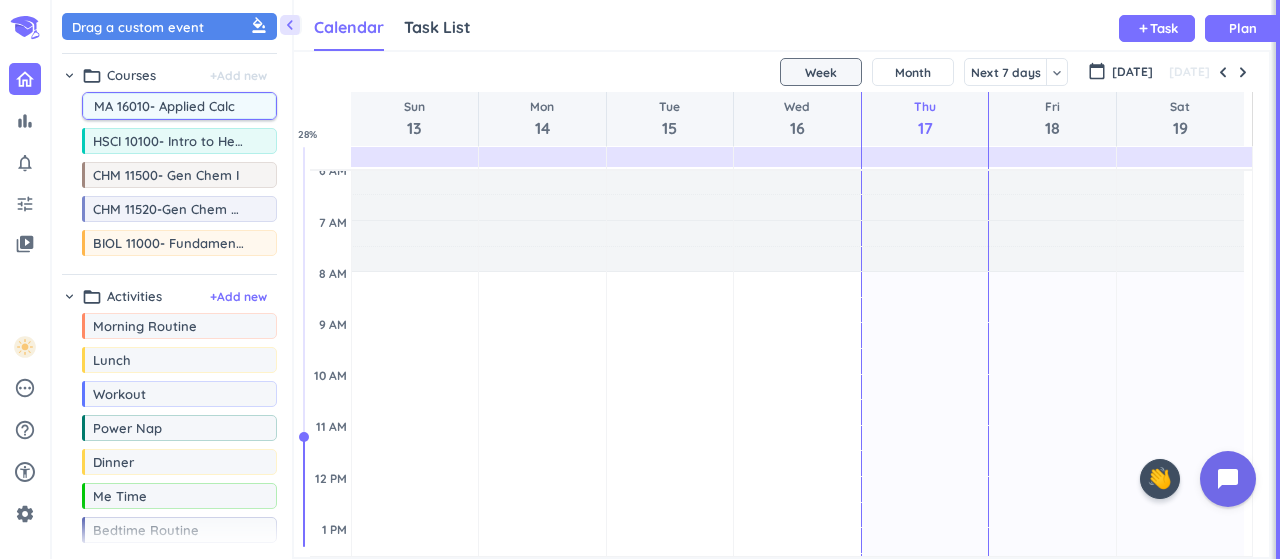 type on "MA 16010- Applied Calc 1" 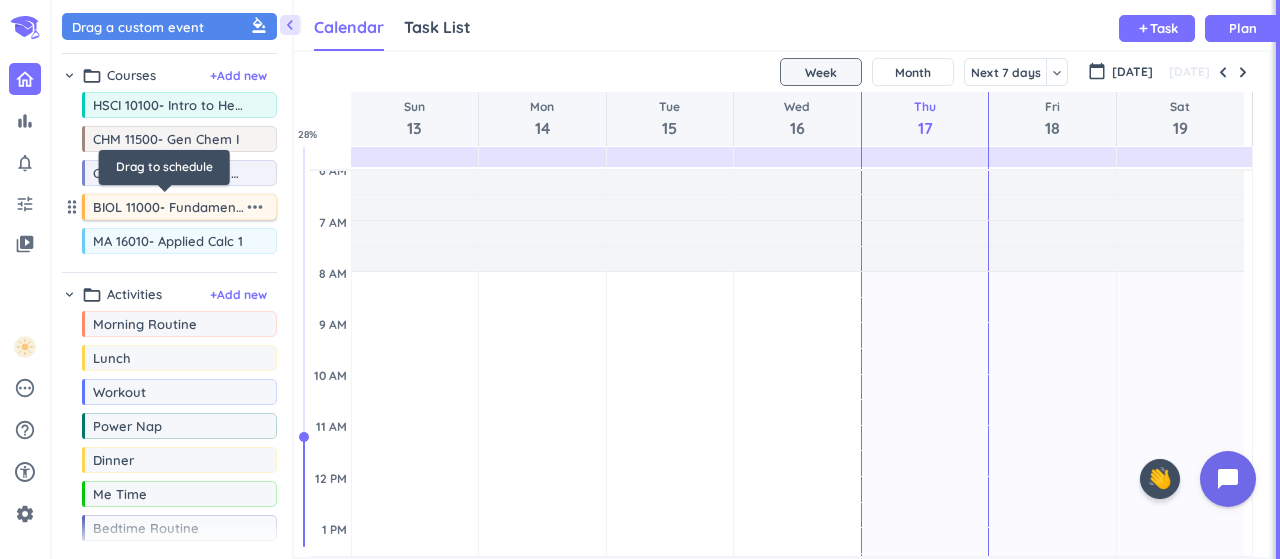 scroll, scrollTop: 0, scrollLeft: 0, axis: both 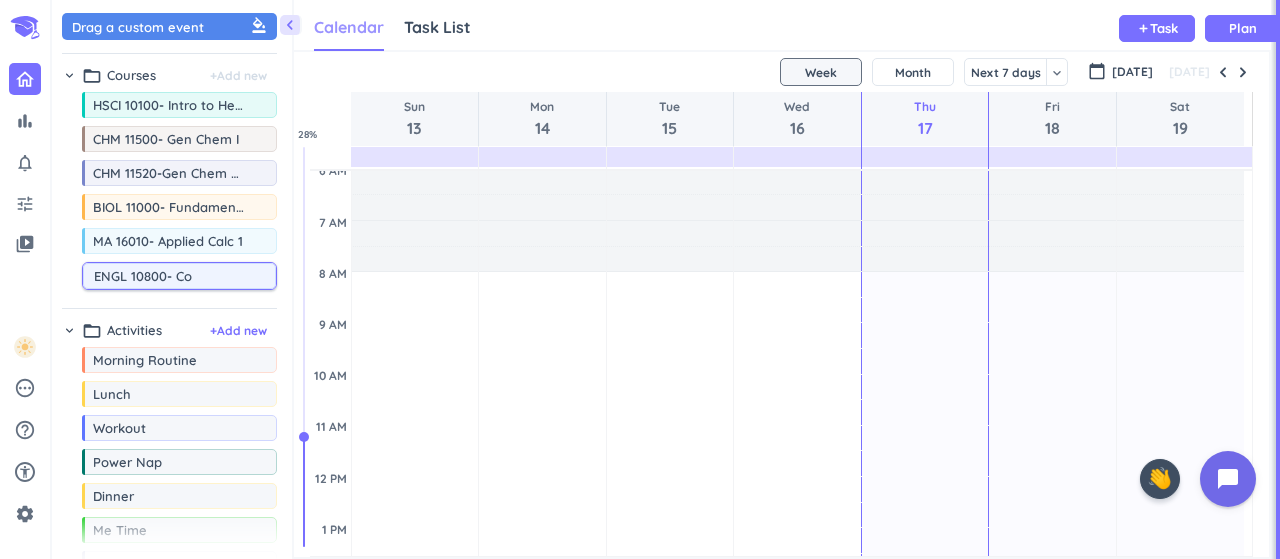 type on "ENGL 10800- Co" 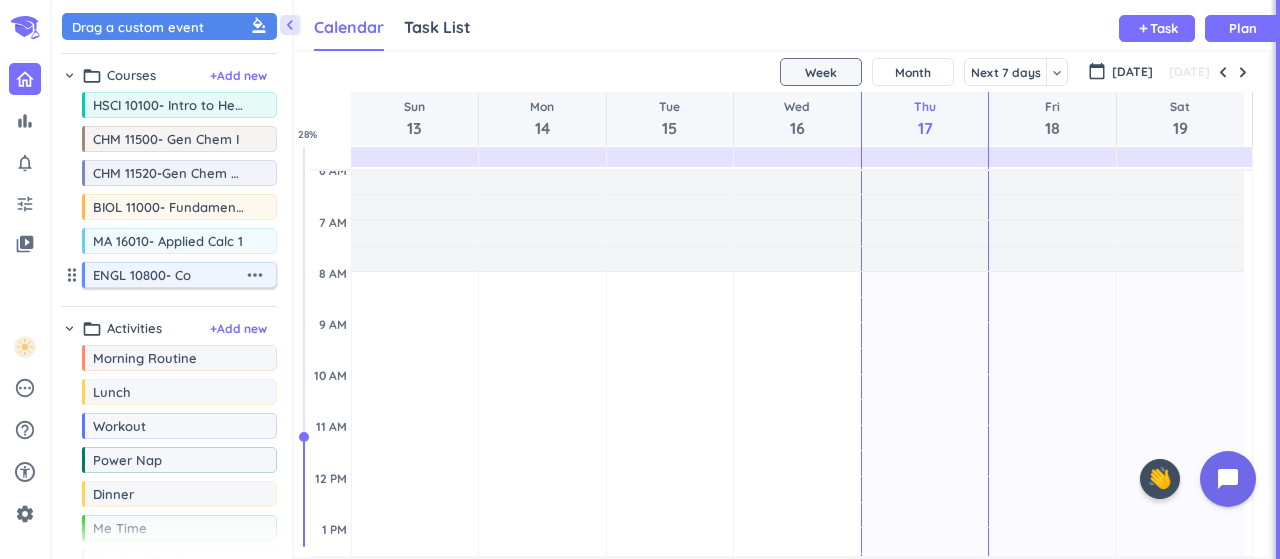 click on "ENGL 10800- Co" at bounding box center (168, 275) 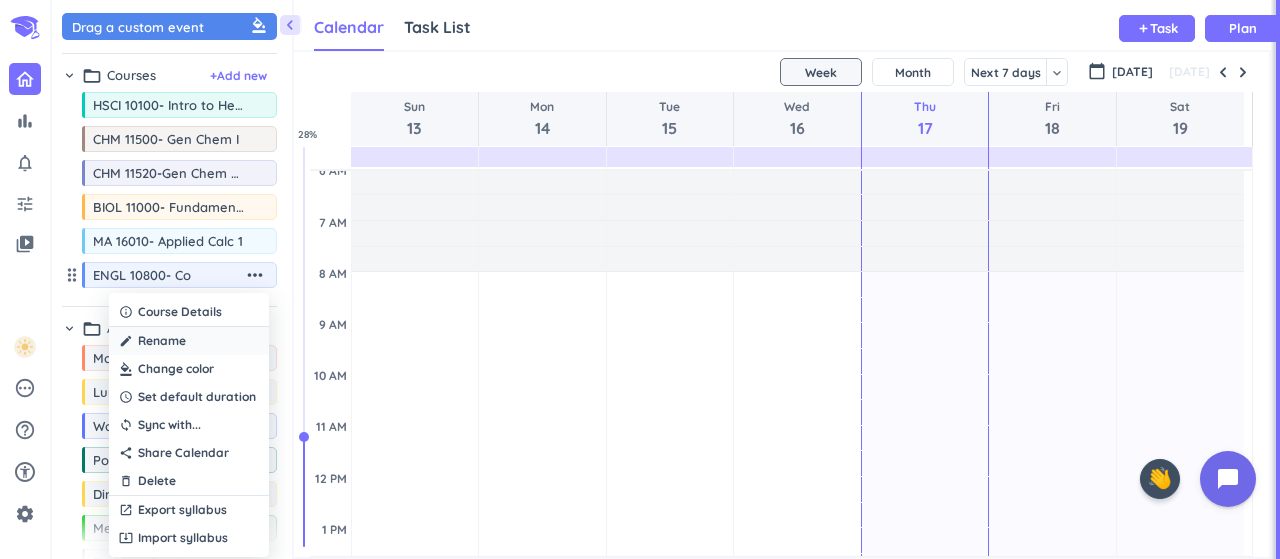 click on "create Rename" at bounding box center [189, 341] 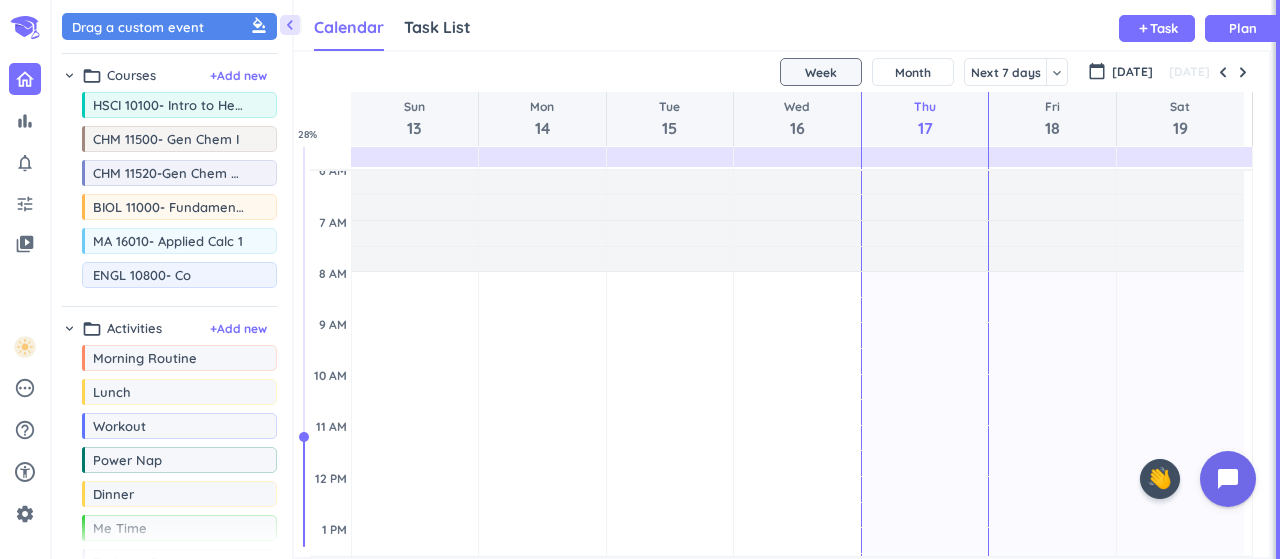 click on "ENGL 10800- Co" at bounding box center (184, 275) 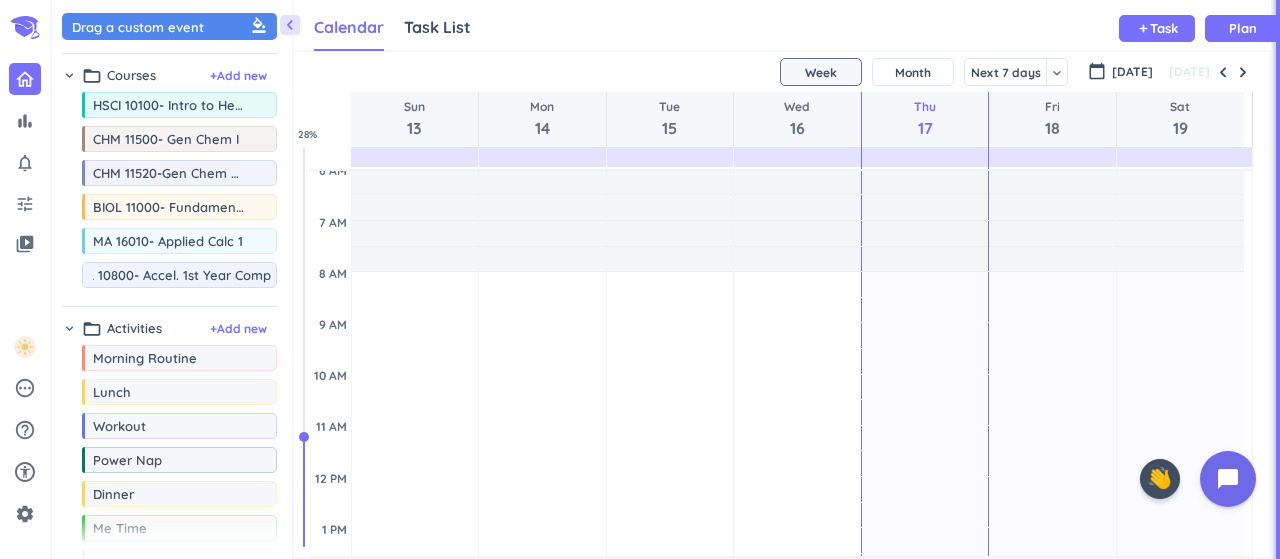 type on "ENGL 10800- Accel. 1st Year Comp." 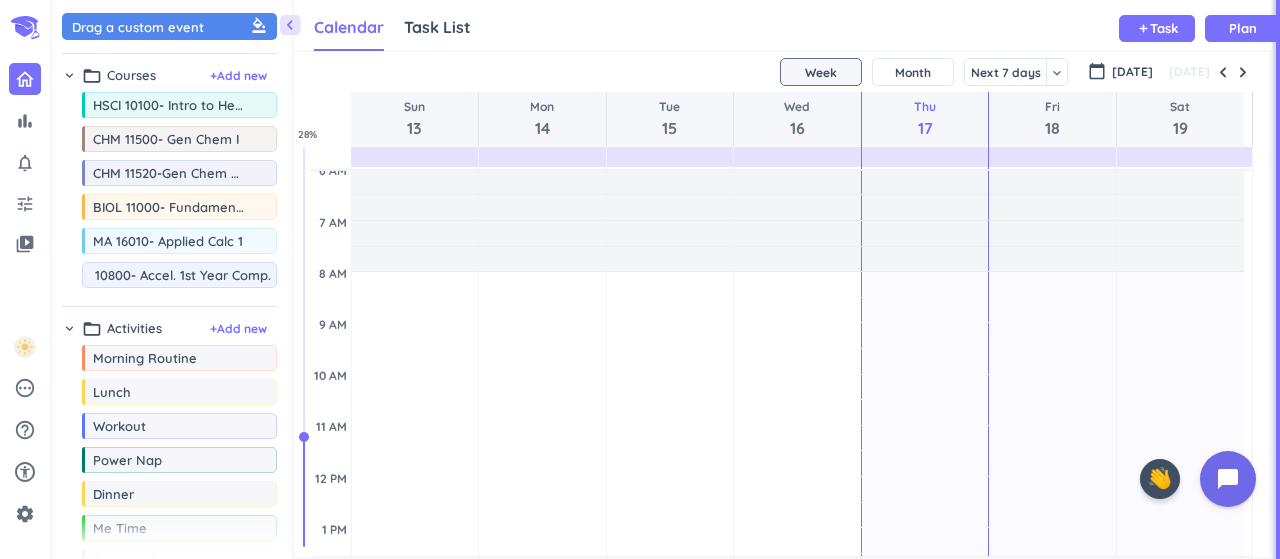 scroll, scrollTop: 0, scrollLeft: 40, axis: horizontal 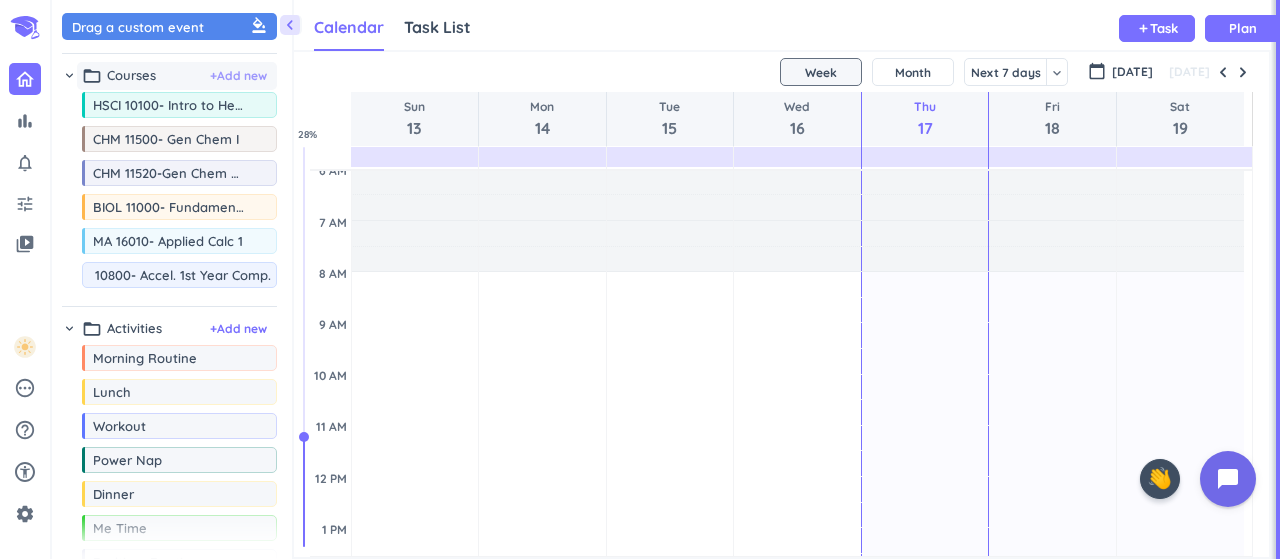 click on "+  Add new" at bounding box center [238, 76] 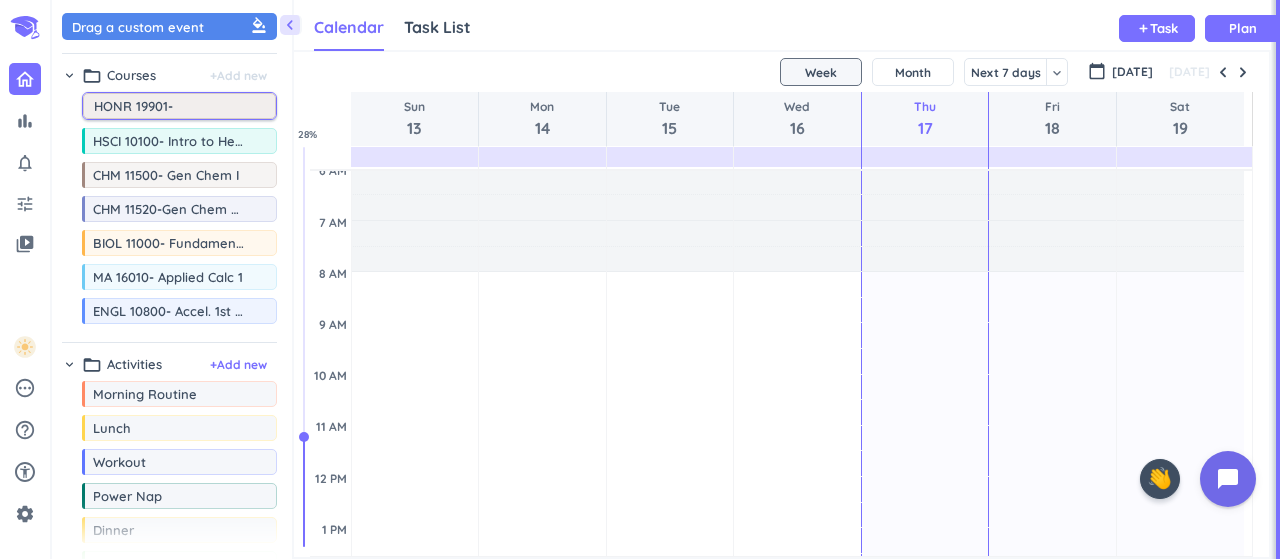 type on "HONR 19901-" 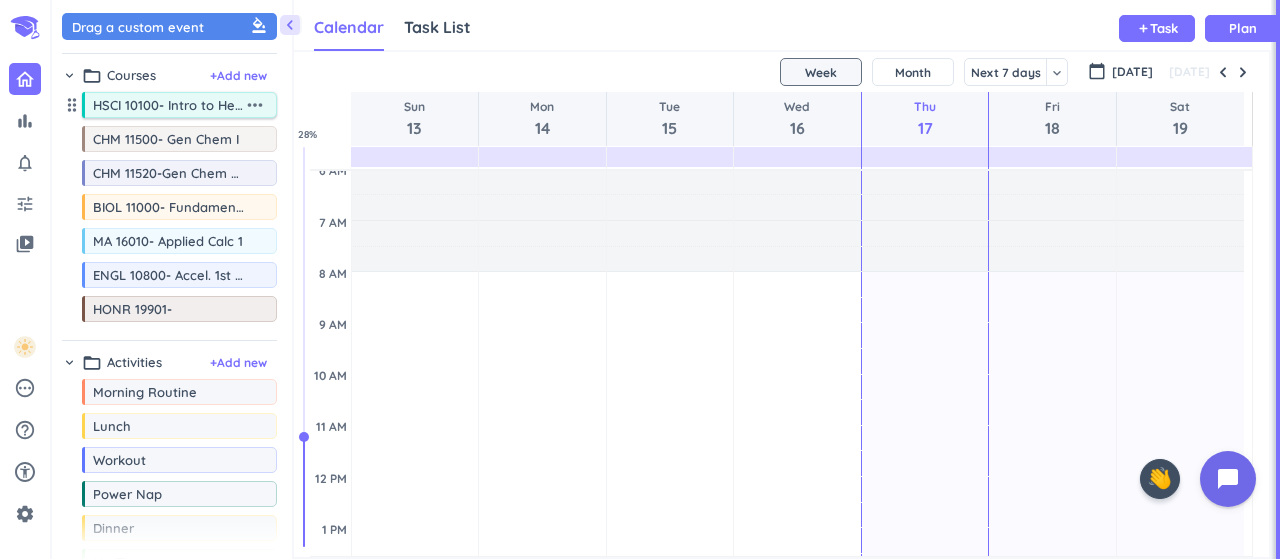 click on "more_horiz" at bounding box center [255, 105] 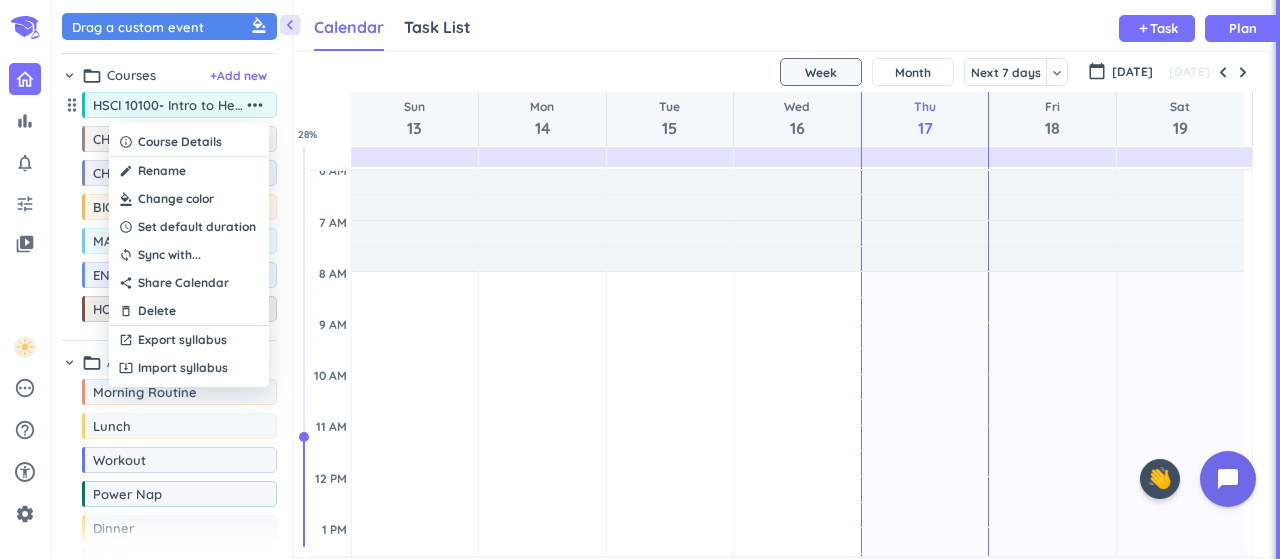 click at bounding box center (640, 279) 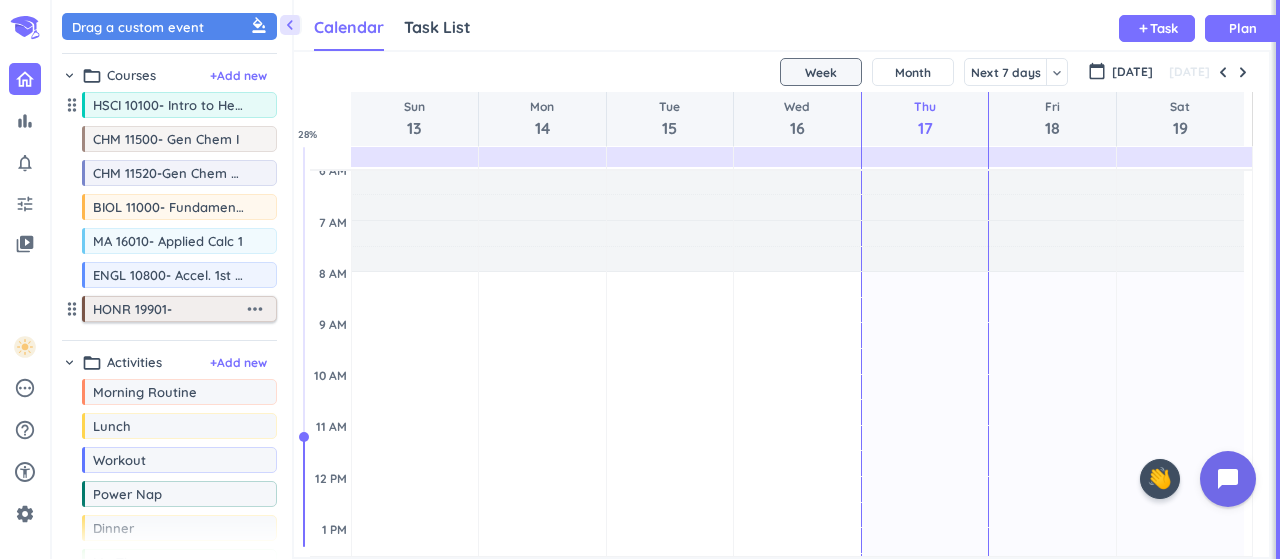 click on "HONR 19901-" at bounding box center [168, 309] 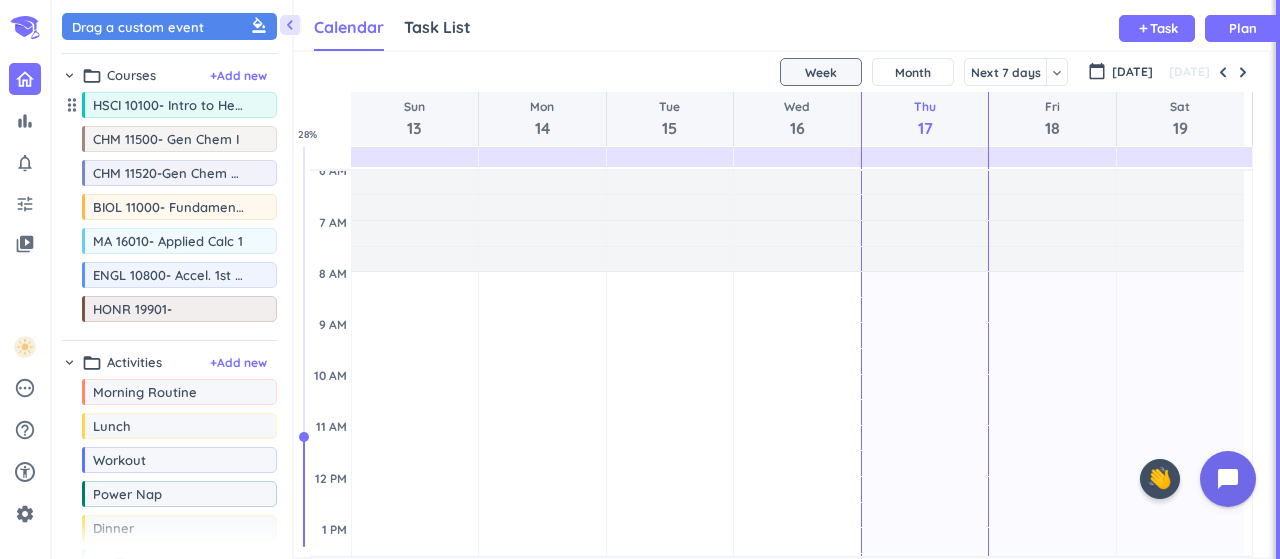 click on "drag_indicator HSCI 10100- Intro to Health Science Prof. more_horiz drag_indicator CHM 11500- Gen Chem I more_horiz drag_indicator CHM 11520-Gen Chem Lab more_horiz drag_indicator BIOL 11000- Fundamentals of Bio I more_horiz drag_indicator MA 16010- Applied Calc 1 more_horiz drag_indicator ENGL 10800- Accel. 1st Year Comp. more_horiz drag_indicator HONR 19901- more_horiz" at bounding box center [169, 211] 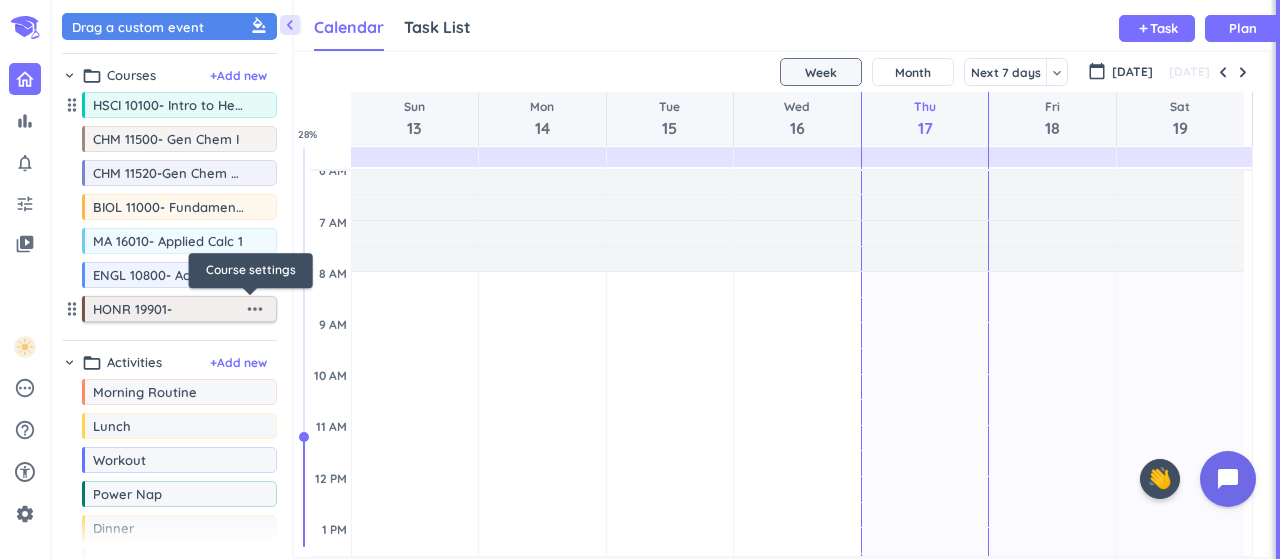 click on "more_horiz" at bounding box center [255, 309] 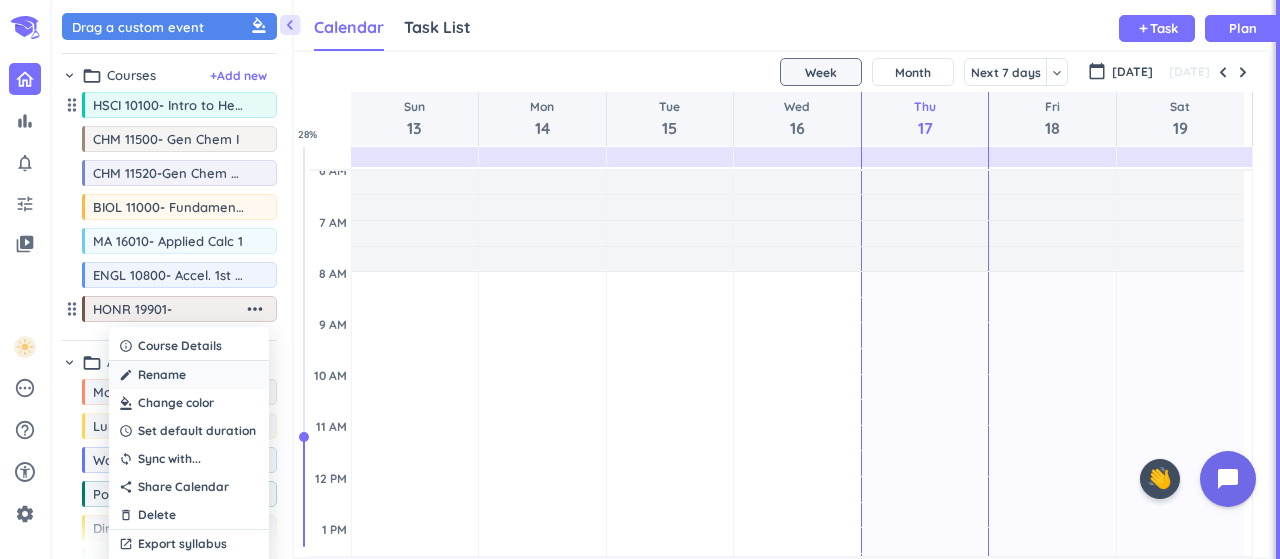 click on "create Rename" at bounding box center [189, 375] 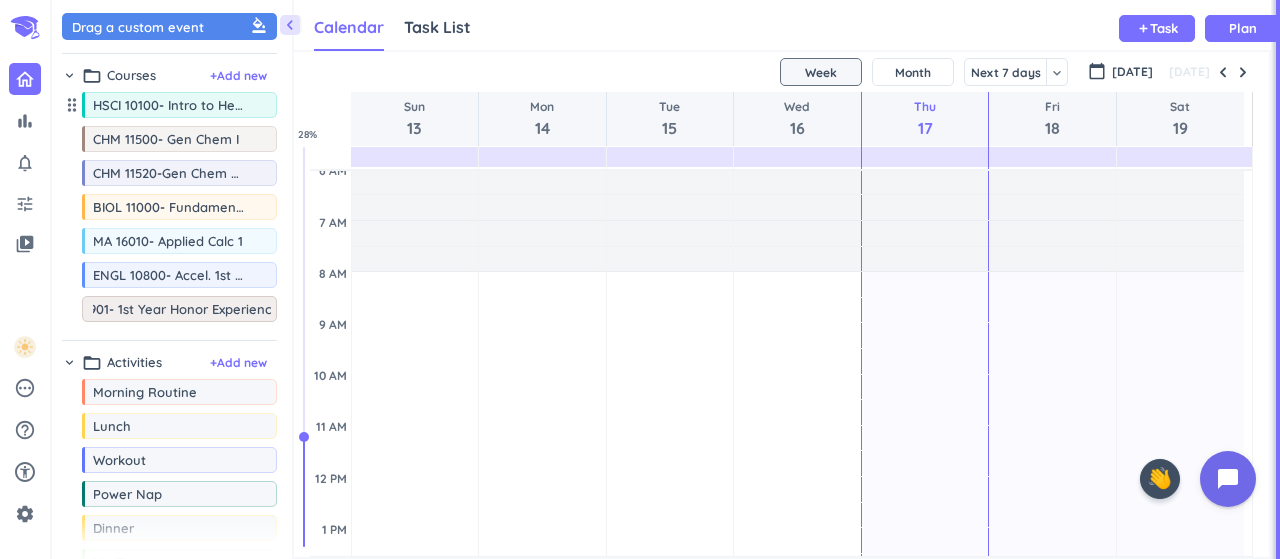 type on "HONR 19901- 1st Year Honor Experience" 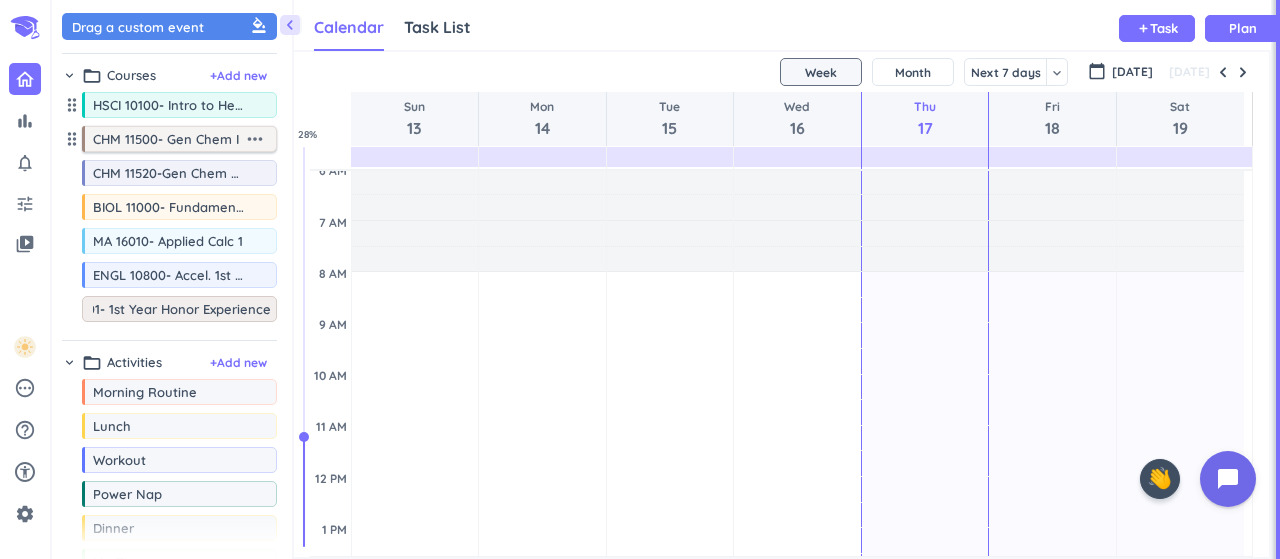 click on "CHM 11500- Gen Chem I" at bounding box center (168, 139) 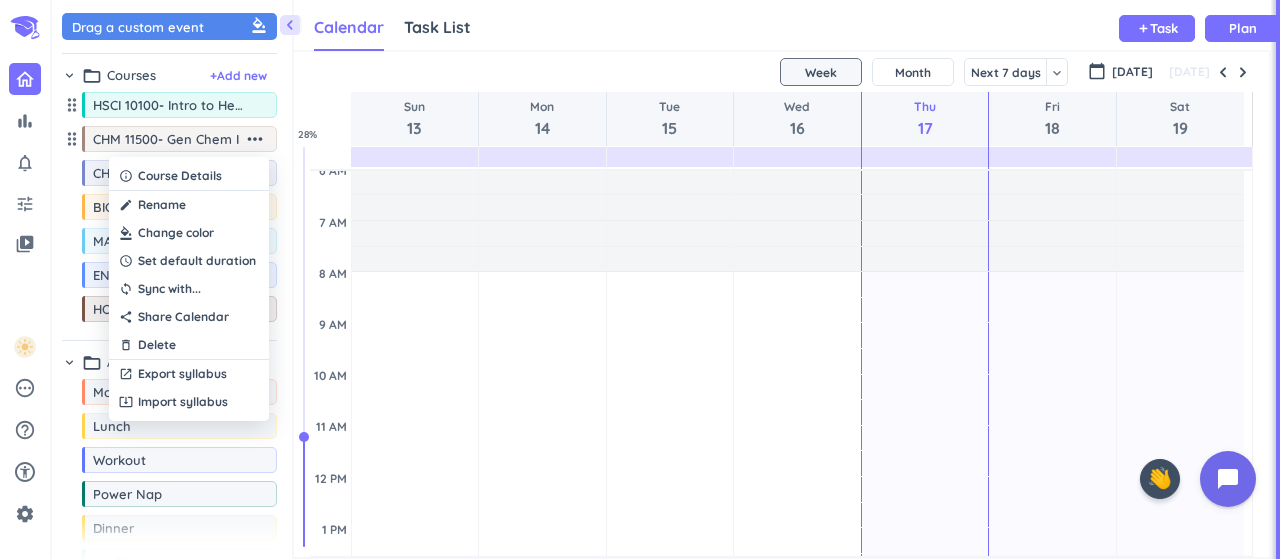 click at bounding box center (189, 233) 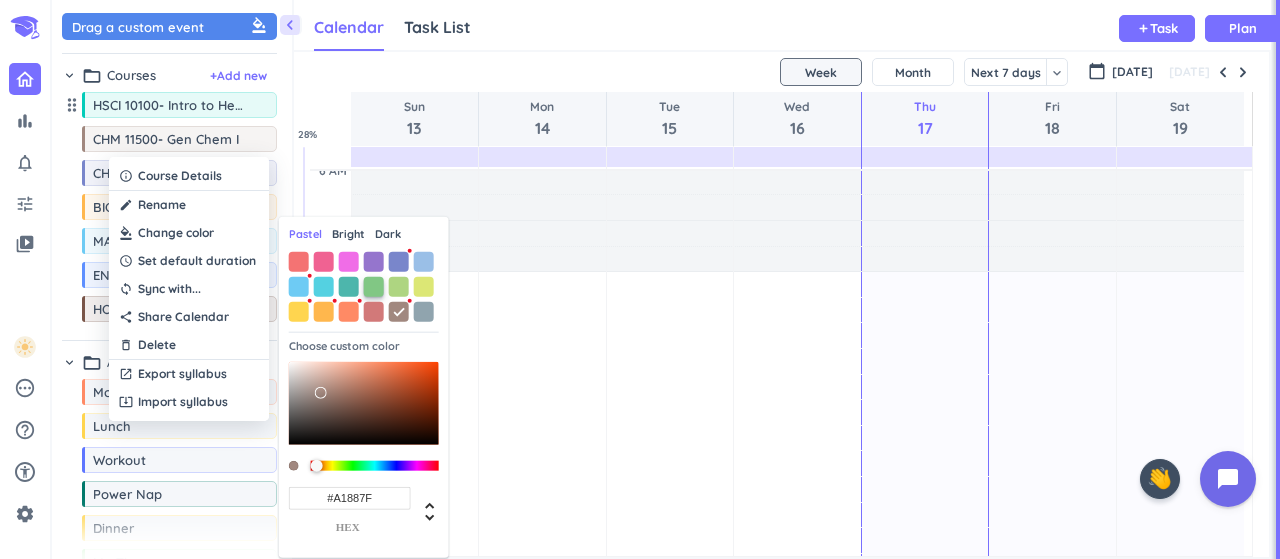 click at bounding box center (374, 286) 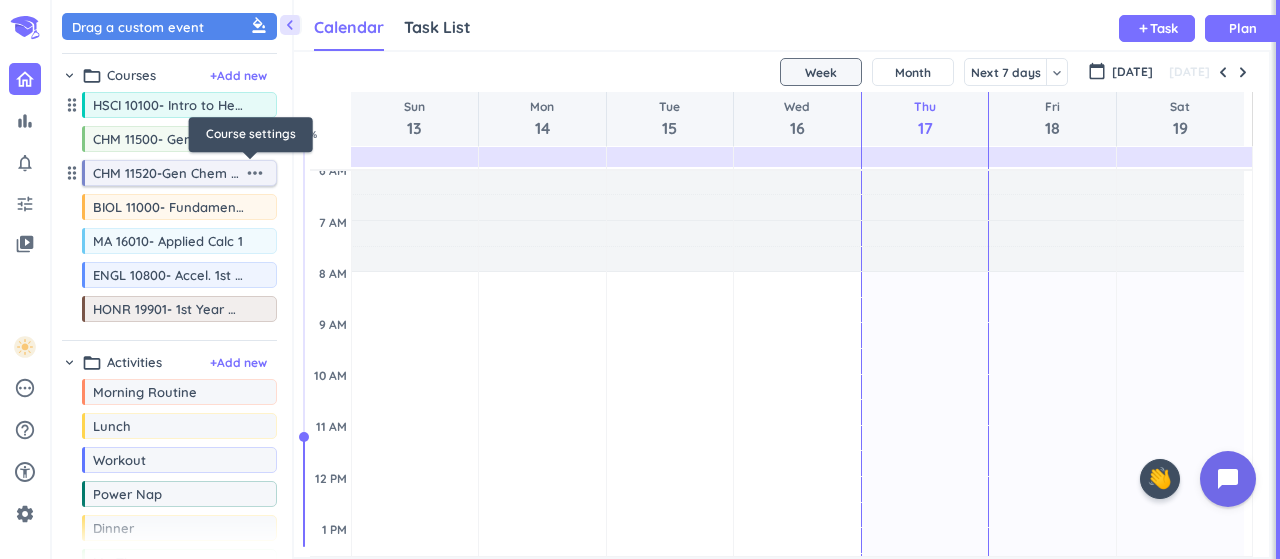 click on "more_horiz" at bounding box center (255, 173) 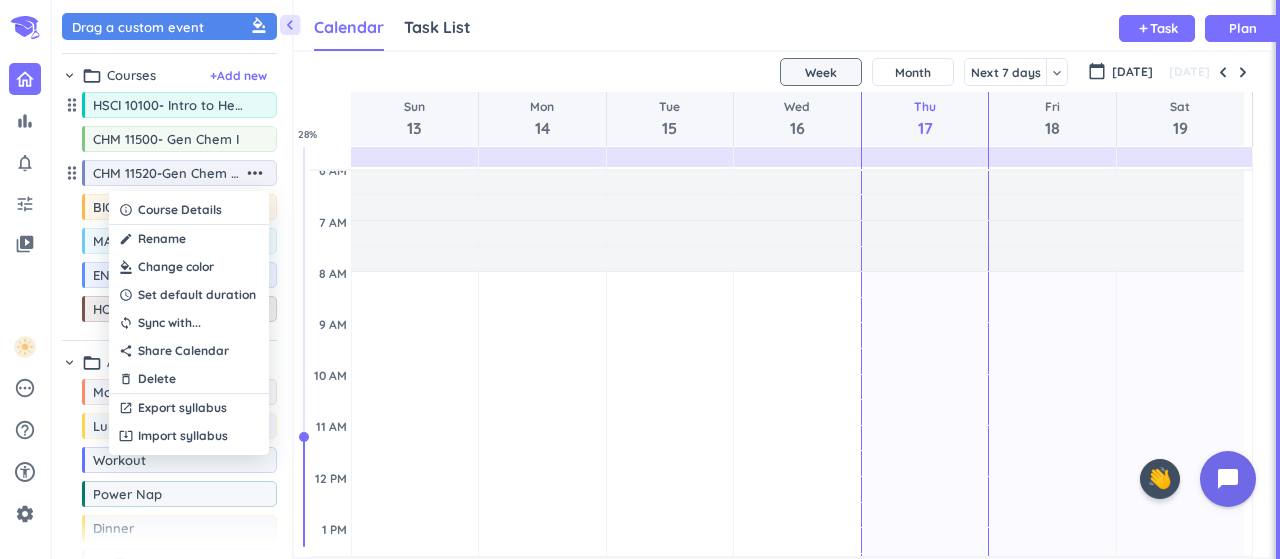 click at bounding box center [189, 267] 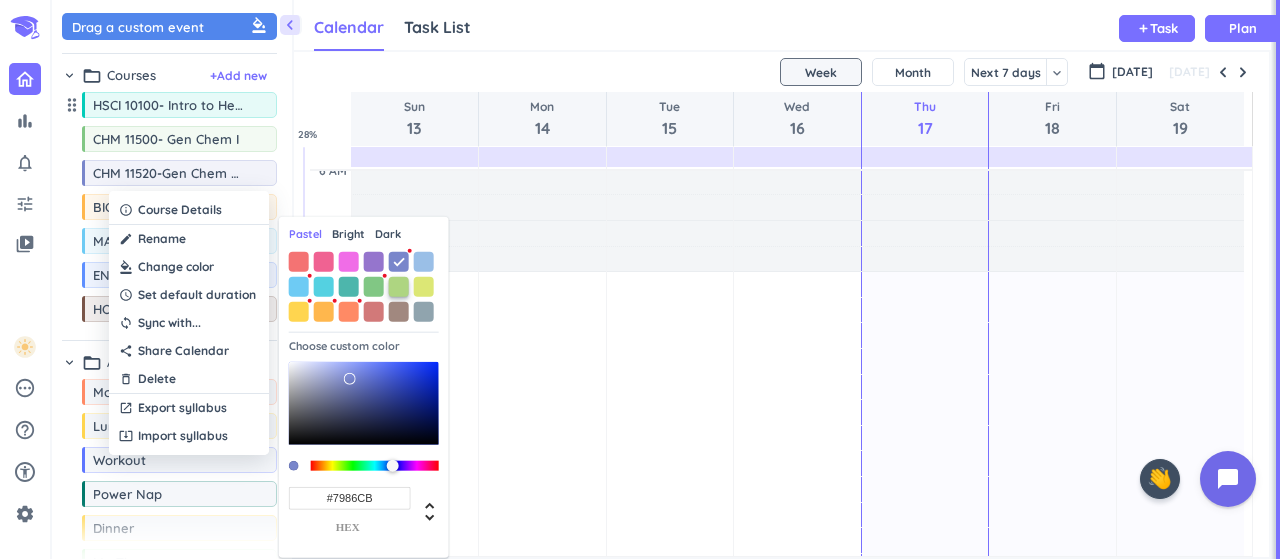 click at bounding box center (399, 286) 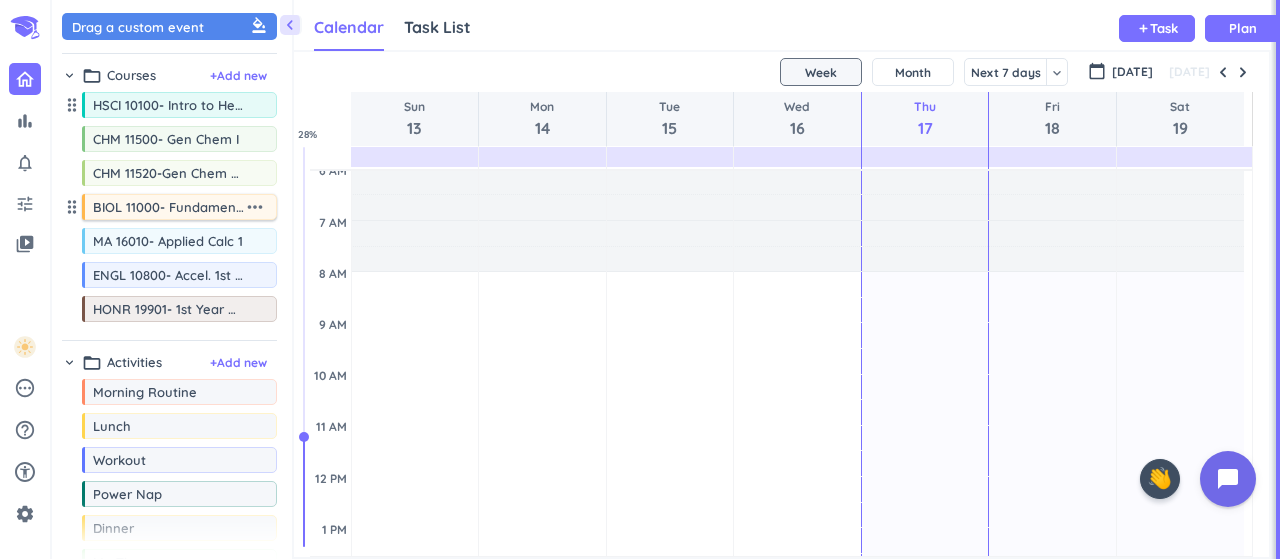 click on "more_horiz" at bounding box center [255, 207] 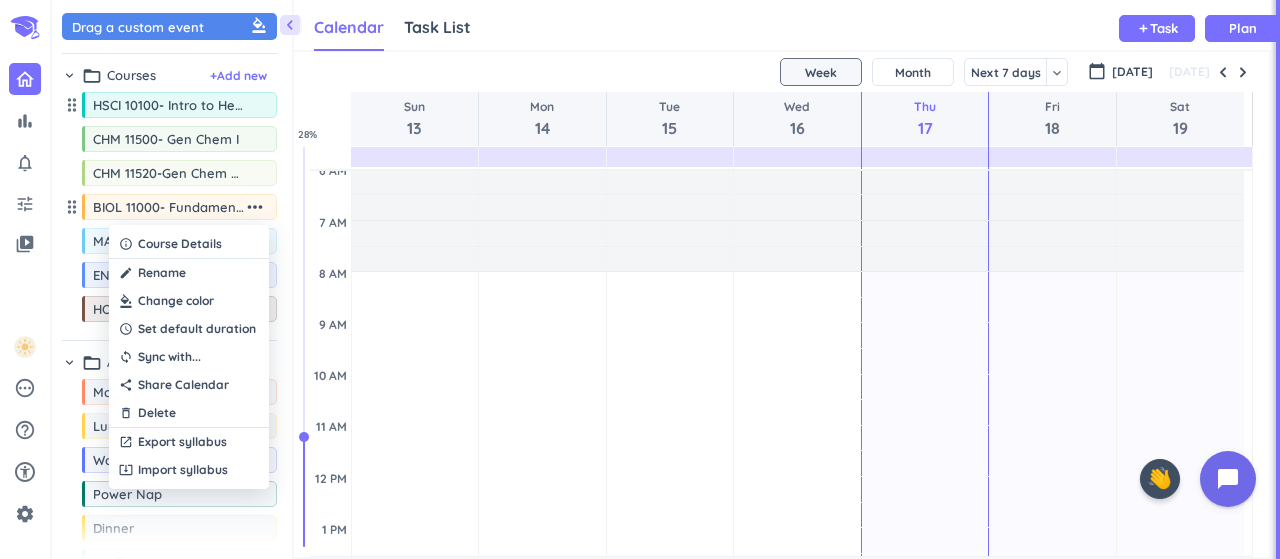 click at bounding box center [189, 301] 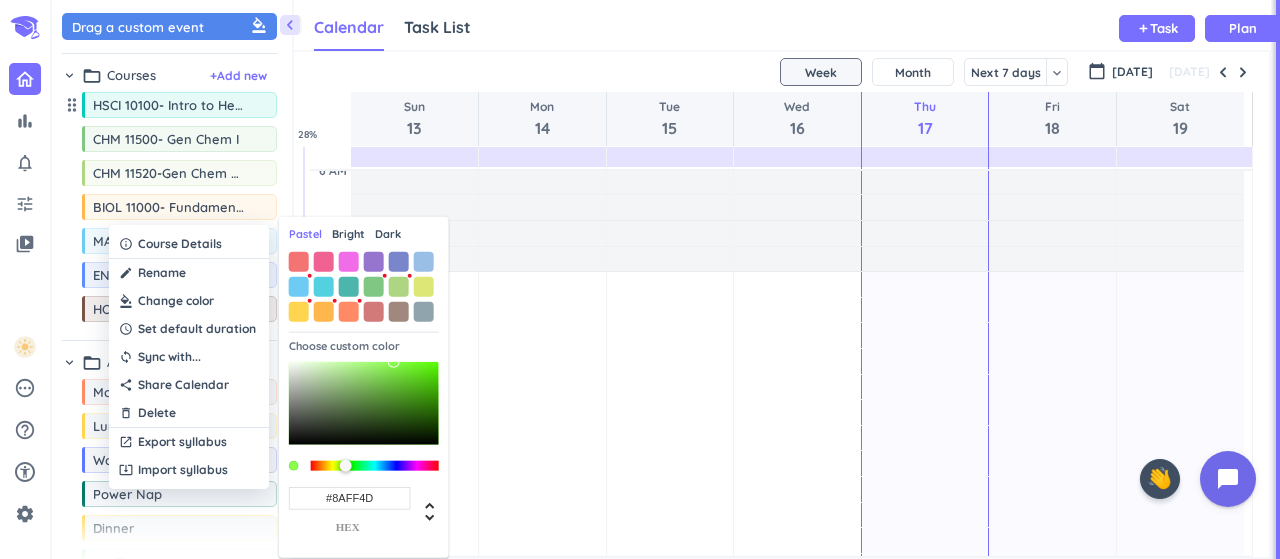 drag, startPoint x: 320, startPoint y: 462, endPoint x: 346, endPoint y: 466, distance: 26.305893 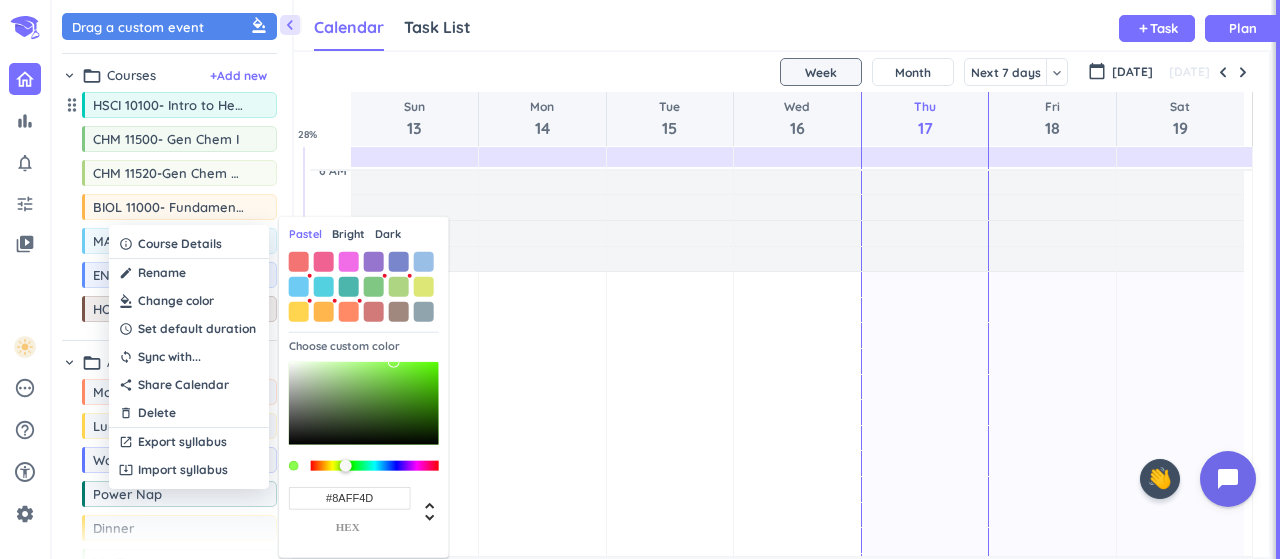 drag, startPoint x: 392, startPoint y: 360, endPoint x: 414, endPoint y: 377, distance: 27.802877 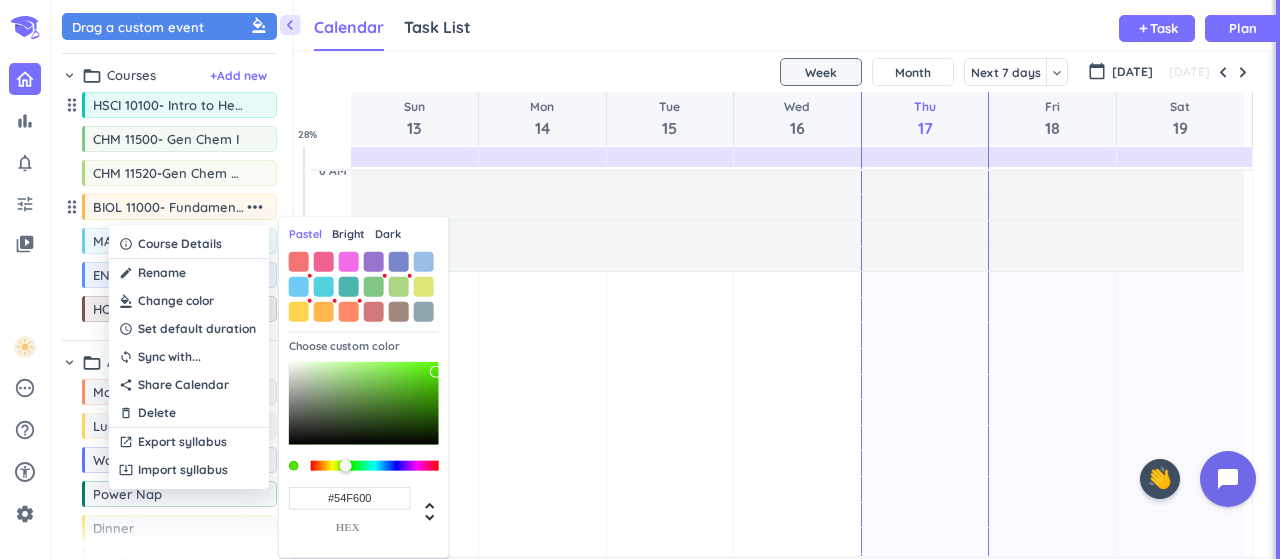 type on "#57FF00" 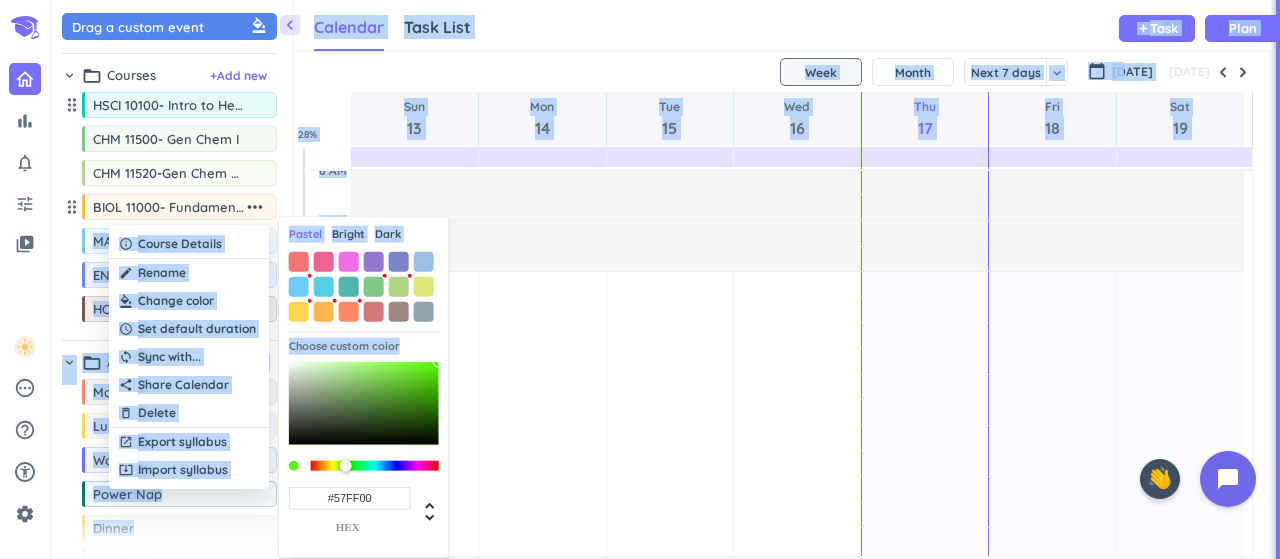 drag, startPoint x: 390, startPoint y: 362, endPoint x: 452, endPoint y: 360, distance: 62.03225 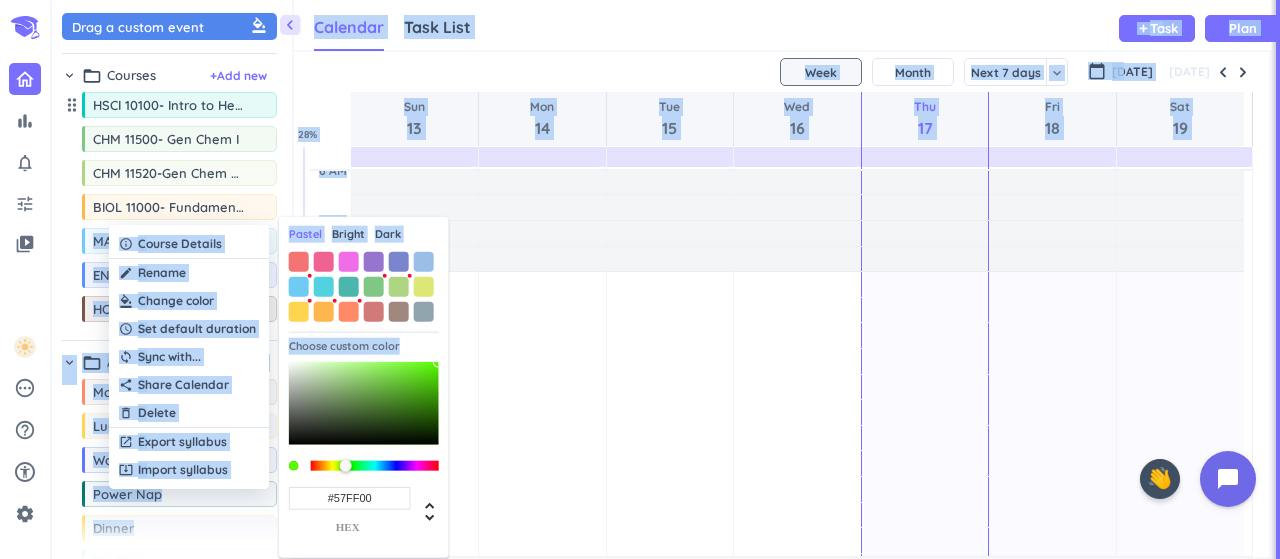 click on "Bright" at bounding box center (348, 234) 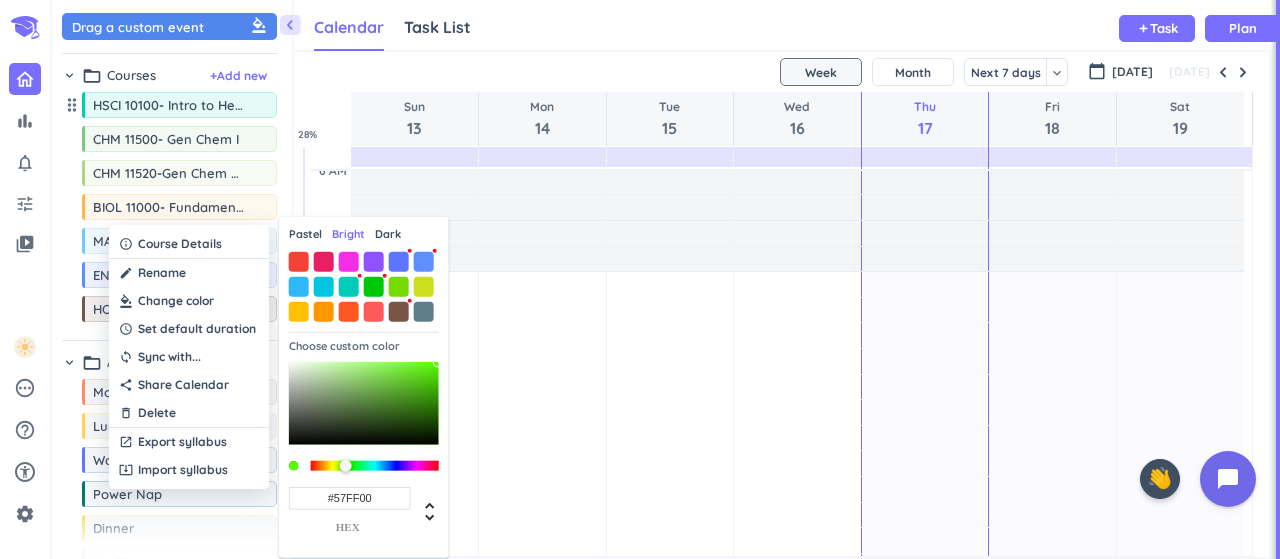 click on "Dark" at bounding box center [388, 234] 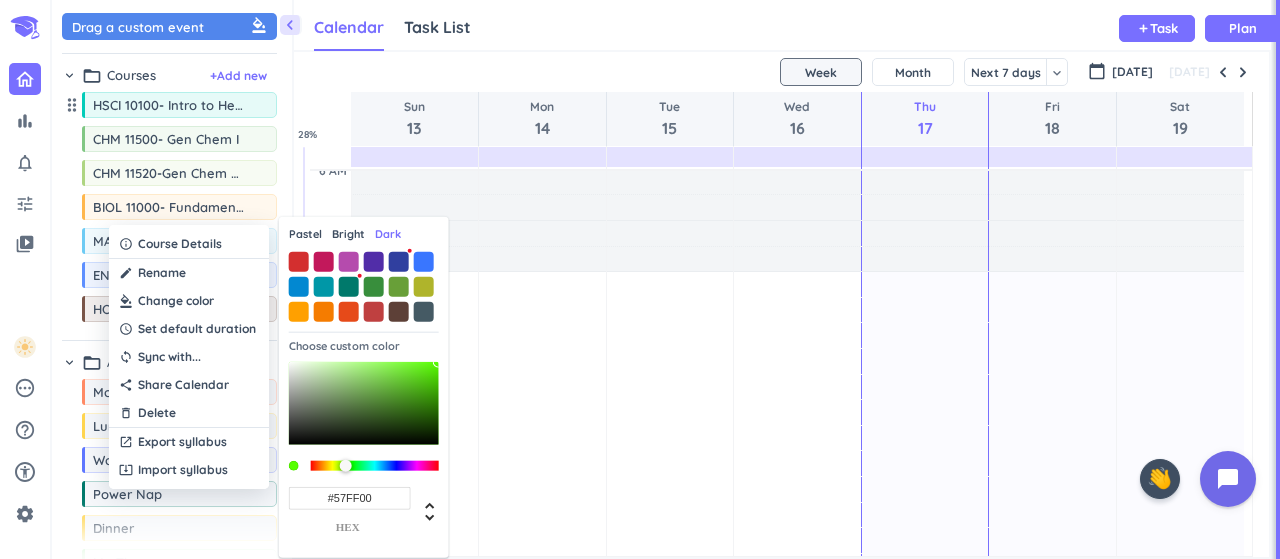 click on "Pastel Bright Dark Choose custom color #57FF00 hex" at bounding box center (364, 387) 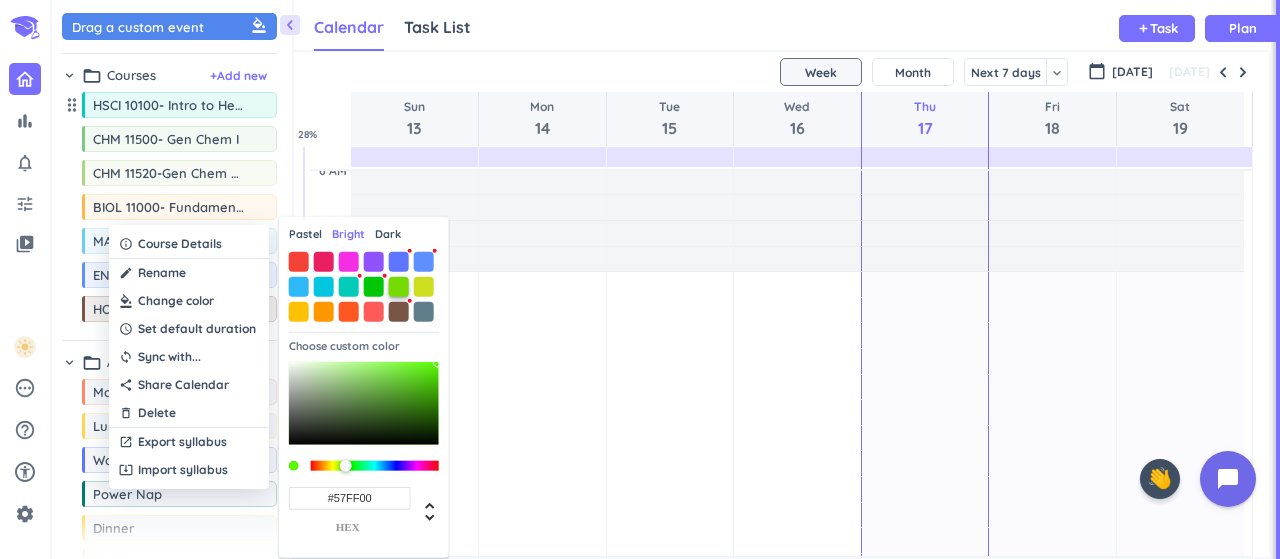 click at bounding box center (399, 286) 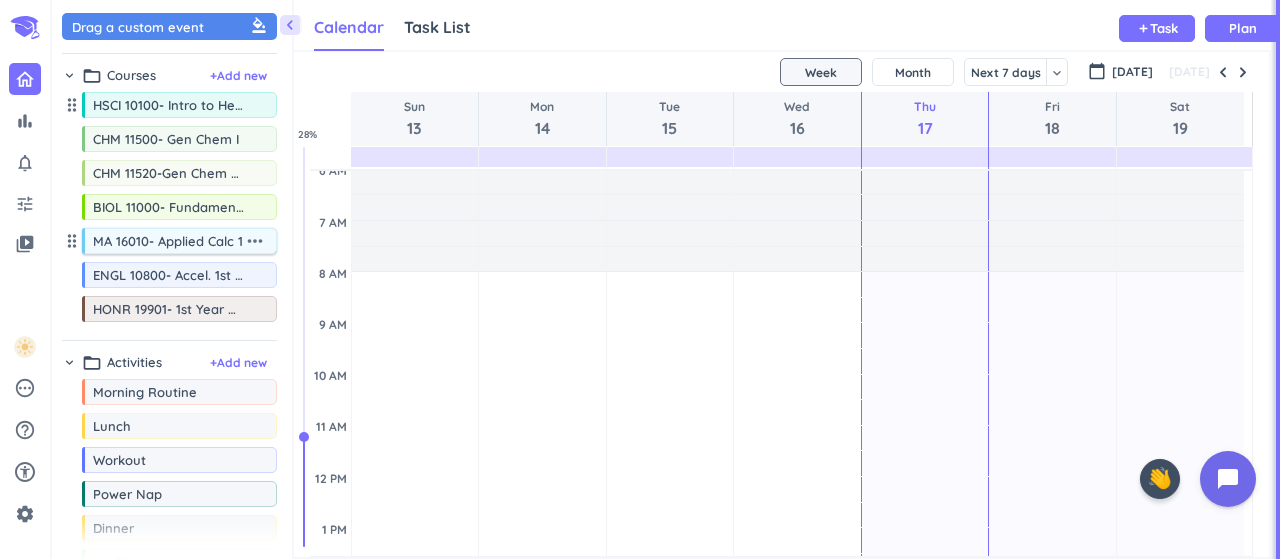 click on "more_horiz" at bounding box center [255, 241] 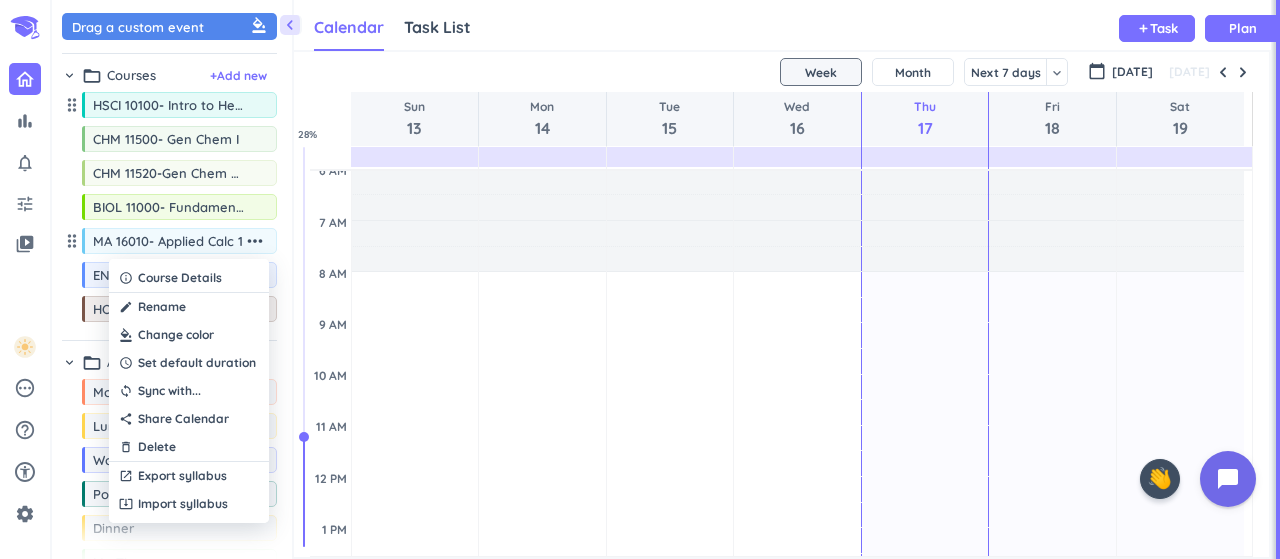 click at bounding box center [189, 335] 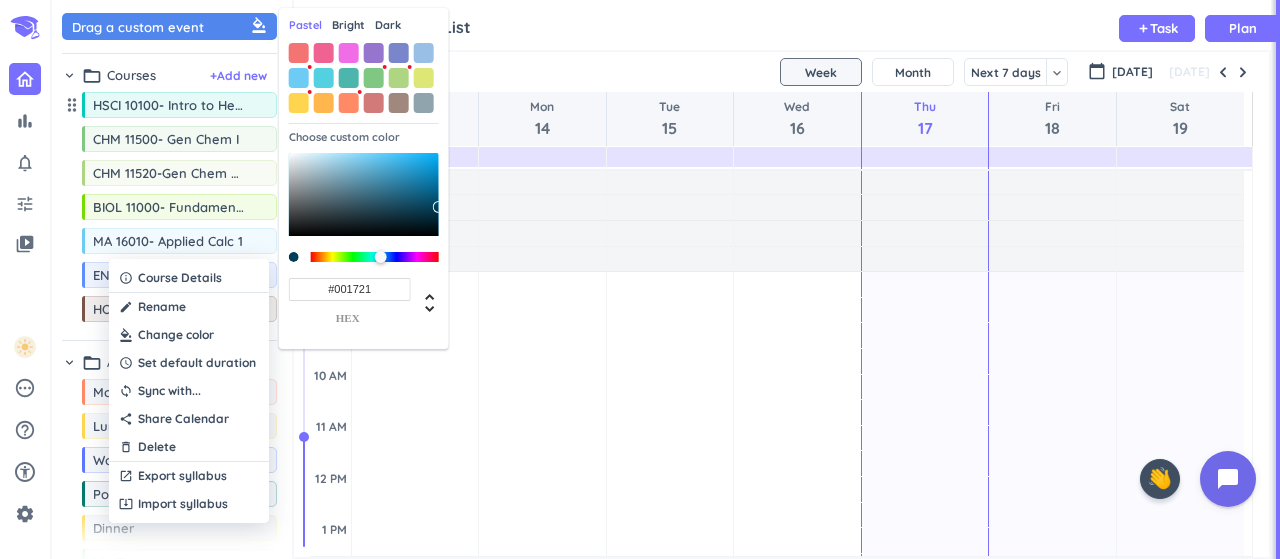 drag, startPoint x: 368, startPoint y: 153, endPoint x: 447, endPoint y: 225, distance: 106.887794 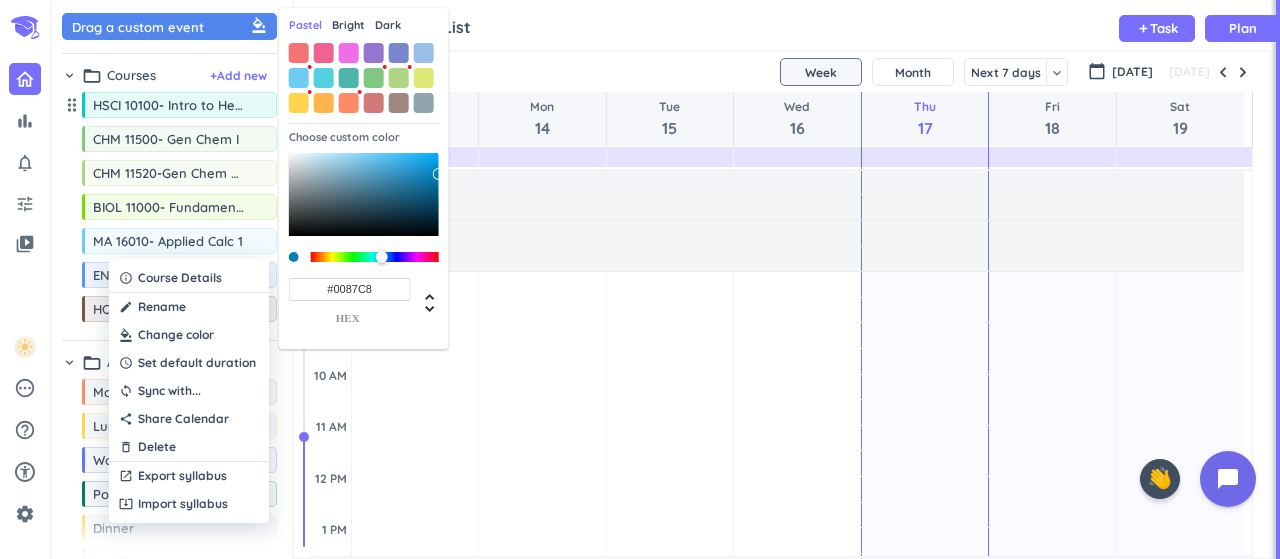 type on "#0089CB" 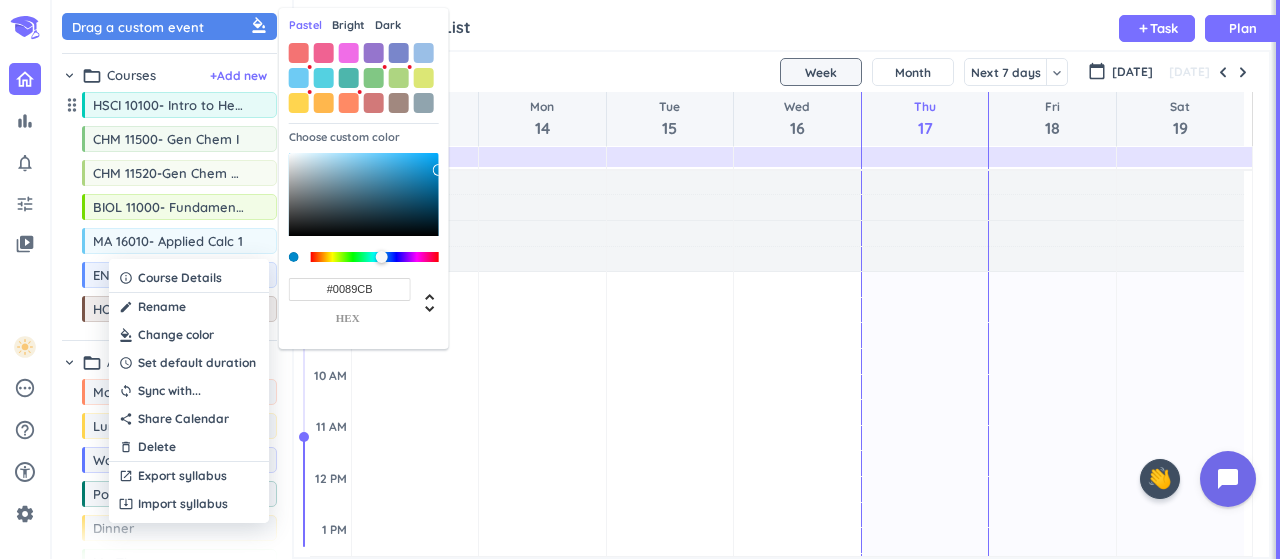 drag, startPoint x: 434, startPoint y: 222, endPoint x: 442, endPoint y: 170, distance: 52.611786 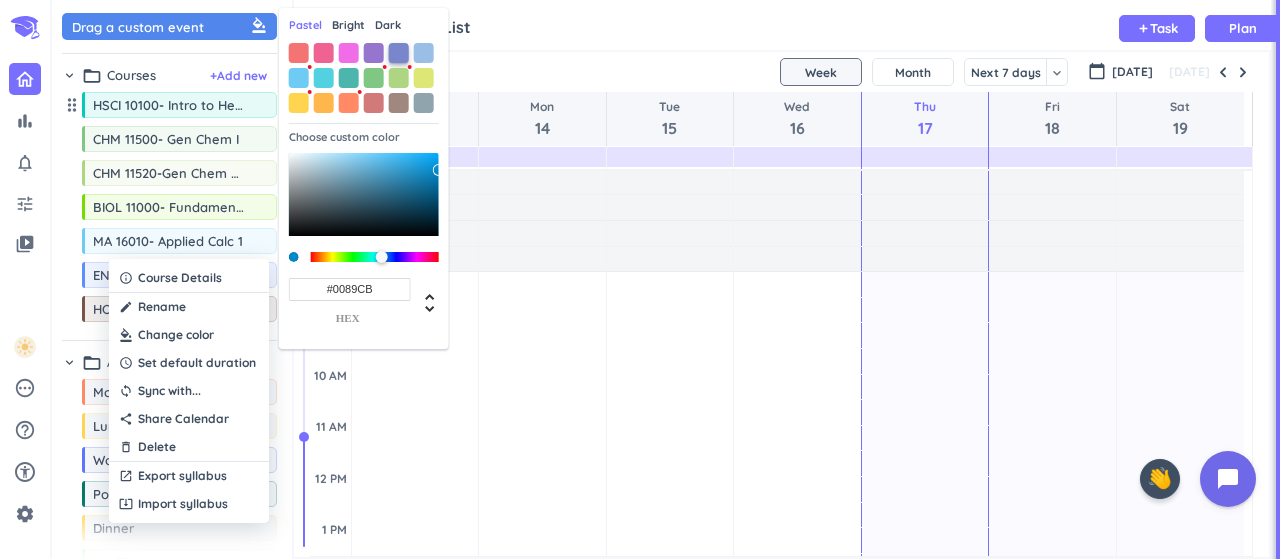 click at bounding box center [399, 53] 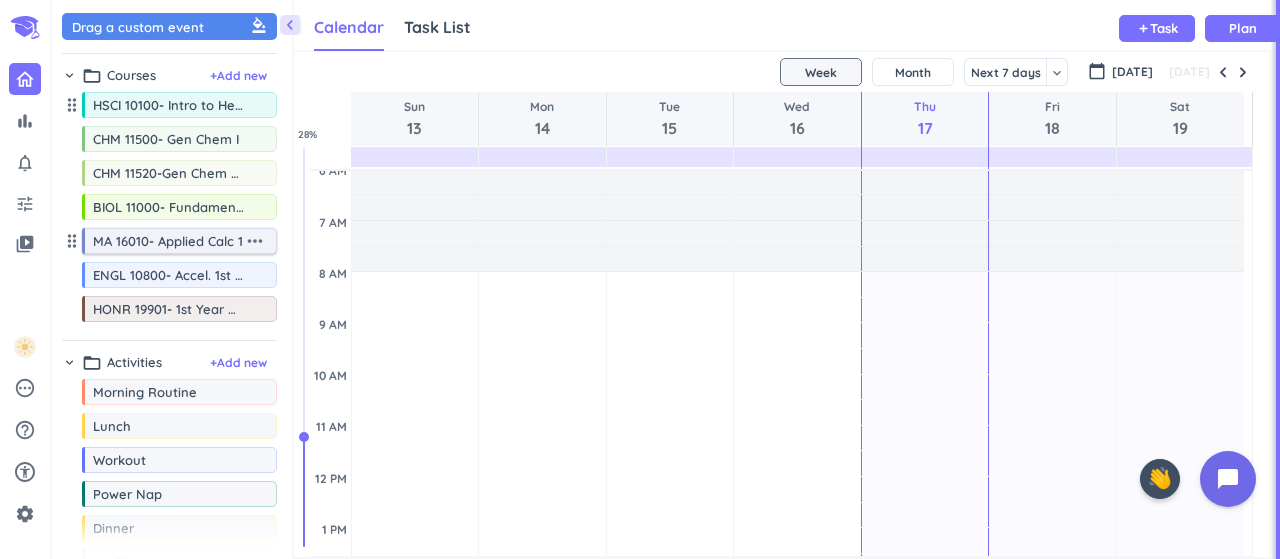 click on "more_horiz" at bounding box center (255, 241) 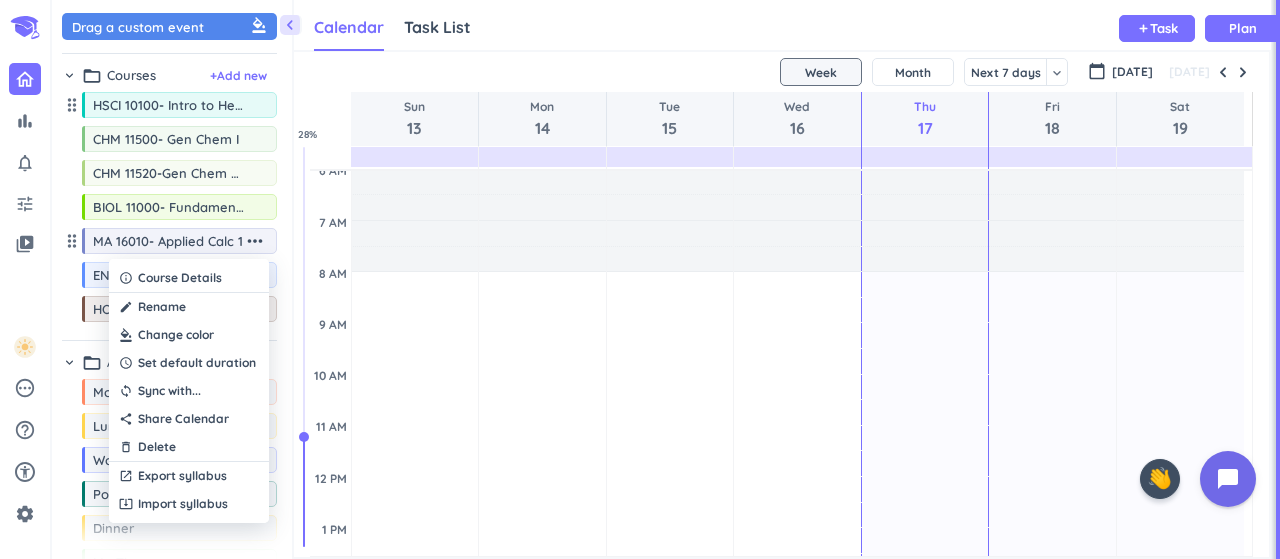 click at bounding box center (189, 335) 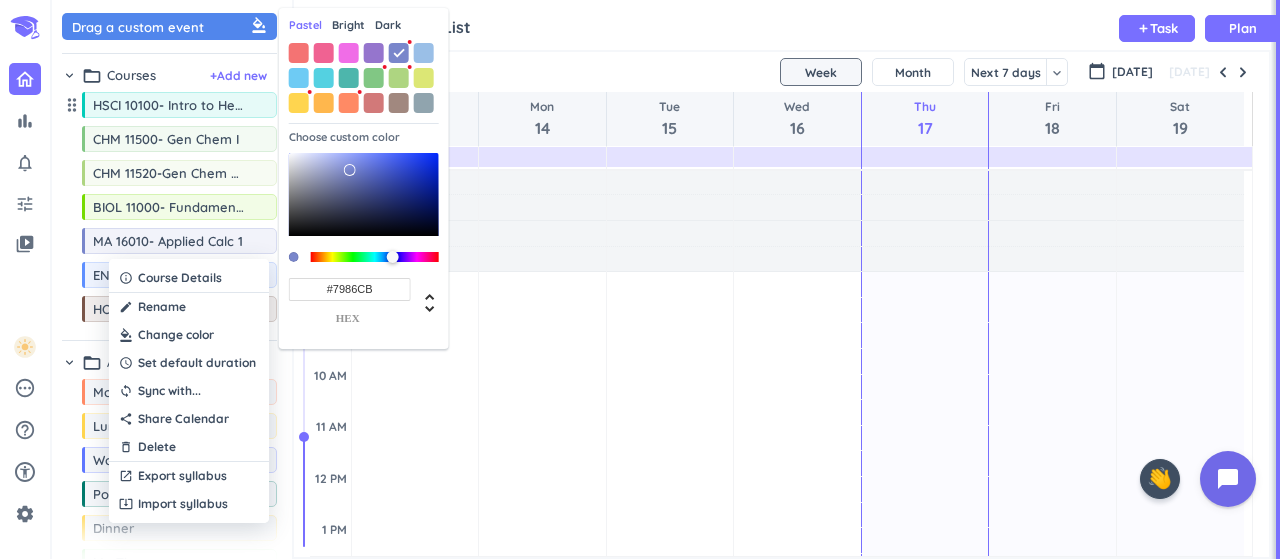 click on "Bright" at bounding box center (348, 25) 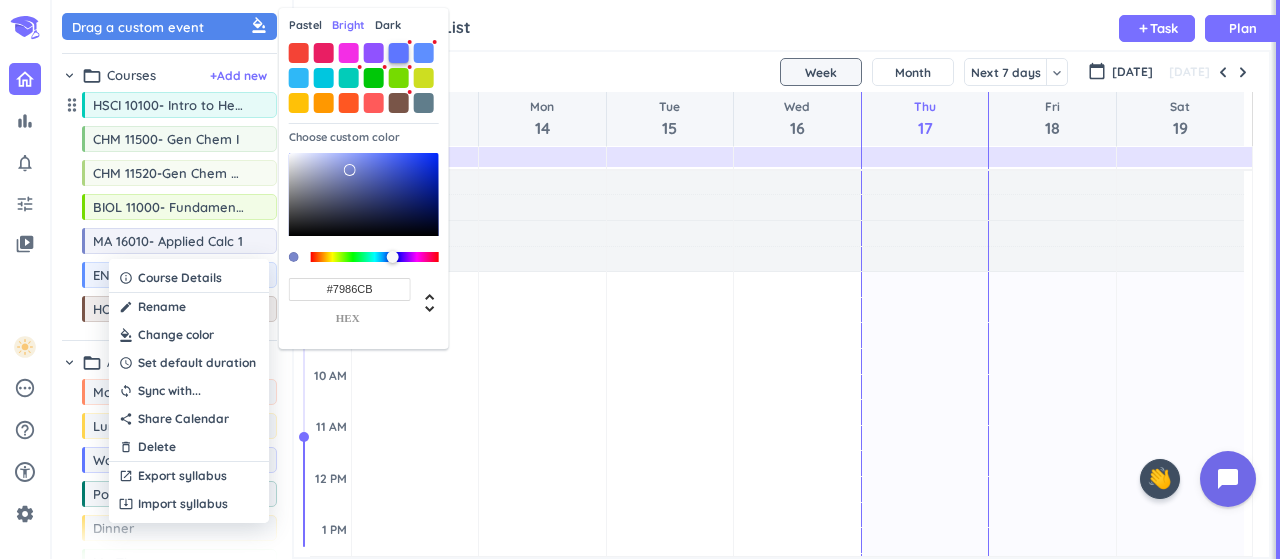click at bounding box center [399, 53] 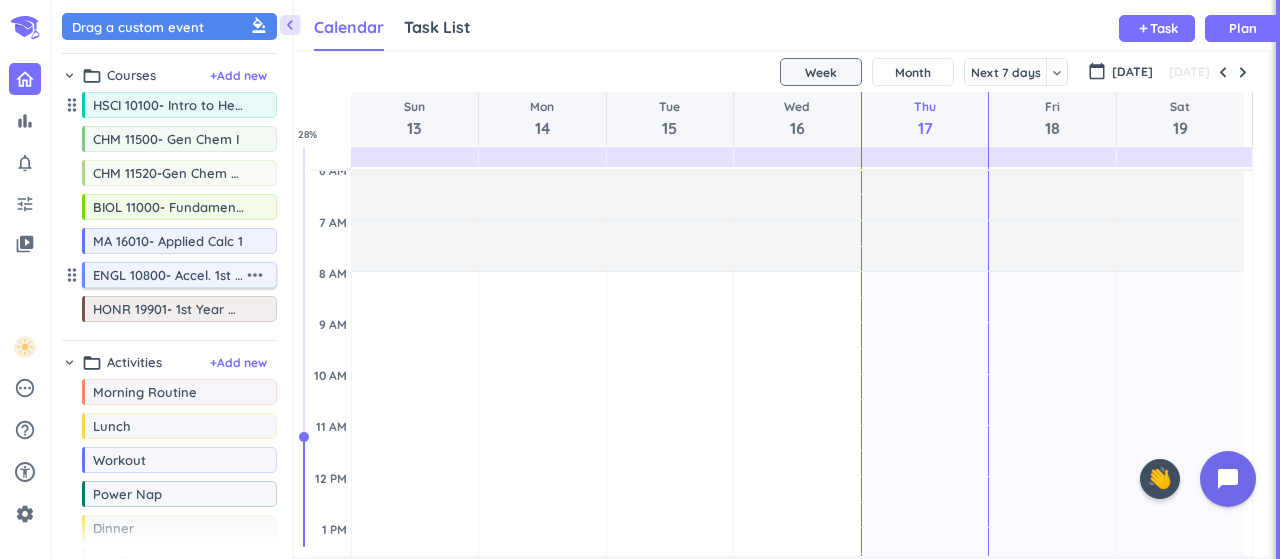 click on "more_horiz" at bounding box center (255, 275) 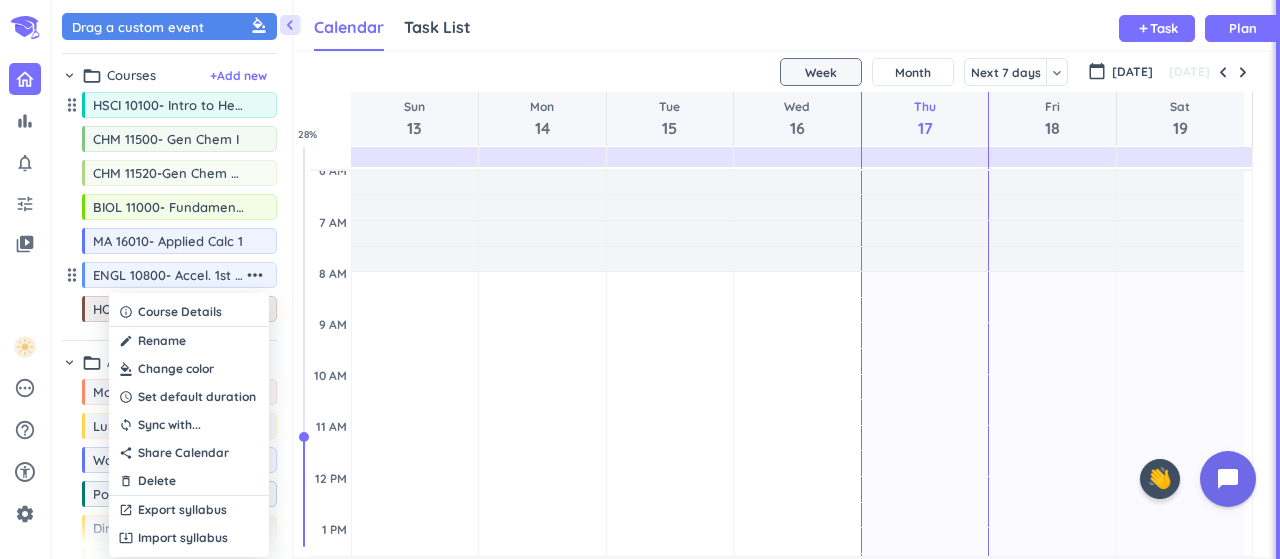 click at bounding box center (189, 369) 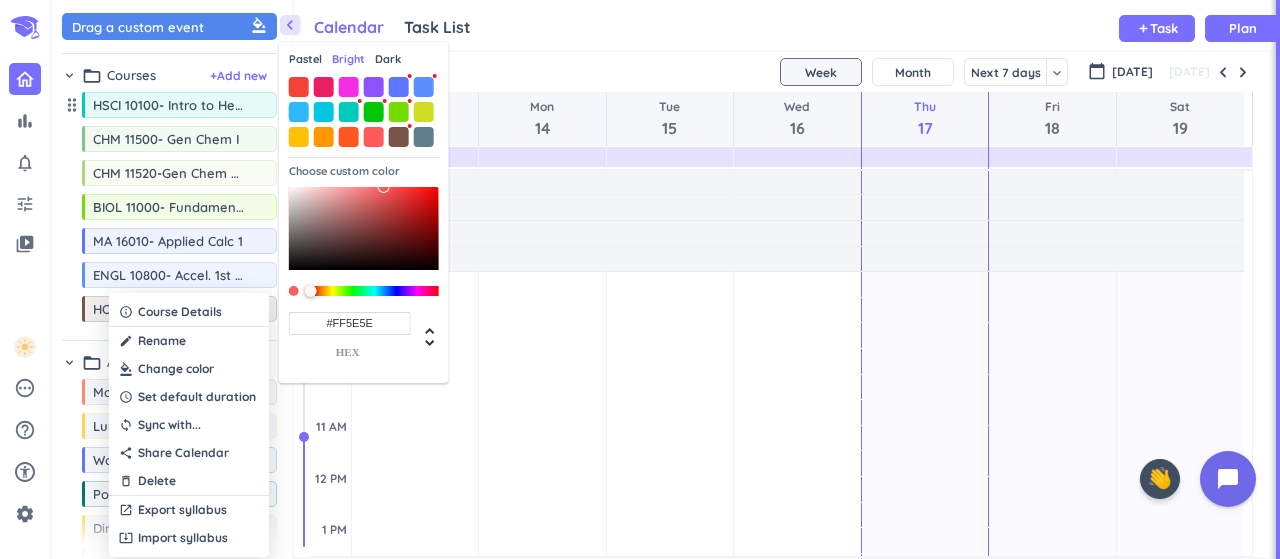 drag, startPoint x: 386, startPoint y: 287, endPoint x: 296, endPoint y: 283, distance: 90.088844 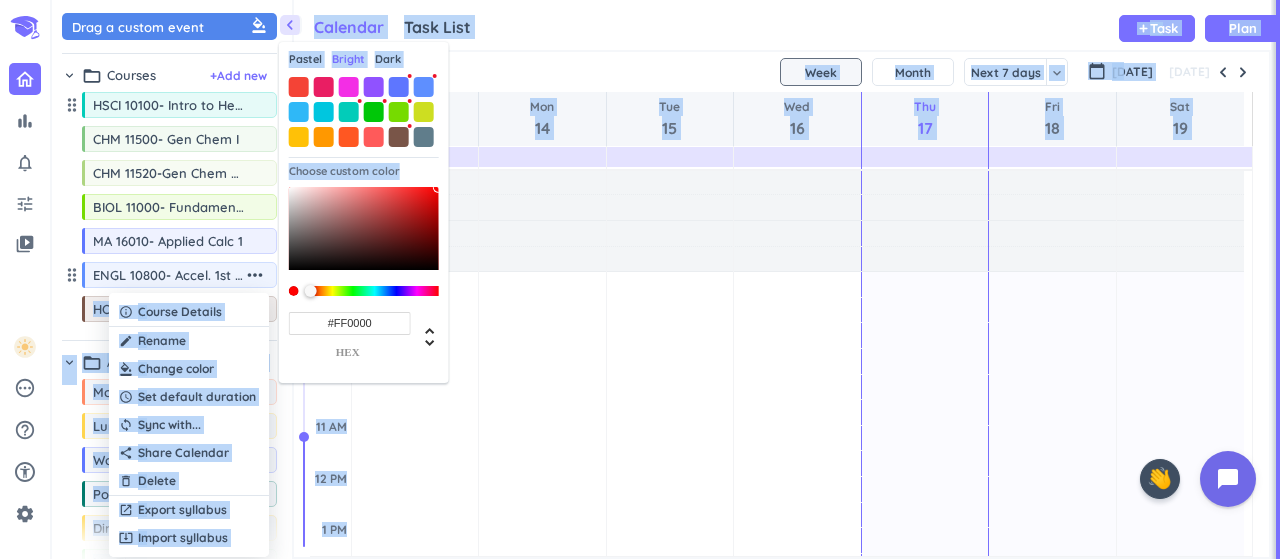 drag, startPoint x: 381, startPoint y: 187, endPoint x: 455, endPoint y: 177, distance: 74.672615 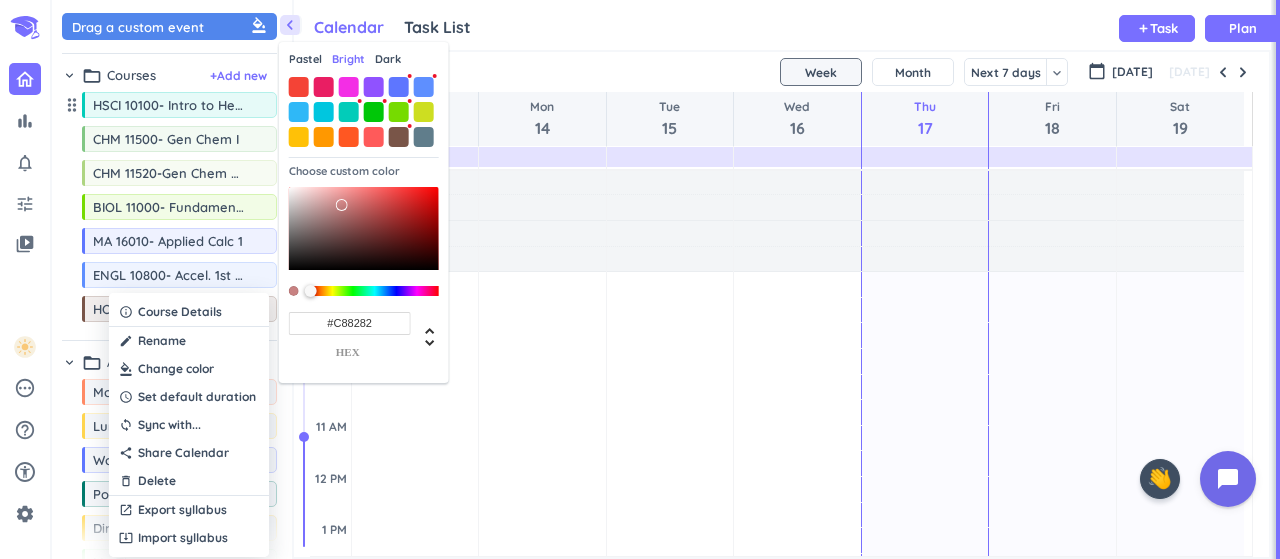 click at bounding box center [364, 228] 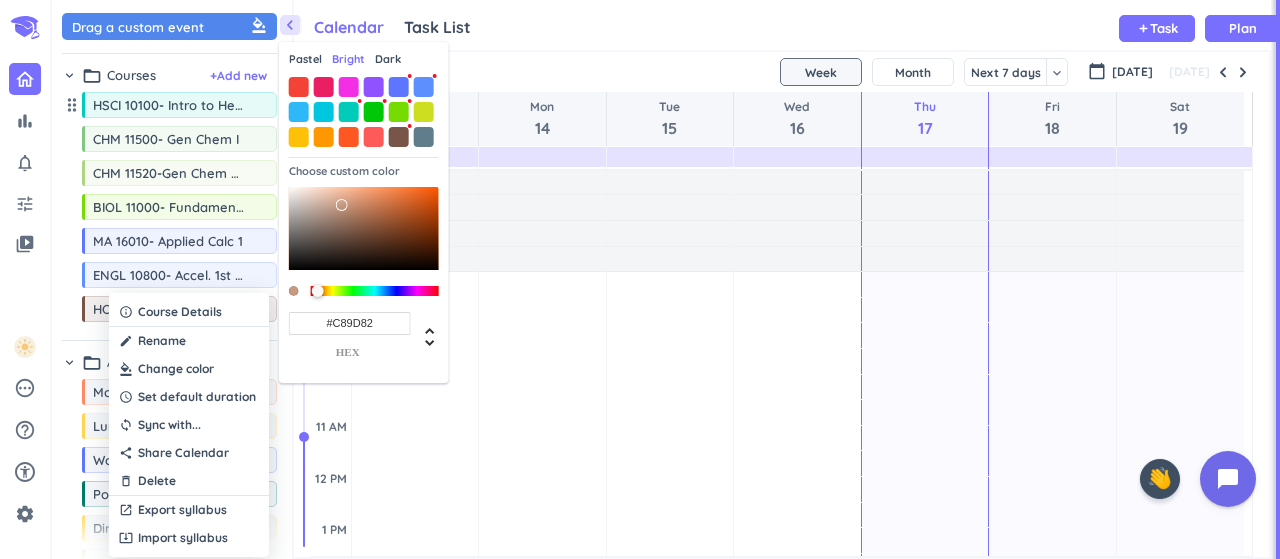 click at bounding box center (318, 291) 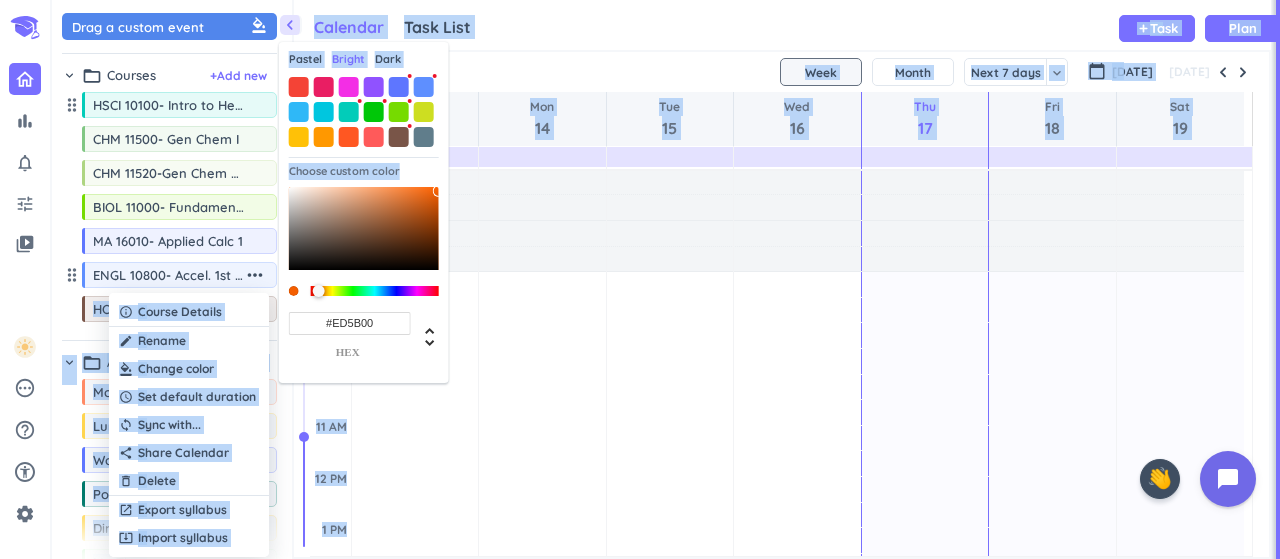 drag, startPoint x: 340, startPoint y: 203, endPoint x: 460, endPoint y: 193, distance: 120.41595 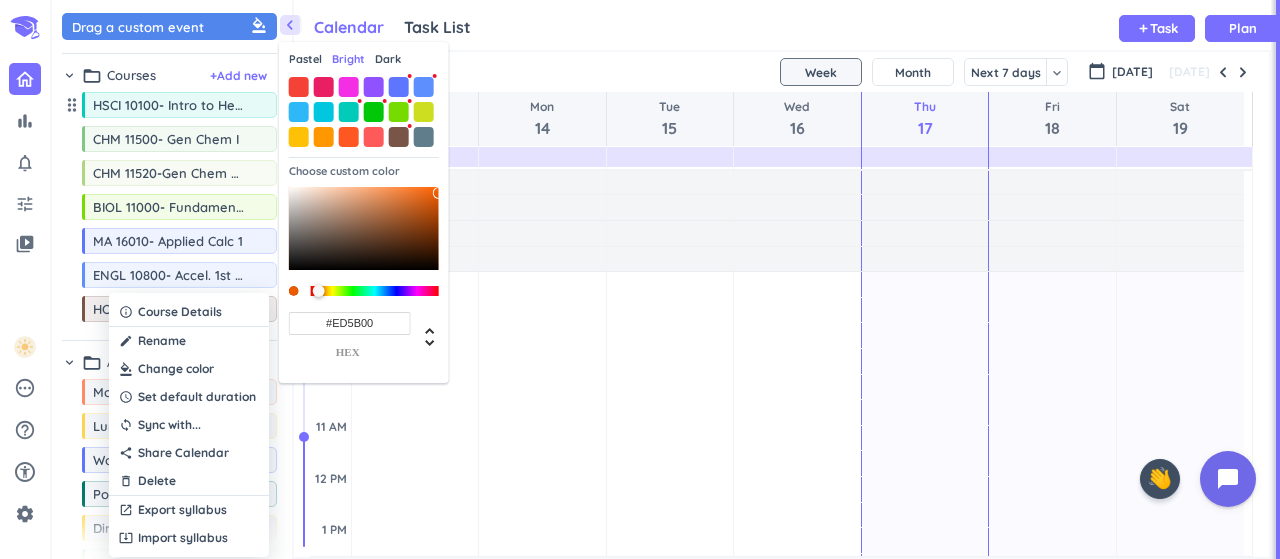 click on "#ED5B00 hex" at bounding box center (364, 327) 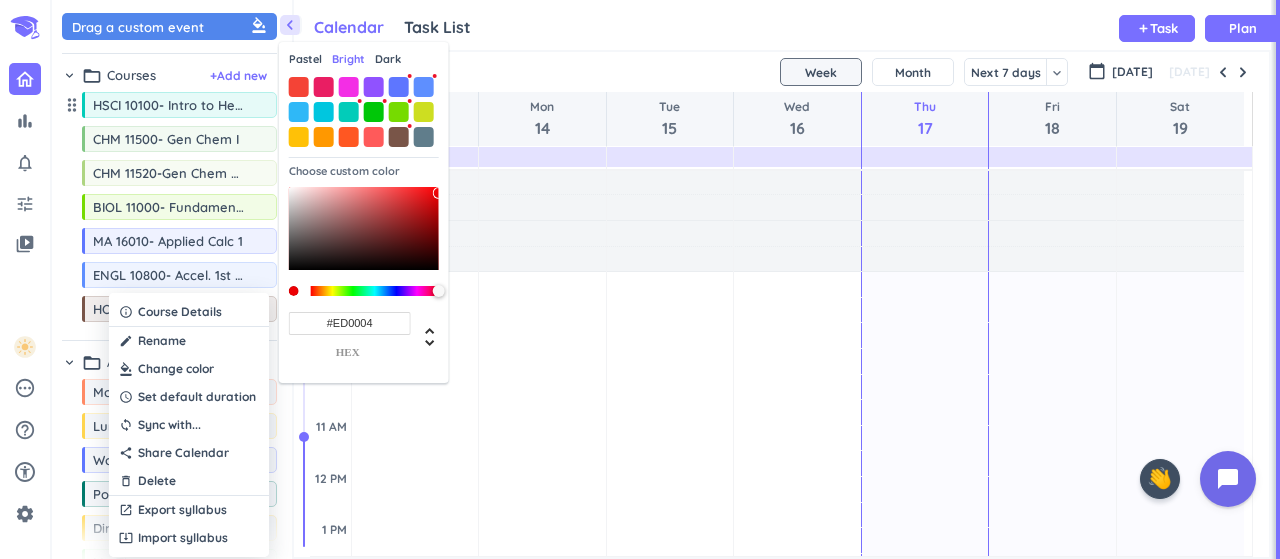 drag, startPoint x: 317, startPoint y: 286, endPoint x: 445, endPoint y: 293, distance: 128.19127 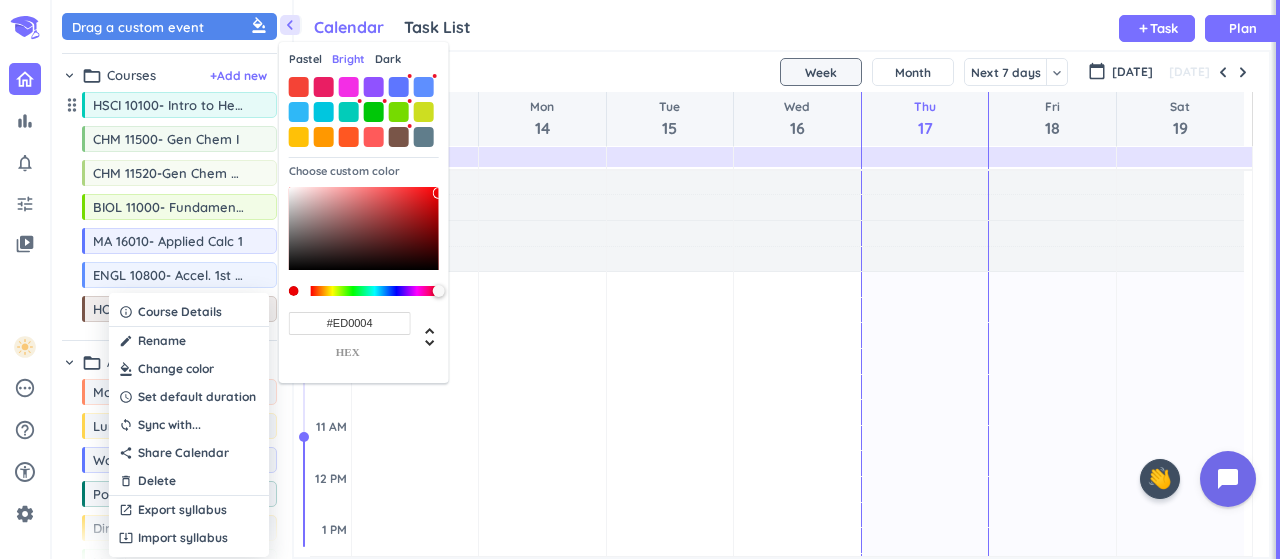 click on "hex" at bounding box center [348, 352] 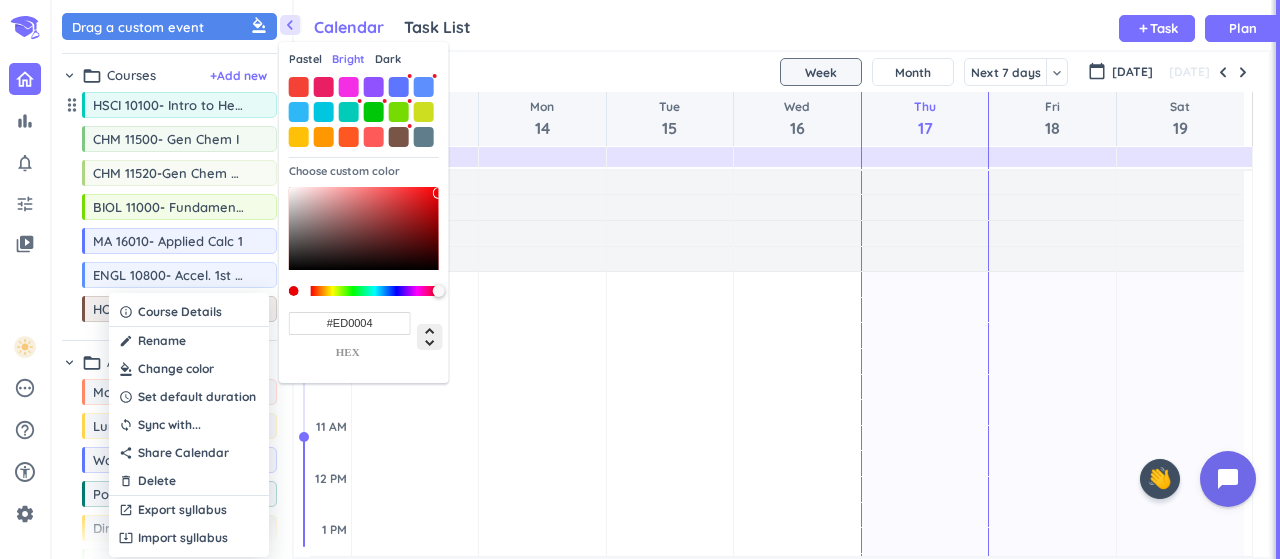 click 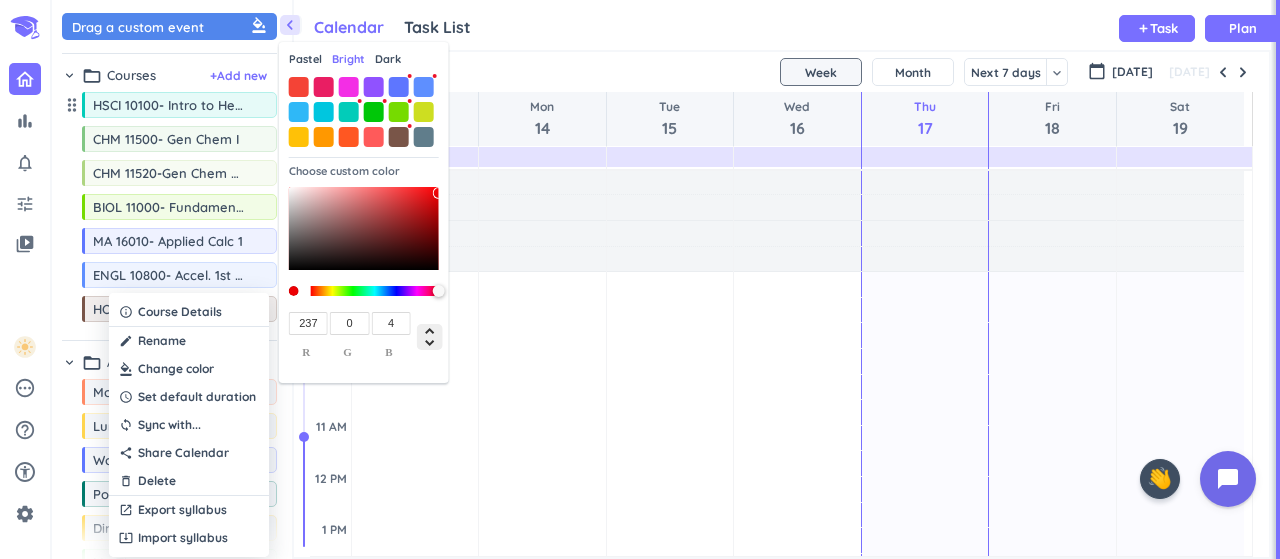 drag, startPoint x: 388, startPoint y: 330, endPoint x: 435, endPoint y: 324, distance: 47.38143 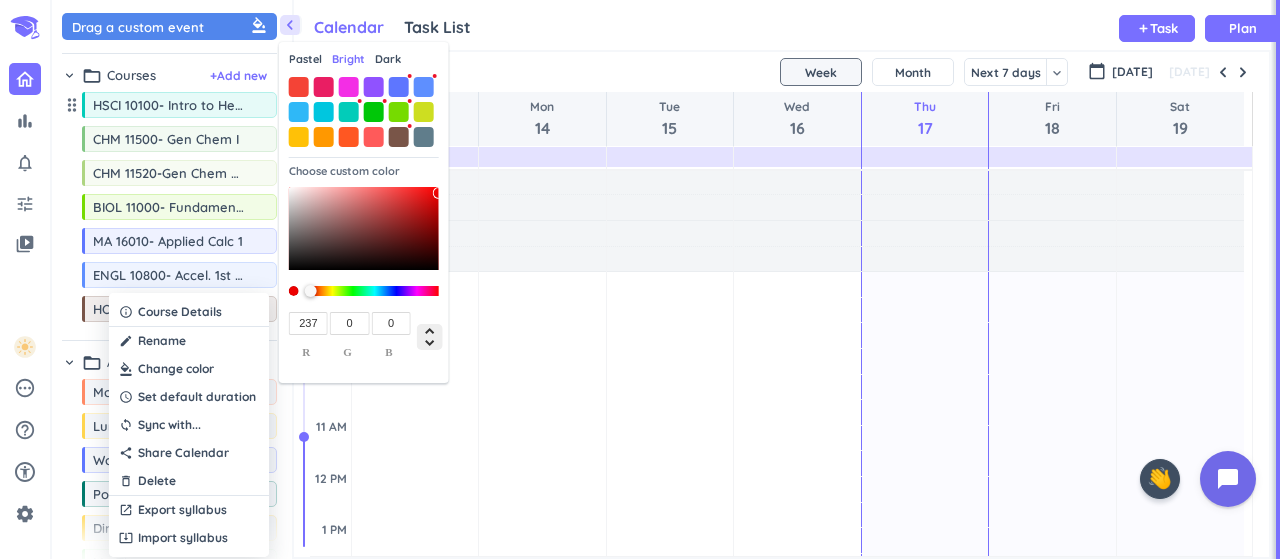 type on "0" 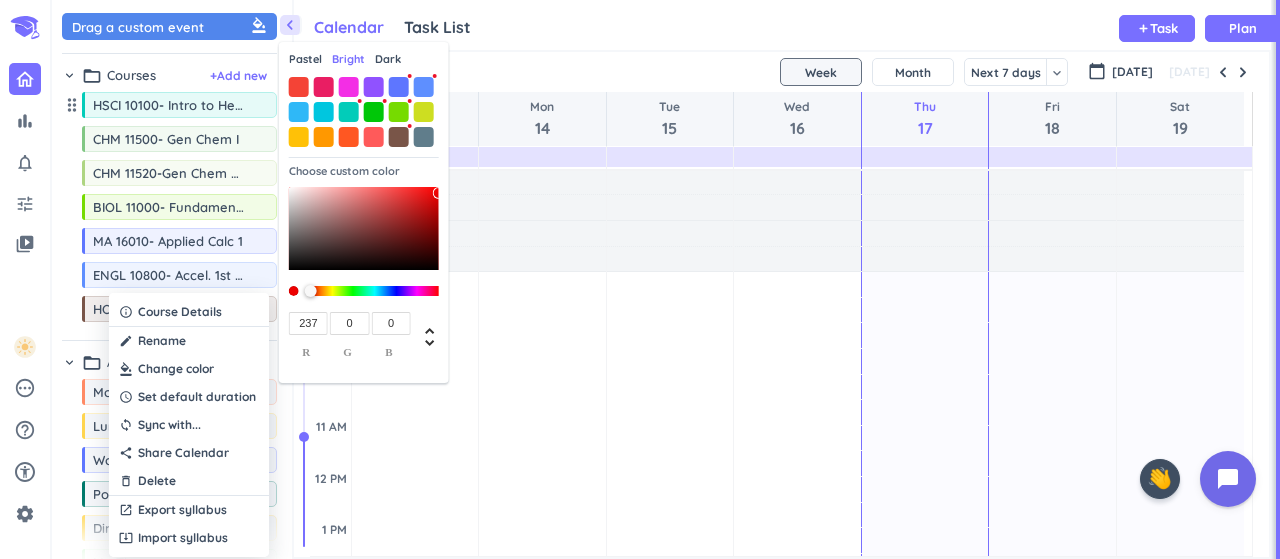 type on "247" 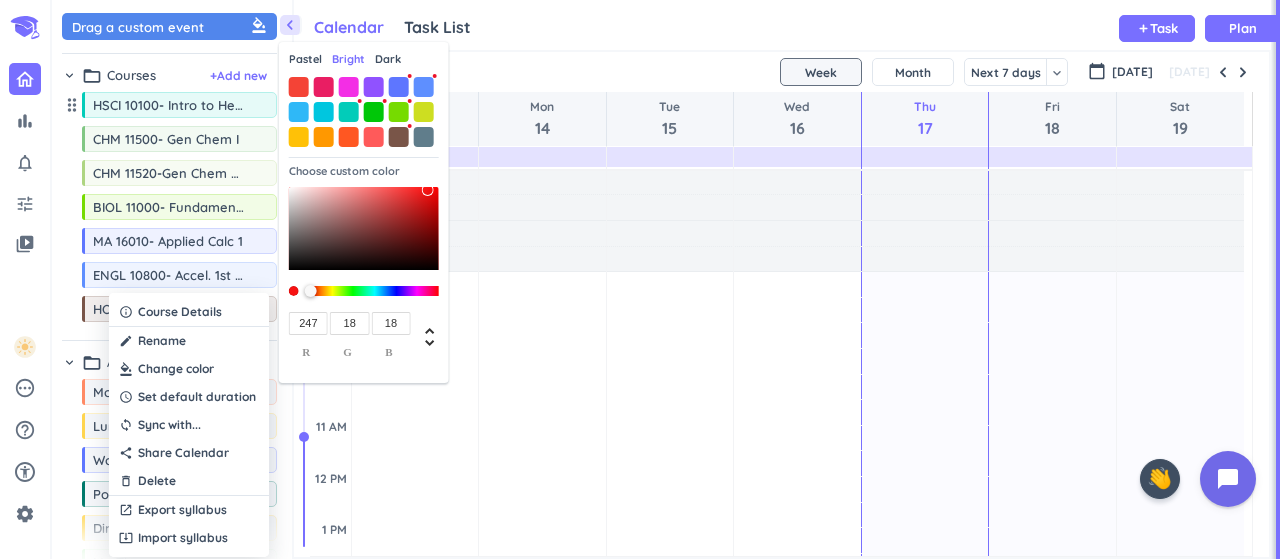 click at bounding box center [364, 228] 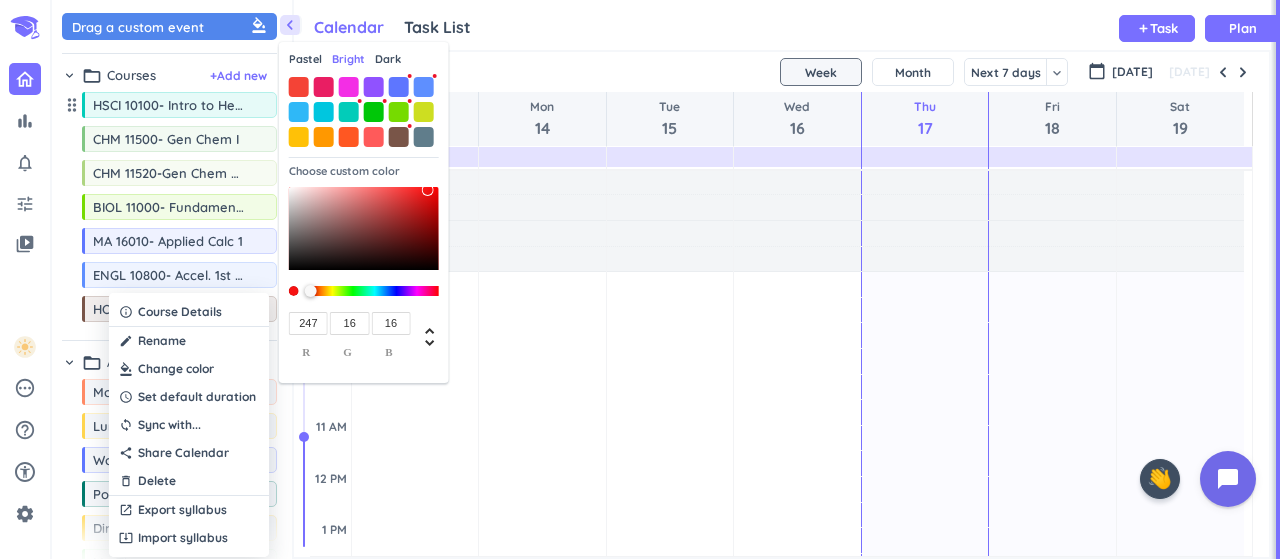 type on "244" 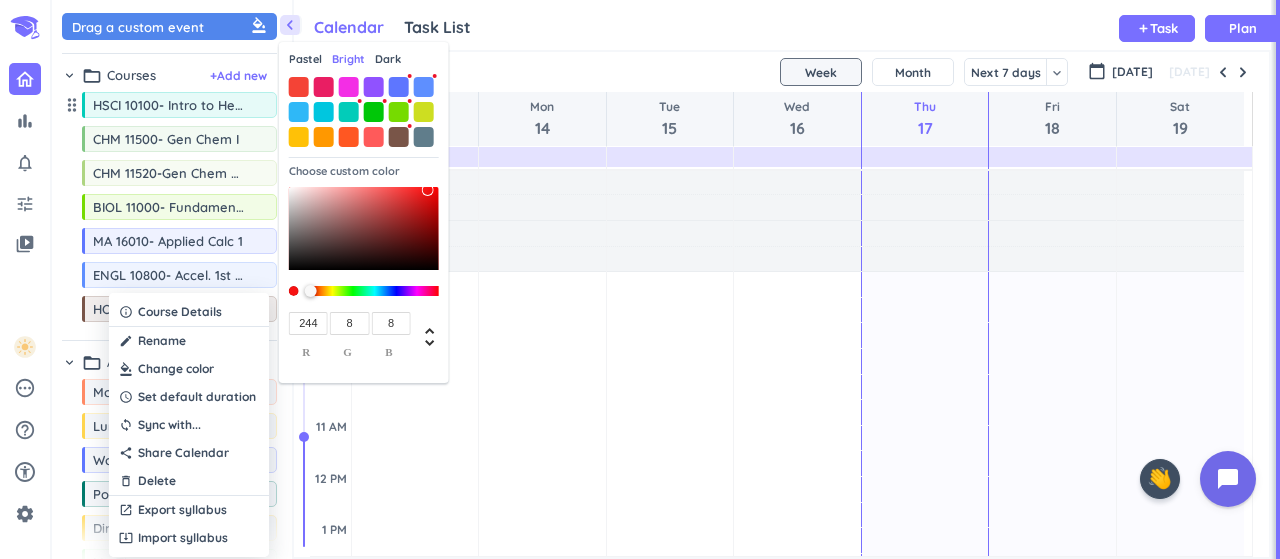 type on "0" 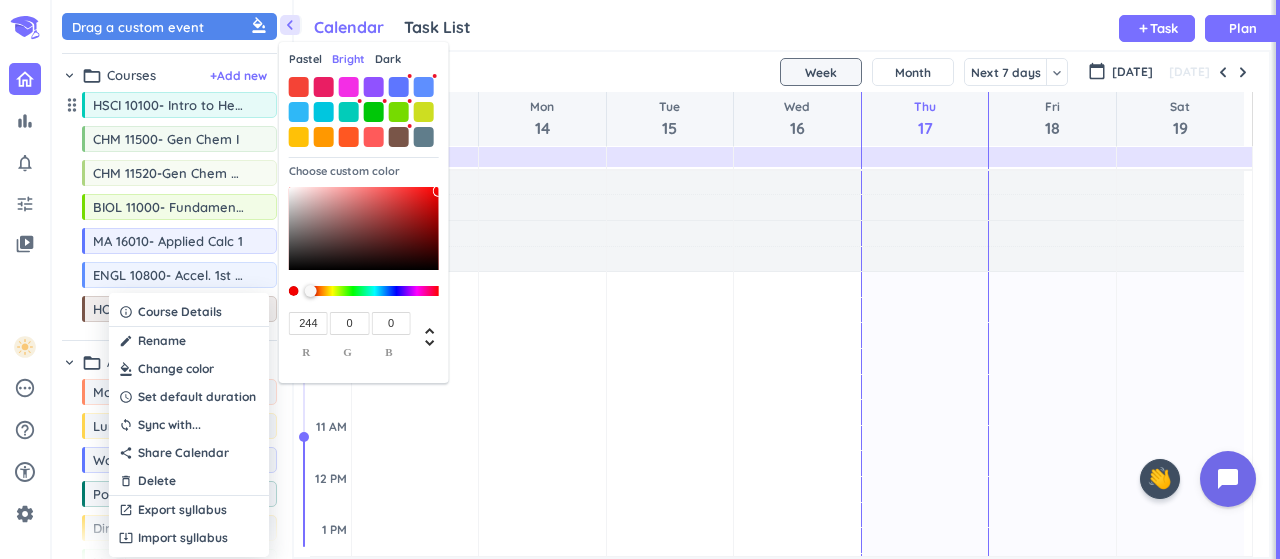 drag, startPoint x: 428, startPoint y: 190, endPoint x: 447, endPoint y: 191, distance: 19.026299 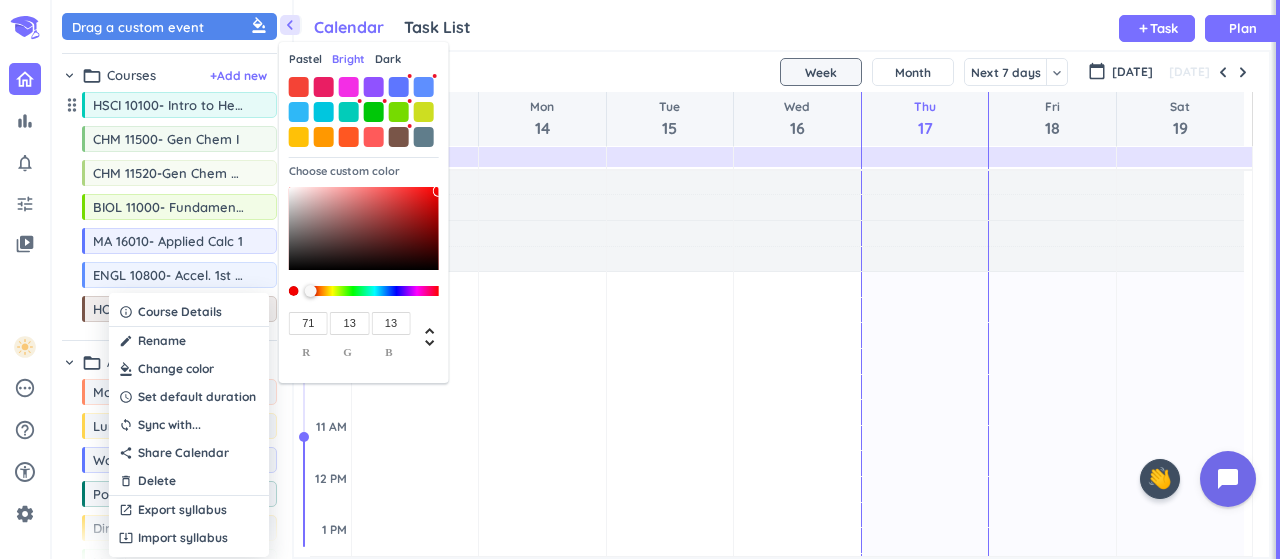 click at bounding box center [364, 228] 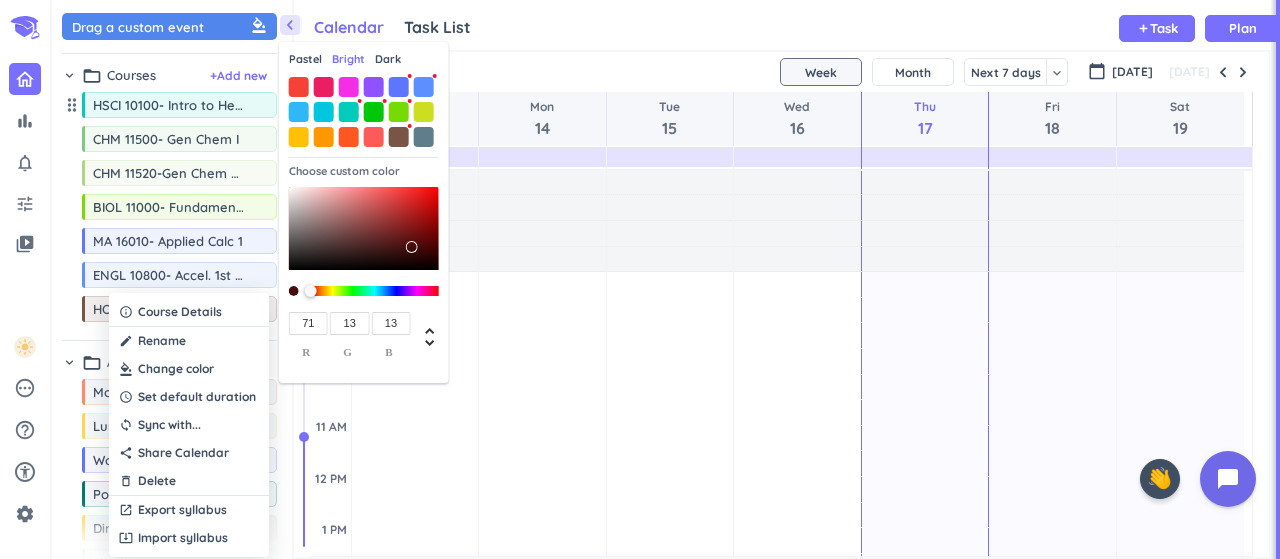 type on "83" 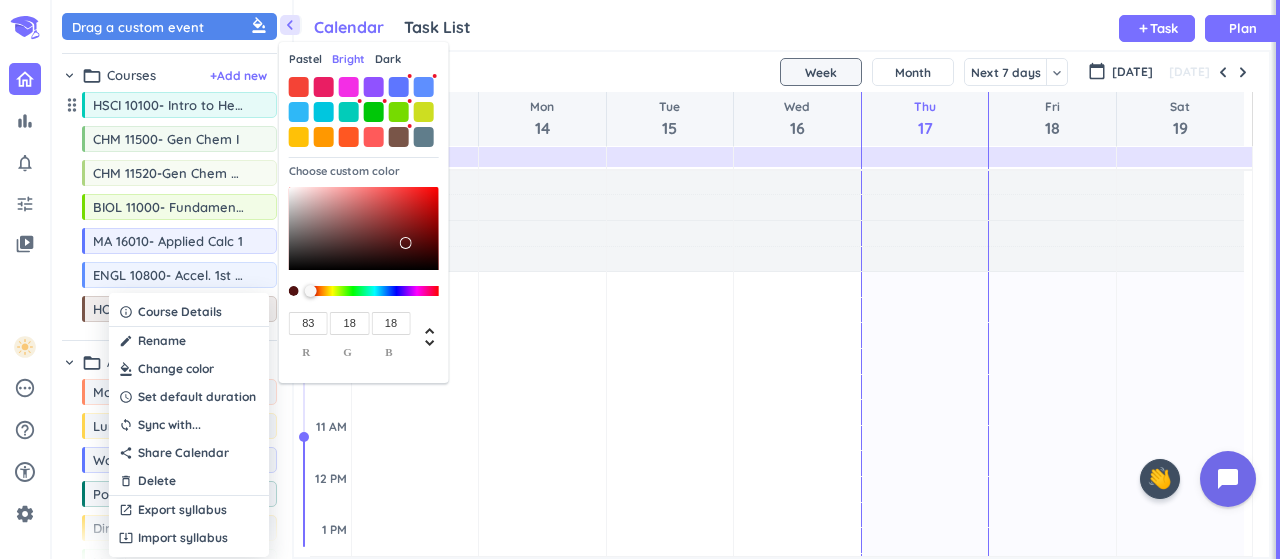 type on "17" 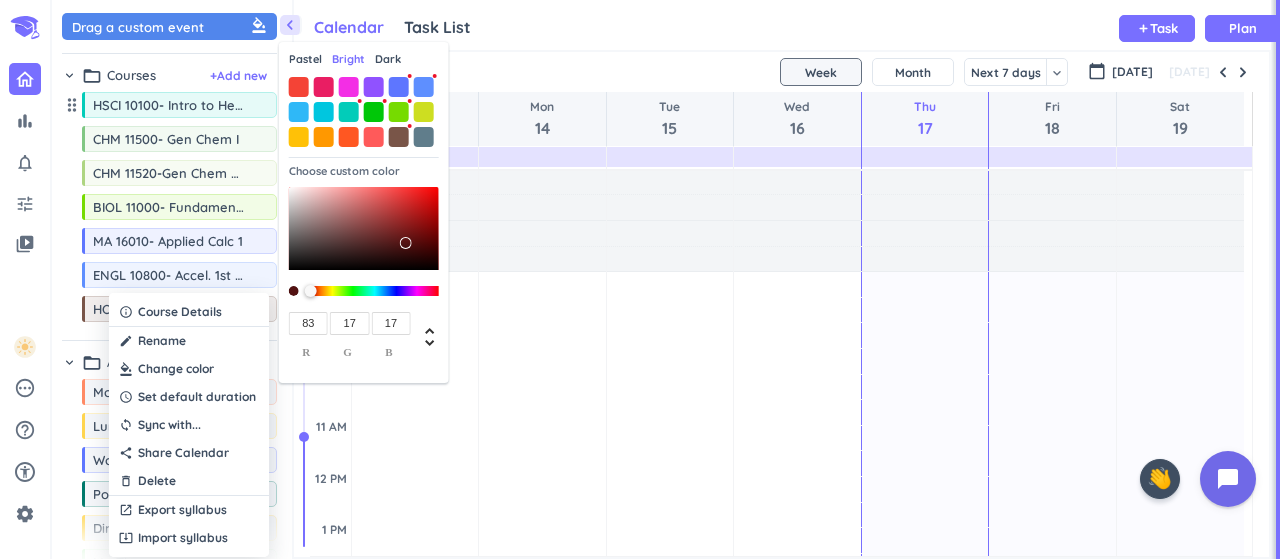 type on "108" 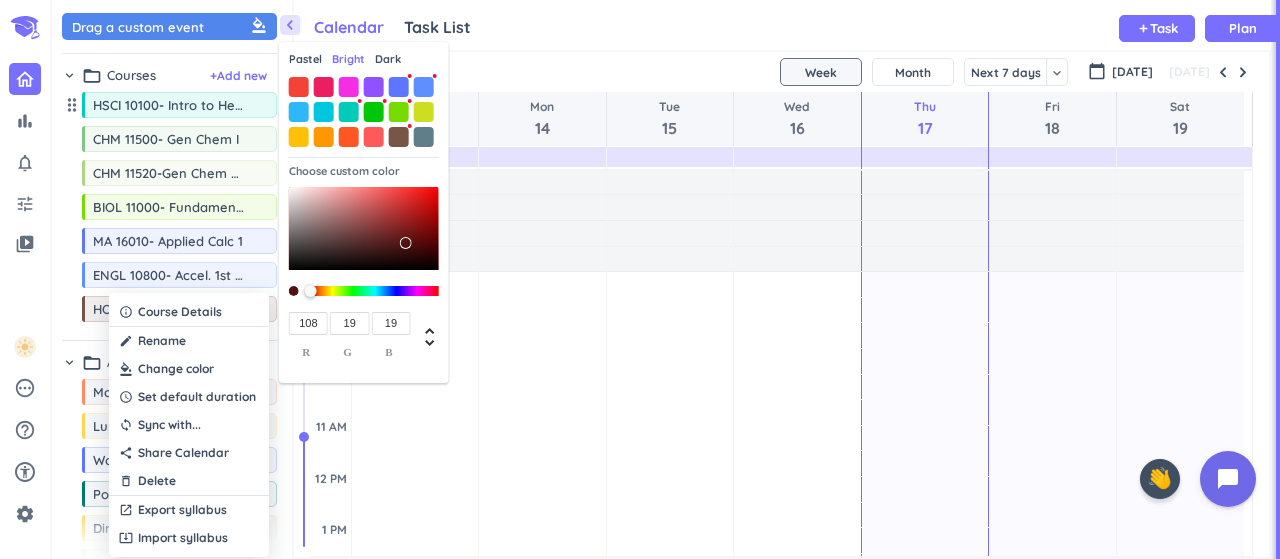 type on "163" 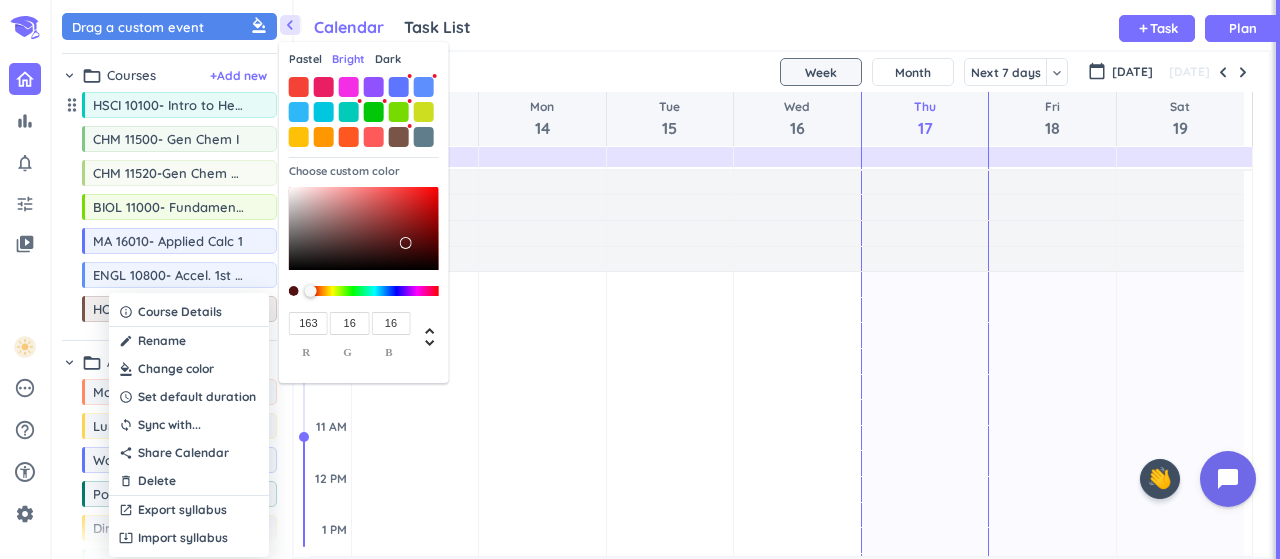 type on "200" 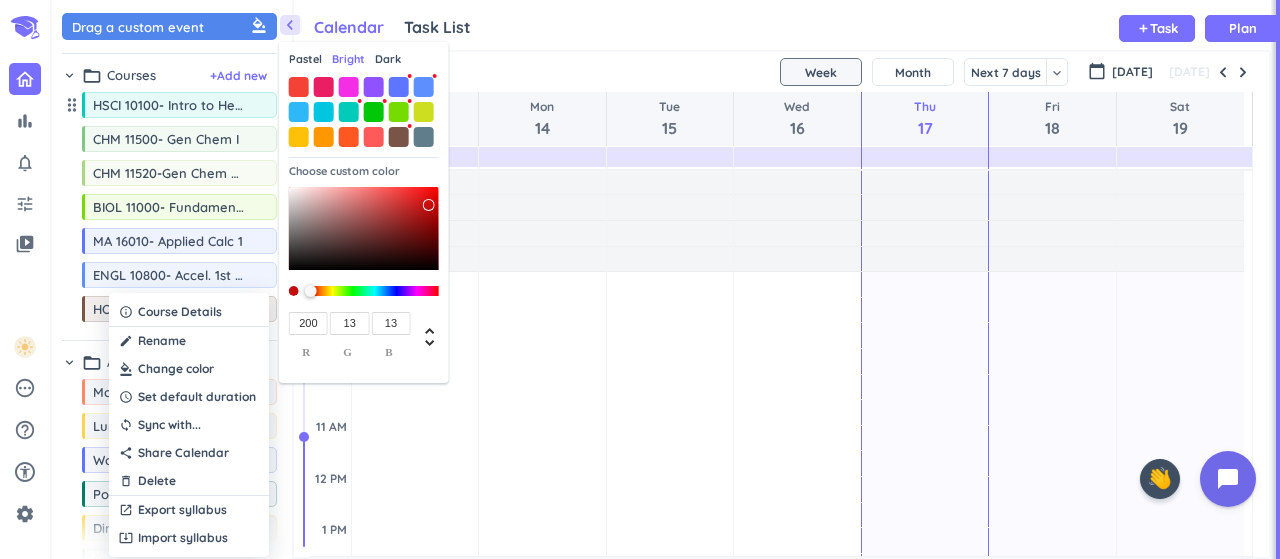 type on "231" 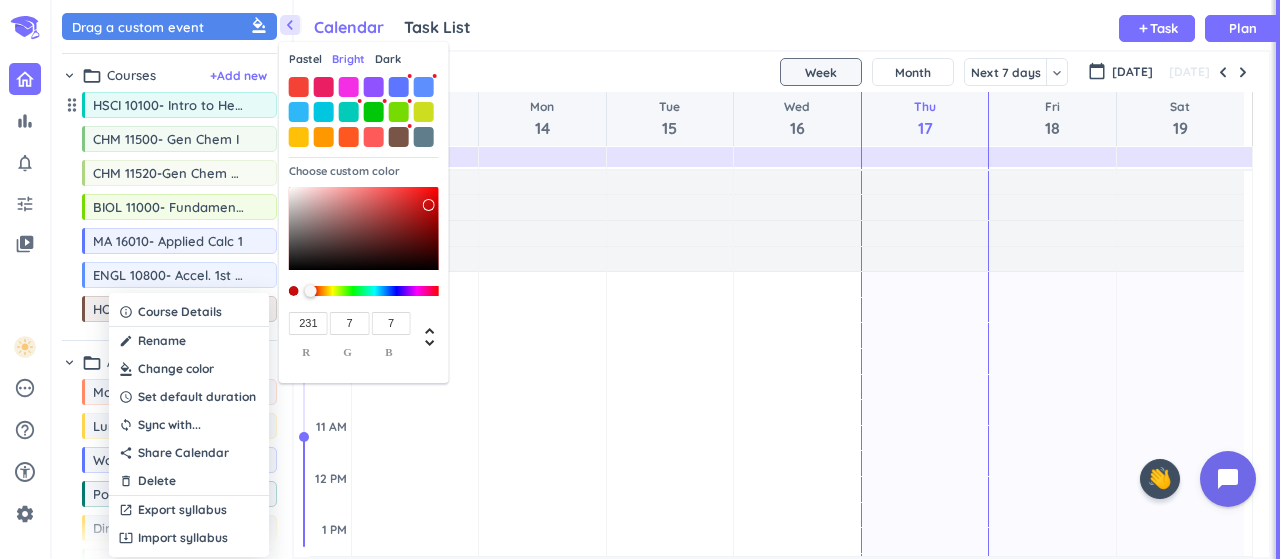 type on "241" 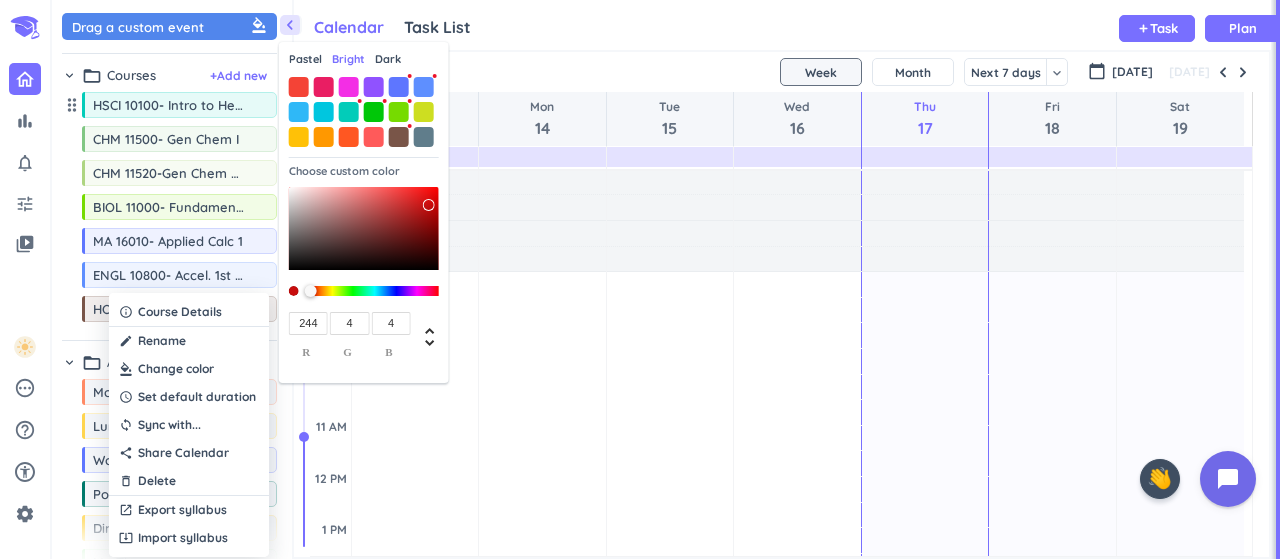 type on "255" 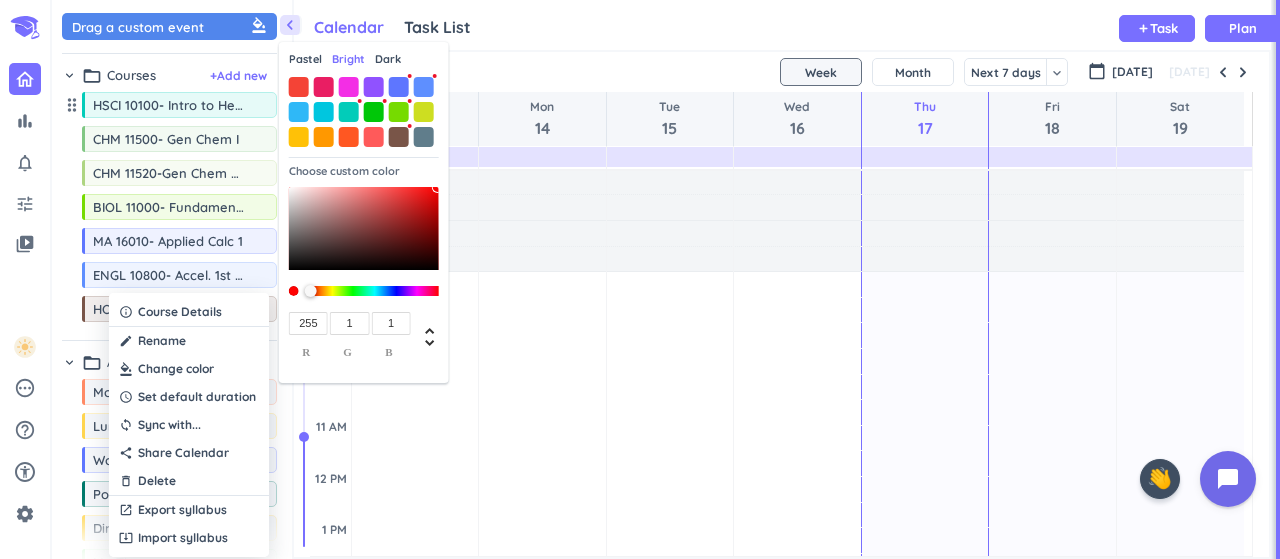 type on "0" 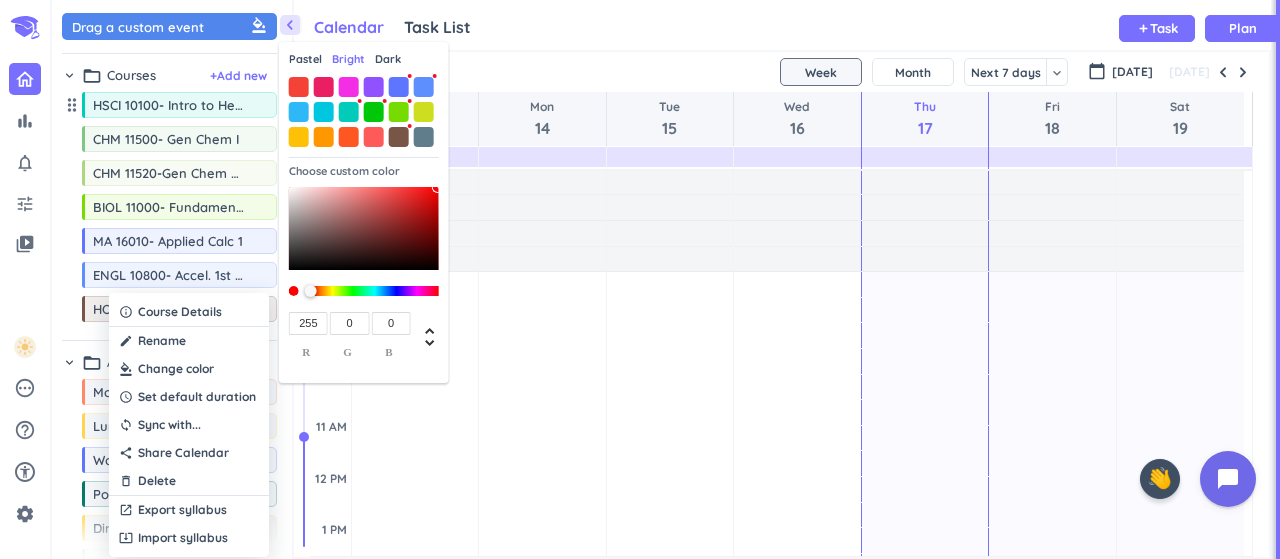 drag, startPoint x: 406, startPoint y: 243, endPoint x: 444, endPoint y: 183, distance: 71.021126 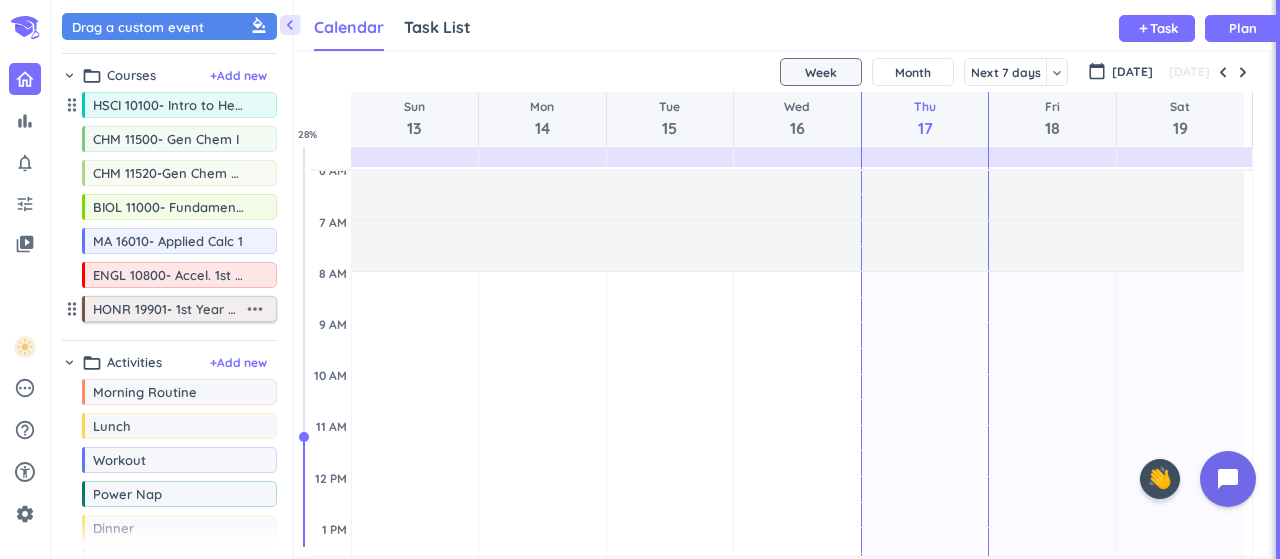 click on "more_horiz" at bounding box center (255, 309) 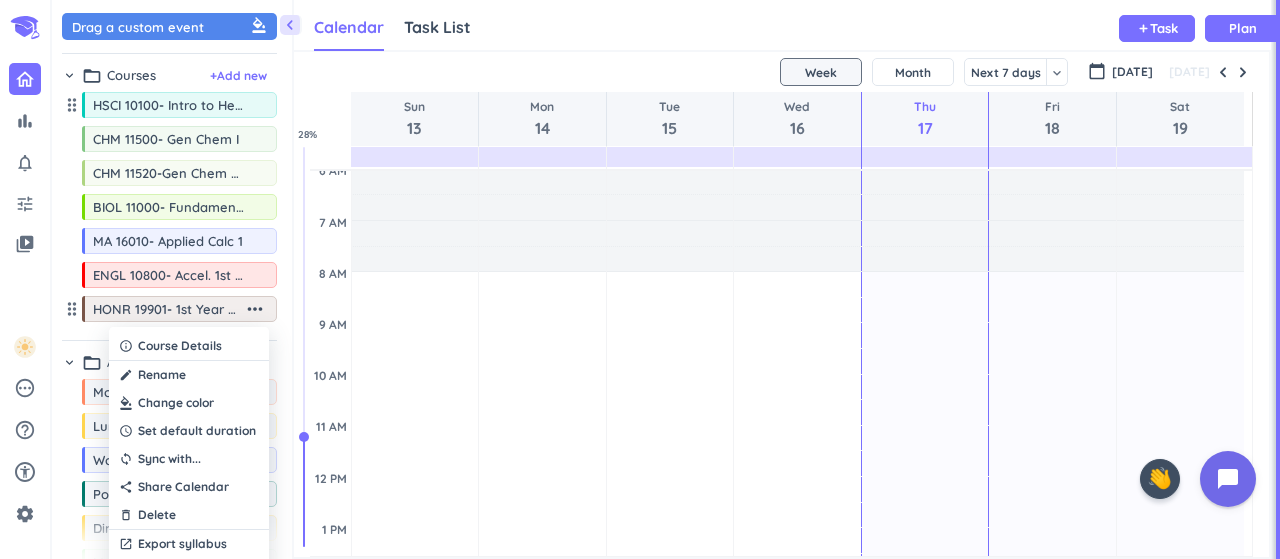 click at bounding box center (189, 403) 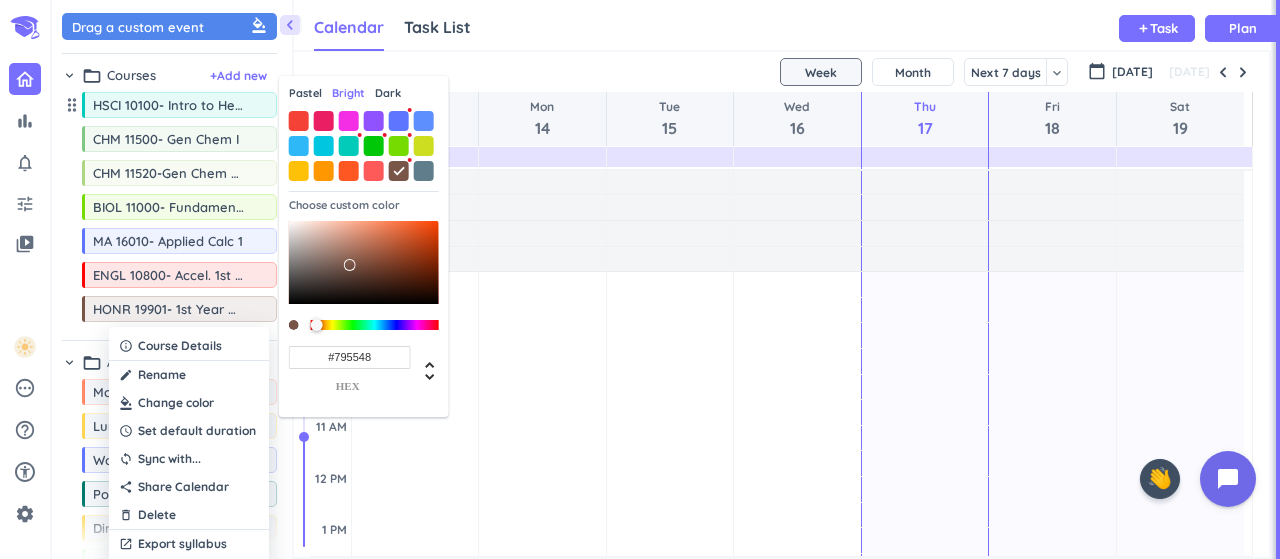 click on "Pastel" at bounding box center (305, 93) 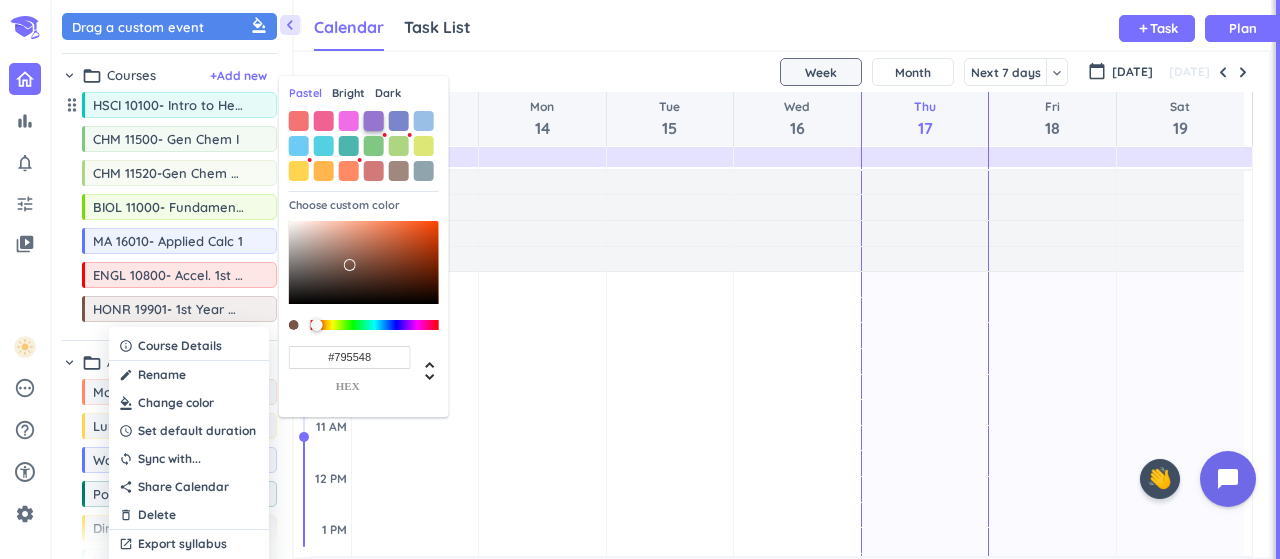 click at bounding box center (374, 121) 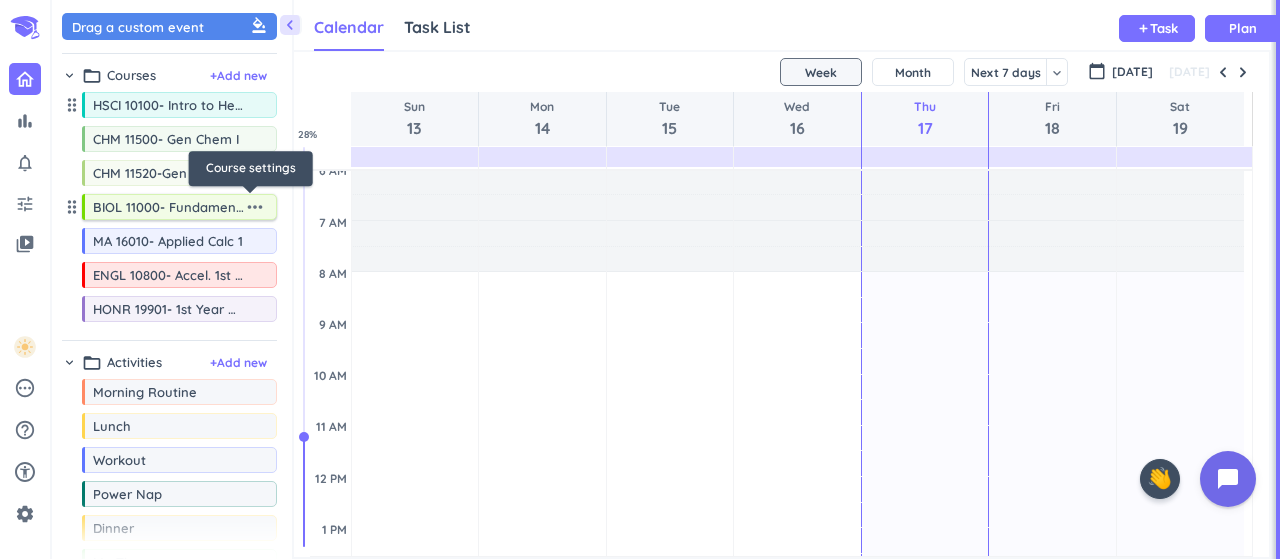 click on "more_horiz" at bounding box center [255, 207] 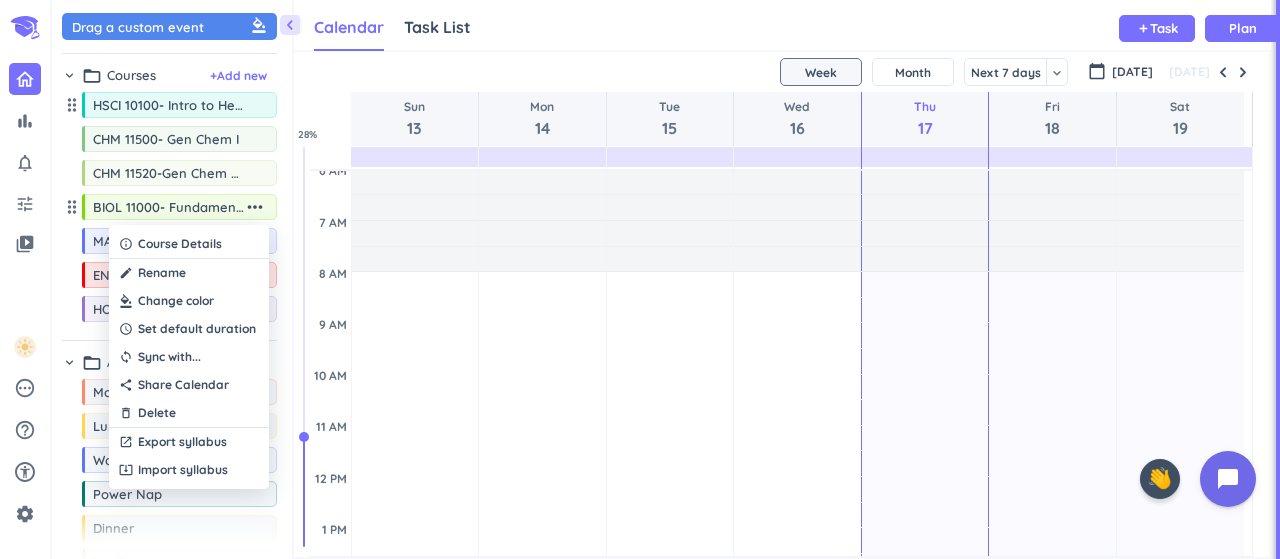 click at bounding box center [189, 301] 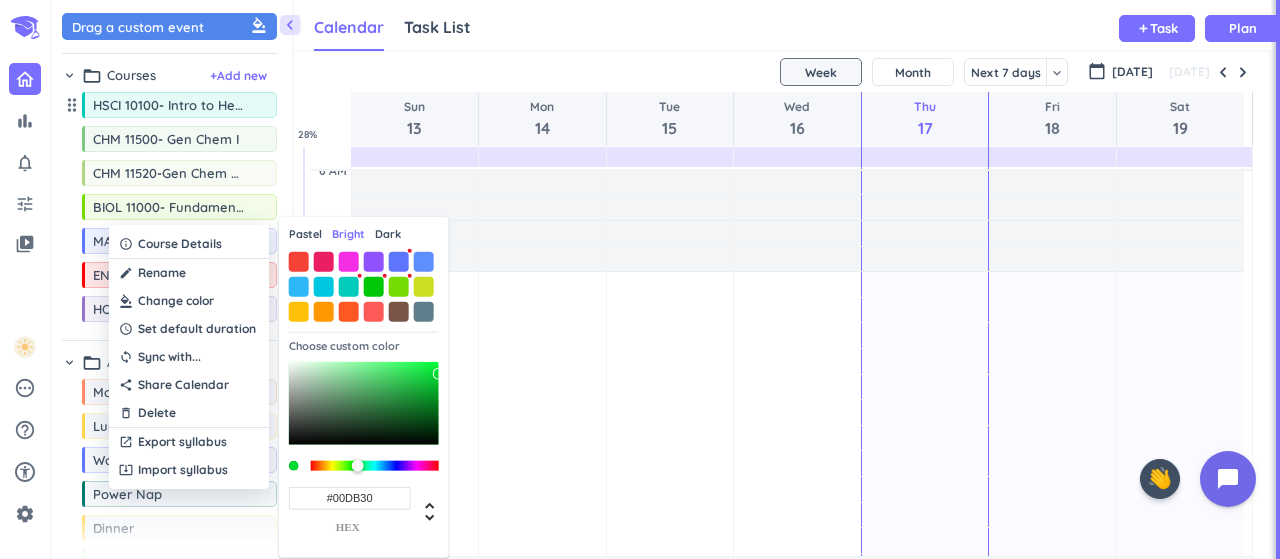 drag, startPoint x: 341, startPoint y: 467, endPoint x: 358, endPoint y: 469, distance: 17.117243 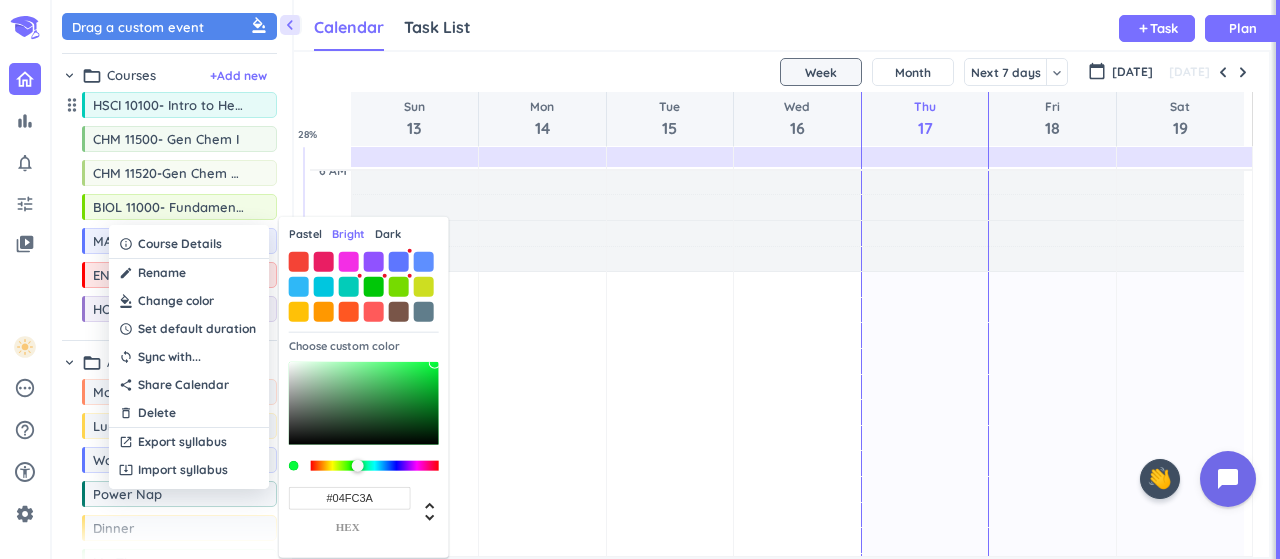 type on "#00FF38" 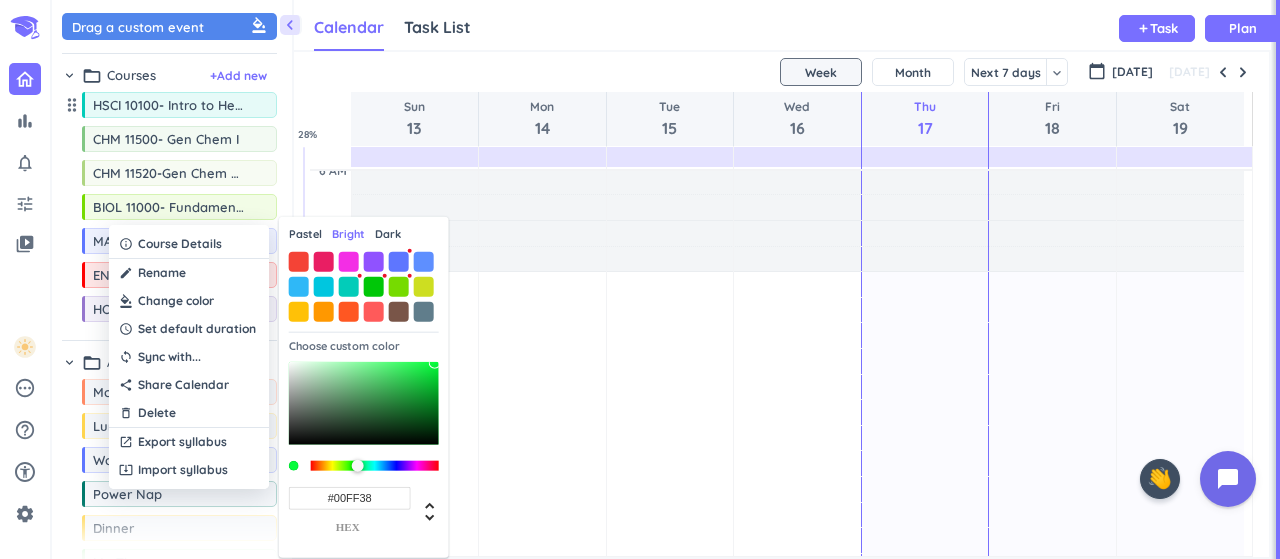 drag, startPoint x: 432, startPoint y: 375, endPoint x: 443, endPoint y: 355, distance: 22.825424 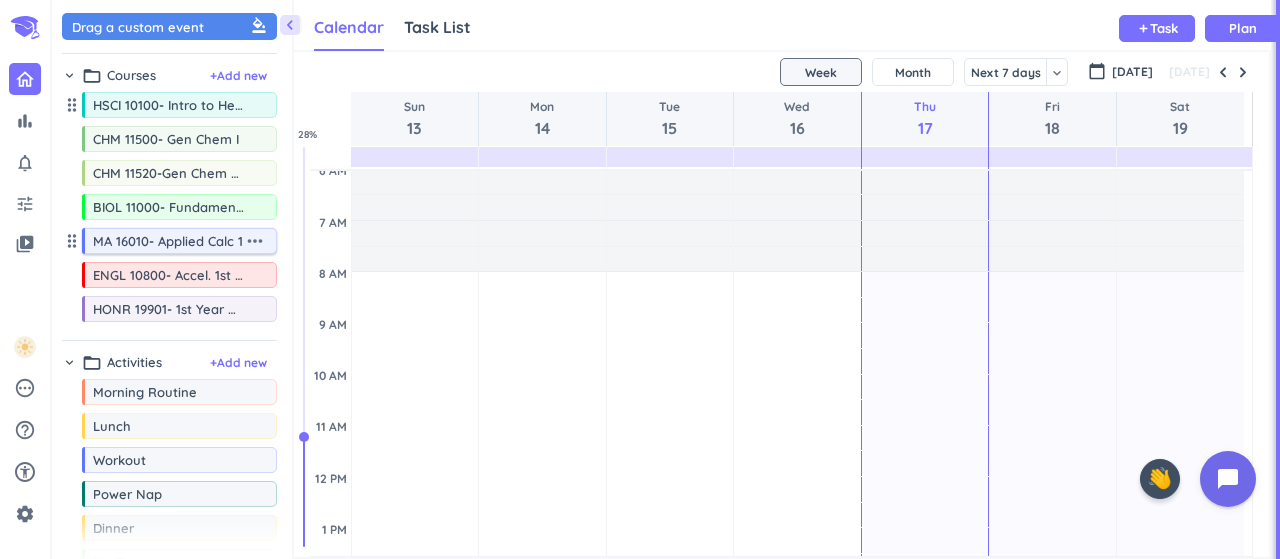 click on "more_horiz" at bounding box center (255, 241) 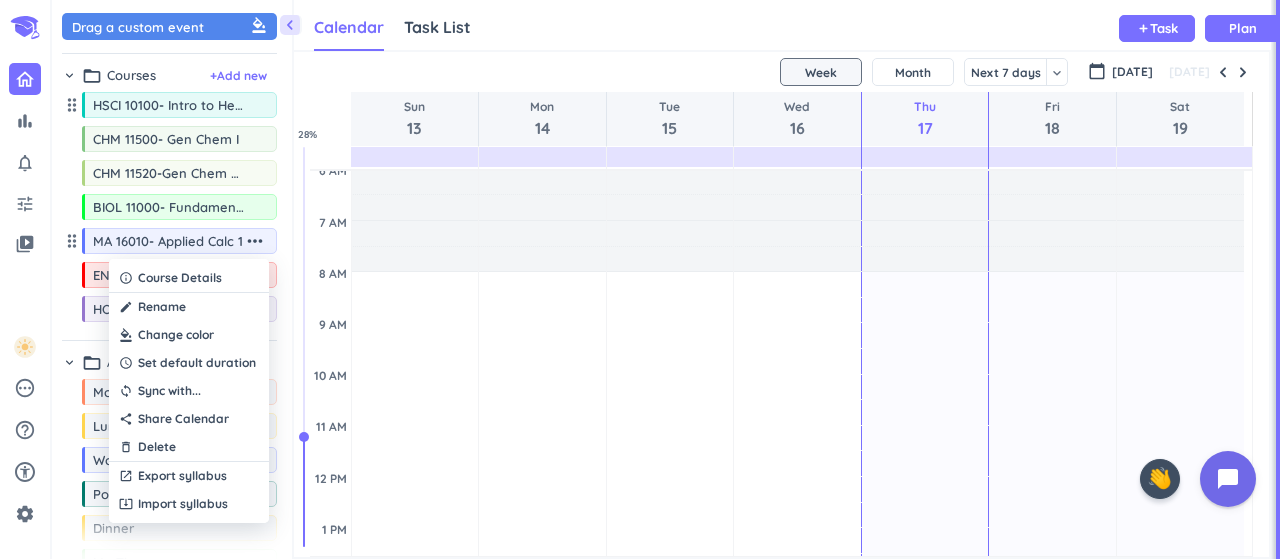 click at bounding box center [189, 335] 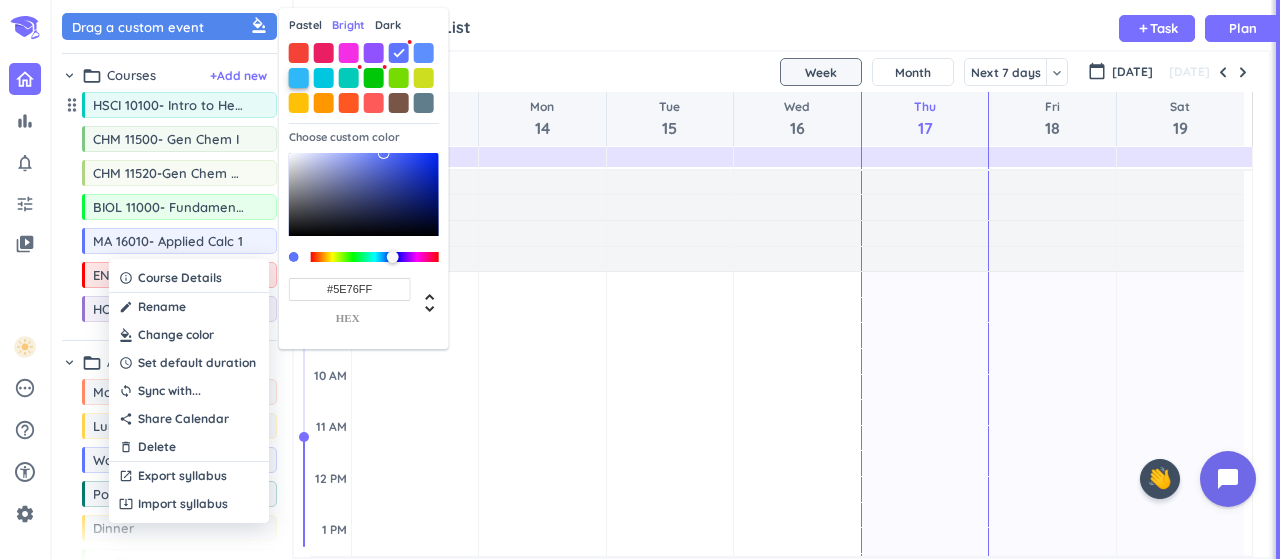 click at bounding box center [299, 78] 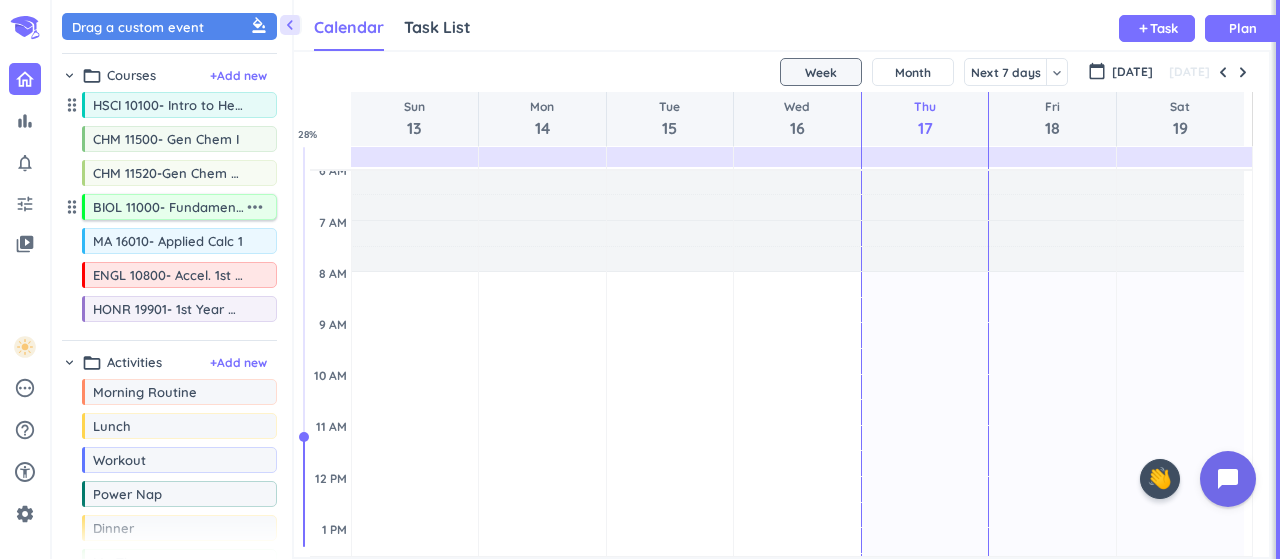 click on "more_horiz" at bounding box center (255, 207) 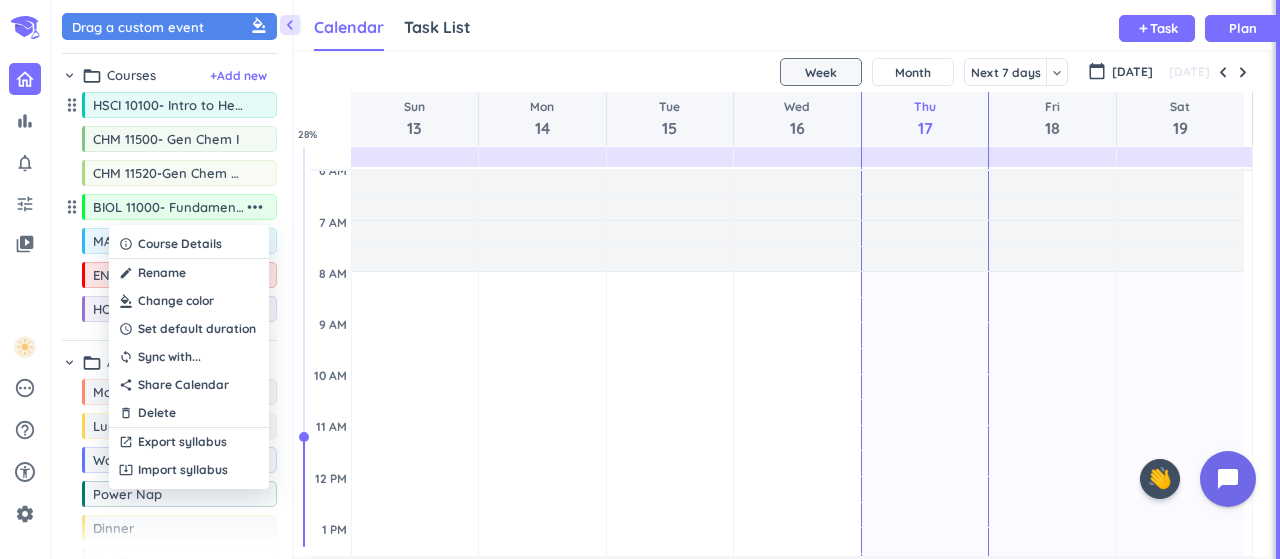 click at bounding box center (189, 301) 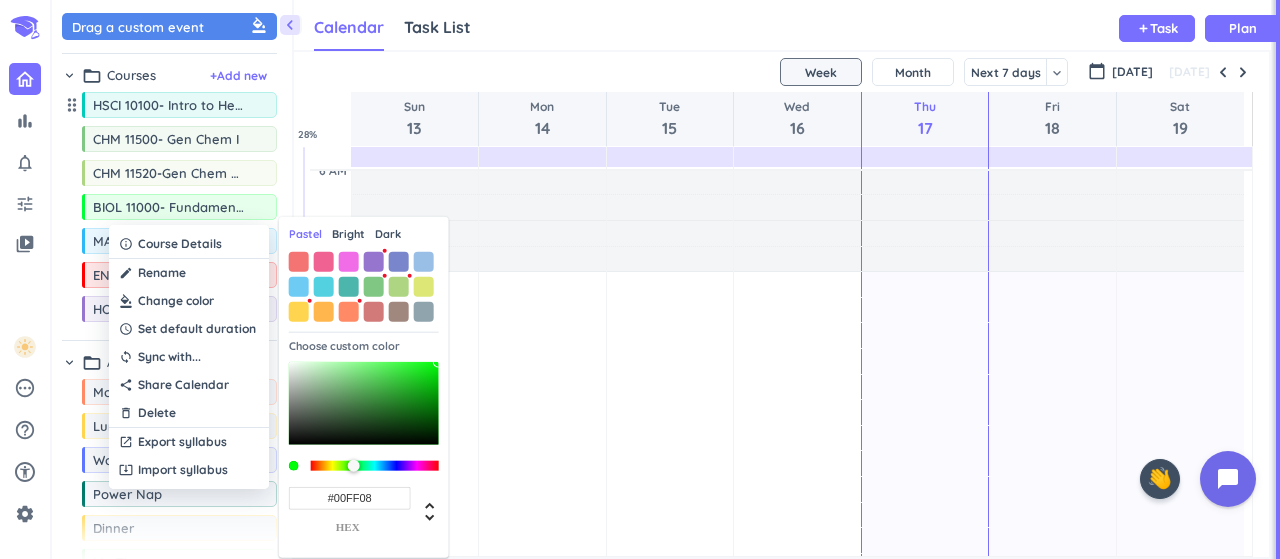 click at bounding box center [354, 465] 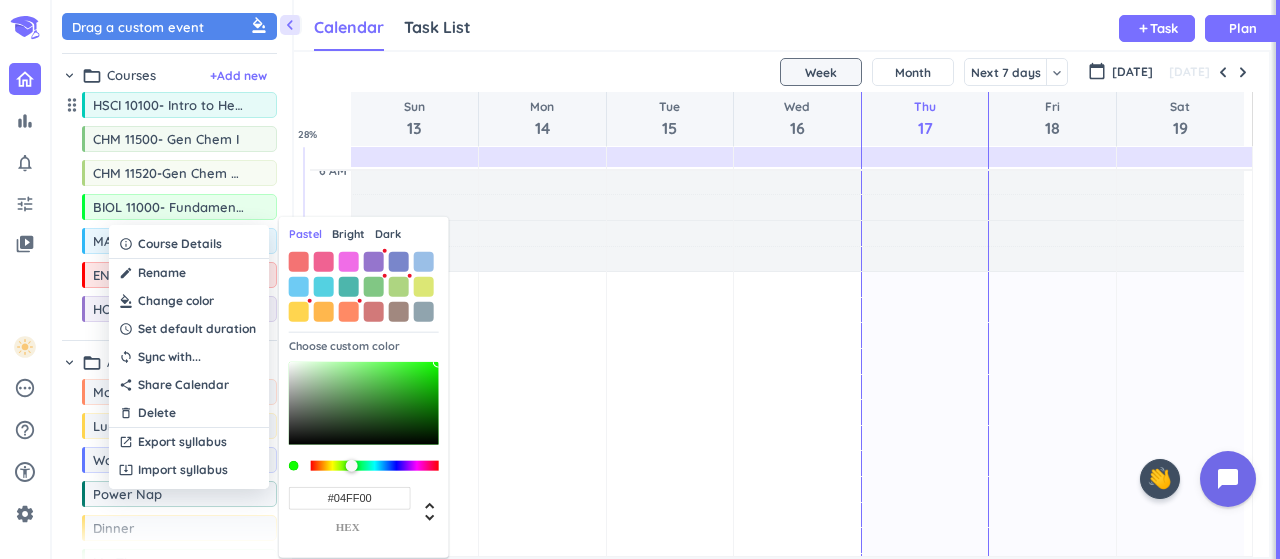 type on "#00FF08" 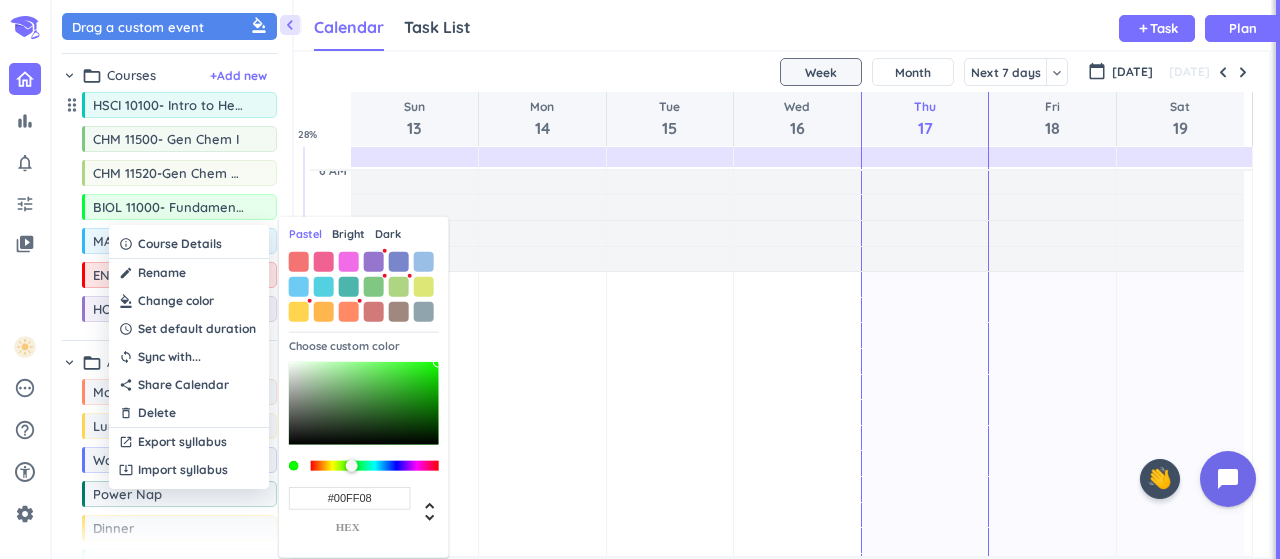 click at bounding box center [352, 465] 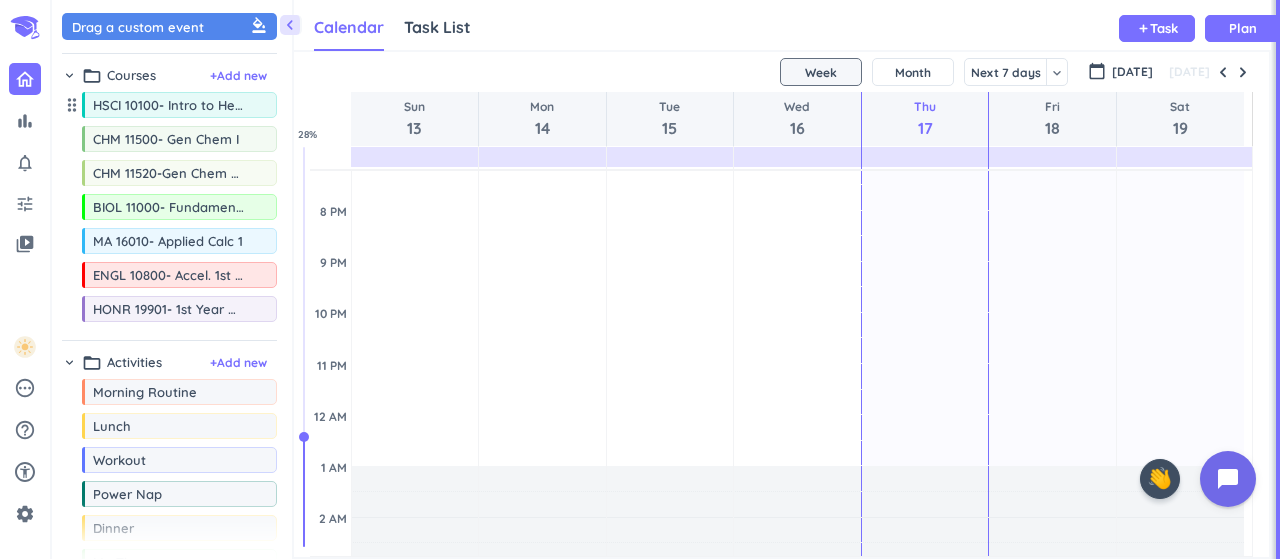 scroll, scrollTop: 843, scrollLeft: 0, axis: vertical 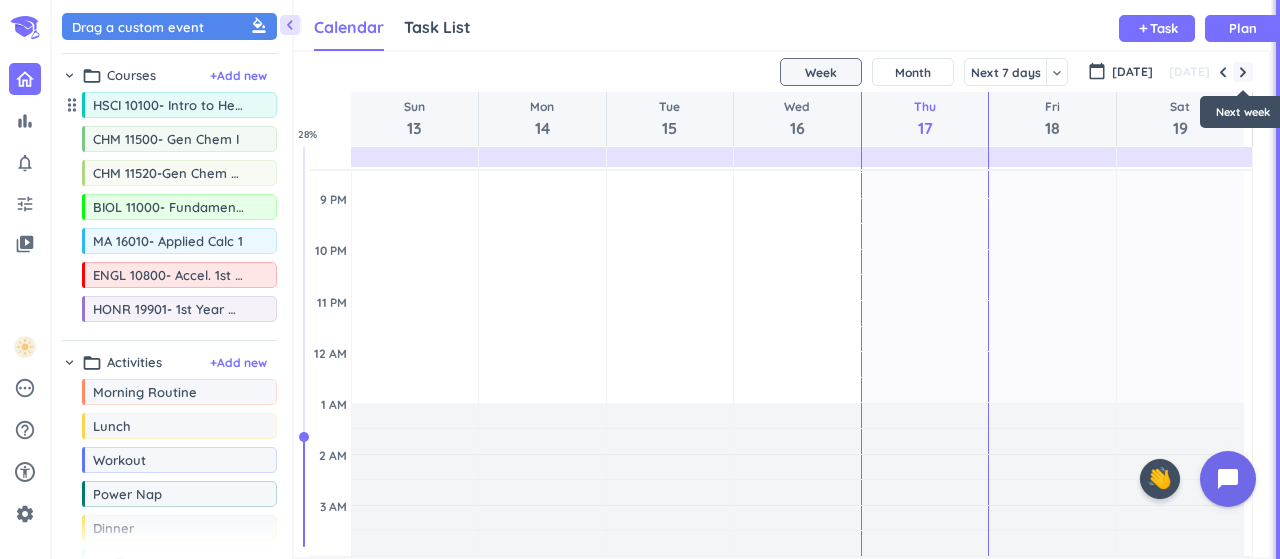 click at bounding box center (1243, 72) 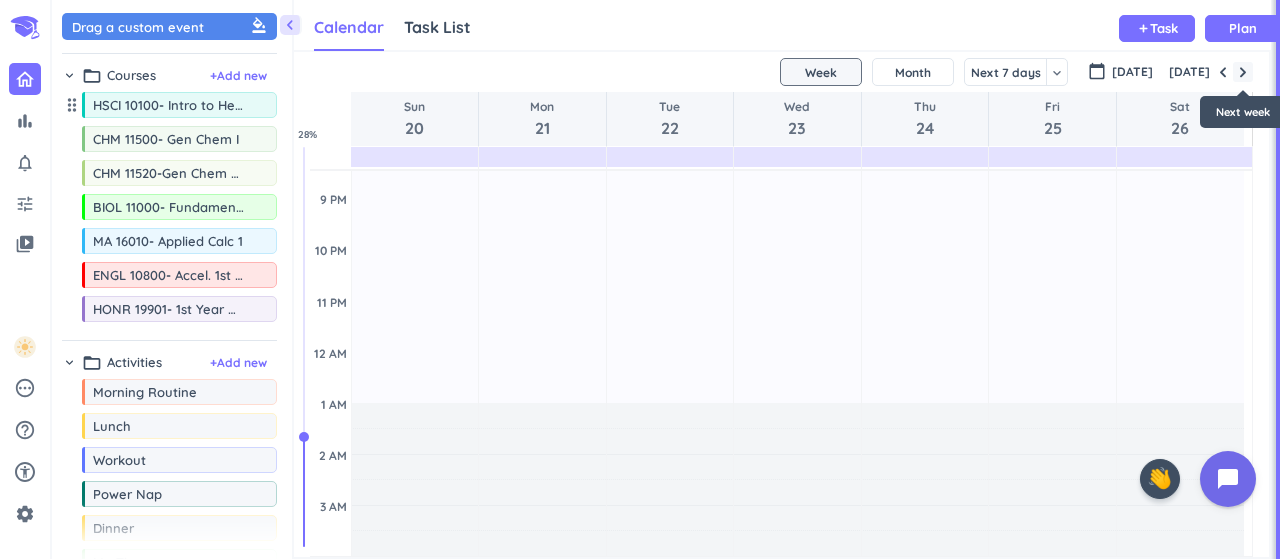 scroll, scrollTop: 104, scrollLeft: 0, axis: vertical 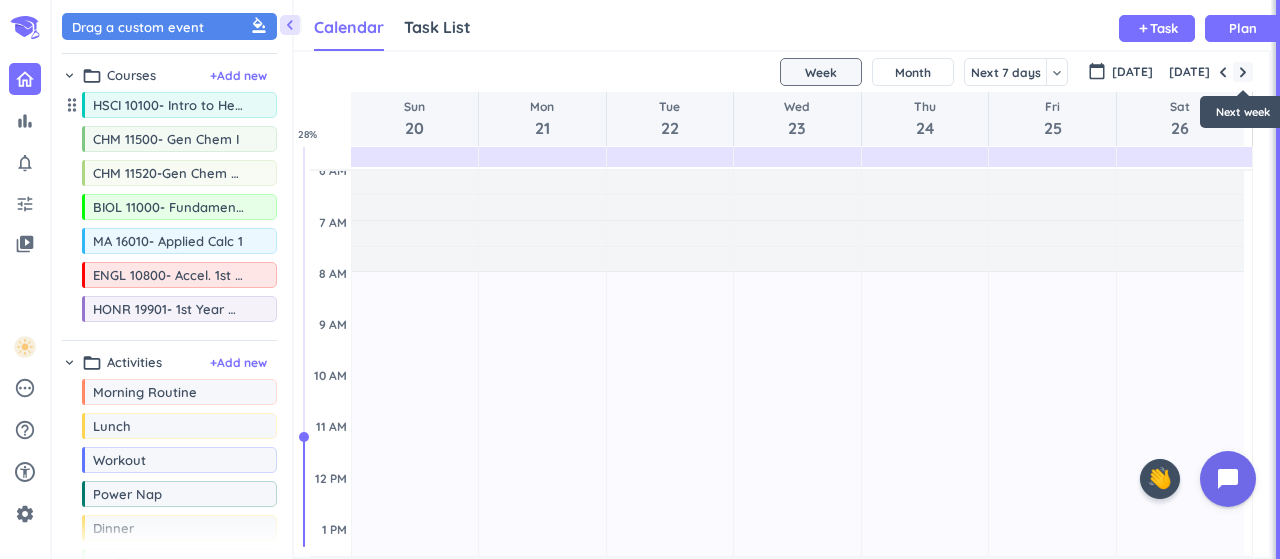 click at bounding box center (1243, 72) 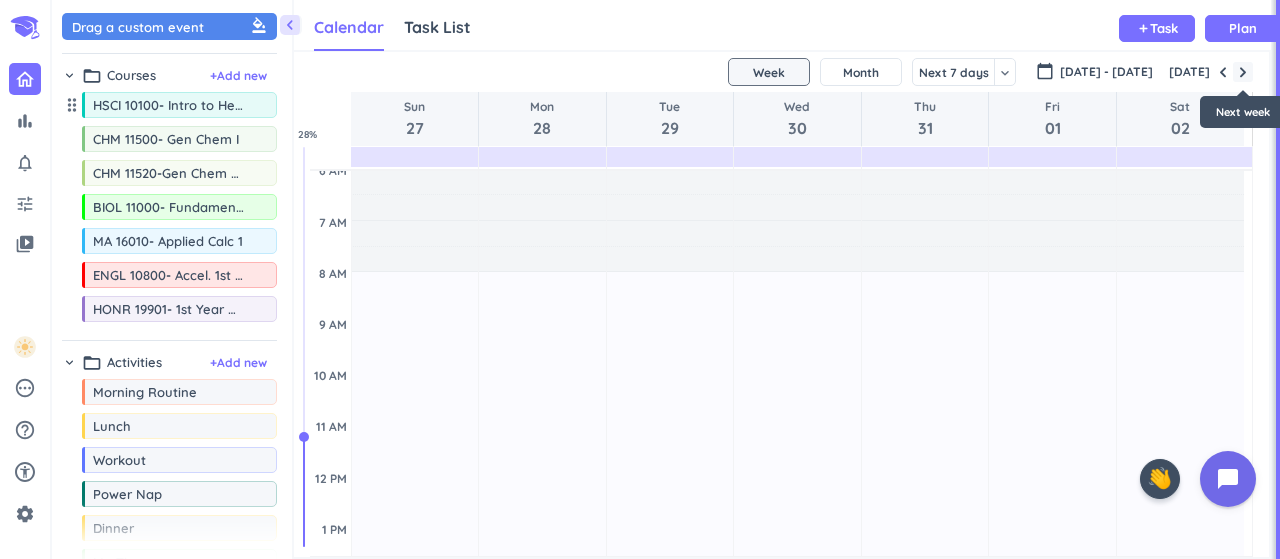 click at bounding box center (1243, 72) 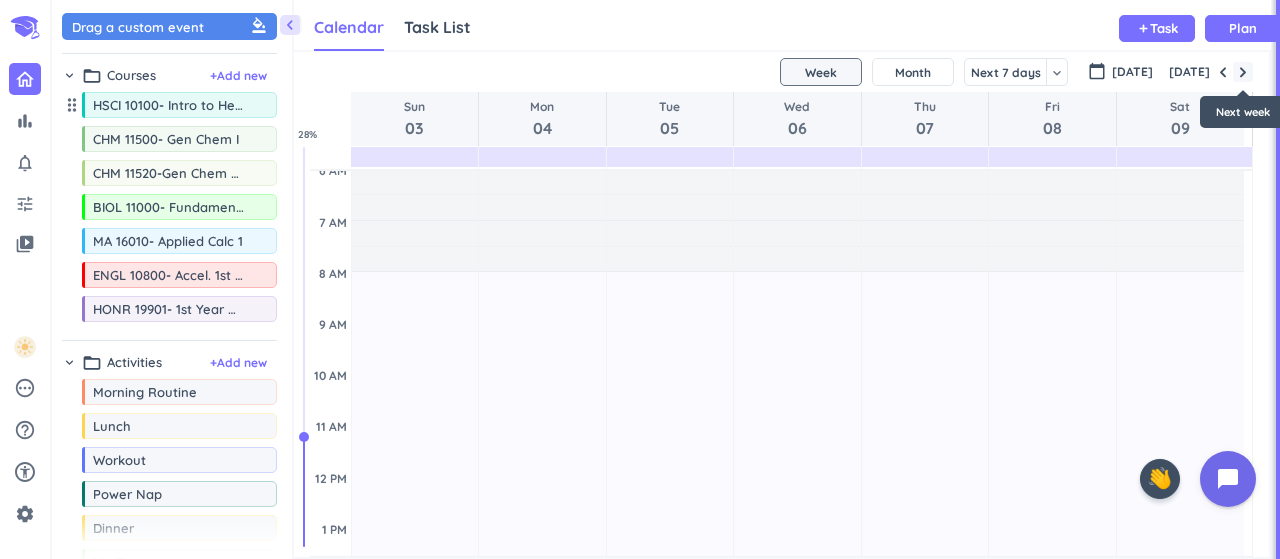 click at bounding box center [1243, 72] 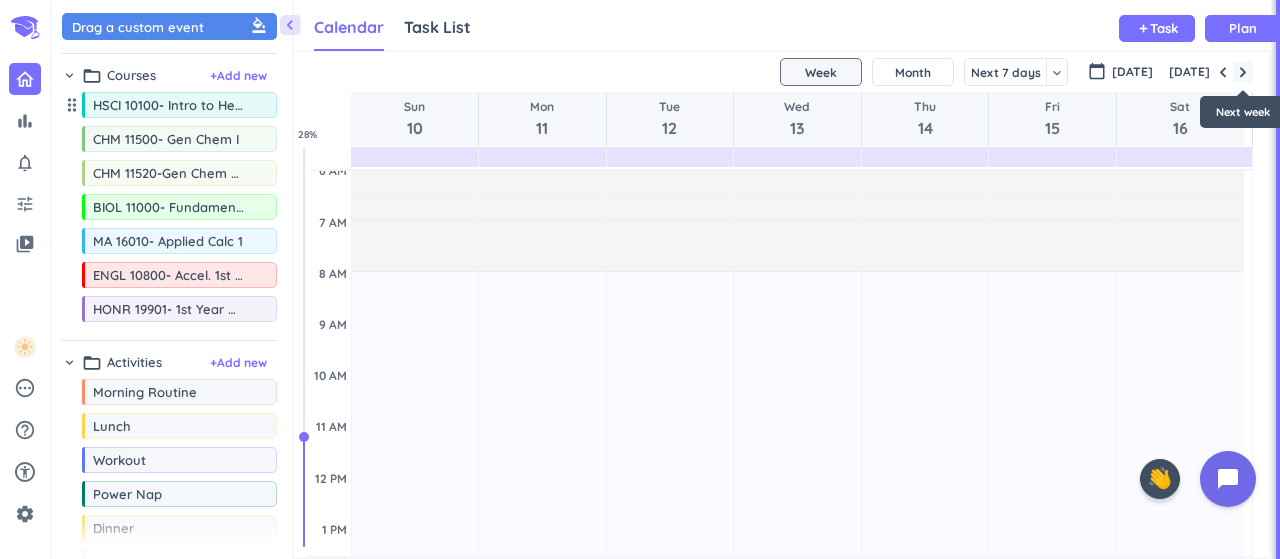click at bounding box center [1243, 72] 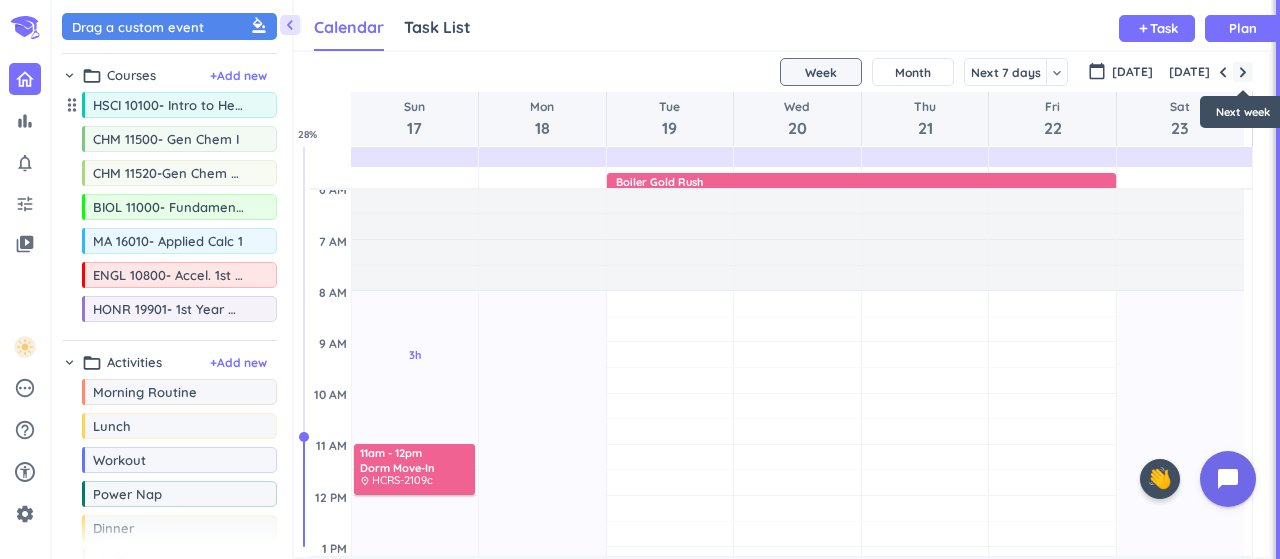 click at bounding box center (1243, 72) 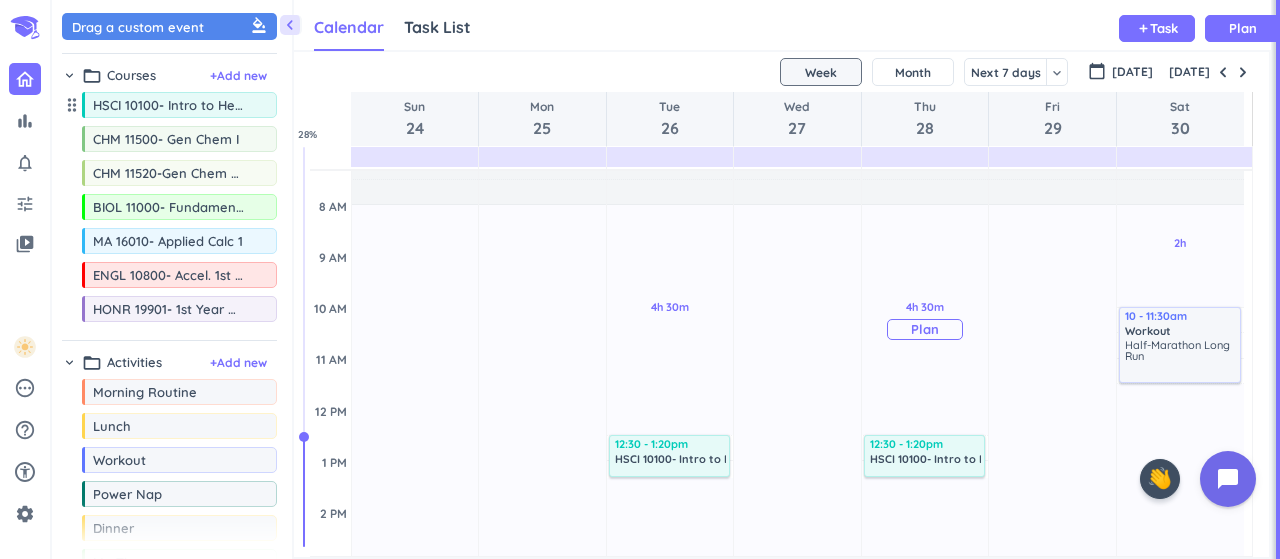 scroll, scrollTop: 172, scrollLeft: 0, axis: vertical 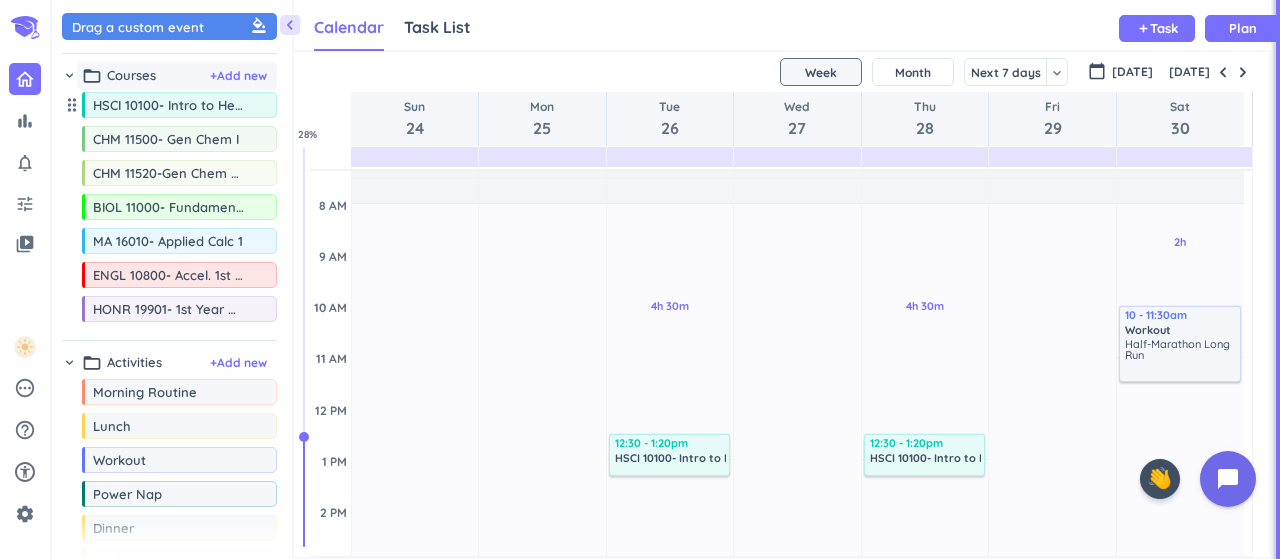 click on "folder_open Courses   +  Add new" at bounding box center (177, 76) 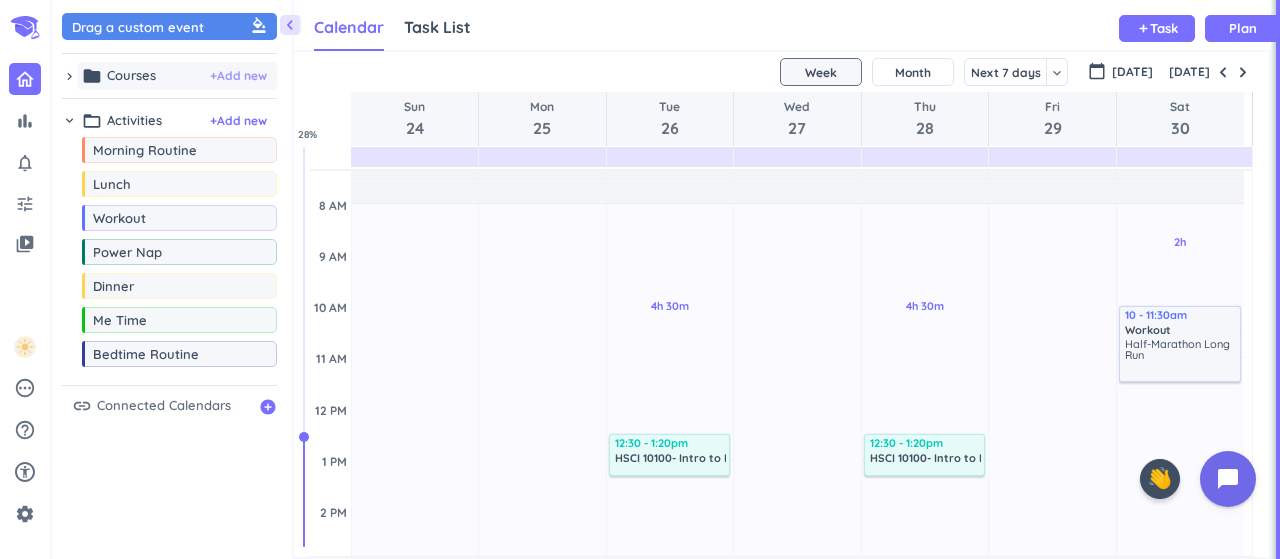 click on "+  Add new" at bounding box center (238, 76) 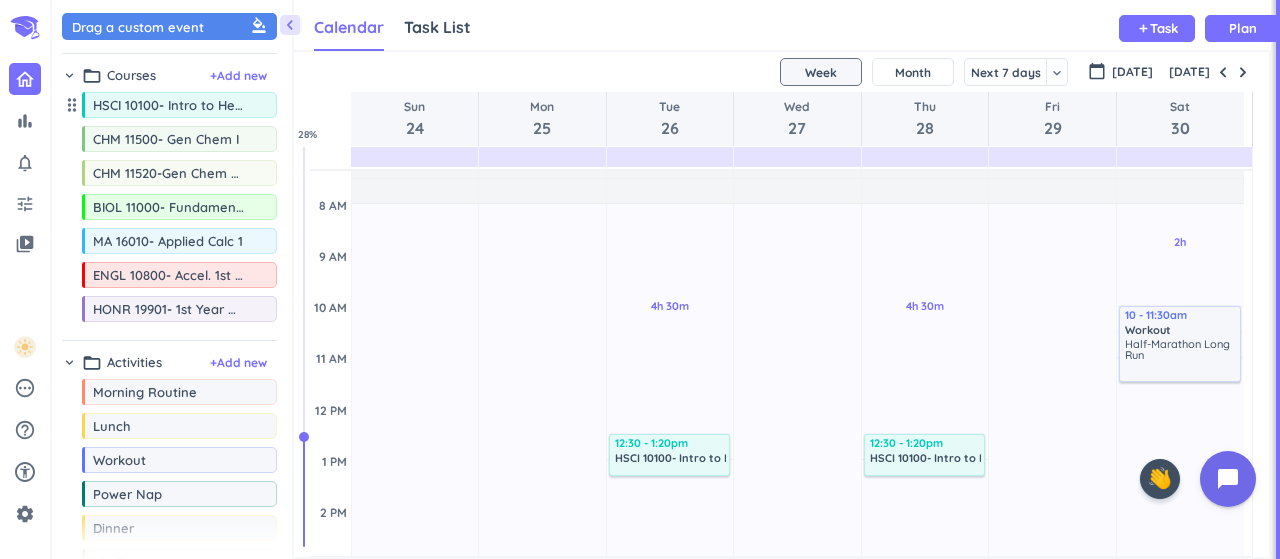 click on "chevron_right" at bounding box center (69, 75) 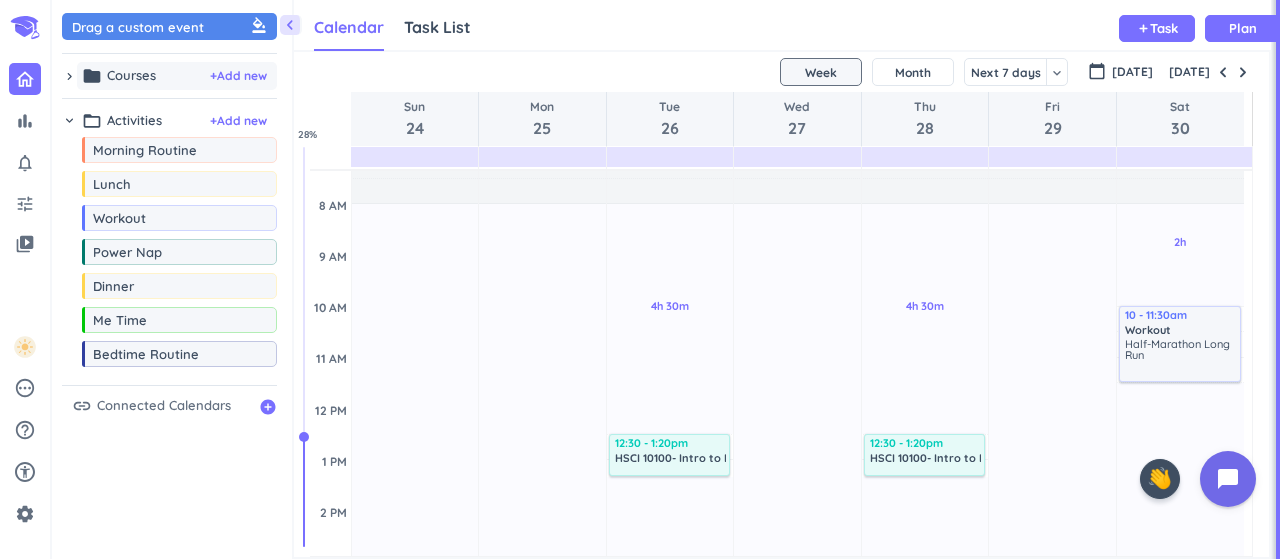 click on "Courses" at bounding box center [131, 76] 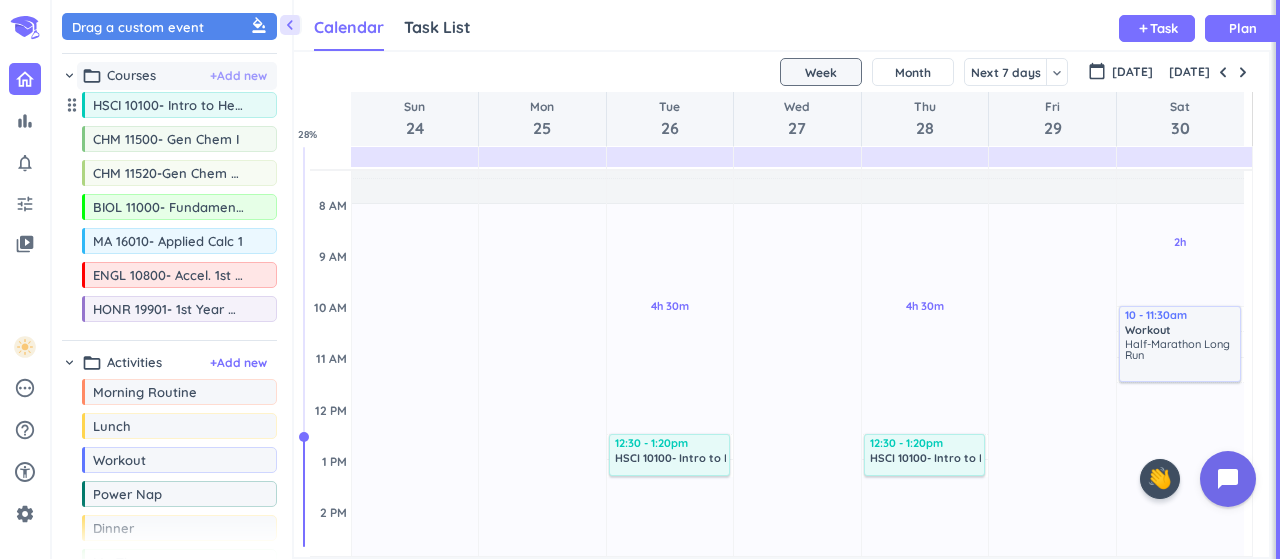 click on "+  Add new" at bounding box center [238, 76] 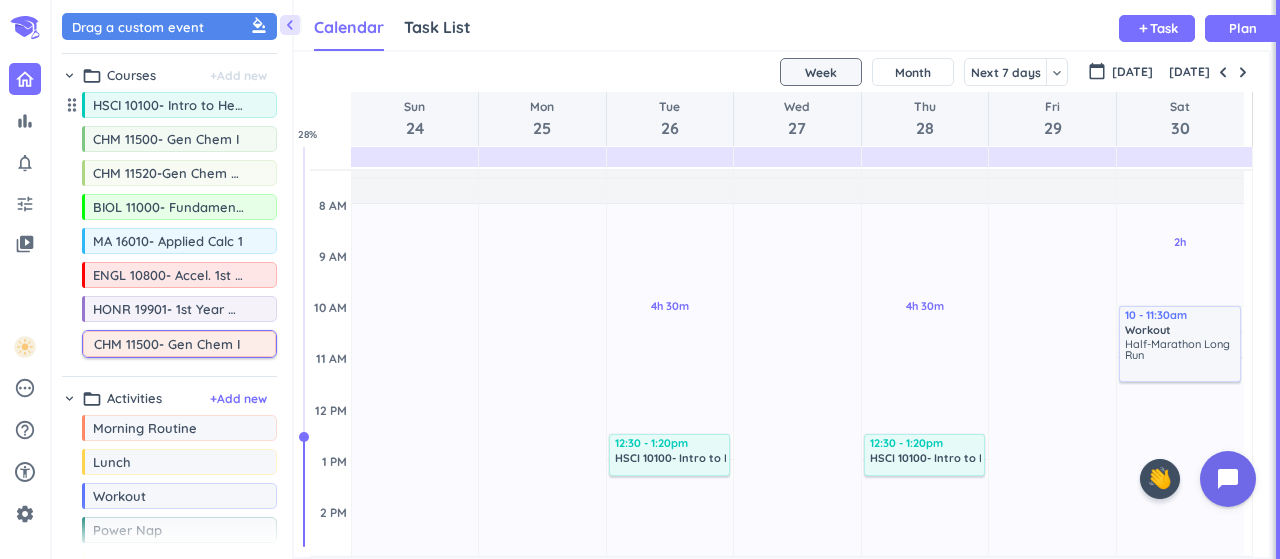 click on "CHM 11500- Gen Chem I" at bounding box center (184, 344) 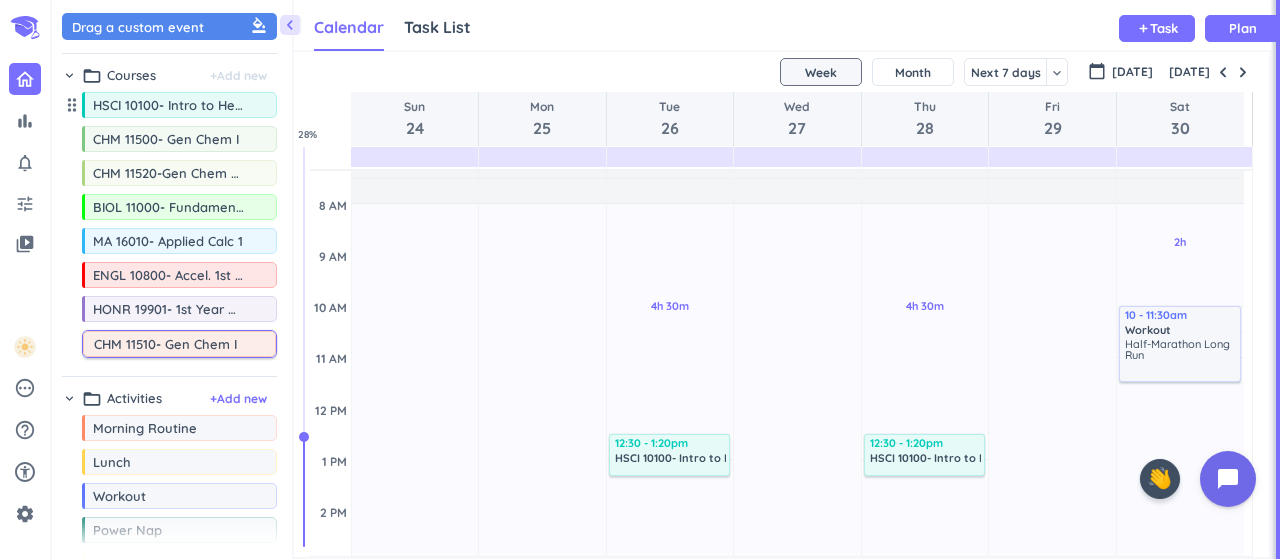 click on "CHM 11510- Gen Chem I" at bounding box center [184, 344] 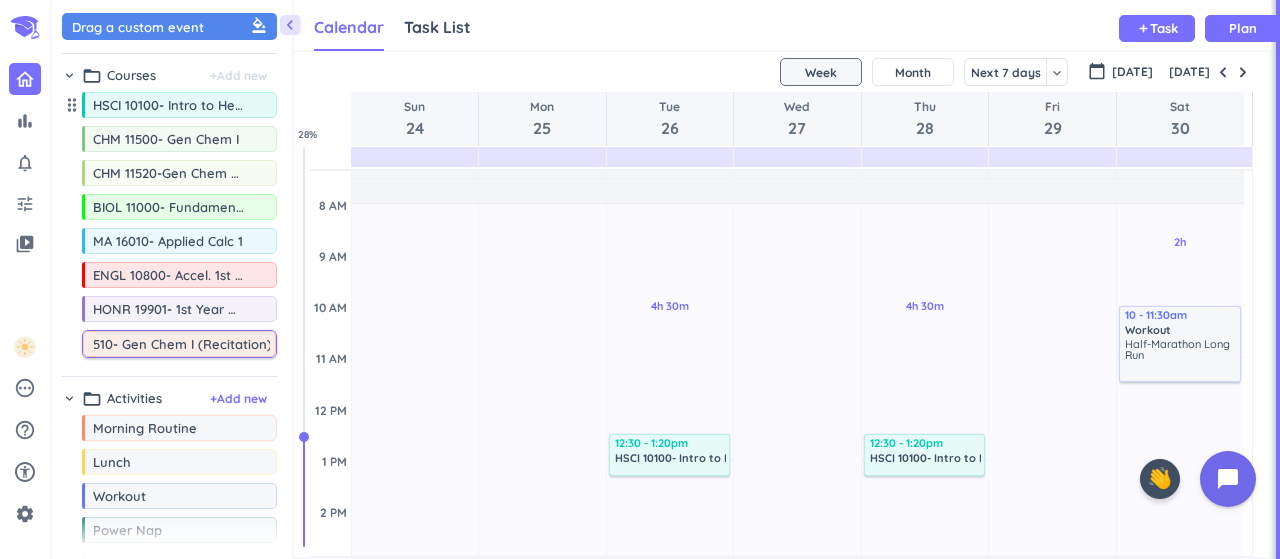 scroll, scrollTop: 0, scrollLeft: 48, axis: horizontal 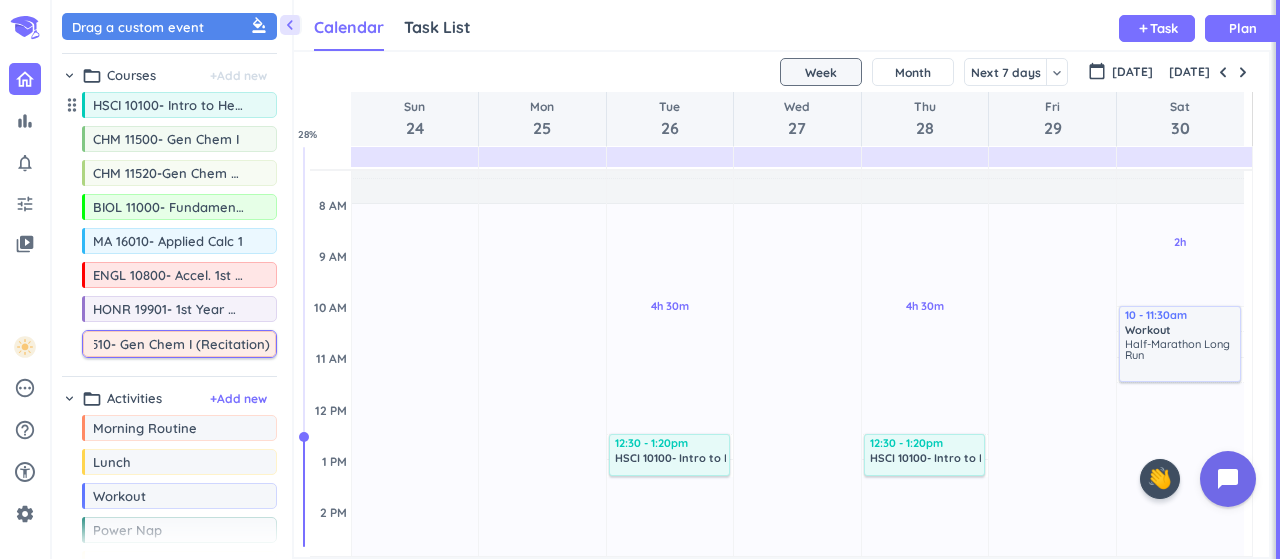 click on "CHM 11510- Gen Chem I (Recitation)" at bounding box center (184, 344) 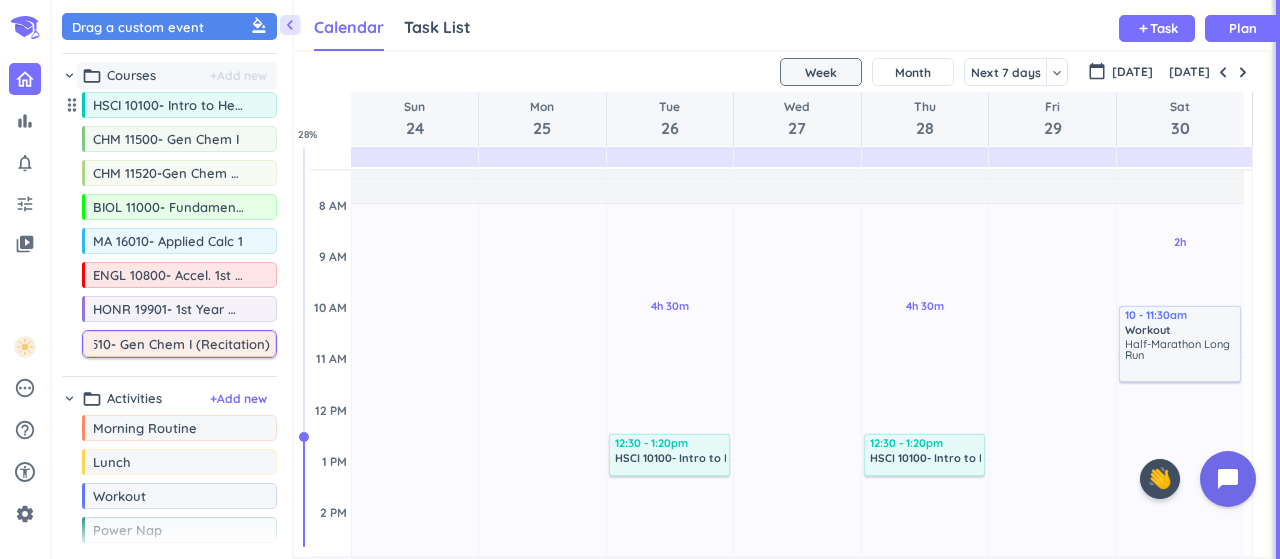 type on "CHM 11510- Gen Chem I (Recitation)" 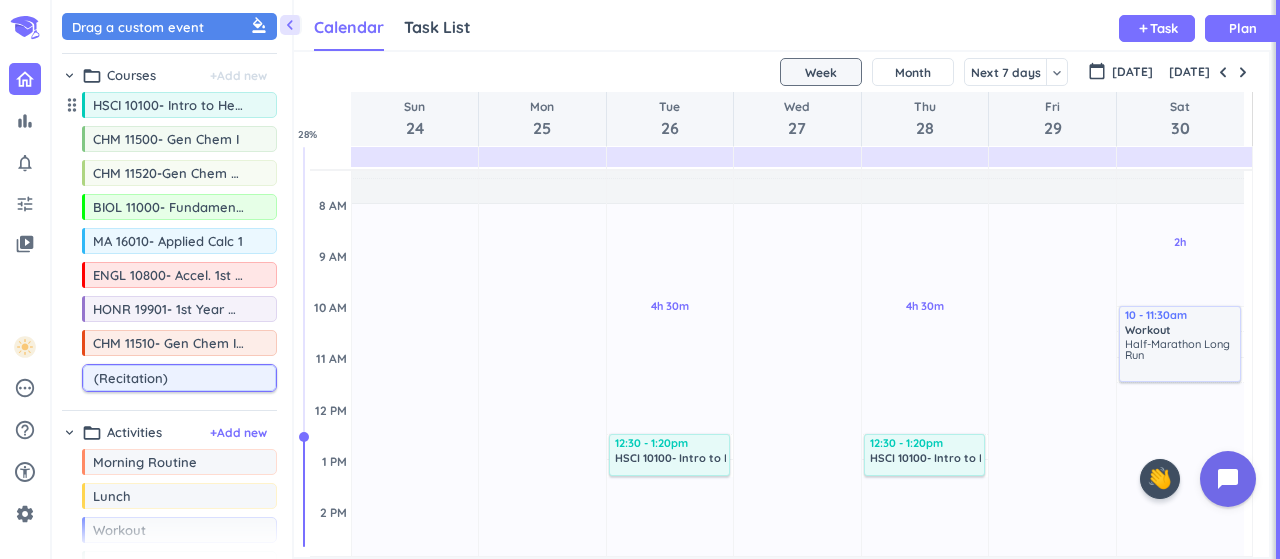 click on "(Recitation)" at bounding box center (184, 378) 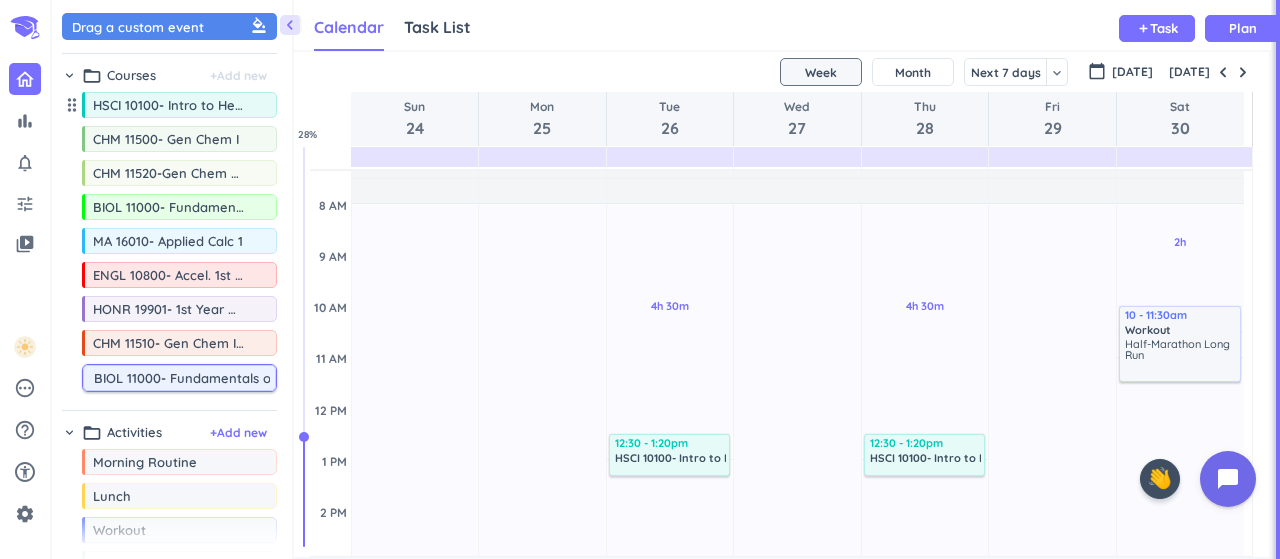 scroll, scrollTop: 0, scrollLeft: 41, axis: horizontal 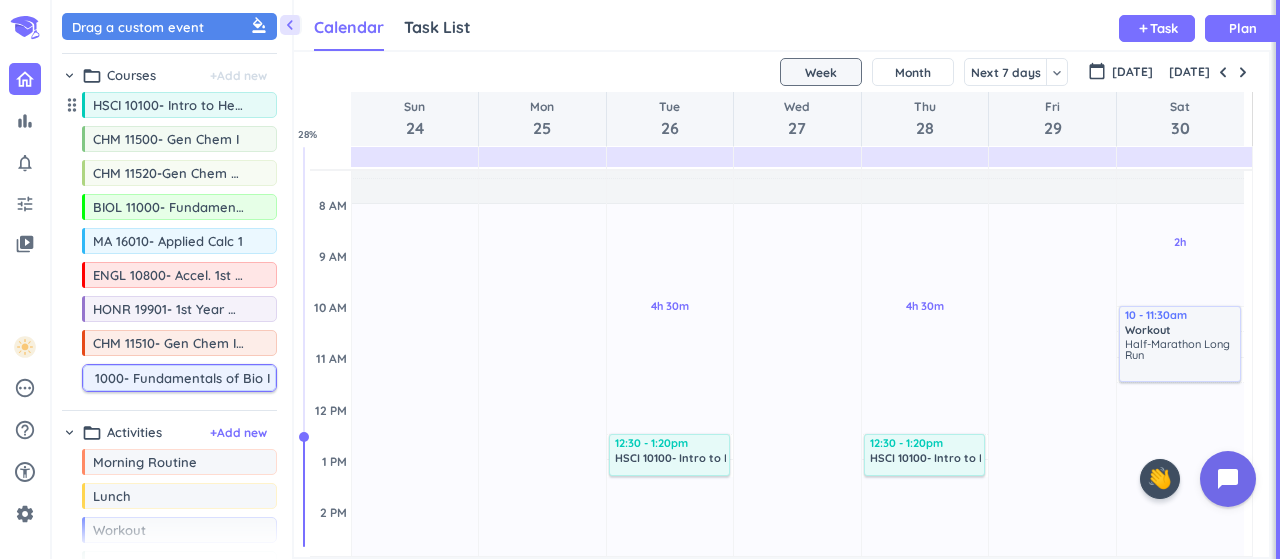 drag, startPoint x: 215, startPoint y: 376, endPoint x: 303, endPoint y: 383, distance: 88.27797 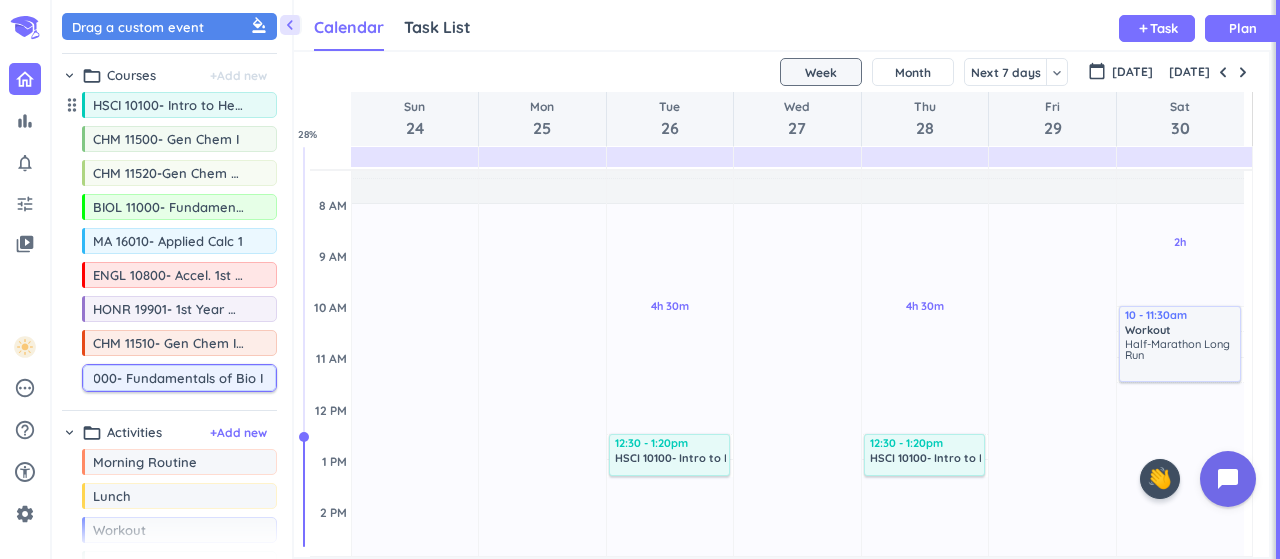 scroll, scrollTop: 0, scrollLeft: 120, axis: horizontal 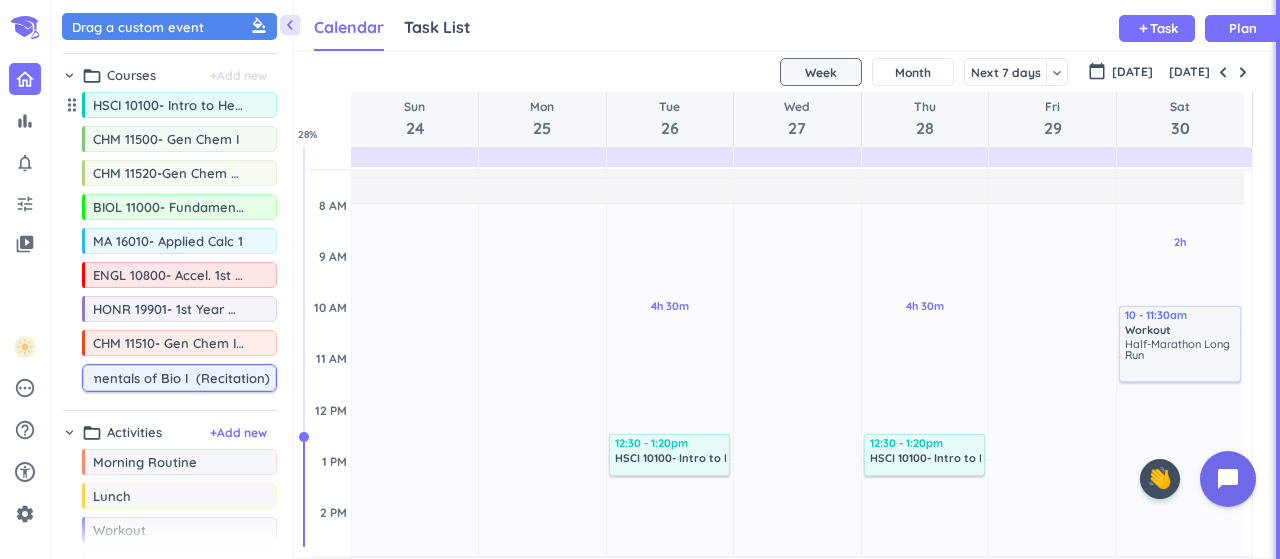 click on "BIOL 11000- Fundamentals of Bio I  (Recitation)" at bounding box center (184, 378) 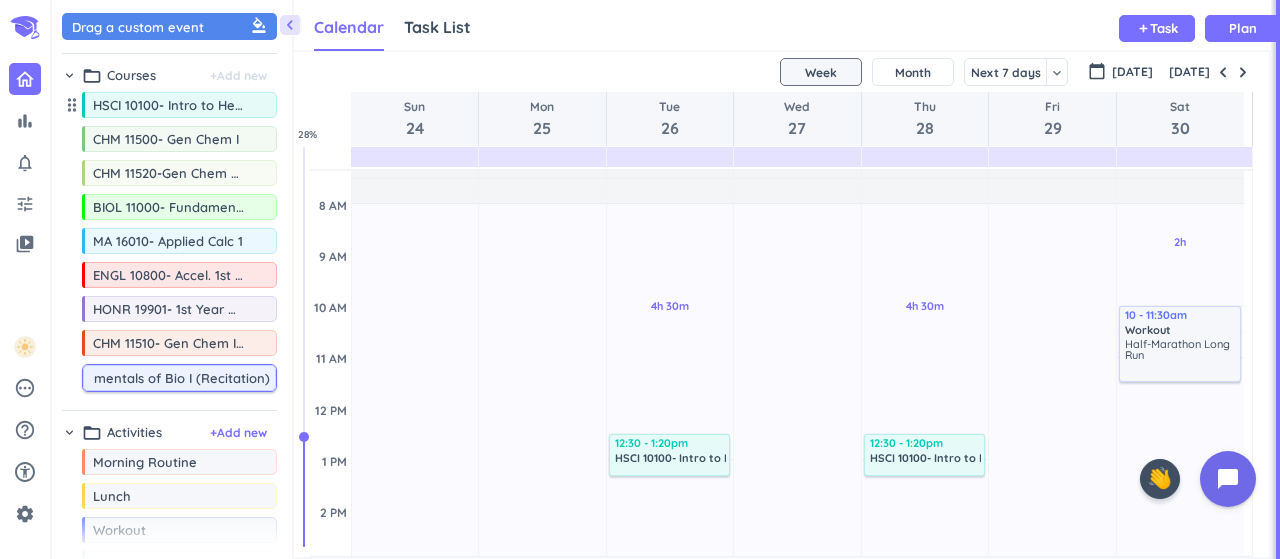 scroll, scrollTop: 0, scrollLeft: 117, axis: horizontal 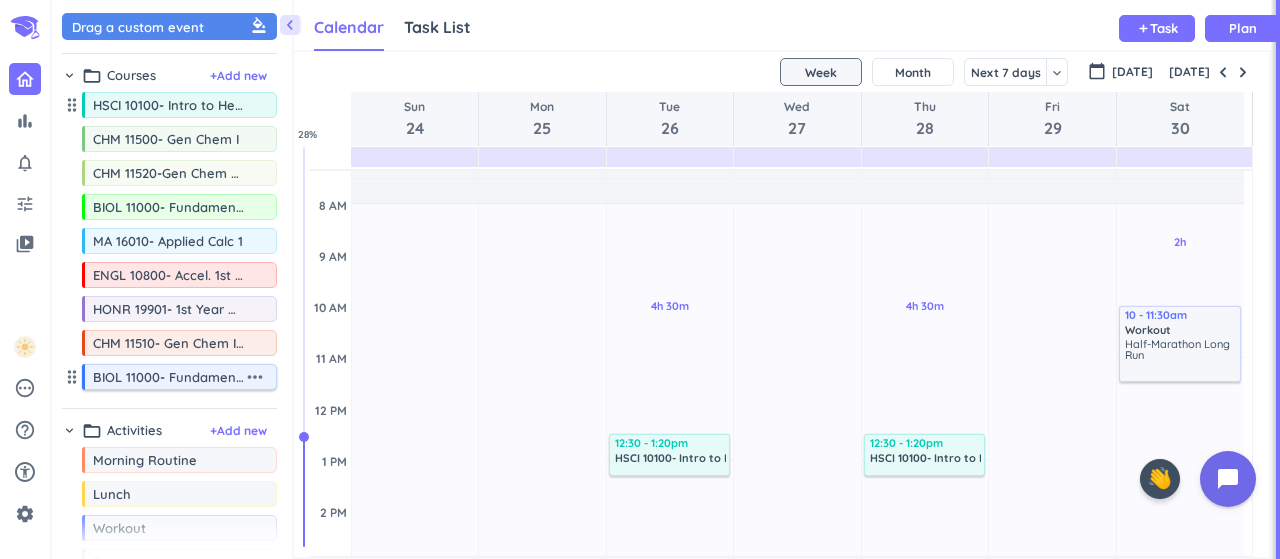 click on "more_horiz" at bounding box center (255, 377) 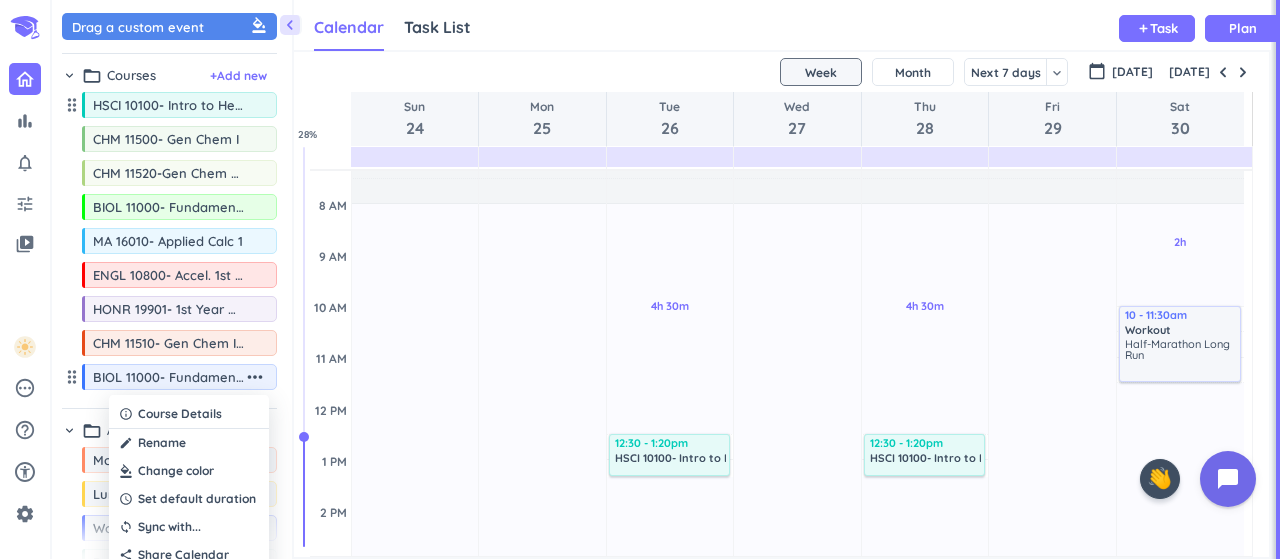 click at bounding box center (189, 471) 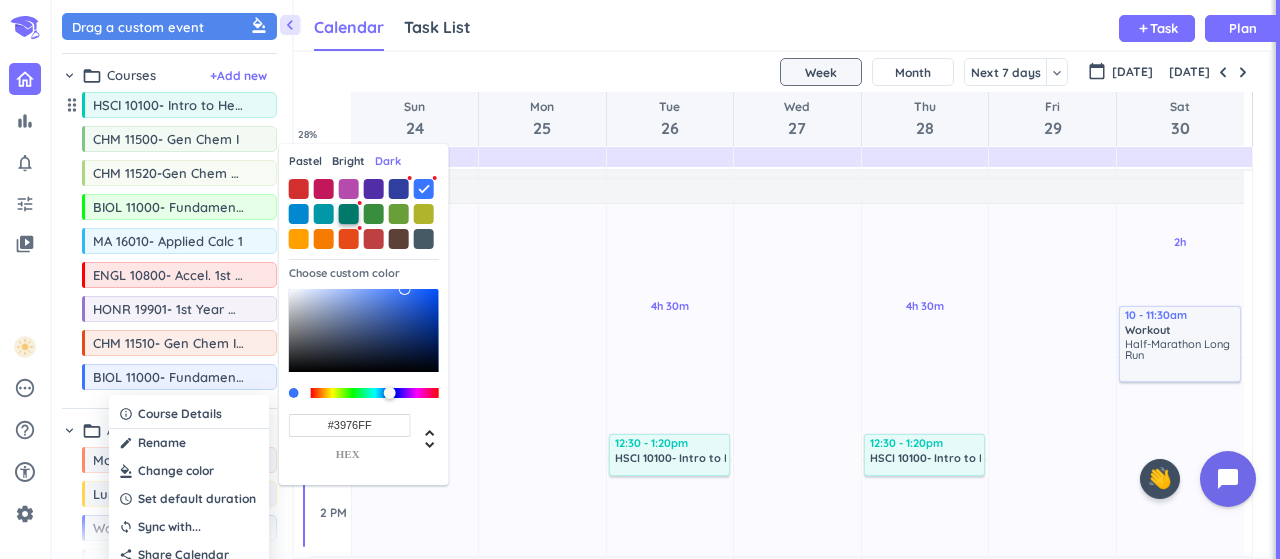 click at bounding box center (349, 214) 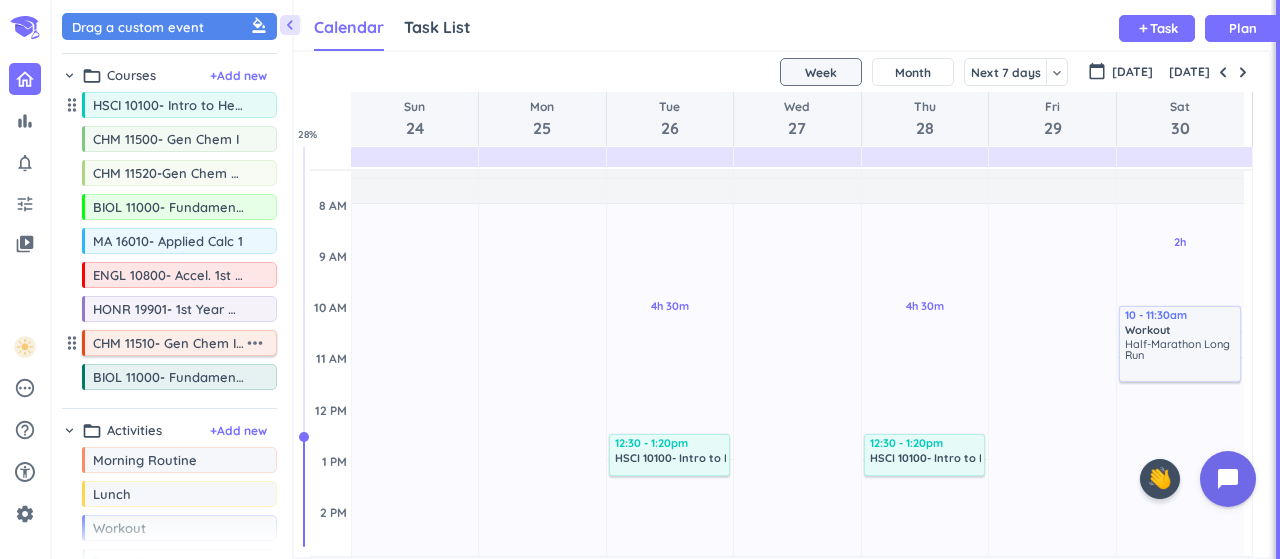 click on "more_horiz" at bounding box center [255, 343] 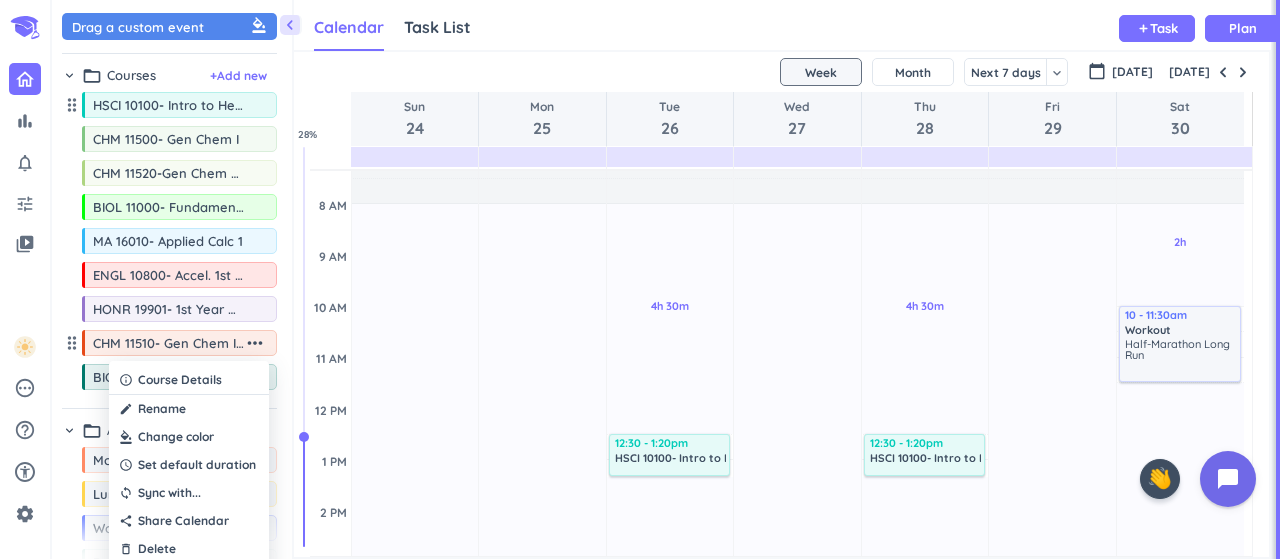 click at bounding box center (189, 437) 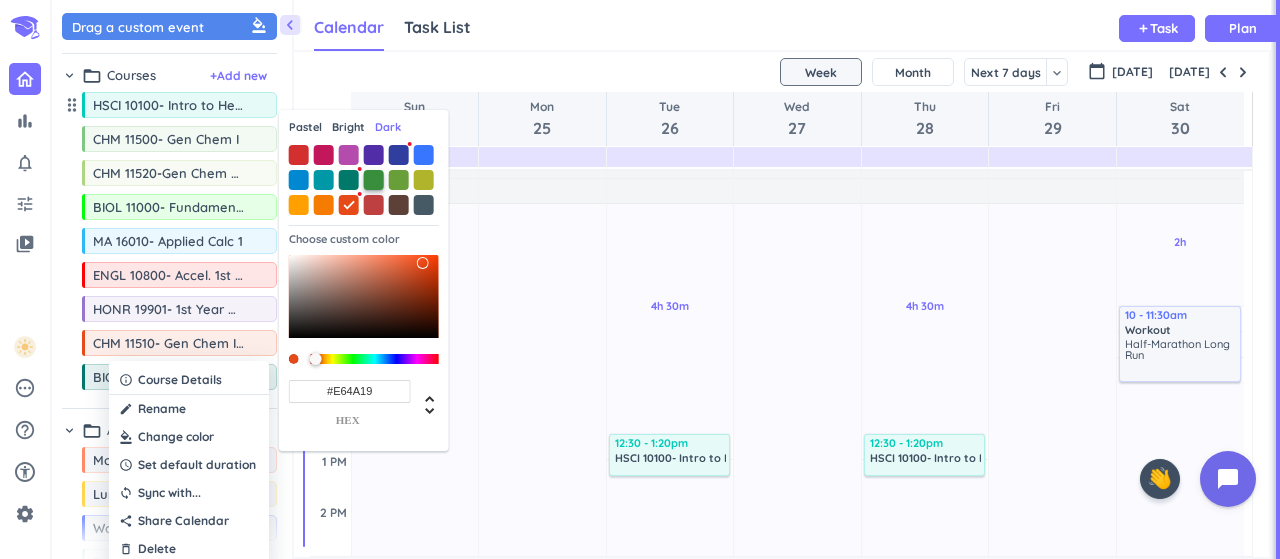 click at bounding box center (374, 180) 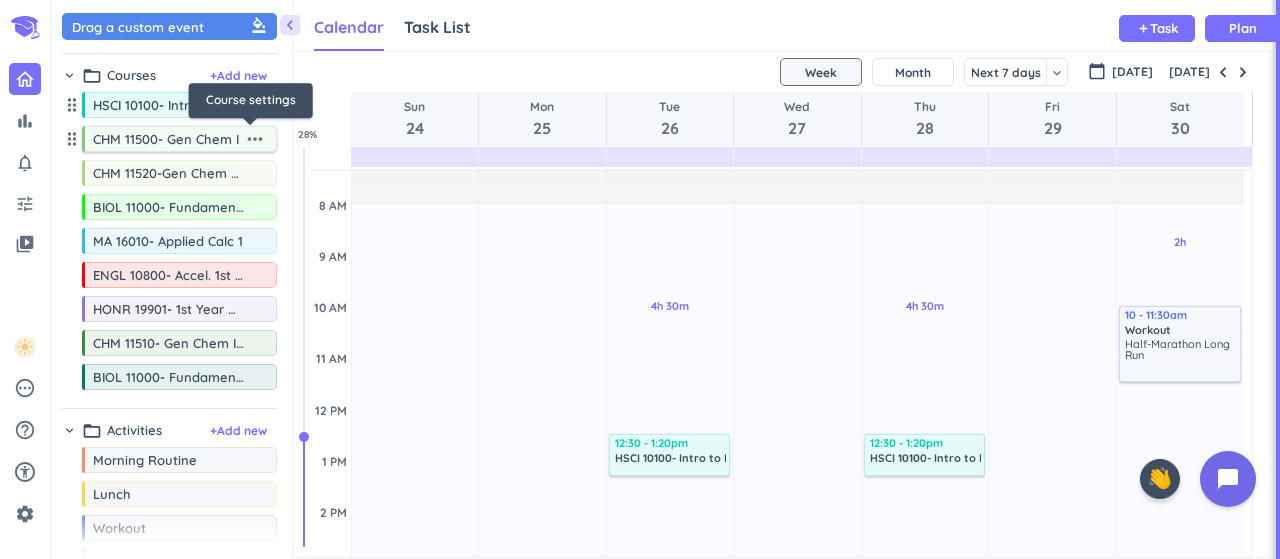 click on "more_horiz" at bounding box center (255, 139) 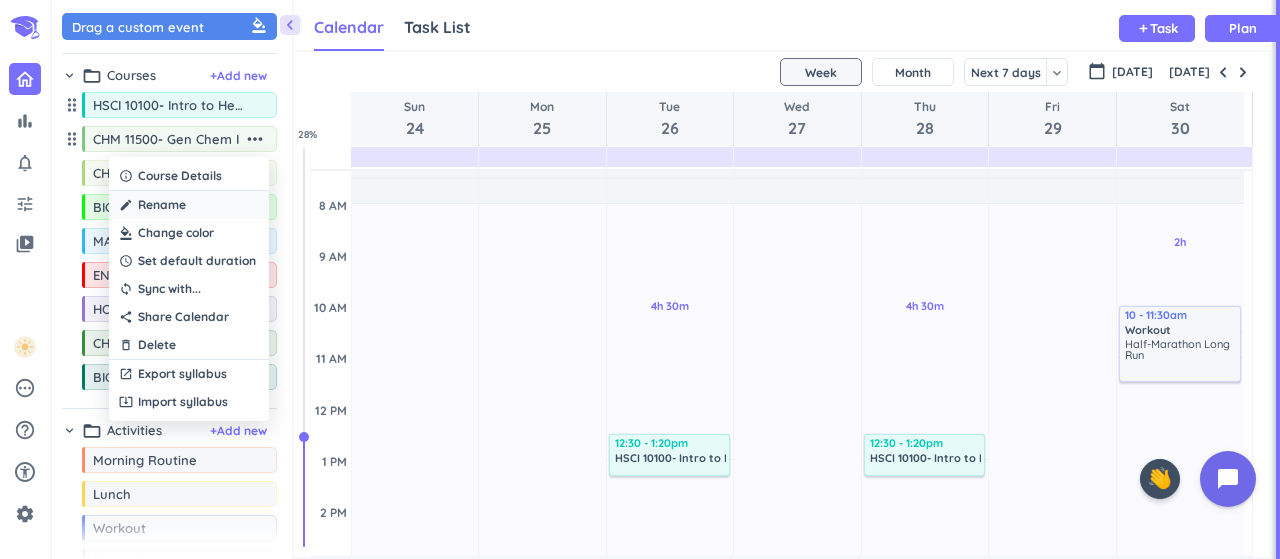 click on "create Rename" at bounding box center (189, 205) 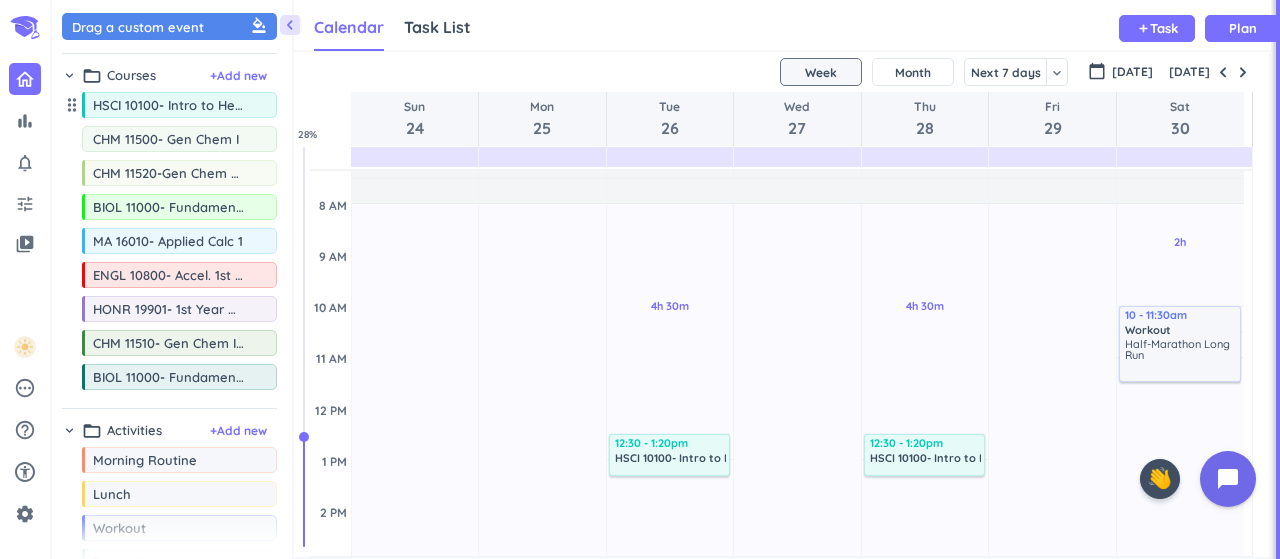 click on "CHM 11500- Gen Chem I" at bounding box center (184, 139) 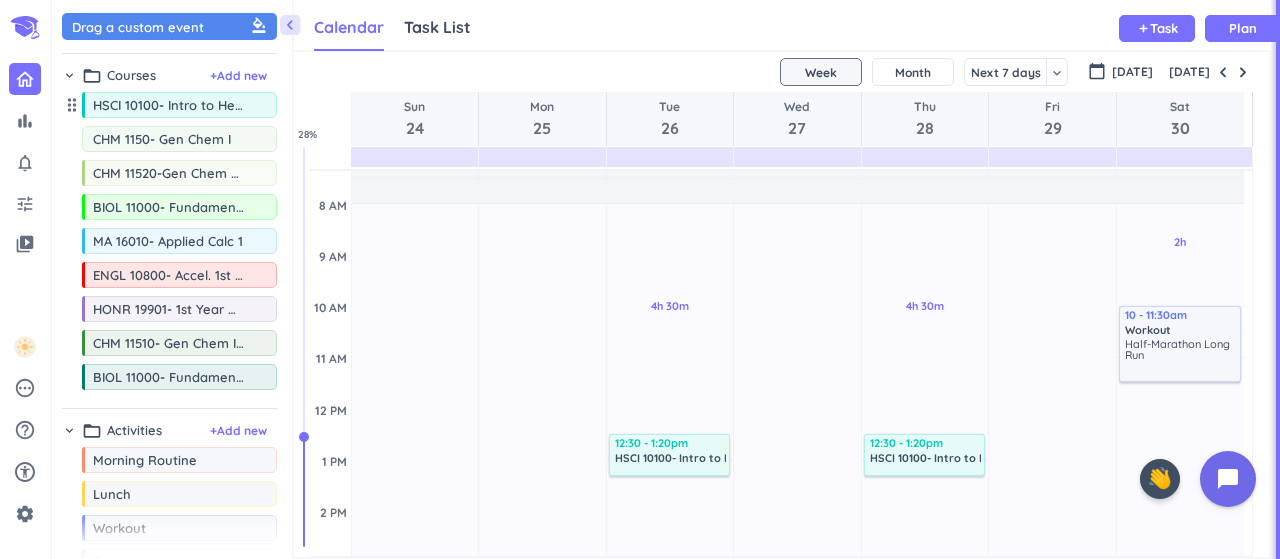 type on "CHM 11510- Gen Chem I" 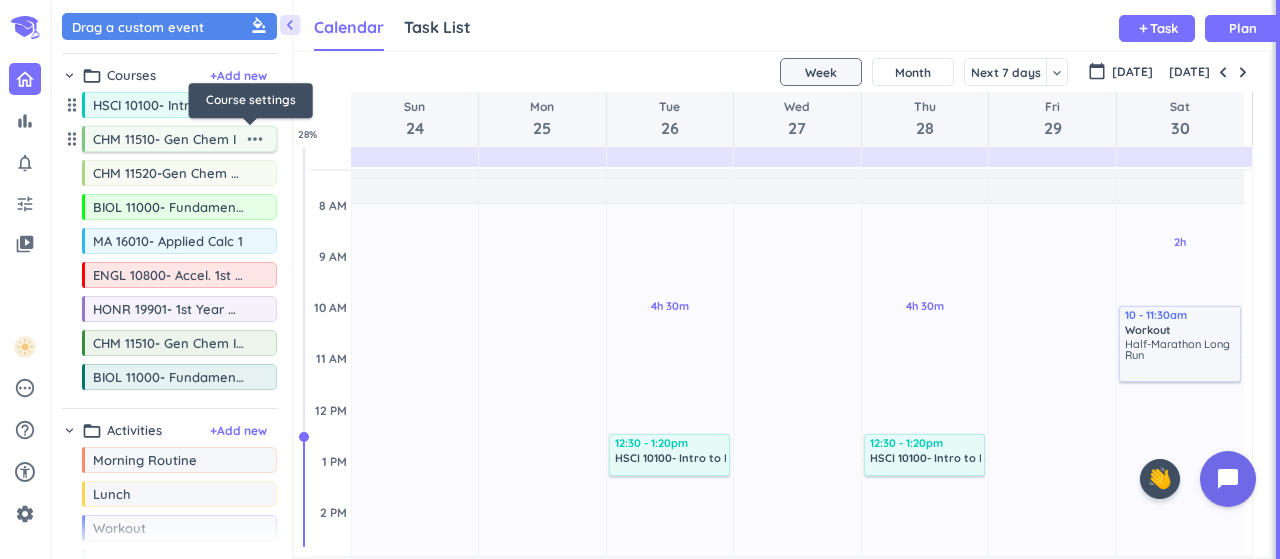 click on "more_horiz" at bounding box center [255, 139] 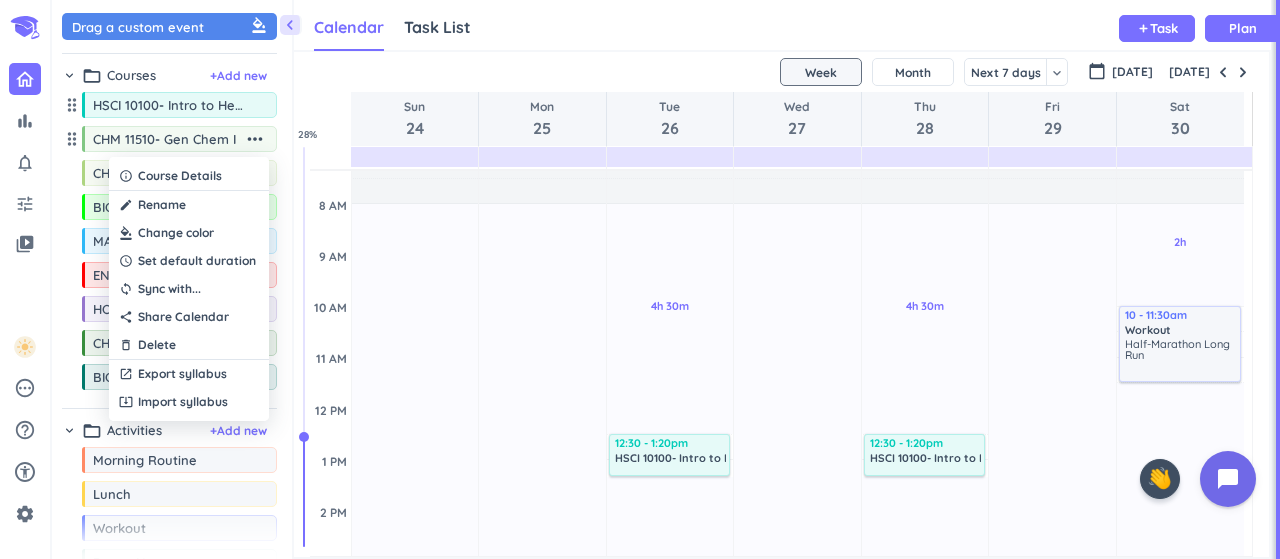 click at bounding box center (189, 233) 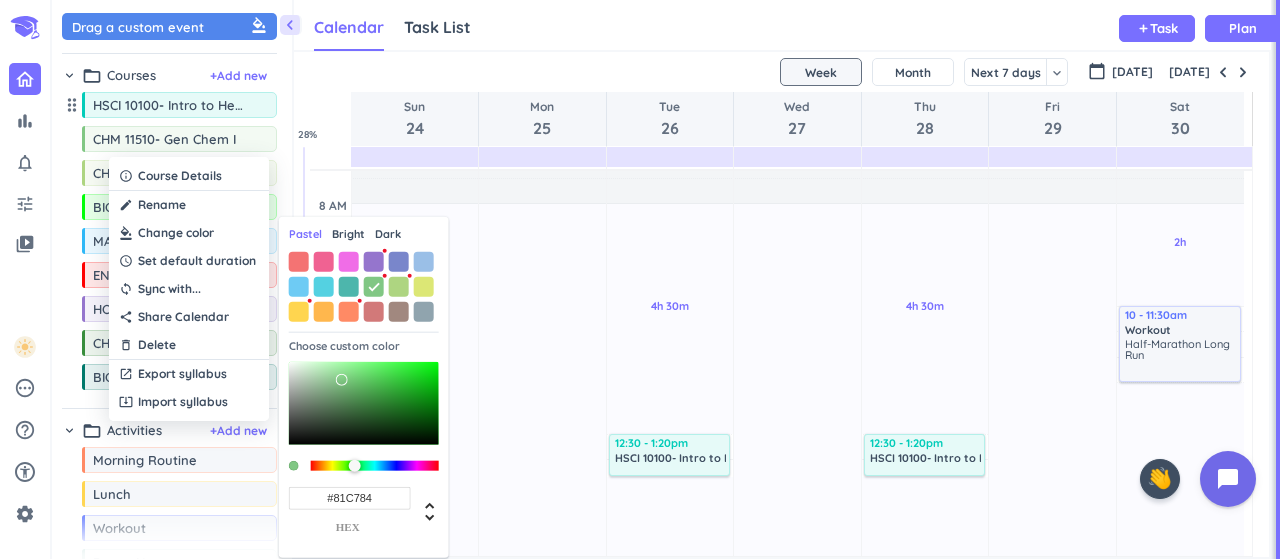 click on "Bright" at bounding box center (348, 234) 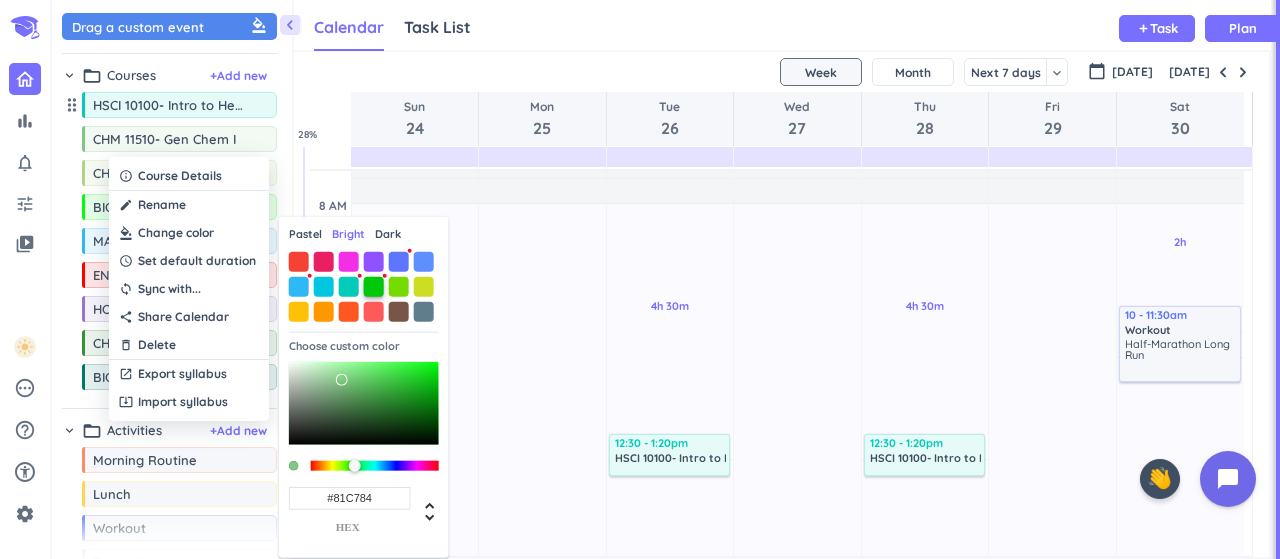 click at bounding box center (374, 286) 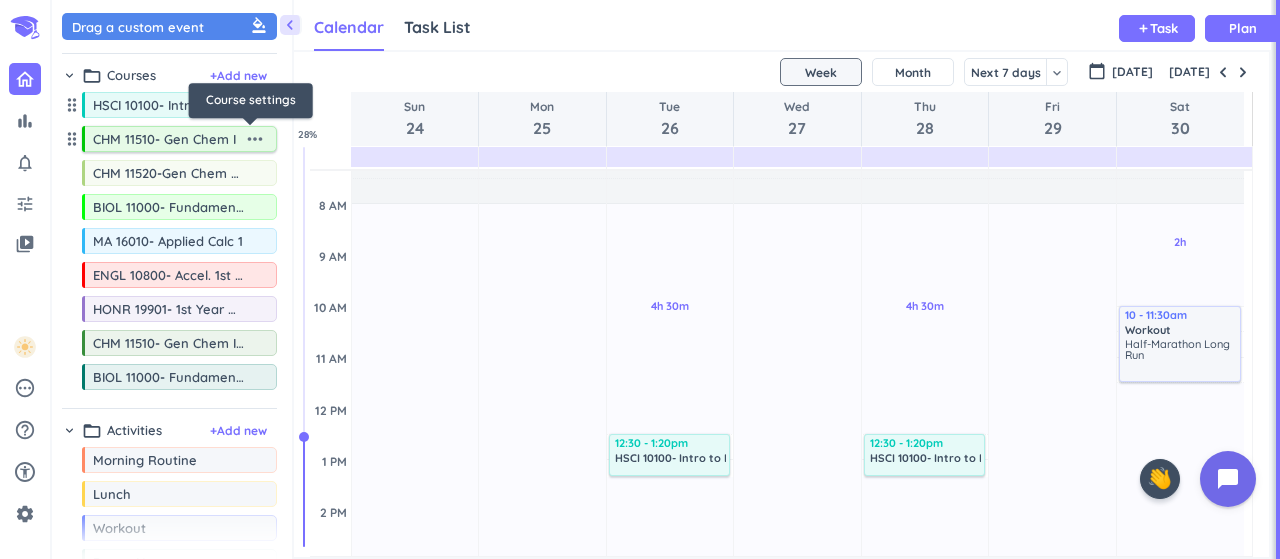 click on "more_horiz" at bounding box center (255, 139) 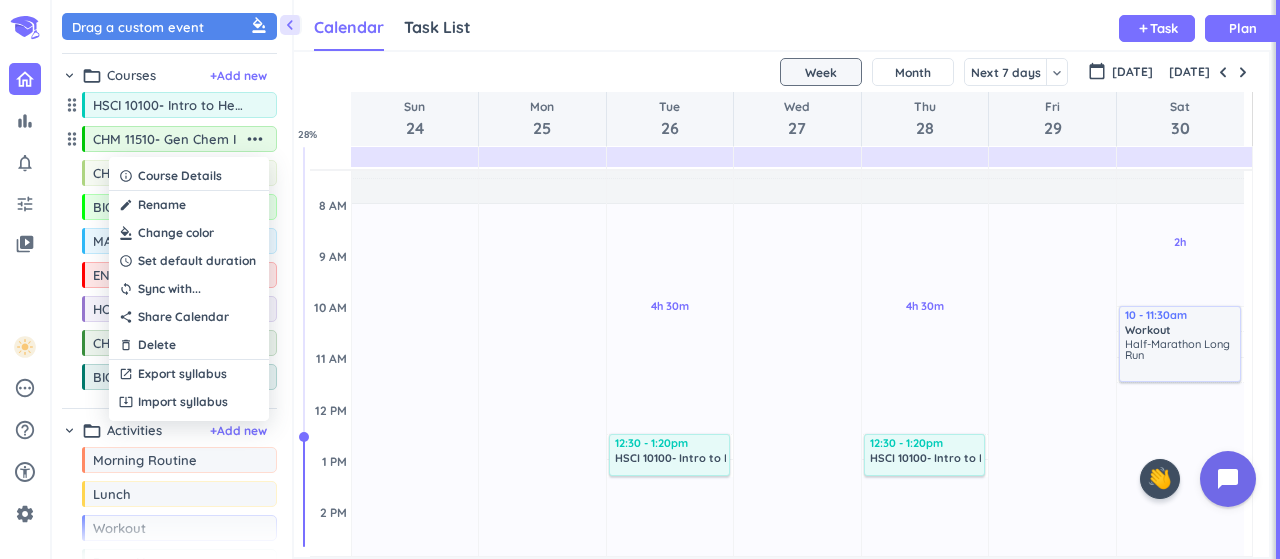 click at bounding box center [189, 233] 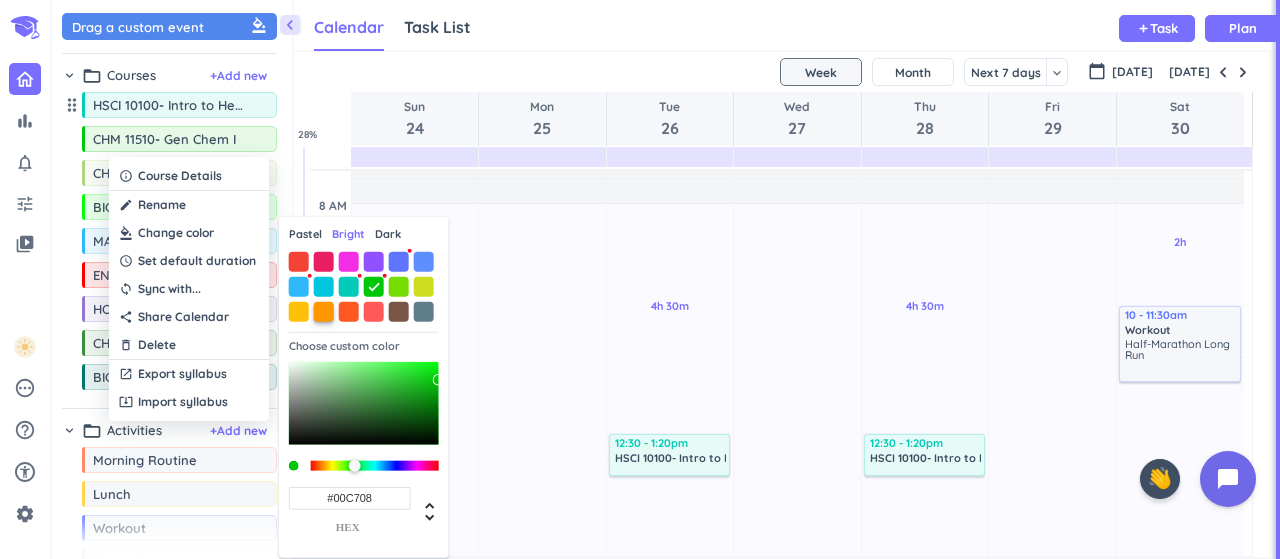 click at bounding box center [324, 311] 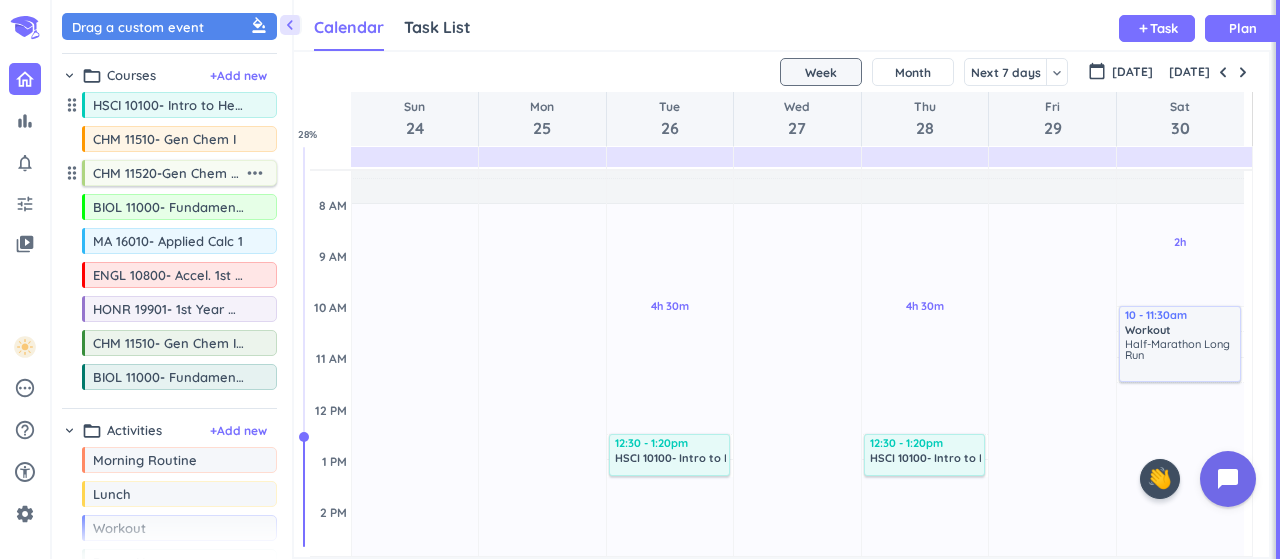 click on "more_horiz" at bounding box center (255, 173) 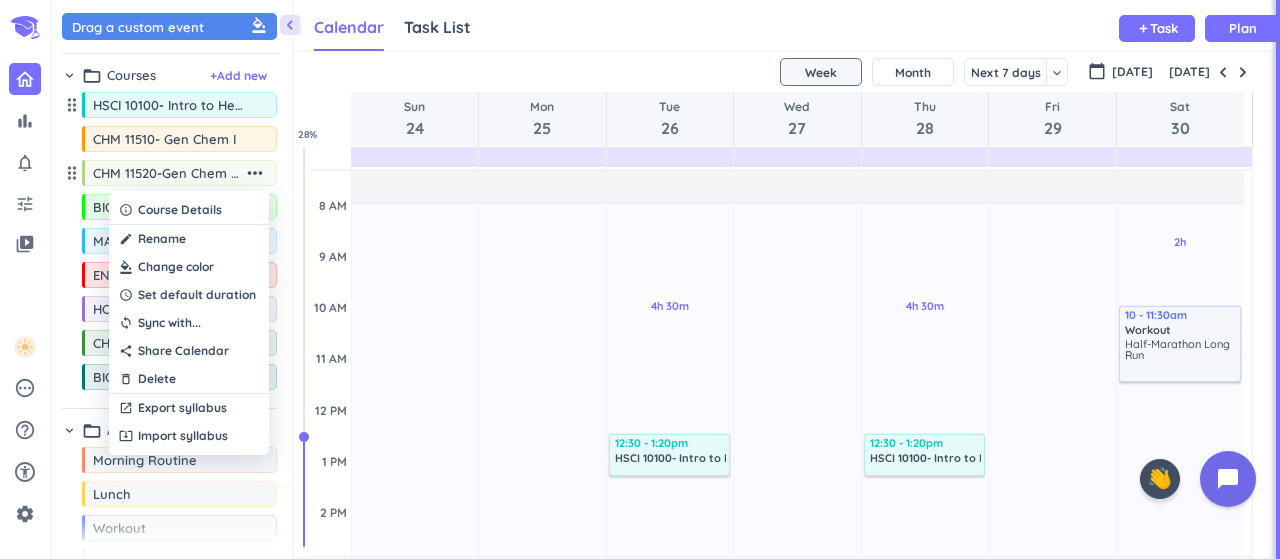 click at bounding box center (189, 267) 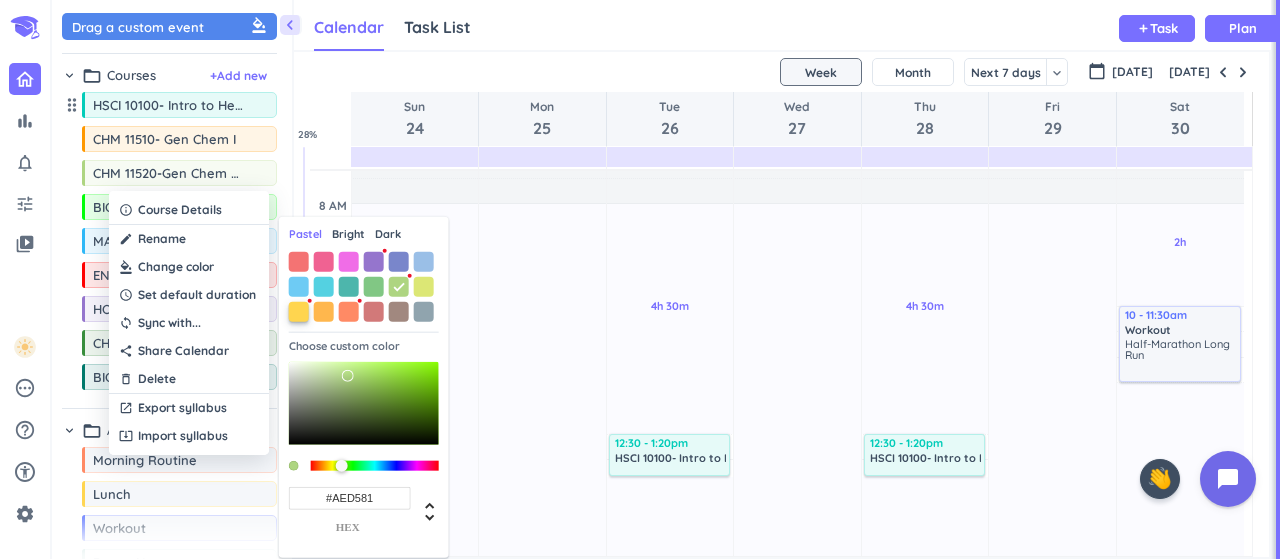 click at bounding box center [299, 311] 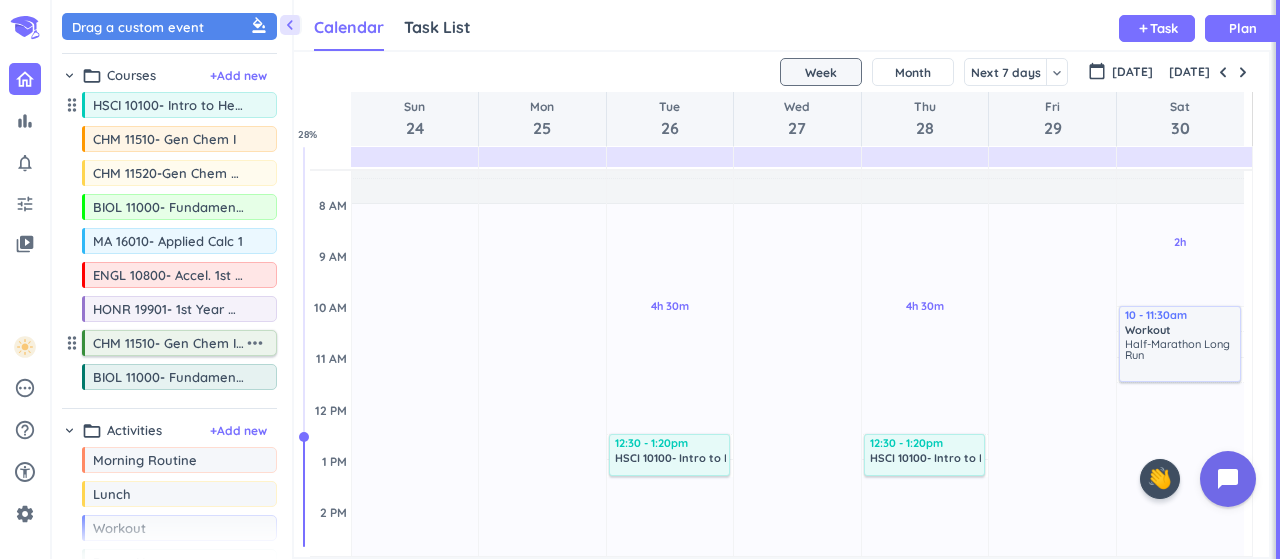 click on "more_horiz" at bounding box center [255, 343] 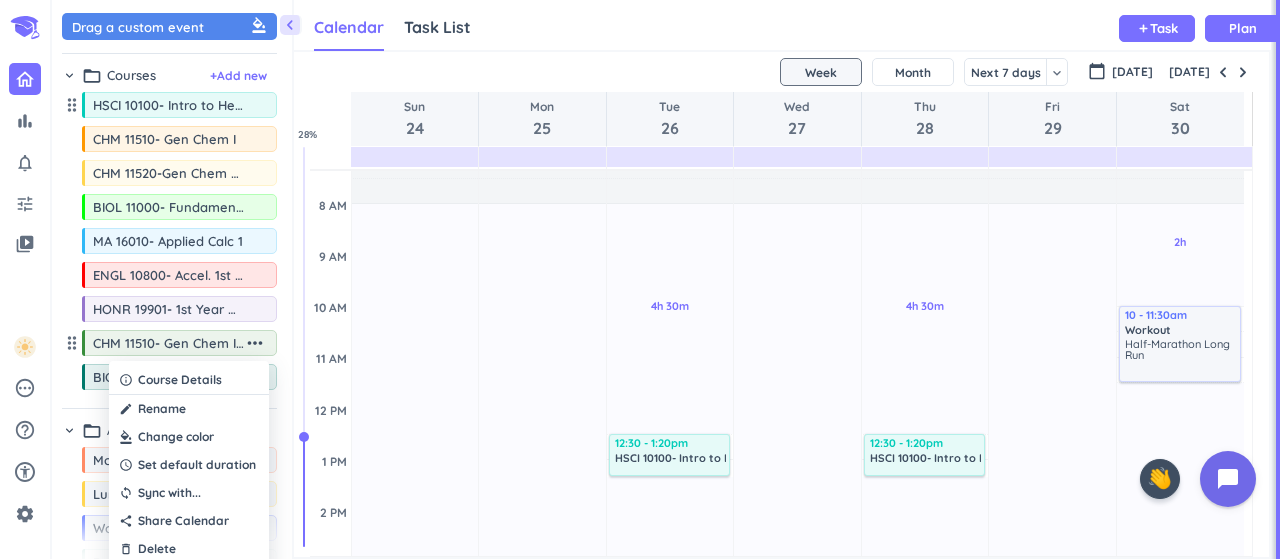 click at bounding box center [189, 437] 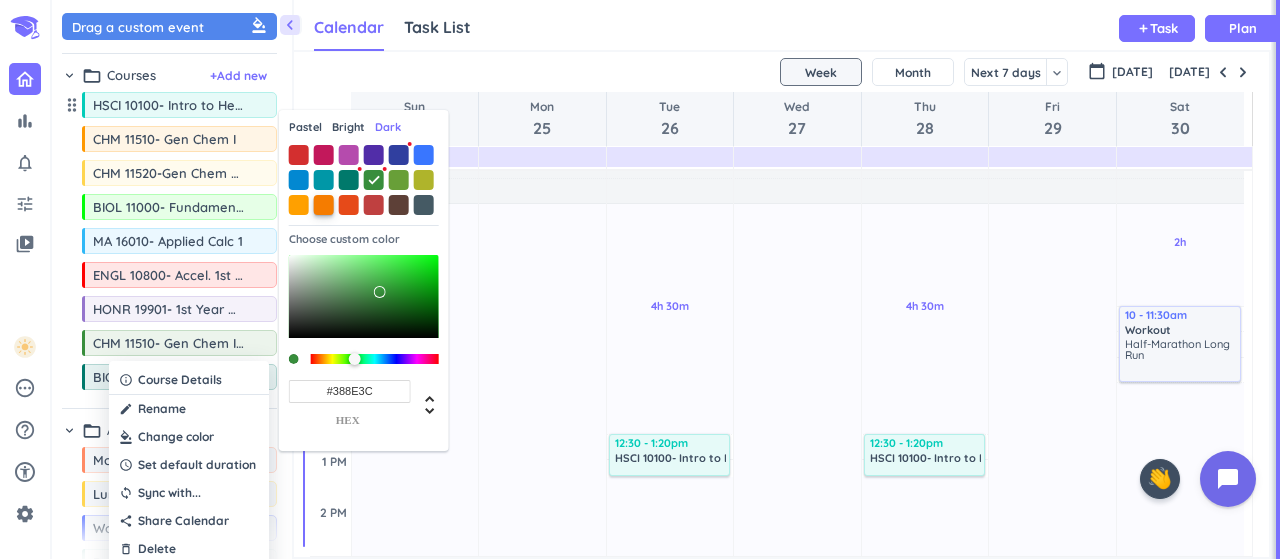 click at bounding box center (324, 205) 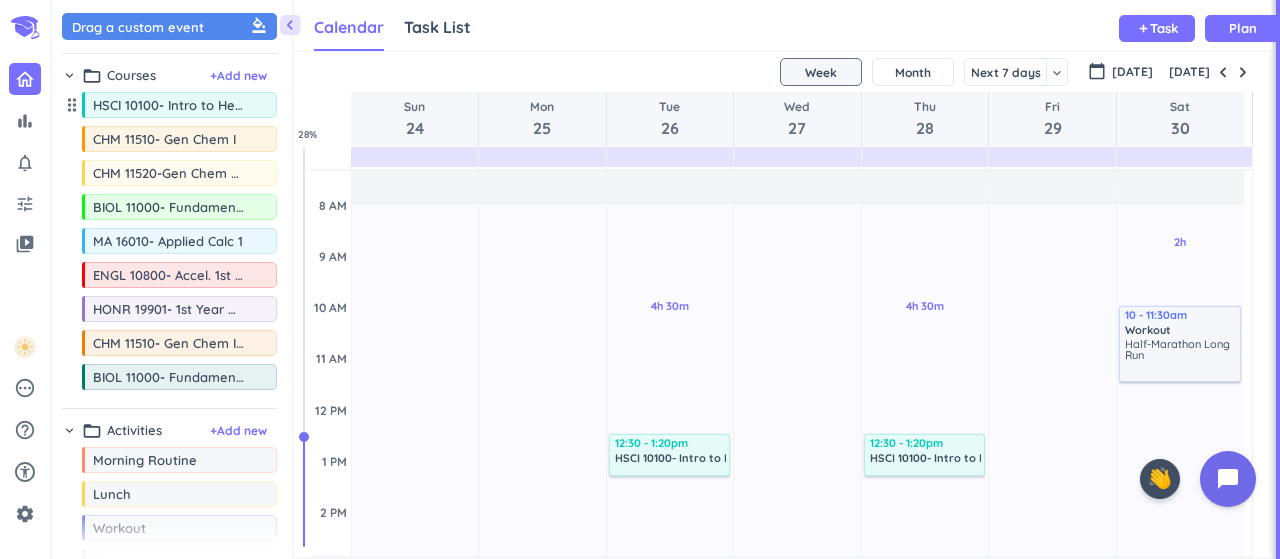 click on "SHOVEL [DATE] - [DATE] Week Month Next 7 days keyboard_arrow_down Week keyboard_arrow_down calendar_today [DATE] [DATE] Sun 24 Mon 25 Tue 26 Wed 27 Thu 28 Fri 29 Sat 30 4 AM 5 AM 6 AM 7 AM 8 AM 9 AM 10 AM 11 AM 12 PM 1 PM 2 PM 3 PM 4 PM 5 PM 6 PM 7 PM 8 PM 9 PM 10 PM 11 PM 12 AM 1 AM 2 AM 3 AM 17h  Past due Plan Adjust Awake Time Adjust Awake Time 17h  Past due Plan Adjust Awake Time Adjust Awake Time 4h 30m Past due Plan 11h 40m Past due Plan Adjust Awake Time Adjust Awake Time 12:30 - 1:20pm HSCI 10100- Intro to Health Science Prof. delete_outline 17h  Past due Plan Adjust Awake Time Adjust Awake Time 4h 30m Past due Plan 11h 40m Past due Plan Adjust Awake Time Adjust Awake Time 12:30 - 1:20pm HSCI 10100- Intro to Health Science Prof. delete_outline 17h  Past due Plan Adjust Awake Time Adjust Awake Time 2h  Past due Plan 13h 30m Past due Plan Adjust Awake Time Adjust Awake Time 10 - 11:30am Workout delete_outline Half-Marathon Long Run 28 %" at bounding box center [781, 304] 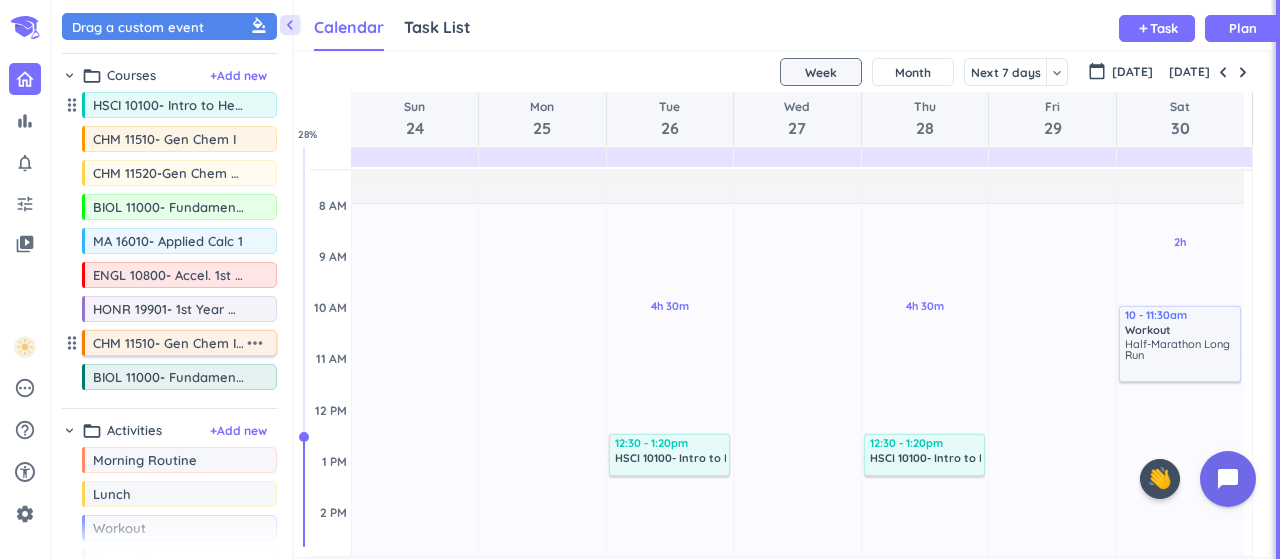 click on "CHM 11510- Gen Chem I (Recitation)" at bounding box center (168, 343) 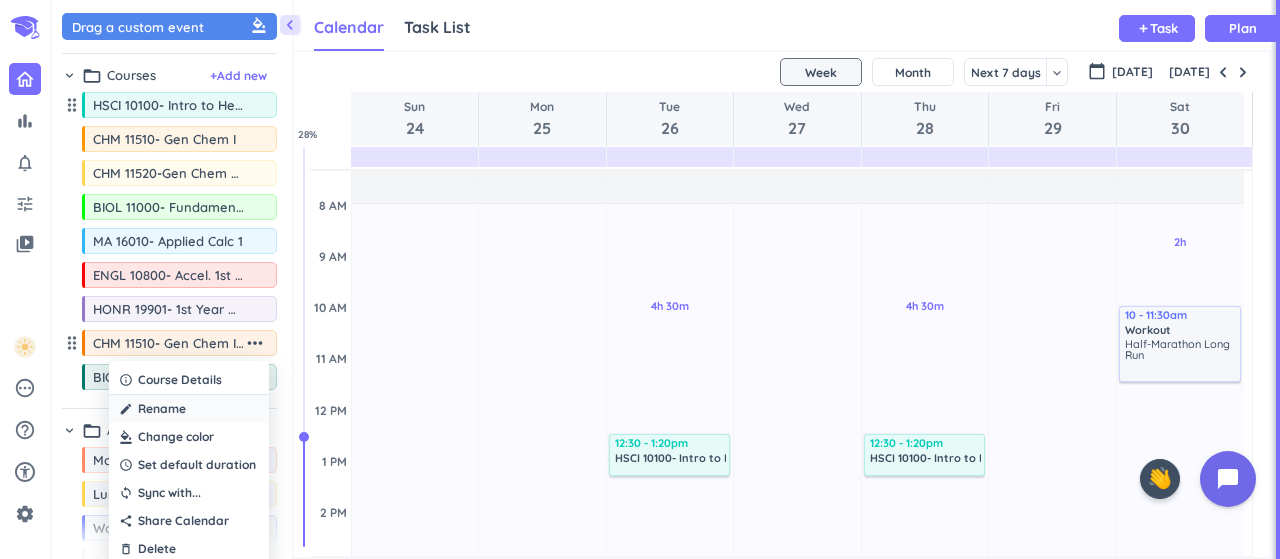 click on "create Rename" at bounding box center (189, 409) 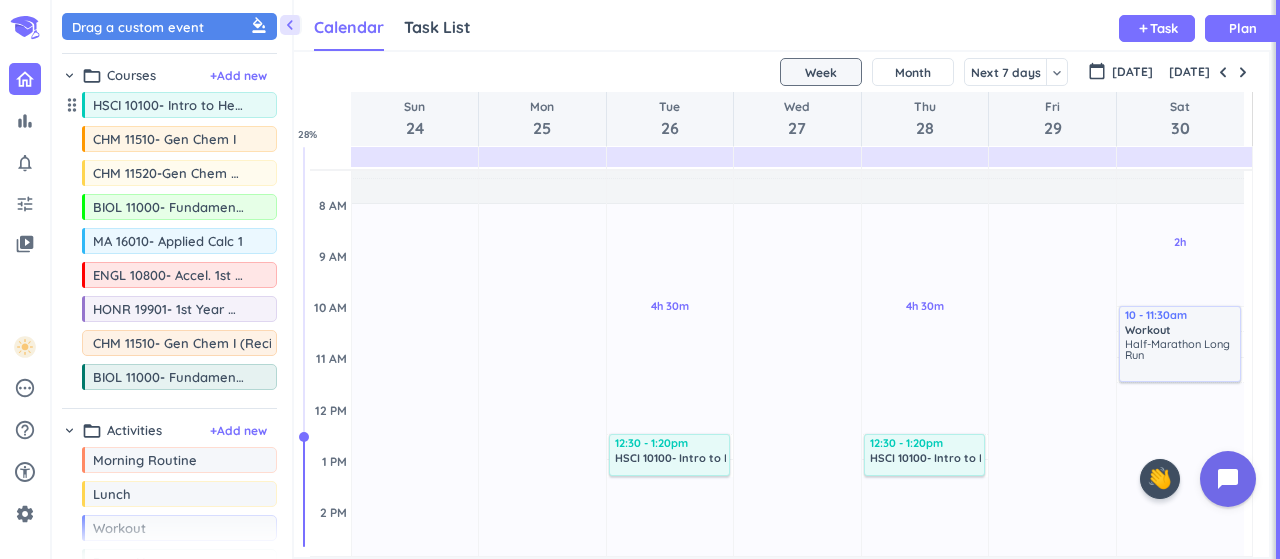 scroll, scrollTop: 0, scrollLeft: 46, axis: horizontal 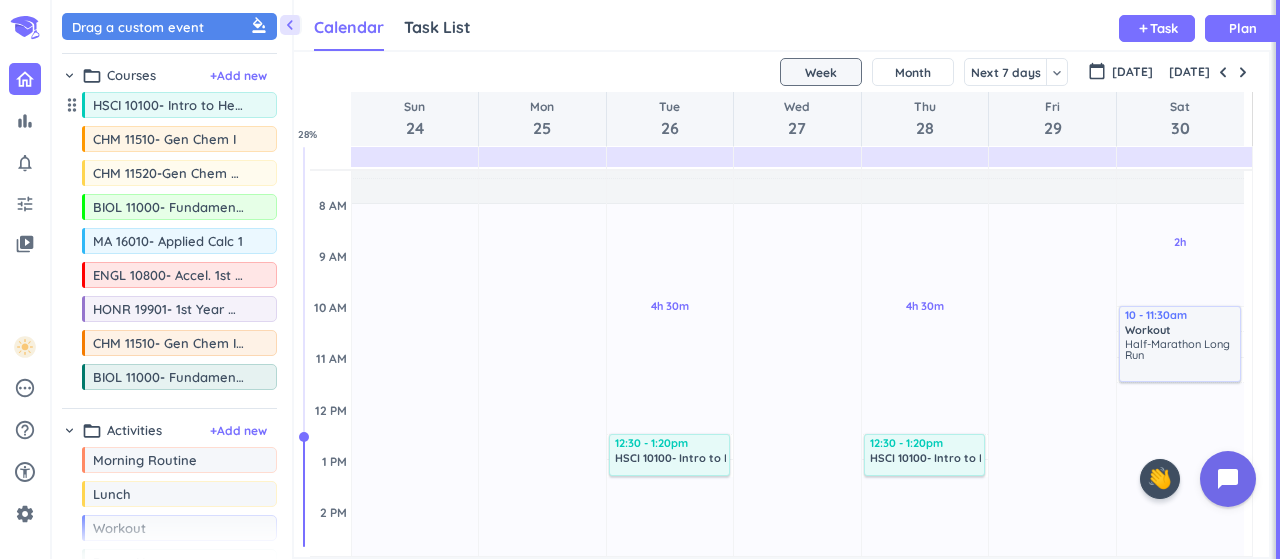 click on "chevron_left Drag a custom event format_color_fill chevron_right folder_open Courses   +  Add new drag_indicator HSCI 10100- Intro to Health Science Prof. more_horiz drag_indicator CHM 11510- Gen Chem I more_horiz drag_indicator CHM 11520-Gen Chem Lab more_horiz drag_indicator BIOL 11000- Fundamentals of Bio I more_horiz drag_indicator MA 16010- Applied Calc 1 more_horiz drag_indicator ENGL 10800- Accel. 1st Year Comp. more_horiz drag_indicator HONR 19901- 1st Year Honor Experience more_horiz drag_indicator CHM 11510- Gen Chem I (Recitation) more_horiz drag_indicator BIOL 11000- Fundamentals of Bio I (Recitation) more_horiz chevron_right folder_open Activities   +  Add new drag_indicator Morning Routine more_horiz drag_indicator Lunch more_horiz drag_indicator Workout more_horiz drag_indicator Power Nap more_horiz drag_indicator Dinner more_horiz drag_indicator Me Time more_horiz drag_indicator Bedtime Routine more_horiz link Connected Calendars add_circle Calendar Task List Calendar keyboard_arrow_down add %" at bounding box center [666, 279] 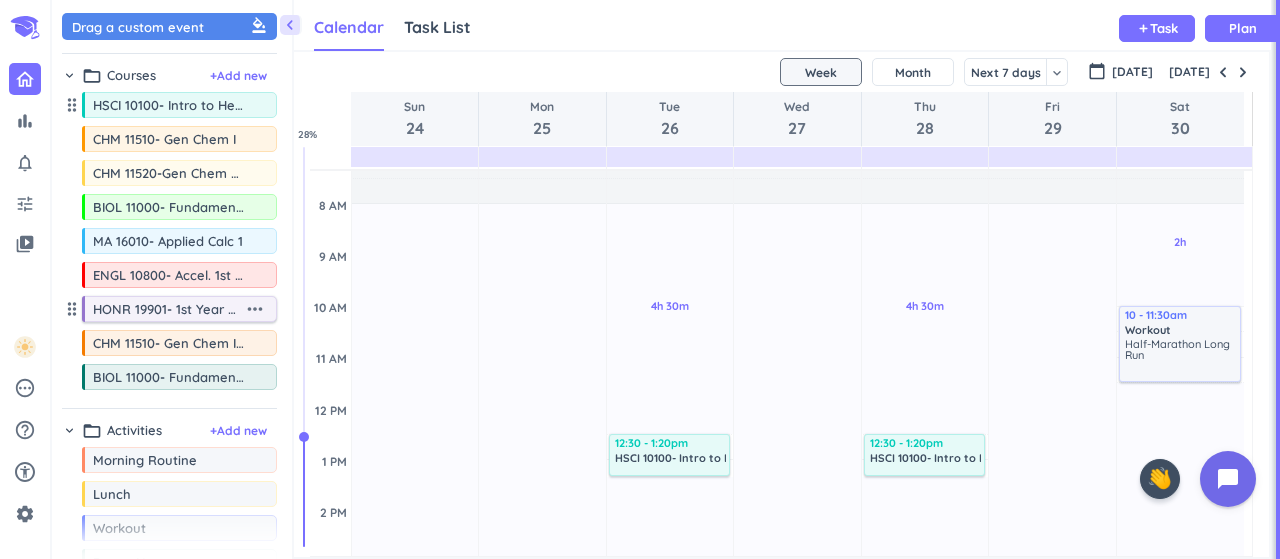 click on "more_horiz" at bounding box center (255, 309) 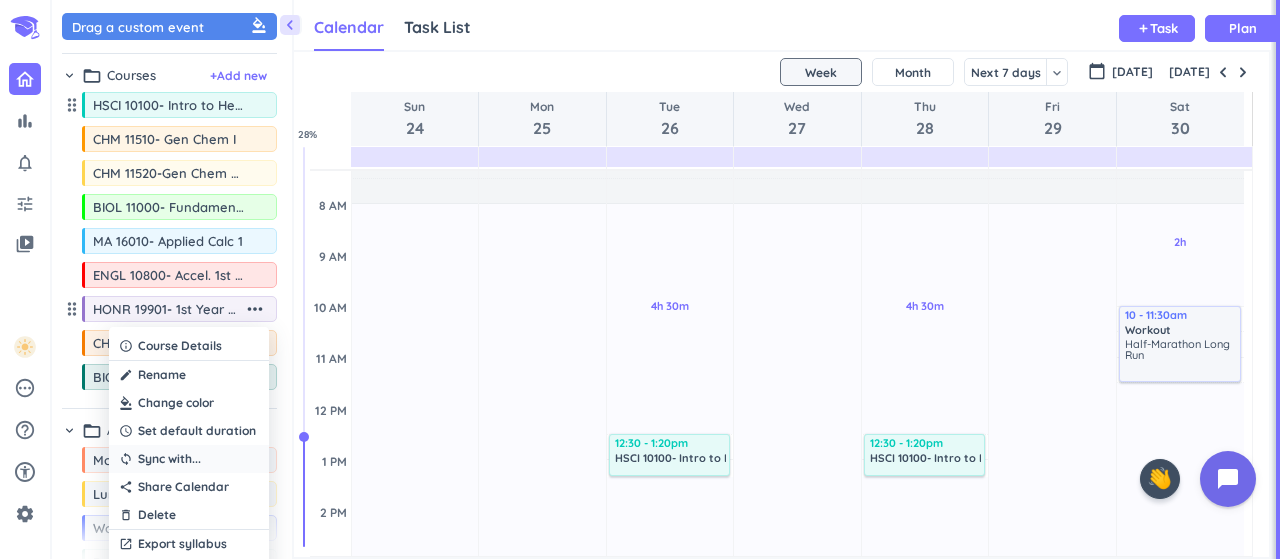 scroll, scrollTop: 0, scrollLeft: 0, axis: both 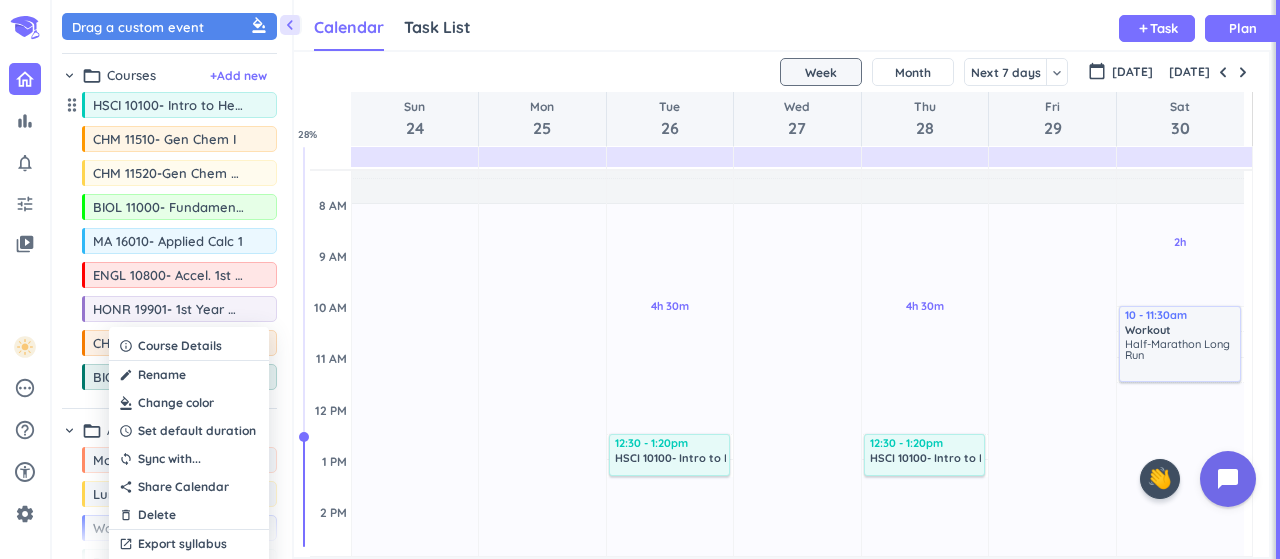 click at bounding box center [640, 279] 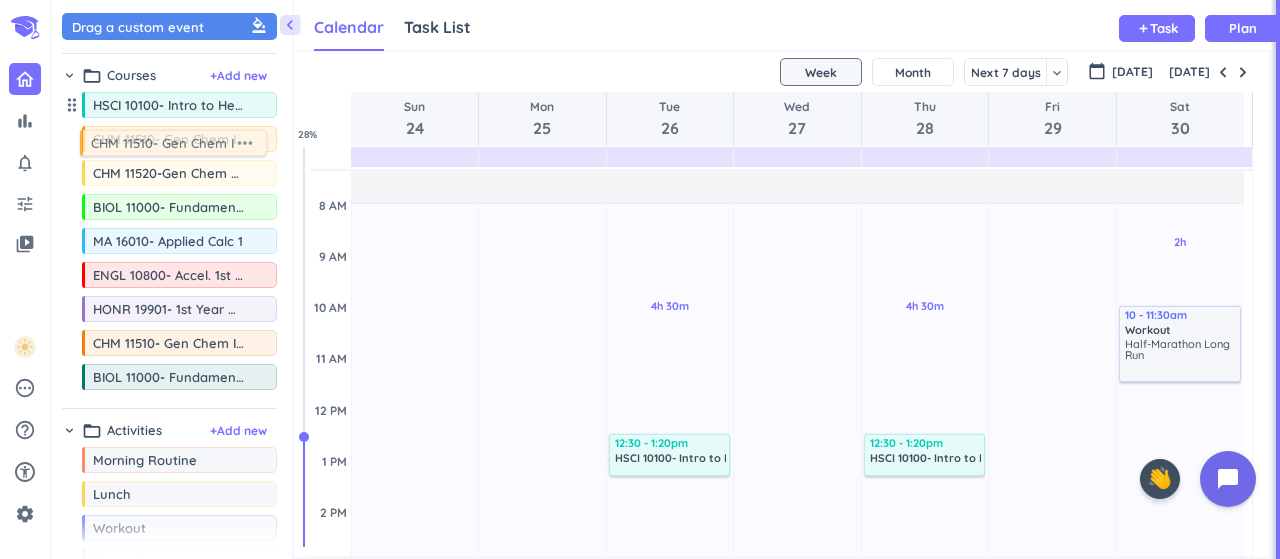 click on "bar_chart notifications_none tune video_library pending help_outline settings 1 / 9 check_circle_outline 🤘 ✨ close 👋 chevron_left Drag a custom event format_color_fill chevron_right folder_open Courses   +  Add new drag_indicator HSCI 10100- Intro to Health Science Prof. more_horiz drag_indicator CHM 11510- Gen Chem I more_horiz drag_indicator CHM 11520-Gen Chem Lab more_horiz drag_indicator BIOL 11000- Fundamentals of Bio I more_horiz drag_indicator MA 16010- Applied Calc 1 more_horiz drag_indicator ENGL 10800- Accel. 1st Year Comp. more_horiz drag_indicator HONR 19901- 1st Year Honor Experience more_horiz drag_indicator CHM 11510- Gen Chem I (Recitation) more_horiz drag_indicator BIOL 11000- Fundamentals of Bio I (Recitation) more_horiz chevron_right folder_open Activities   +  Add new drag_indicator Morning Routine more_horiz drag_indicator Lunch more_horiz drag_indicator Workout more_horiz drag_indicator Power Nap more_horiz drag_indicator Dinner more_horiz drag_indicator Me Time more_horiz link %" at bounding box center [640, 279] 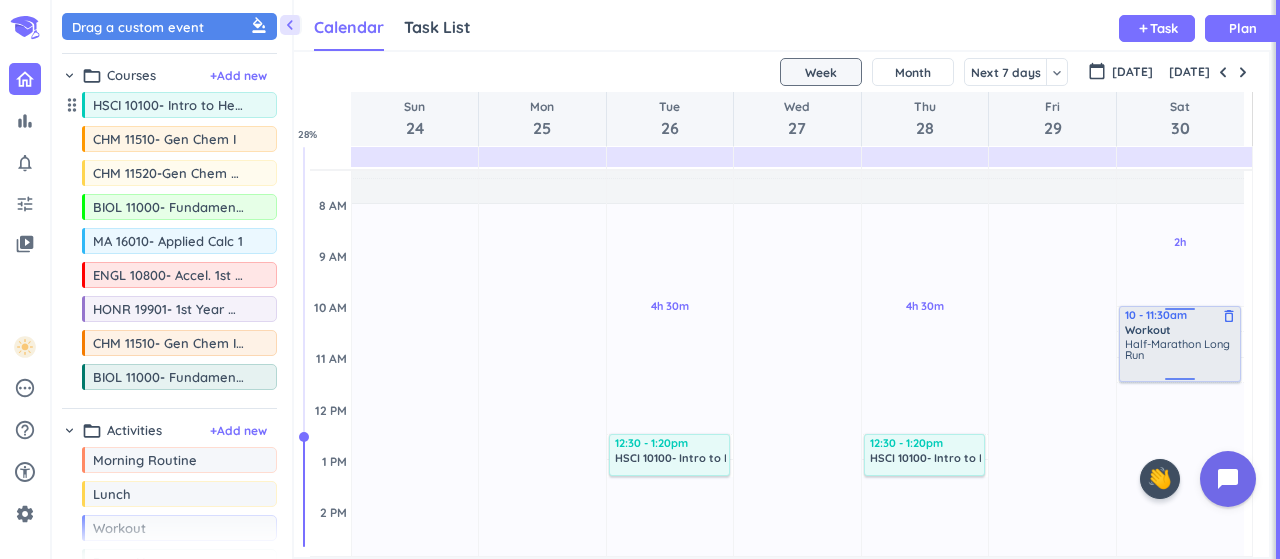 click at bounding box center [1180, 312] 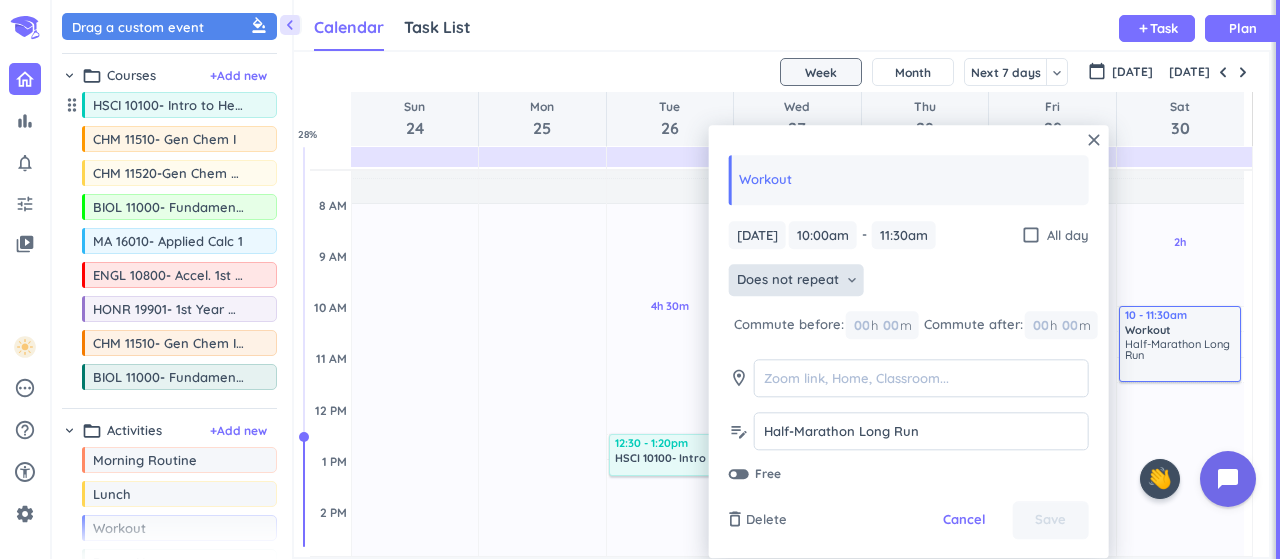 click on "Does not repeat" at bounding box center [788, 281] 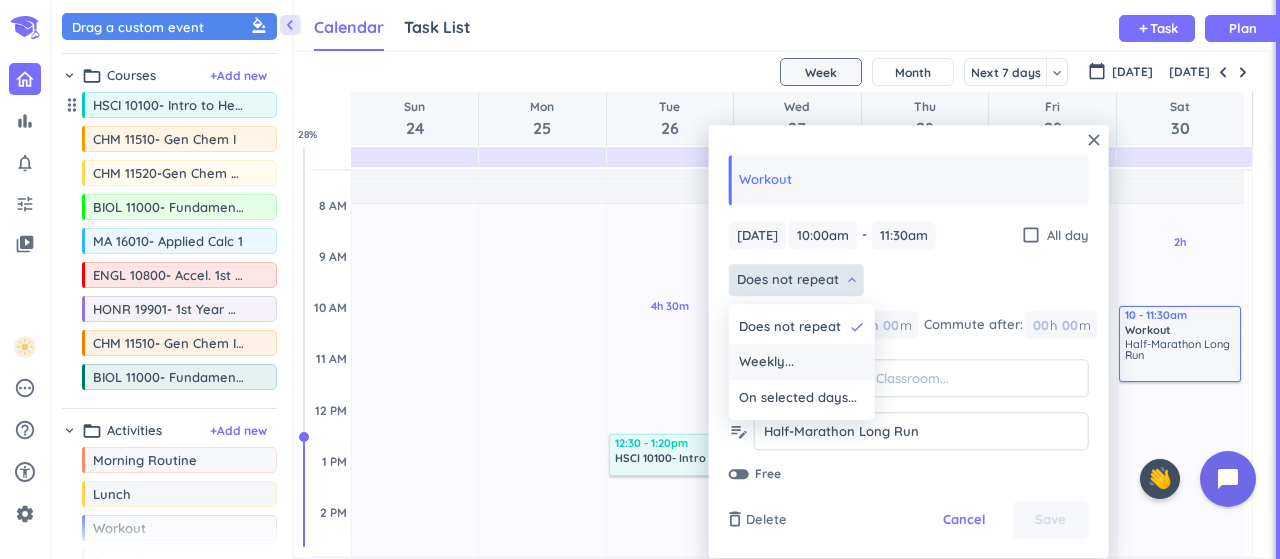 click on "Weekly..." at bounding box center (802, 363) 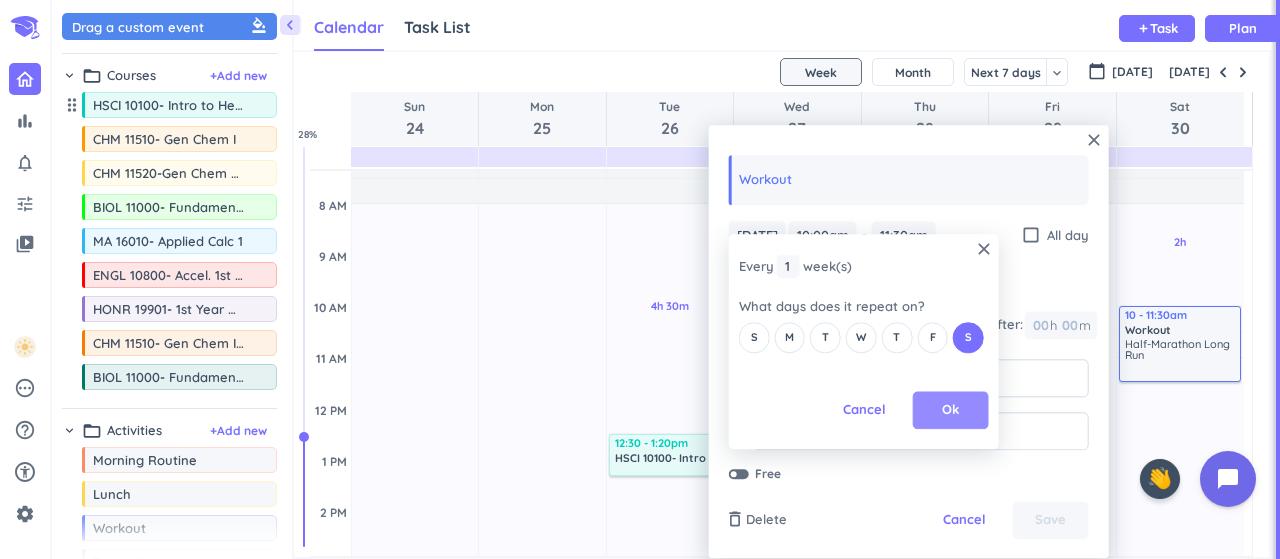 click on "Ok" at bounding box center [951, 411] 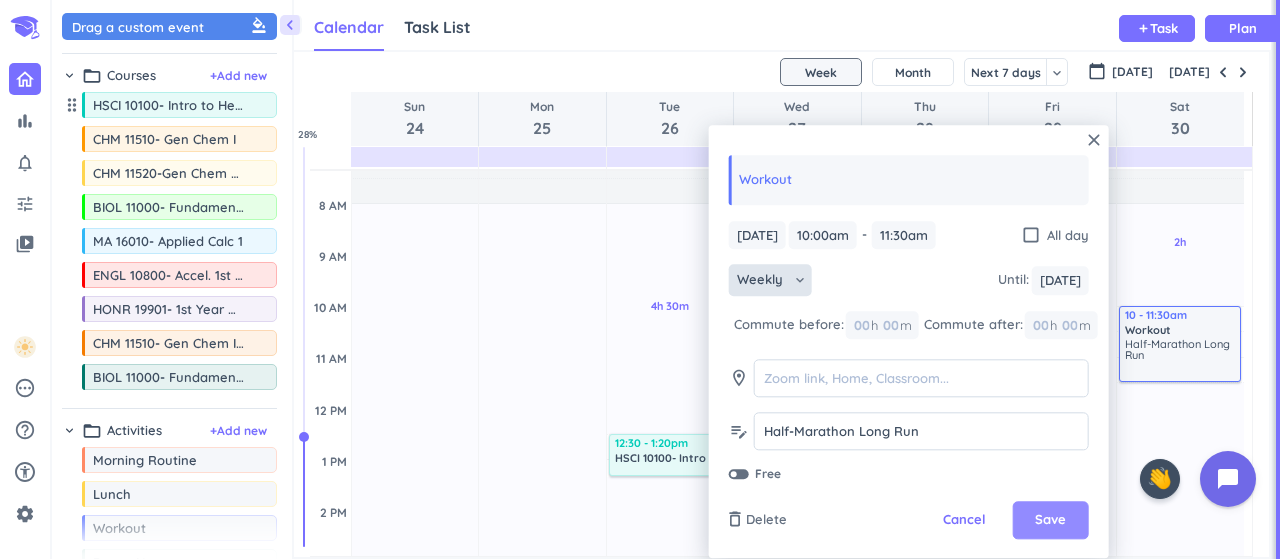 click on "Save" at bounding box center [1050, 521] 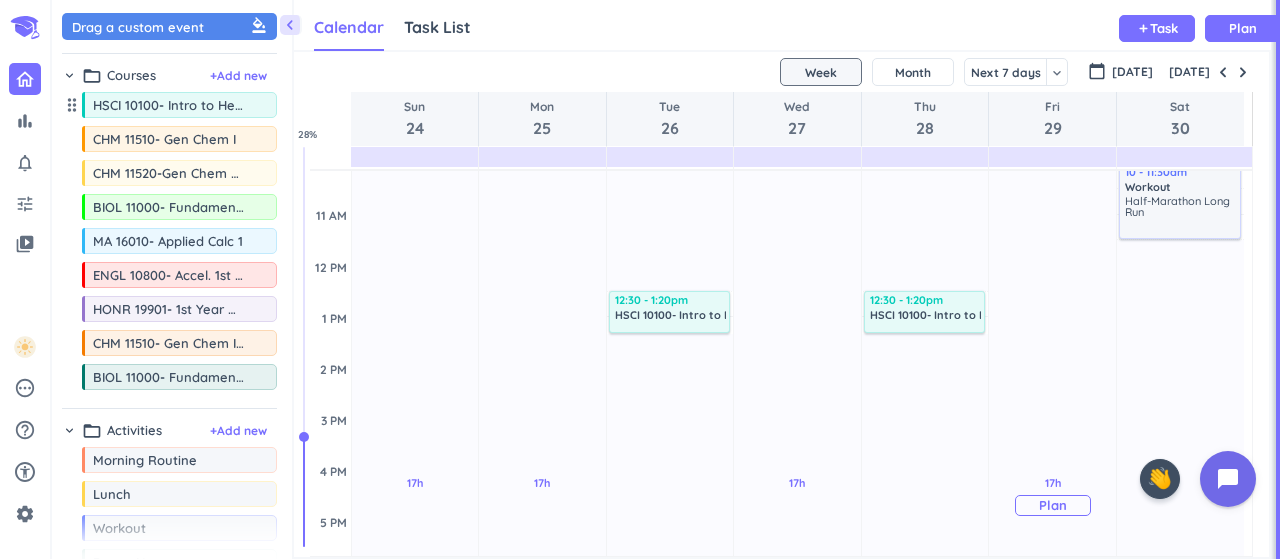 scroll, scrollTop: 317, scrollLeft: 0, axis: vertical 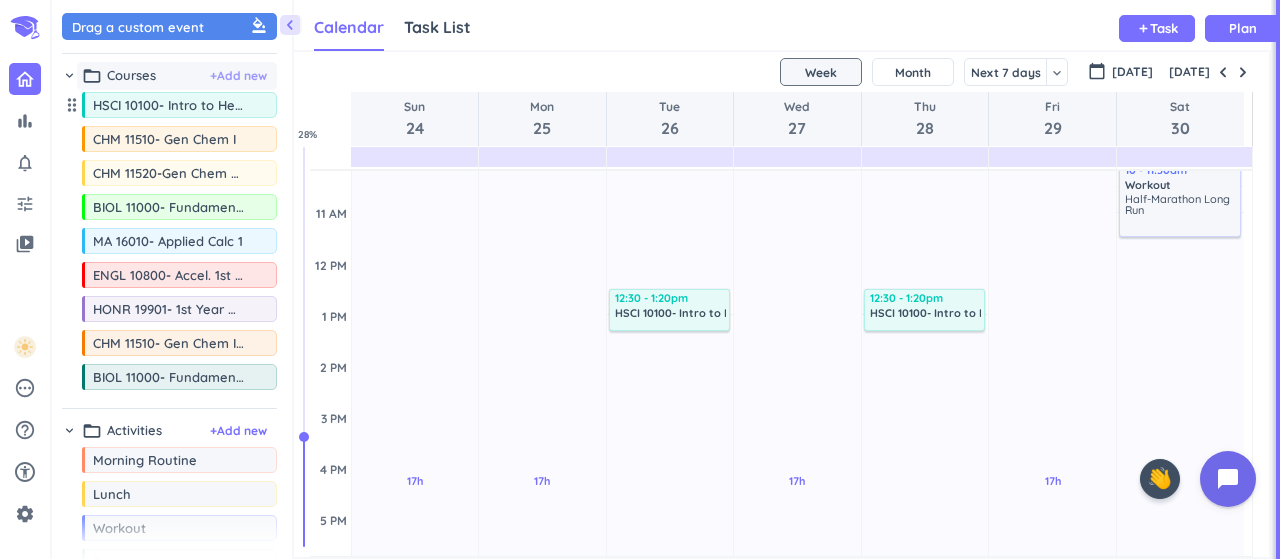 click on "+  Add new" at bounding box center (238, 76) 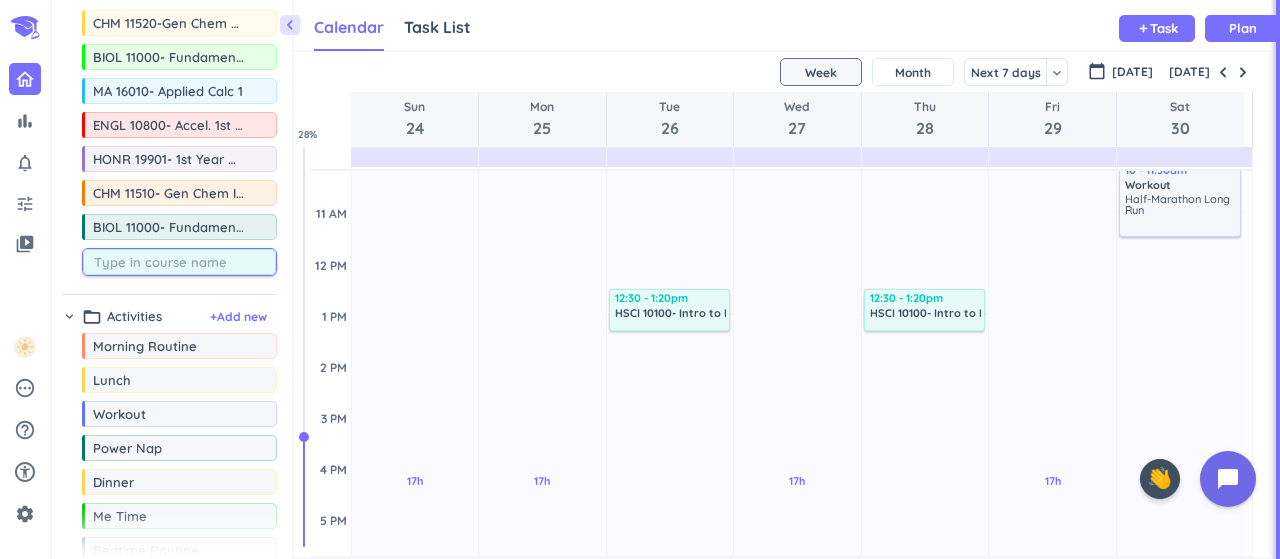 scroll, scrollTop: 159, scrollLeft: 0, axis: vertical 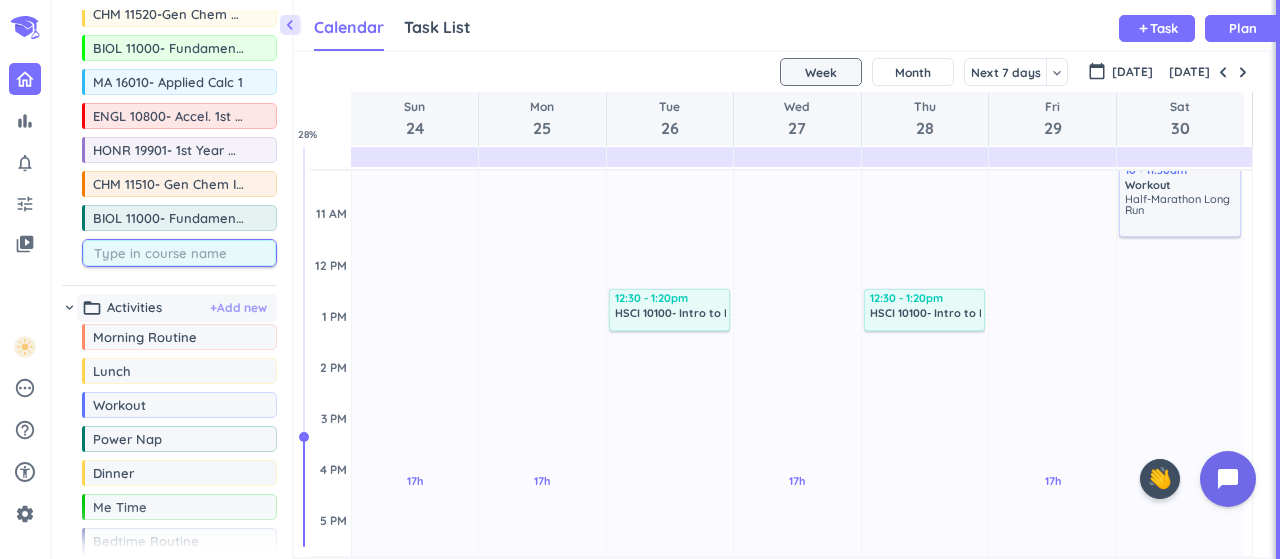 click on "chevron_right folder_open Activities   +  Add new drag_indicator Morning Routine more_horiz drag_indicator Lunch more_horiz drag_indicator Workout more_horiz drag_indicator Power Nap more_horiz drag_indicator Dinner more_horiz drag_indicator Me Time more_horiz drag_indicator Bedtime Routine more_horiz" at bounding box center [169, 429] 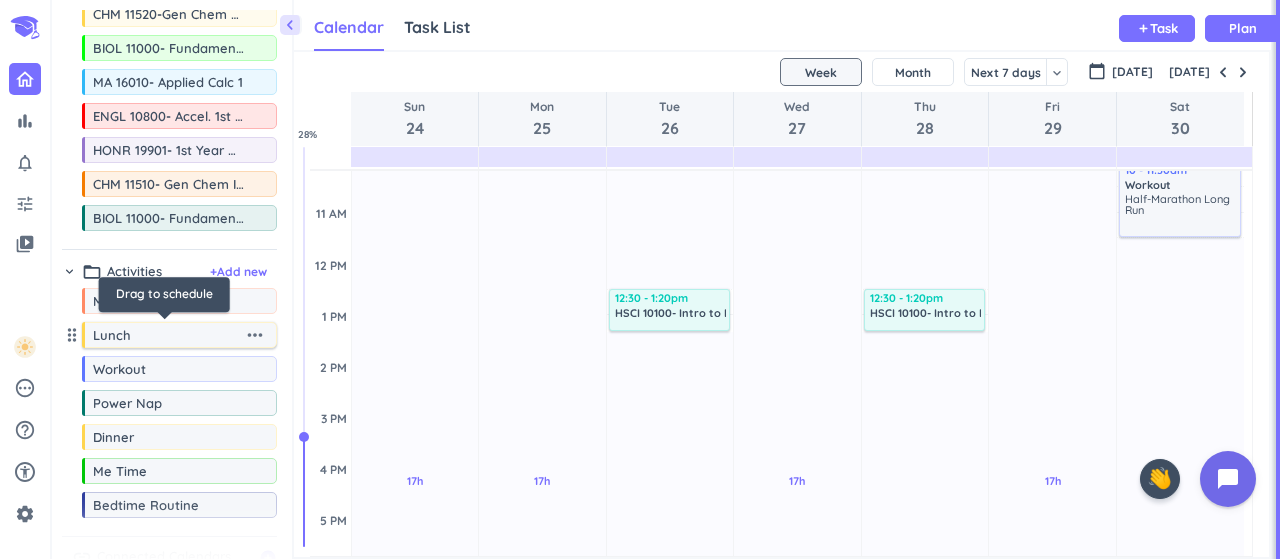 scroll, scrollTop: 206, scrollLeft: 0, axis: vertical 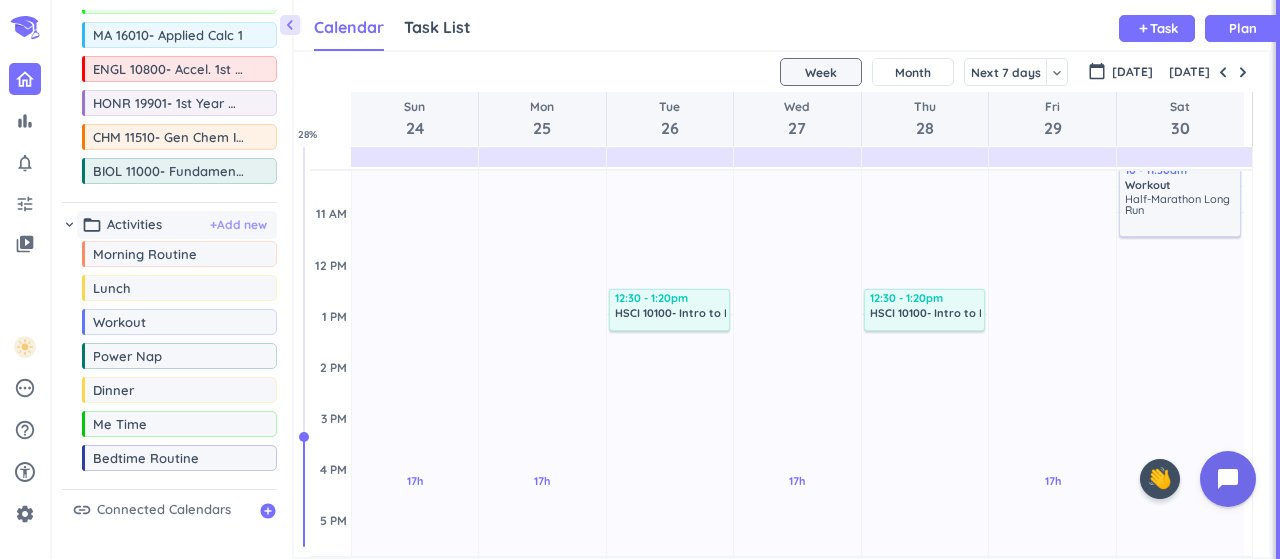 click on "+  Add new" at bounding box center [238, 225] 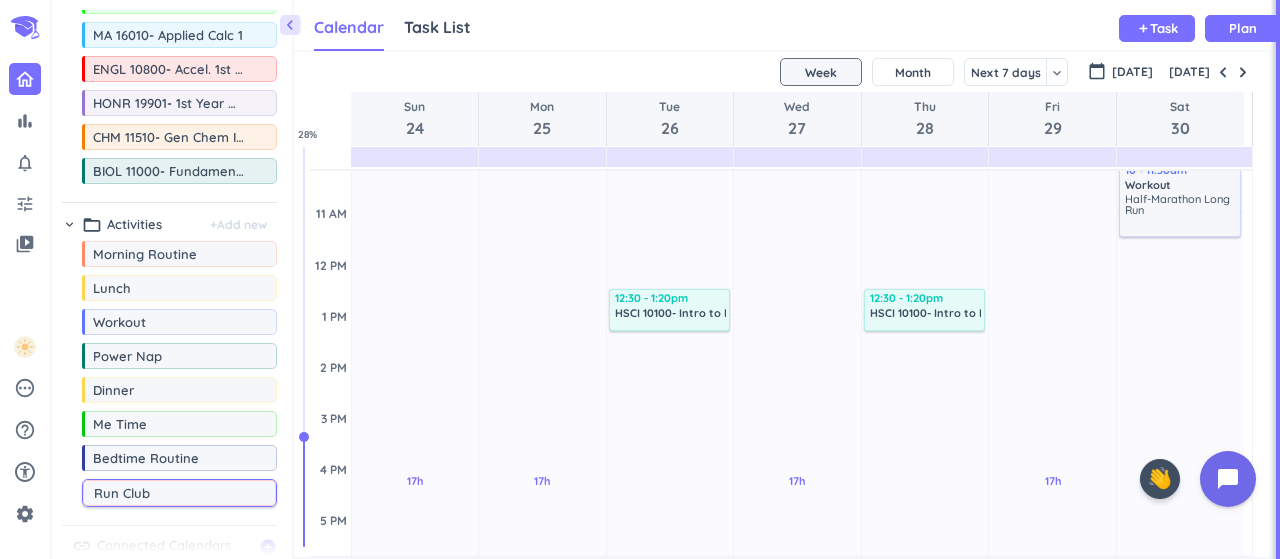 type on "Run Club" 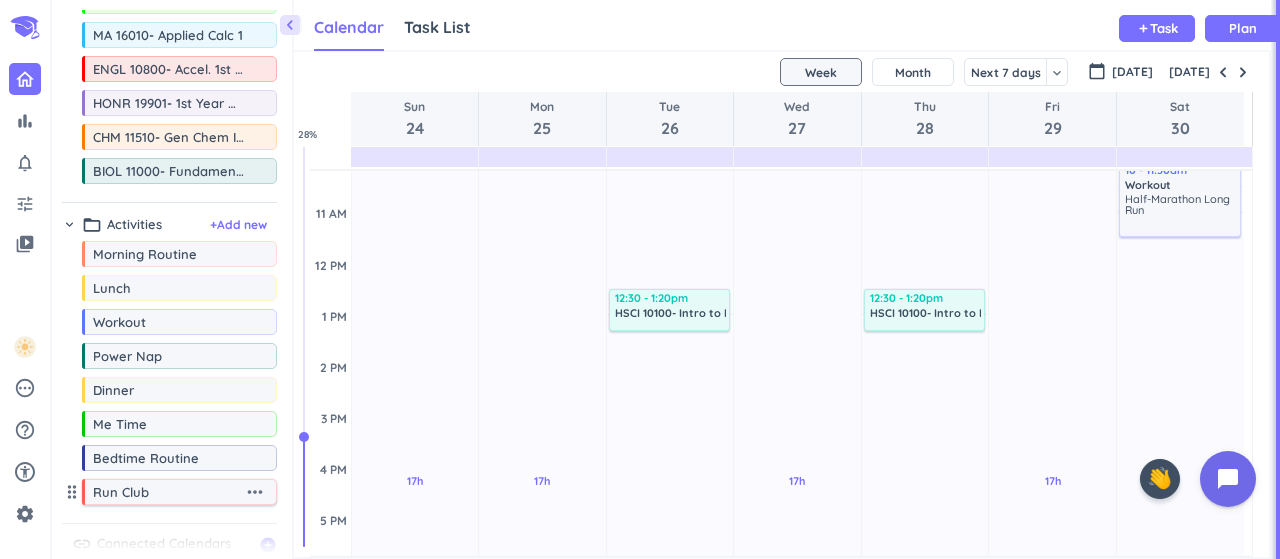click on "Run Club" at bounding box center [168, 492] 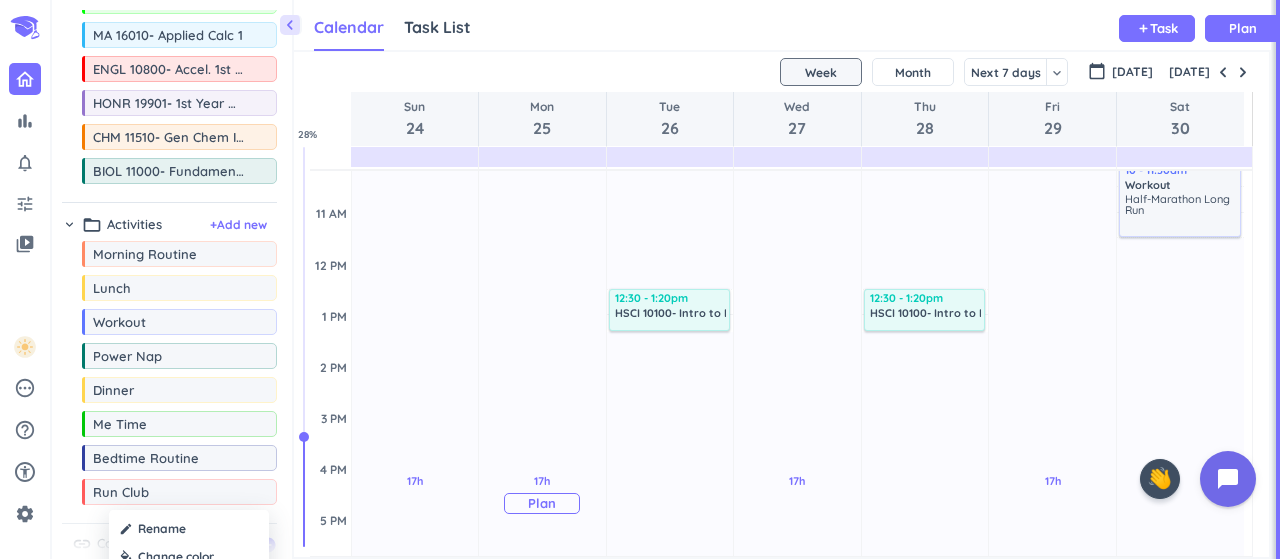 drag, startPoint x: 170, startPoint y: 498, endPoint x: 556, endPoint y: 474, distance: 386.7454 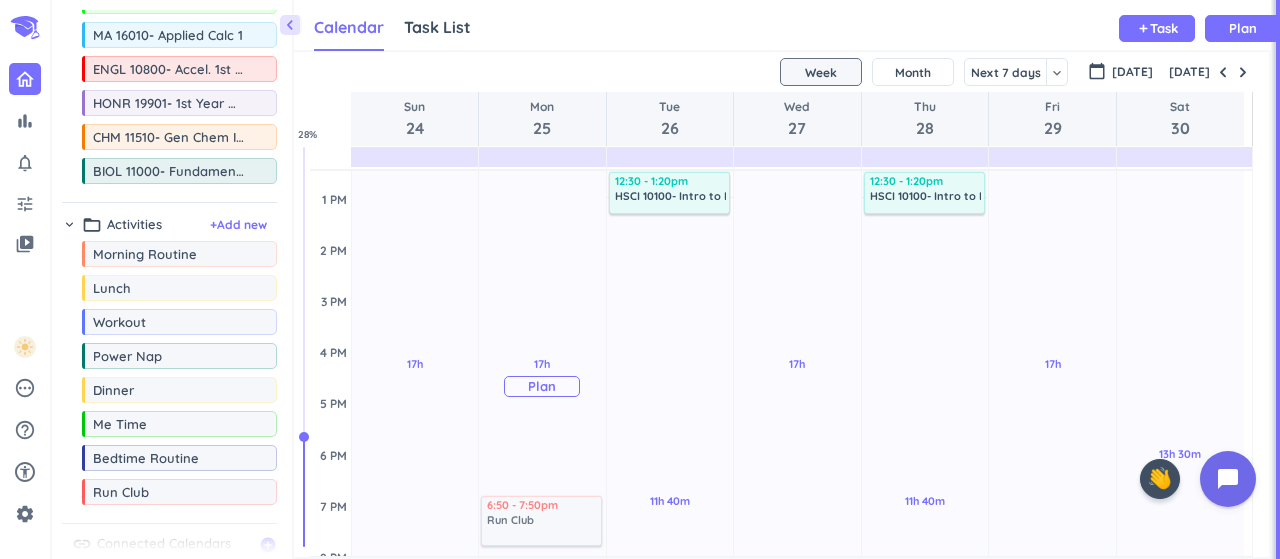 scroll, scrollTop: 438, scrollLeft: 0, axis: vertical 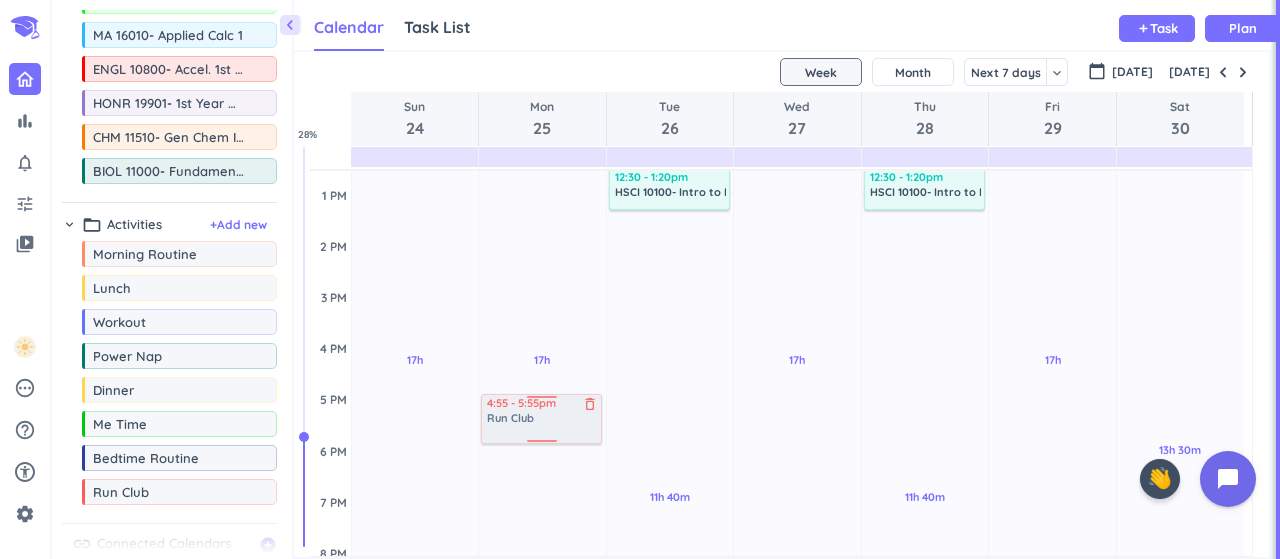 drag, startPoint x: 157, startPoint y: 504, endPoint x: 550, endPoint y: 394, distance: 408.10416 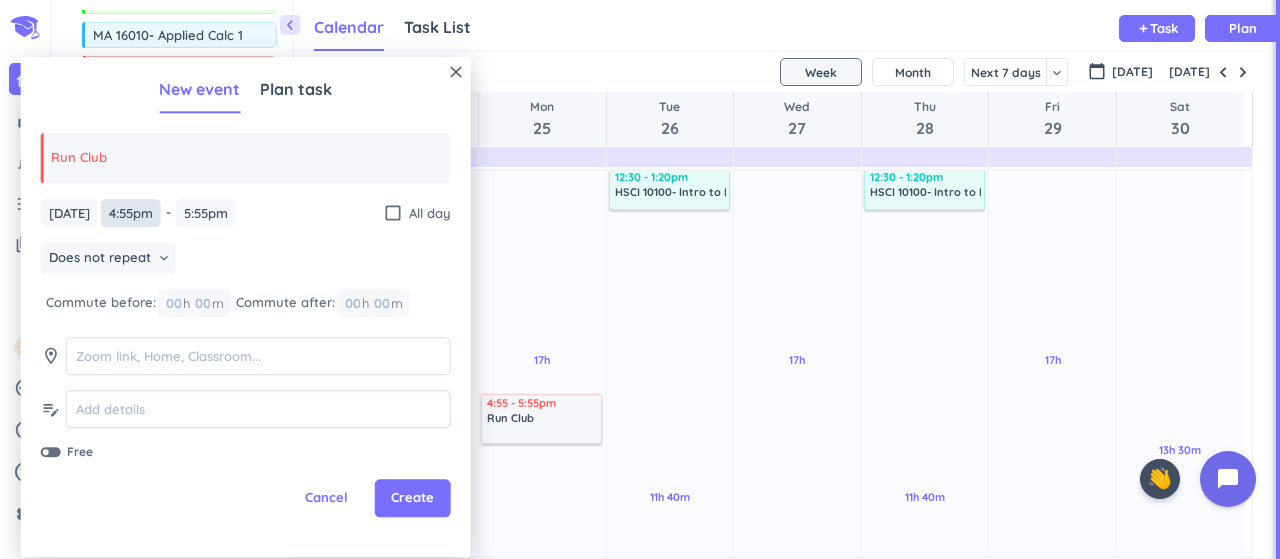click on "4:55pm" at bounding box center (131, 213) 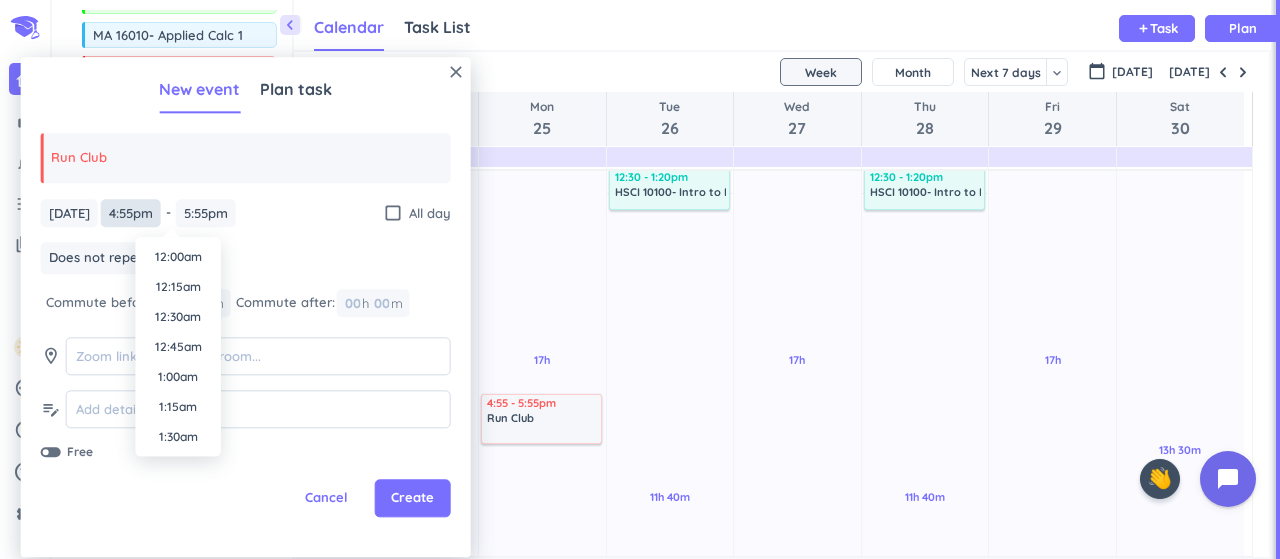 scroll, scrollTop: 1920, scrollLeft: 0, axis: vertical 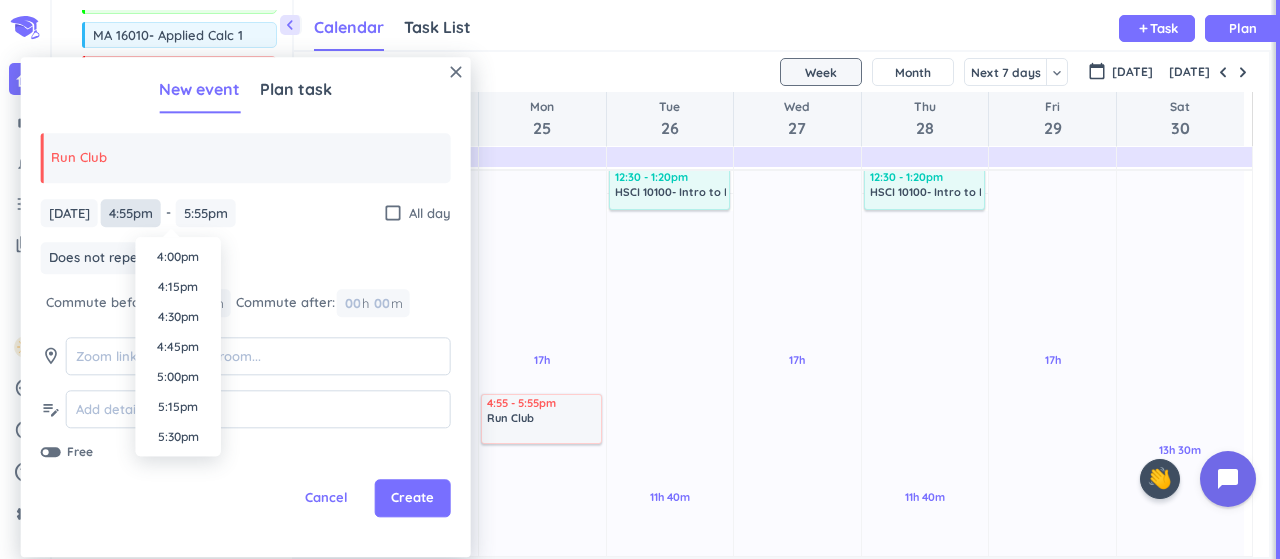 click on "4:55pm" at bounding box center [131, 213] 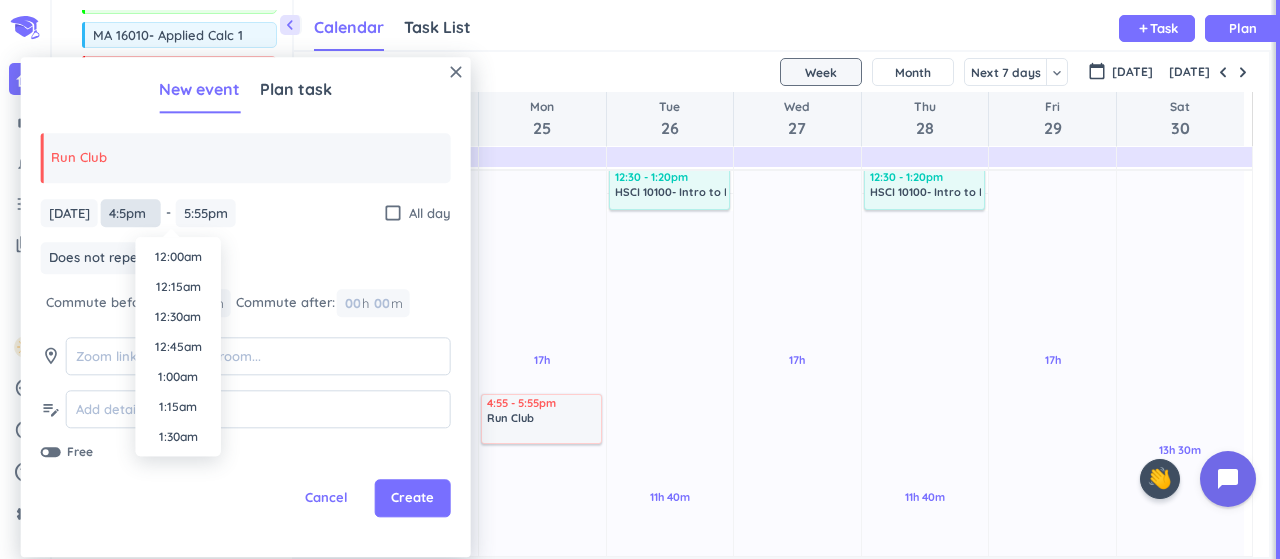 scroll, scrollTop: 1830, scrollLeft: 0, axis: vertical 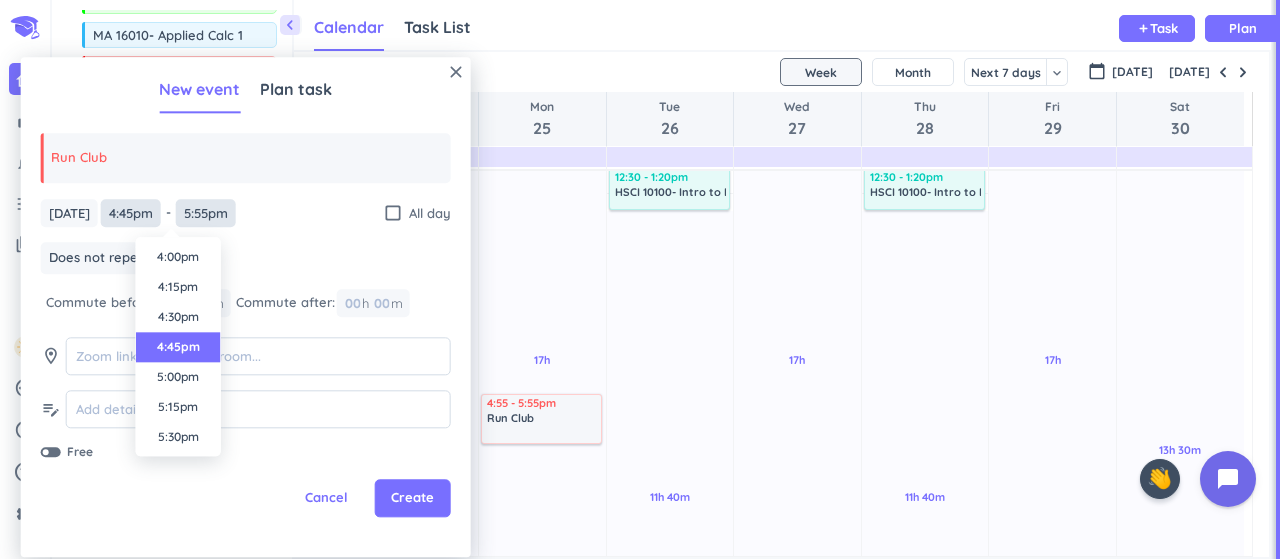 type on "4:45pm" 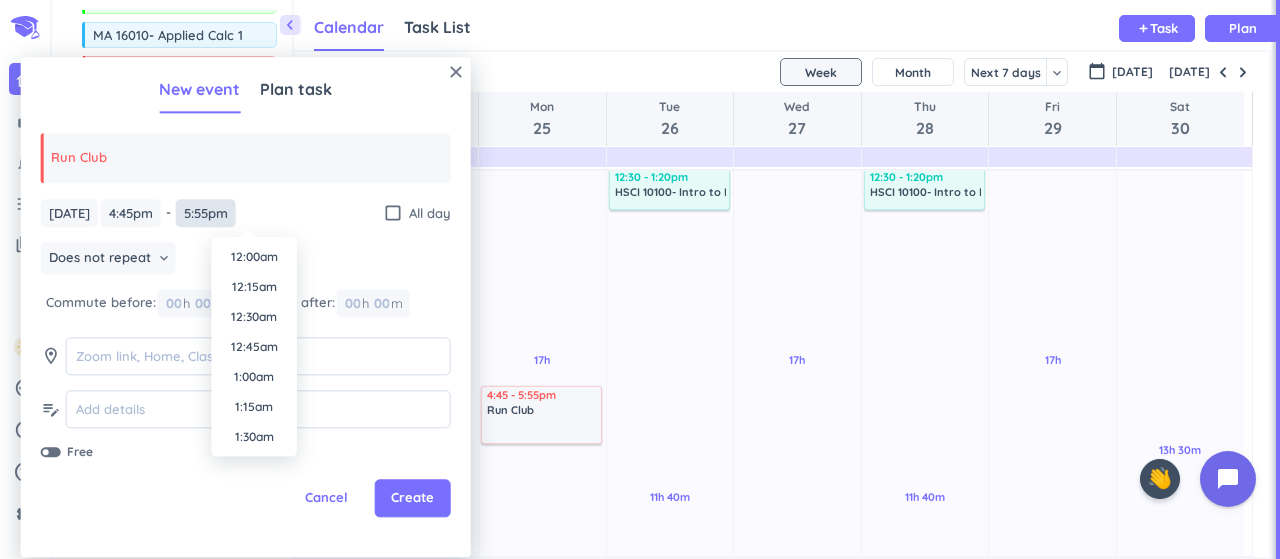 click on "5:55pm" at bounding box center (206, 213) 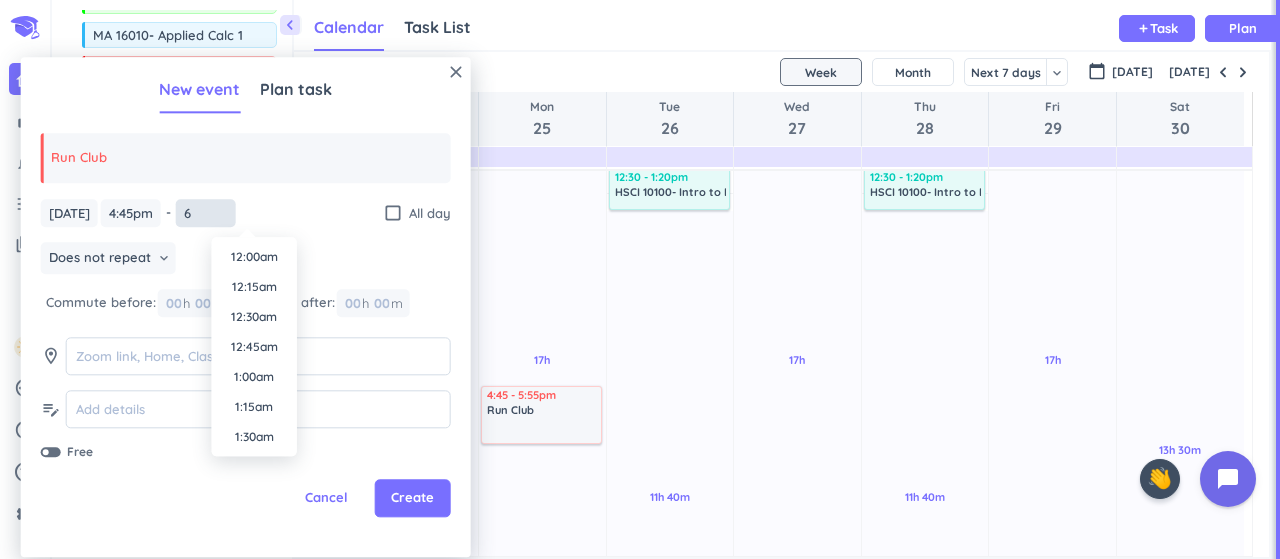 scroll, scrollTop: 2070, scrollLeft: 0, axis: vertical 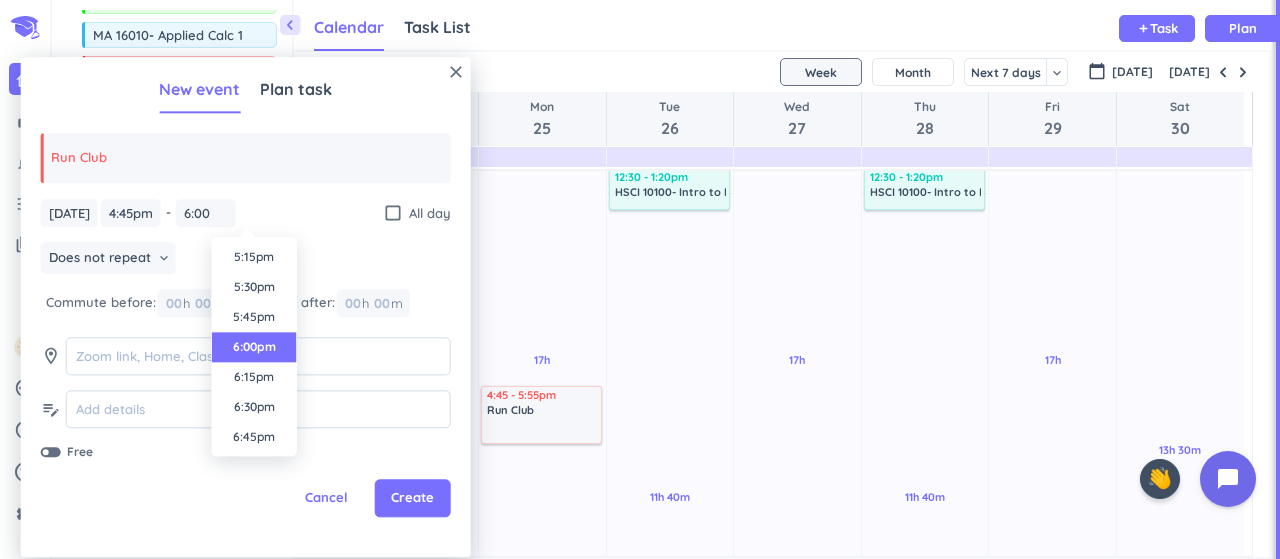 click on "6:00pm" at bounding box center [254, 347] 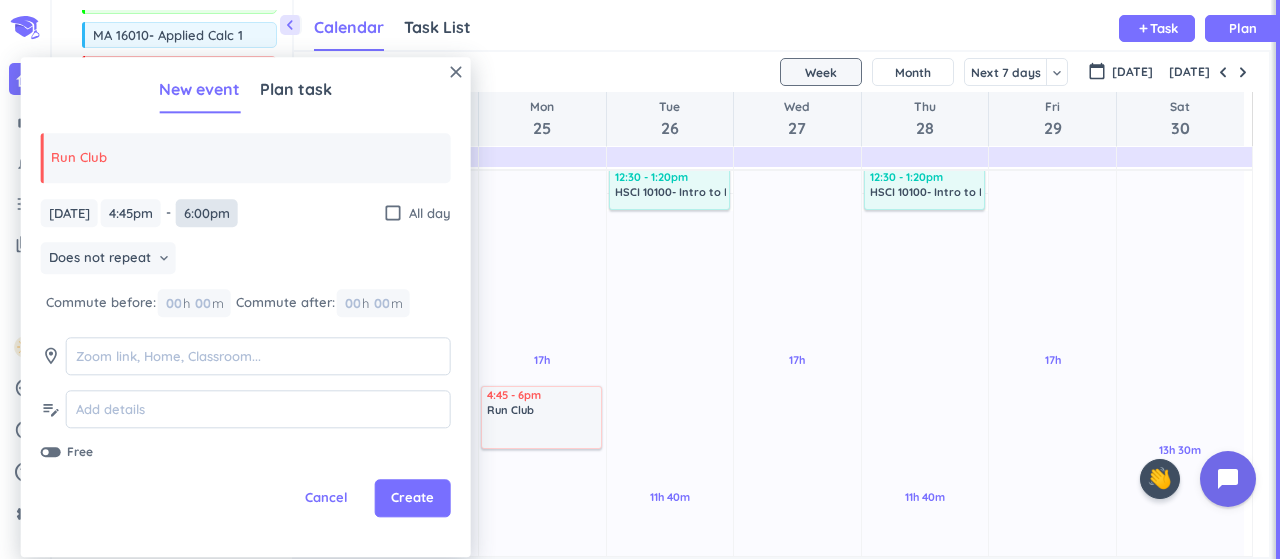 click on "6:00pm" at bounding box center [207, 213] 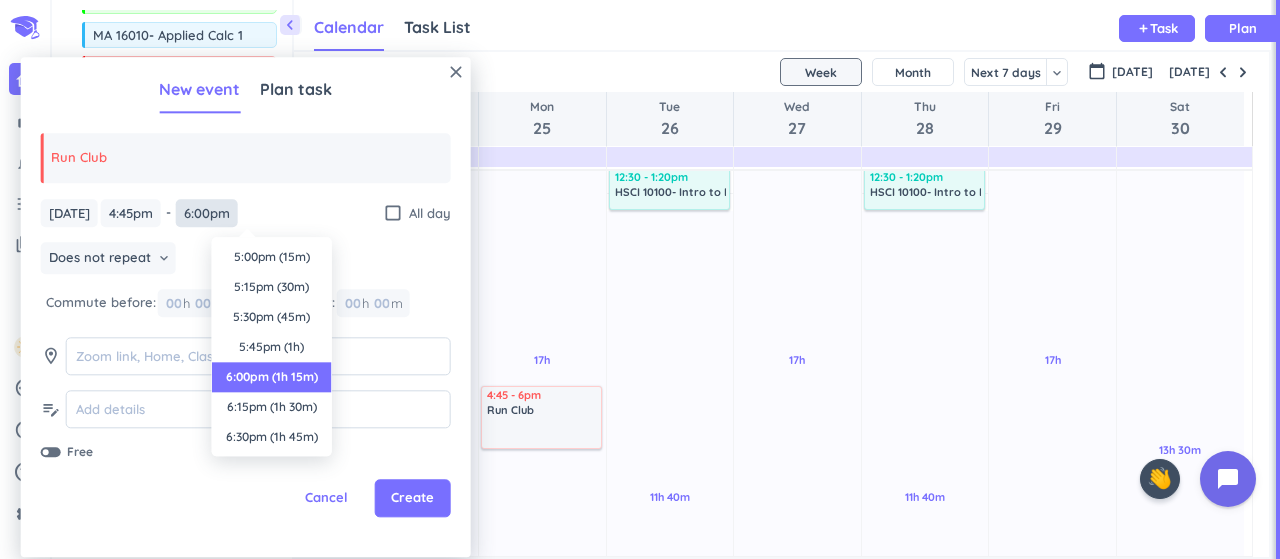 scroll, scrollTop: 120, scrollLeft: 0, axis: vertical 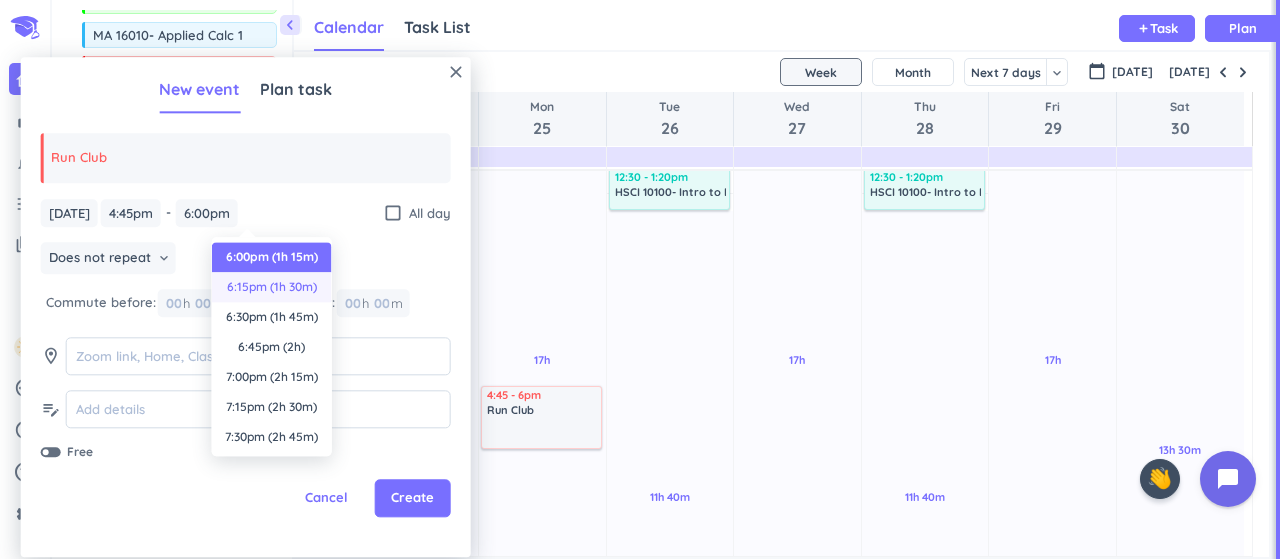 click on "6:15pm (1h 30m)" at bounding box center (272, 287) 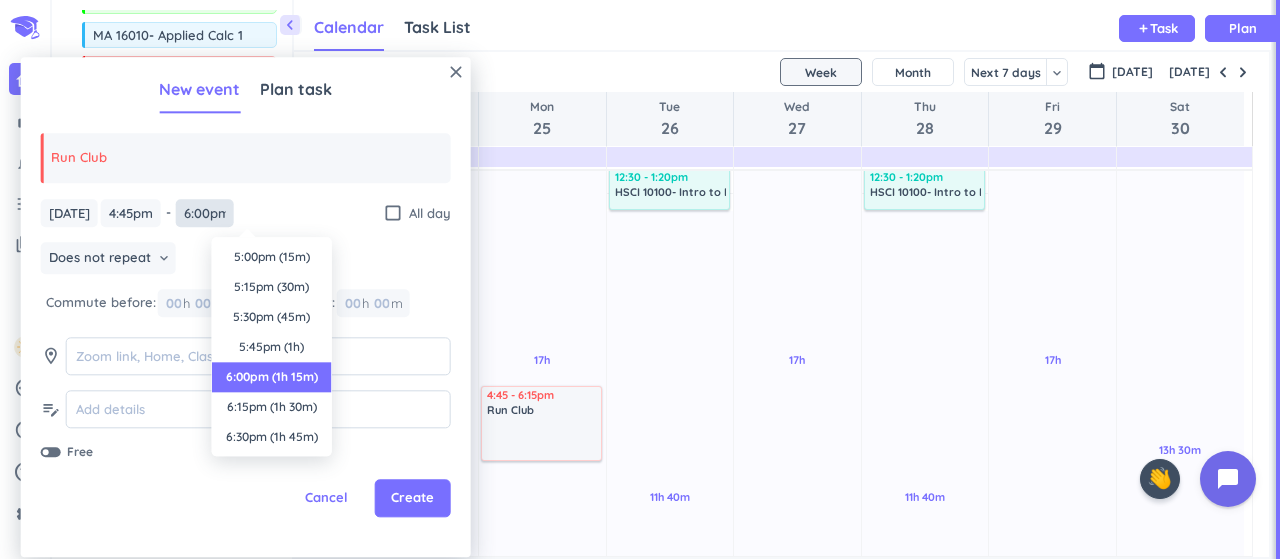 click on "6:00pm" at bounding box center (205, 213) 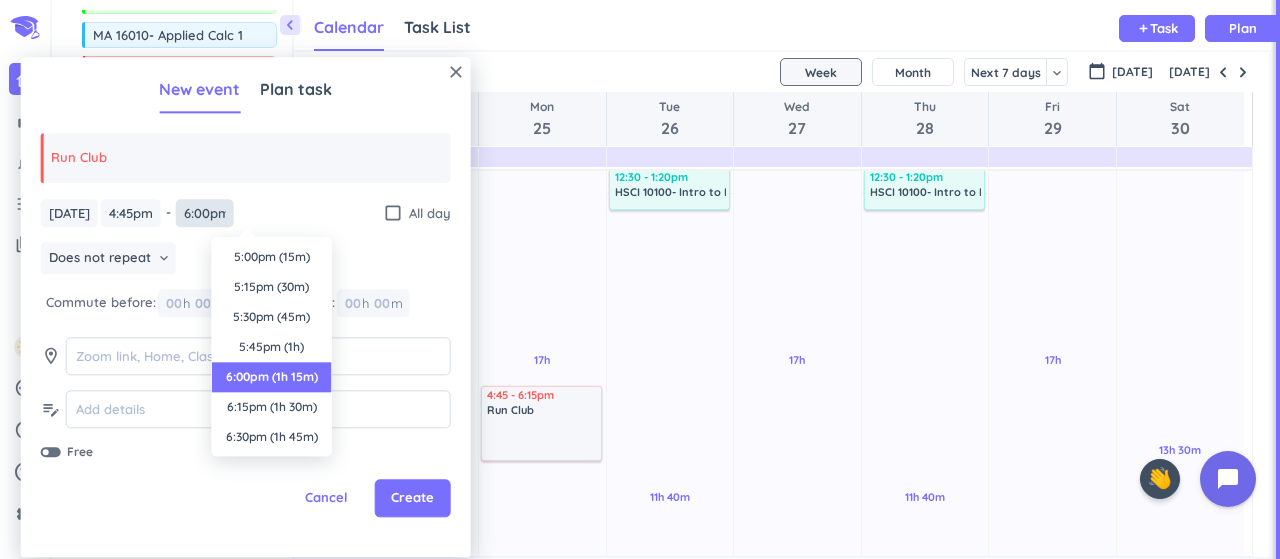 scroll, scrollTop: 120, scrollLeft: 0, axis: vertical 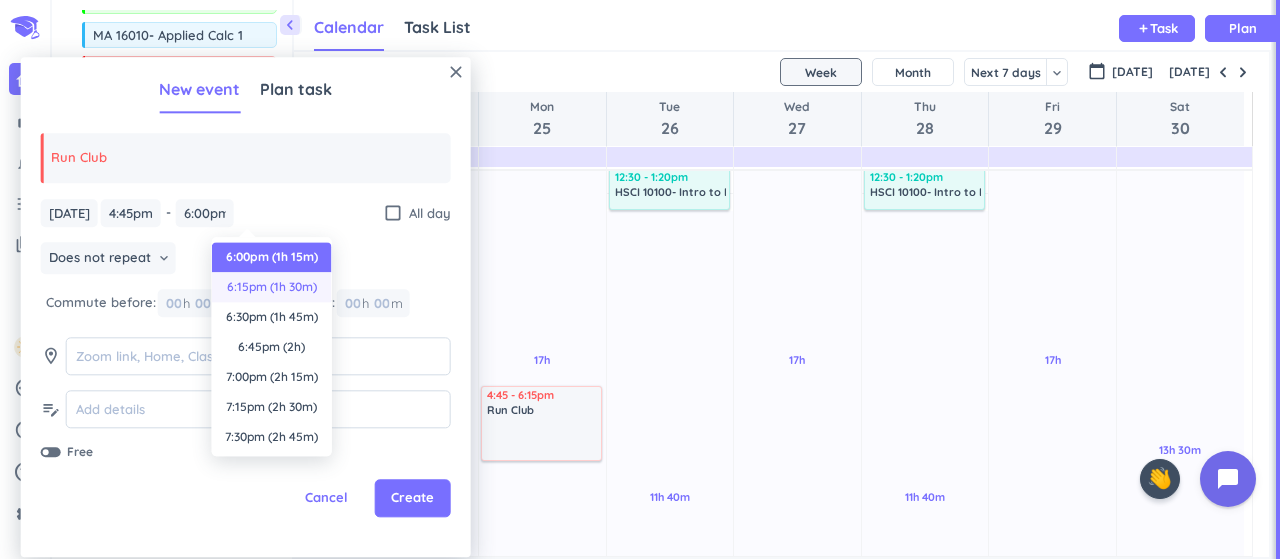 click on "6:15pm (1h 30m)" at bounding box center (272, 287) 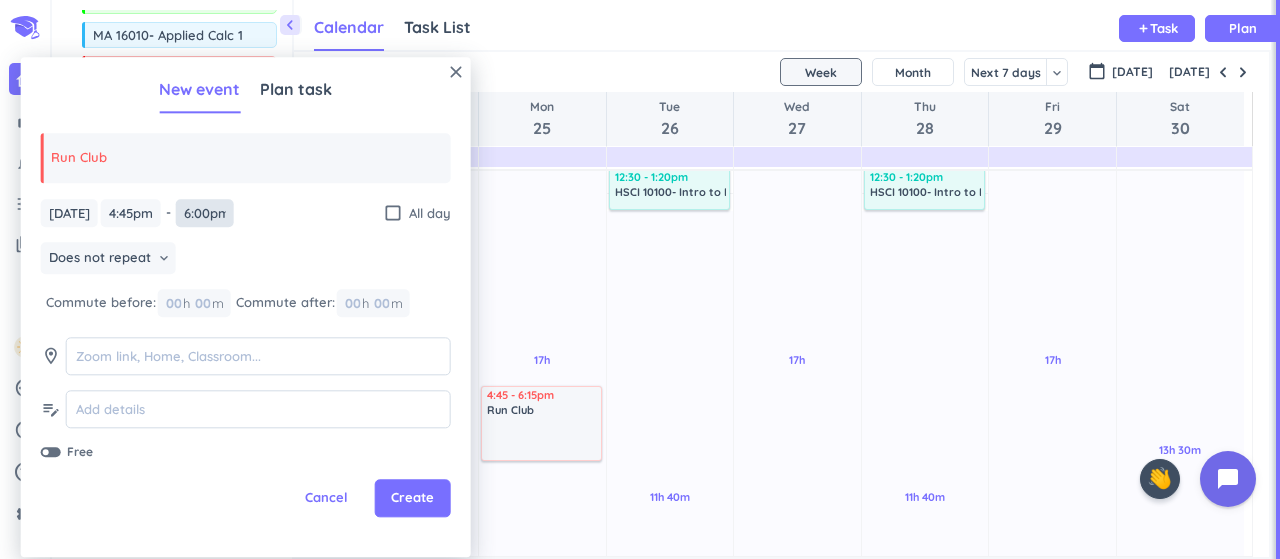 click on "6:00pm" at bounding box center [205, 213] 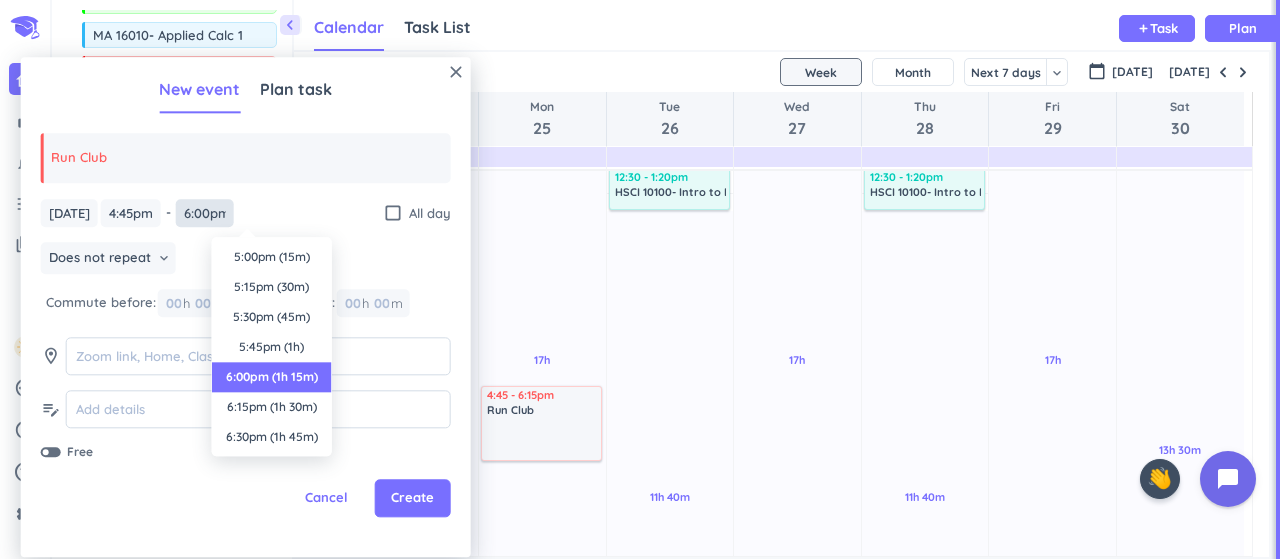 scroll, scrollTop: 120, scrollLeft: 0, axis: vertical 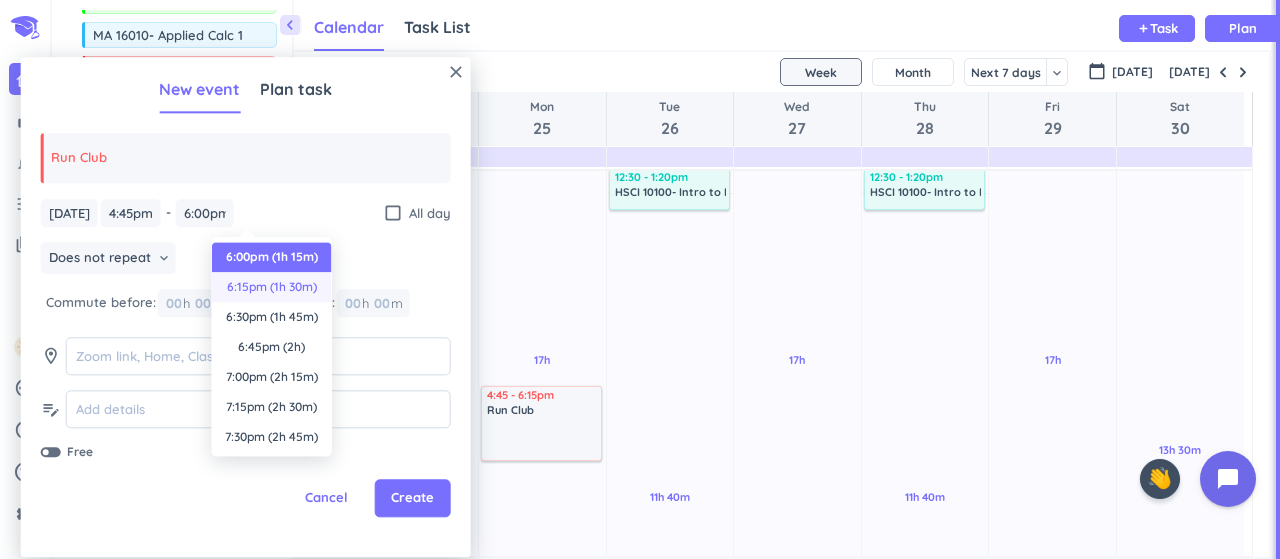 click on "6:15pm (1h 30m)" at bounding box center [272, 287] 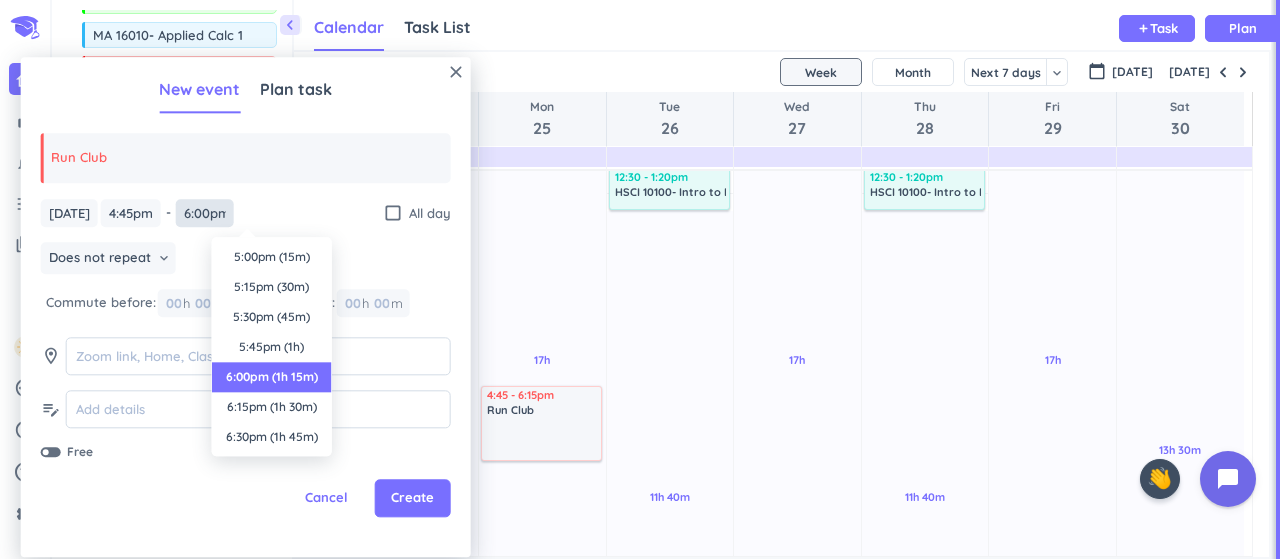 click on "6:00pm" at bounding box center [205, 213] 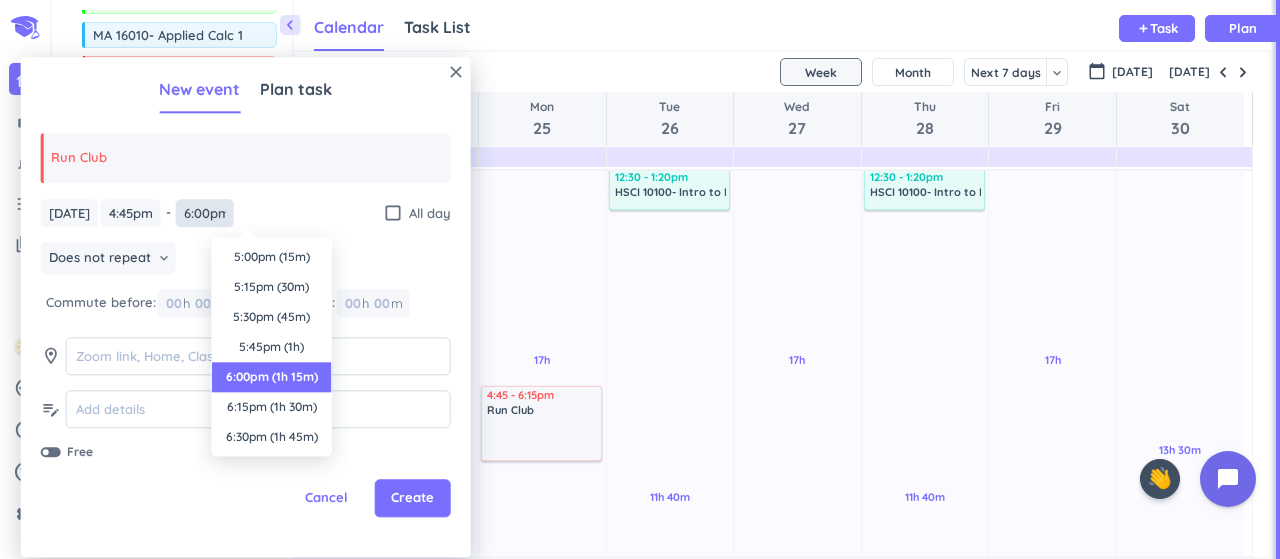 scroll, scrollTop: 120, scrollLeft: 0, axis: vertical 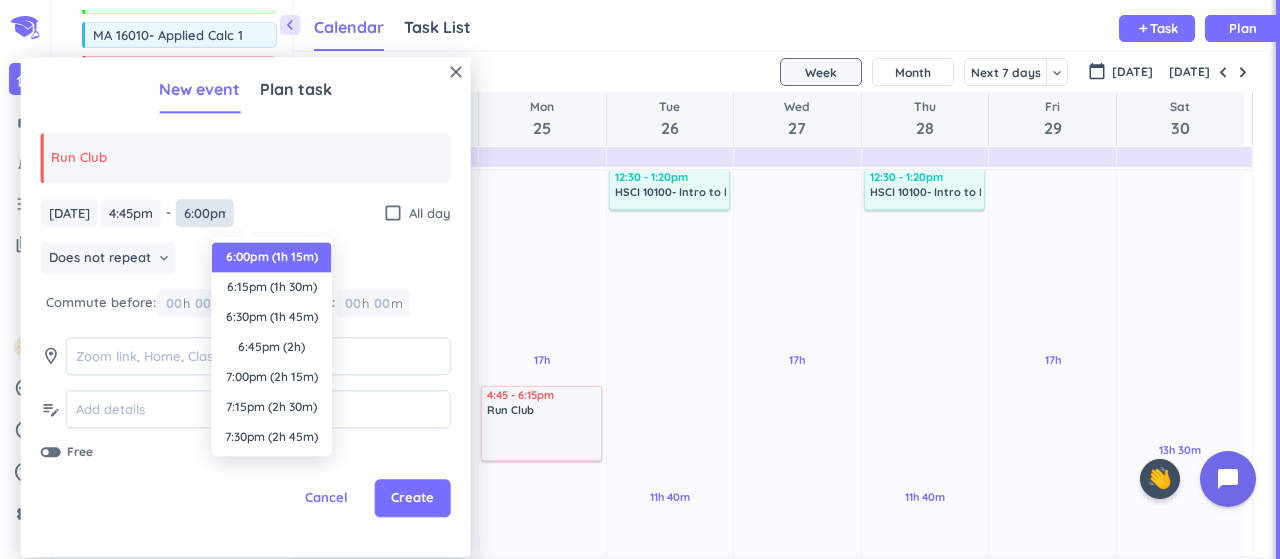 click on "6:00pm" at bounding box center (205, 213) 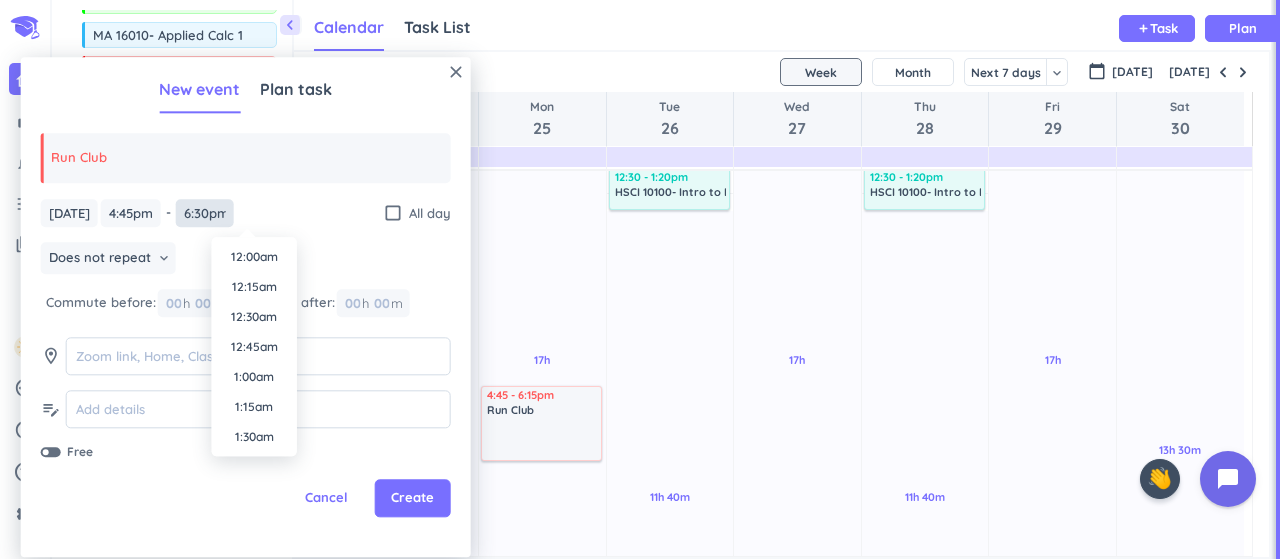 scroll, scrollTop: 2130, scrollLeft: 0, axis: vertical 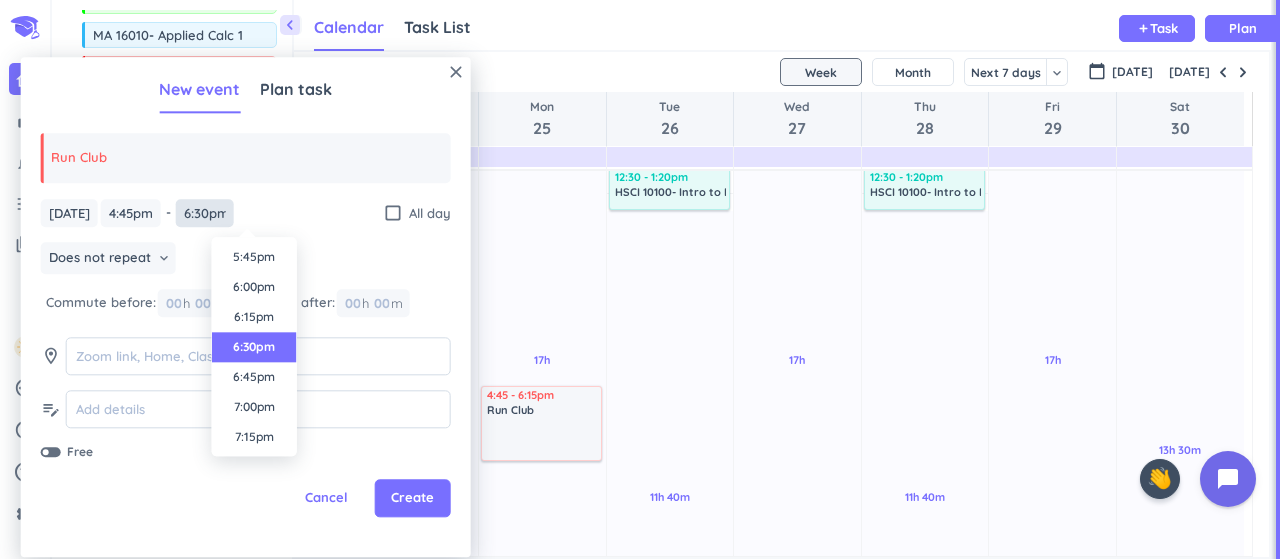 type on "6:30pm" 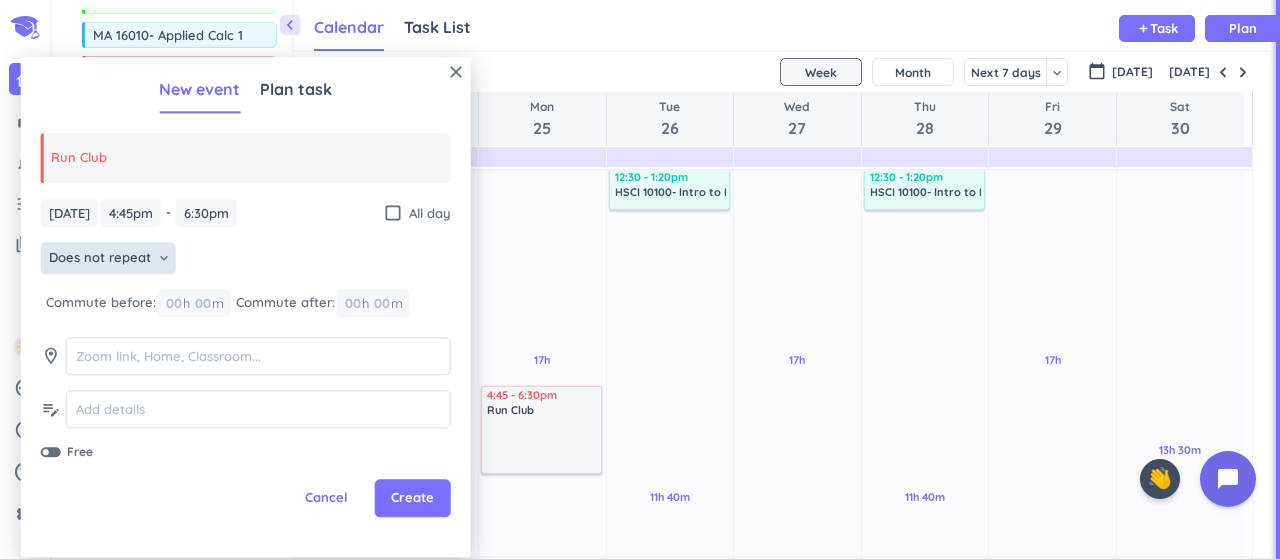 click on "Does not repeat" at bounding box center [100, 259] 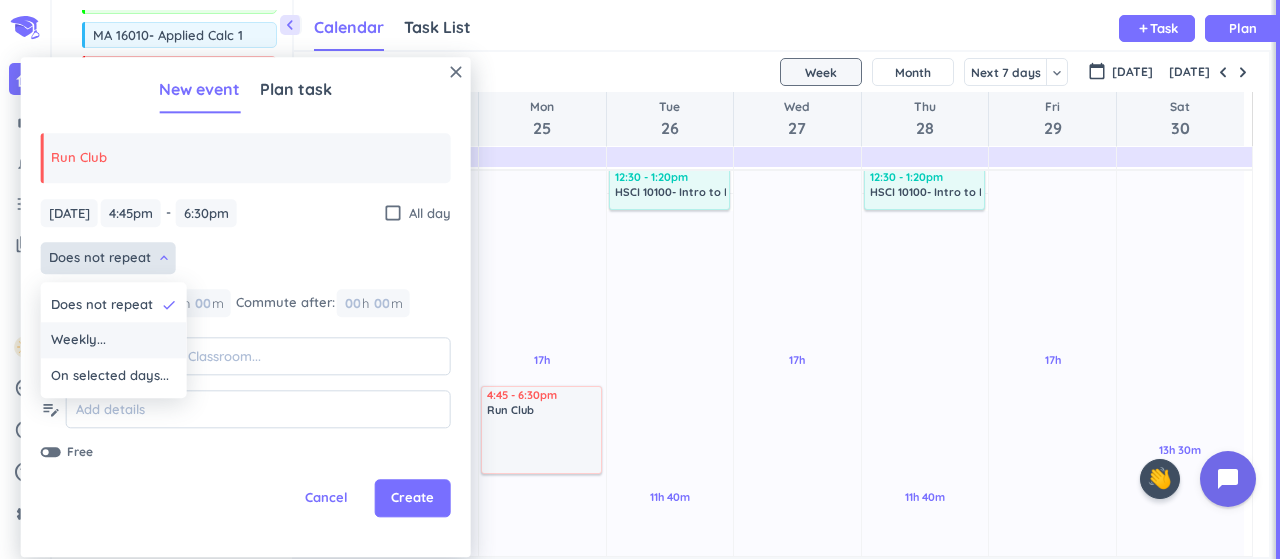 click on "Weekly..." at bounding box center (114, 341) 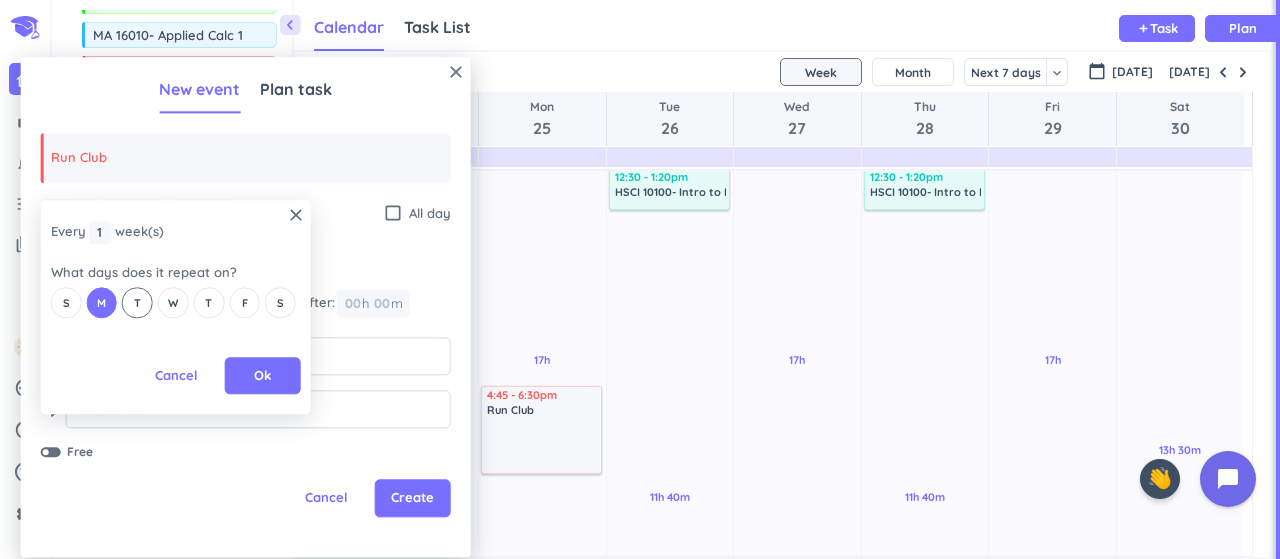 click on "T" at bounding box center [137, 303] 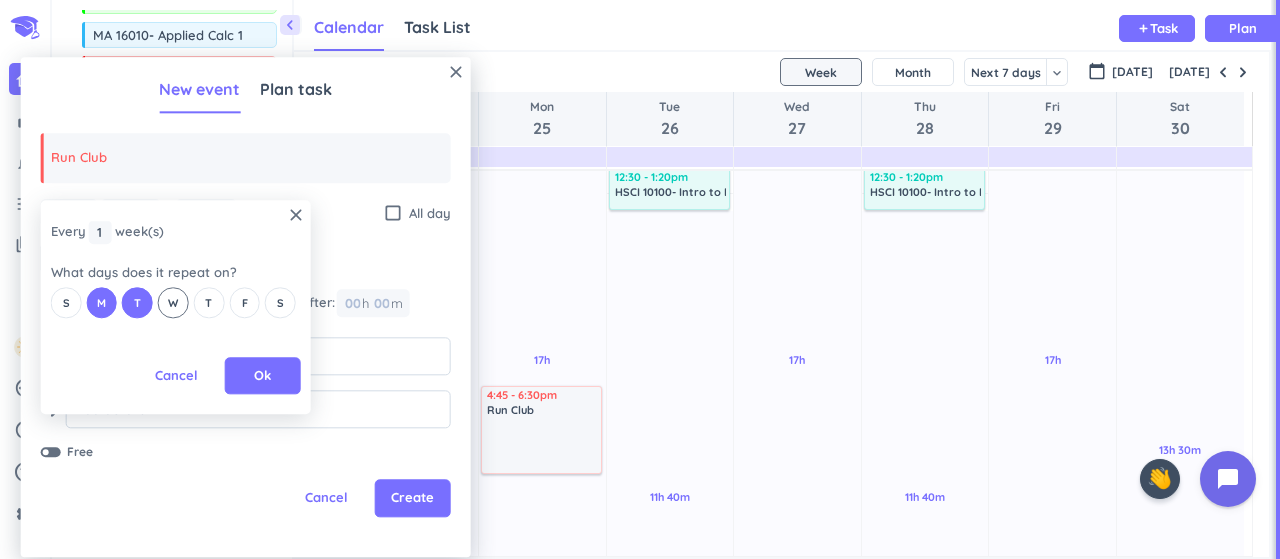 click on "W" at bounding box center [173, 303] 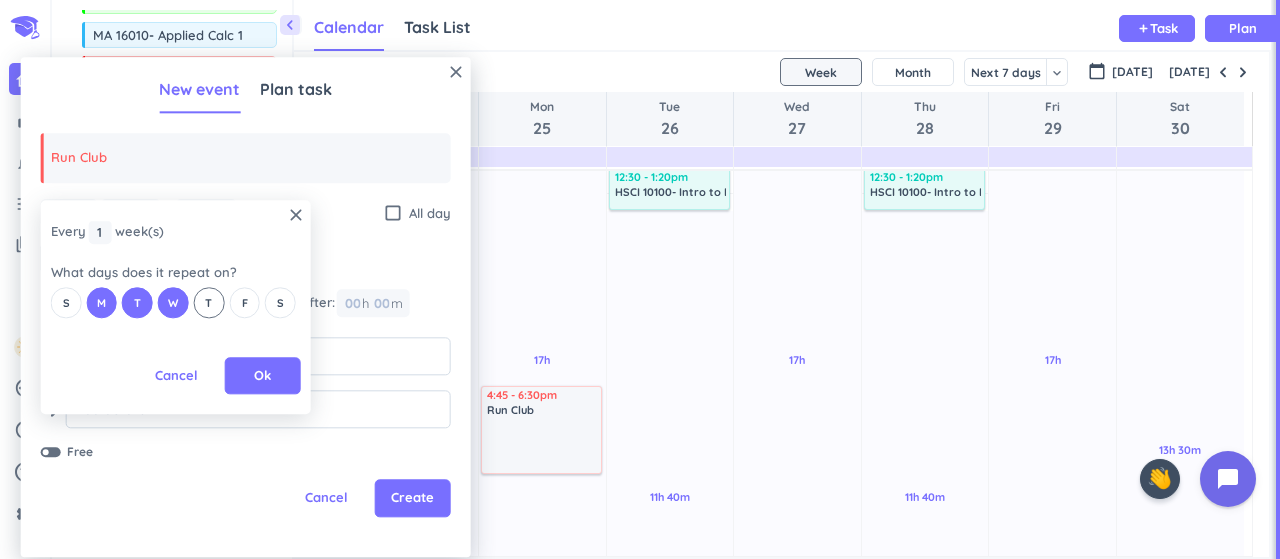 click on "T" at bounding box center [209, 303] 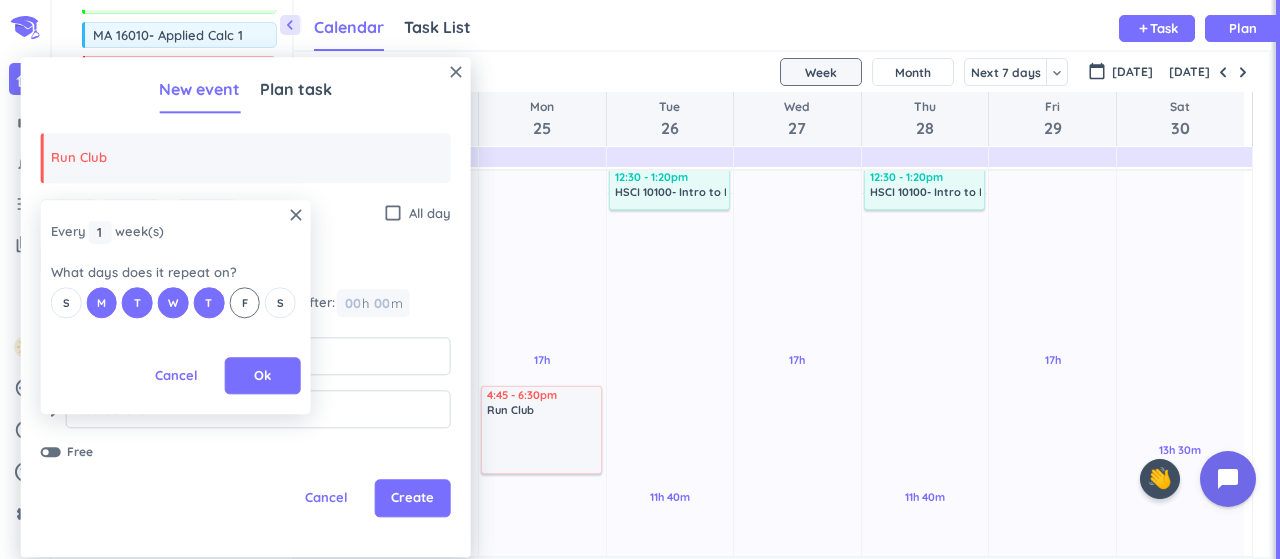 click on "F" at bounding box center (245, 303) 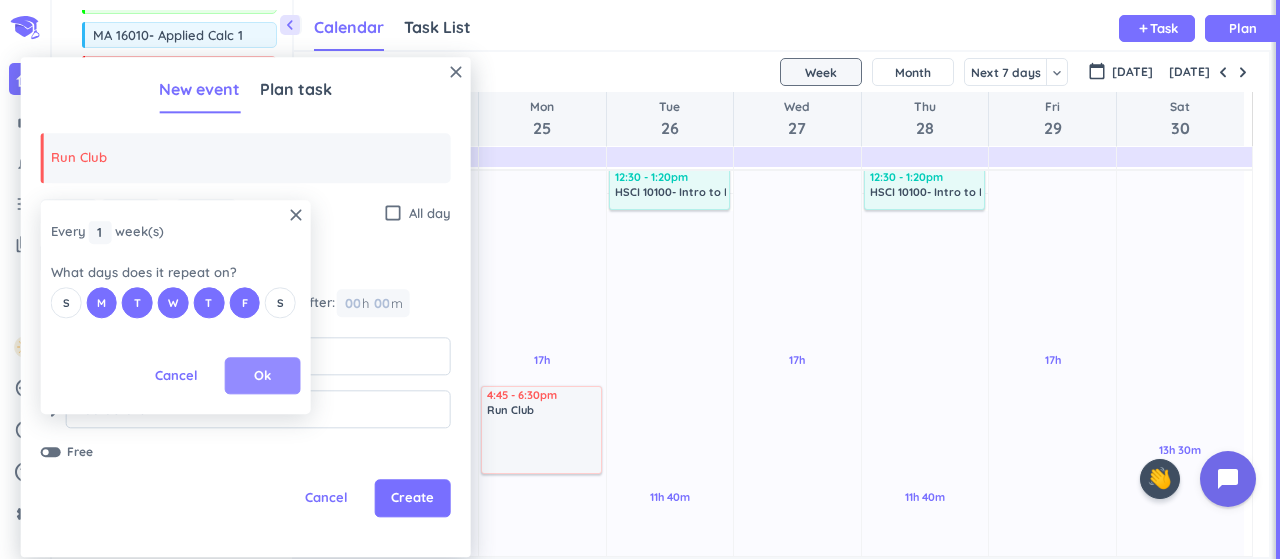 click on "Ok" at bounding box center [262, 376] 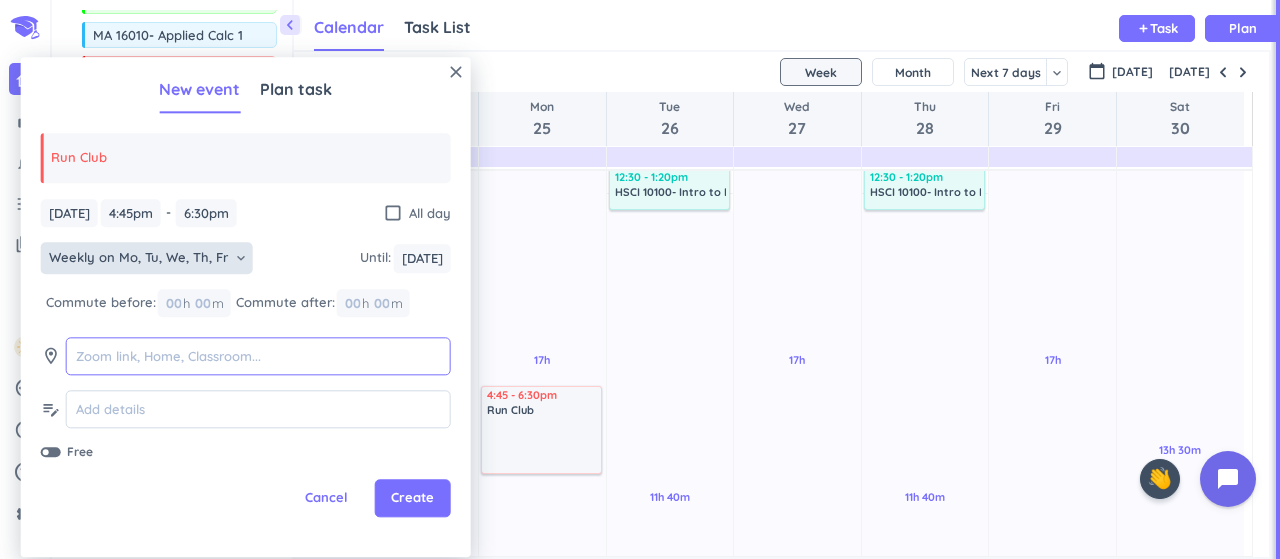 click at bounding box center [258, 356] 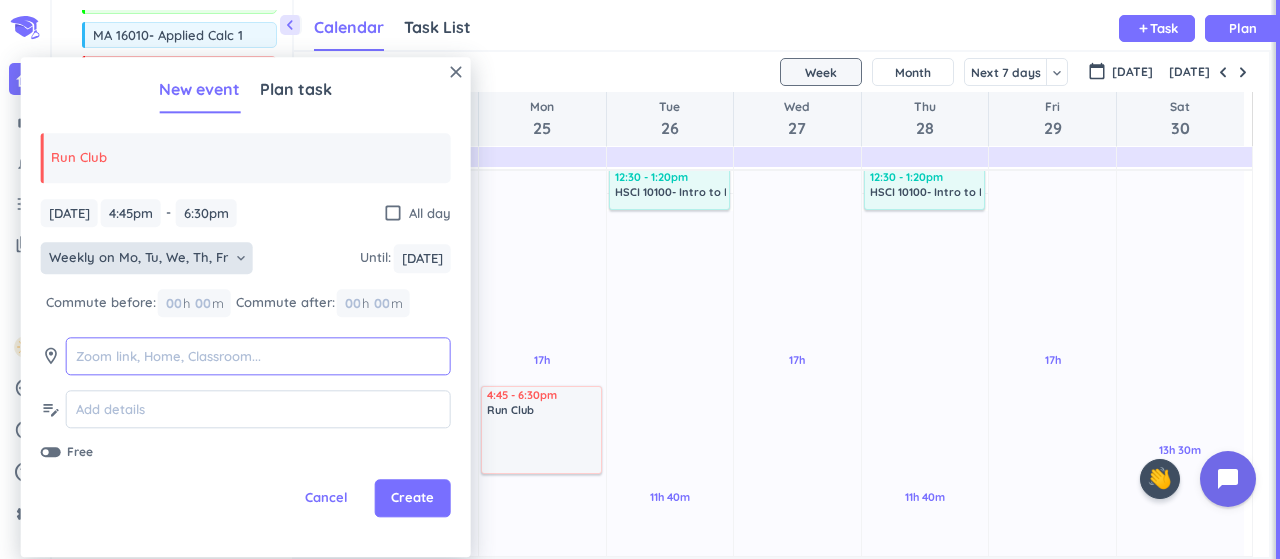 click at bounding box center [258, 356] 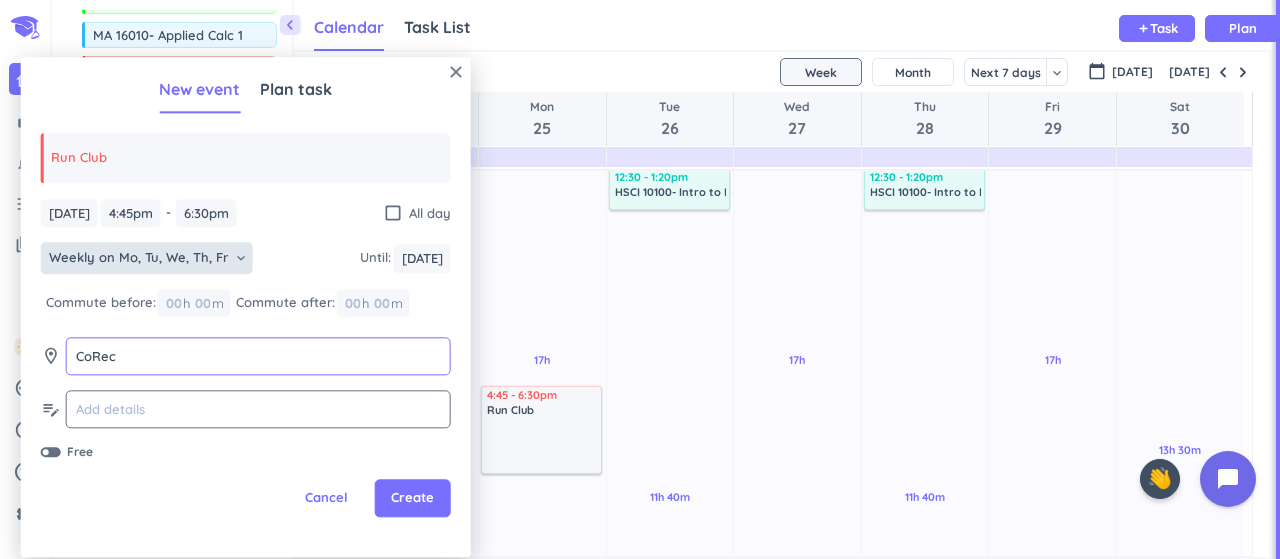 type on "CoRec" 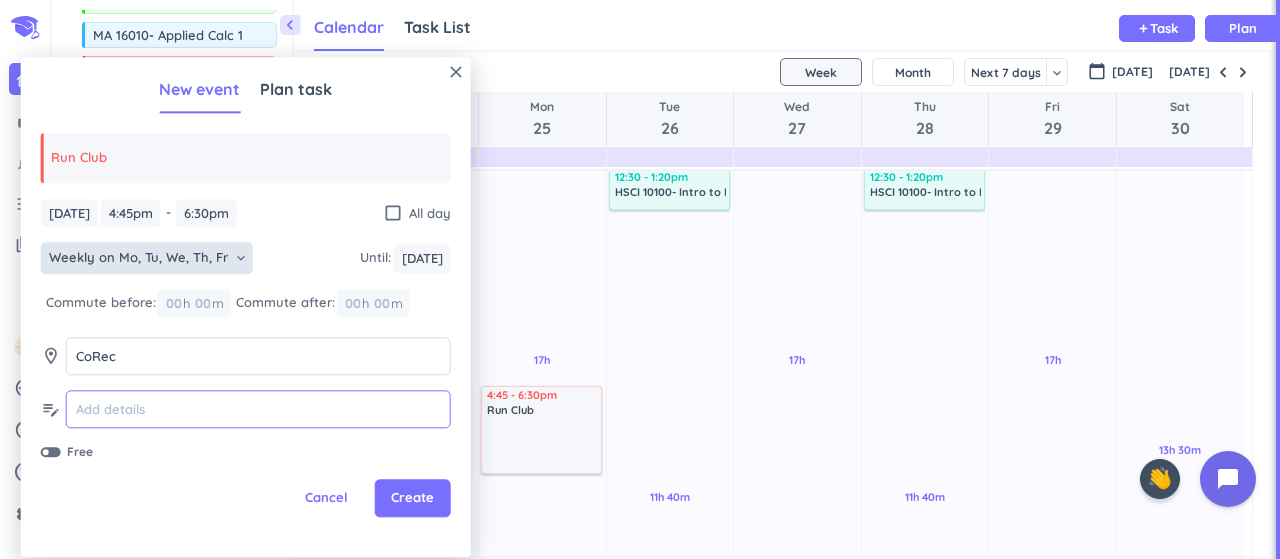 click at bounding box center (258, 409) 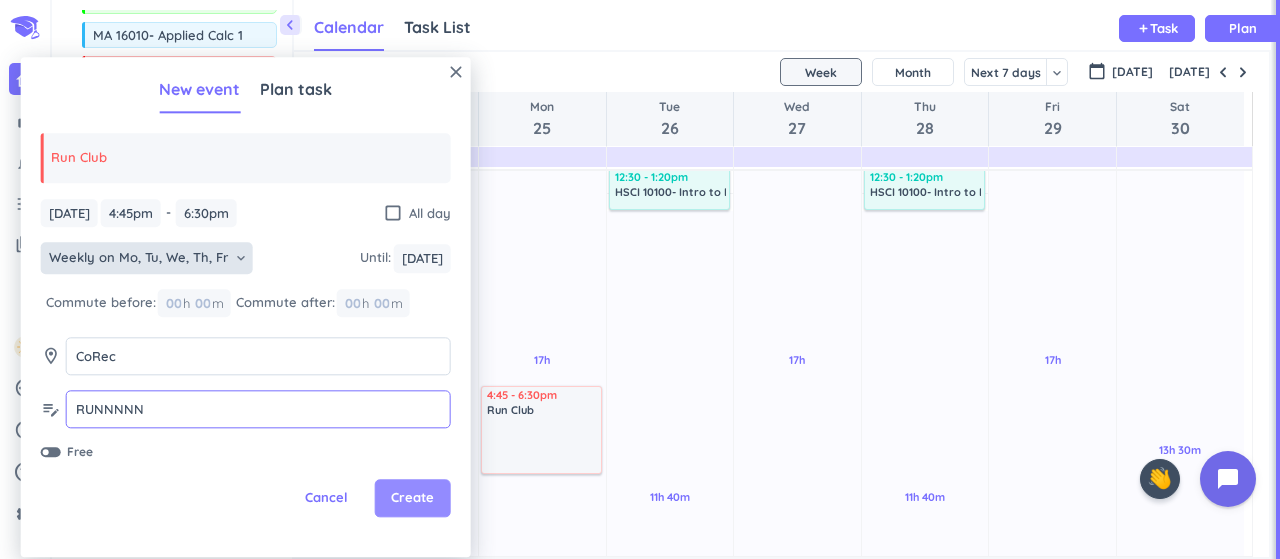 type on "RUNNNNN" 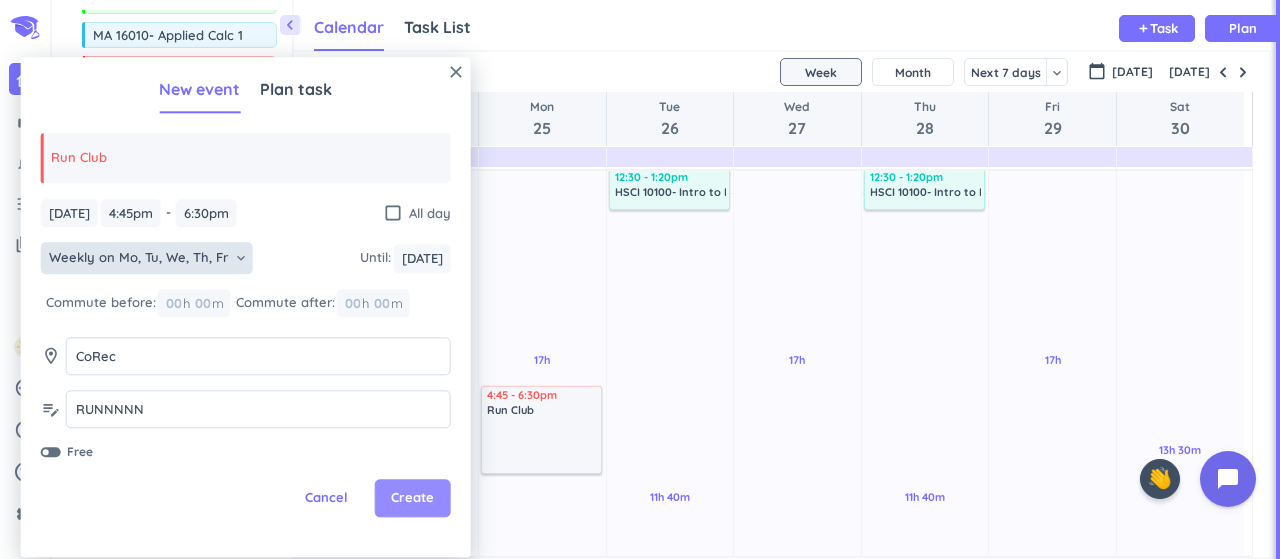click on "Create" at bounding box center (412, 499) 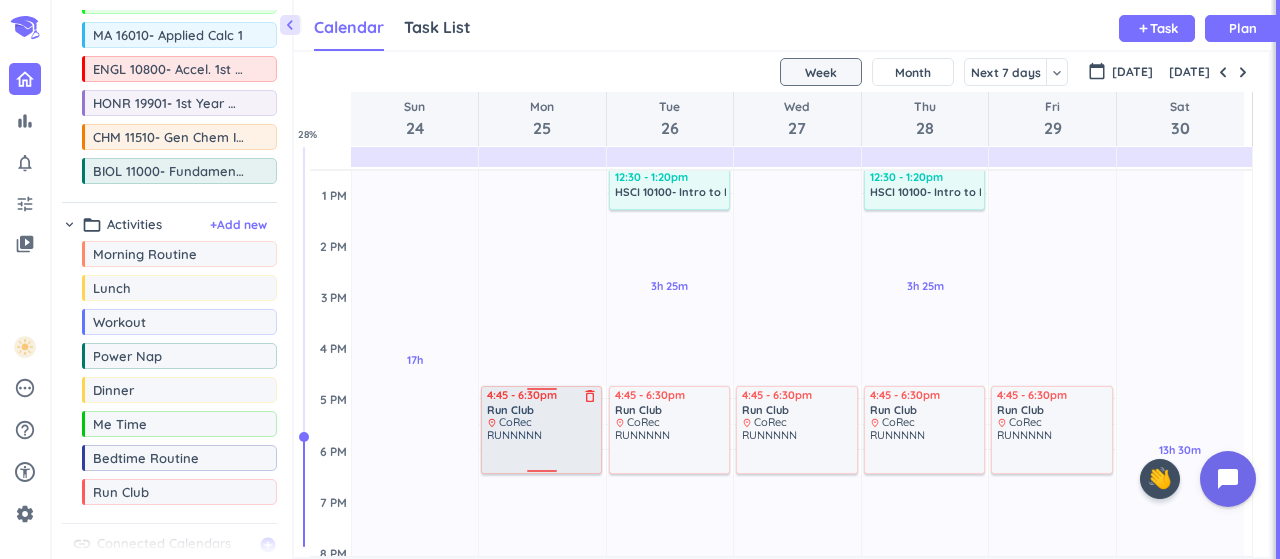 click on "RUNNNNN" at bounding box center [542, 450] 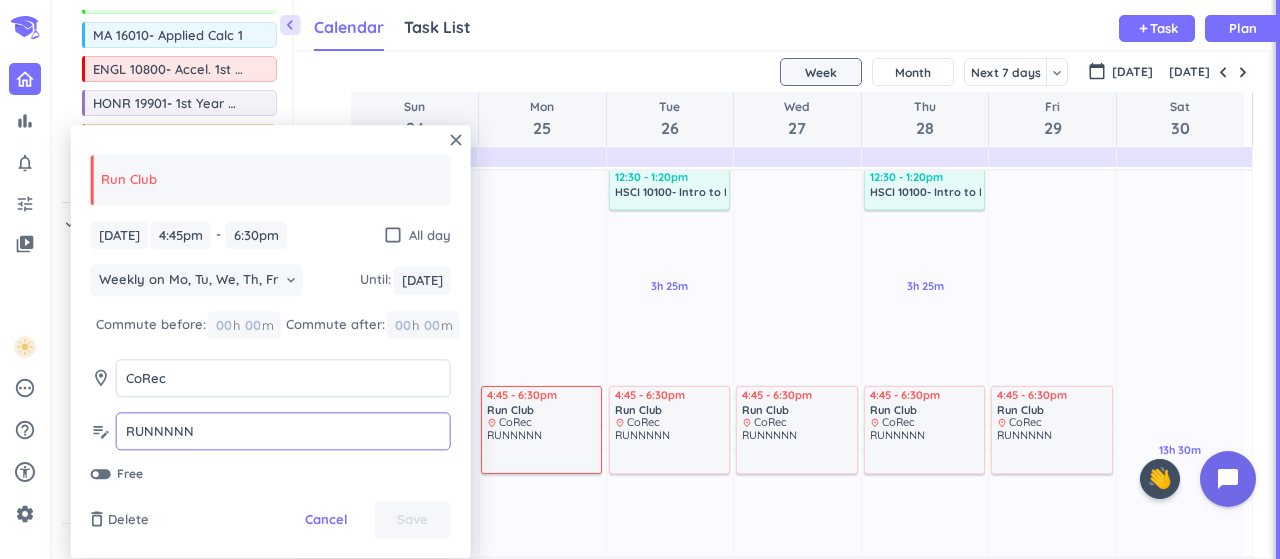 click on "RUNNNNN" at bounding box center [283, 431] 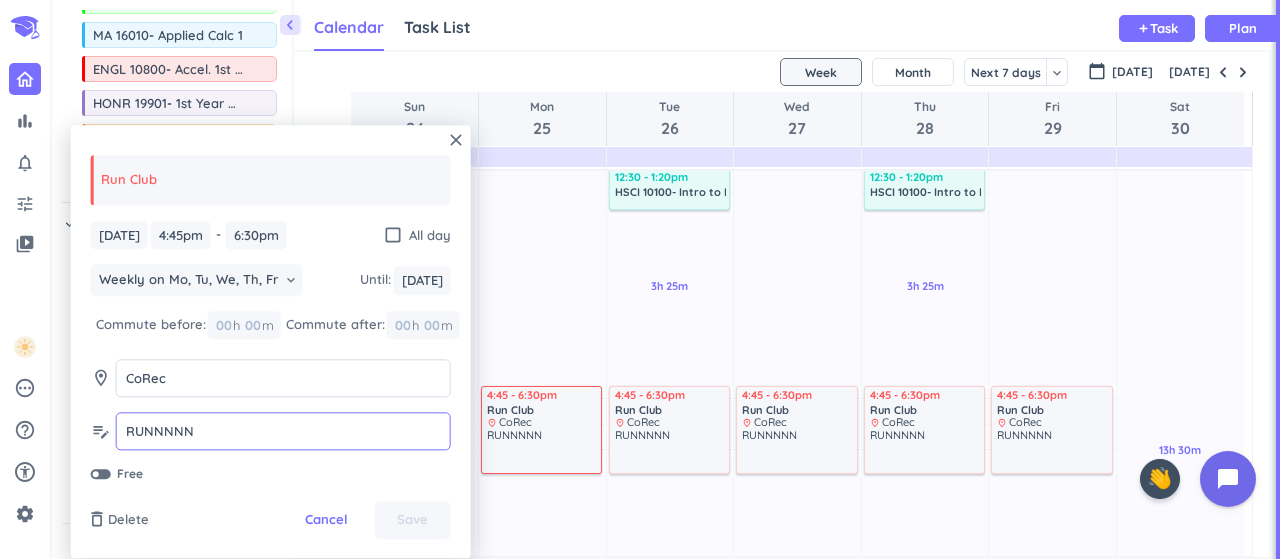 click on "RUNNNNN" at bounding box center [283, 431] 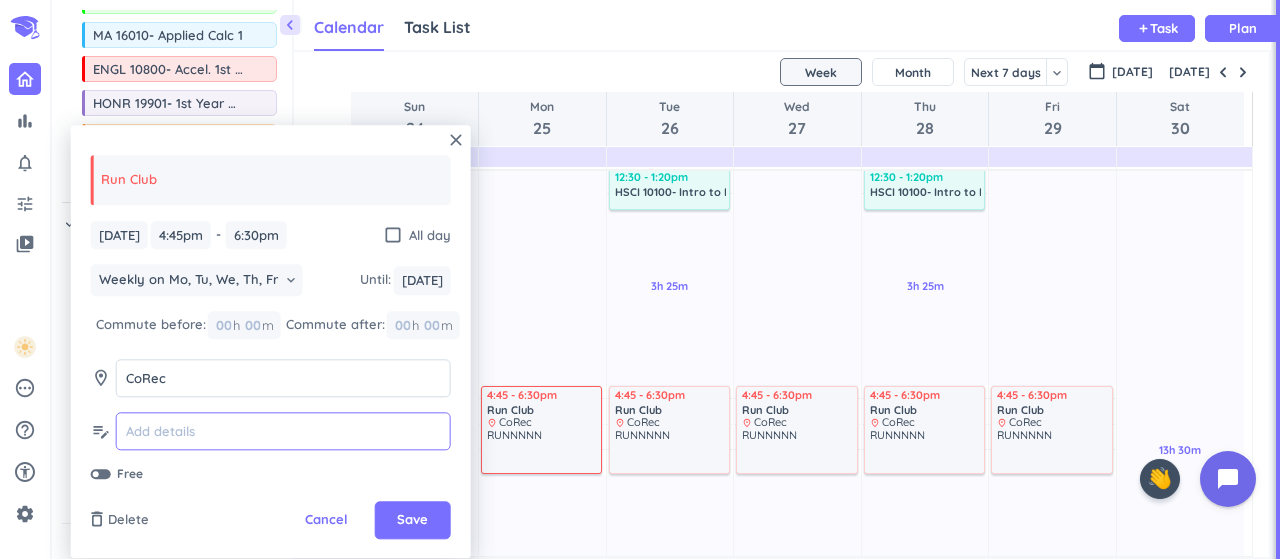 type 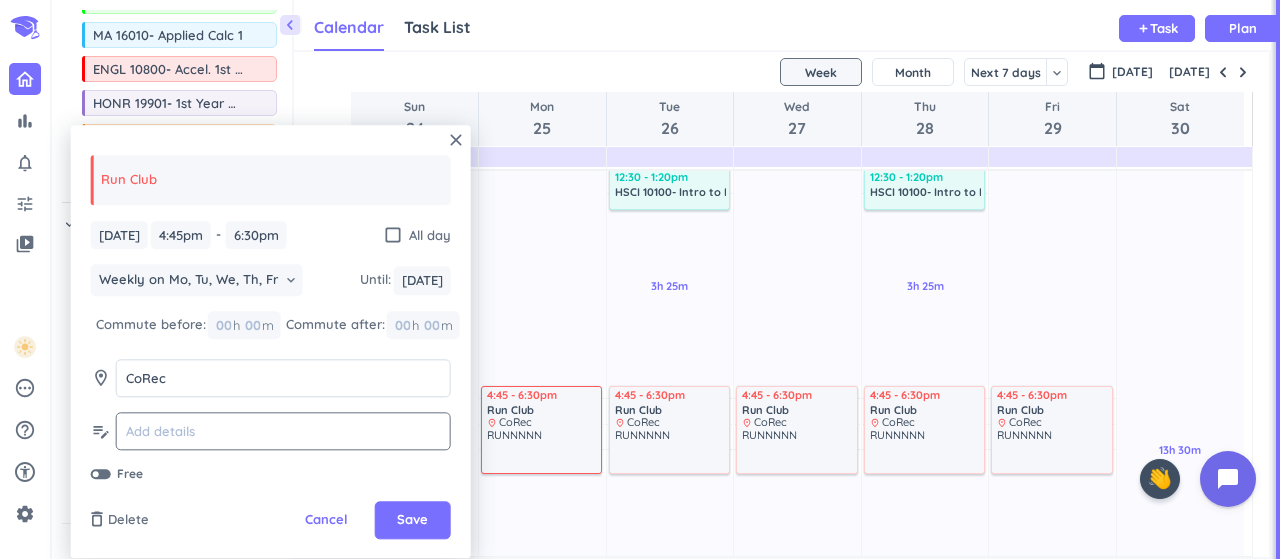 click on "Run Club" at bounding box center (271, 180) 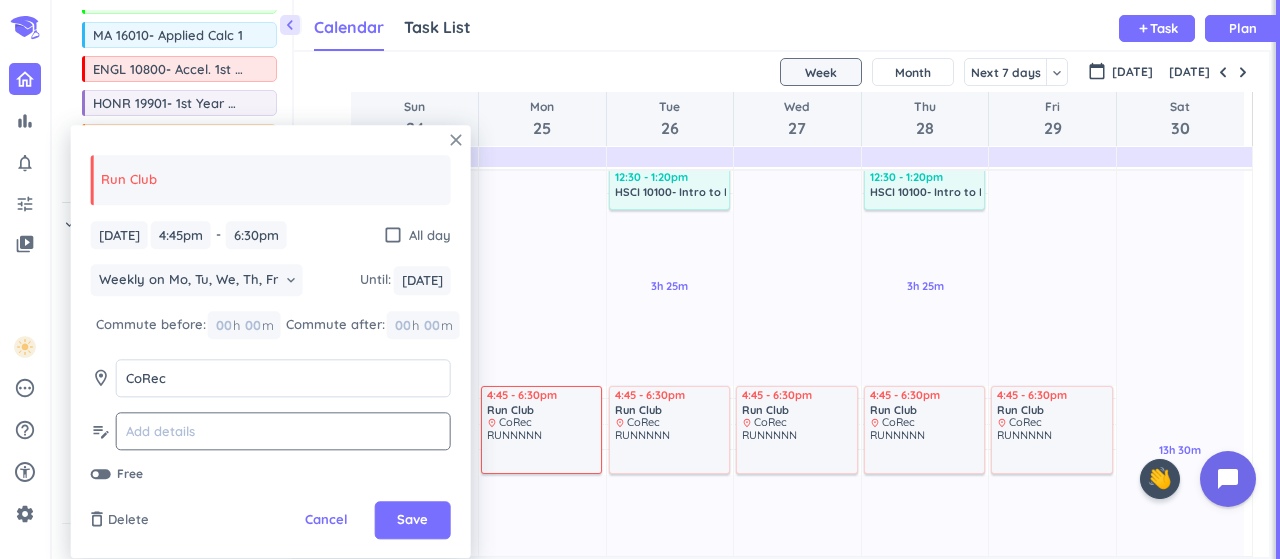 click on "close" at bounding box center [456, 140] 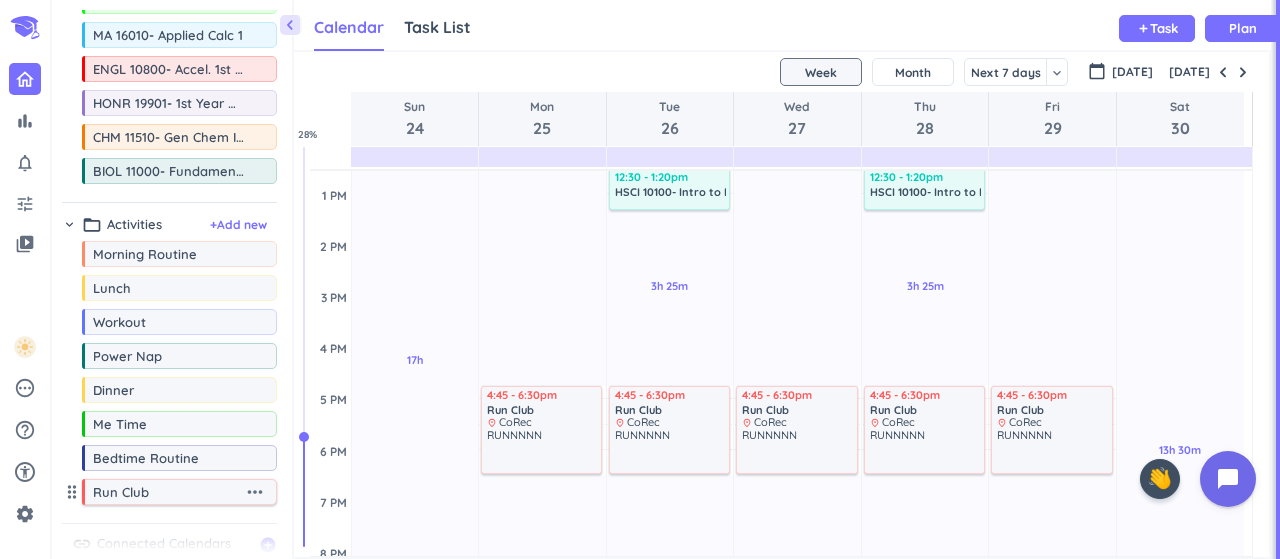 click on "more_horiz" at bounding box center (255, 492) 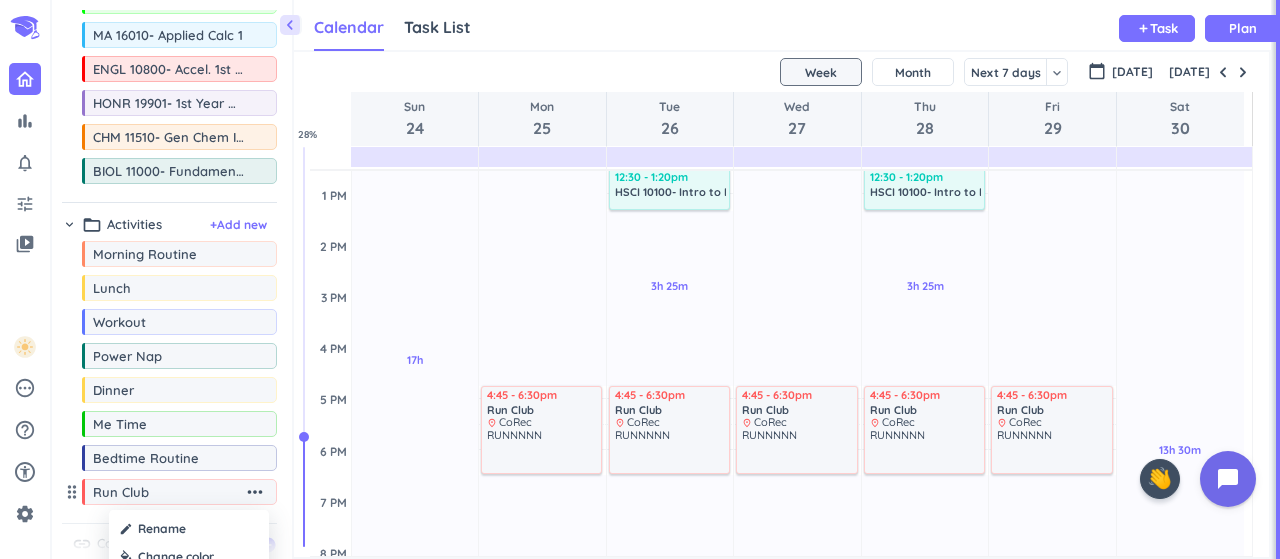 click at bounding box center [189, 557] 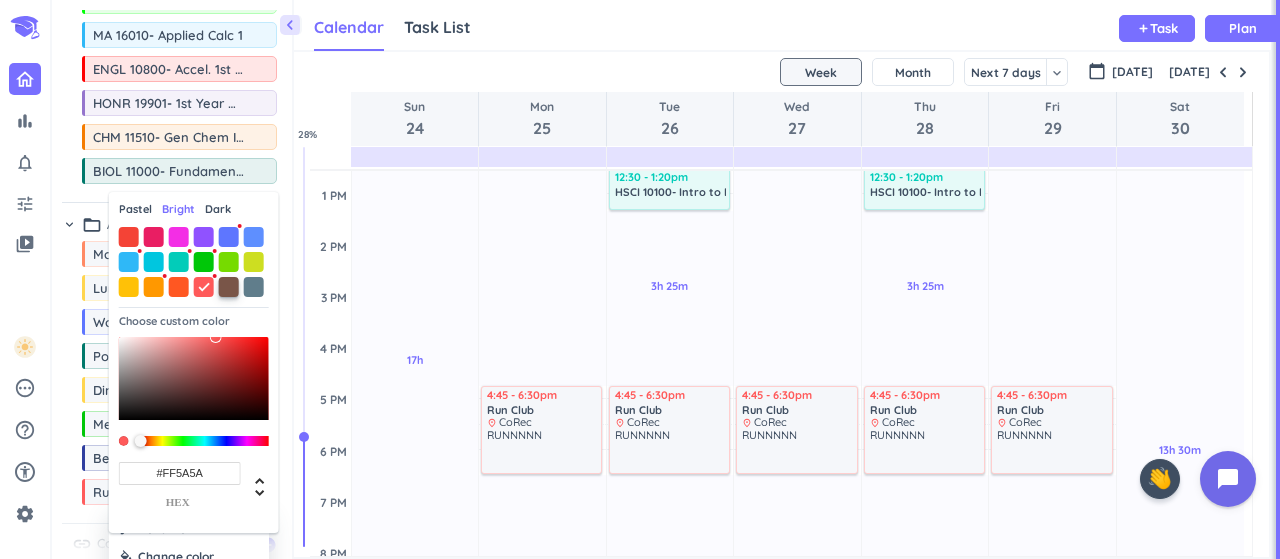 click at bounding box center [229, 287] 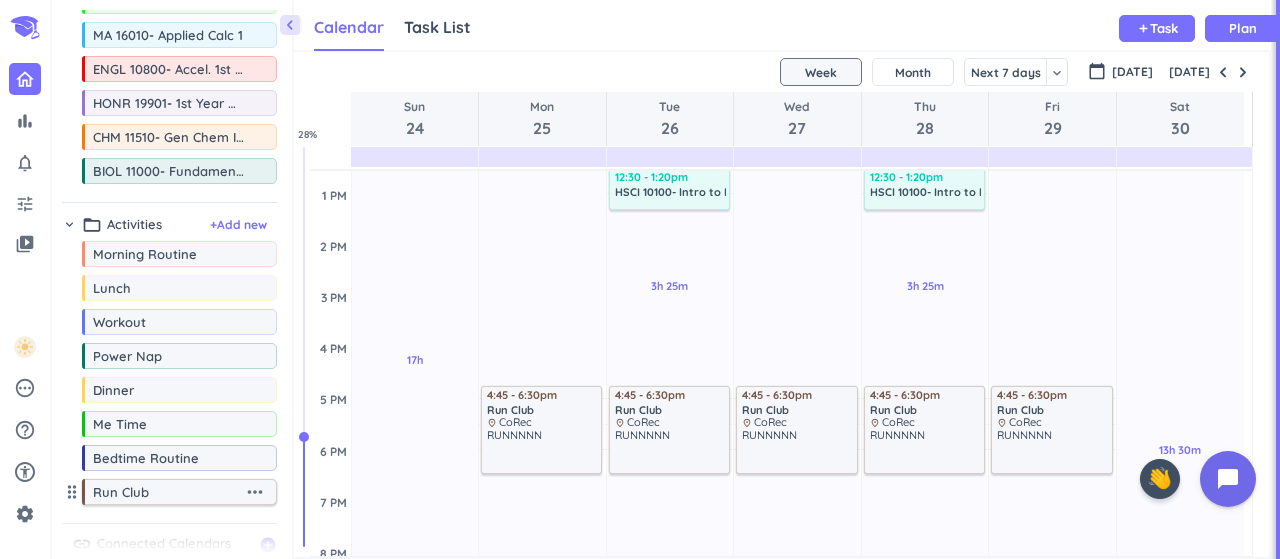 click on "more_horiz" at bounding box center [255, 492] 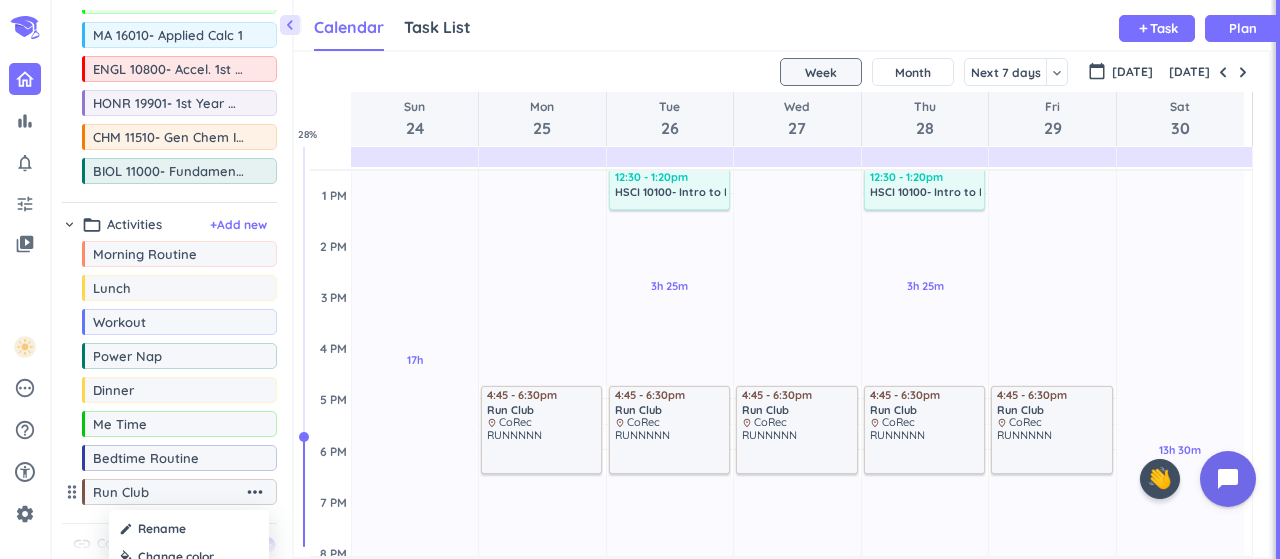 click at bounding box center [640, 279] 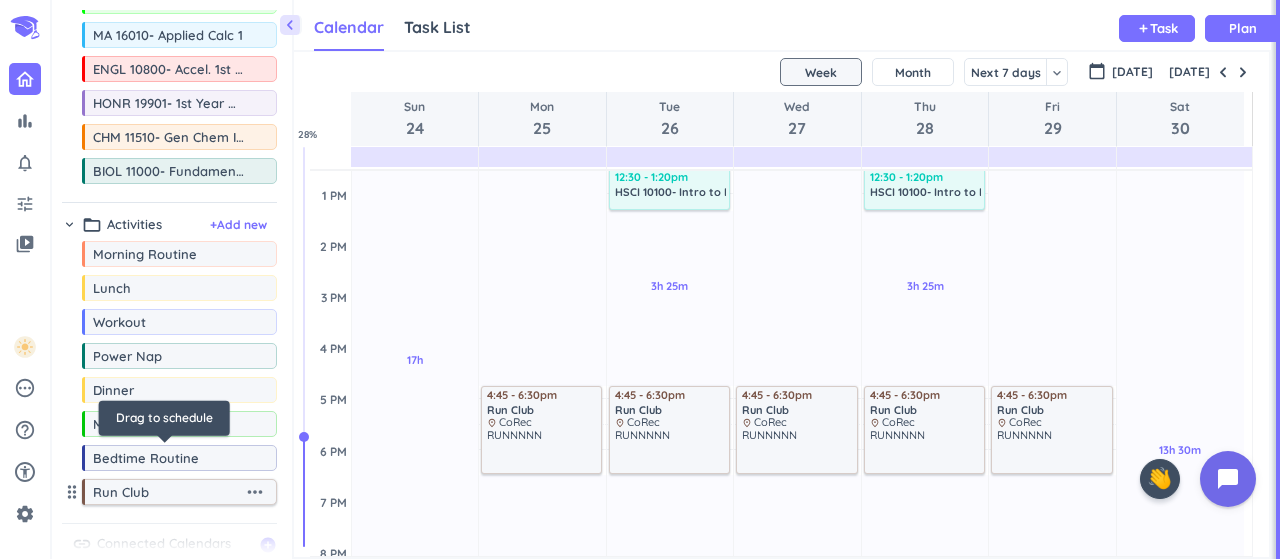 scroll, scrollTop: 240, scrollLeft: 0, axis: vertical 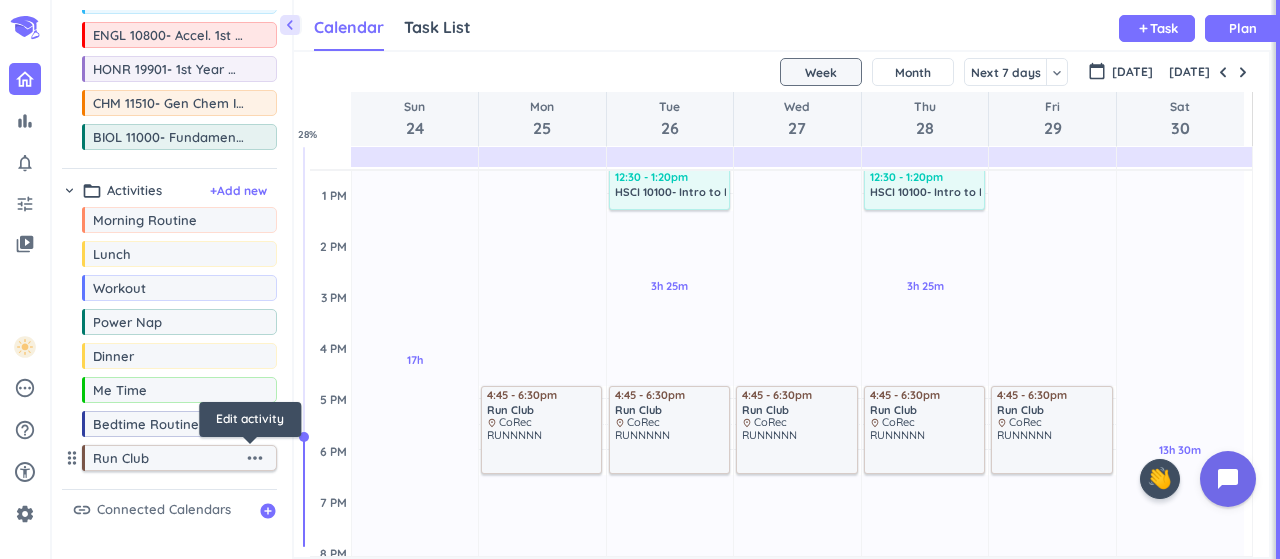 click on "more_horiz" at bounding box center [255, 458] 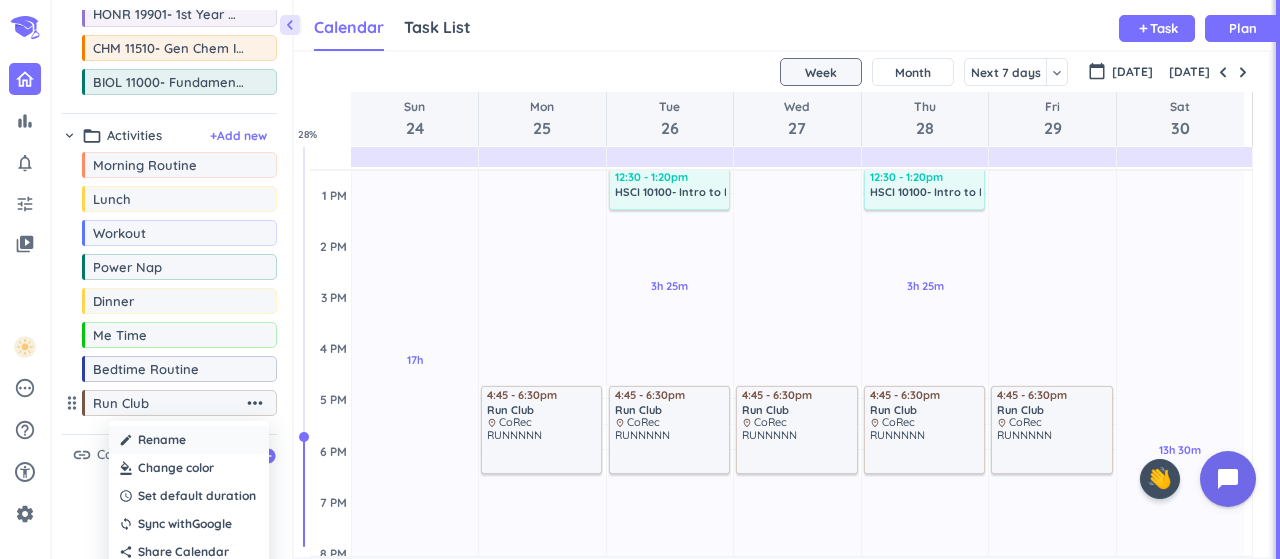 scroll, scrollTop: 334, scrollLeft: 0, axis: vertical 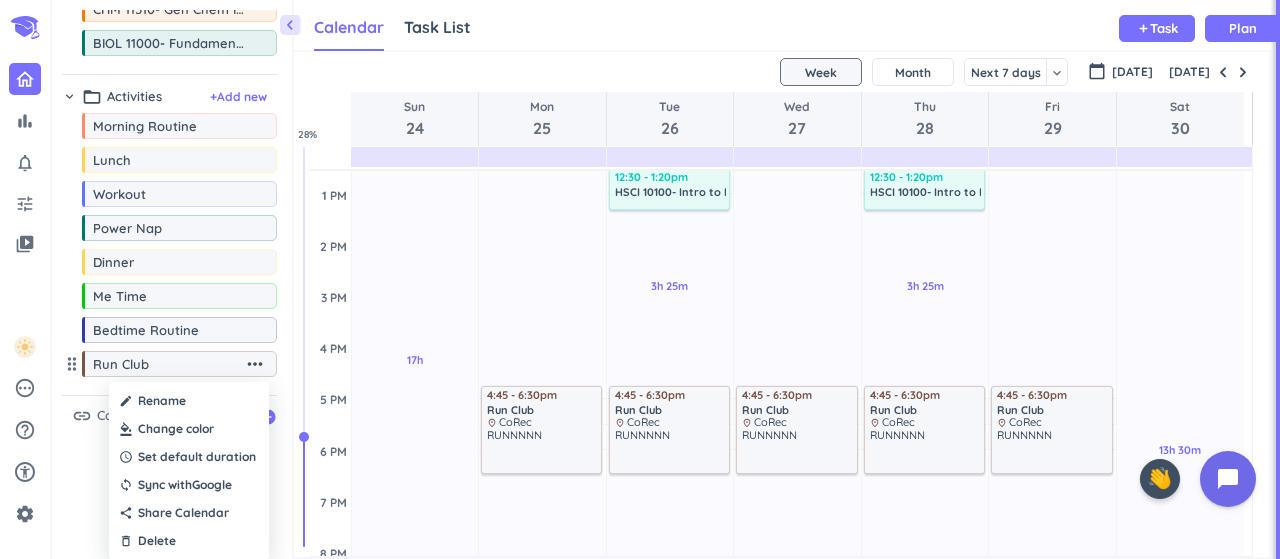 click at bounding box center (189, 429) 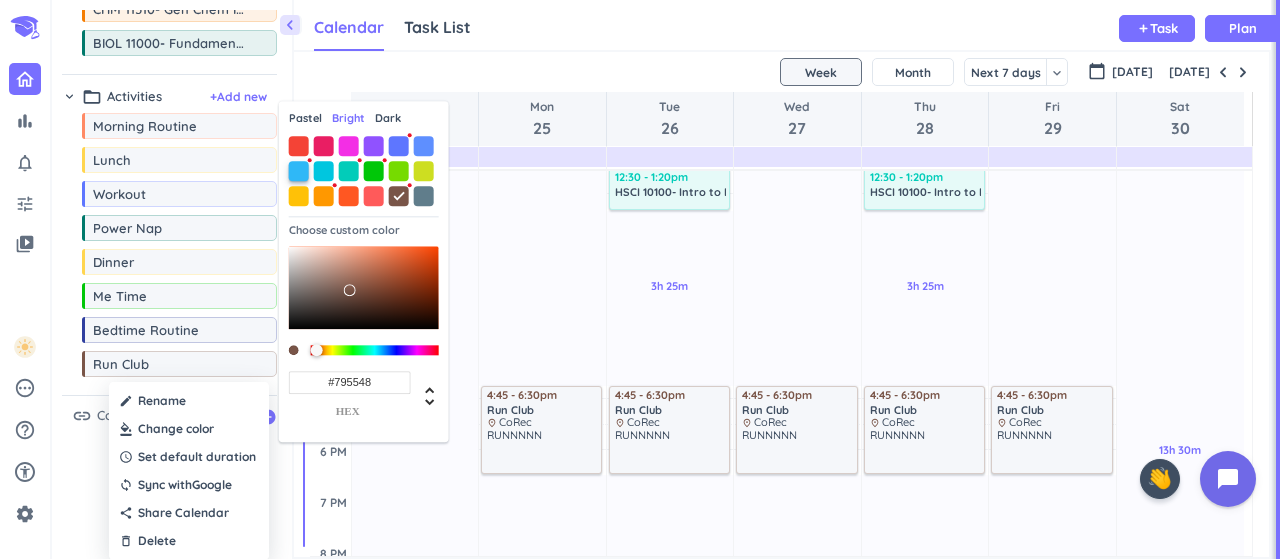 click at bounding box center [299, 171] 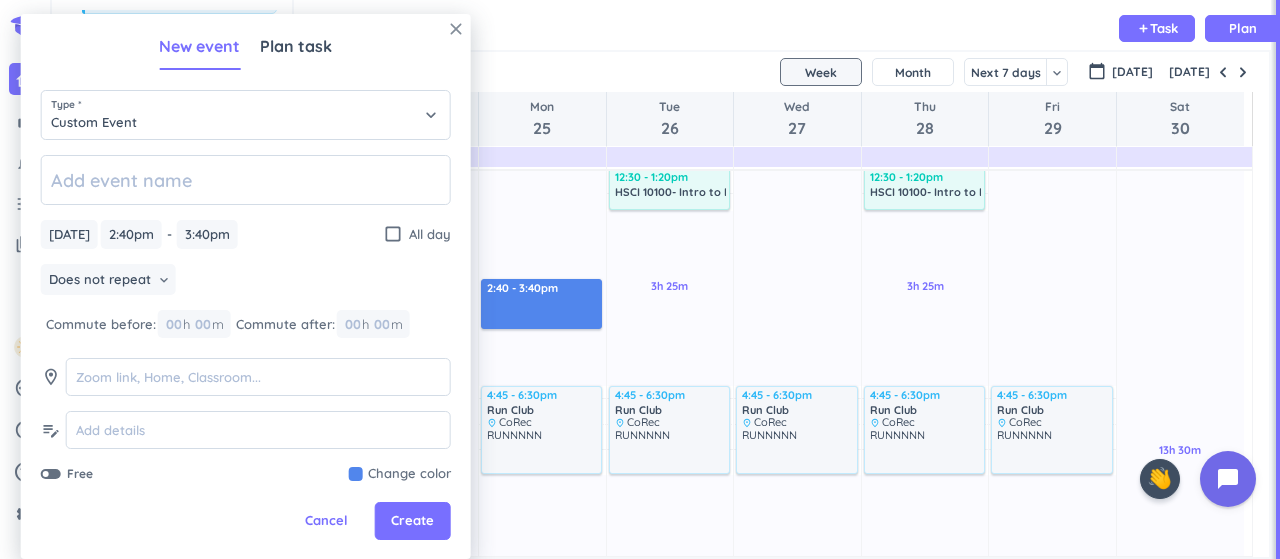 click on "close" at bounding box center (456, 29) 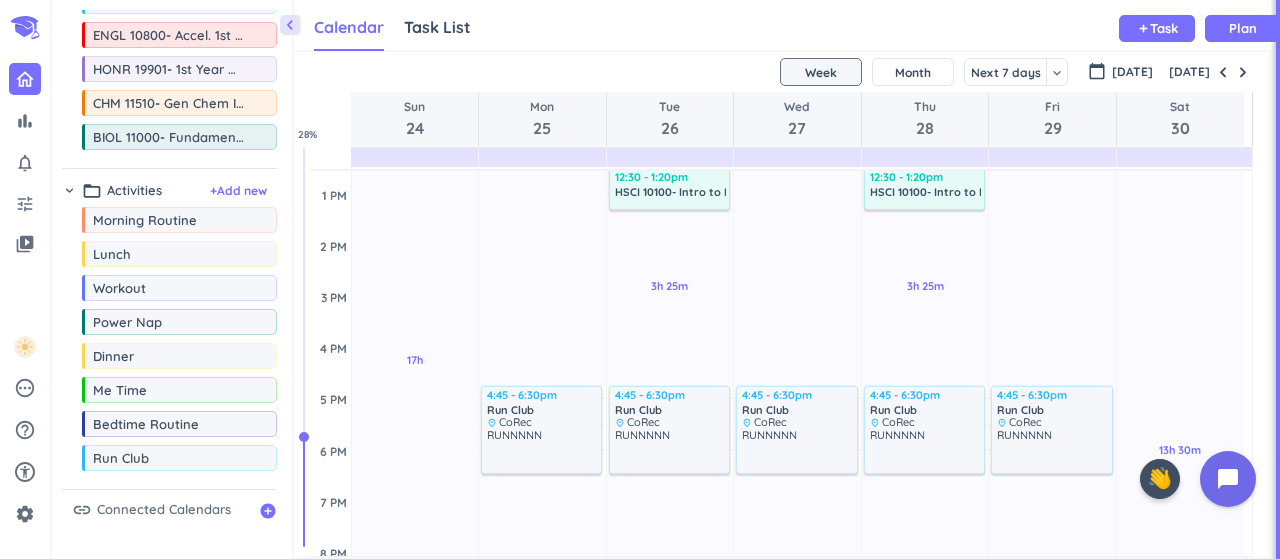 click on "SHOVEL [DATE] - [DATE] Week Month Next 7 days keyboard_arrow_down Week keyboard_arrow_down calendar_today [DATE] [DATE] Sun 24 Mon 25 Tue 26 Wed 27 Thu 28 Fri 29 Sat 30 4 AM 5 AM 6 AM 7 AM 8 AM 9 AM 10 AM 11 AM 12 PM 1 PM 2 PM 3 PM 4 PM 5 PM 6 PM 7 PM 8 PM 9 PM 10 PM 11 PM 12 AM 1 AM 2 AM 3 AM 17h  Past due Plan Adjust Awake Time Adjust Awake Time 8h 45m Past due Plan 6h 30m Past due Plan Adjust Awake Time Adjust Awake Time 4:45 - 6:30pm Run Club delete_outline place CoRec RUNNNNN 4h 30m Past due Plan 3h 25m Past due Plan 6h 30m Past due Plan Adjust Awake Time Adjust Awake Time 12:30 - 1:20pm HSCI 10100- Intro to Health Science Prof. delete_outline 4:45 - 6:30pm Run Club delete_outline place CoRec RUNNNNN 8h 45m Past due Plan 6h 30m Past due Plan Adjust Awake Time Adjust Awake Time 4:45 - 6:30pm Run Club delete_outline place CoRec RUNNNNN 4h 30m Past due Plan 3h 25m Past due Plan 6h 30m Past due Plan Adjust Awake Time Adjust Awake Time 12:30 - 1:20pm HSCI 10100- Intro to Health Science Prof. Run Club 28" at bounding box center (781, 304) 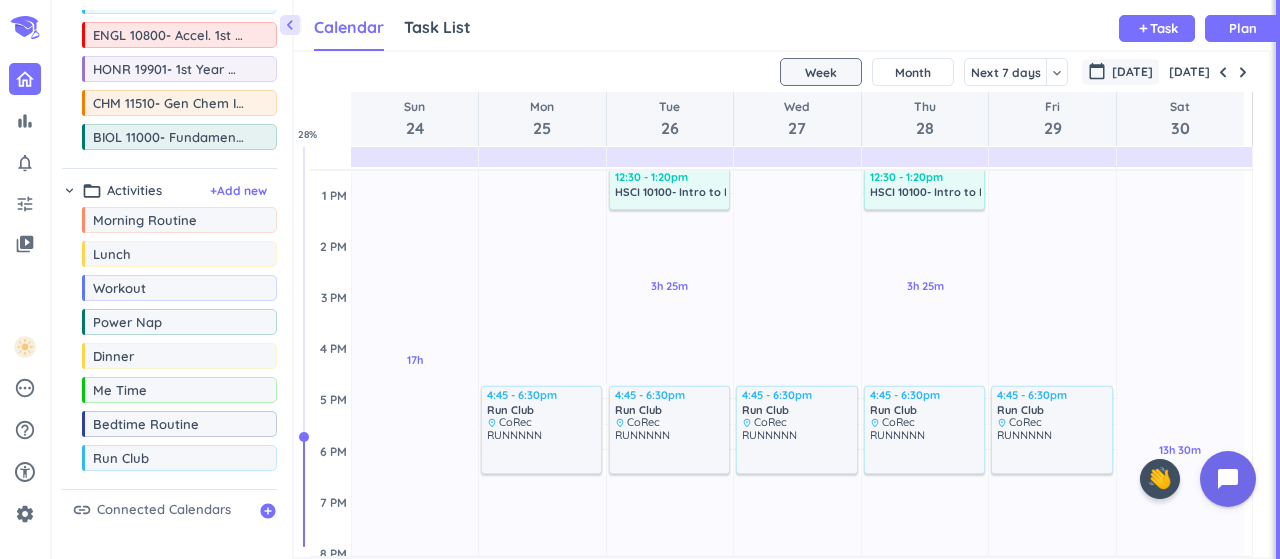 click on "[DATE]" at bounding box center (1132, 72) 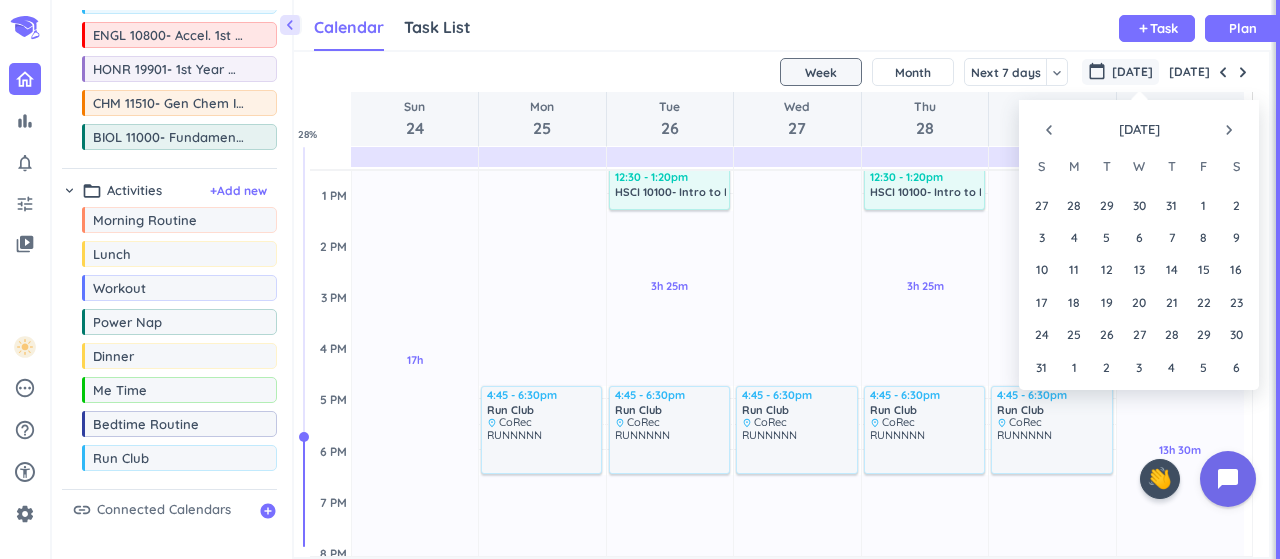 click on "navigate_next" at bounding box center [1229, 130] 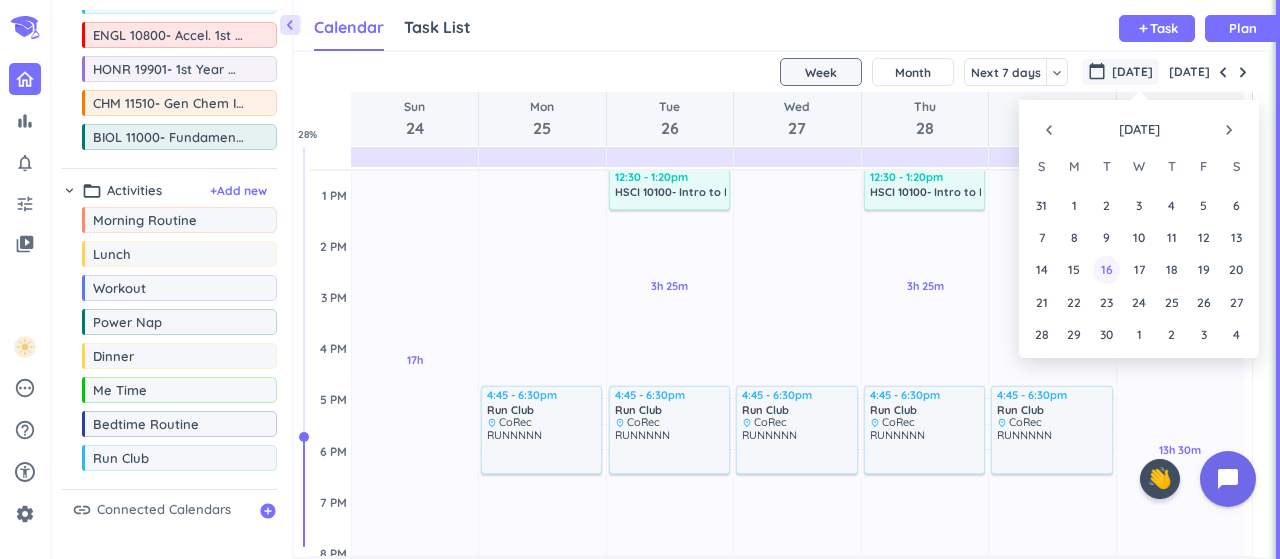 click on "16" at bounding box center [1106, 269] 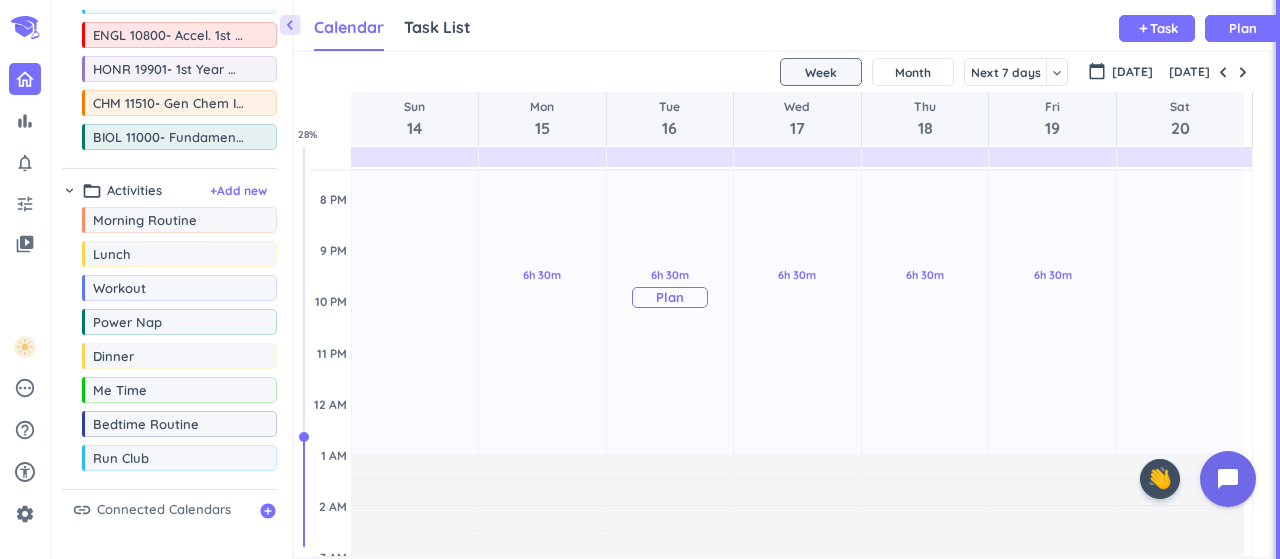 scroll, scrollTop: 802, scrollLeft: 0, axis: vertical 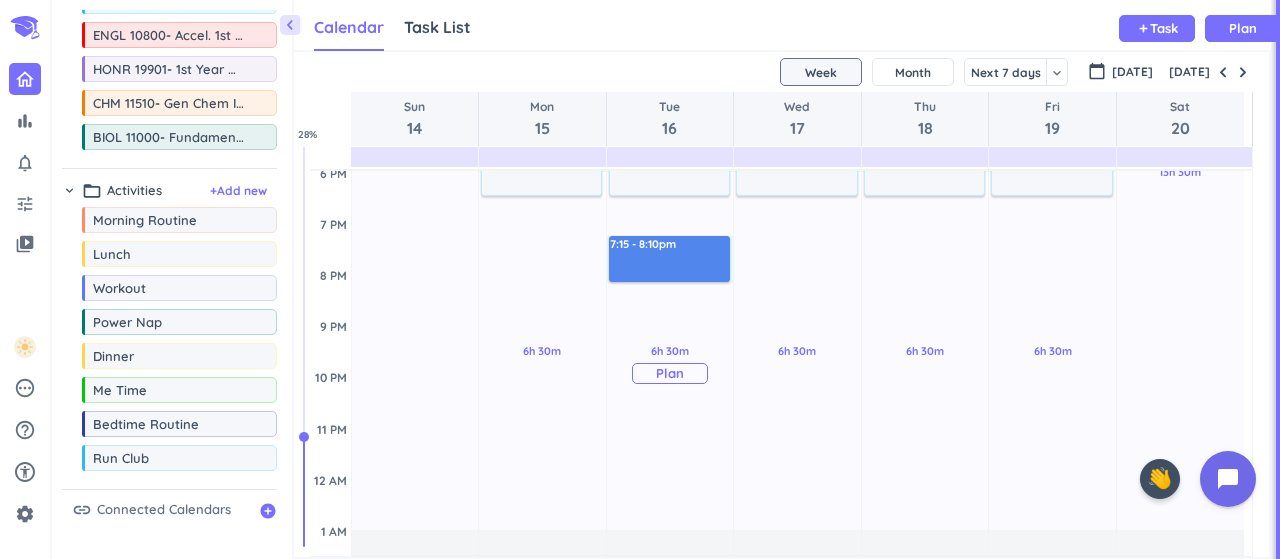 drag, startPoint x: 650, startPoint y: 195, endPoint x: 655, endPoint y: 215, distance: 20.615528 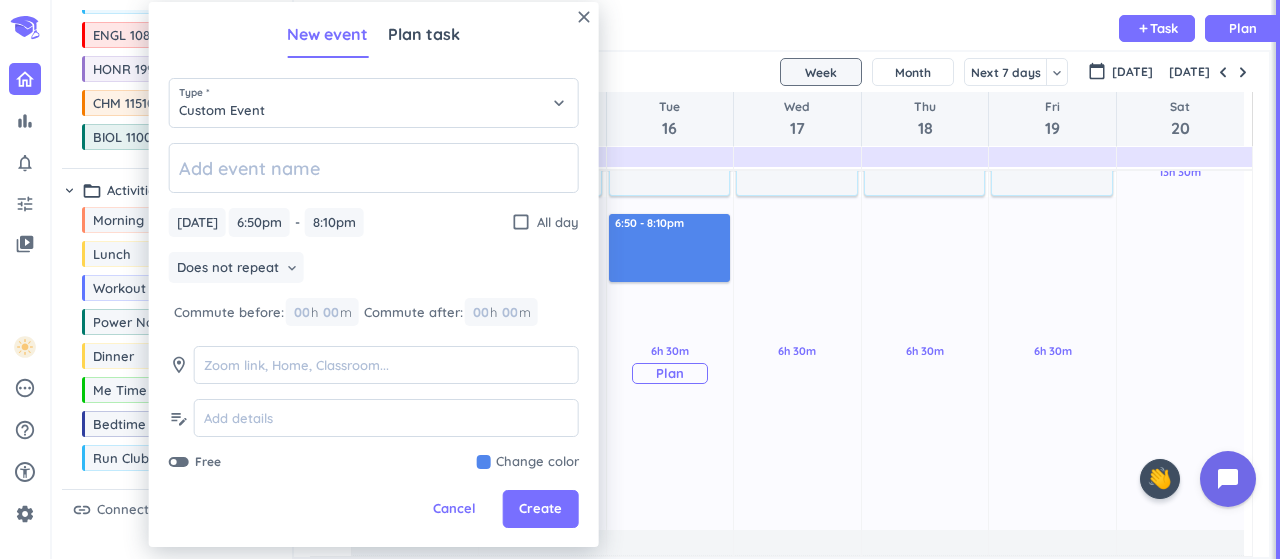scroll, scrollTop: 711, scrollLeft: 0, axis: vertical 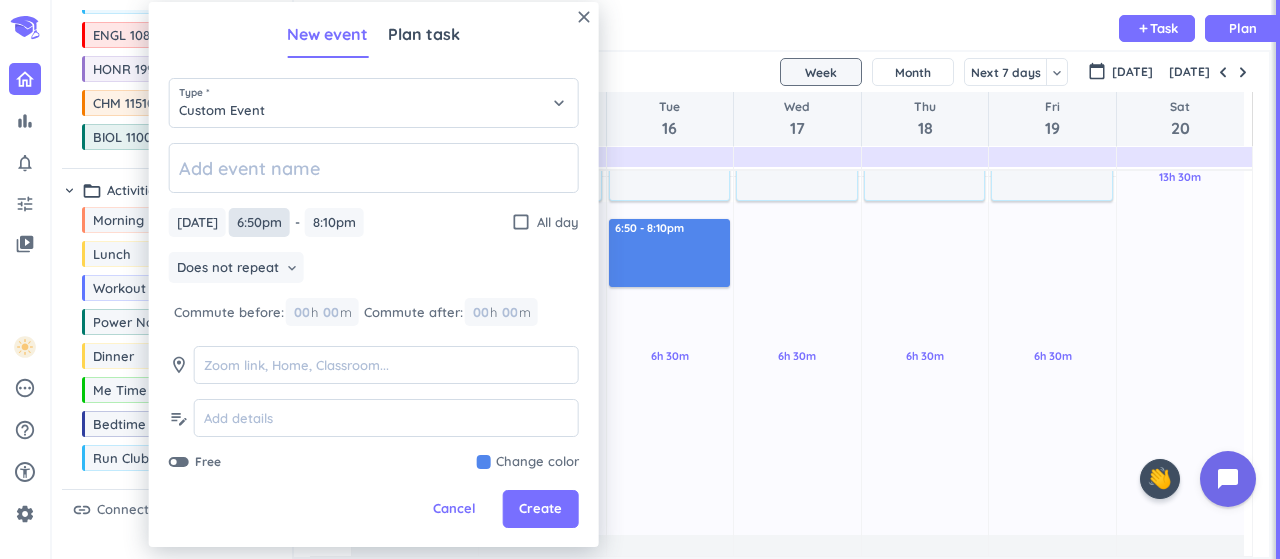 click on "6:50pm" at bounding box center [259, 222] 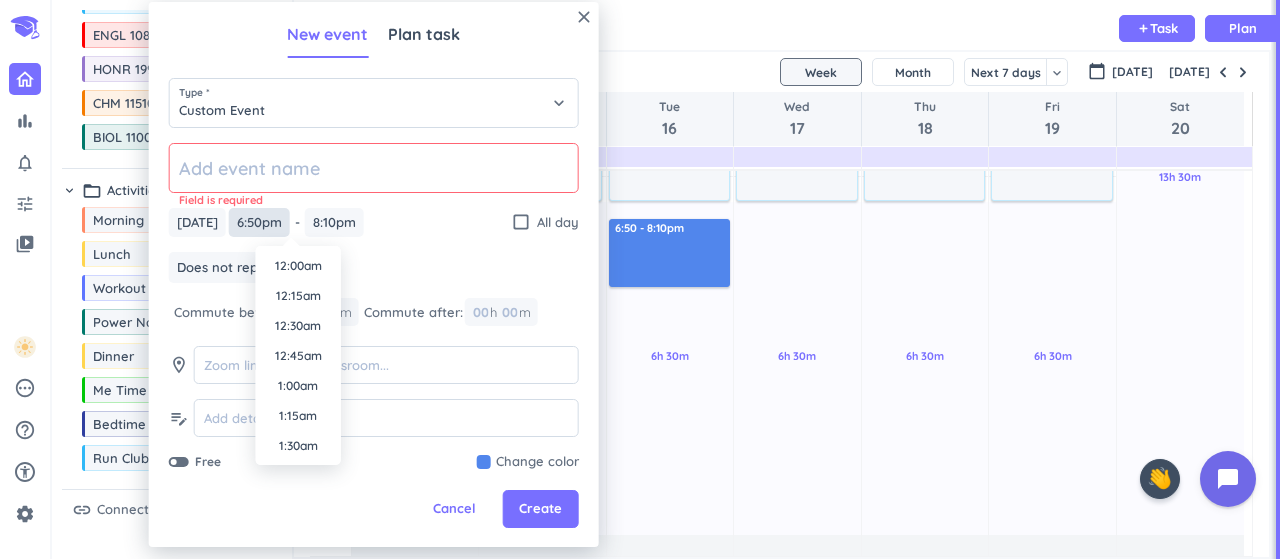 scroll, scrollTop: 2160, scrollLeft: 0, axis: vertical 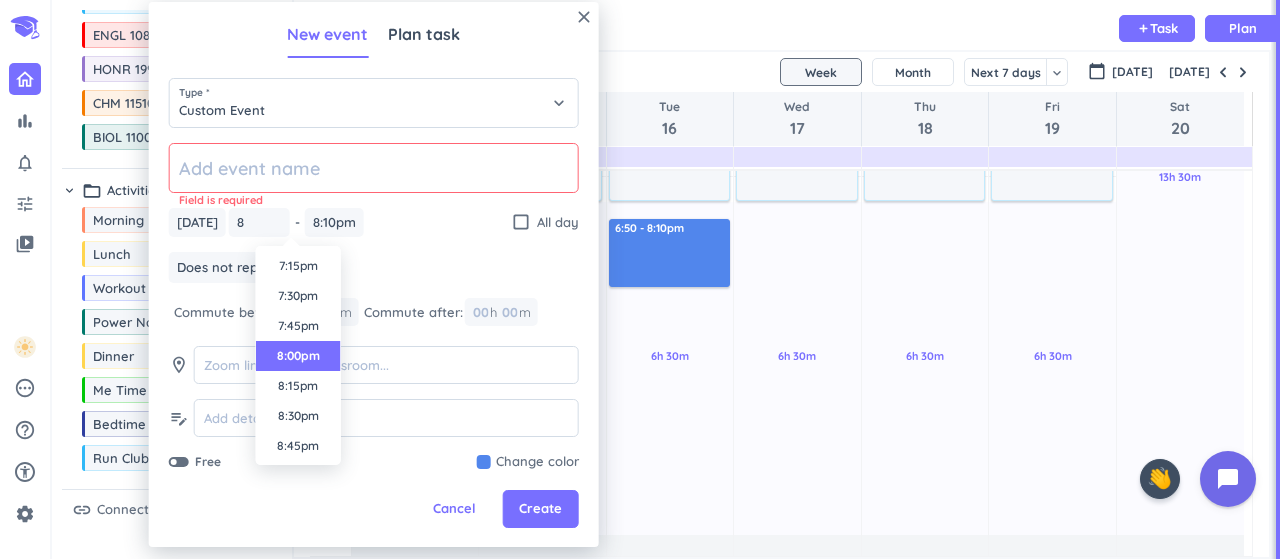 click on "8:00pm" at bounding box center [298, 356] 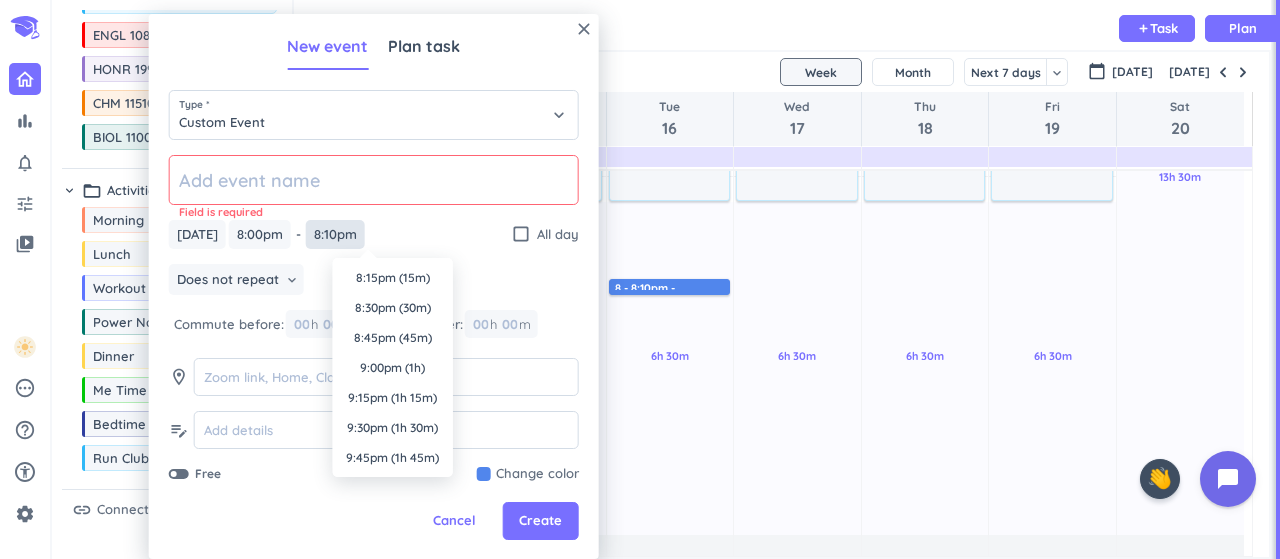scroll, scrollTop: 2310, scrollLeft: 0, axis: vertical 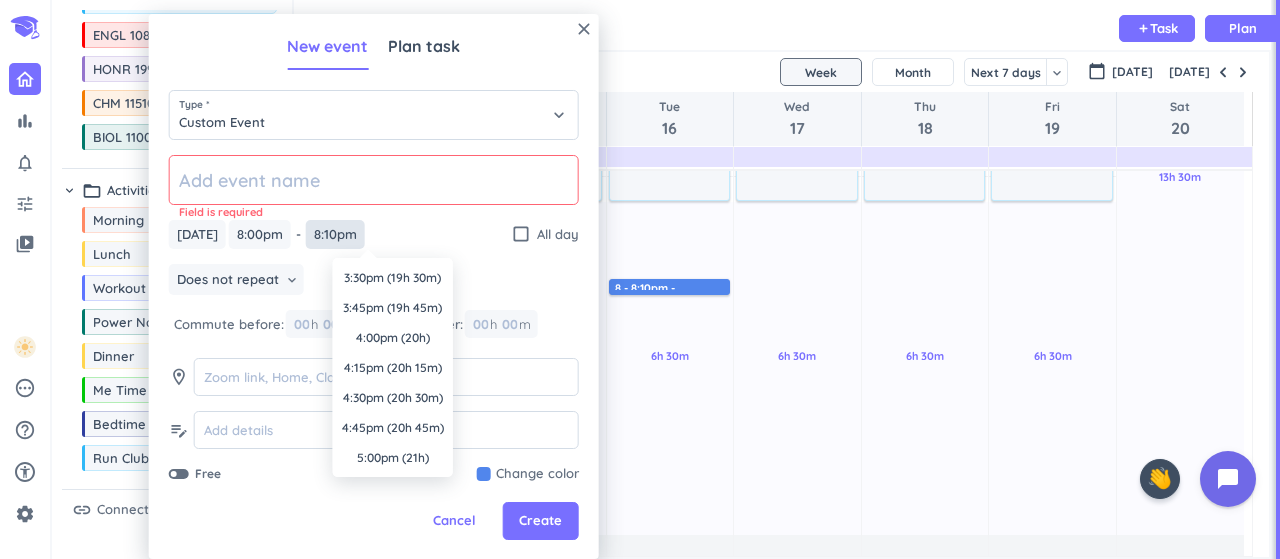 click on "8:10pm" at bounding box center (335, 234) 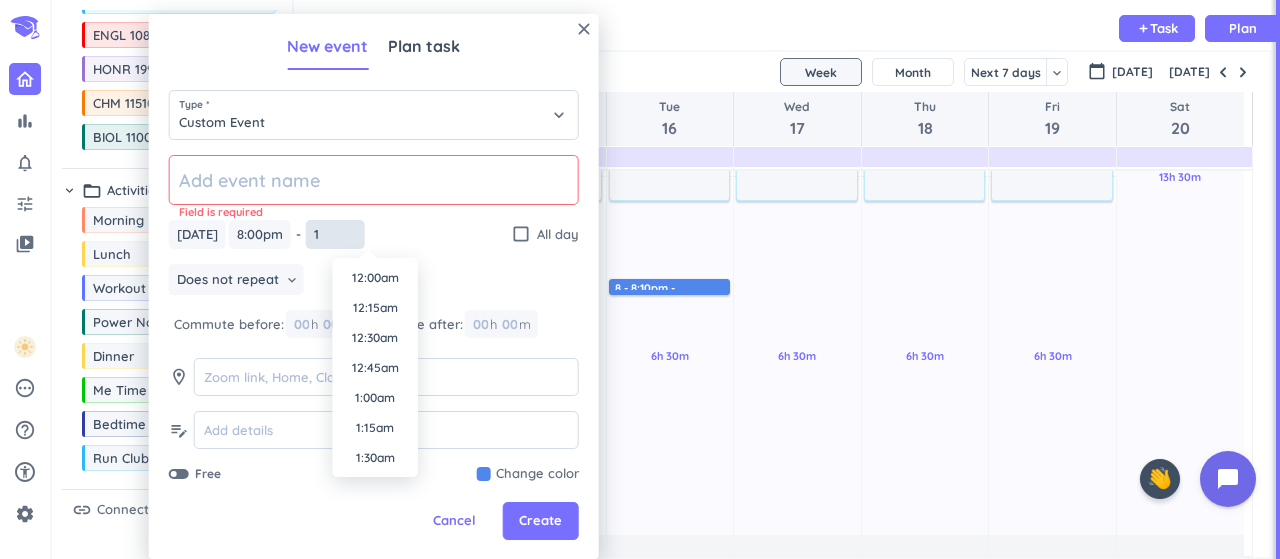 scroll, scrollTop: 1470, scrollLeft: 0, axis: vertical 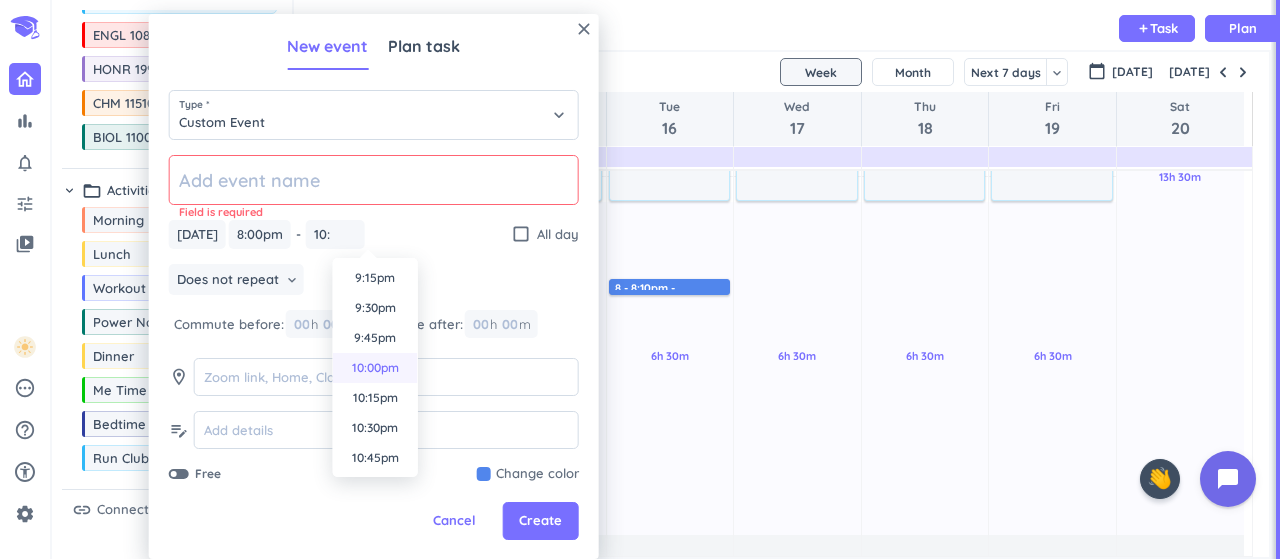 click on "10:00pm" at bounding box center (375, 368) 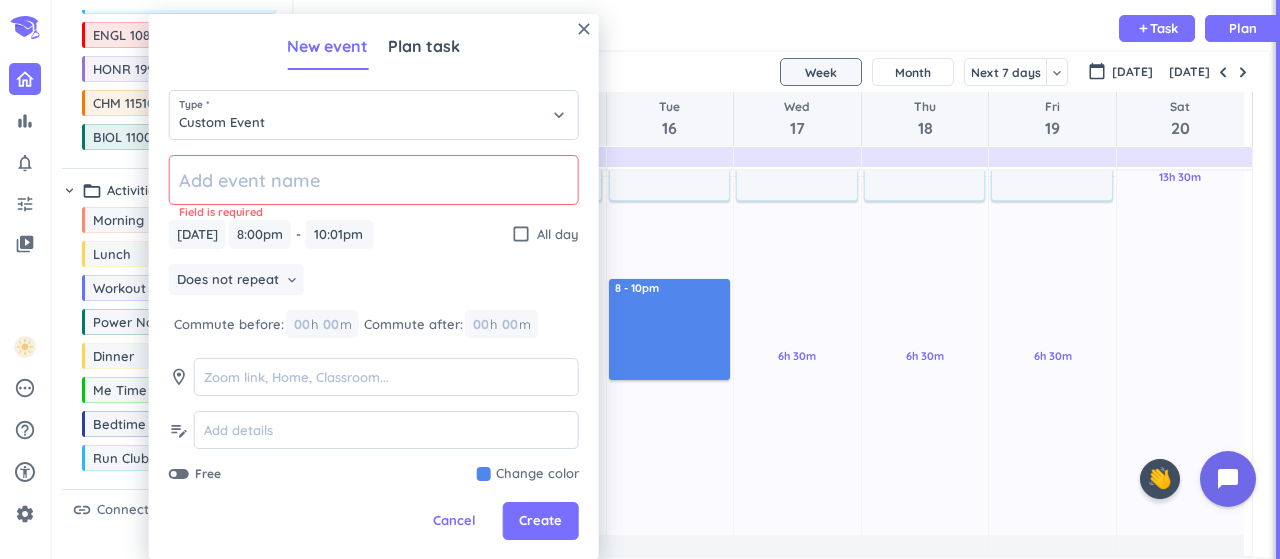click 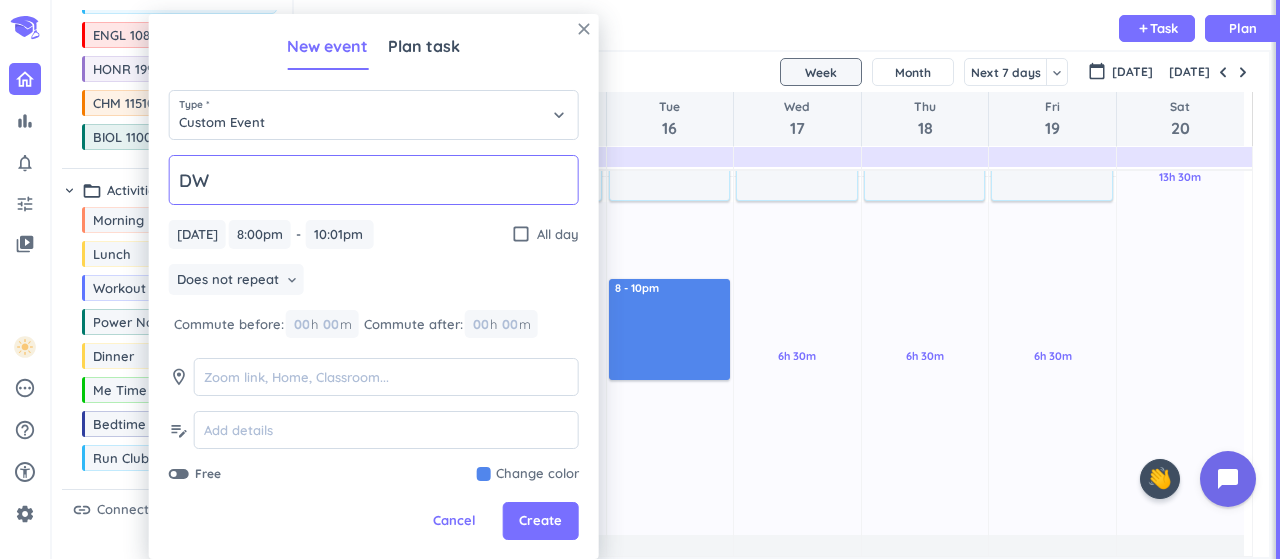 type on "DW" 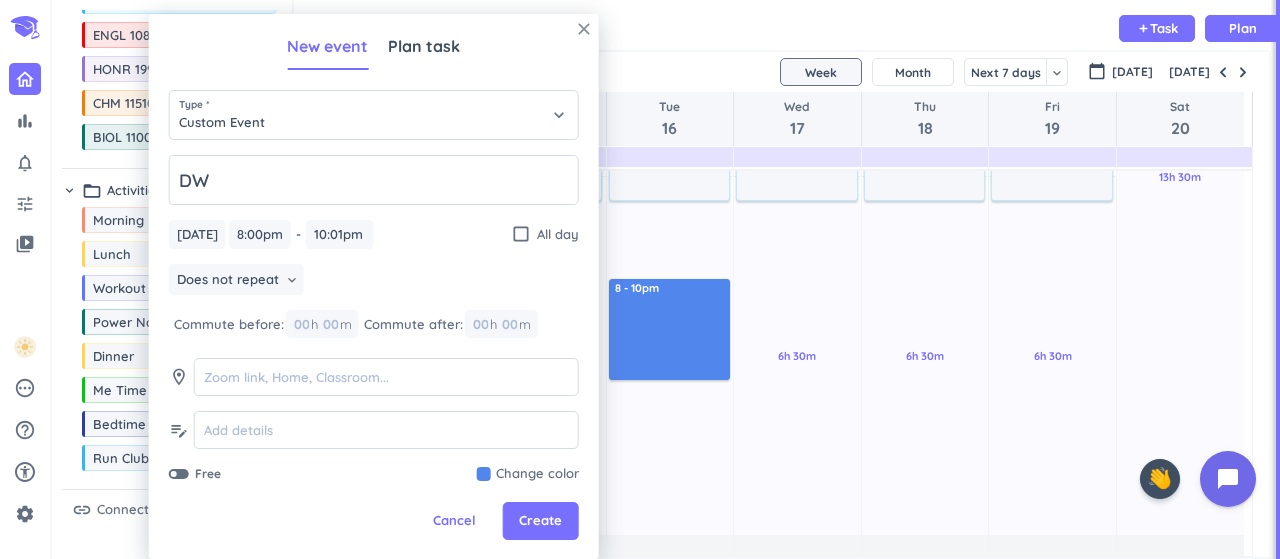 click on "close" at bounding box center [584, 29] 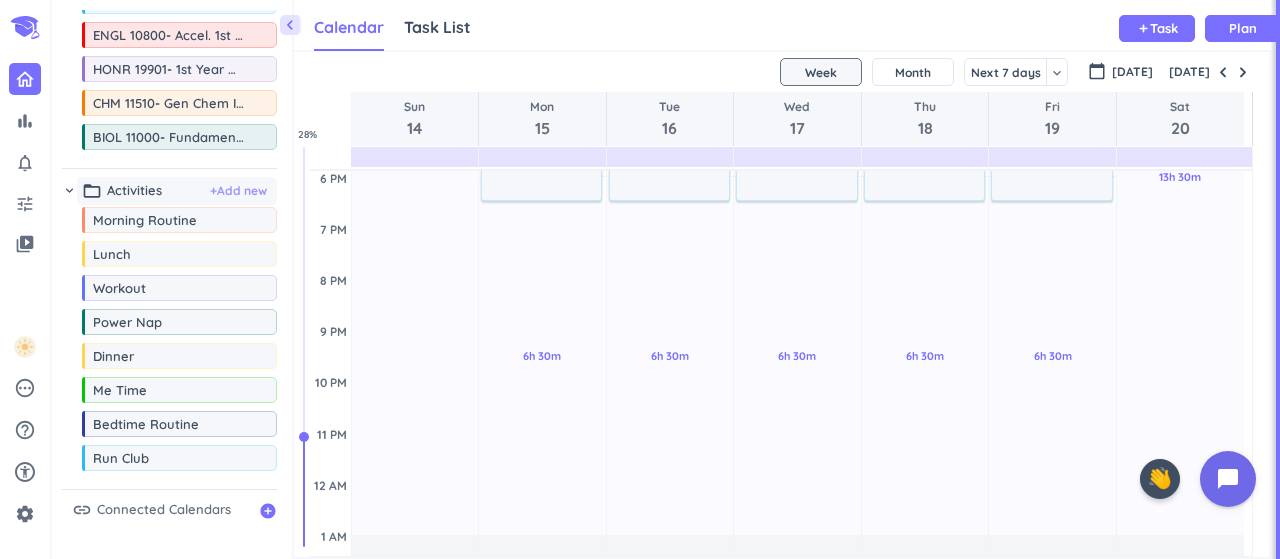 click on "+  Add new" at bounding box center [238, 191] 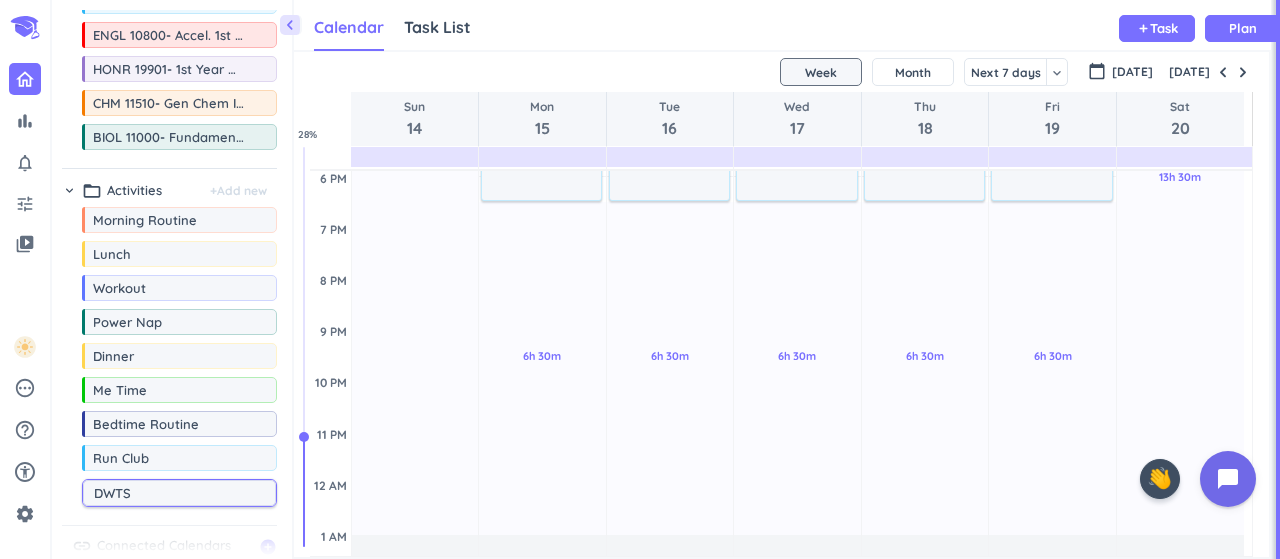 scroll, scrollTop: 275, scrollLeft: 0, axis: vertical 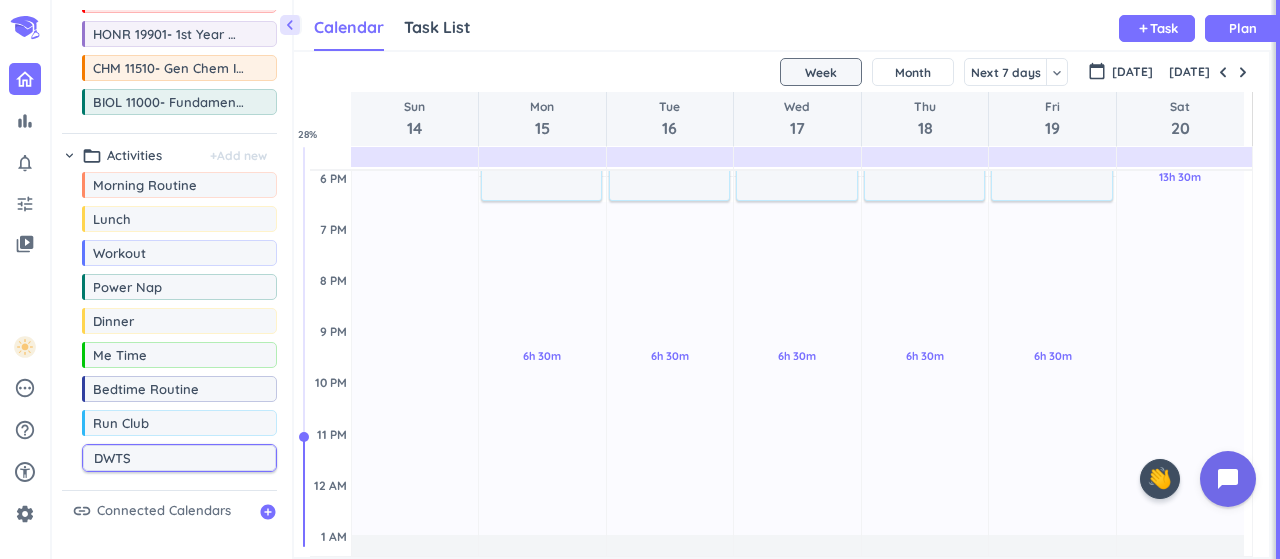 type on "DWTS" 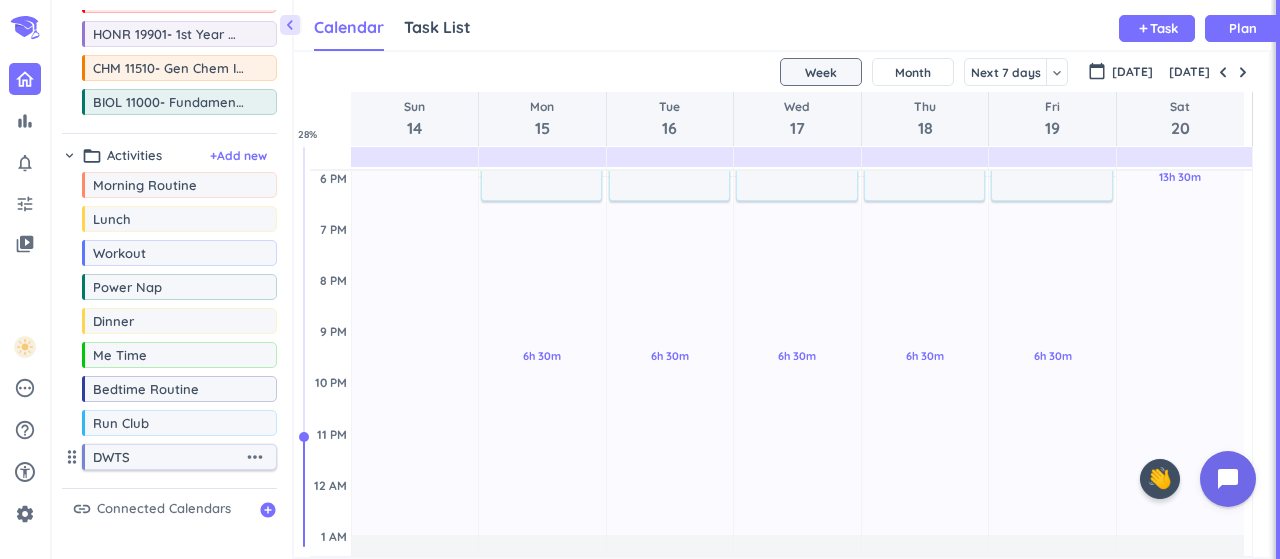 scroll, scrollTop: 274, scrollLeft: 0, axis: vertical 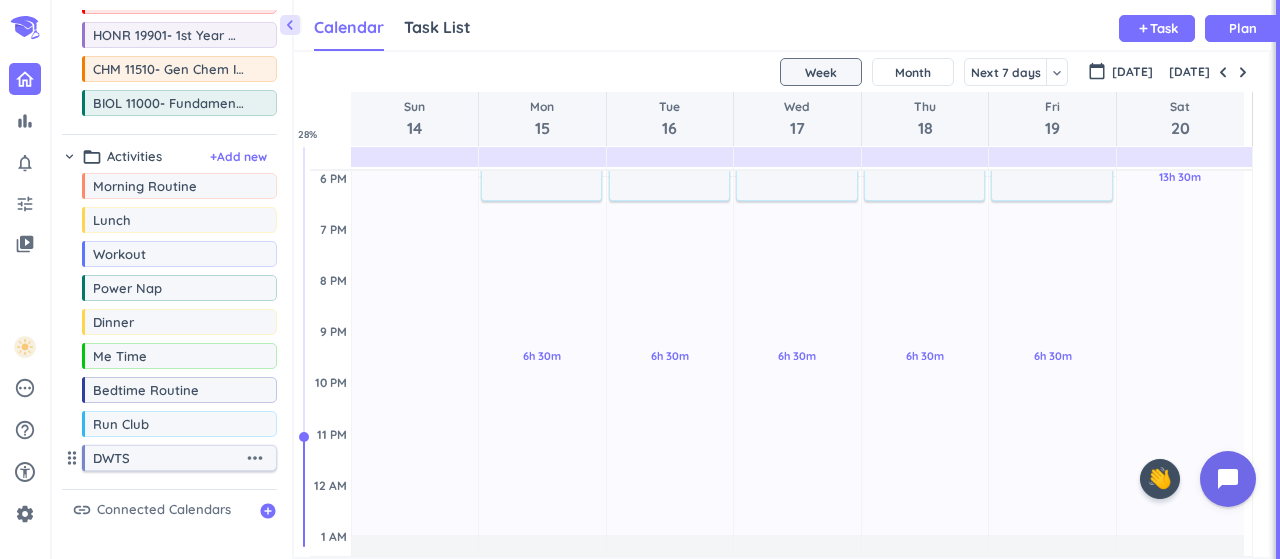 click on "DWTS" at bounding box center (168, 458) 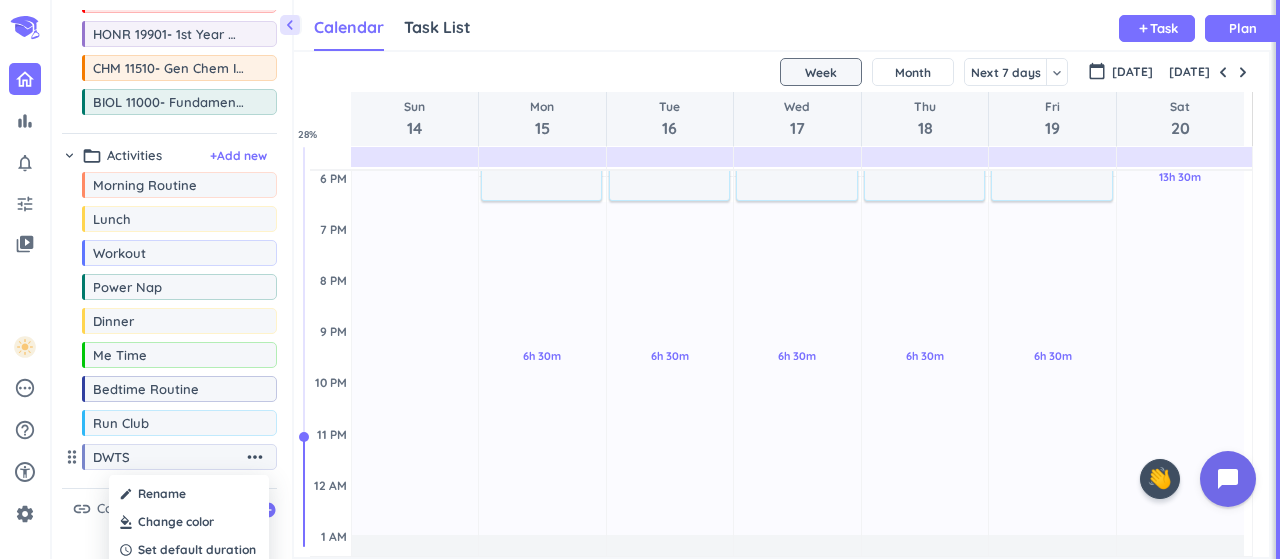 scroll, scrollTop: 368, scrollLeft: 0, axis: vertical 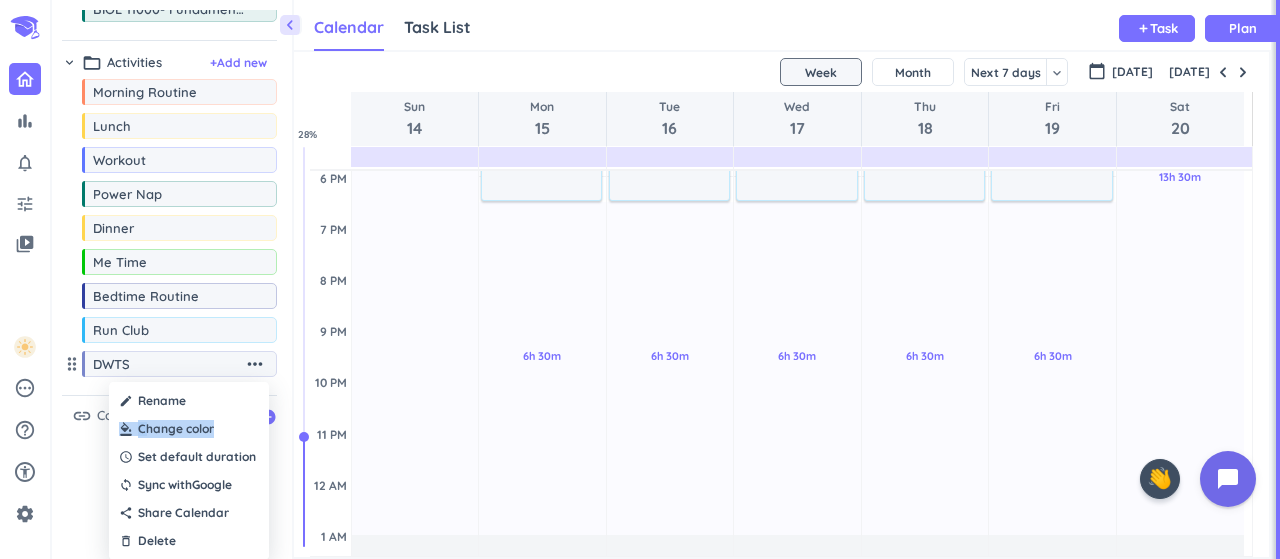 drag, startPoint x: 208, startPoint y: 407, endPoint x: 212, endPoint y: 426, distance: 19.416489 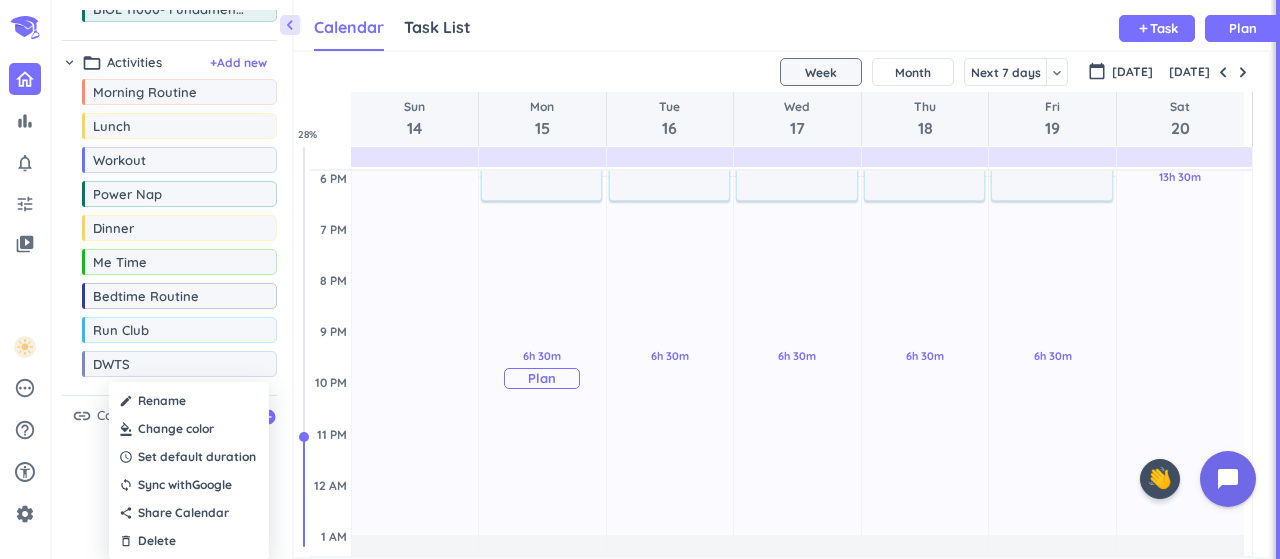 drag, startPoint x: 143, startPoint y: 361, endPoint x: 542, endPoint y: 343, distance: 399.40582 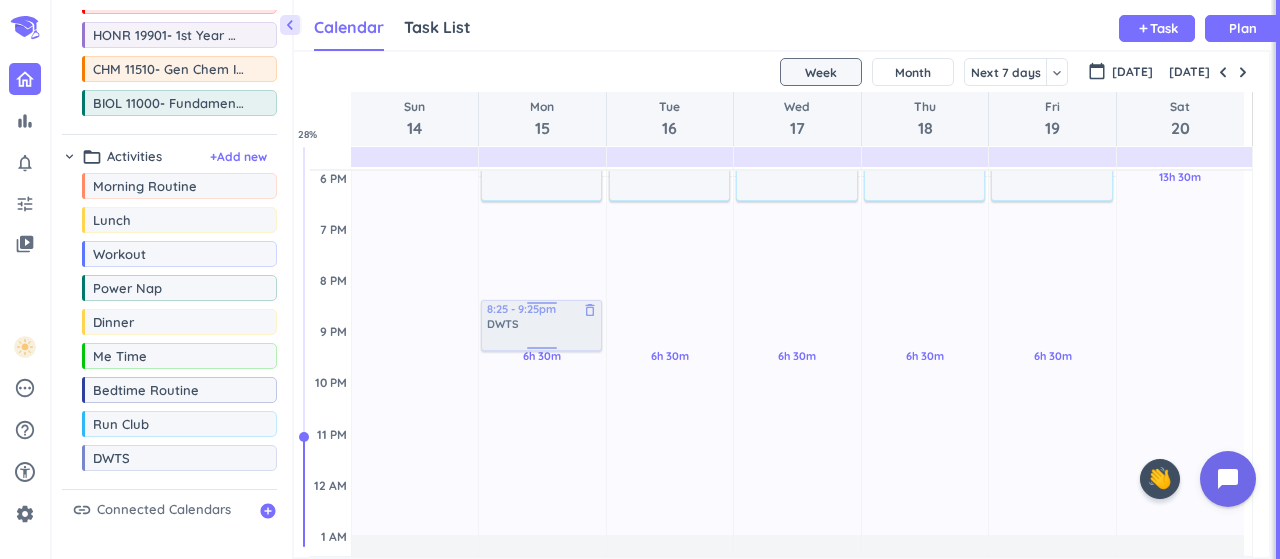 click on "chevron_left Drag a custom event format_color_fill chevron_right folder_open Courses   +  Add new drag_indicator HSCI 10100- Intro to Health Science Prof. more_horiz drag_indicator CHM 11510- Gen Chem I more_horiz drag_indicator CHM 11520-Gen Chem Lab more_horiz drag_indicator BIOL 11000- Fundamentals of Bio I more_horiz drag_indicator MA 16010- Applied Calc 1 more_horiz drag_indicator ENGL 10800- Accel. 1st Year Comp. more_horiz drag_indicator HONR 19901- 1st Year Honor Experience more_horiz drag_indicator CHM 11510- Gen Chem I (Recitation) more_horiz drag_indicator BIOL 11000- Fundamentals of Bio I (Recitation) more_horiz chevron_right folder_open Activities   +  Add new drag_indicator Morning Routine more_horiz drag_indicator Lunch more_horiz drag_indicator Workout more_horiz drag_indicator Power Nap more_horiz drag_indicator Dinner more_horiz drag_indicator Me Time more_horiz drag_indicator Bedtime Routine more_horiz drag_indicator Run Club more_horiz drag_indicator DWTS  more_horiz link add_circle add 14" at bounding box center [666, 279] 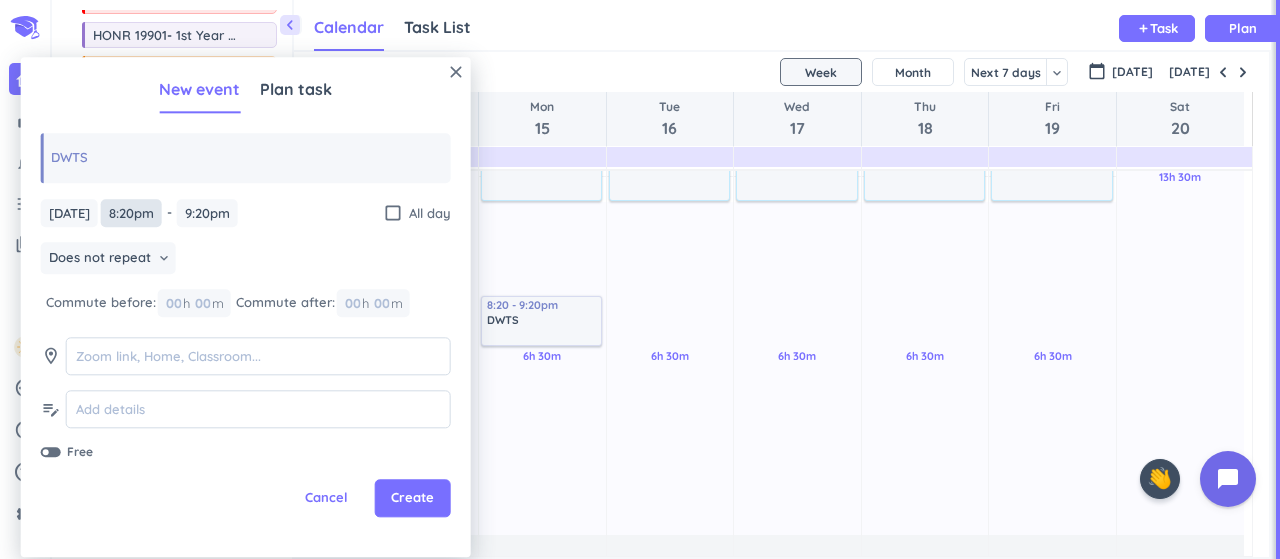 click on "8:20pm" at bounding box center [131, 213] 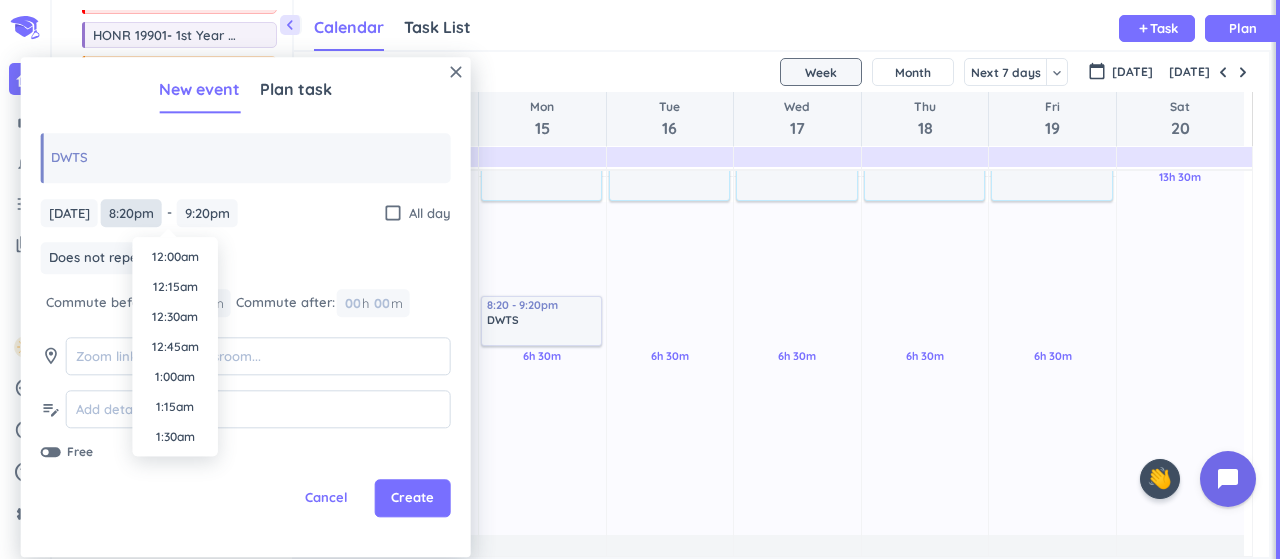 scroll, scrollTop: 2340, scrollLeft: 0, axis: vertical 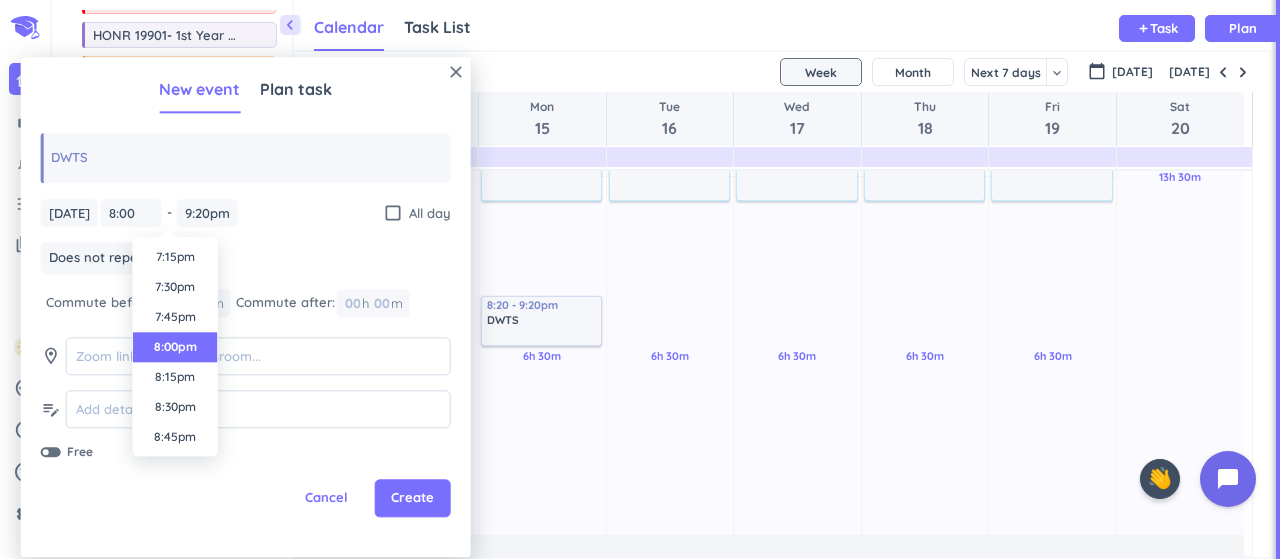 type on "8:00pm" 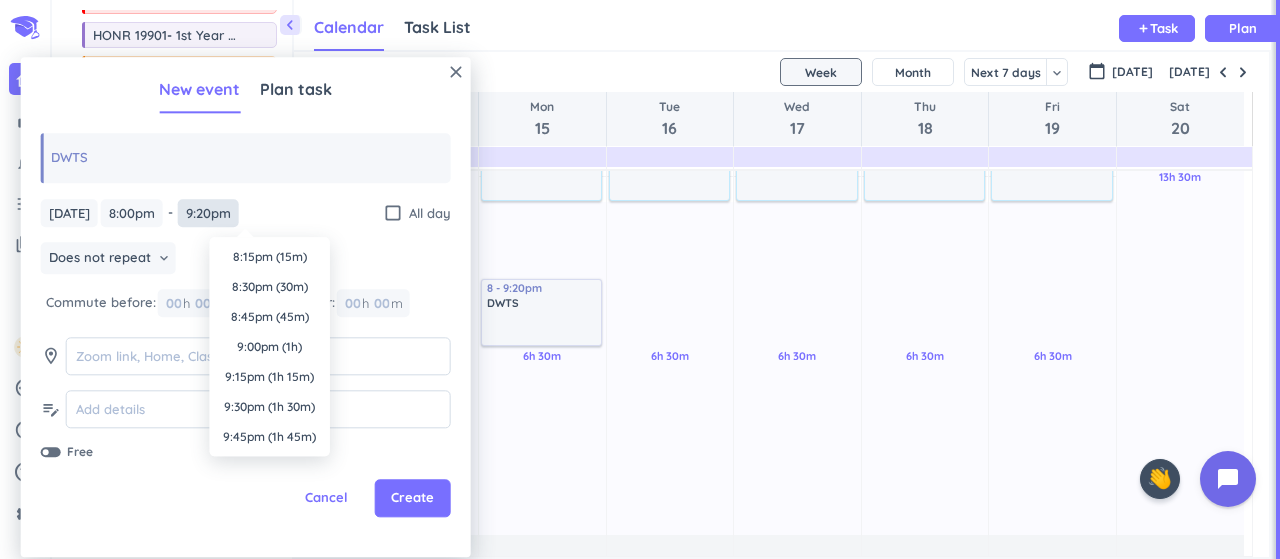click on "9:20pm" at bounding box center (208, 213) 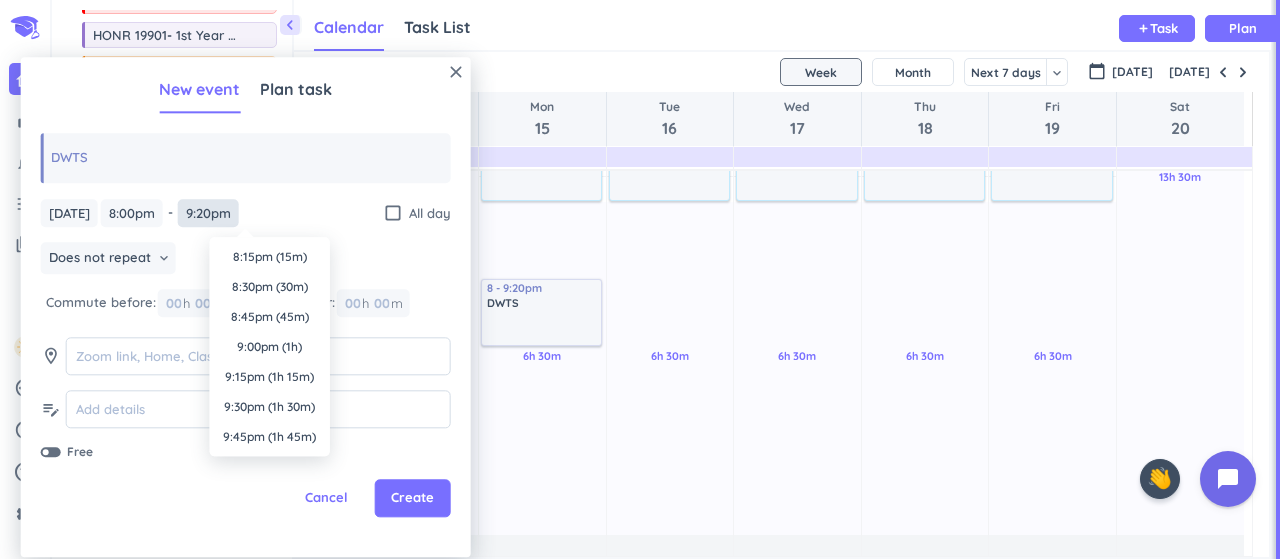 scroll, scrollTop: 2460, scrollLeft: 0, axis: vertical 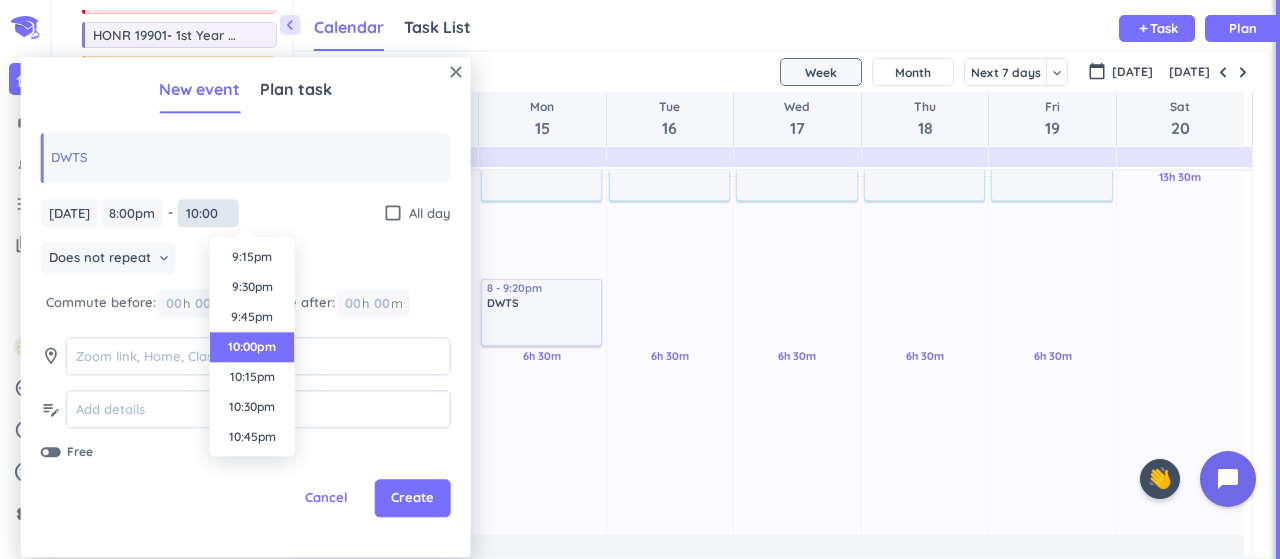 type on "10:00pm" 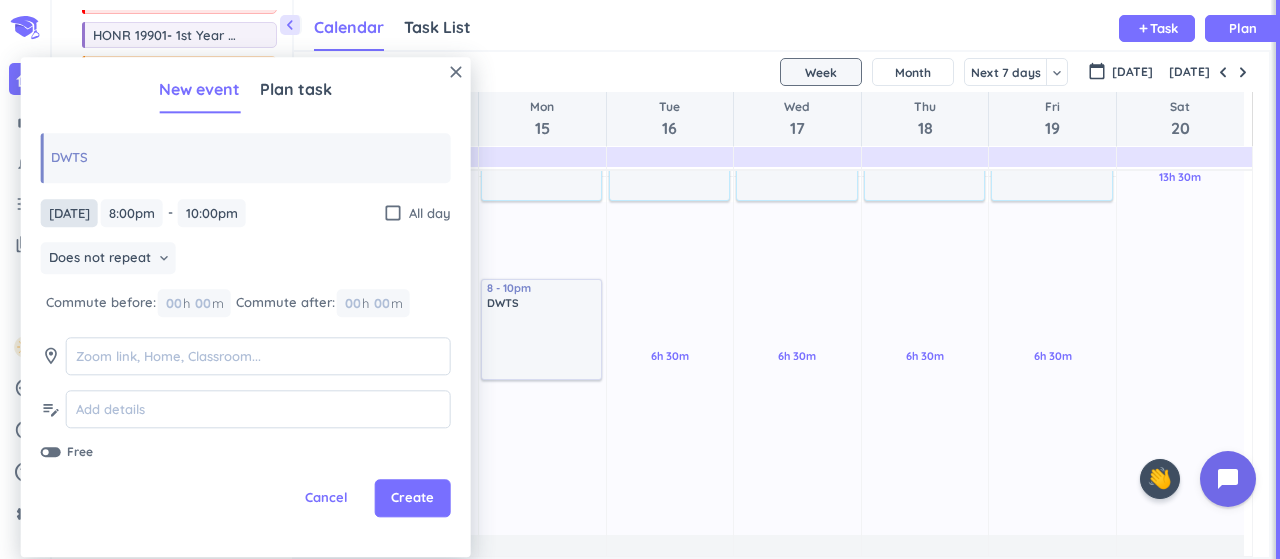 click on "[DATE]" at bounding box center (69, 213) 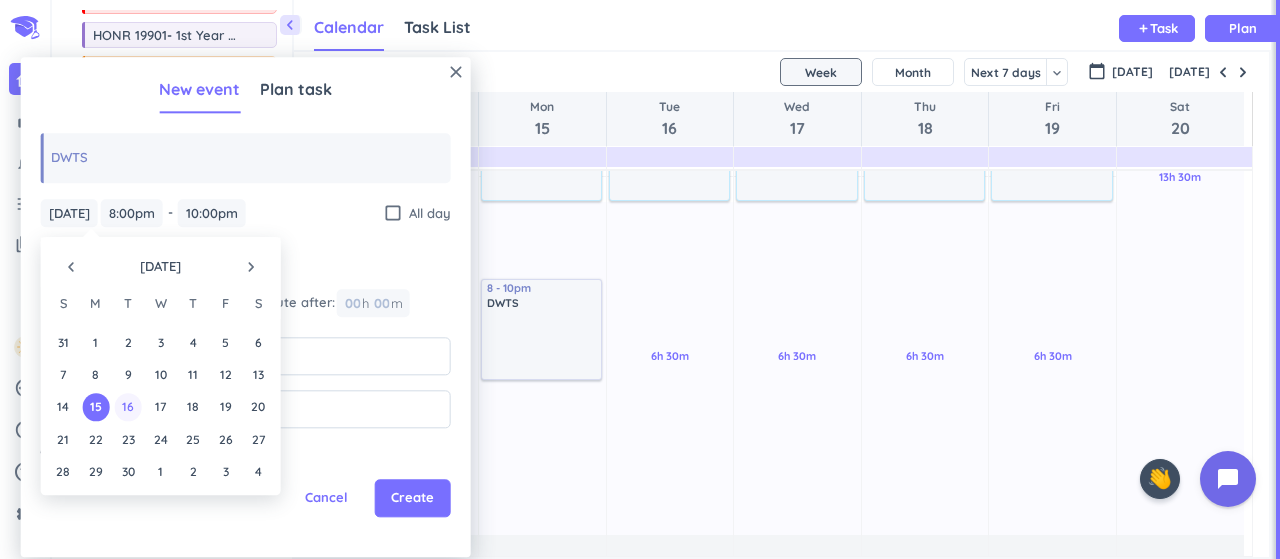 click on "16" at bounding box center [128, 407] 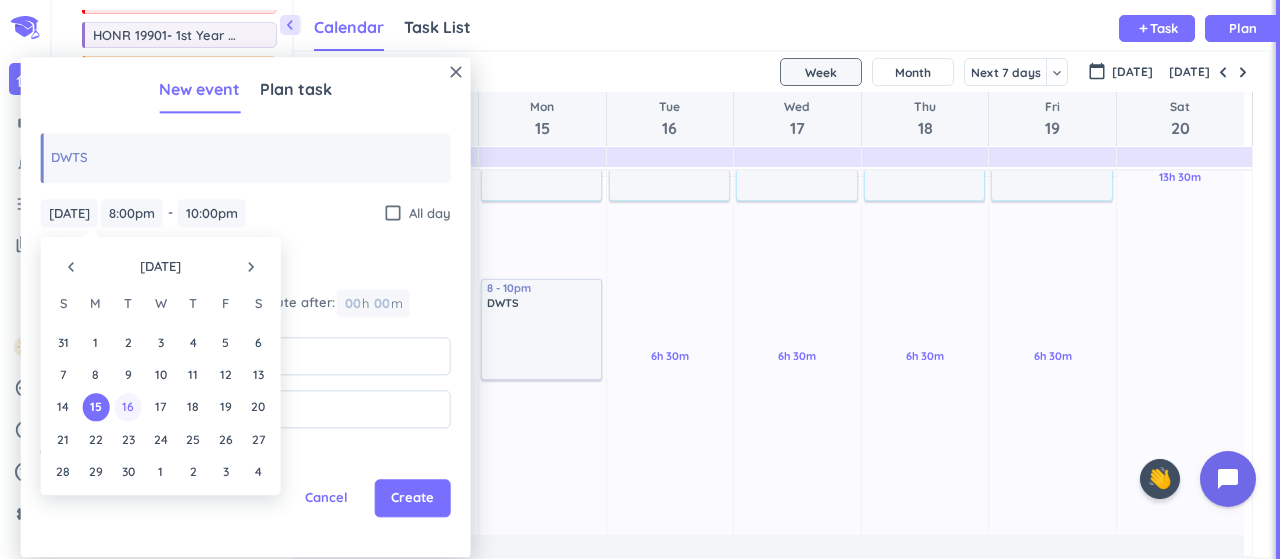type on "[DATE]" 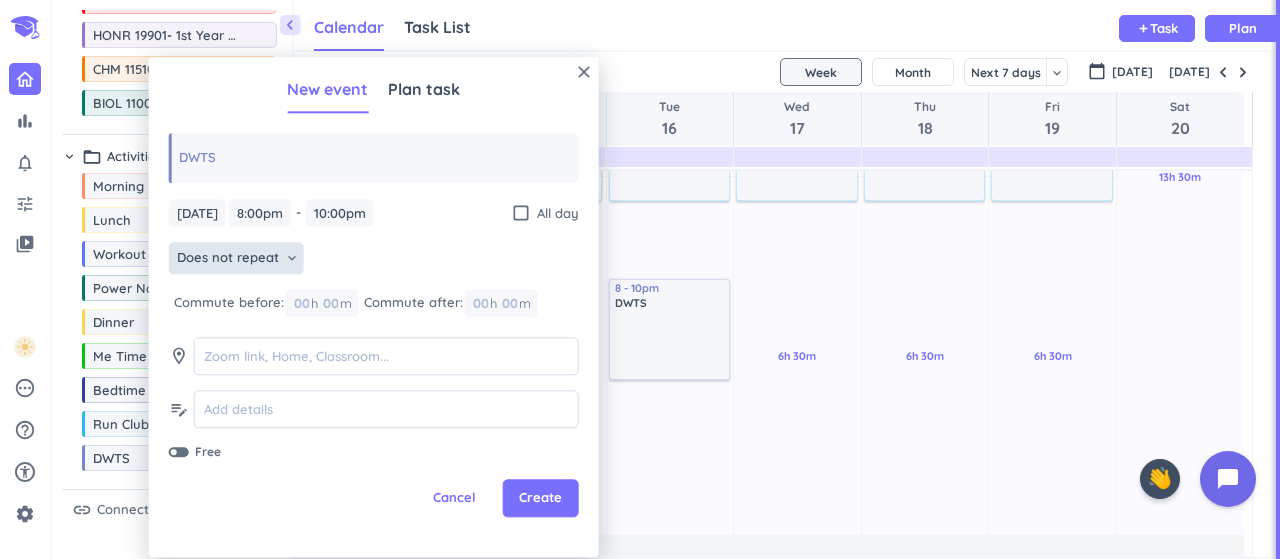 click on "Does not repeat" at bounding box center [228, 259] 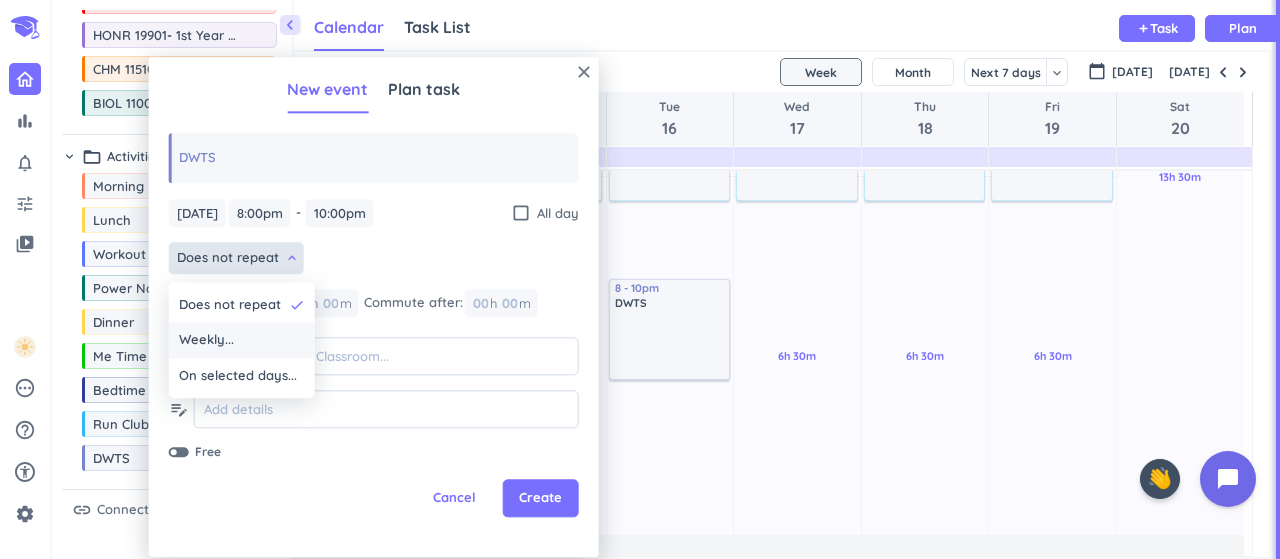 click on "Weekly..." at bounding box center [242, 341] 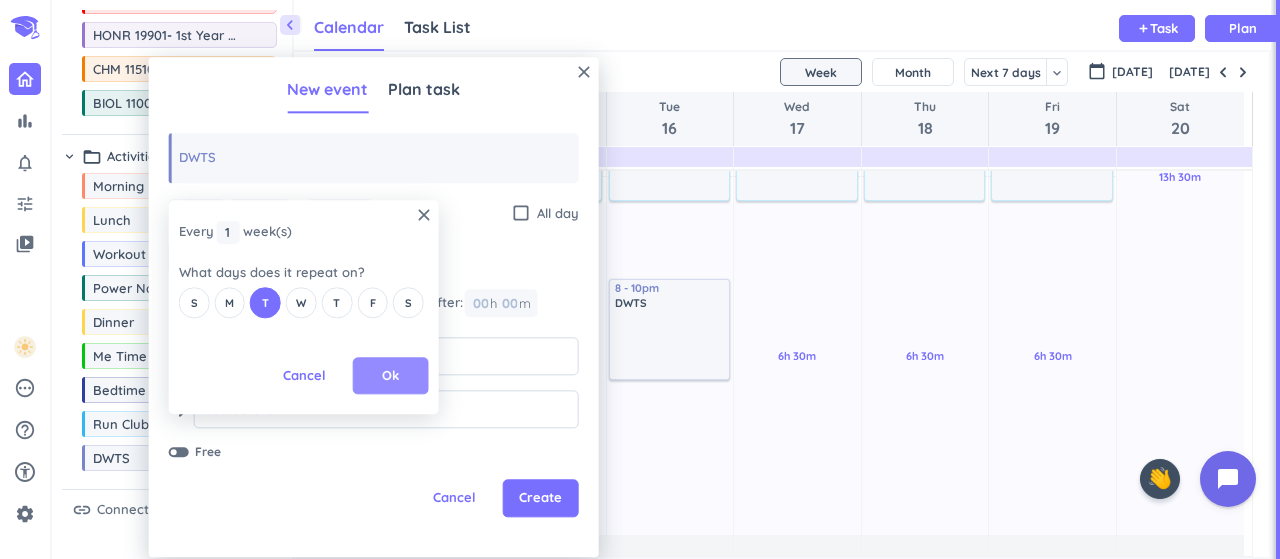 click on "Ok" at bounding box center (390, 376) 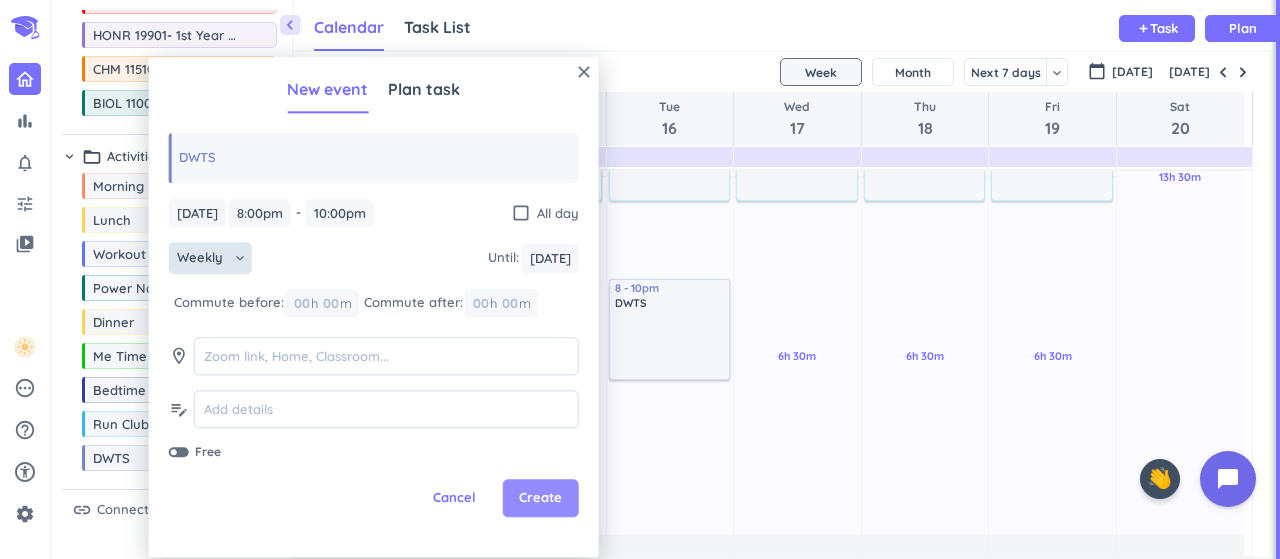 click on "Create" at bounding box center [541, 499] 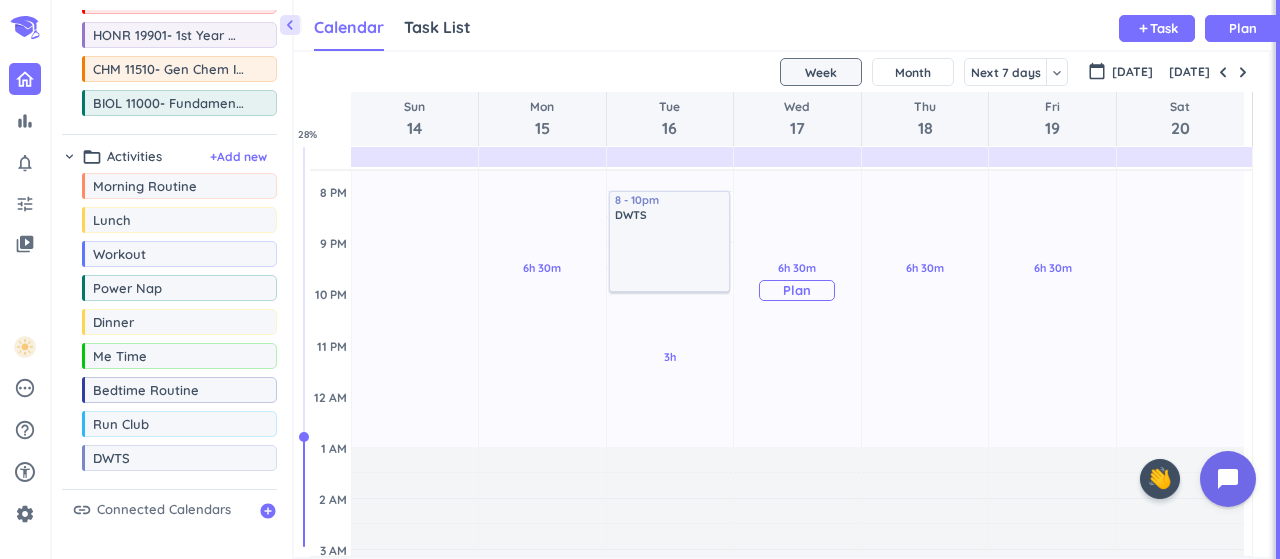 scroll, scrollTop: 712, scrollLeft: 0, axis: vertical 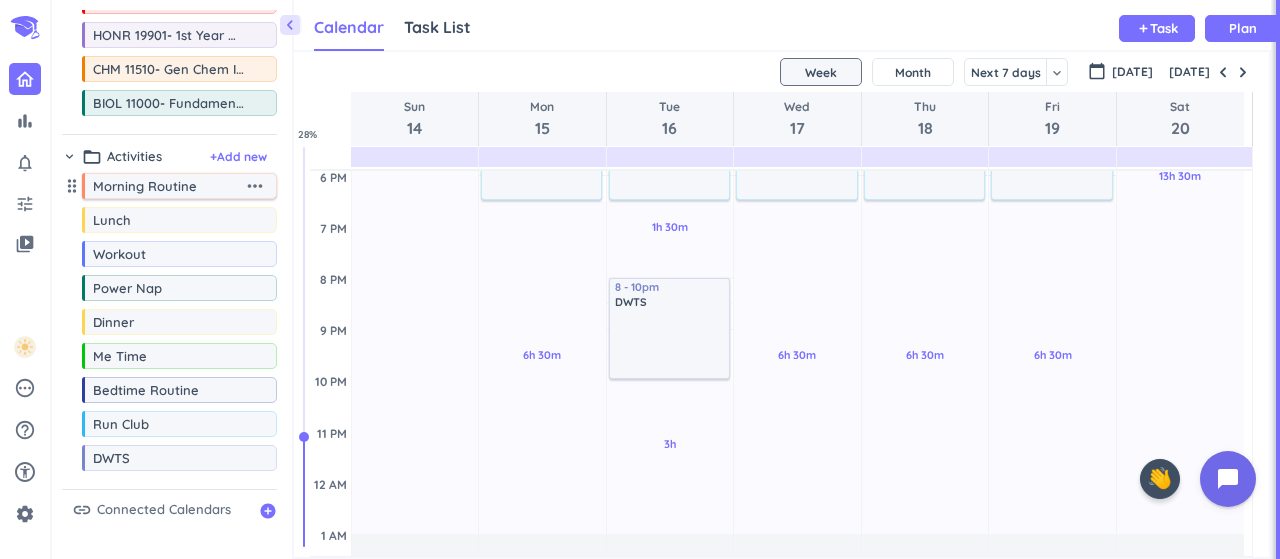 click on "more_horiz" at bounding box center [255, 186] 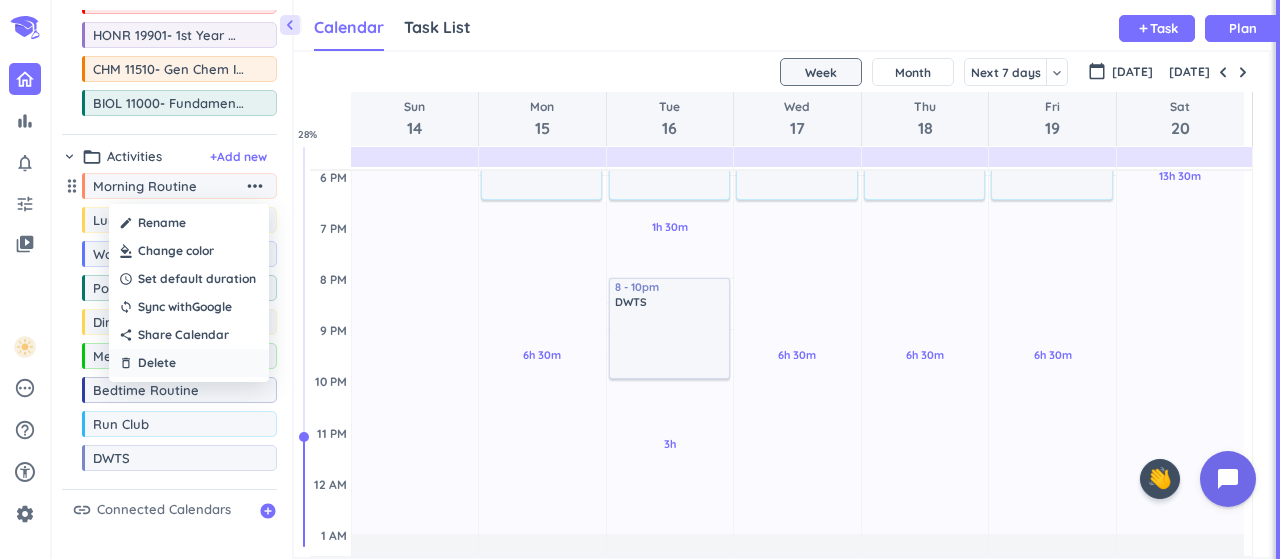 click on "delete_outline Delete" at bounding box center (189, 363) 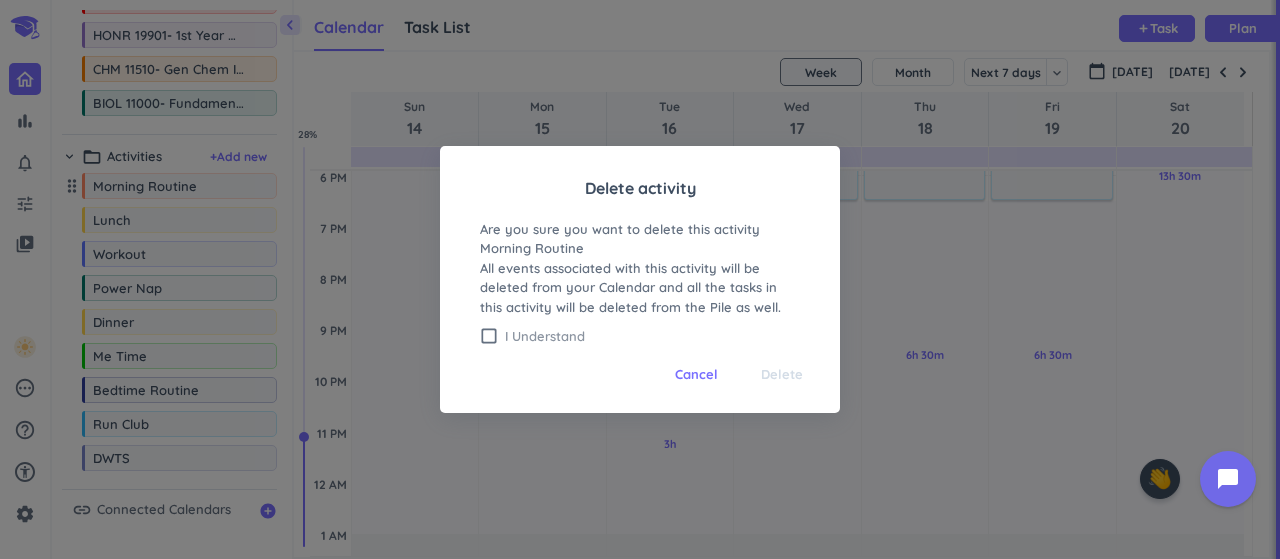 click on "I Understand" at bounding box center (652, 336) 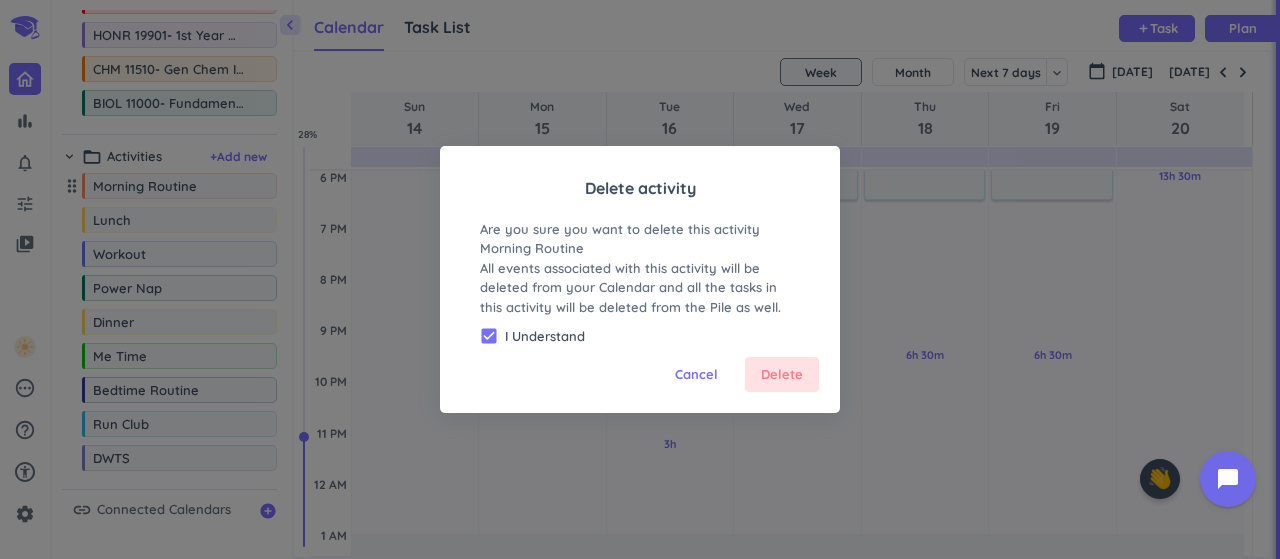 click on "Delete" at bounding box center [782, 375] 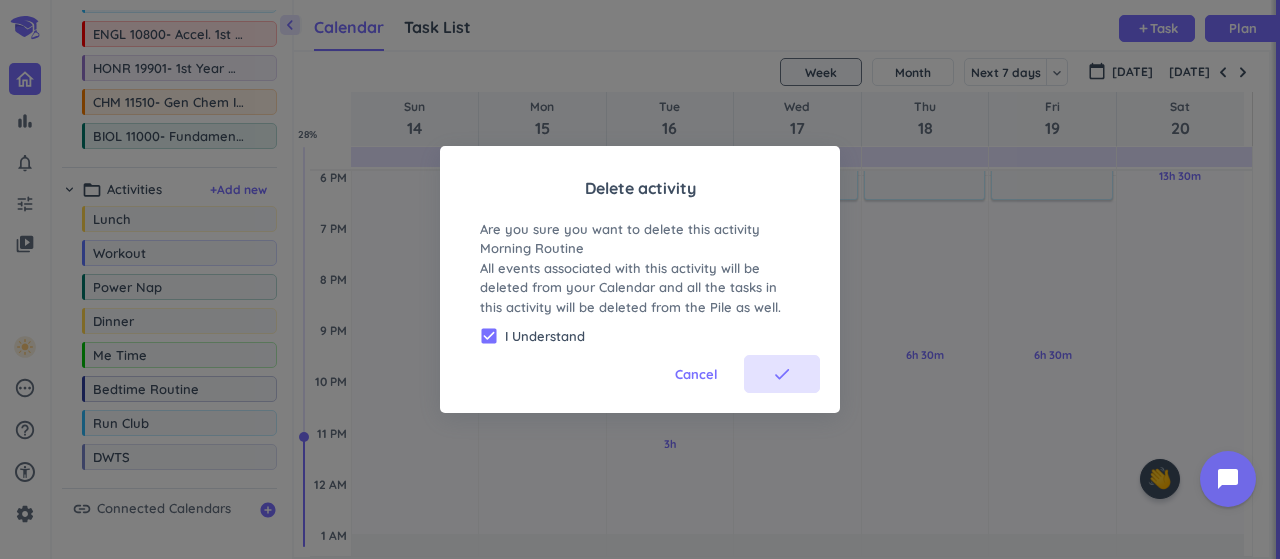 scroll, scrollTop: 240, scrollLeft: 0, axis: vertical 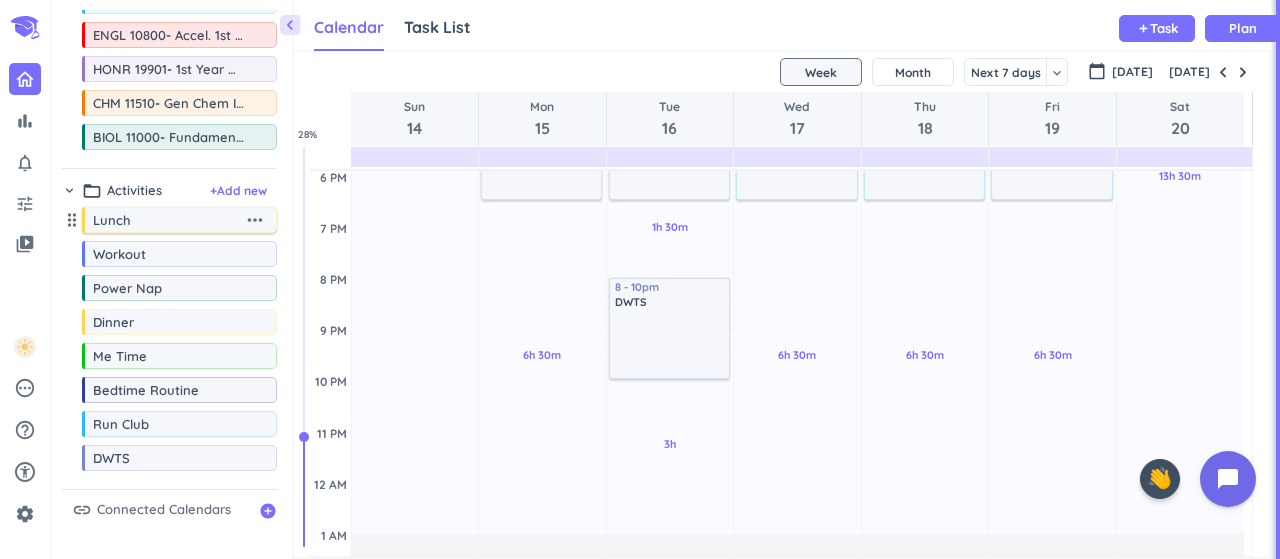 click on "more_horiz" at bounding box center [255, 220] 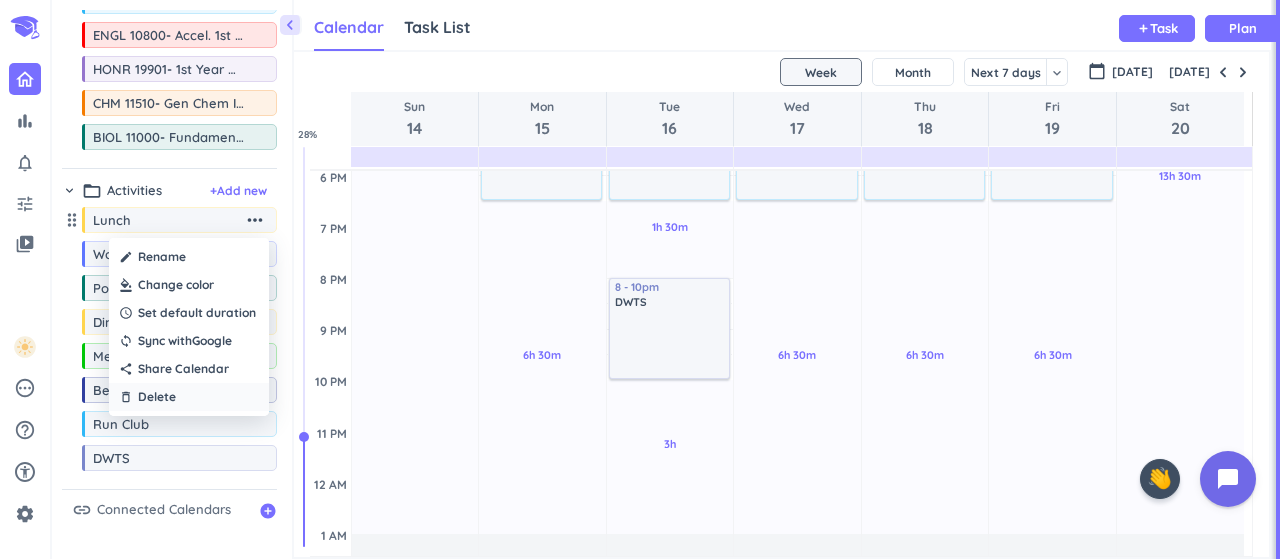 click on "delete_outline Delete" at bounding box center (189, 397) 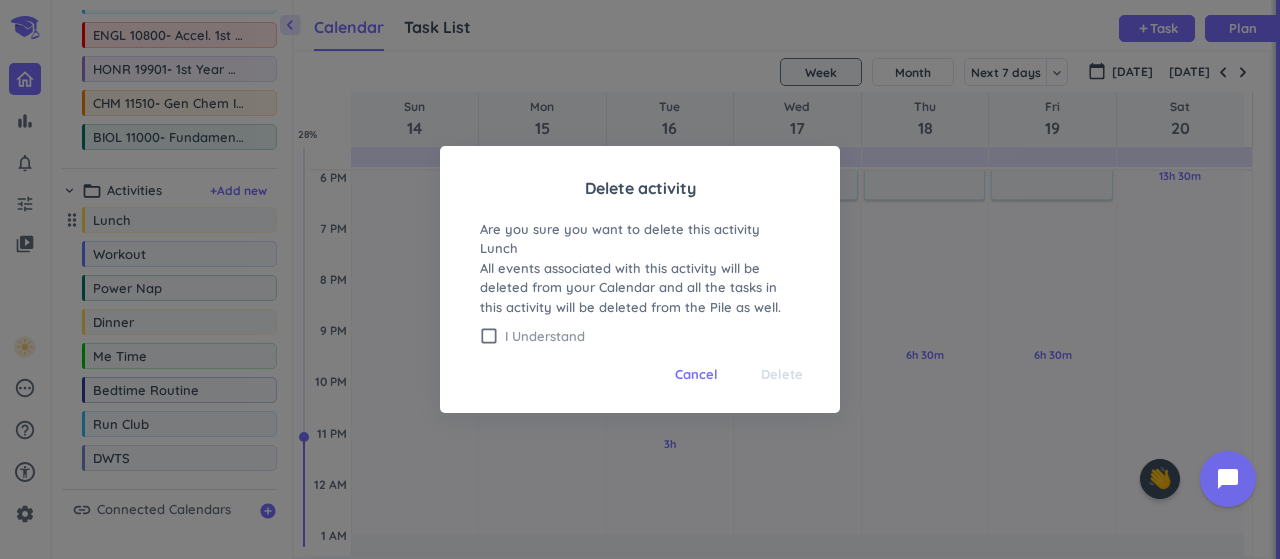 click on "I Understand" at bounding box center [652, 336] 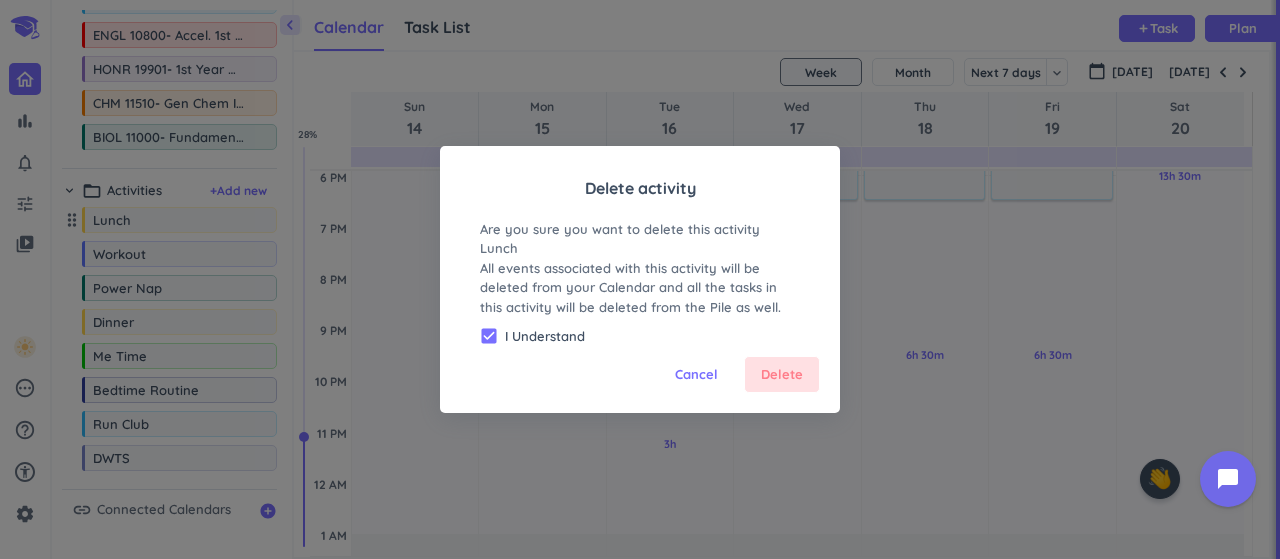 click on "Delete" at bounding box center (782, 375) 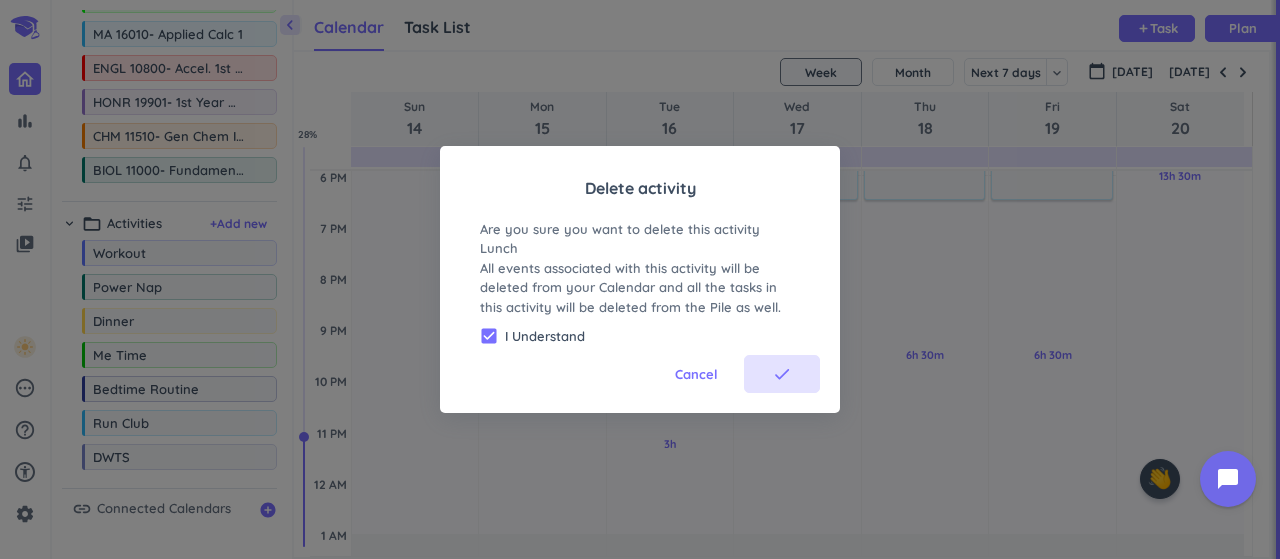 scroll, scrollTop: 206, scrollLeft: 0, axis: vertical 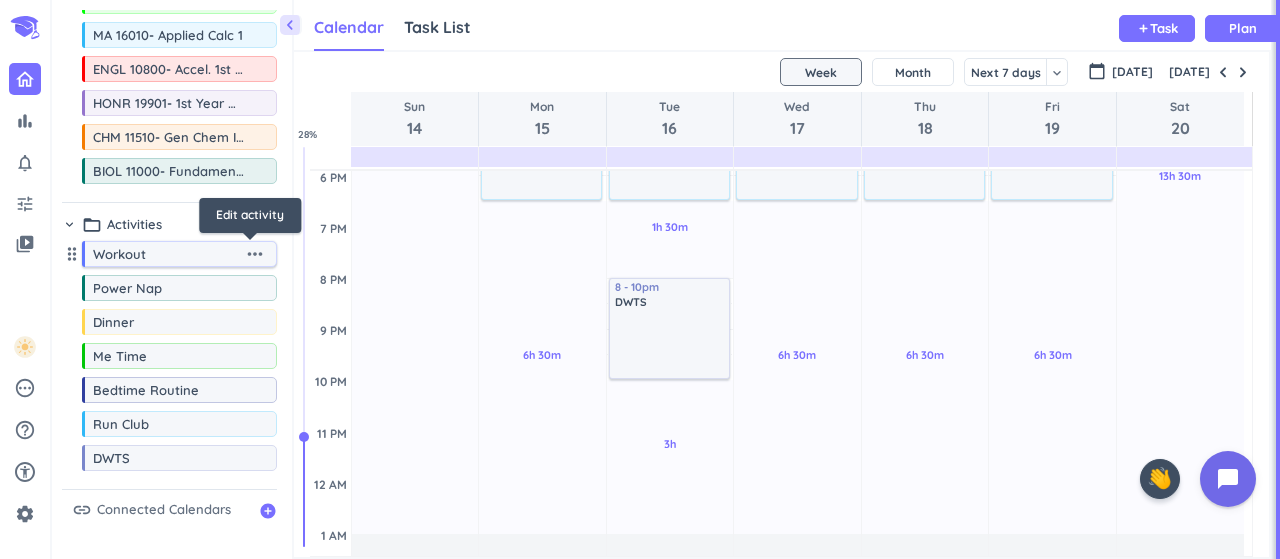 click on "more_horiz" at bounding box center (255, 254) 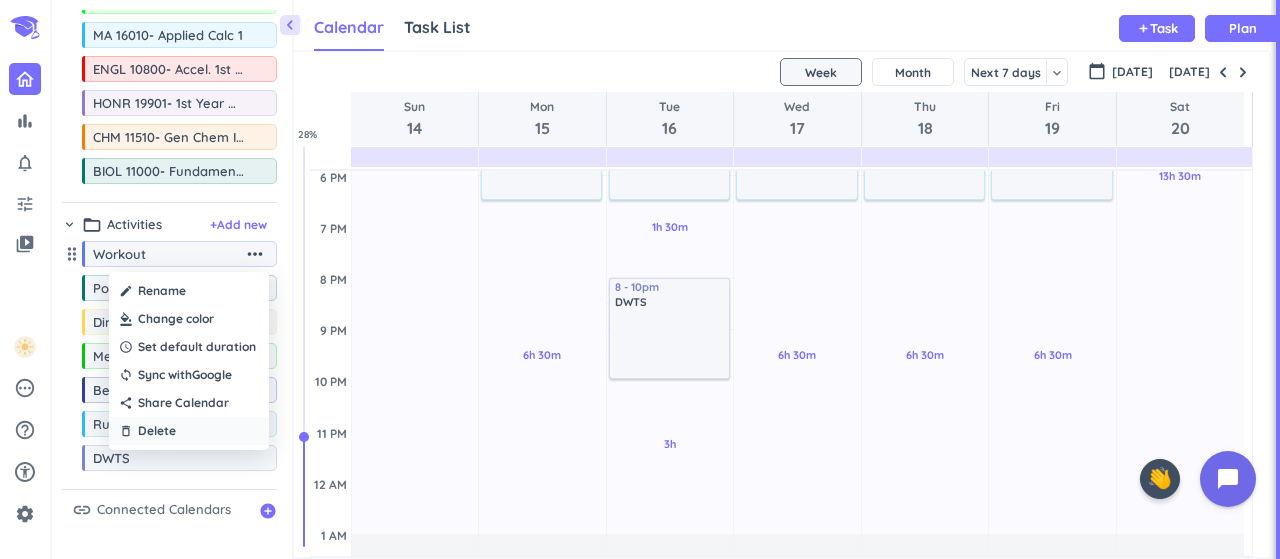 click on "delete_outline Delete" at bounding box center [189, 431] 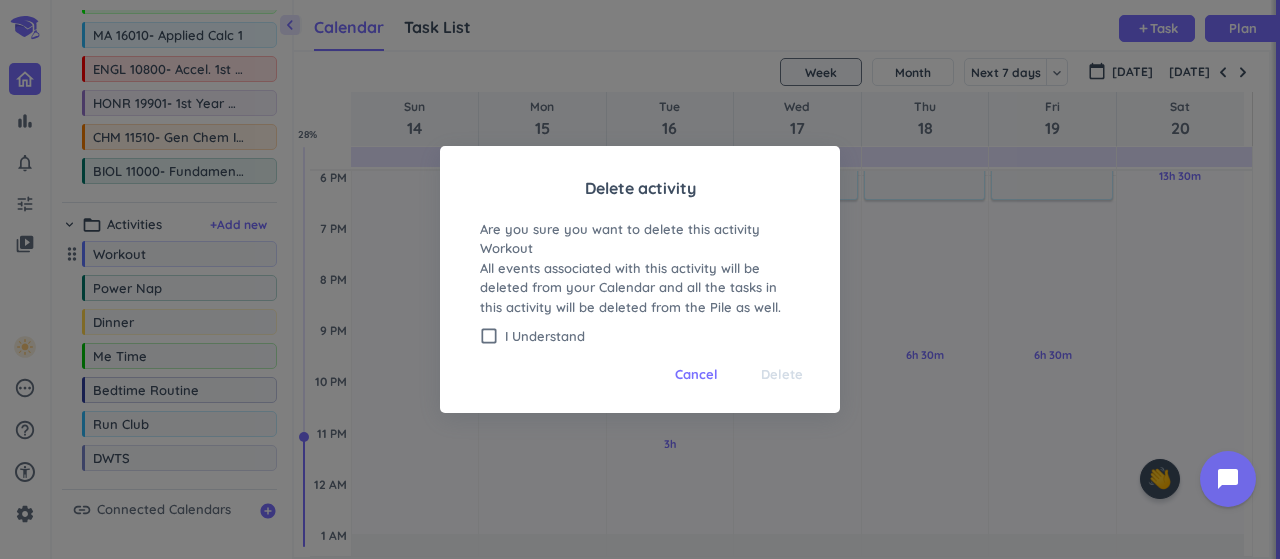 click on "Cancel Delete" at bounding box center [640, 370] 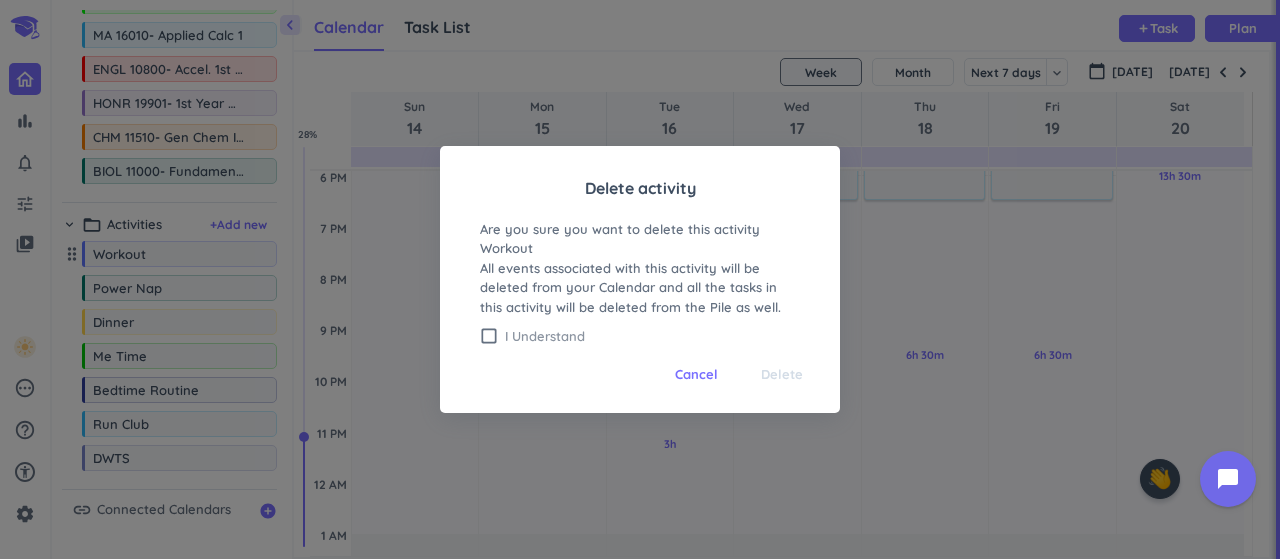 click on "I Understand" at bounding box center [652, 336] 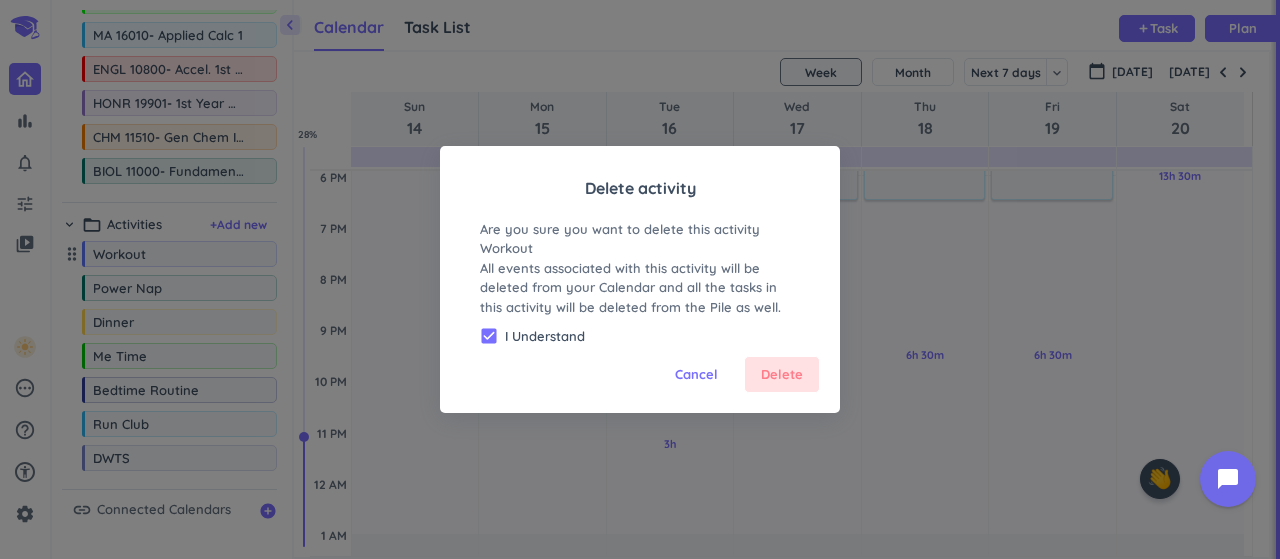 click on "Delete" at bounding box center [782, 375] 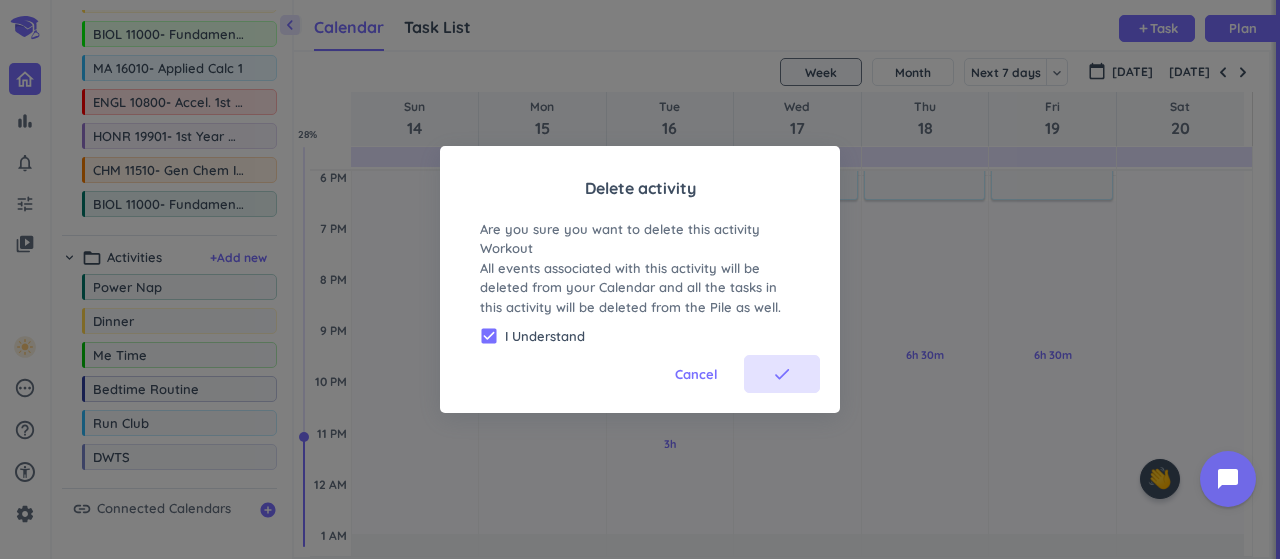 scroll, scrollTop: 172, scrollLeft: 0, axis: vertical 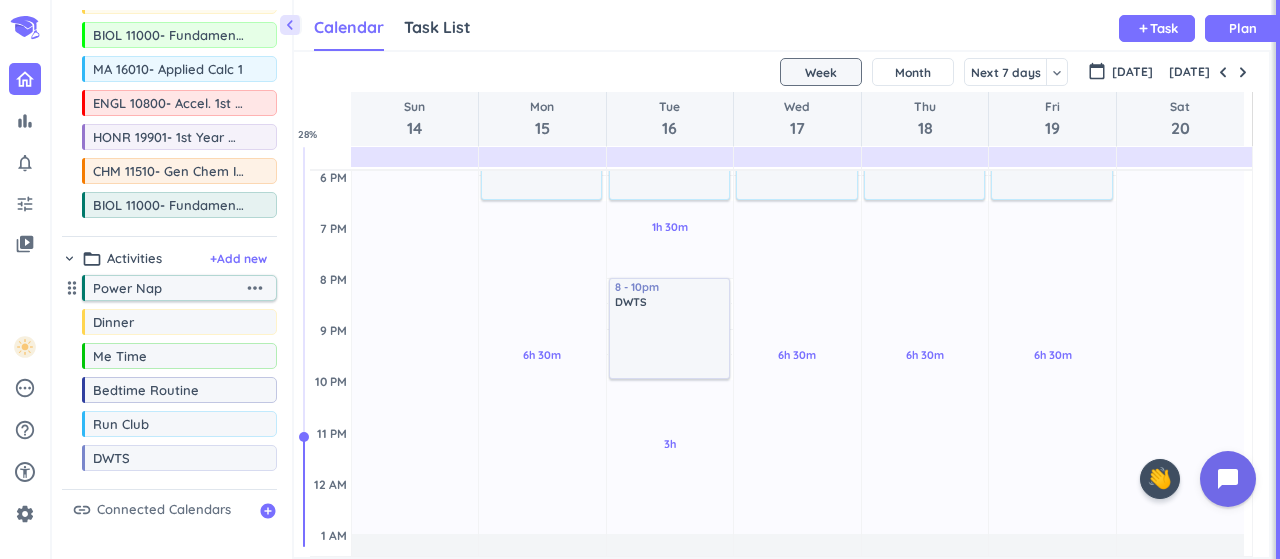 click on "more_horiz" at bounding box center (255, 288) 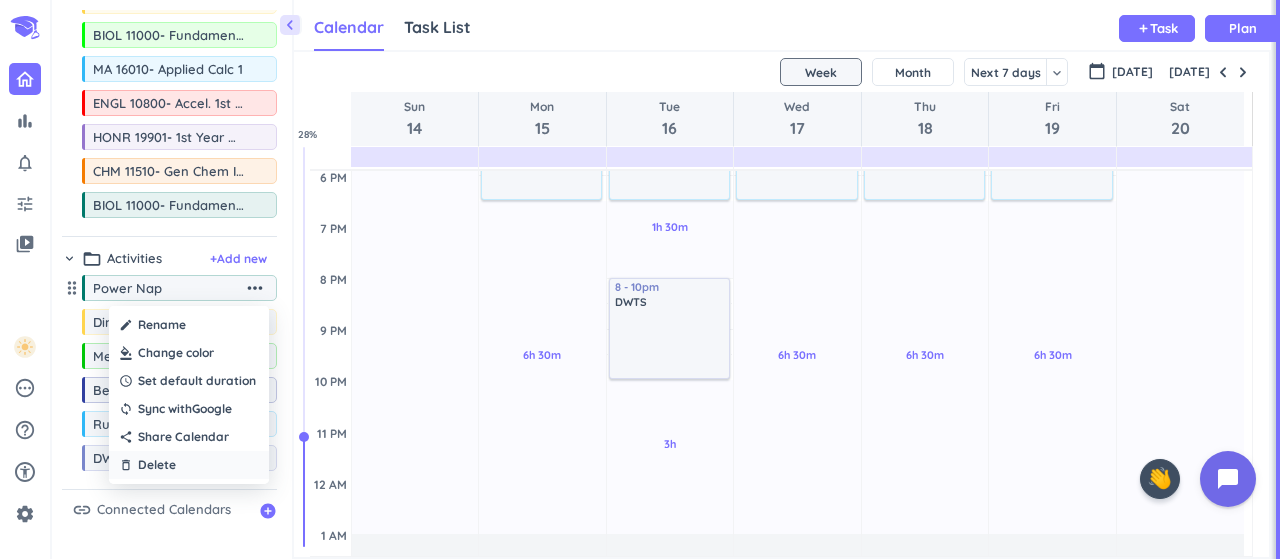 click on "delete_outline Delete" at bounding box center (189, 465) 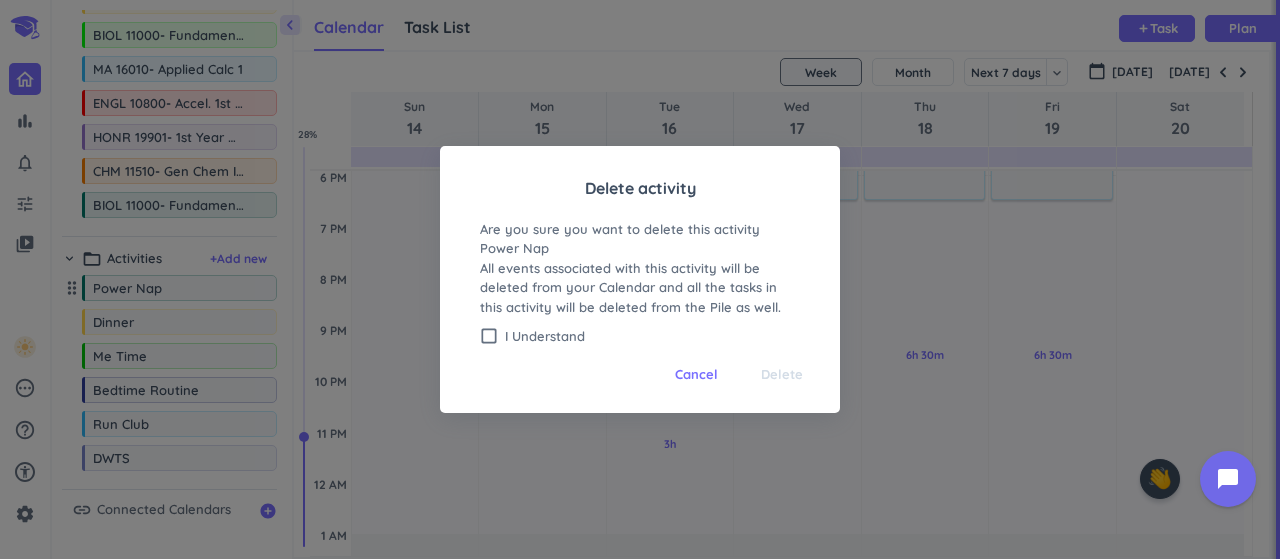 click on "Cancel Delete" at bounding box center [640, 370] 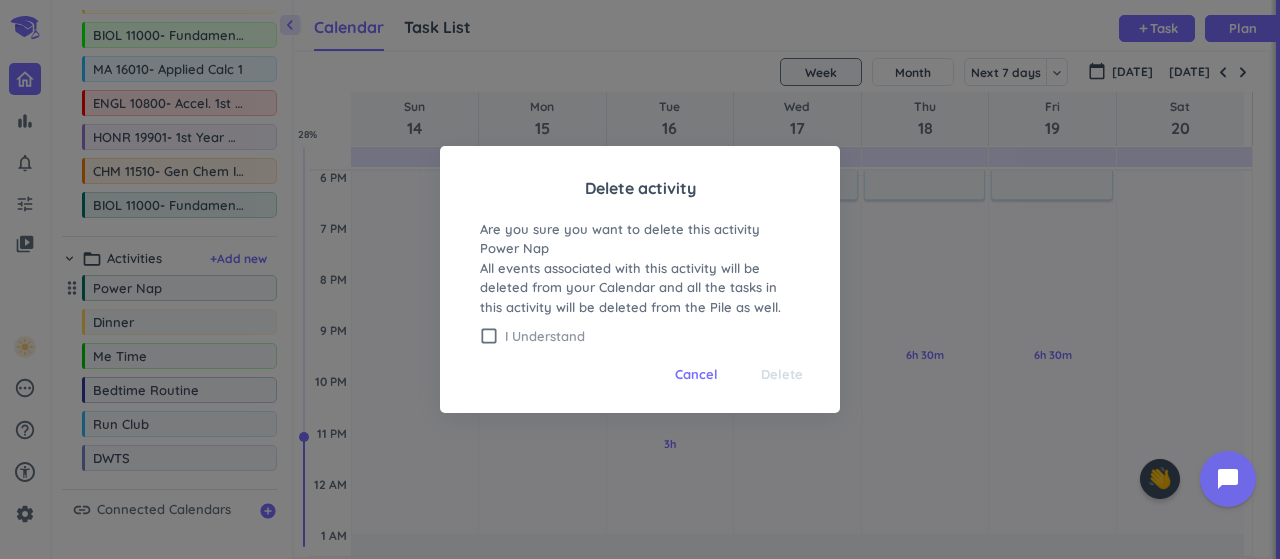 click on "I Understand" at bounding box center [652, 336] 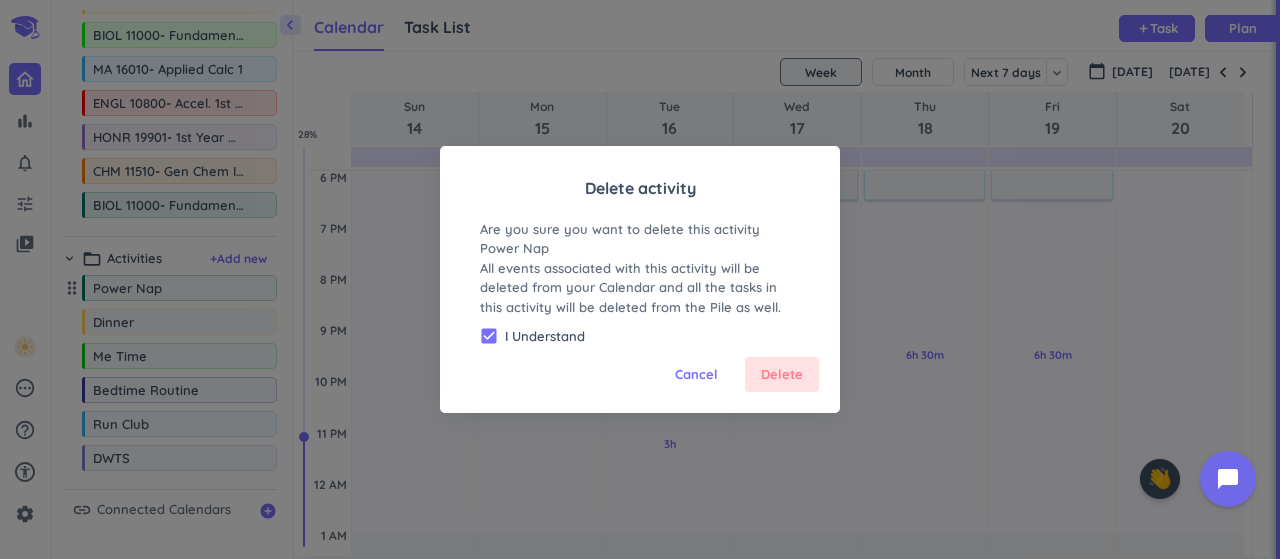 click on "Delete" at bounding box center (782, 375) 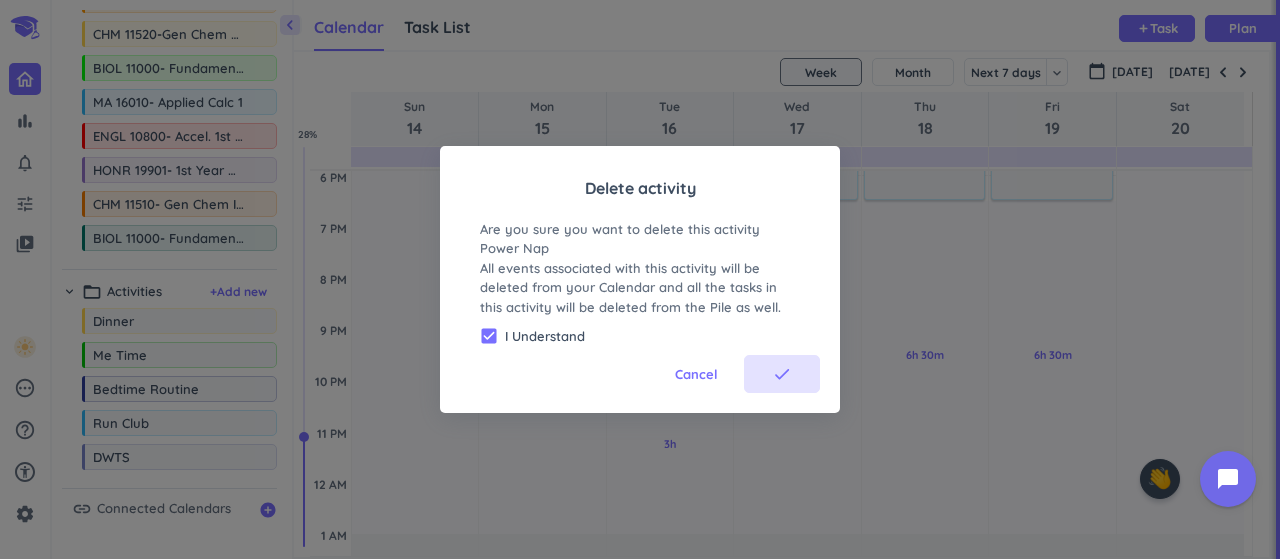 scroll, scrollTop: 138, scrollLeft: 0, axis: vertical 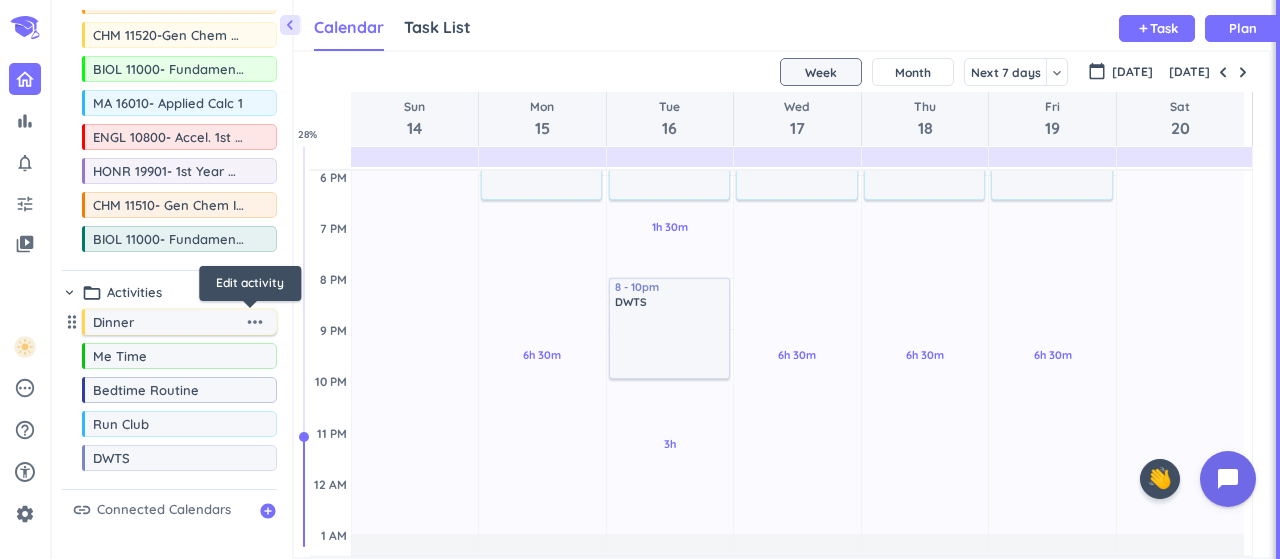 click on "more_horiz" at bounding box center (255, 322) 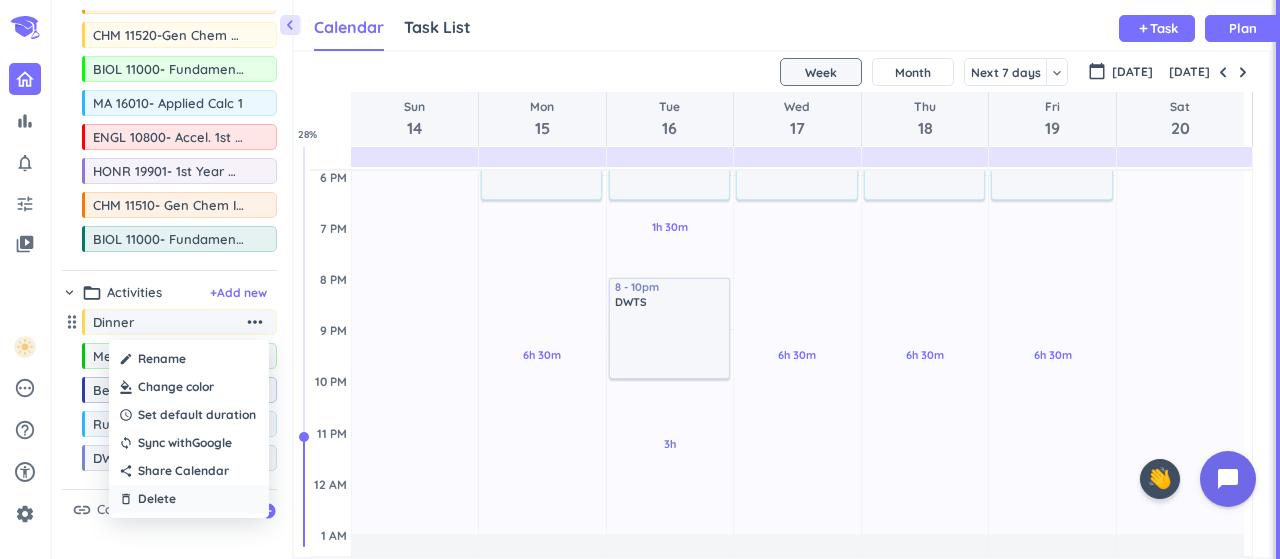 click on "delete_outline Delete" at bounding box center [189, 499] 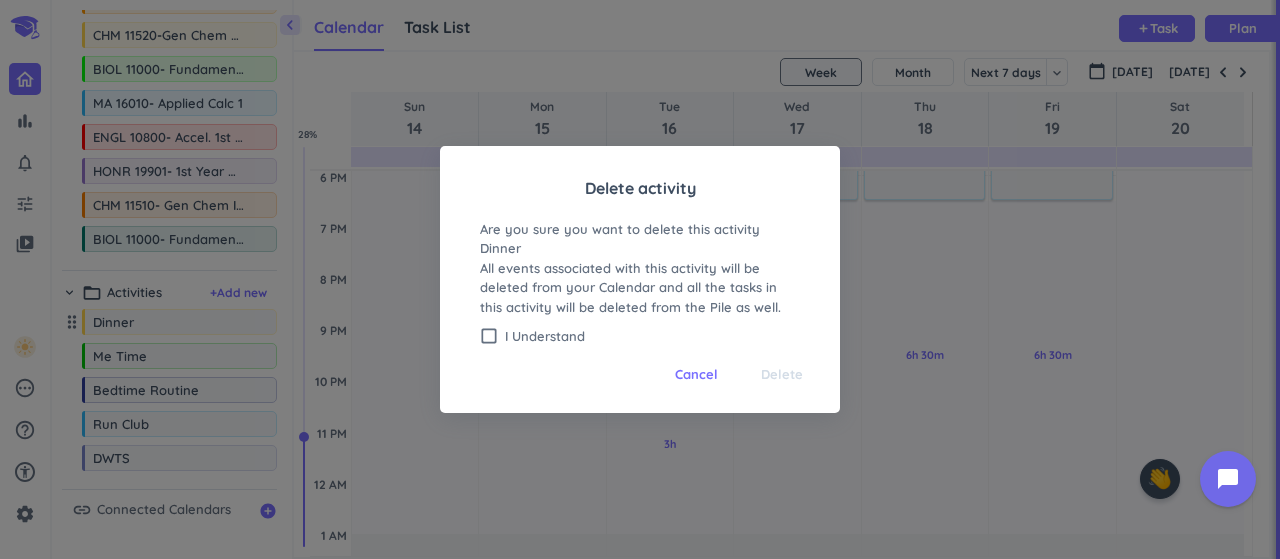 click on "Cancel Delete" at bounding box center [640, 370] 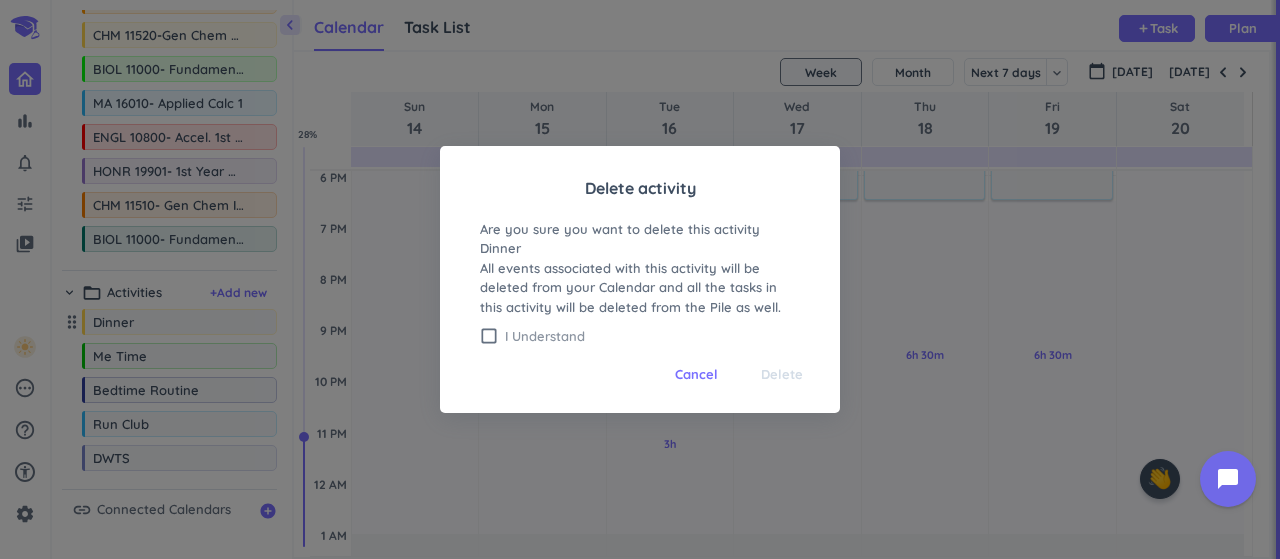 click on "I Understand" at bounding box center (652, 336) 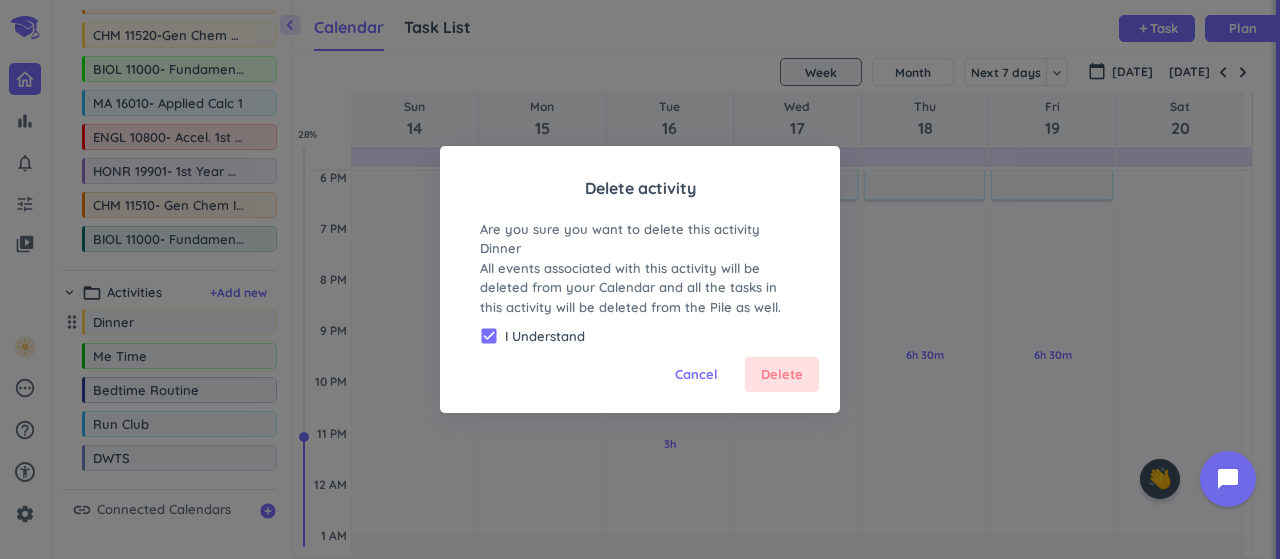 click on "Delete" at bounding box center [782, 375] 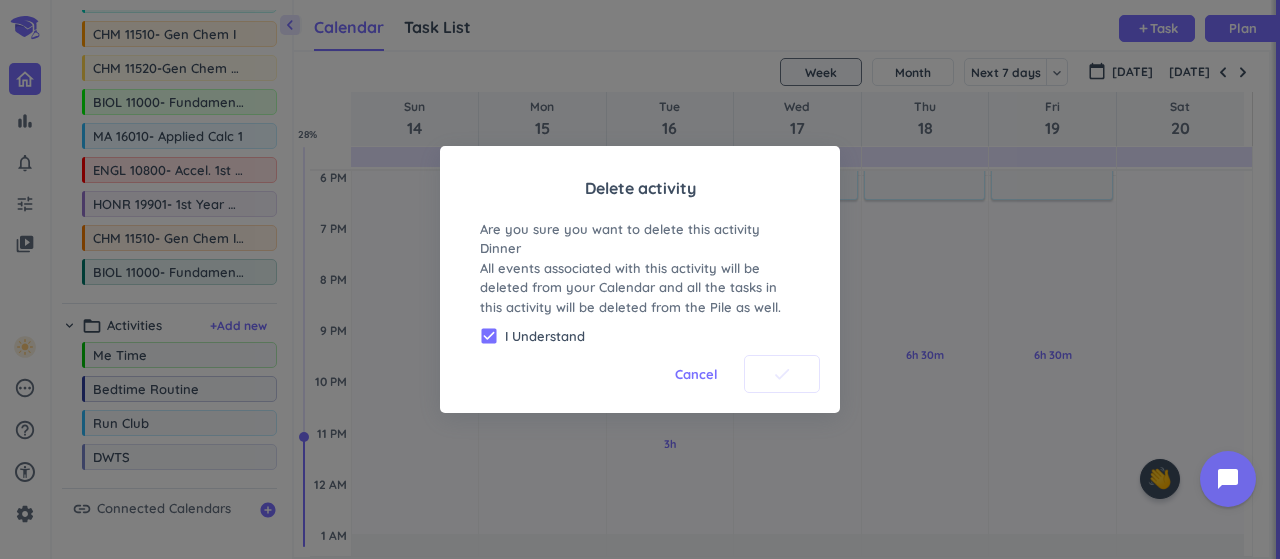 scroll, scrollTop: 104, scrollLeft: 0, axis: vertical 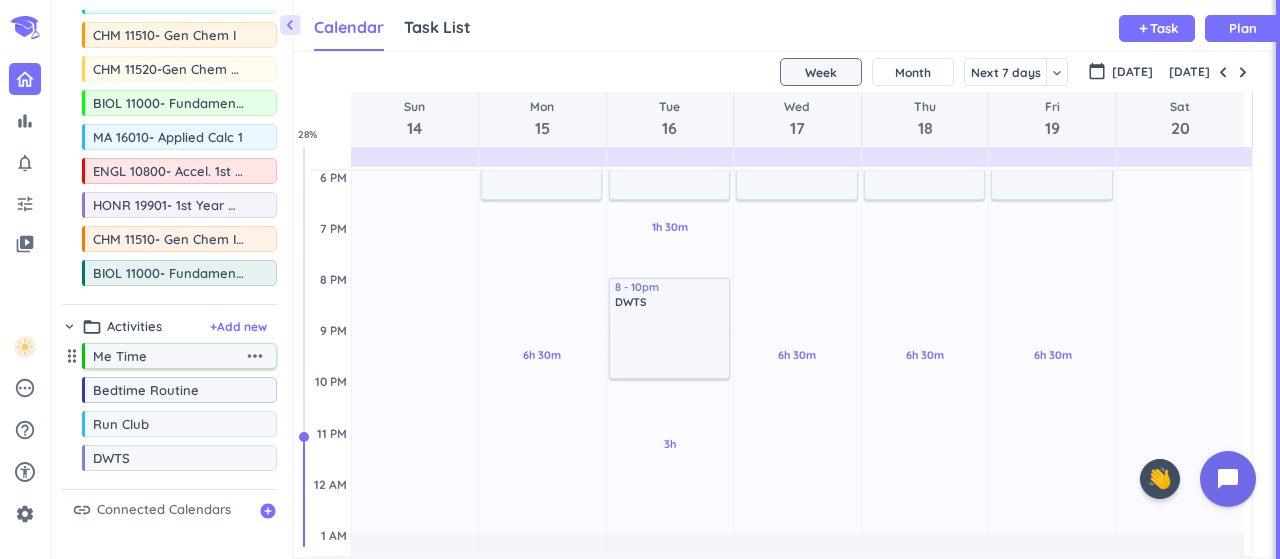 click on "more_horiz" at bounding box center [255, 356] 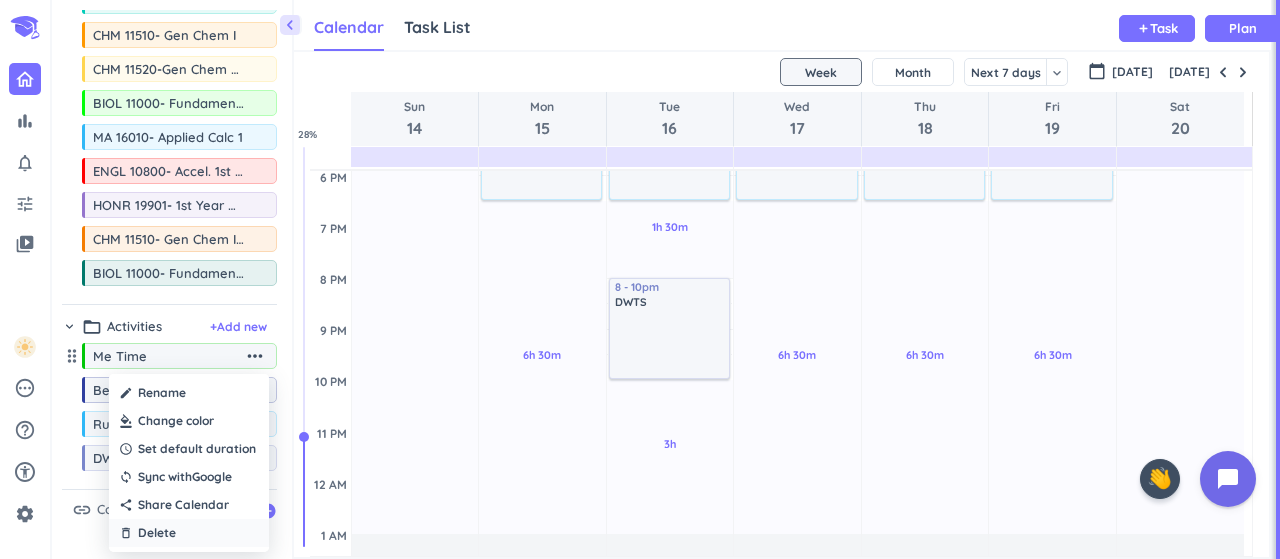 click on "delete_outline Delete" at bounding box center [189, 533] 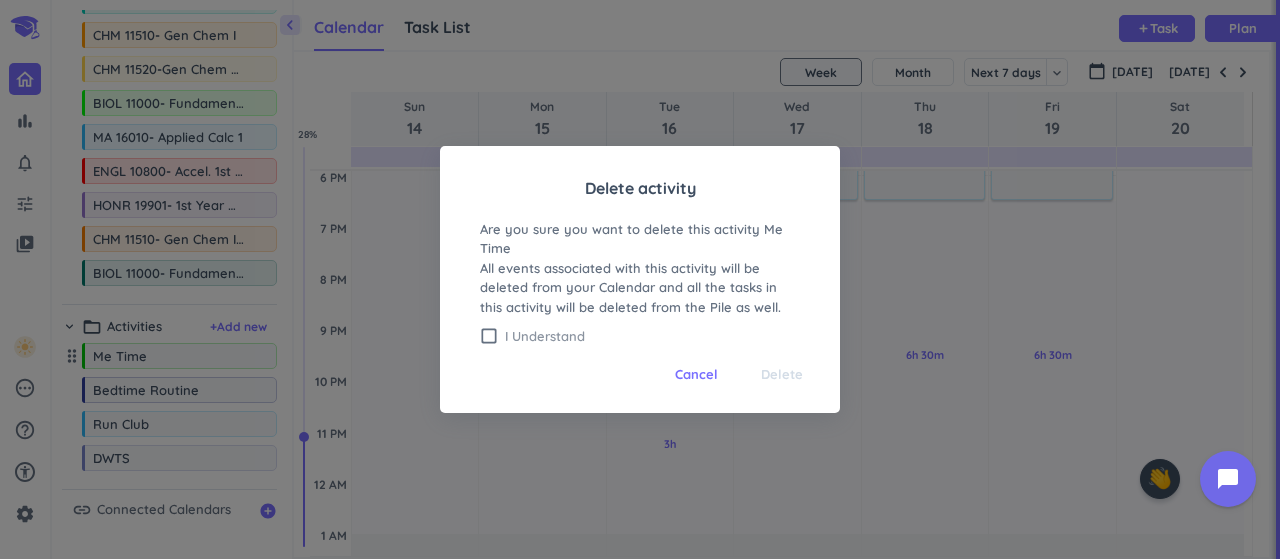 click on "I Understand" at bounding box center [652, 336] 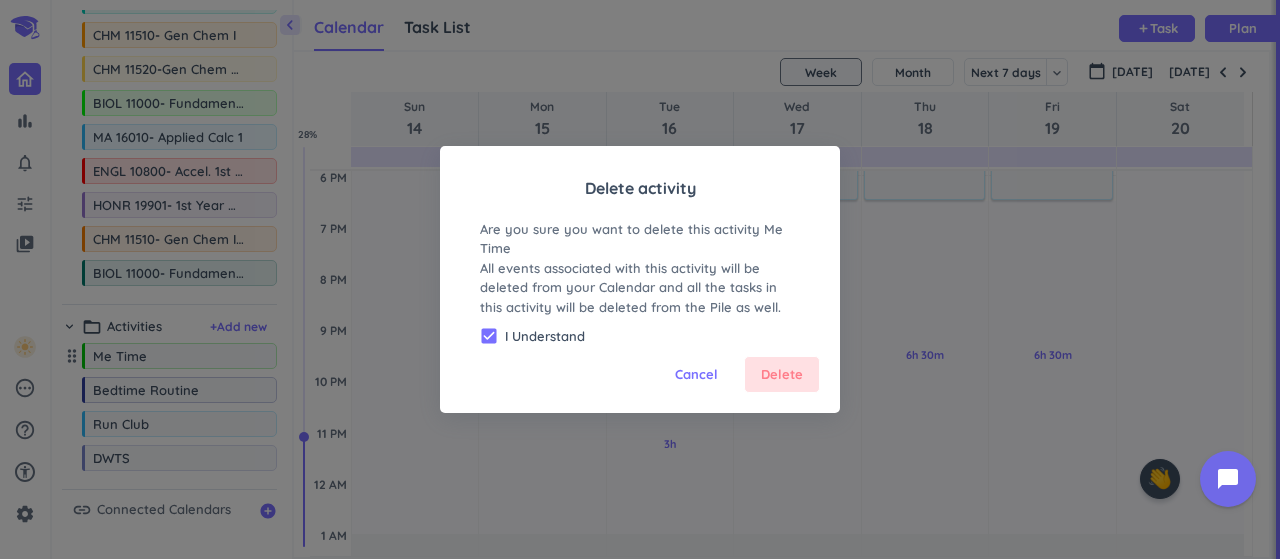 click on "Delete" at bounding box center (782, 375) 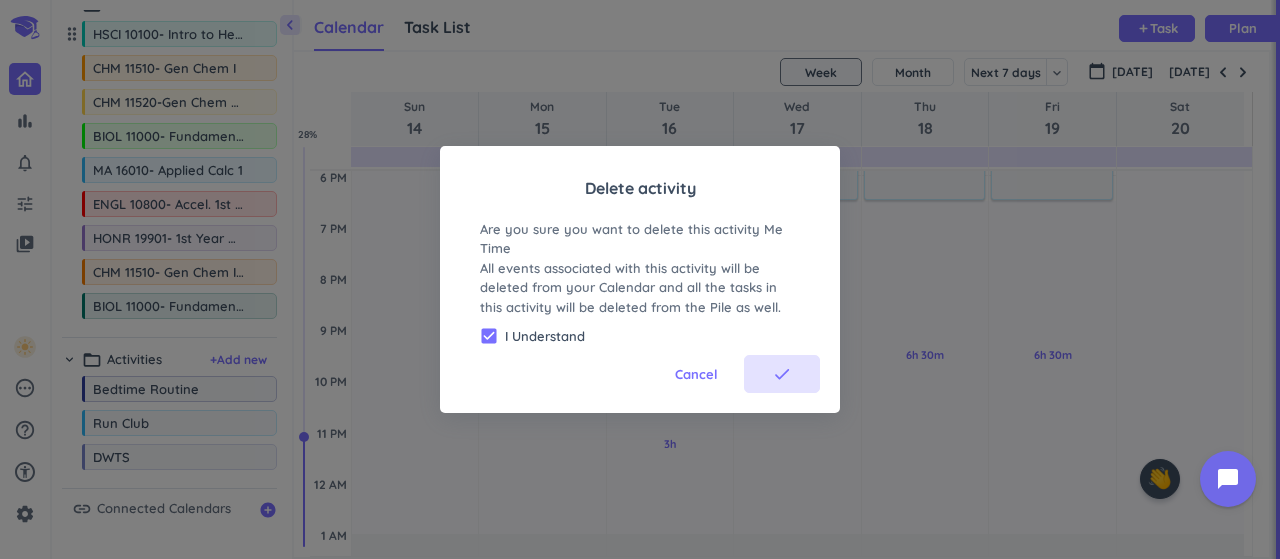 scroll, scrollTop: 70, scrollLeft: 0, axis: vertical 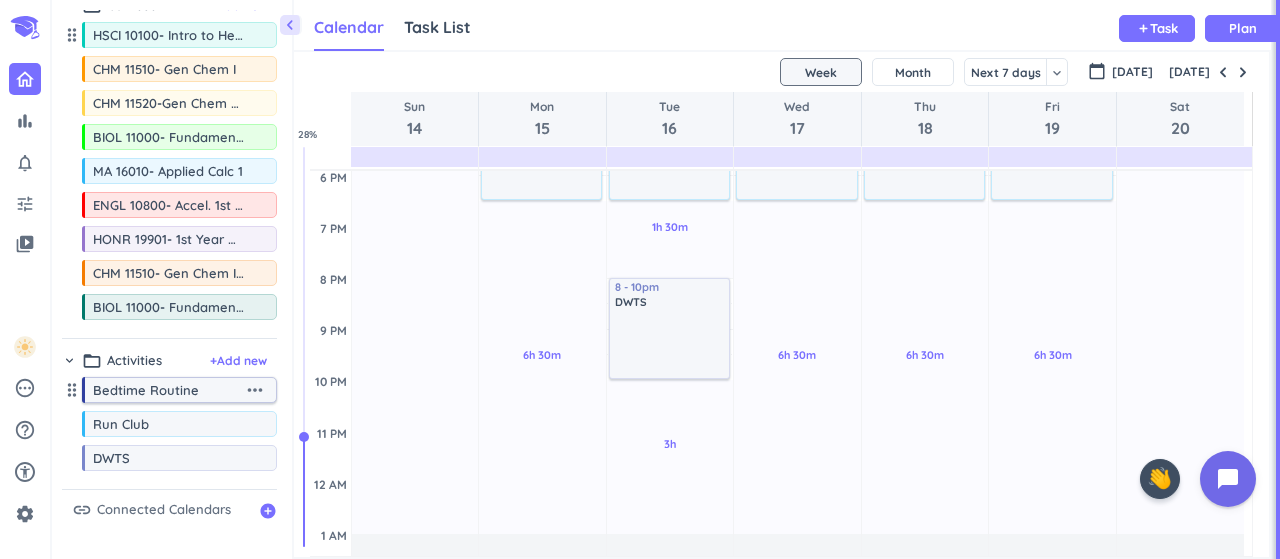 click on "more_horiz" at bounding box center (255, 390) 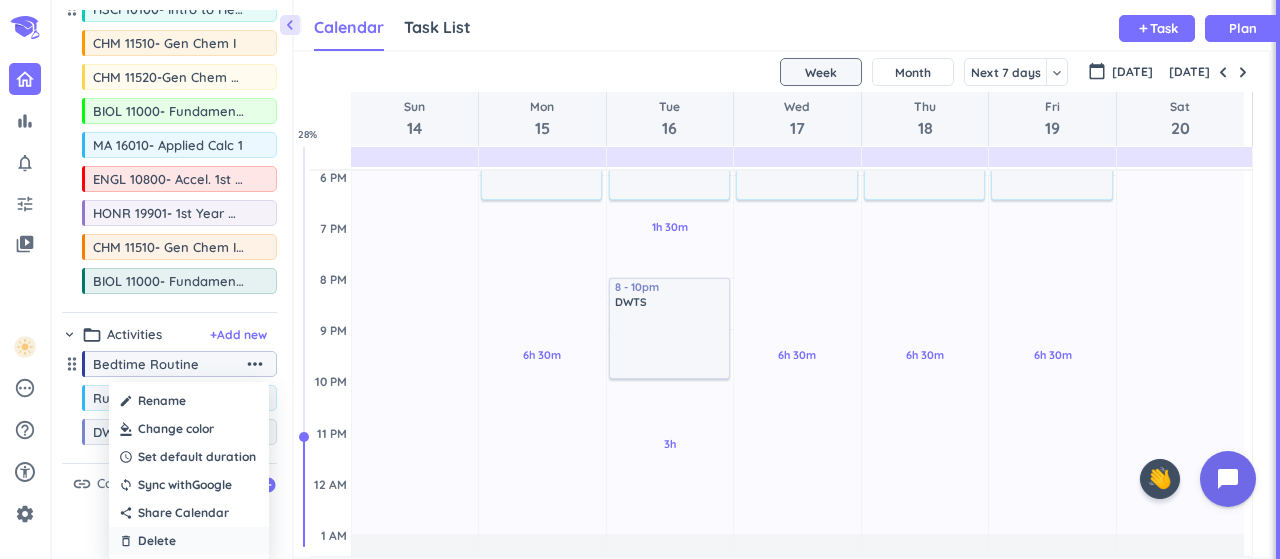 click on "delete_outline Delete" at bounding box center (189, 541) 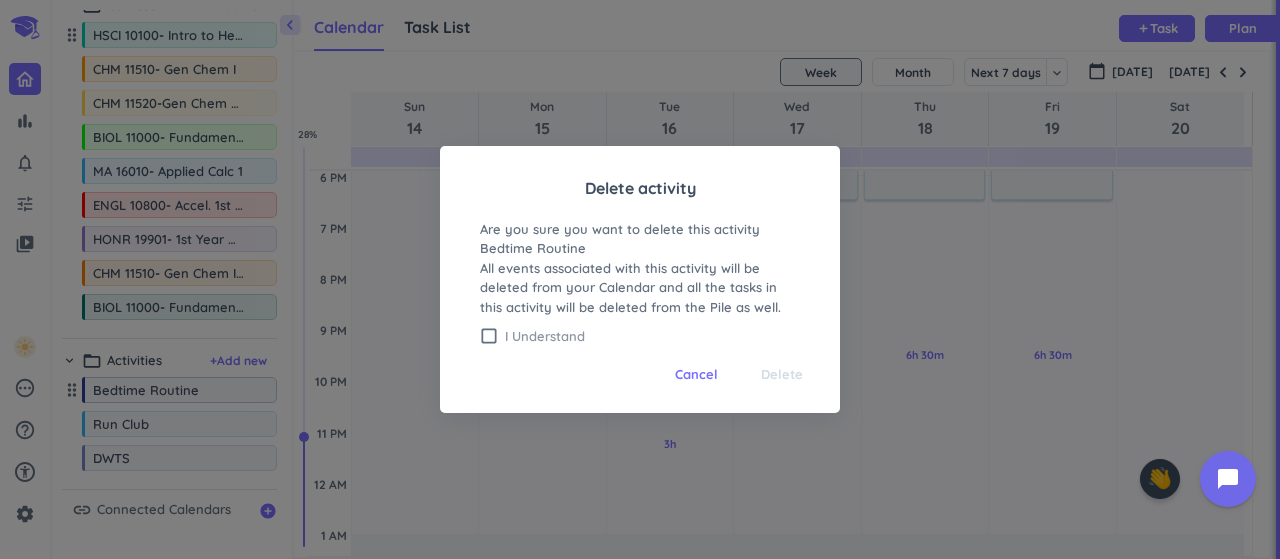 click on "I Understand" at bounding box center (652, 336) 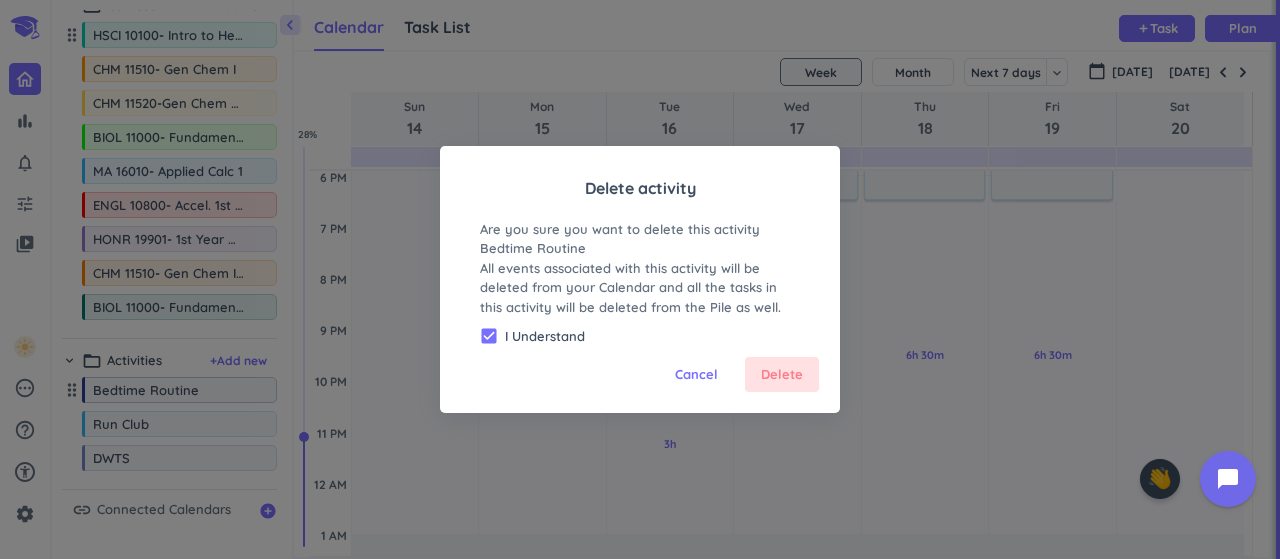 click on "Delete" at bounding box center [782, 375] 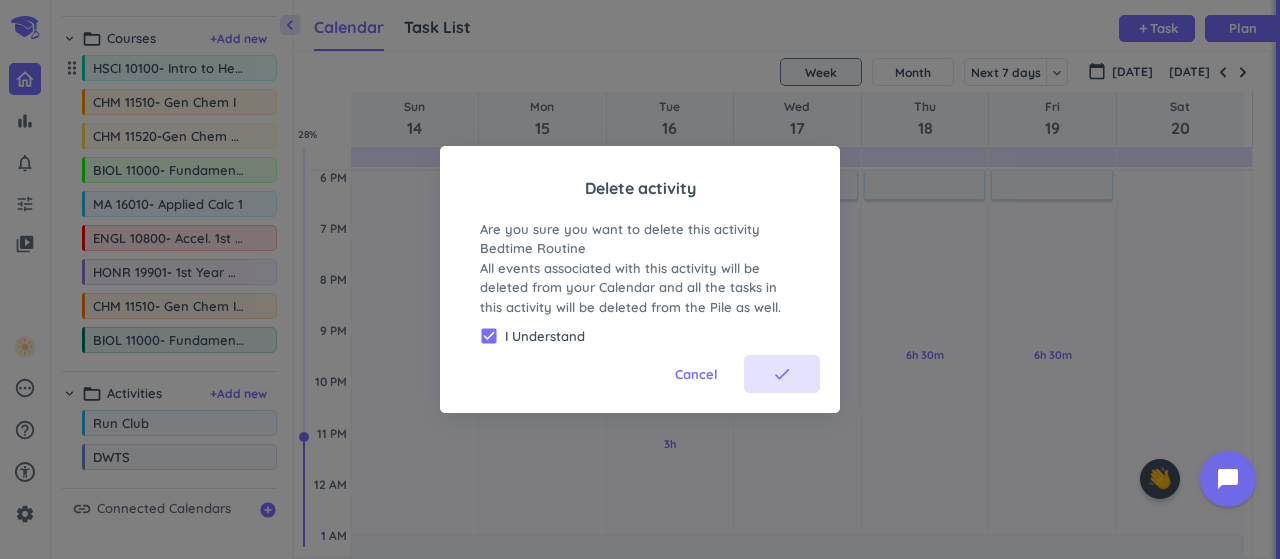 scroll, scrollTop: 36, scrollLeft: 0, axis: vertical 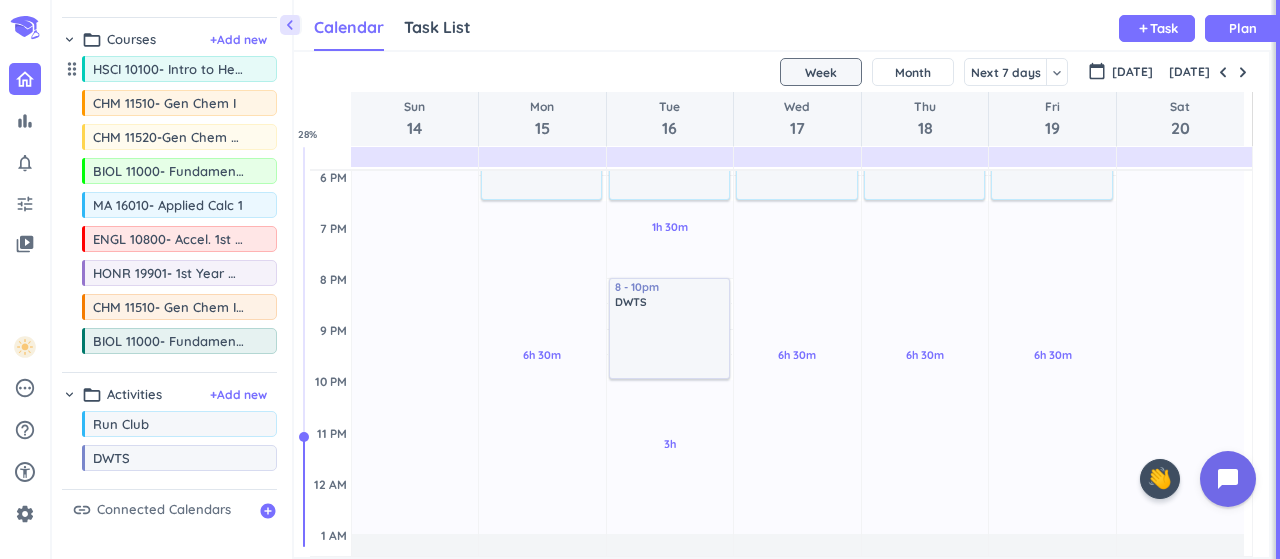 click on "chevron_right" at bounding box center [69, 39] 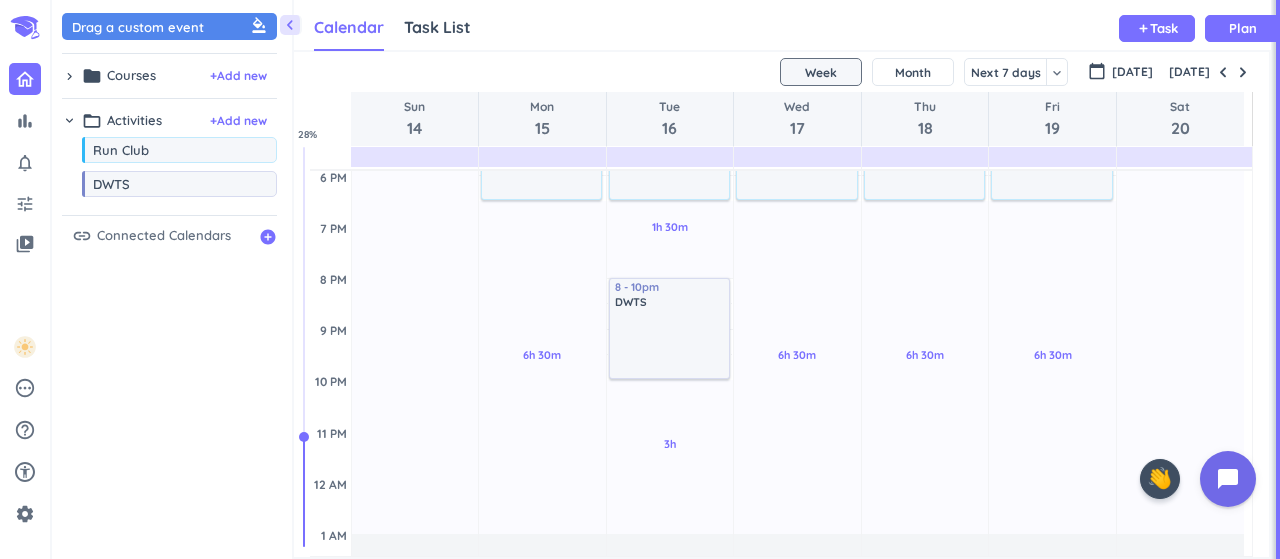 scroll, scrollTop: 0, scrollLeft: 0, axis: both 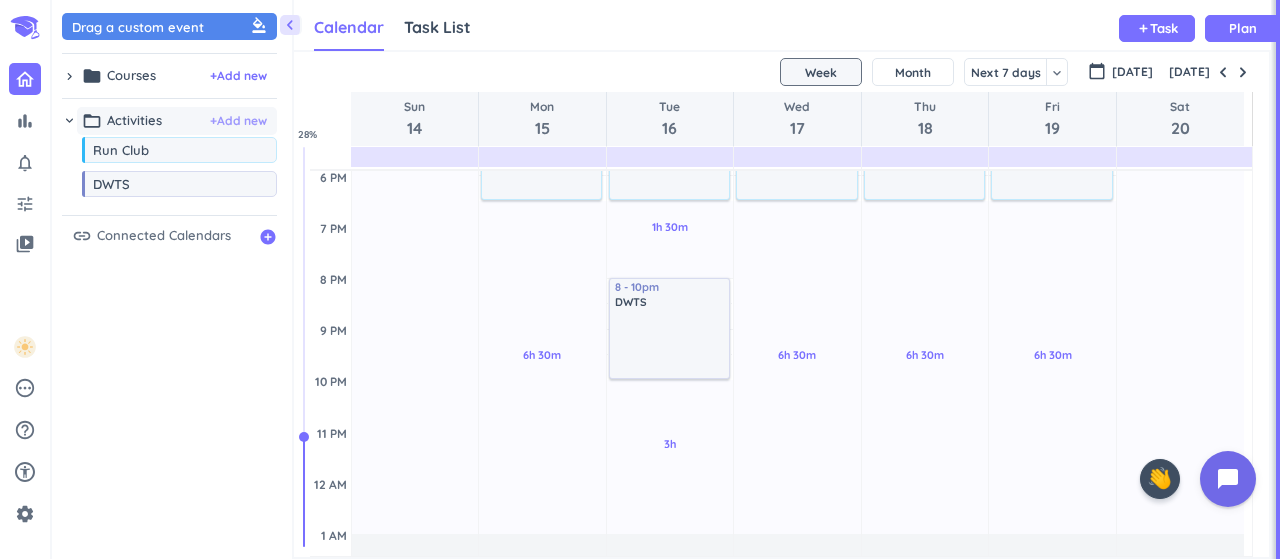 click on "+  Add new" at bounding box center (238, 121) 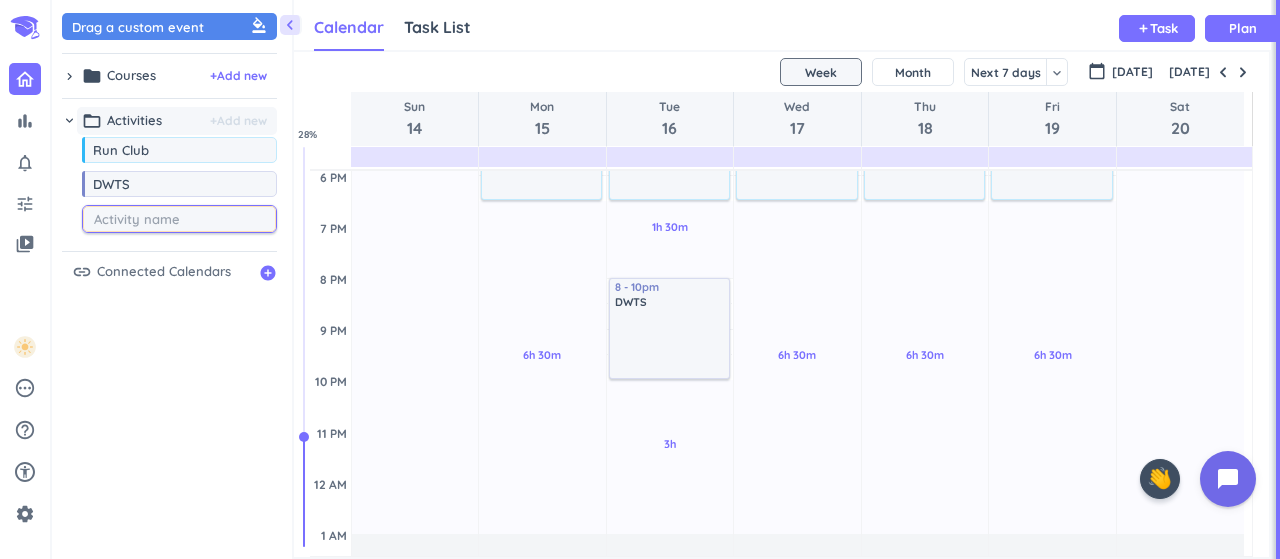 type 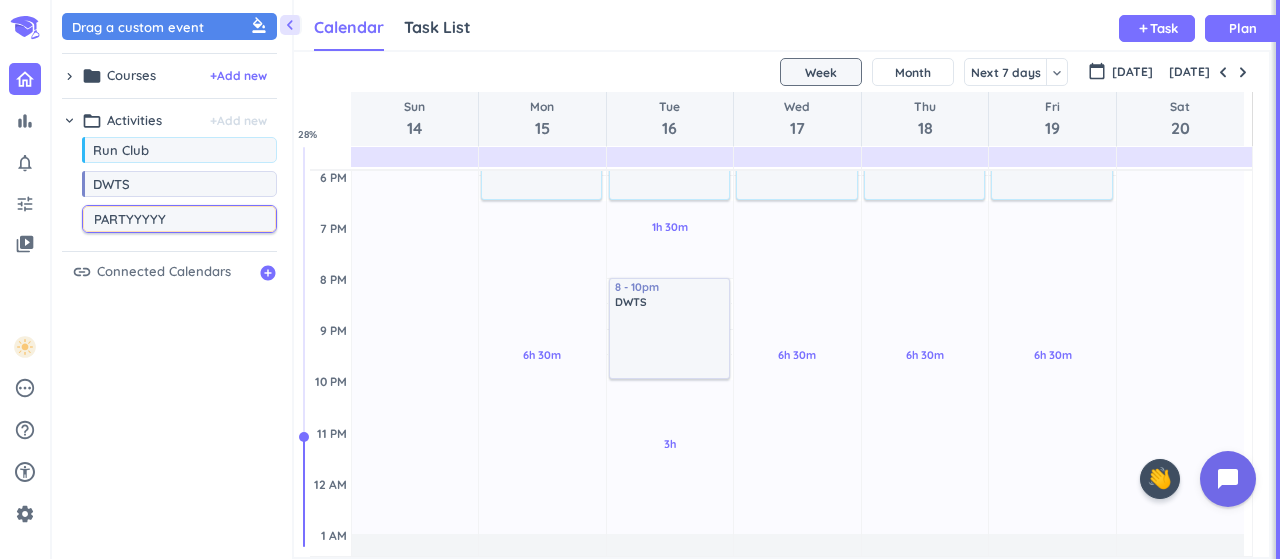 type on "PARTYYYYY" 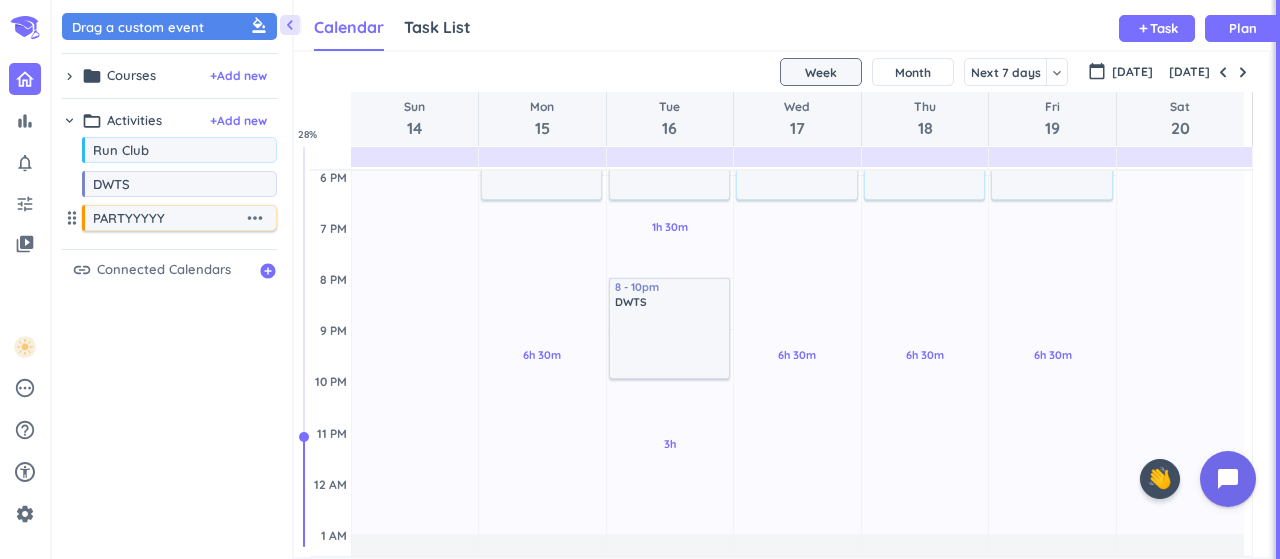 click on "more_horiz" at bounding box center (255, 218) 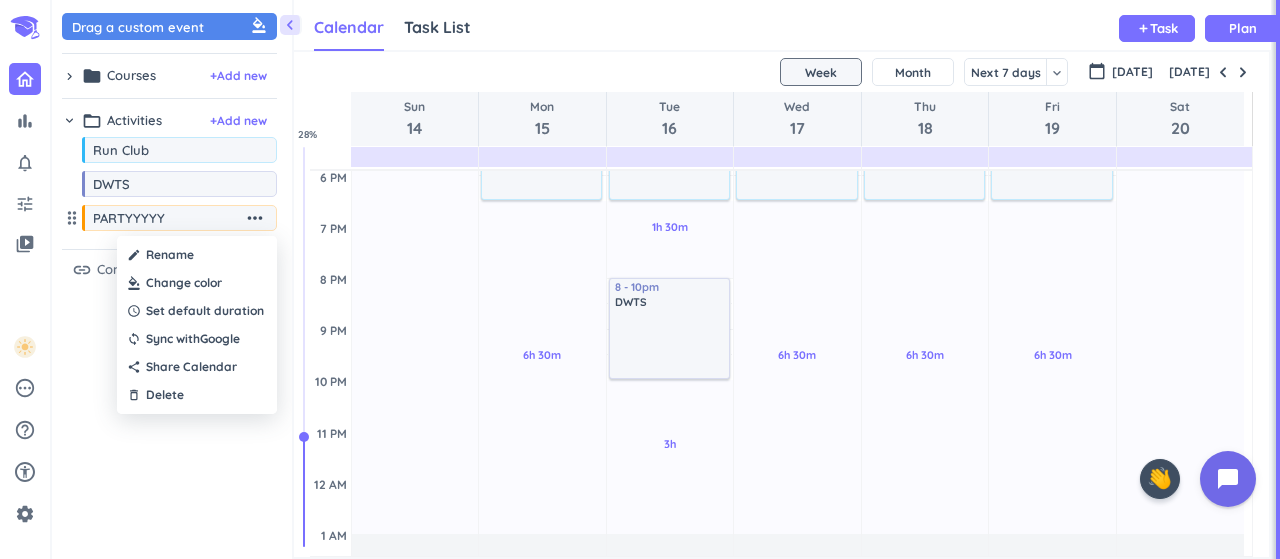 click at bounding box center [197, 283] 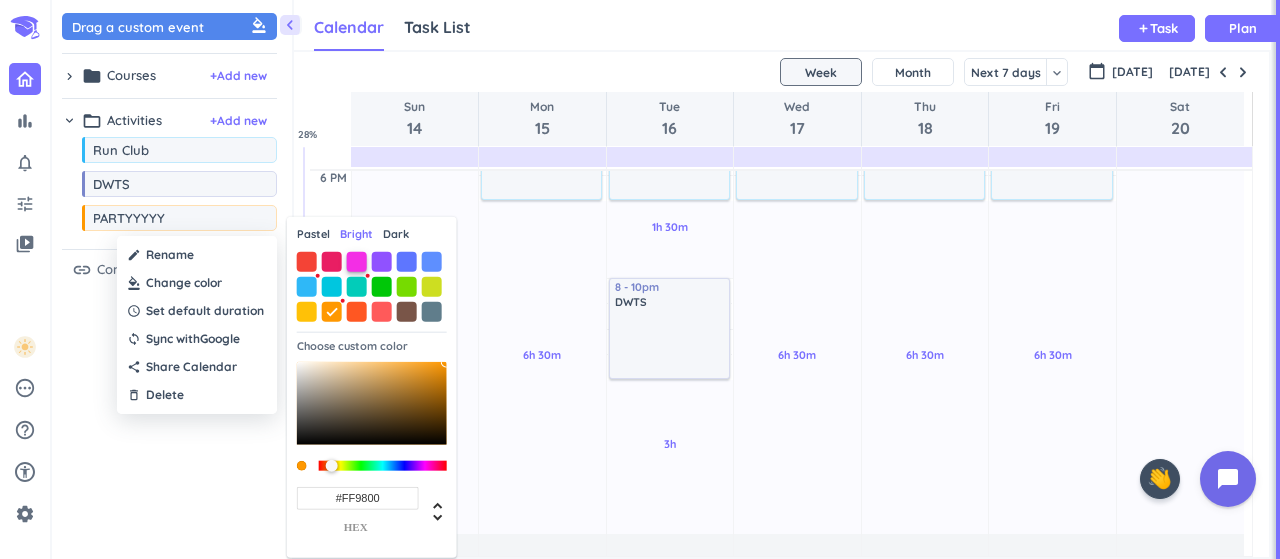 click at bounding box center [357, 261] 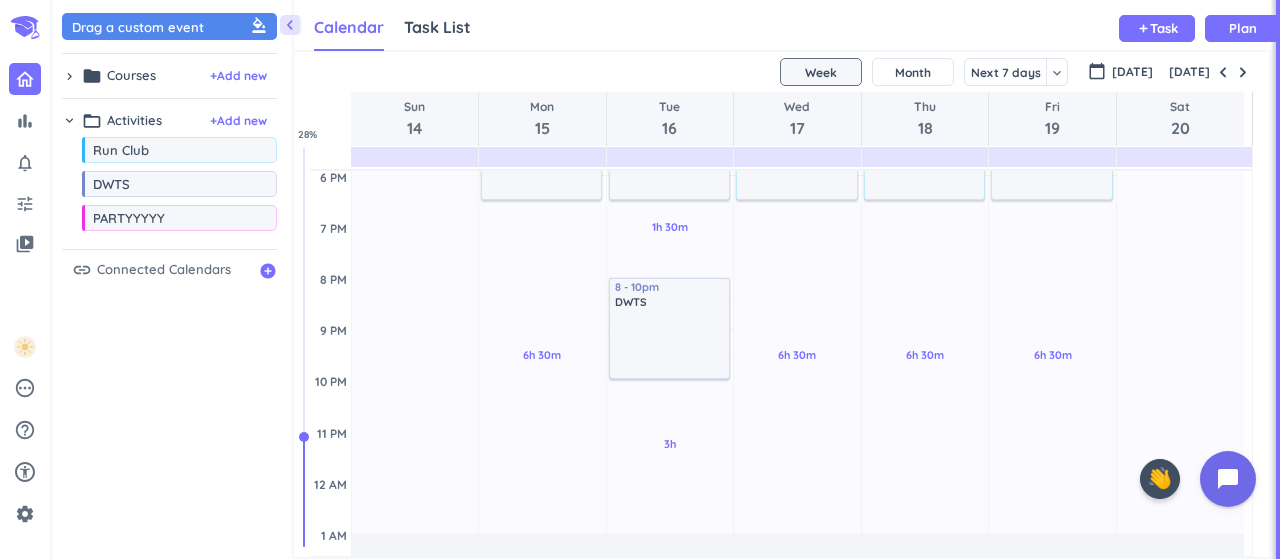 click on "Drag a custom event format_color_fill chevron_right folder Courses   +  Add new drag_indicator HSCI 10100- Intro to Health Science Prof. more_horiz drag_indicator CHM 11510- Gen Chem I more_horiz drag_indicator CHM 11520-Gen Chem Lab more_horiz drag_indicator BIOL 11000- Fundamentals of Bio I more_horiz drag_indicator MA 16010- Applied Calc 1 more_horiz drag_indicator ENGL 10800- Accel. 1st Year Comp. more_horiz drag_indicator HONR 19901- 1st Year Honor Experience more_horiz drag_indicator CHM 11510- Gen Chem I (Recitation) more_horiz drag_indicator BIOL 11000- Fundamentals of Bio I (Recitation) more_horiz chevron_right folder_open Activities   +  Add new drag_indicator Run Club more_horiz drag_indicator DWTS  more_horiz drag_indicator PARTYYYYY more_horiz link Connected Calendars add_circle" at bounding box center (172, 284) 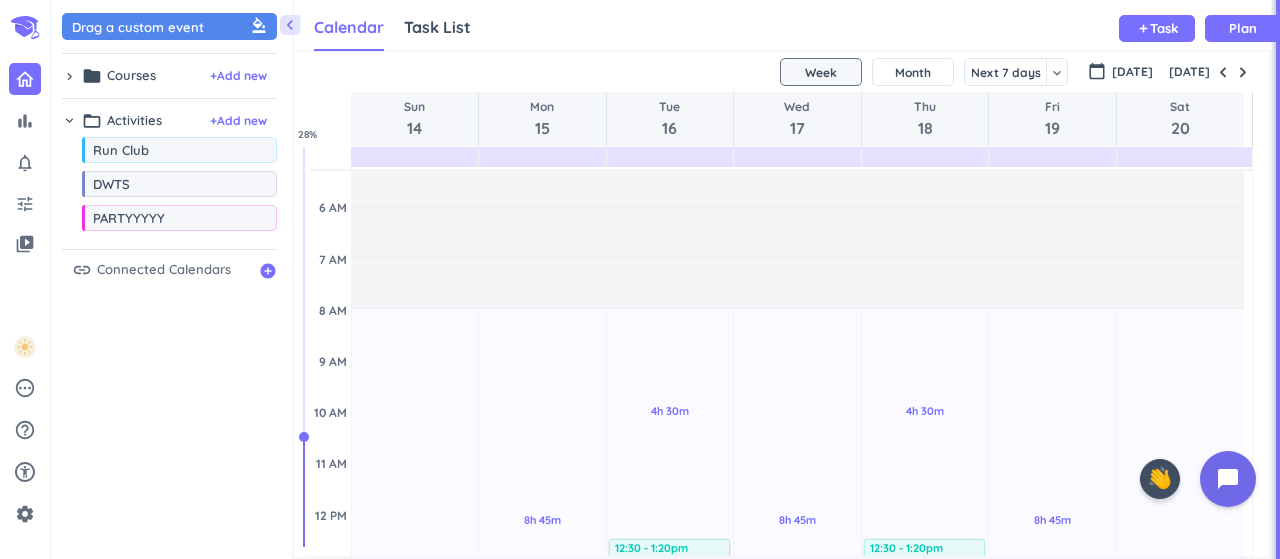 scroll, scrollTop: 0, scrollLeft: 0, axis: both 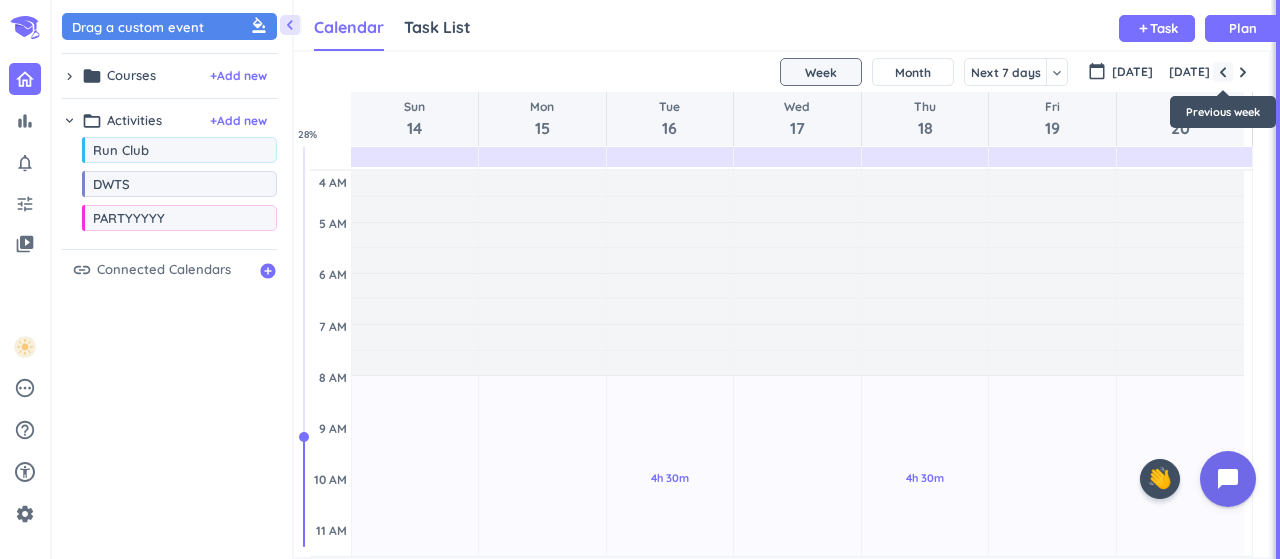 click at bounding box center (1223, 72) 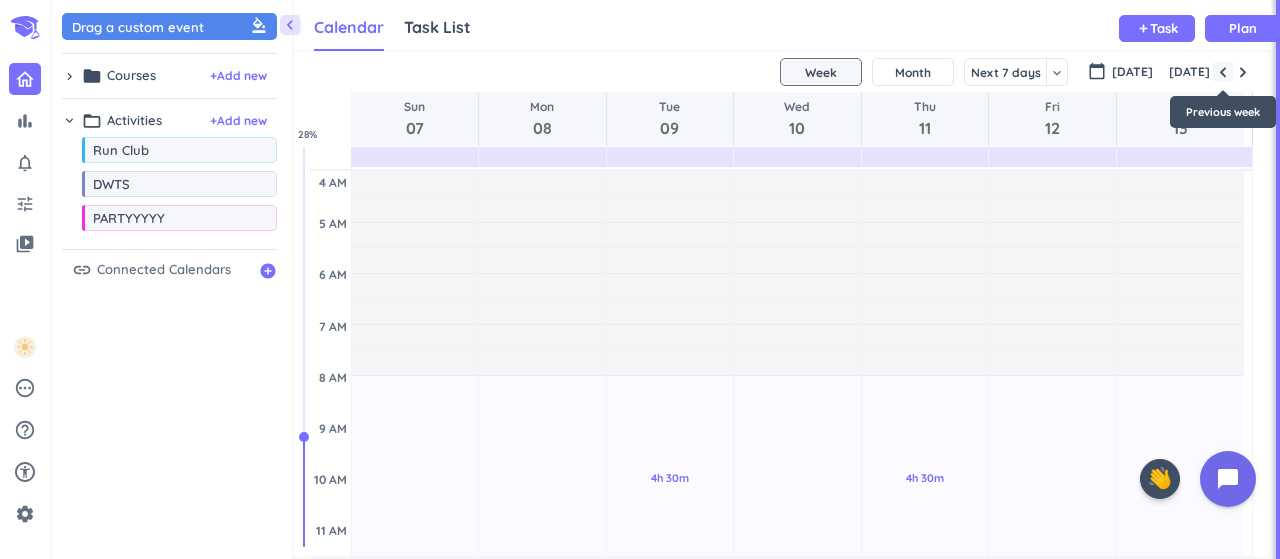 scroll, scrollTop: 104, scrollLeft: 0, axis: vertical 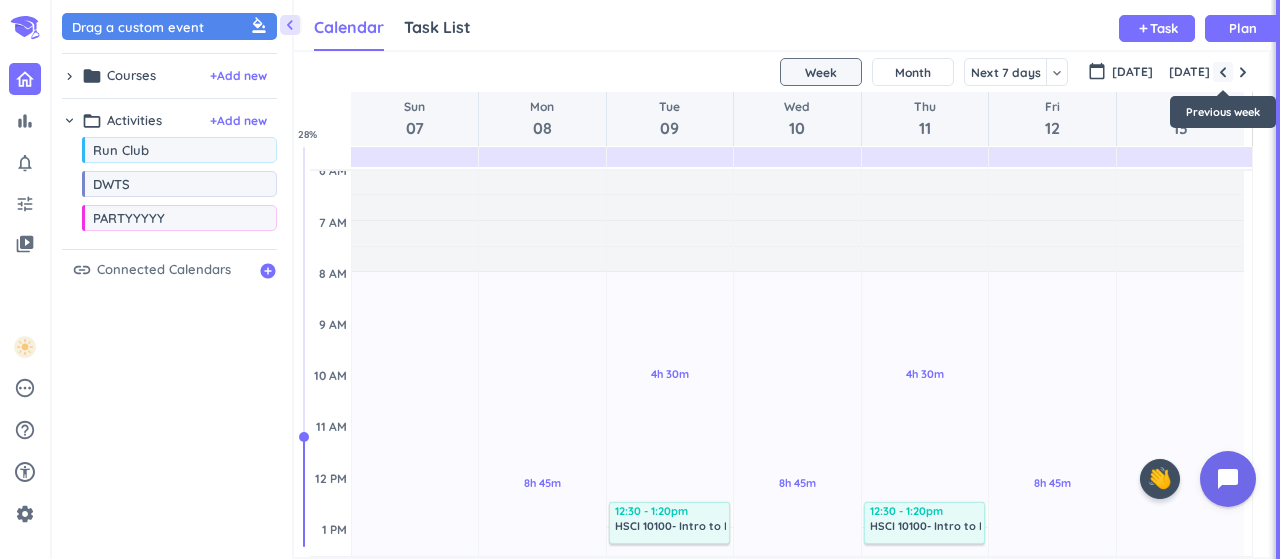 click at bounding box center [1223, 72] 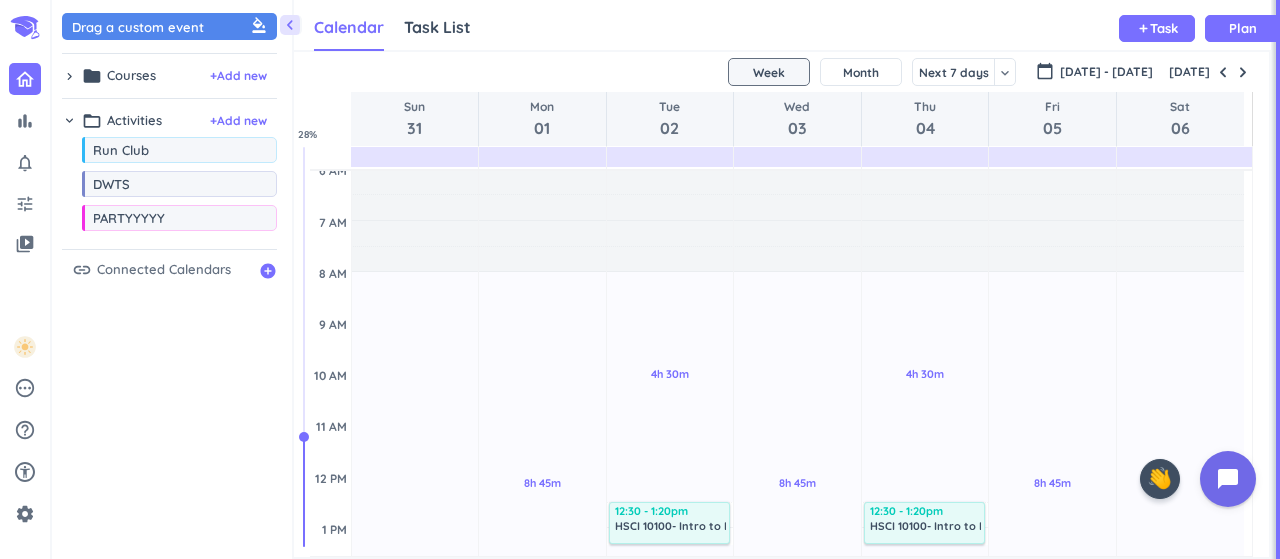 click on "chevron_right" at bounding box center [69, 120] 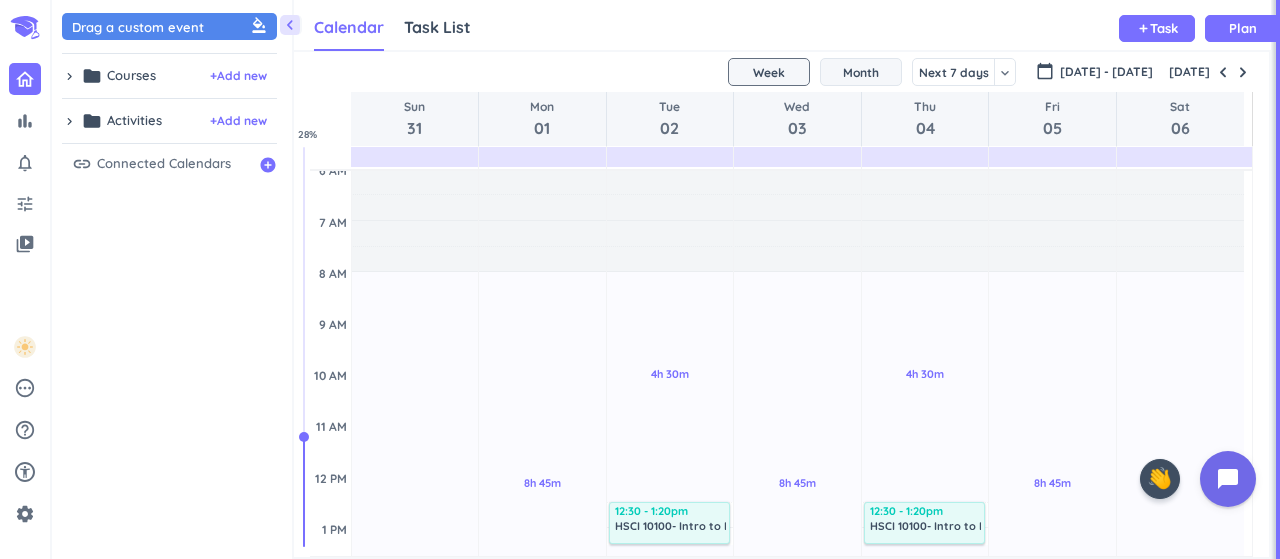 click on "Month" at bounding box center [861, 72] 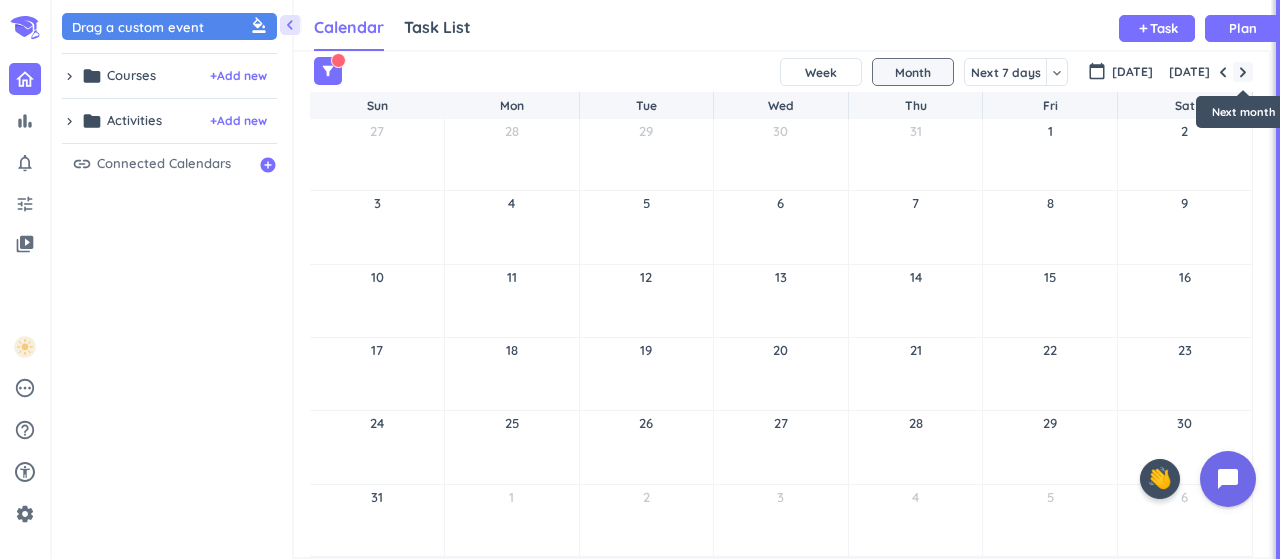 click at bounding box center (1243, 72) 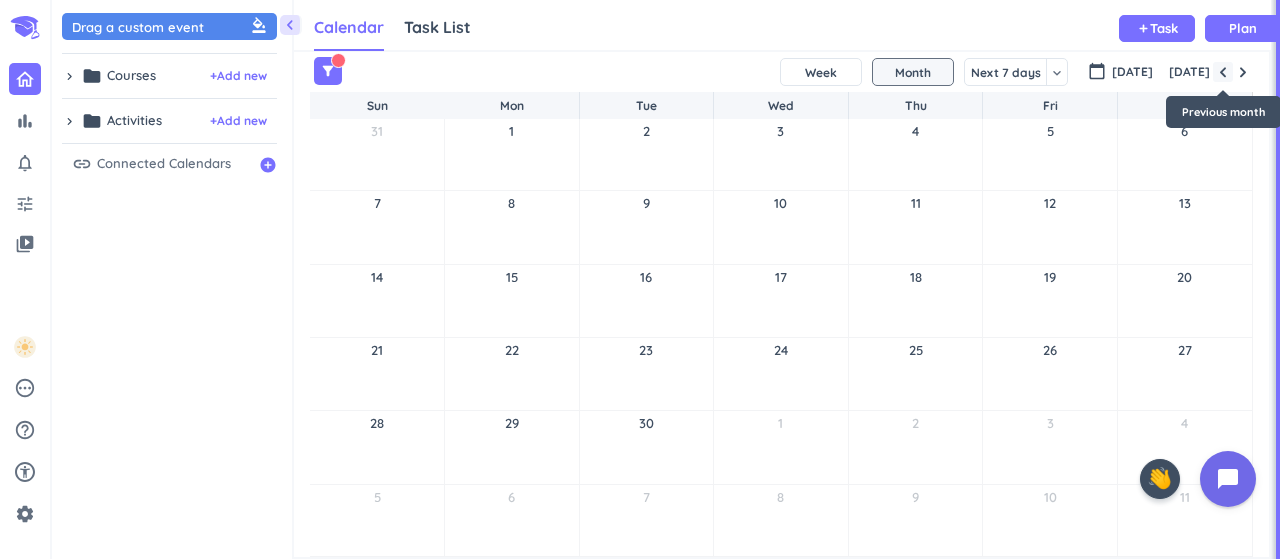 click at bounding box center [1223, 72] 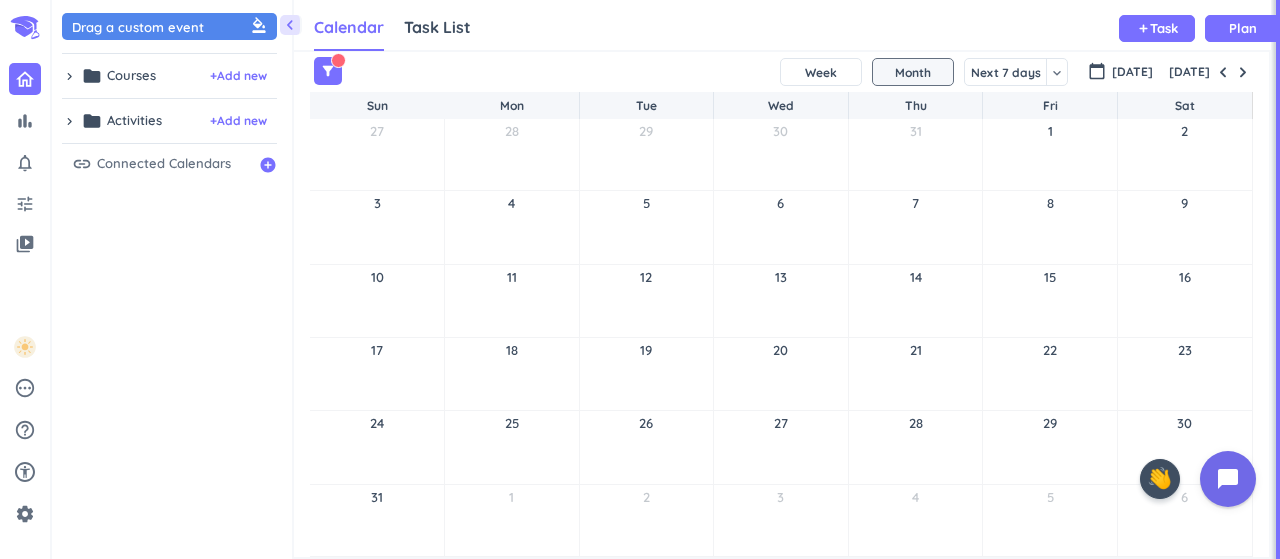 click on "25" at bounding box center [512, 423] 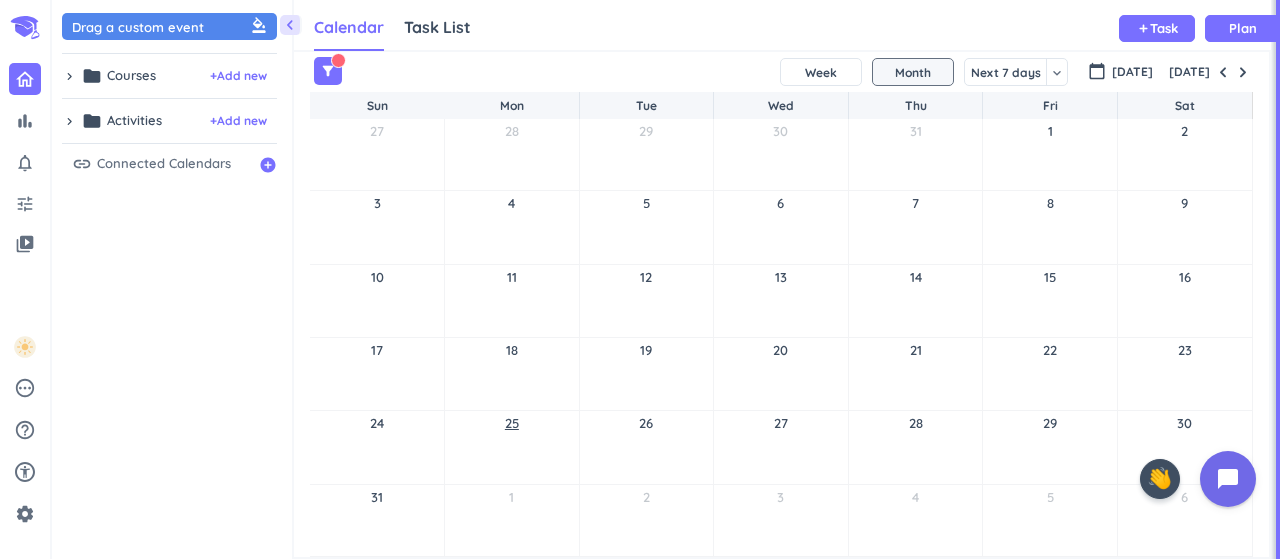 click on "25" at bounding box center [512, 423] 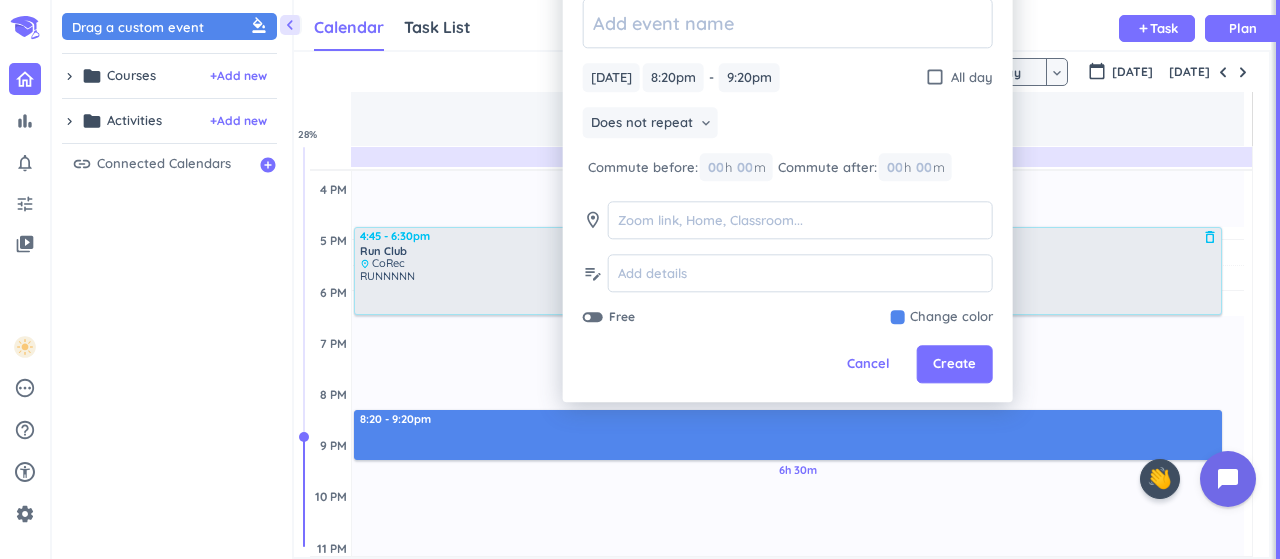 scroll, scrollTop: 596, scrollLeft: 0, axis: vertical 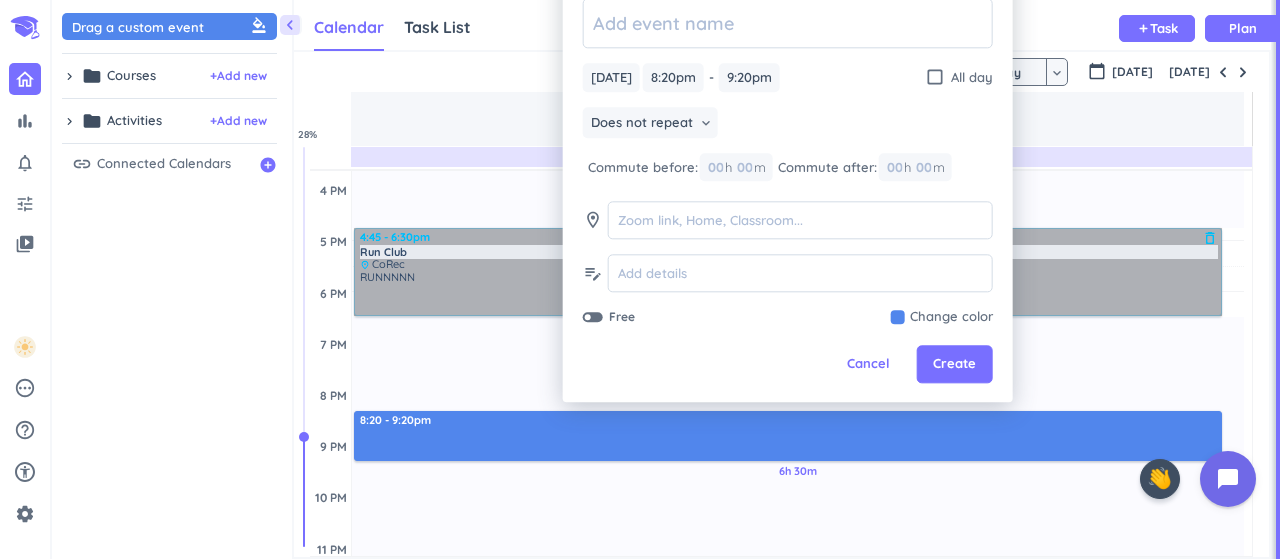 click on "4:45 - 6:30pm Run Club delete_outline place CoRec RUNNNNN" at bounding box center (788, 272) 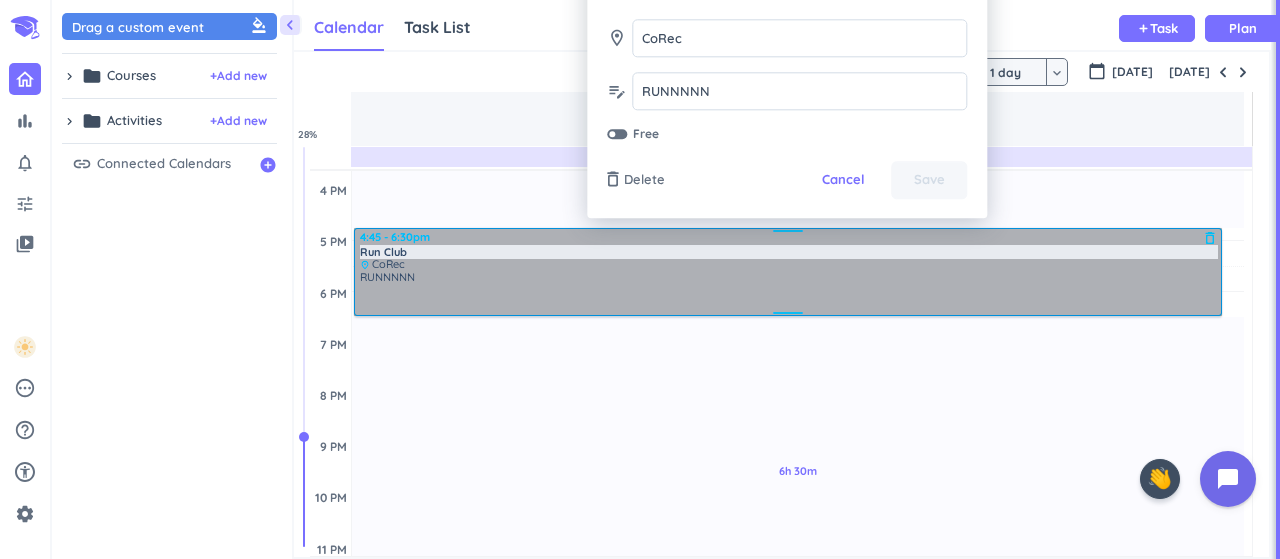 click on "4:45 - 6:30pm Run Club delete_outline place CoRec RUNNNNN" at bounding box center [788, 272] 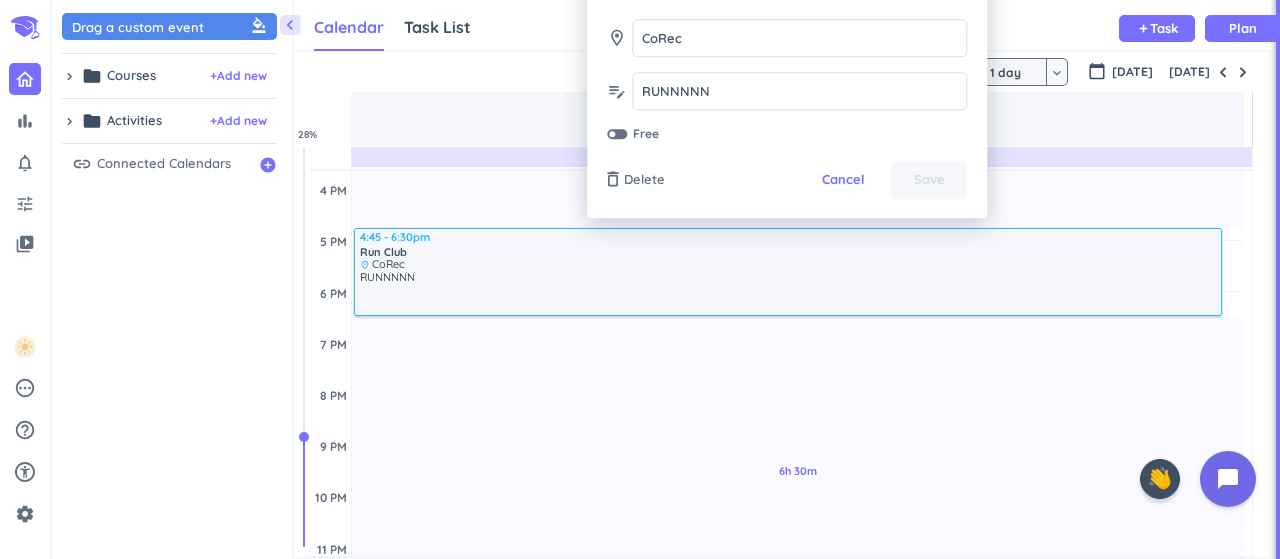click on "chevron_right" at bounding box center (69, 121) 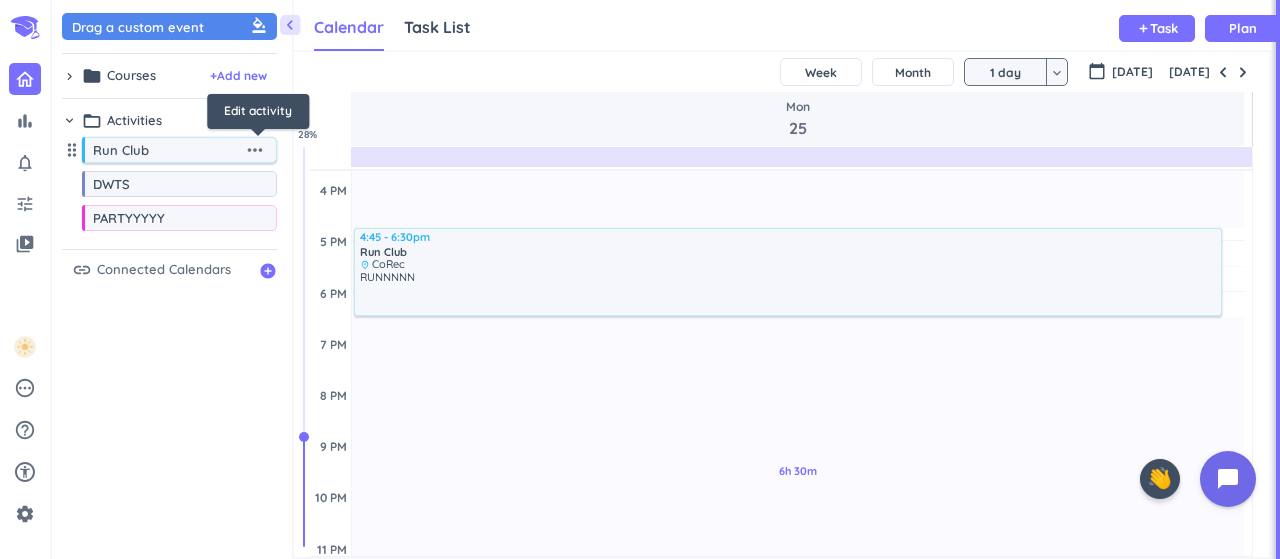 click on "more_horiz" at bounding box center (255, 150) 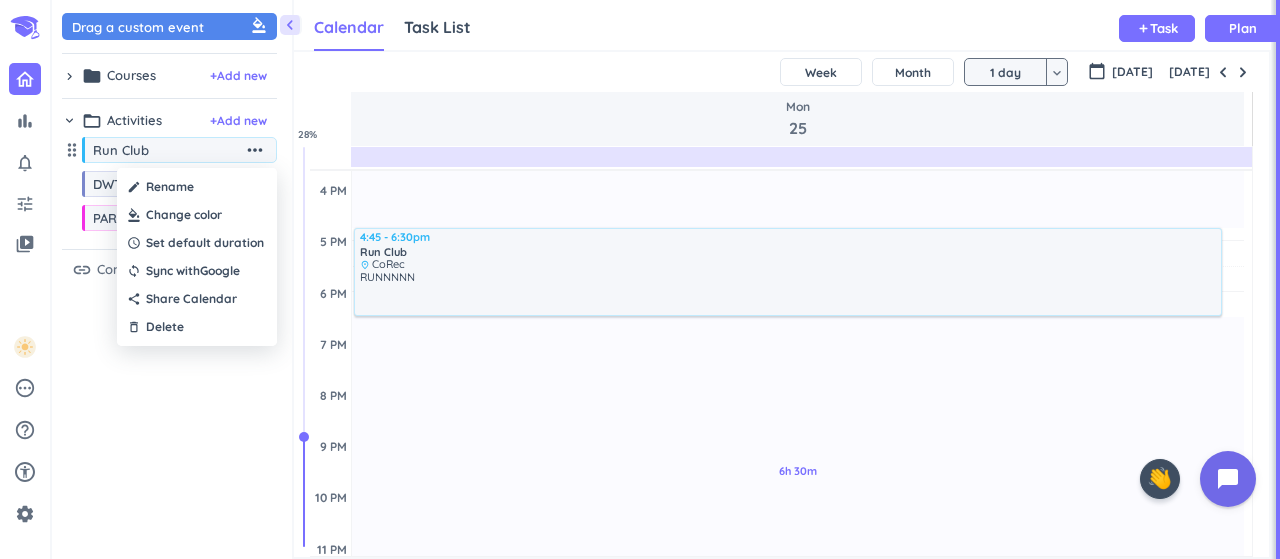 click at bounding box center (640, 279) 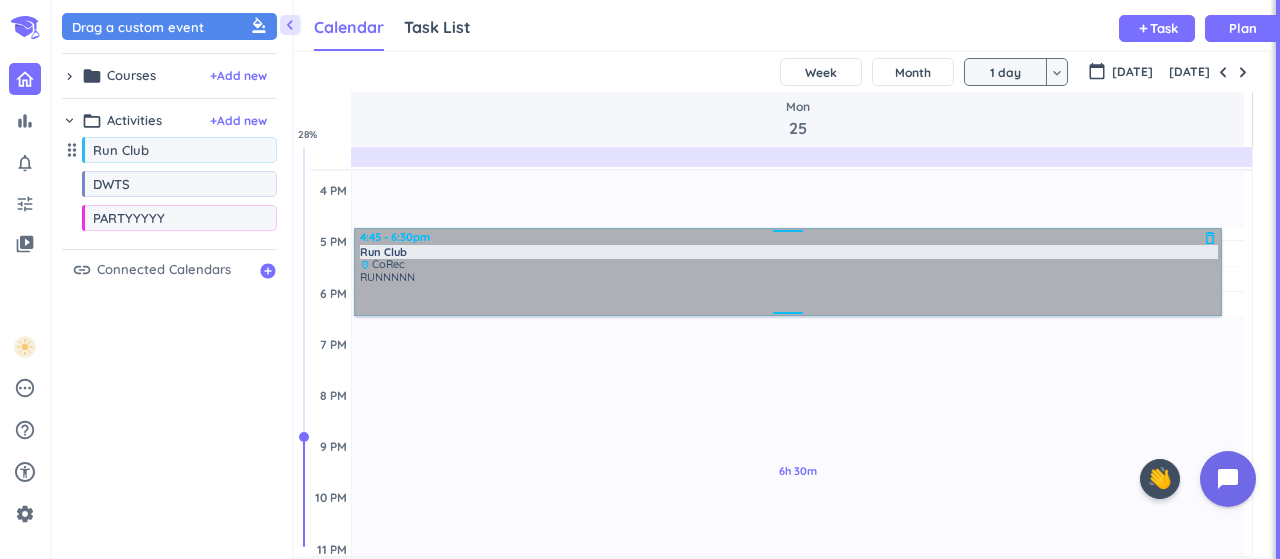 drag, startPoint x: 420, startPoint y: 237, endPoint x: 380, endPoint y: 282, distance: 60.207973 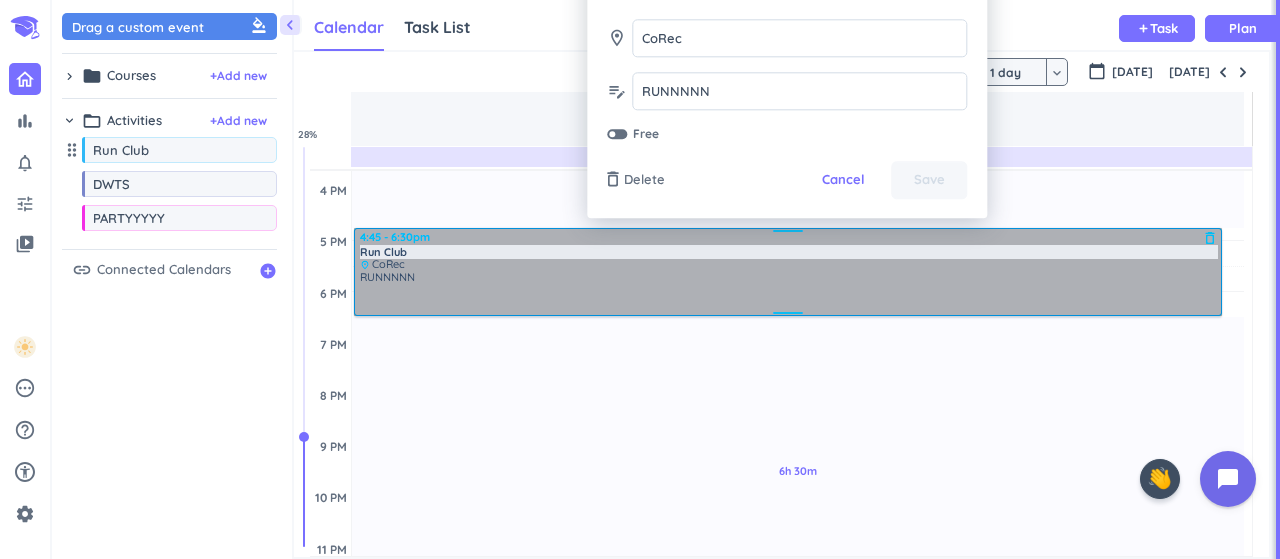 click on "4:45 - 6:30pm Run Club delete_outline place CoRec RUNNNNN" at bounding box center [788, 272] 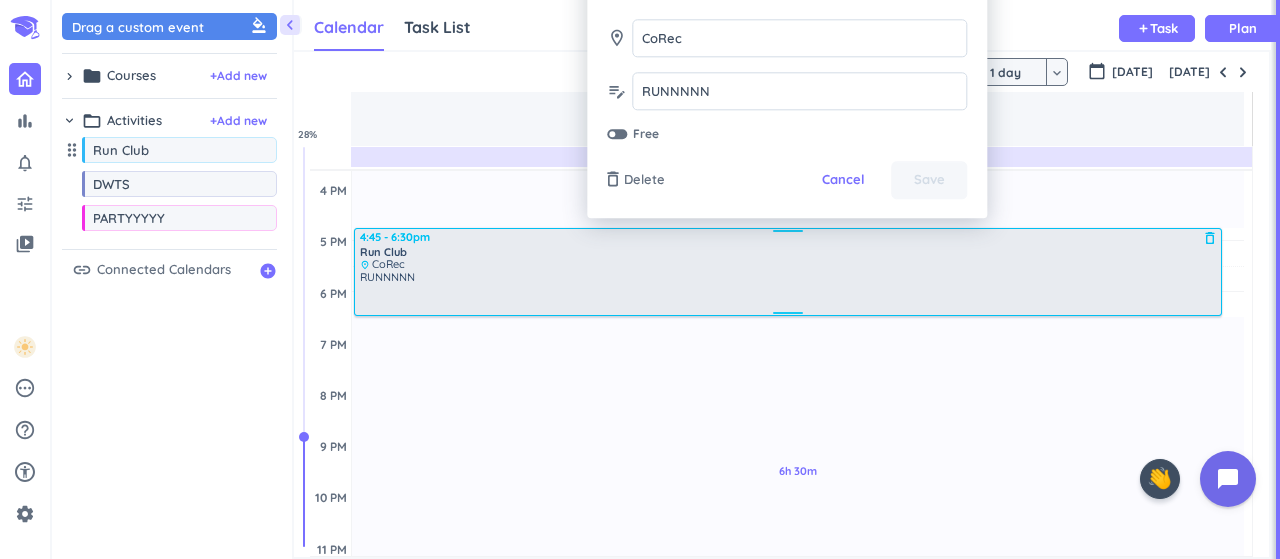 click on "8h 45m Past due Plan 6h 30m Past due Plan Adjust Awake Time Adjust Awake Time 4:45 - 6:30pm Run Club delete_outline place CoRec RUNNNNN 4:45 - 6:30pm Run Club delete_outline place CoRec RUNNNNN" at bounding box center (798, 189) 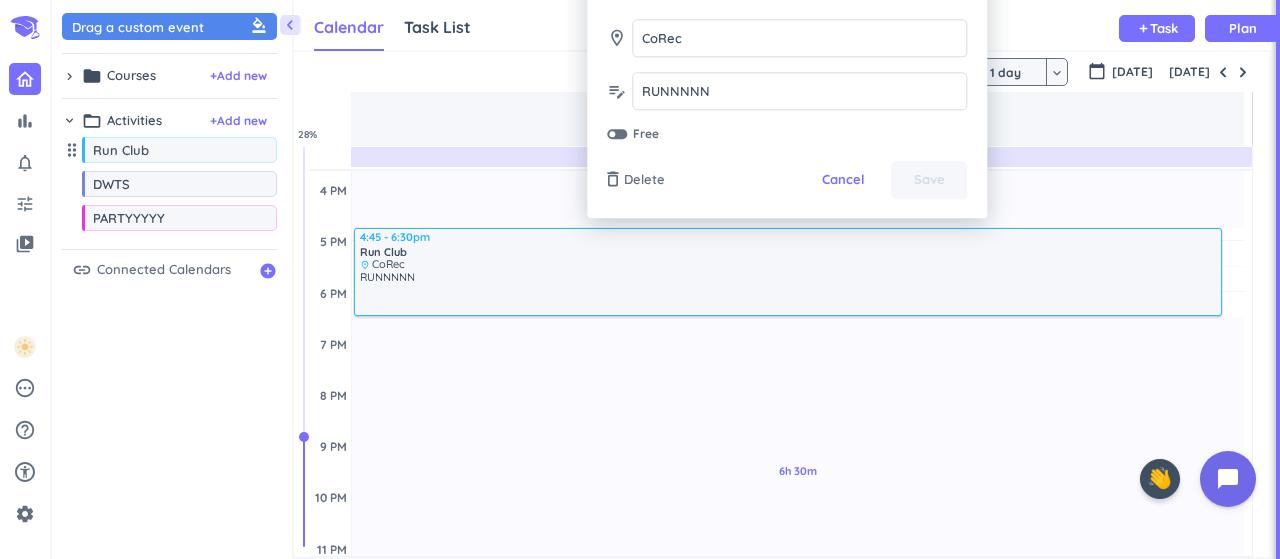 click at bounding box center [612, 134] 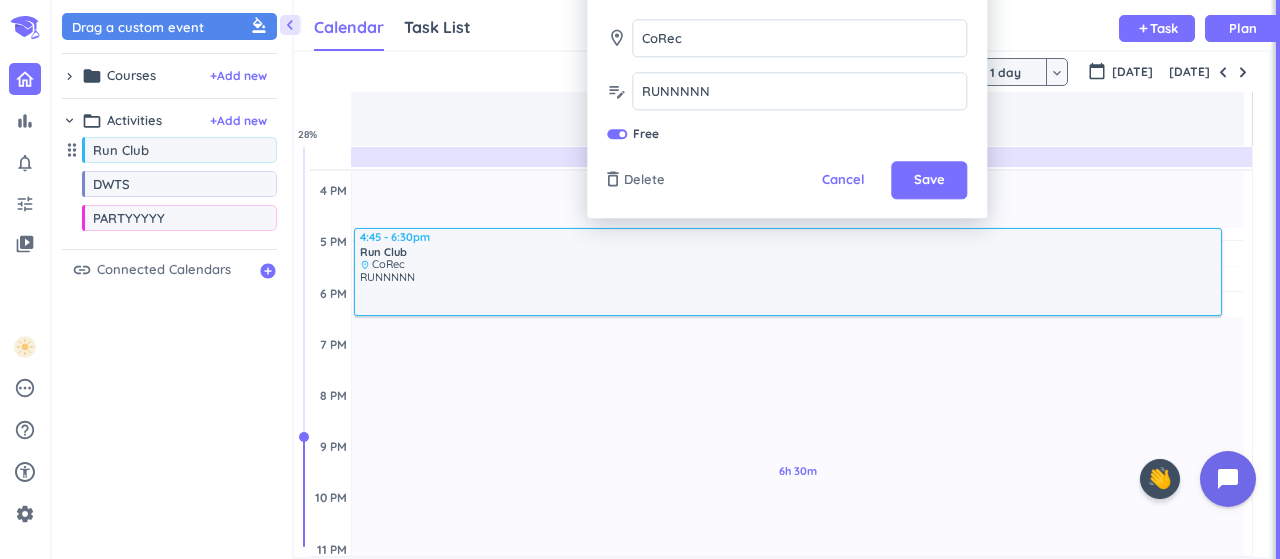click at bounding box center [617, 134] 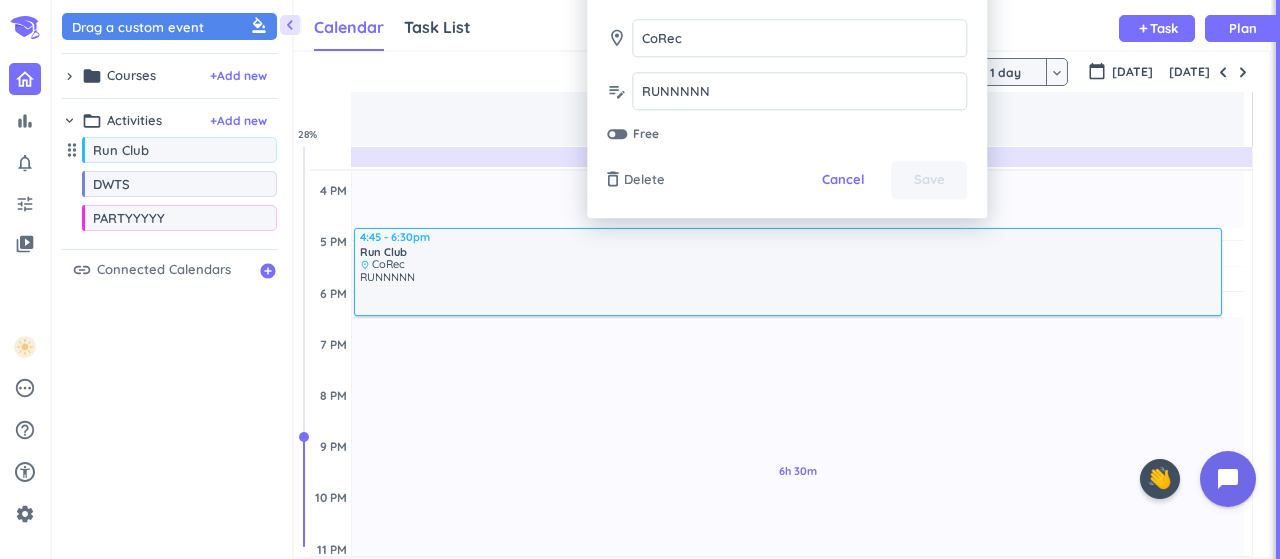 click at bounding box center [617, 134] 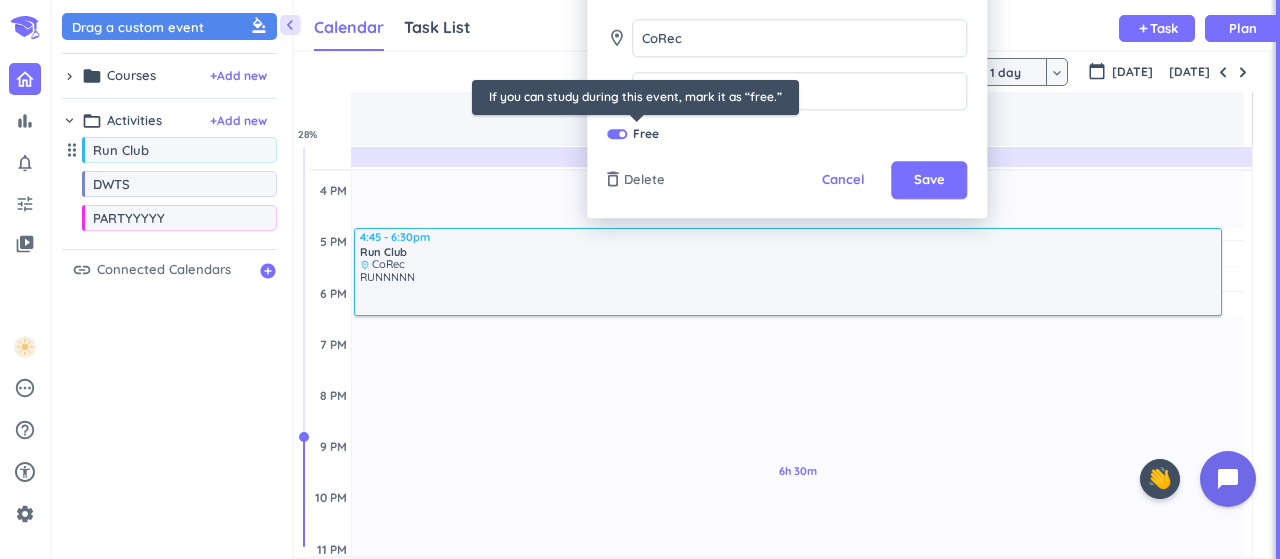 click on "Free" at bounding box center [636, 134] 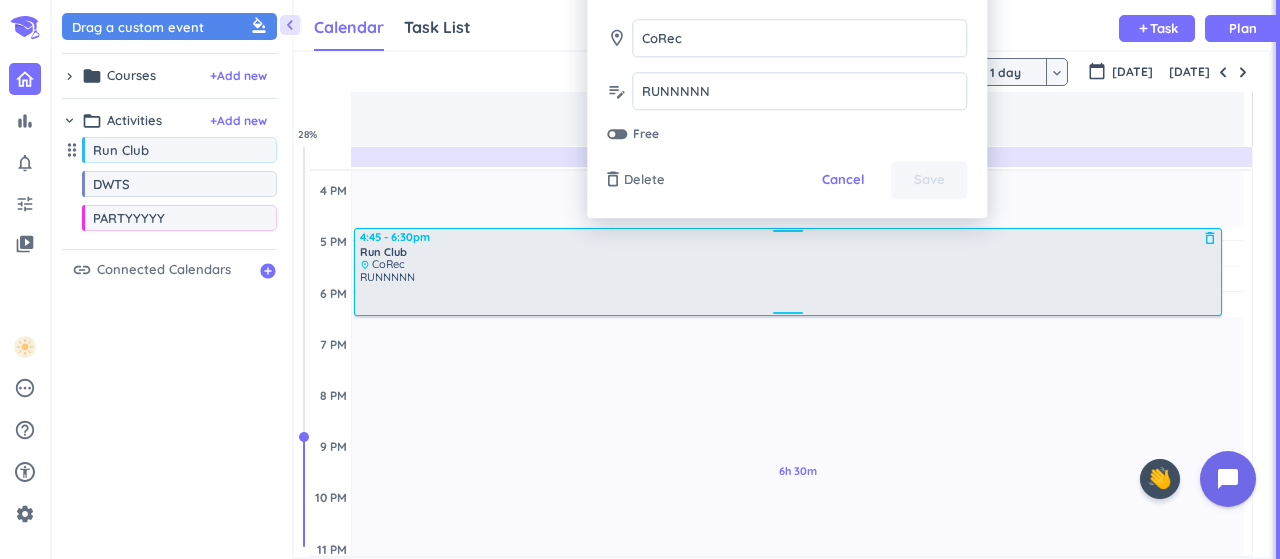 click at bounding box center (788, 316) 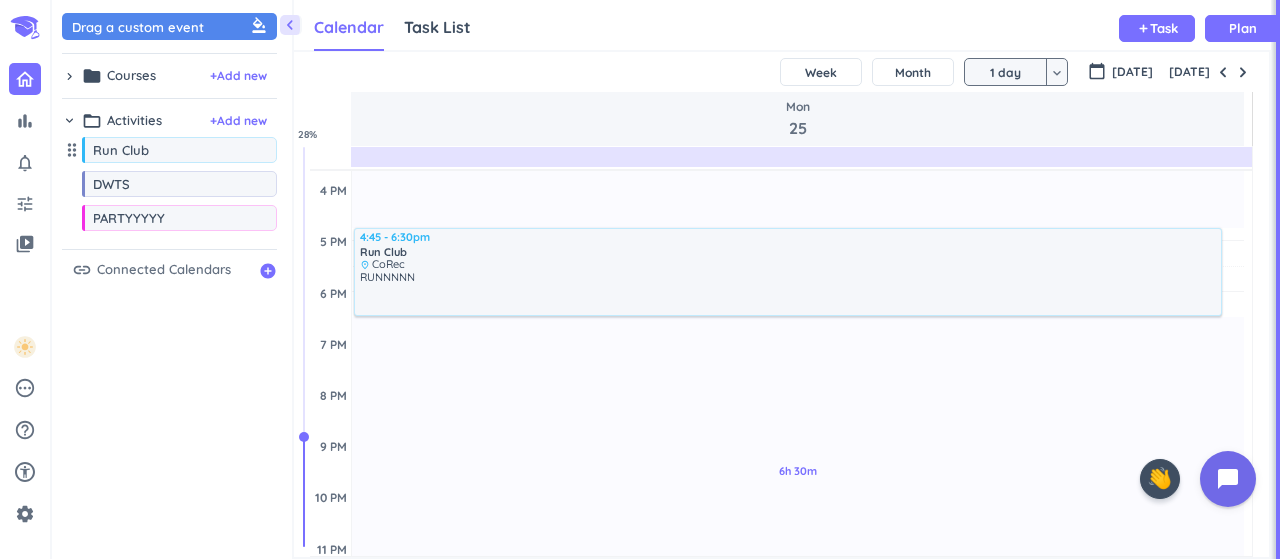 click on "Drag a custom event format_color_fill chevron_right folder Courses   +  Add new drag_indicator HSCI 10100- Intro to Health Science Prof. more_horiz drag_indicator CHM 11510- Gen Chem I more_horiz drag_indicator CHM 11520-Gen Chem Lab more_horiz drag_indicator BIOL 11000- Fundamentals of Bio I more_horiz drag_indicator MA 16010- Applied Calc 1 more_horiz drag_indicator ENGL 10800- Accel. 1st Year Comp. more_horiz drag_indicator HONR 19901- 1st Year Honor Experience more_horiz drag_indicator CHM 11510- Gen Chem I (Recitation) more_horiz drag_indicator BIOL 11000- Fundamentals of Bio I (Recitation) more_horiz chevron_right folder_open Activities   +  Add new drag_indicator Run Club more_horiz drag_indicator DWTS  more_horiz drag_indicator PARTYYYYY more_horiz link Connected Calendars add_circle" at bounding box center [172, 284] 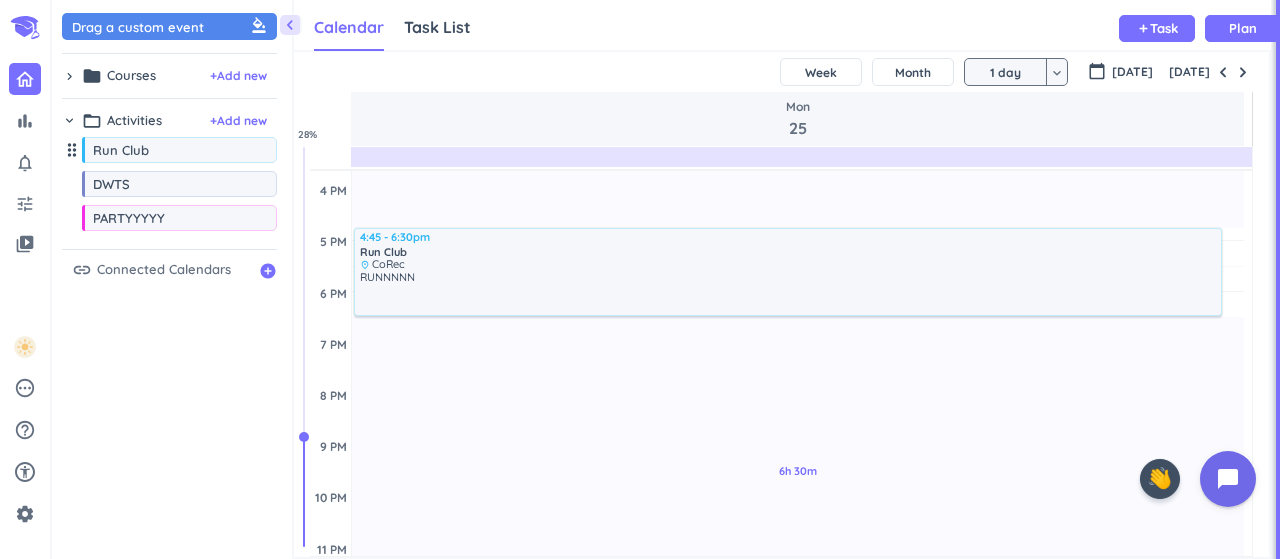 click on "drag_indicator" at bounding box center (72, 150) 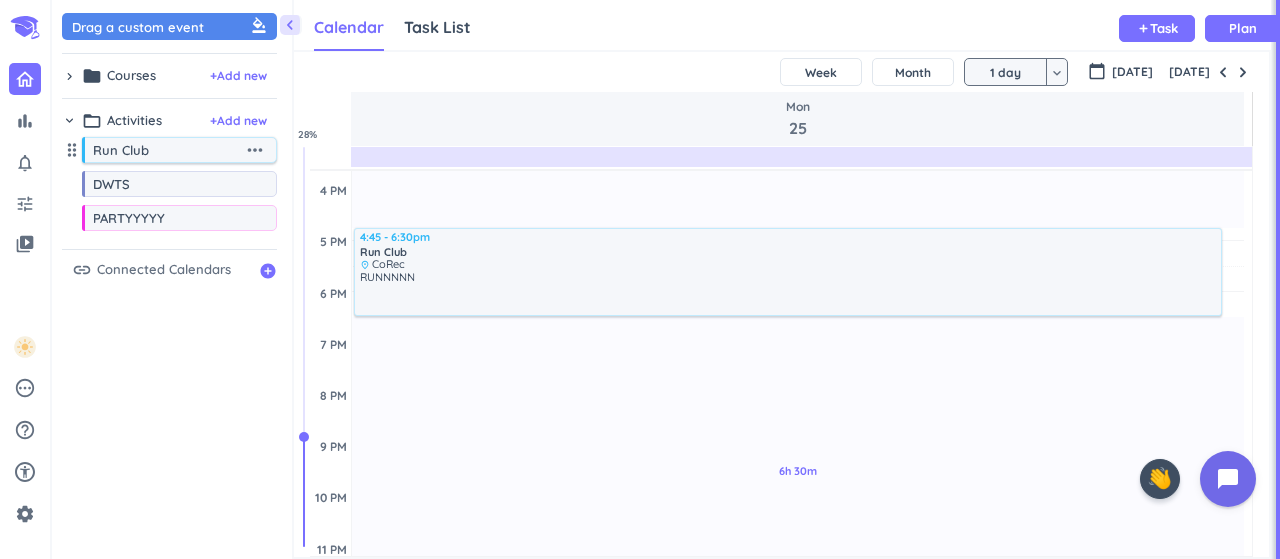 click on "Run Club" at bounding box center (168, 150) 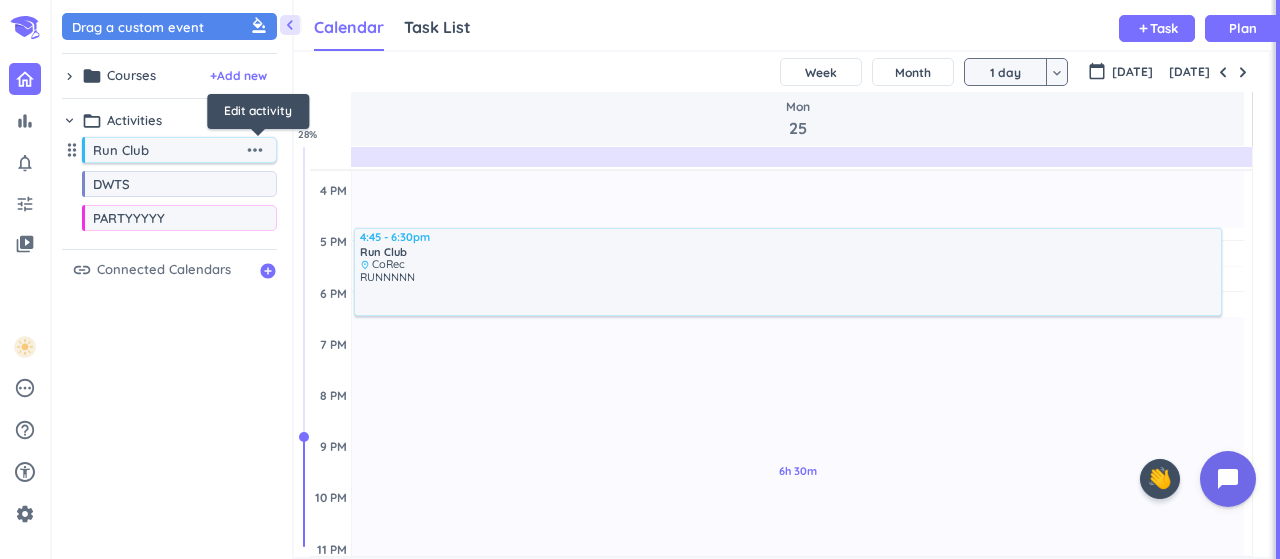 click on "more_horiz" at bounding box center (255, 150) 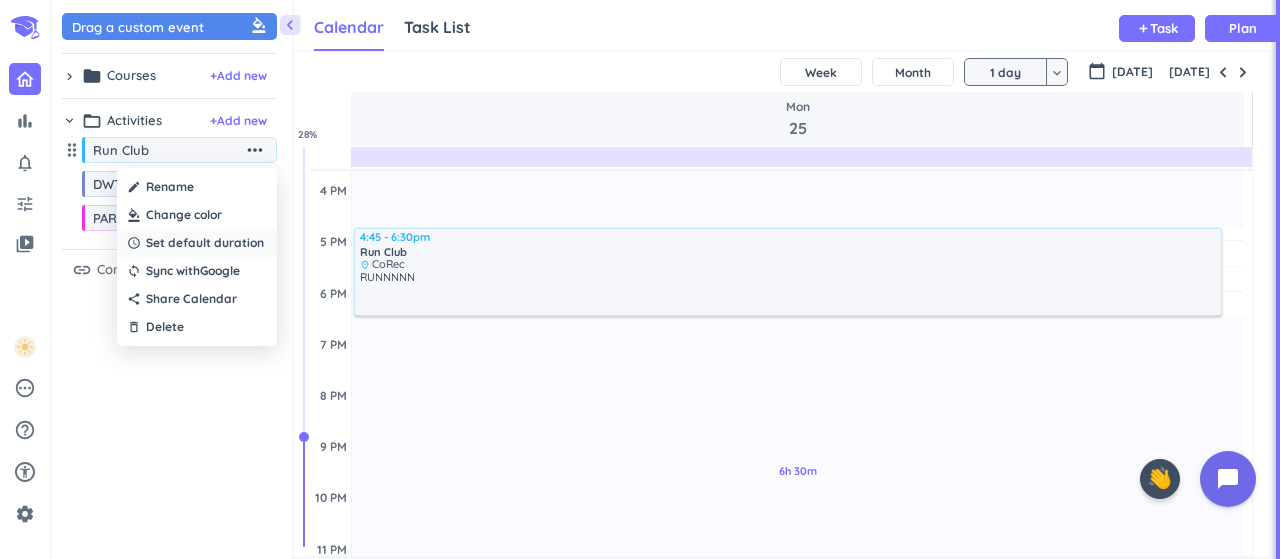 click on "Set default duration" at bounding box center [205, 243] 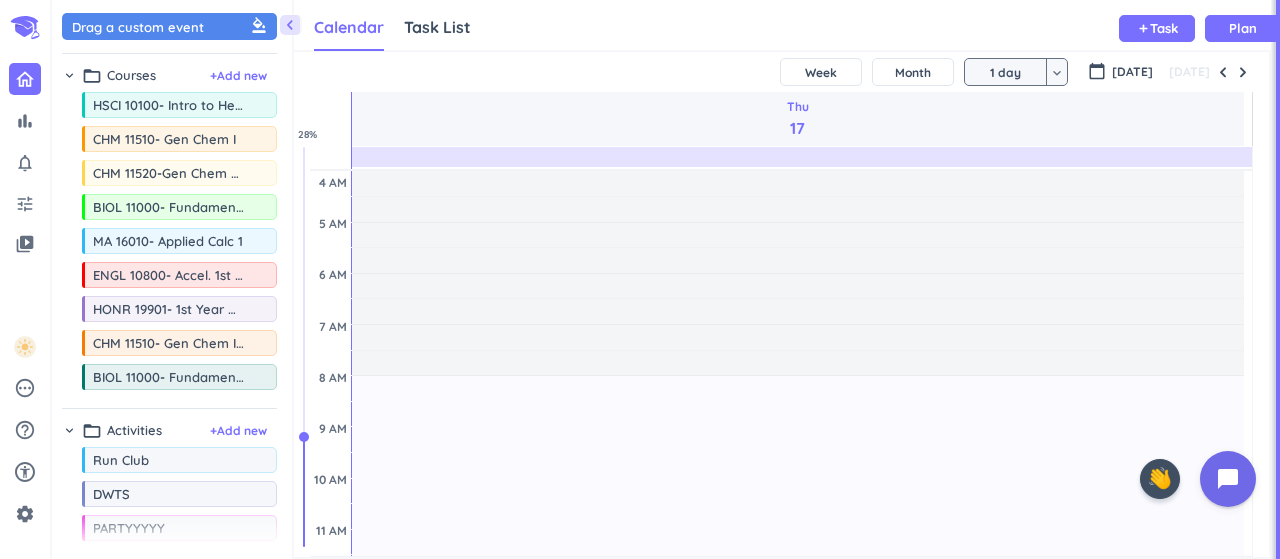 scroll, scrollTop: 0, scrollLeft: 0, axis: both 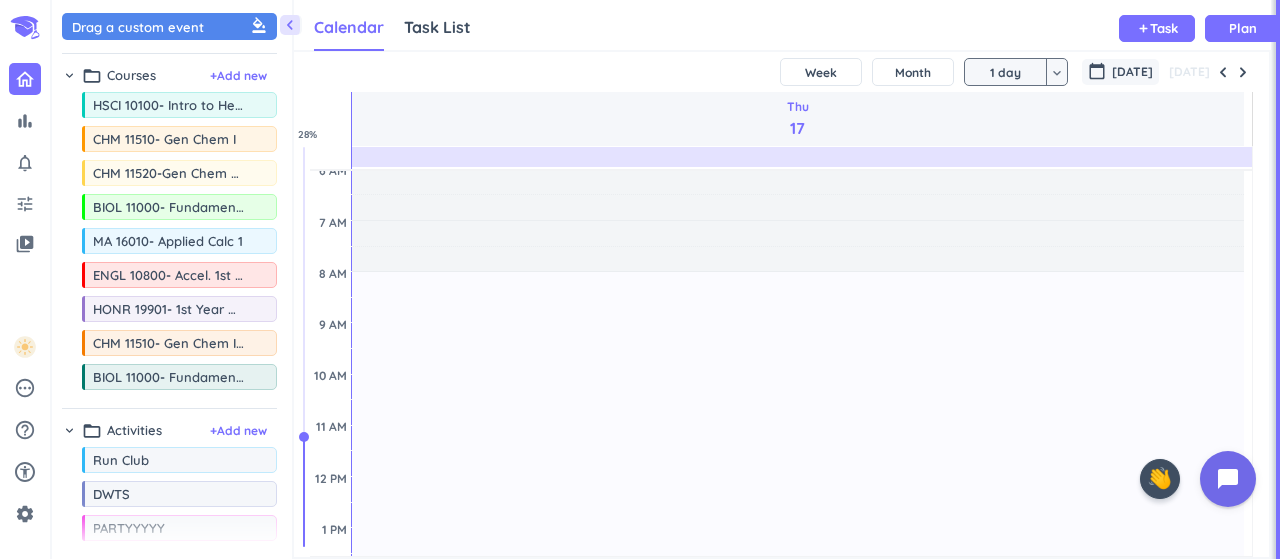 click on "[DATE]" at bounding box center [1132, 72] 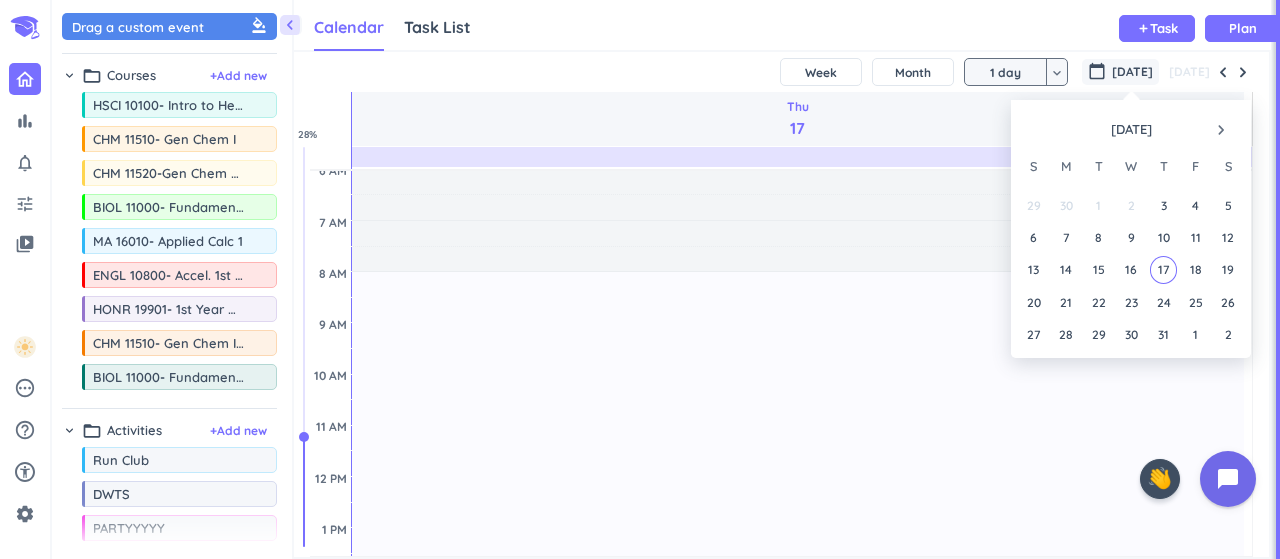 click on "July 2025 navigate_next" at bounding box center (1131, 125) 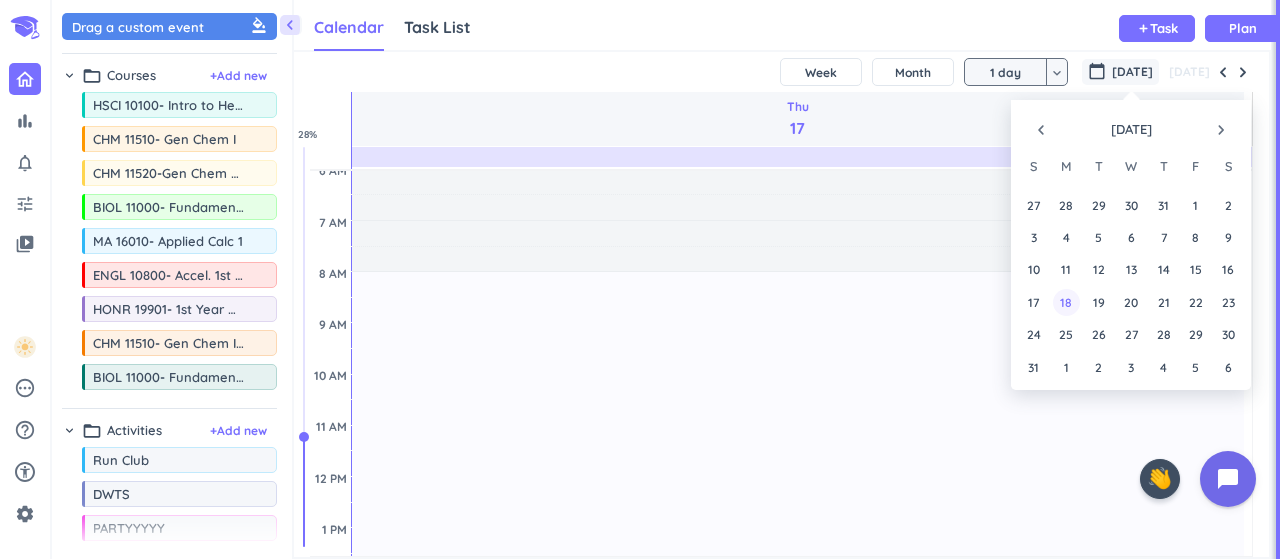 click on "18" at bounding box center (1066, 301) 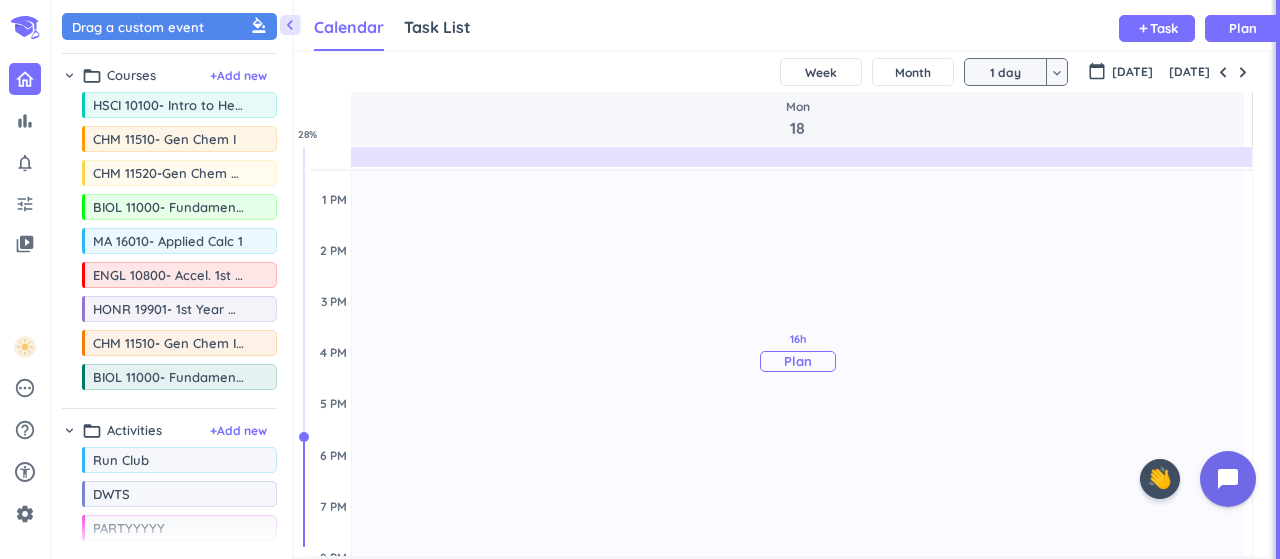 scroll, scrollTop: 435, scrollLeft: 0, axis: vertical 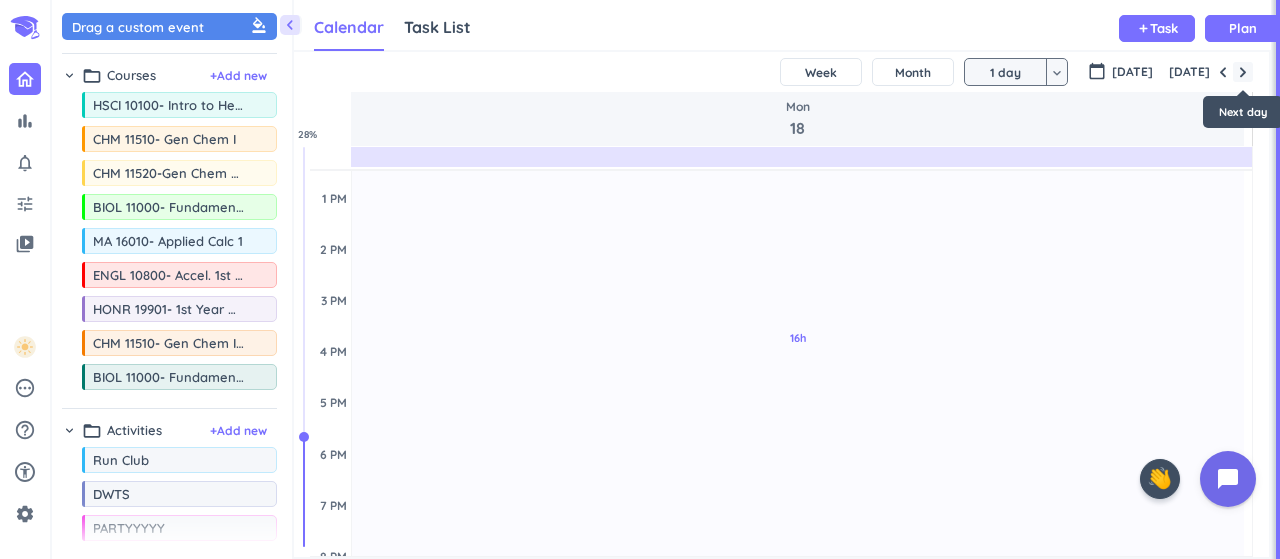 click at bounding box center [1243, 72] 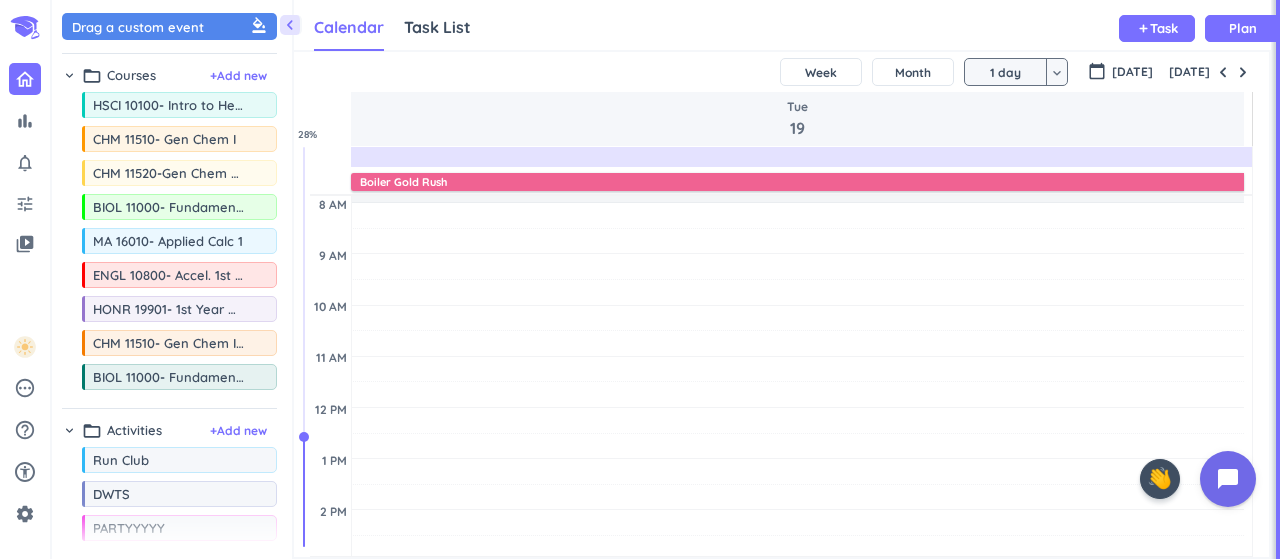 scroll, scrollTop: 238, scrollLeft: 0, axis: vertical 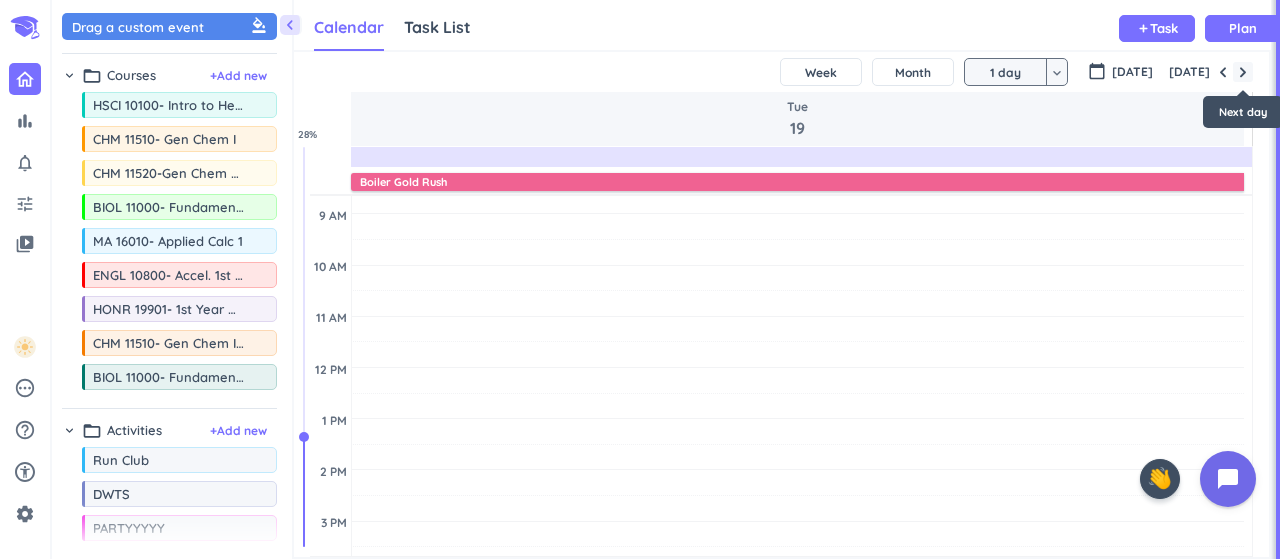 click at bounding box center [1243, 72] 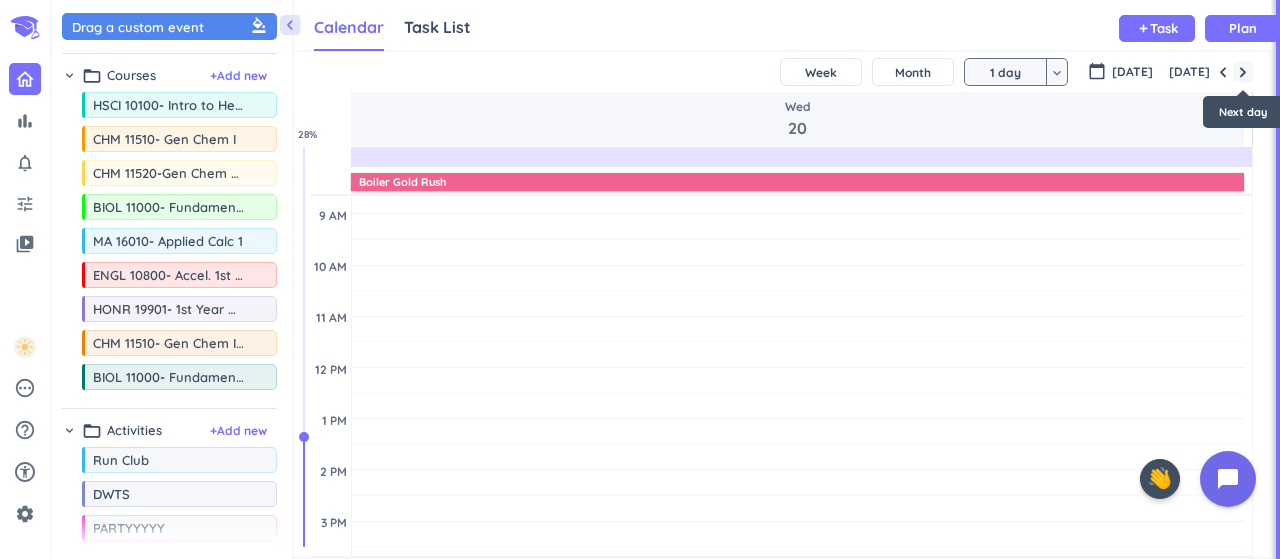 scroll, scrollTop: 104, scrollLeft: 0, axis: vertical 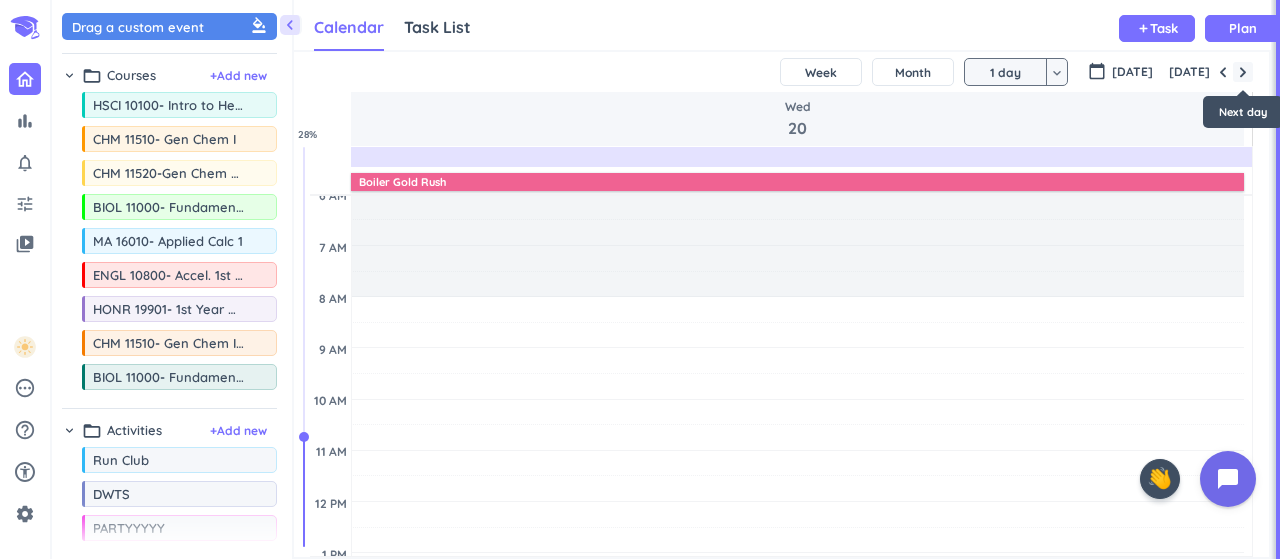 click at bounding box center (1243, 72) 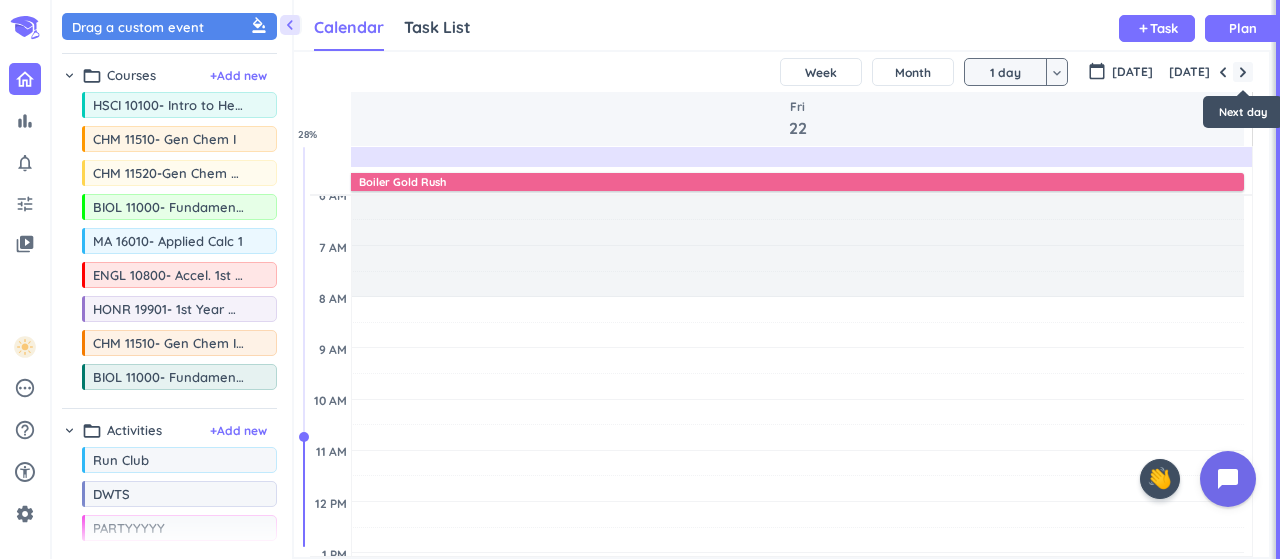 click at bounding box center [1243, 72] 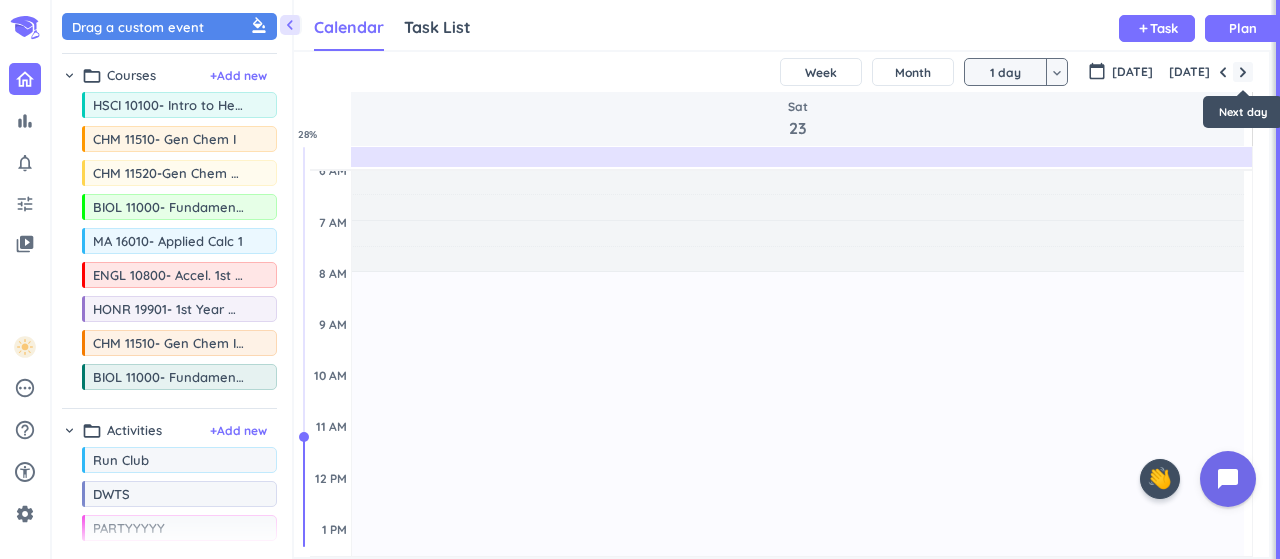 click at bounding box center [1243, 72] 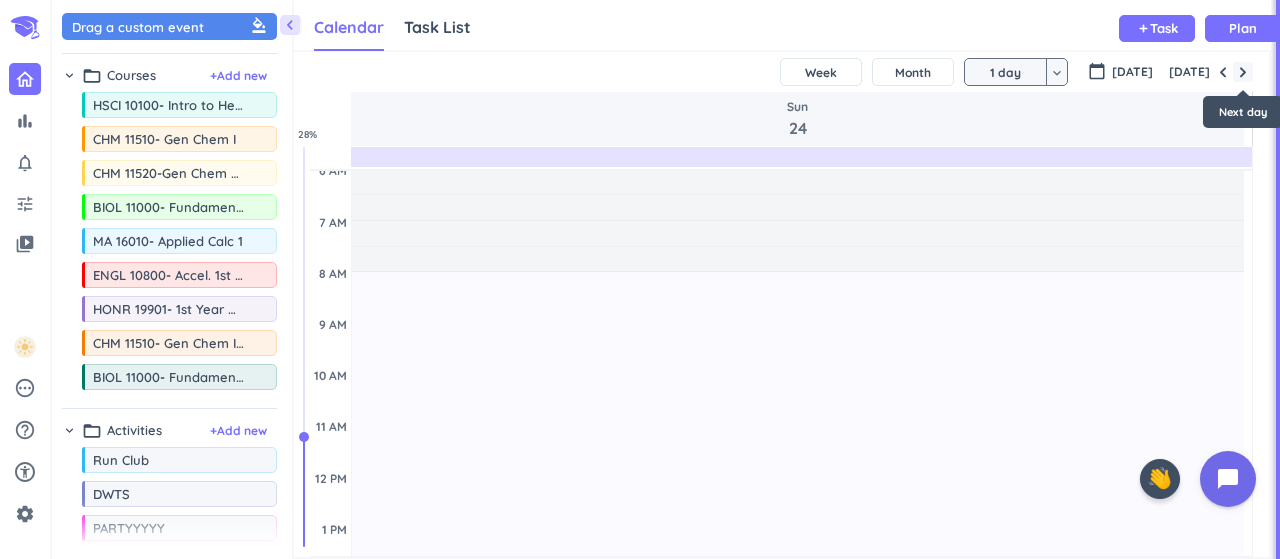 click at bounding box center [1243, 72] 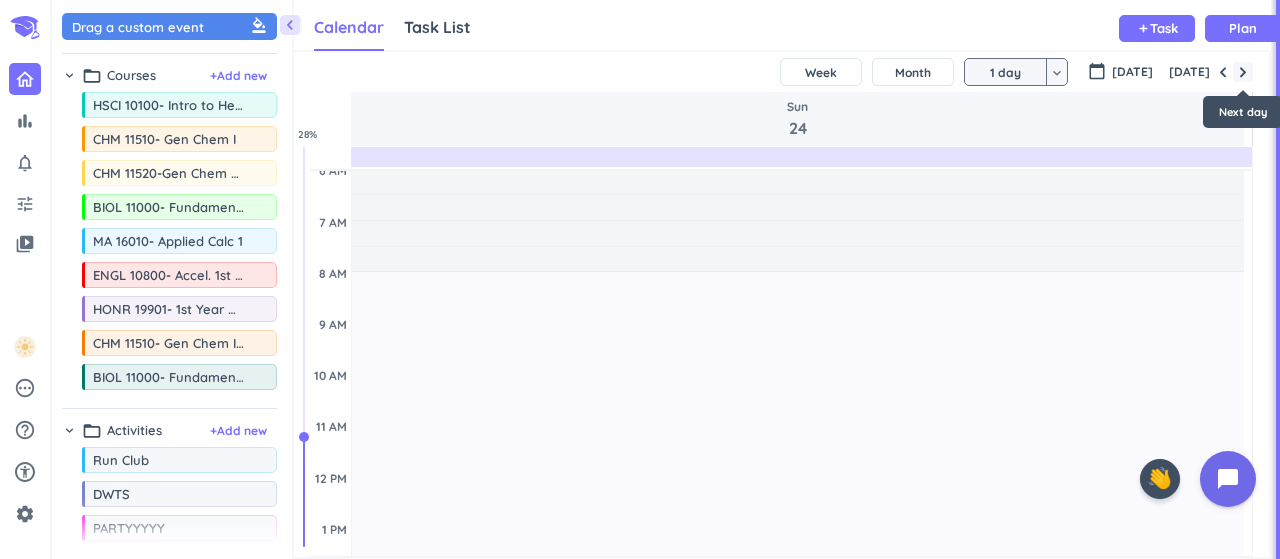 click at bounding box center [1243, 72] 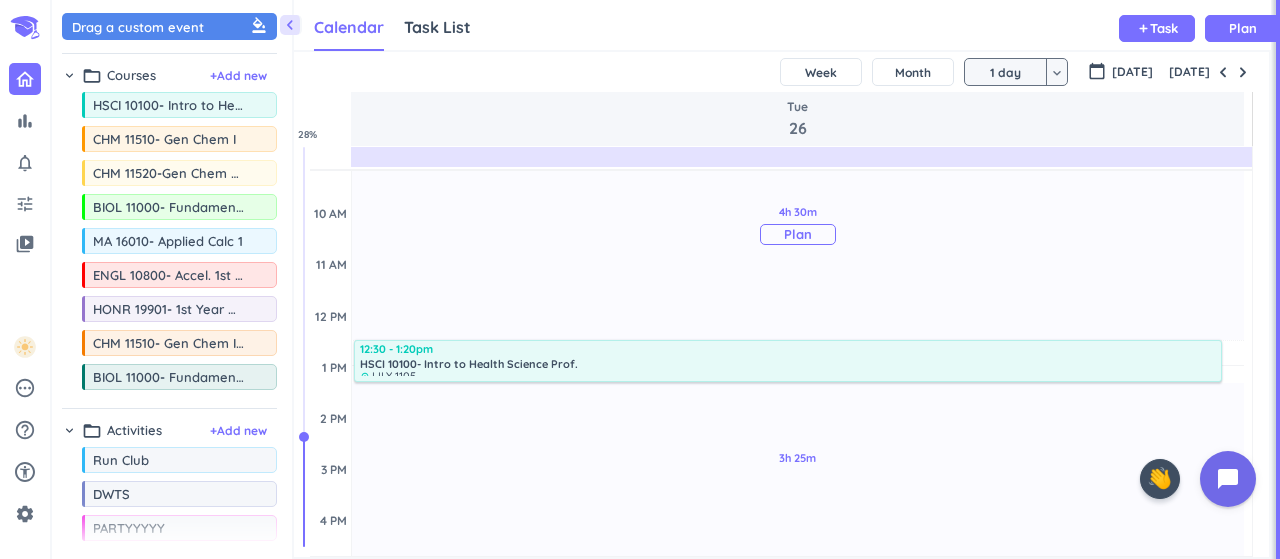 scroll, scrollTop: 267, scrollLeft: 0, axis: vertical 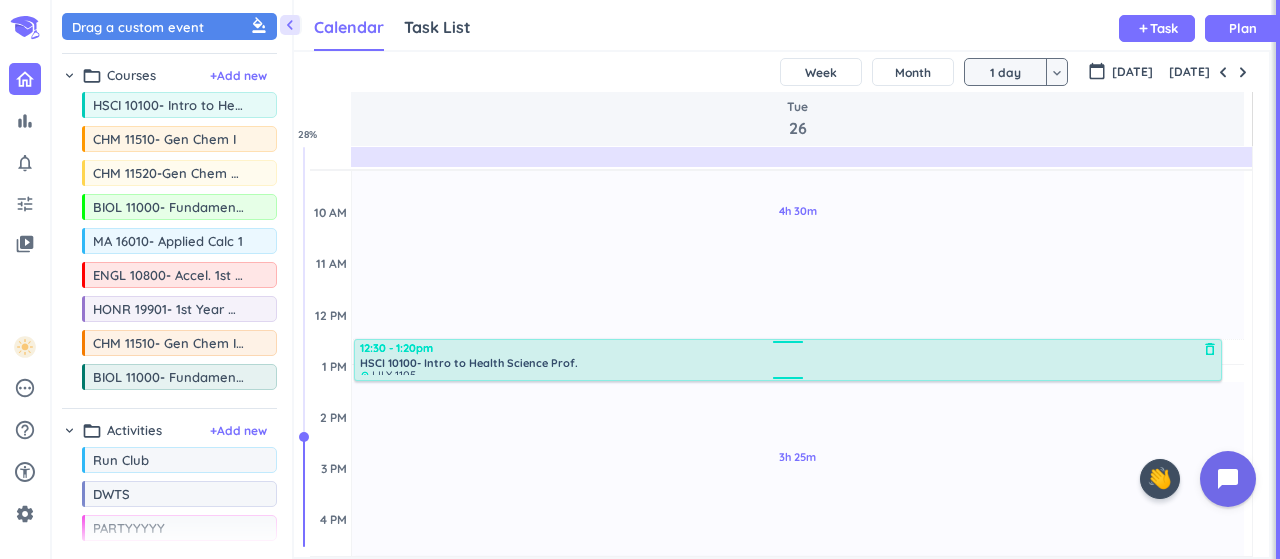 click on "HSCI 10100- Intro to Health Science Prof." at bounding box center (469, 363) 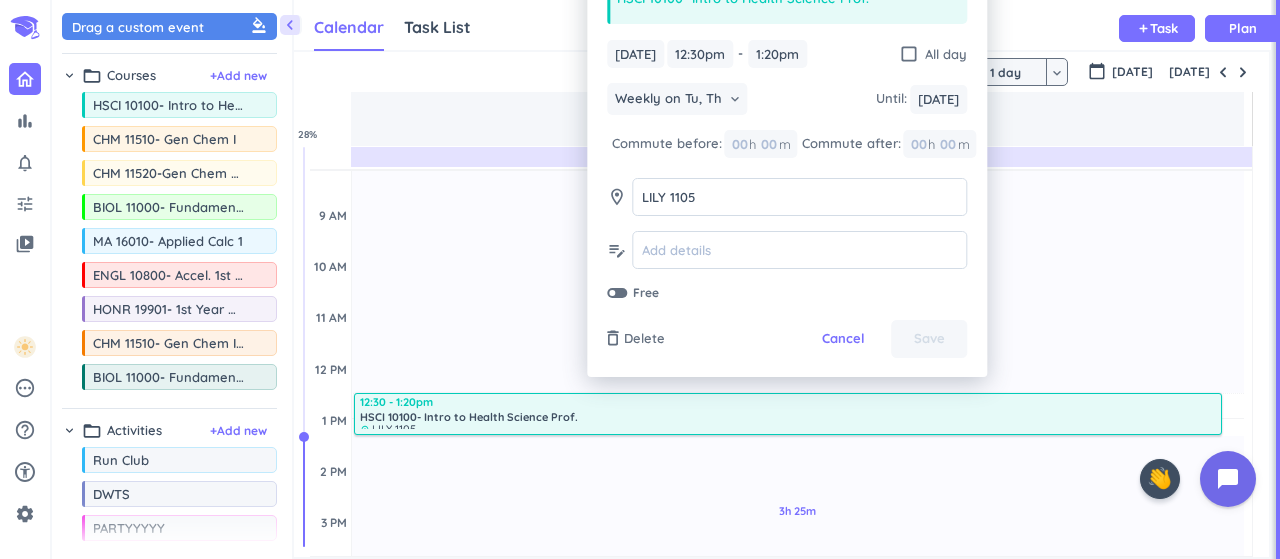 scroll, scrollTop: 212, scrollLeft: 0, axis: vertical 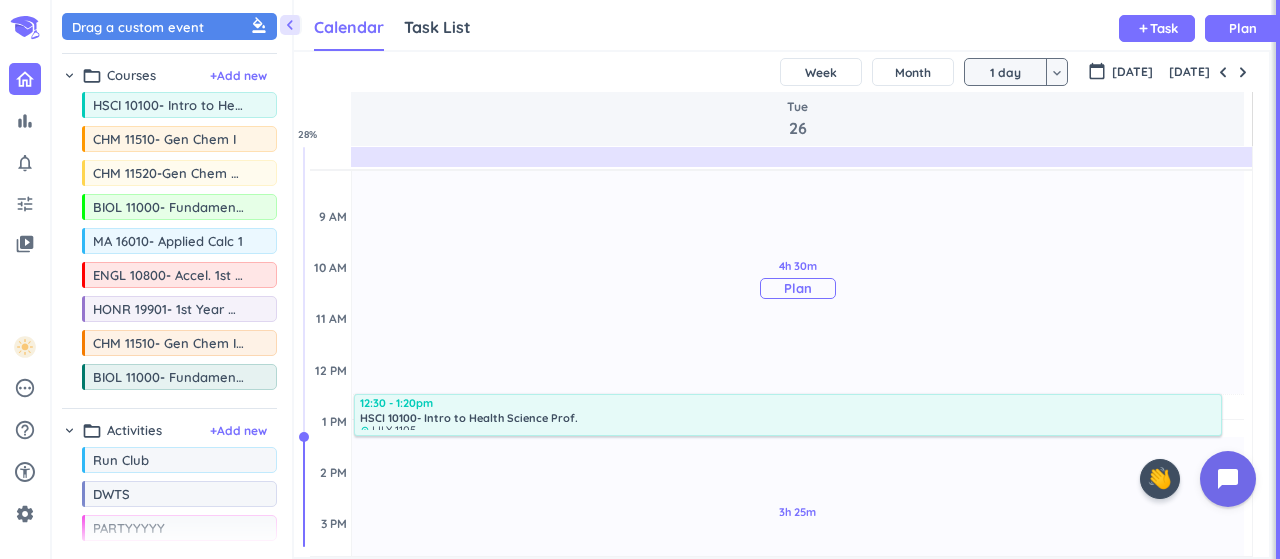 click on "4h 30m Past due Plan" at bounding box center [798, 279] 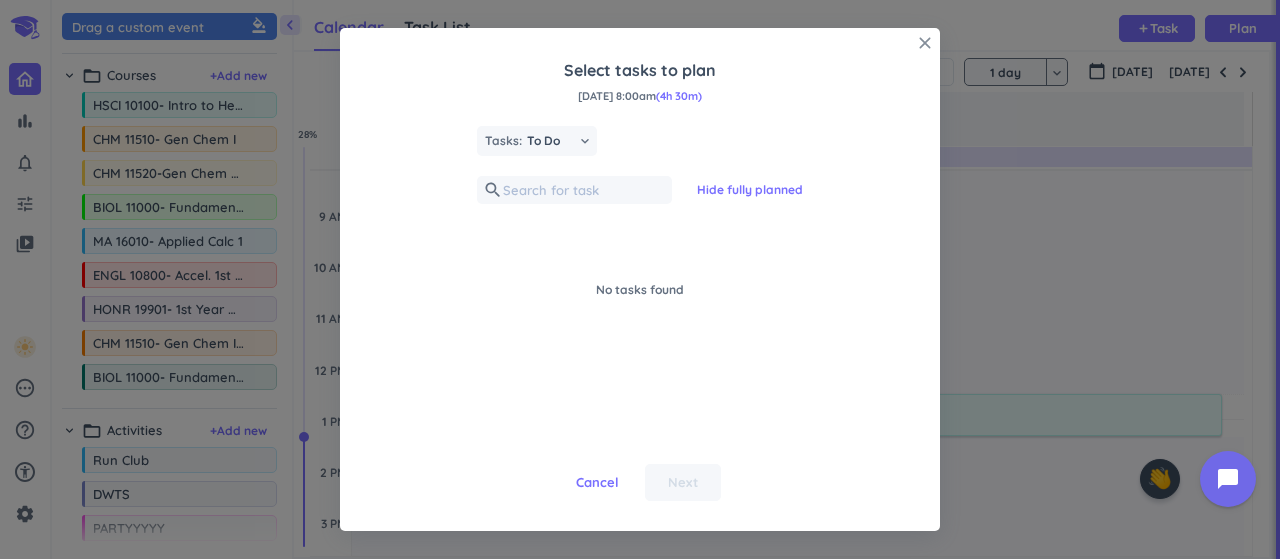 click on "close" at bounding box center [925, 43] 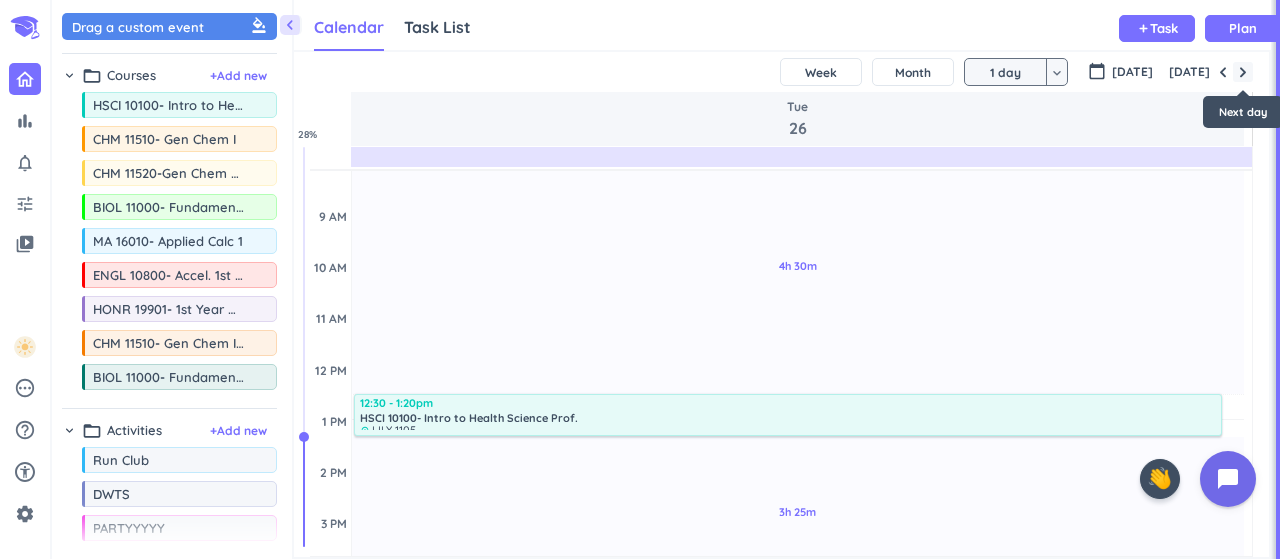 click at bounding box center (1243, 72) 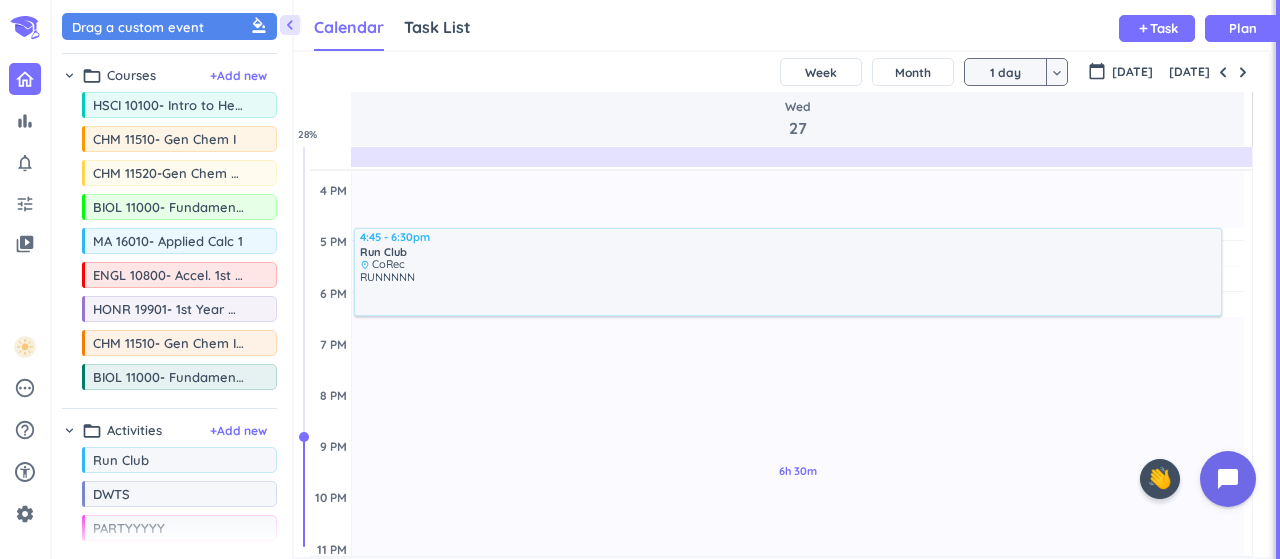 scroll, scrollTop: 595, scrollLeft: 0, axis: vertical 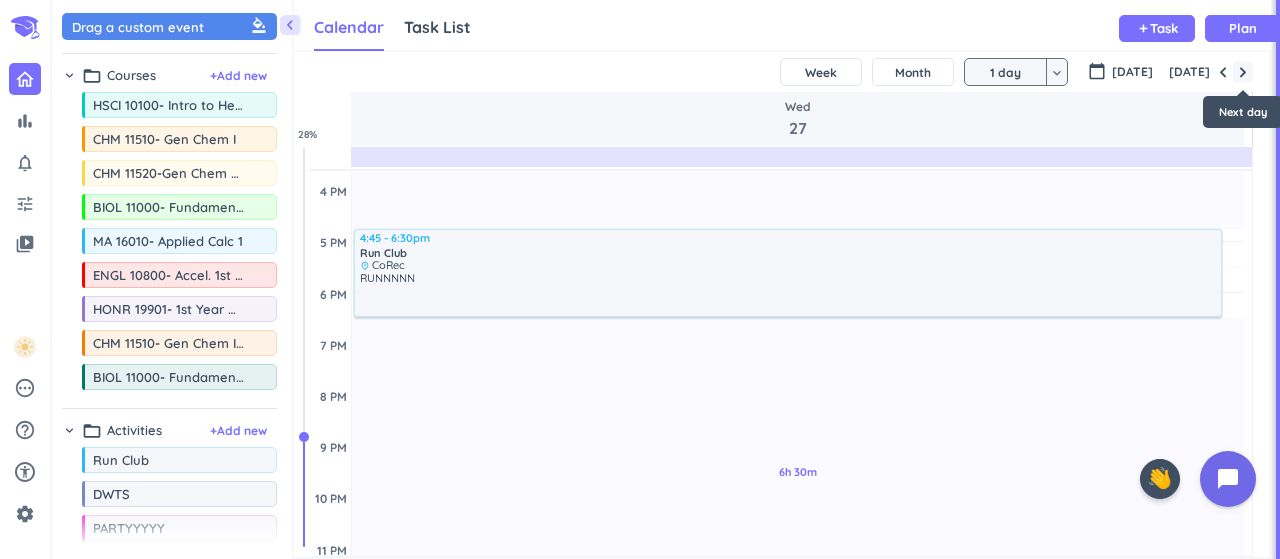click at bounding box center [1243, 72] 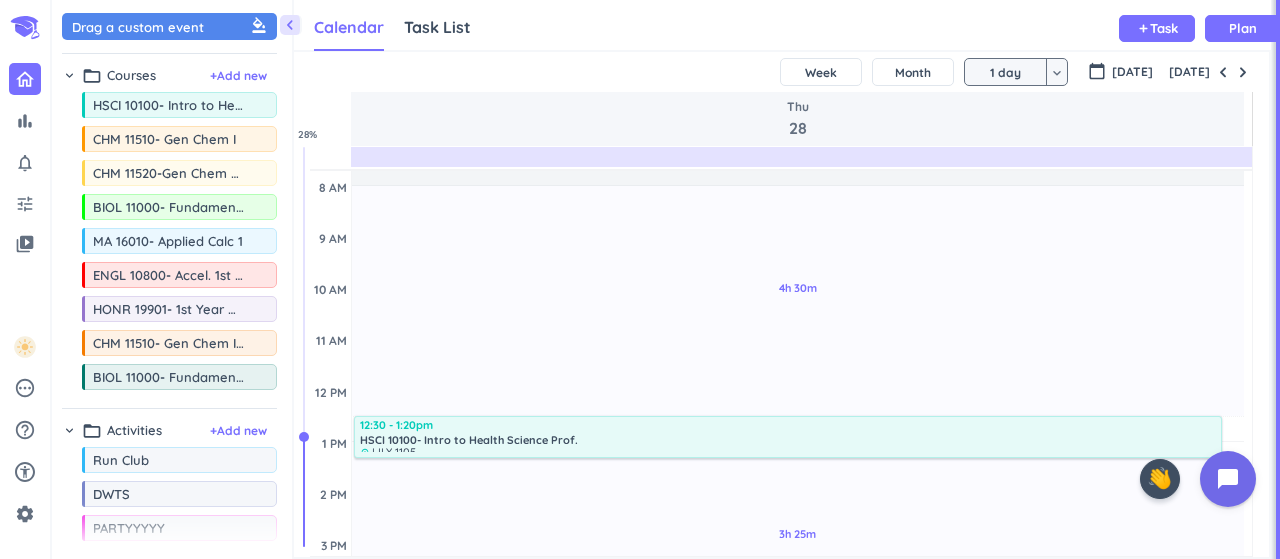 scroll, scrollTop: 188, scrollLeft: 0, axis: vertical 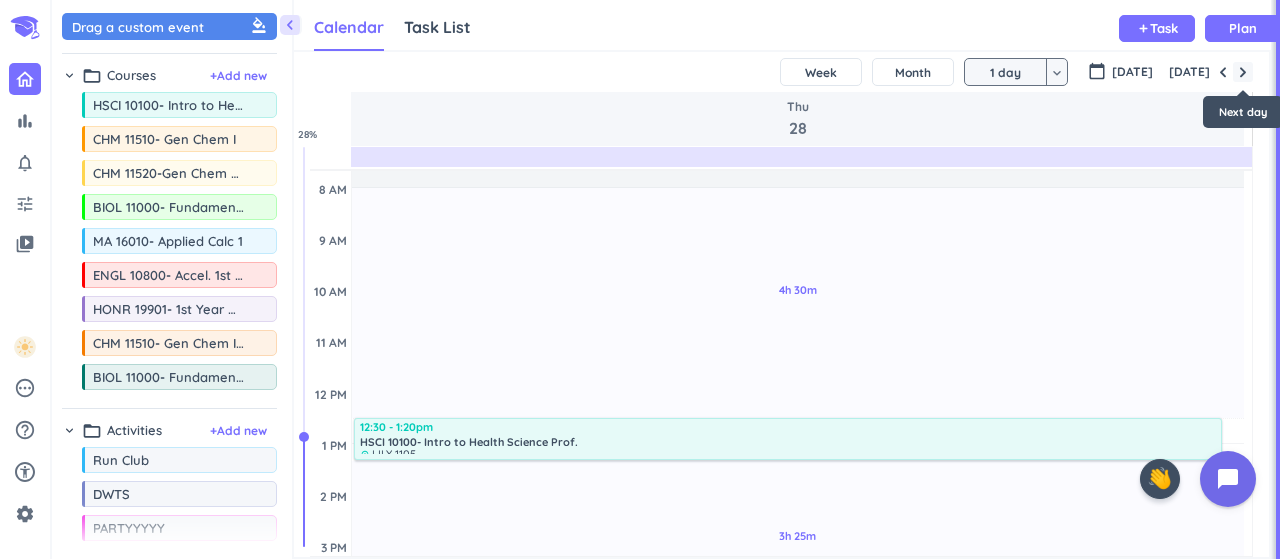 click at bounding box center [1243, 72] 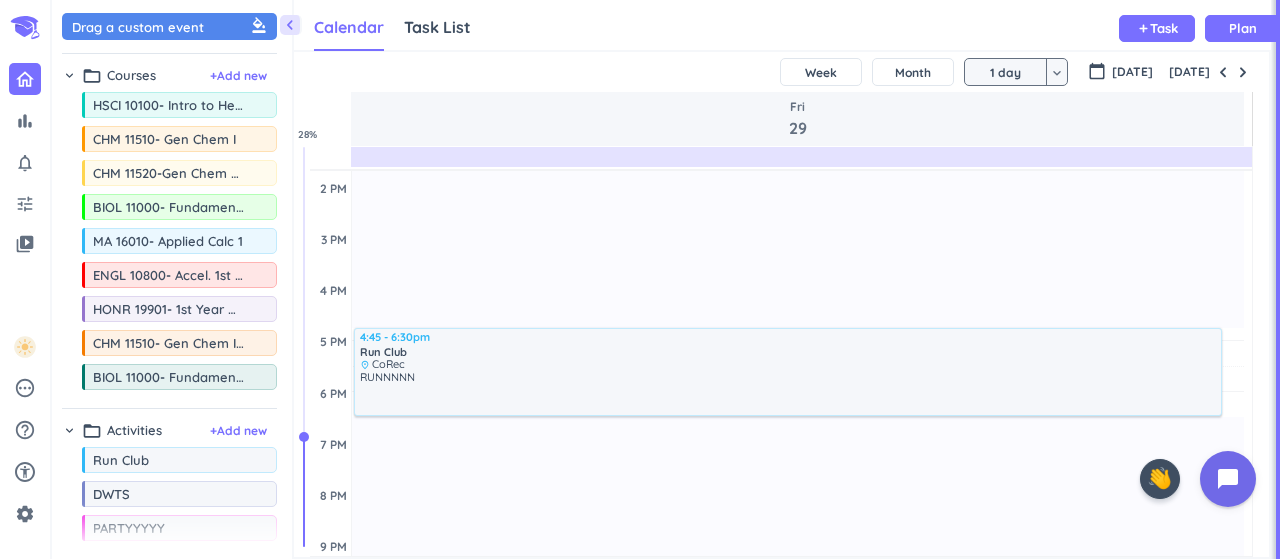 scroll, scrollTop: 502, scrollLeft: 0, axis: vertical 